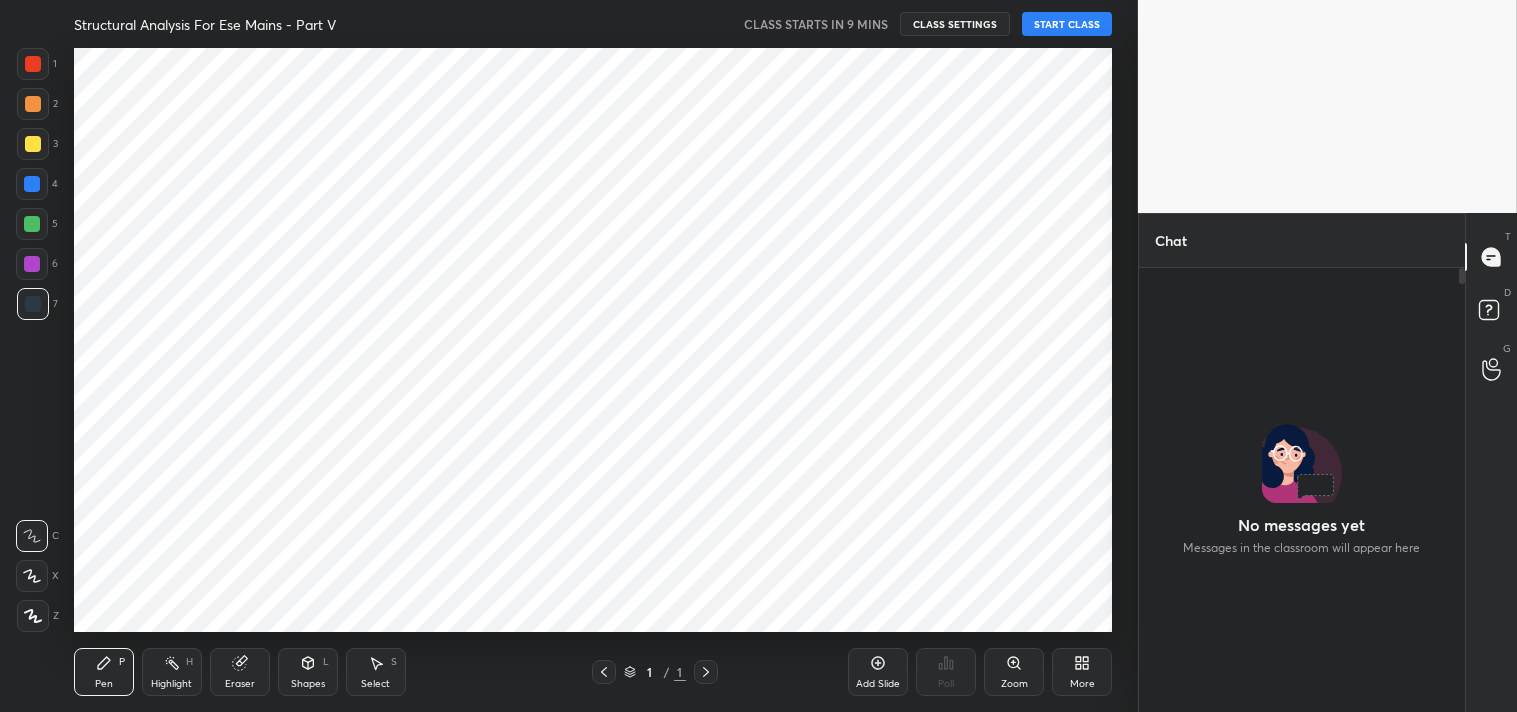 scroll, scrollTop: 0, scrollLeft: 0, axis: both 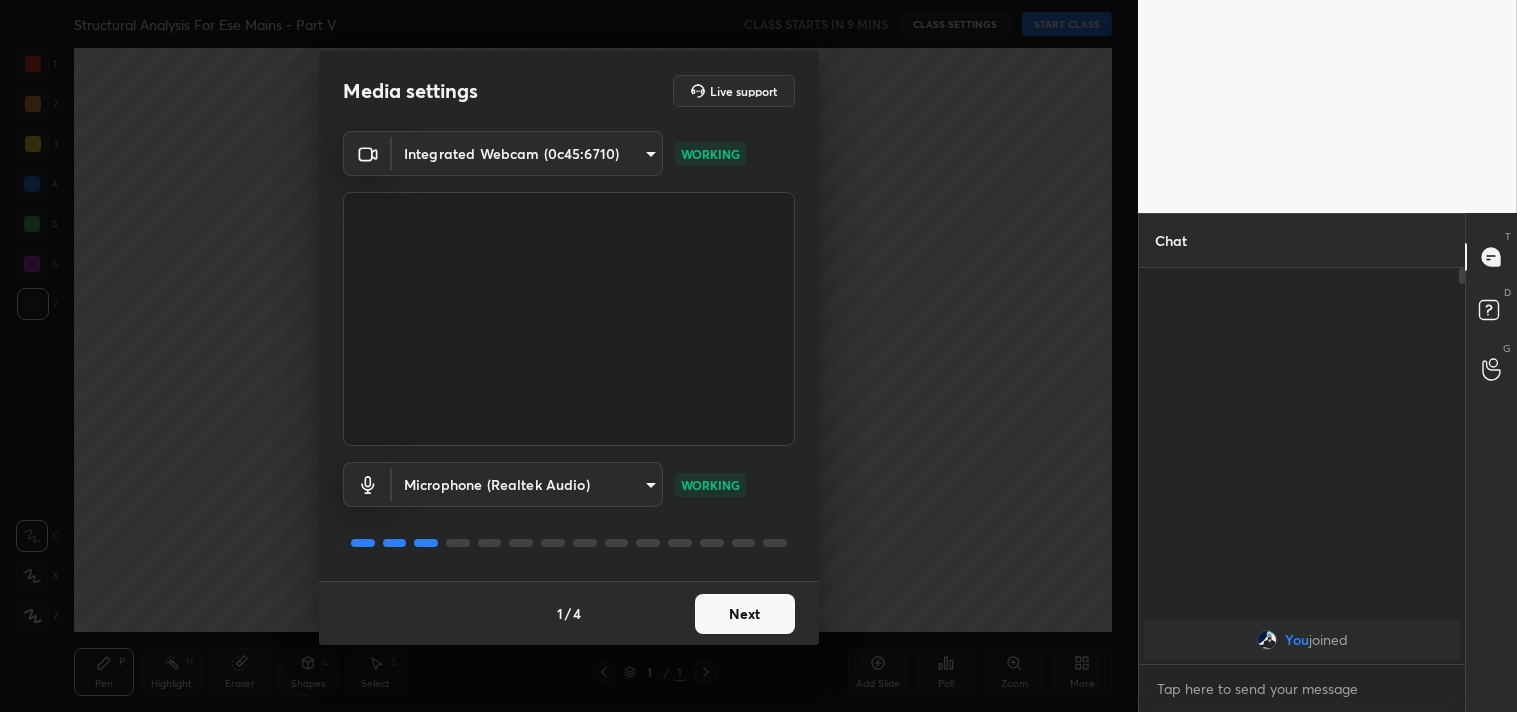 click on "Next" at bounding box center [745, 614] 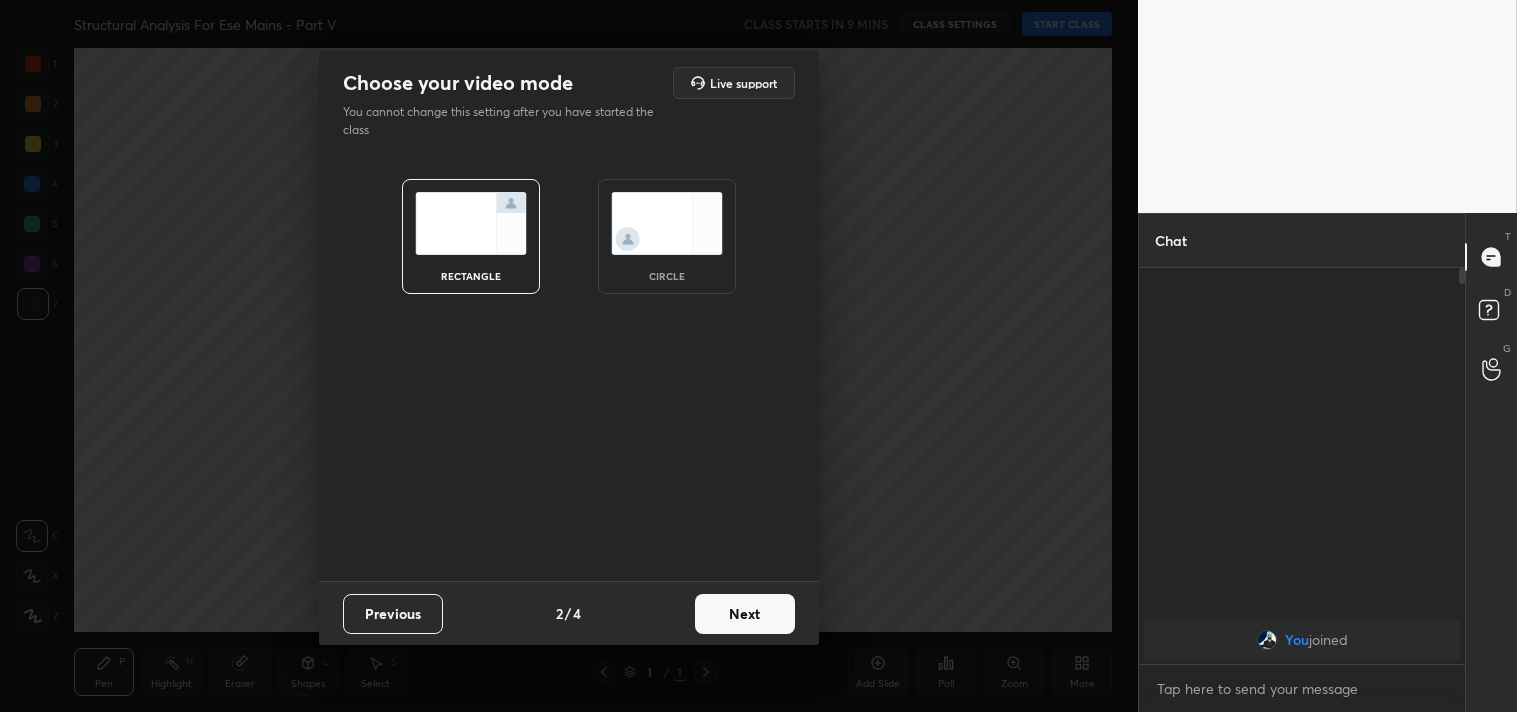 click on "Next" at bounding box center (745, 614) 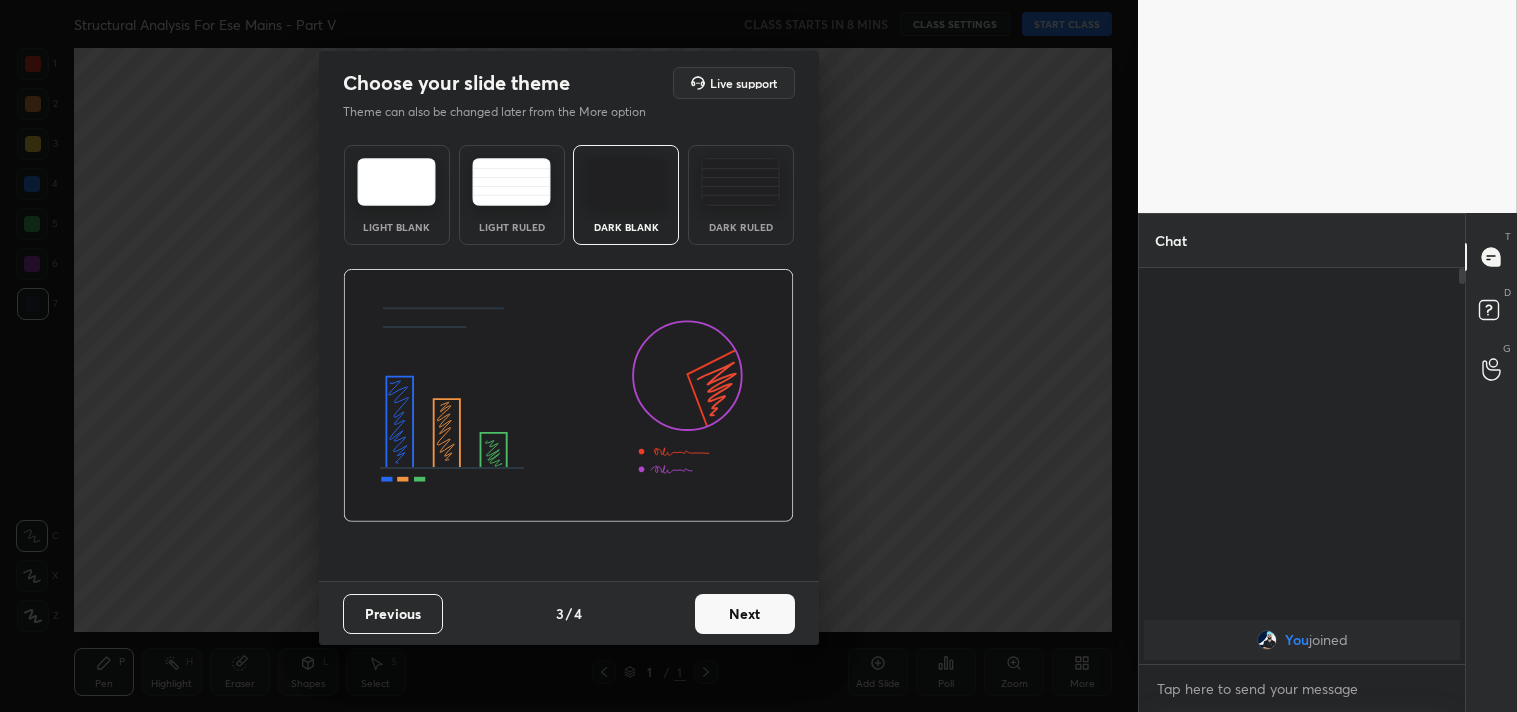 click on "Next" at bounding box center (745, 614) 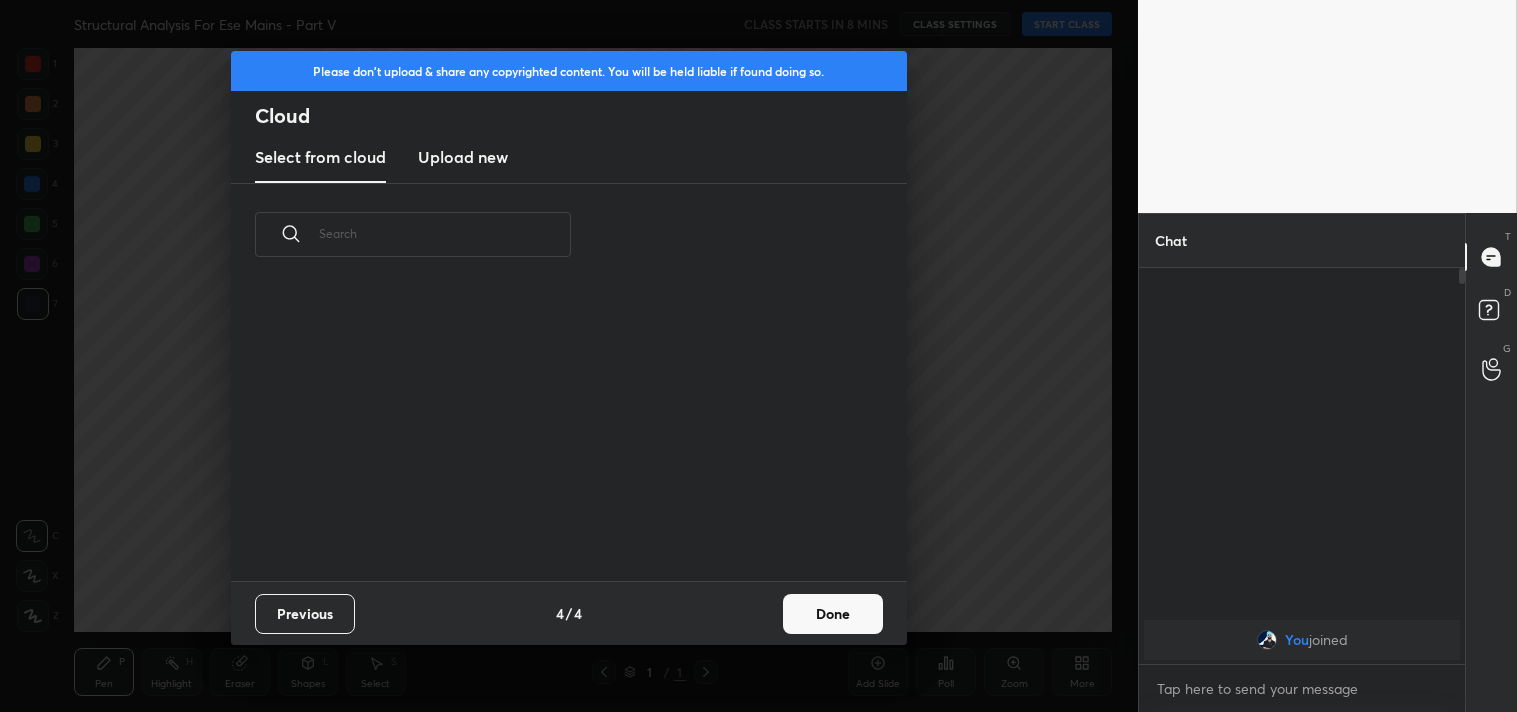 click on "Previous 4 / 4 Done" at bounding box center (569, 613) 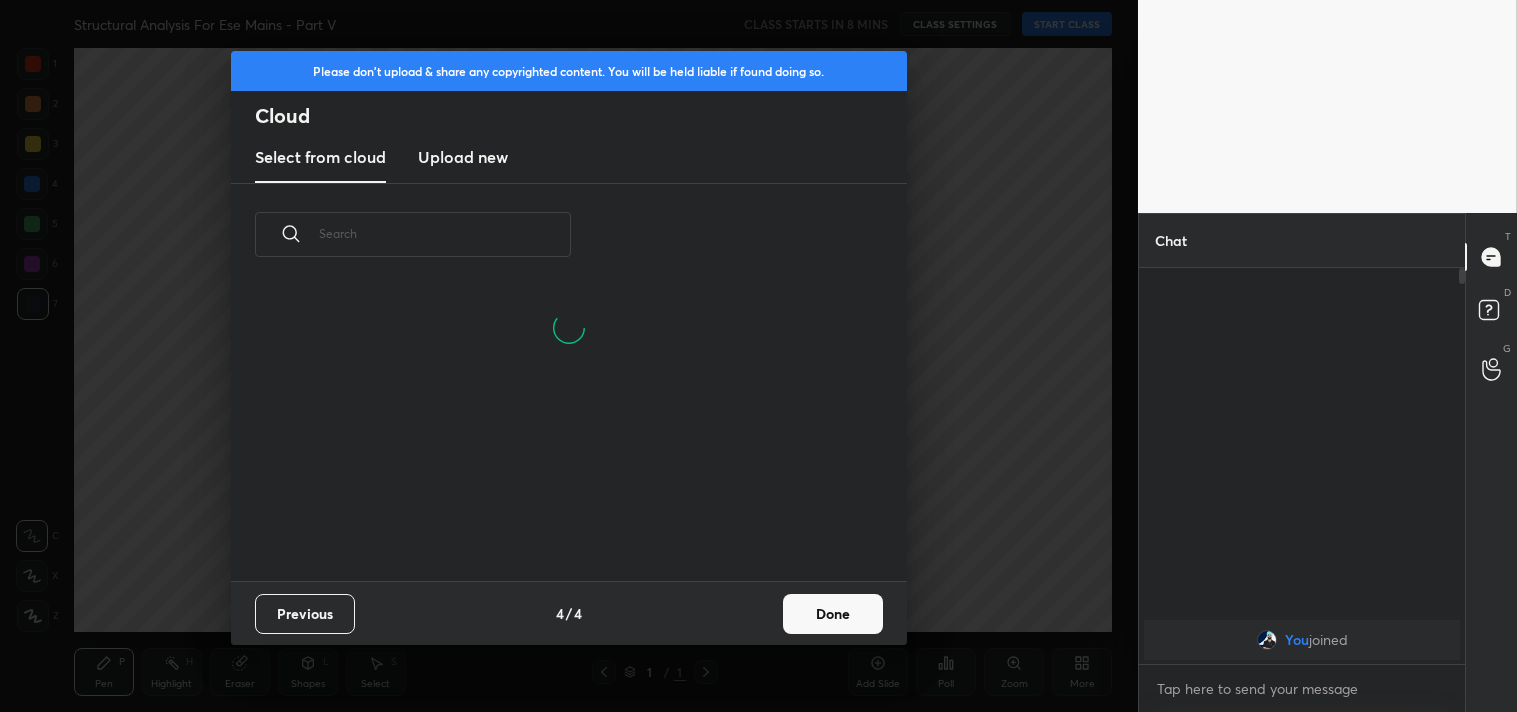 scroll, scrollTop: 6, scrollLeft: 11, axis: both 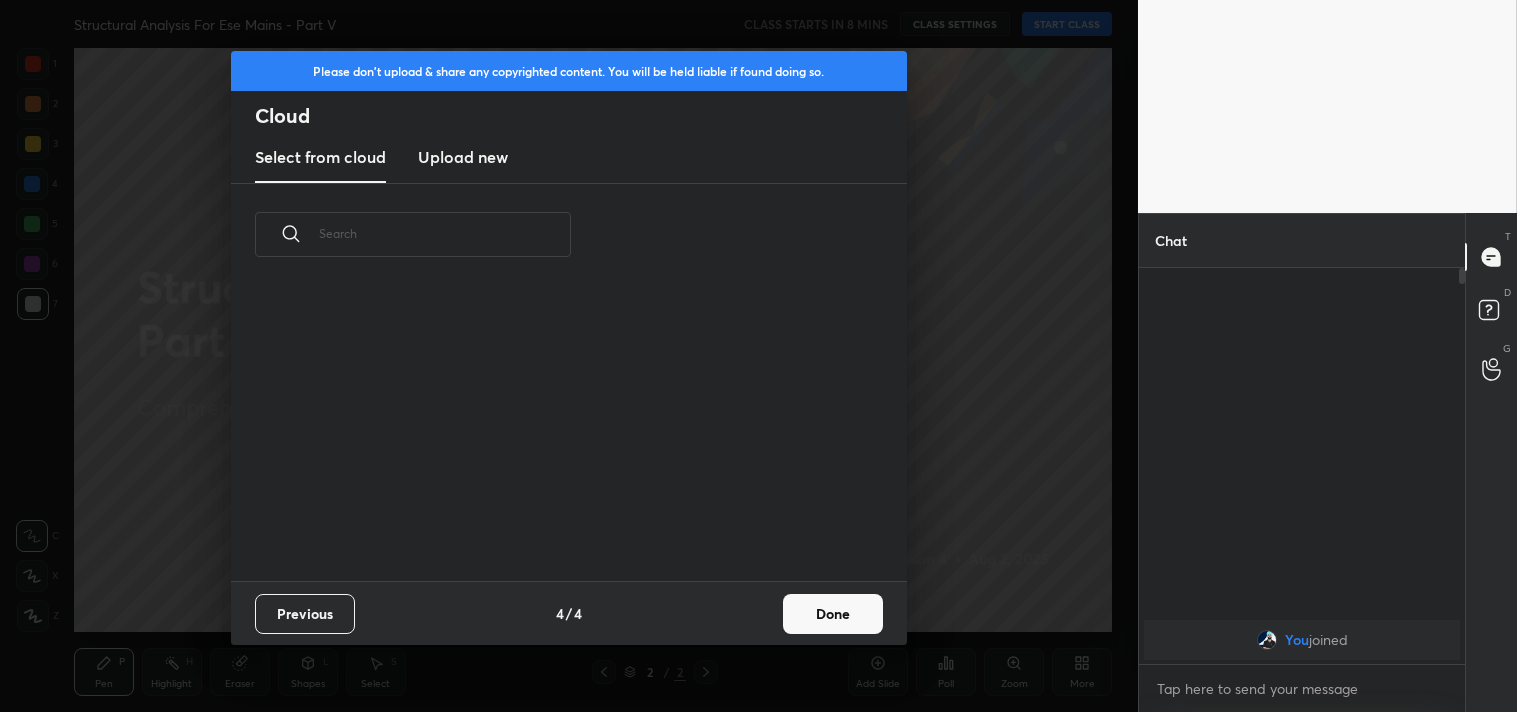 click on "Done" at bounding box center [833, 614] 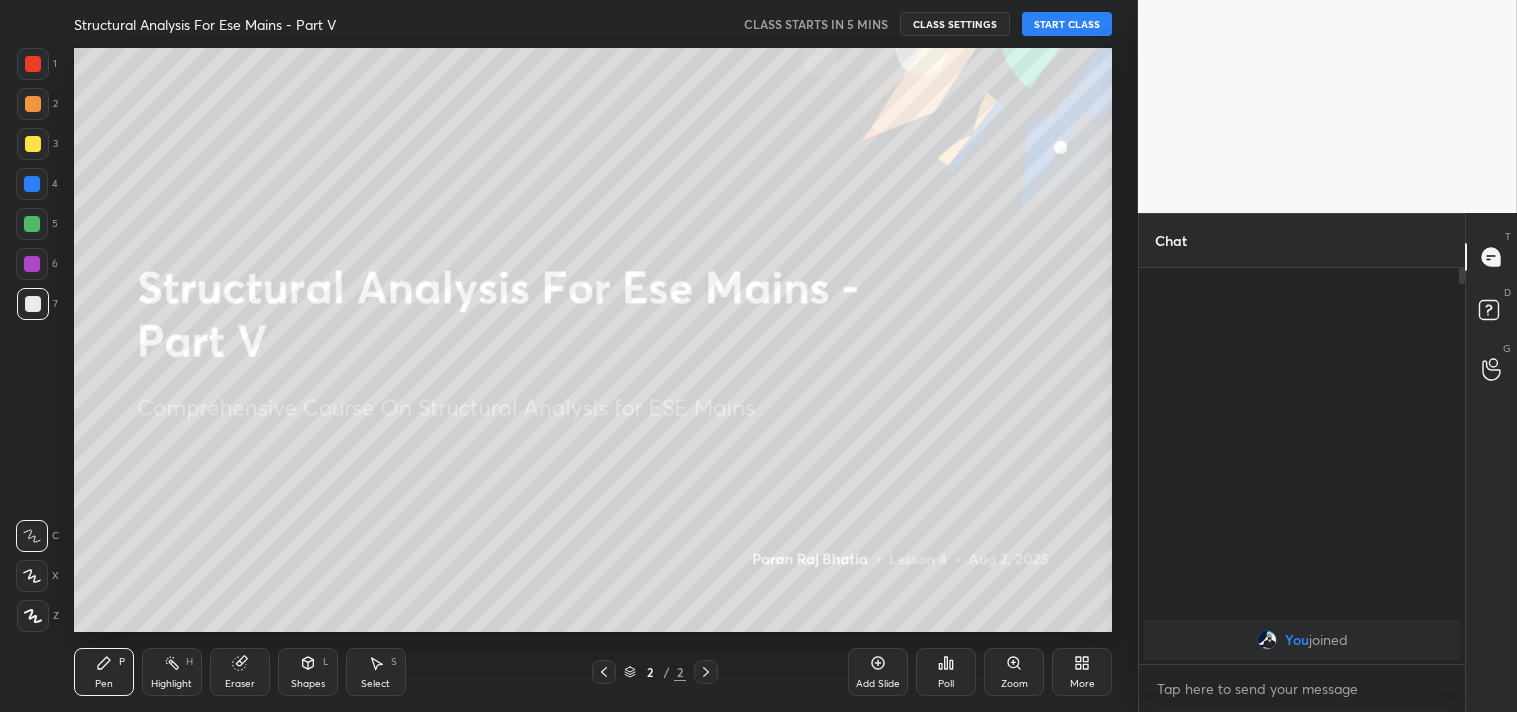 click on "START CLASS" at bounding box center [1067, 24] 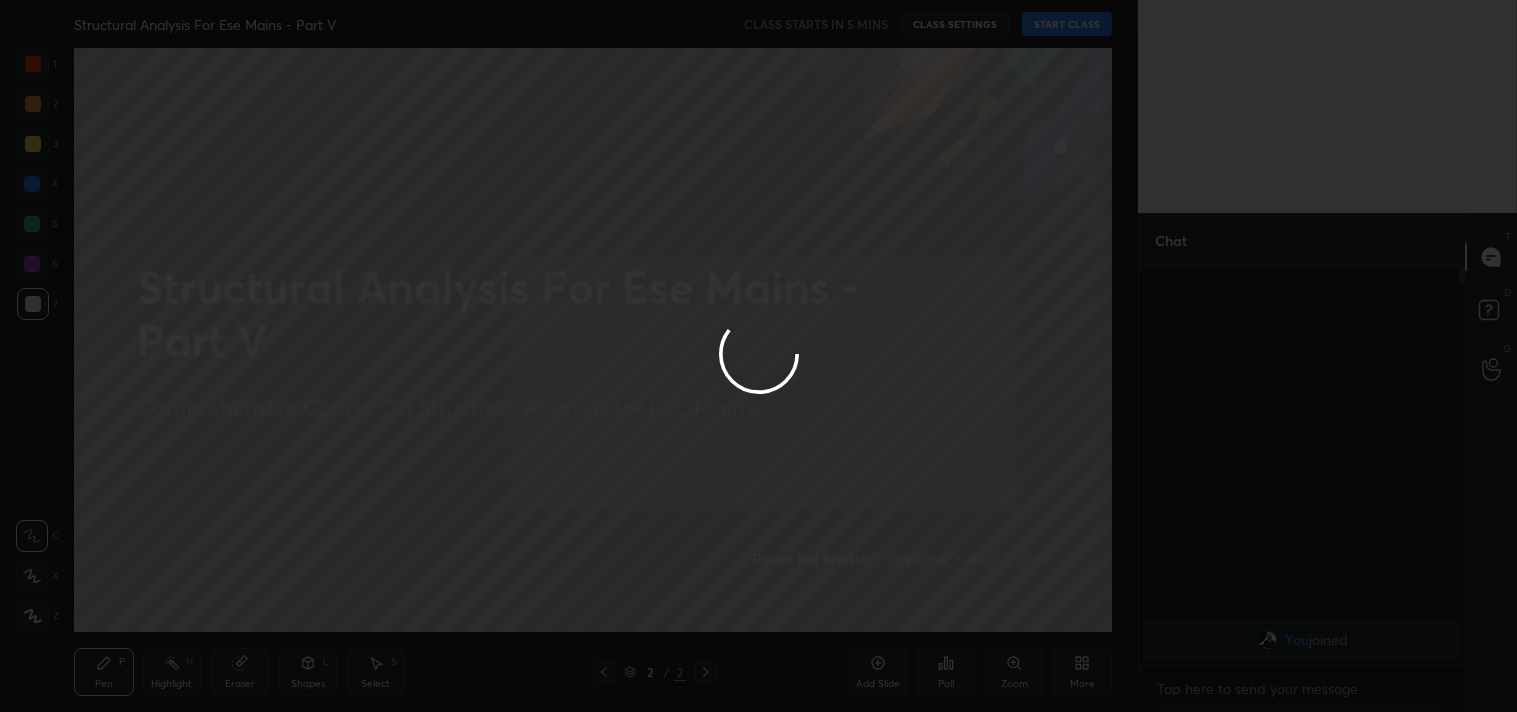 type on "x" 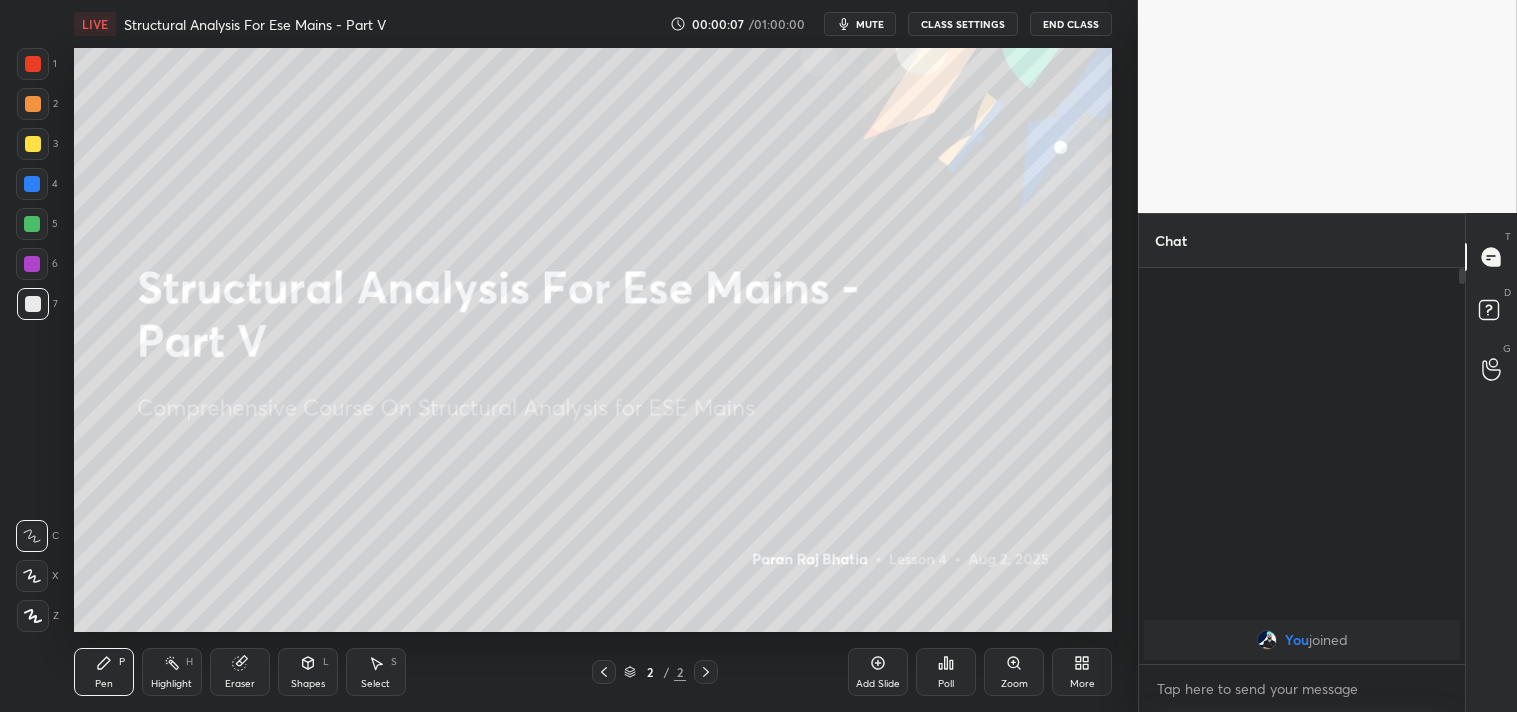 click on "mute" at bounding box center (870, 24) 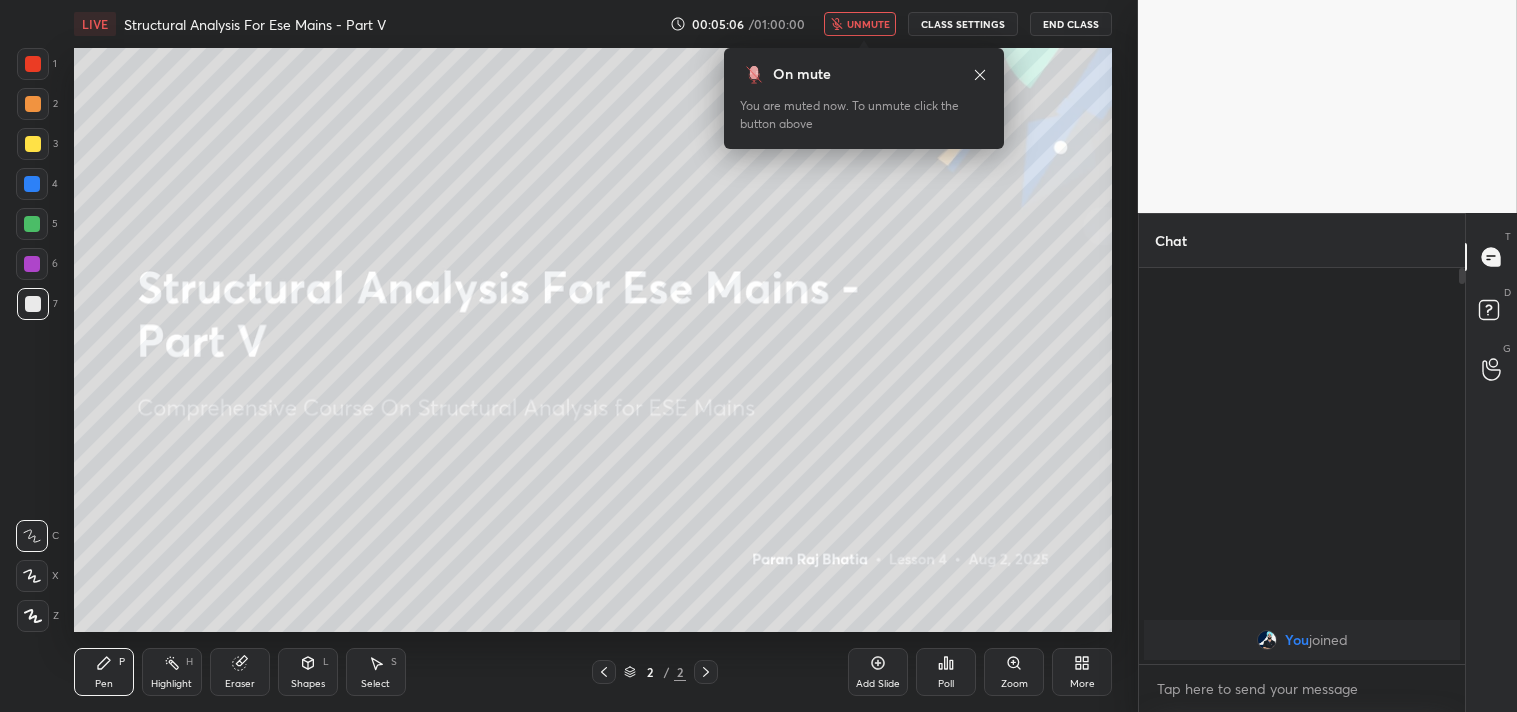 click at bounding box center [33, 616] 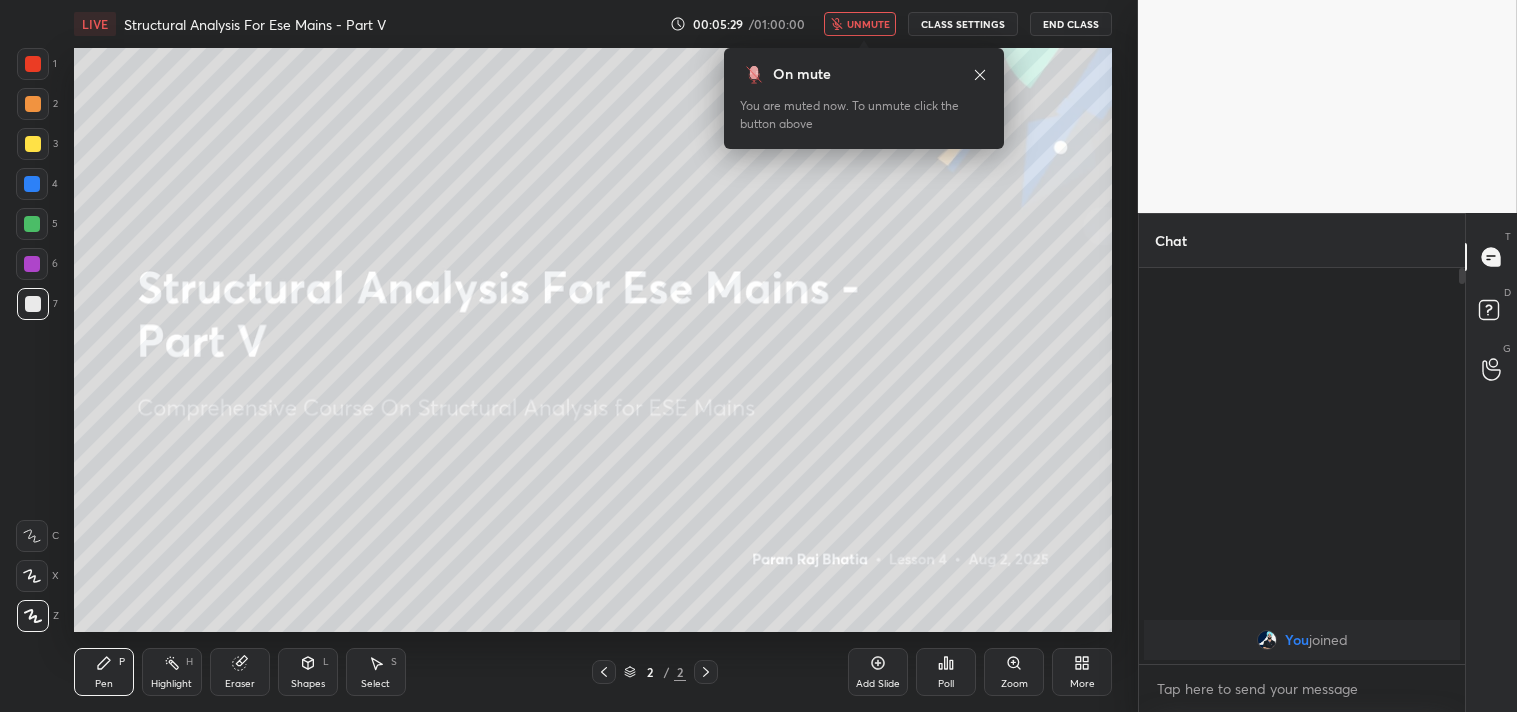 drag, startPoint x: 44, startPoint y: 618, endPoint x: 520, endPoint y: 632, distance: 476.20584 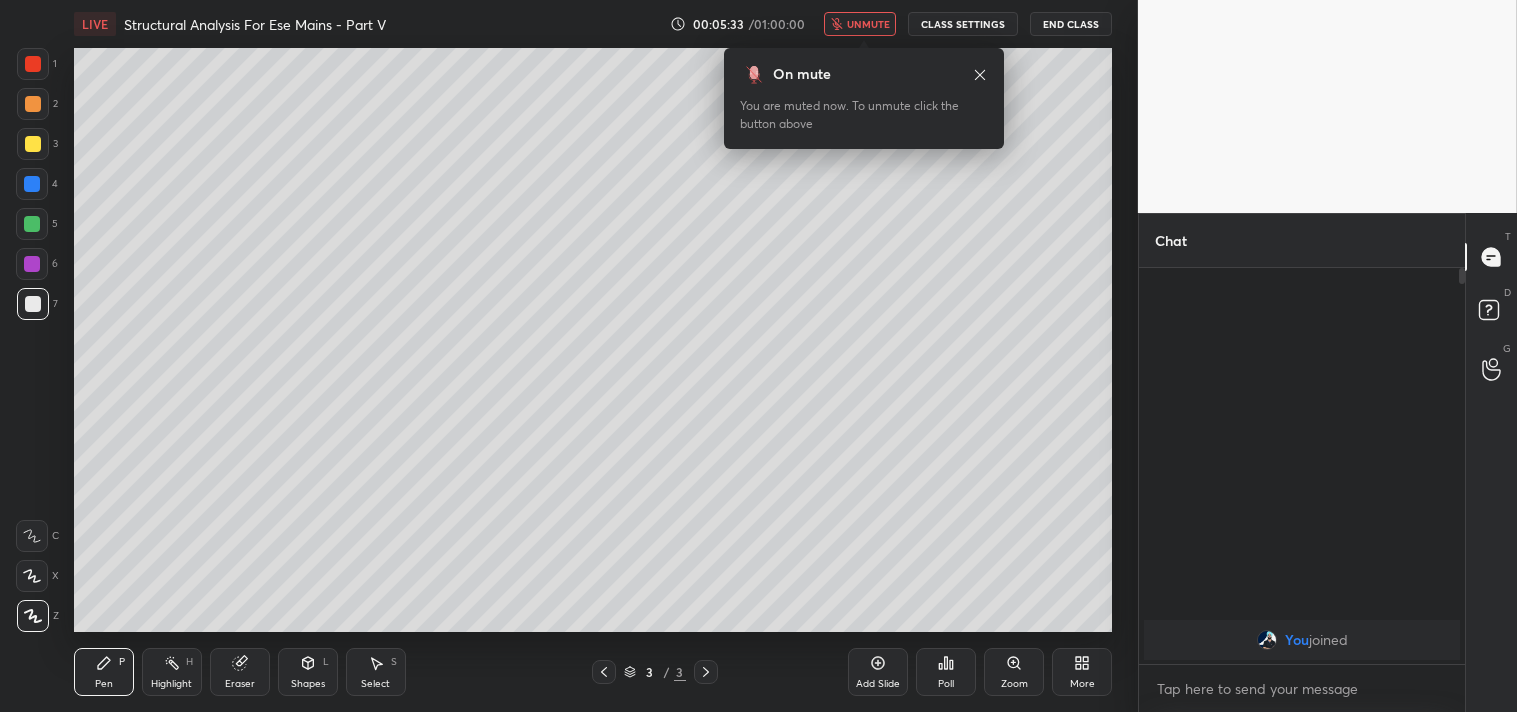 click on "CLASS SETTINGS" at bounding box center (963, 24) 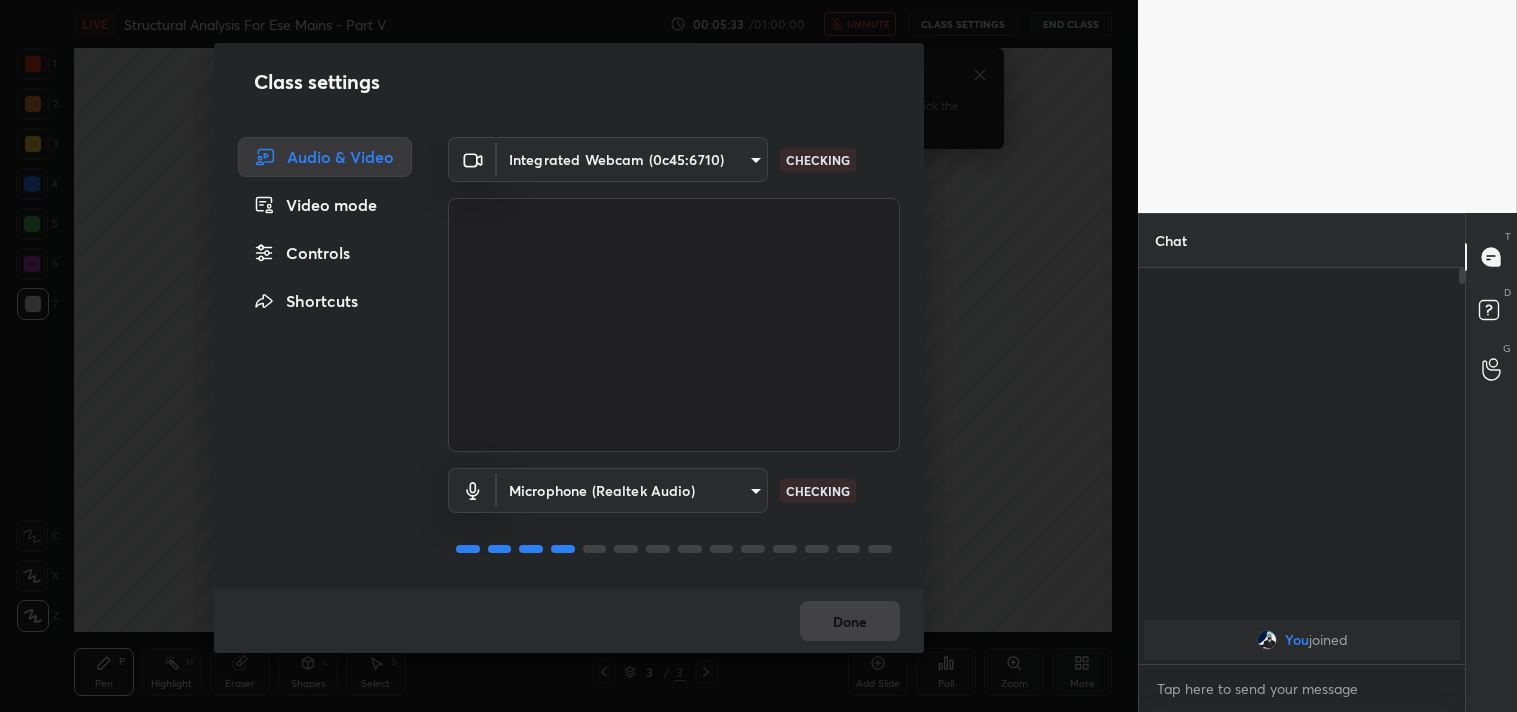 click on "1 2 3 4 5 6 7 C X Z C X Z E E Erase all   H H LIVE Structural Analysis For Ese Mains - Part V 00:05:33 /  01:00:00 unmute CLASS SETTINGS End Class Setting up your live class Poll for   secs No correct answer Start poll Back Structural Analysis For Ese Mains - Part V • L4 of Comprehensive Course On Structural Analysis for ESE Mains [PERSON] Pen P Highlight H Eraser Shapes L Select S 3 / 3 Add Slide Poll Zoom More Chat You  joined 1 NEW MESSAGE Enable hand raising Enable raise hand to speak to learners. Once enabled, chat will be turned off temporarily. Enable x   introducing Raise a hand with a doubt Now learners can raise their hand along with a doubt  How it works? Doubts asked by learners will show up here NEW DOUBTS ASKED No one has raised a hand yet Can't raise hand Looks like educator just invited you to speak. Please wait before you can raise your hand again. Got it T Messages (T) D Doubts (D) G Raise Hand (G) Report an issue Reason for reporting Buffering Chat not working ​ Attach an image" at bounding box center [758, 356] 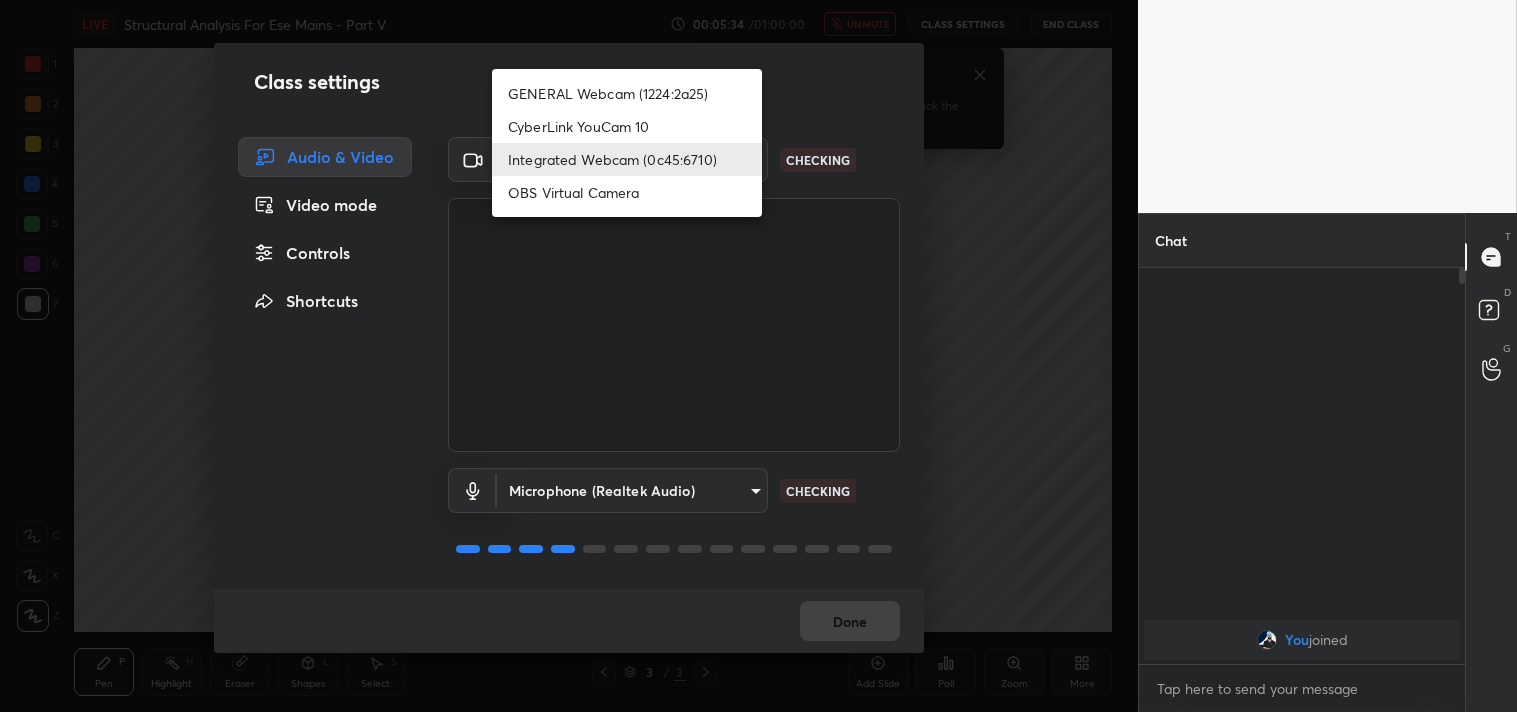 click on "GENERAL Webcam (1224:2a25)" at bounding box center (627, 93) 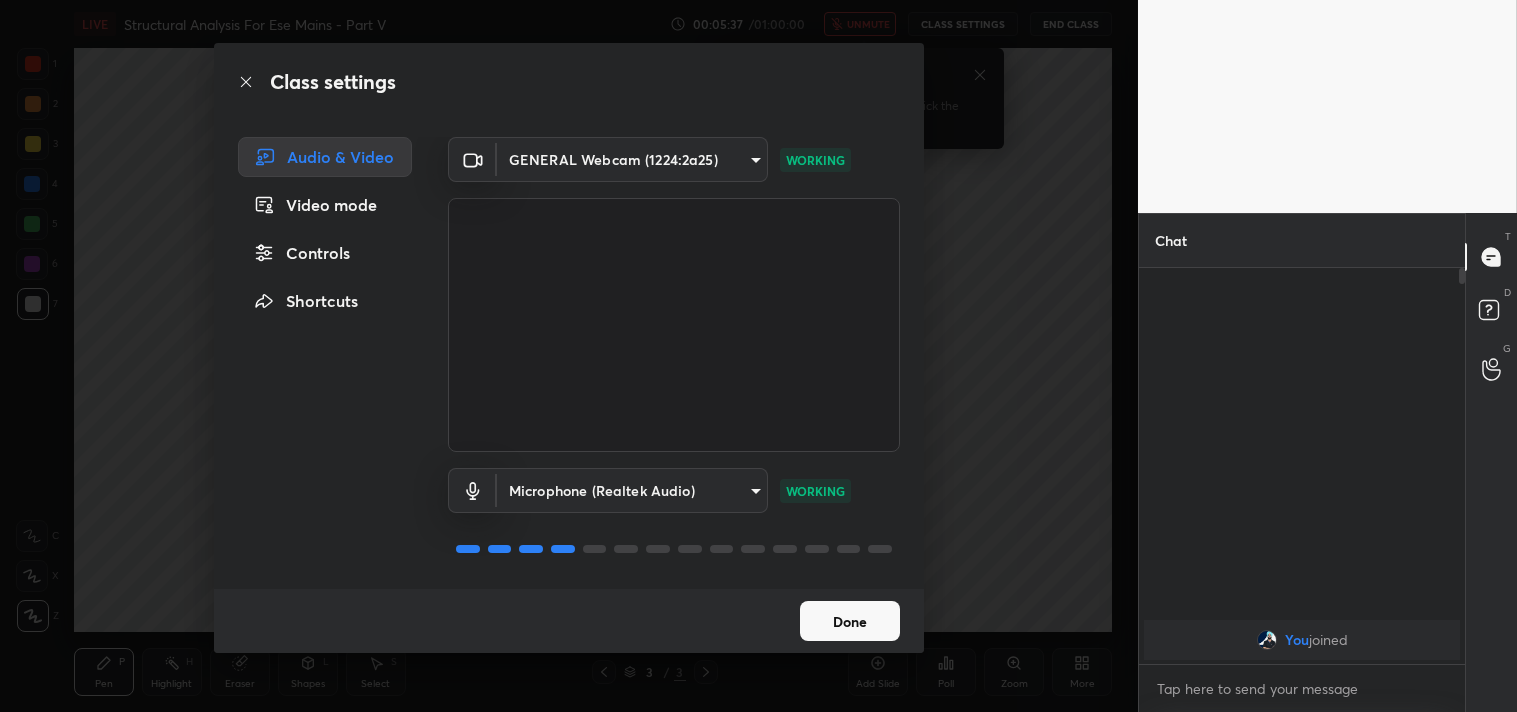 click on "Done" at bounding box center (850, 621) 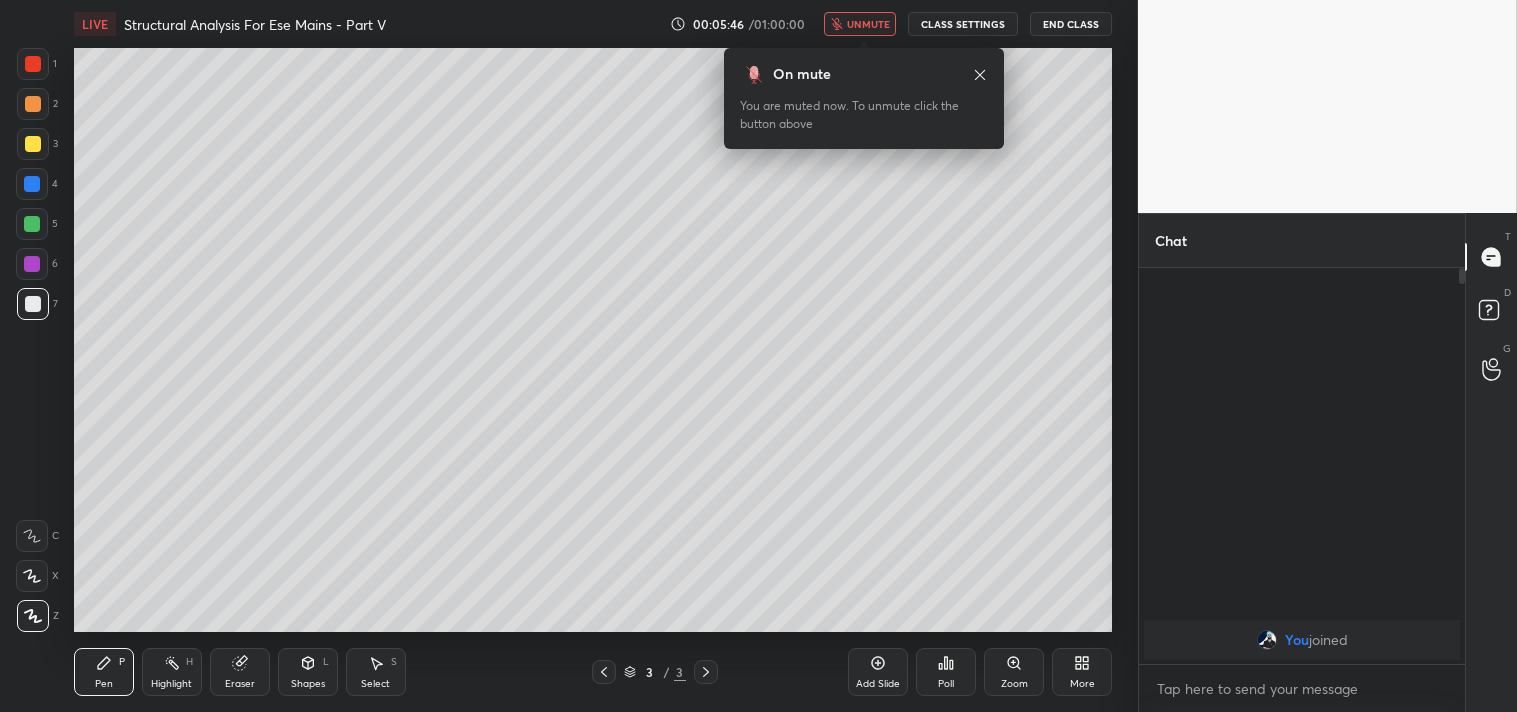 click on "More" at bounding box center (1082, 672) 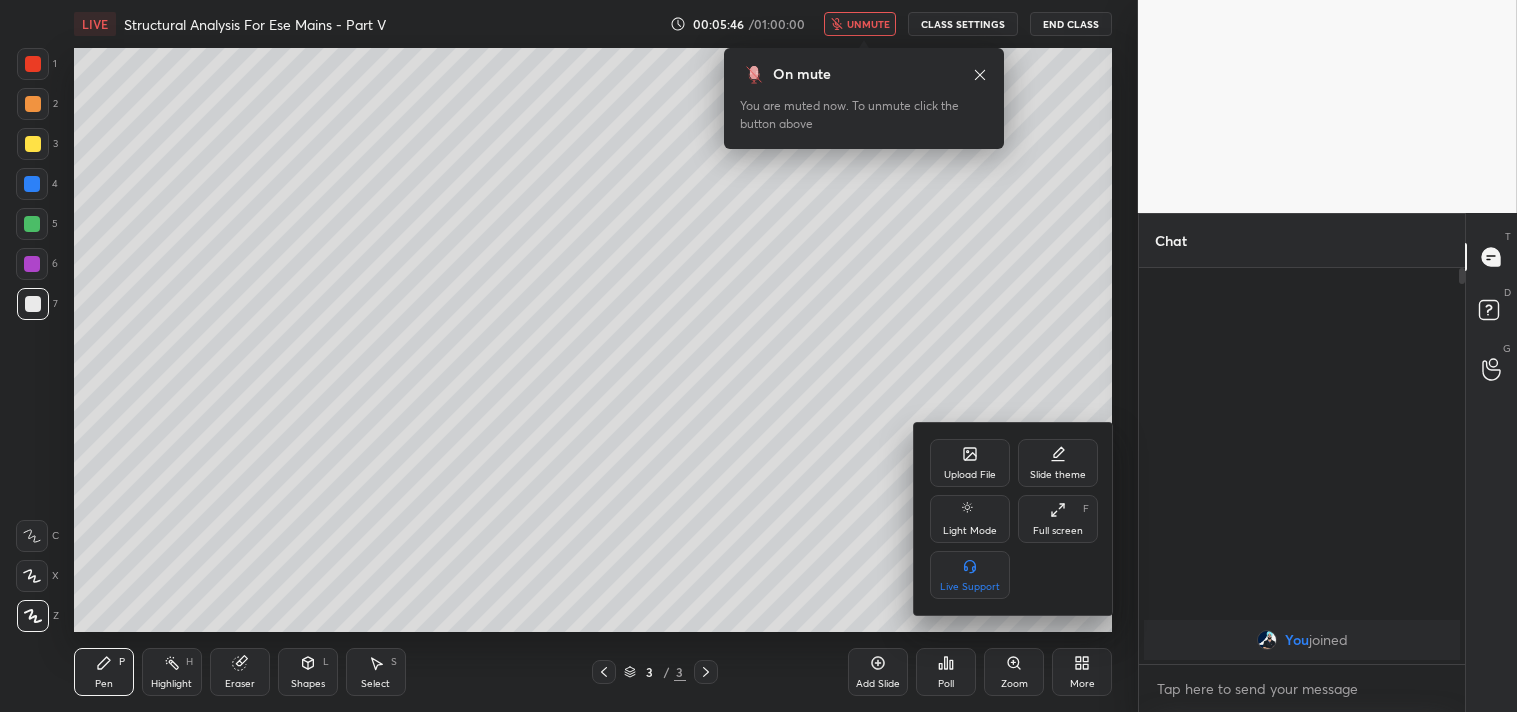 click 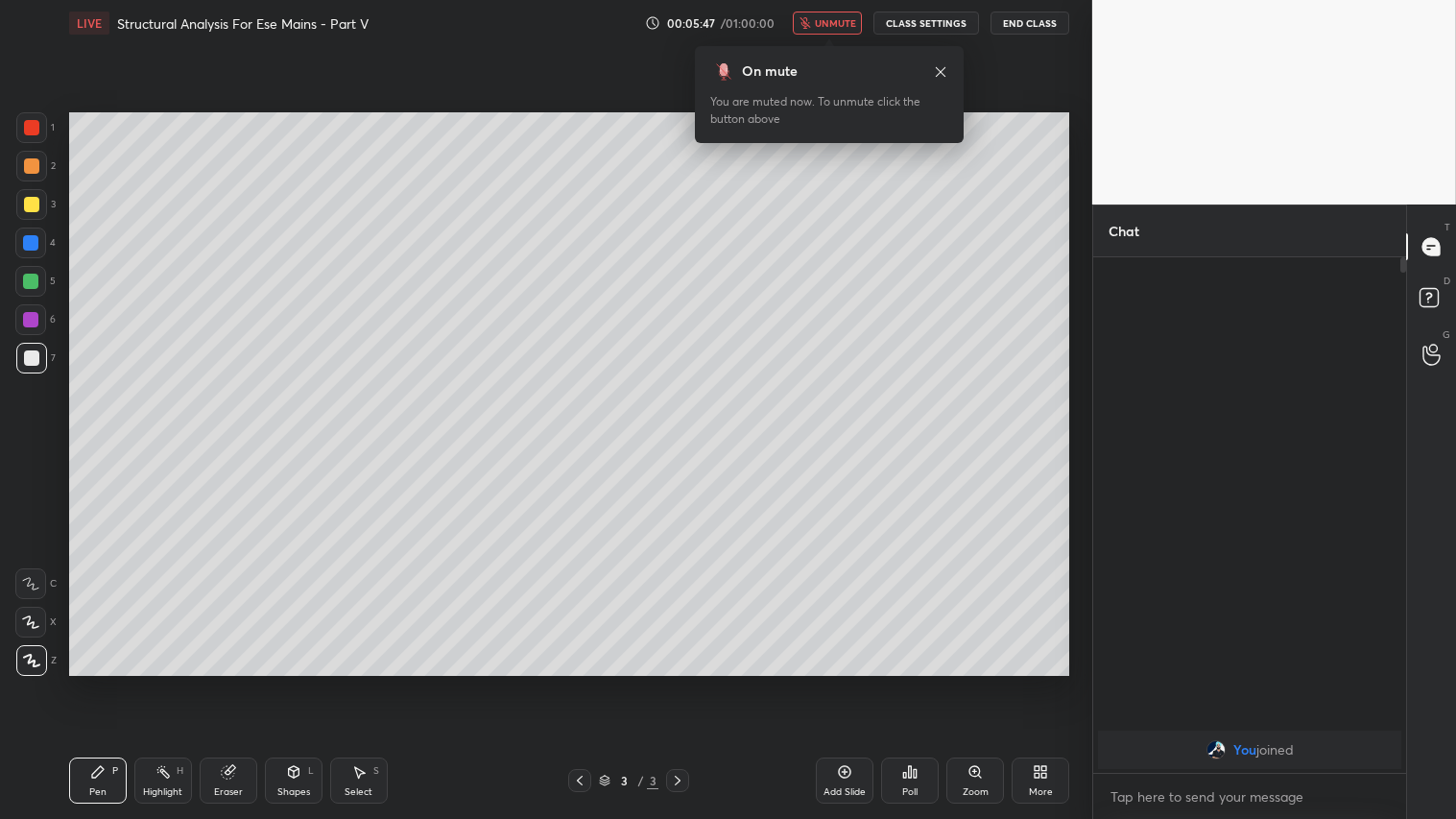 type on "x" 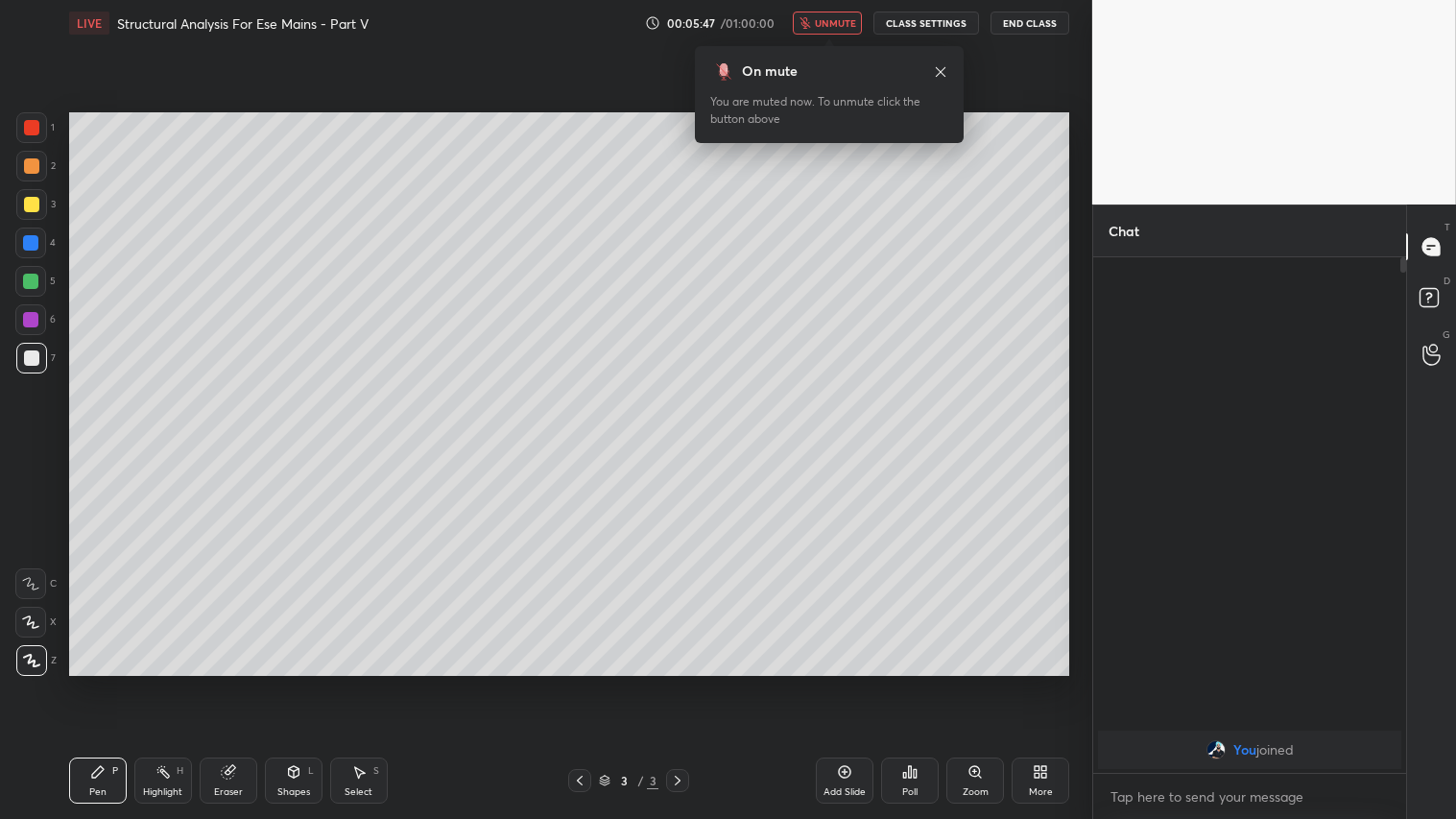 scroll, scrollTop: 95317, scrollLeft: 94962, axis: both 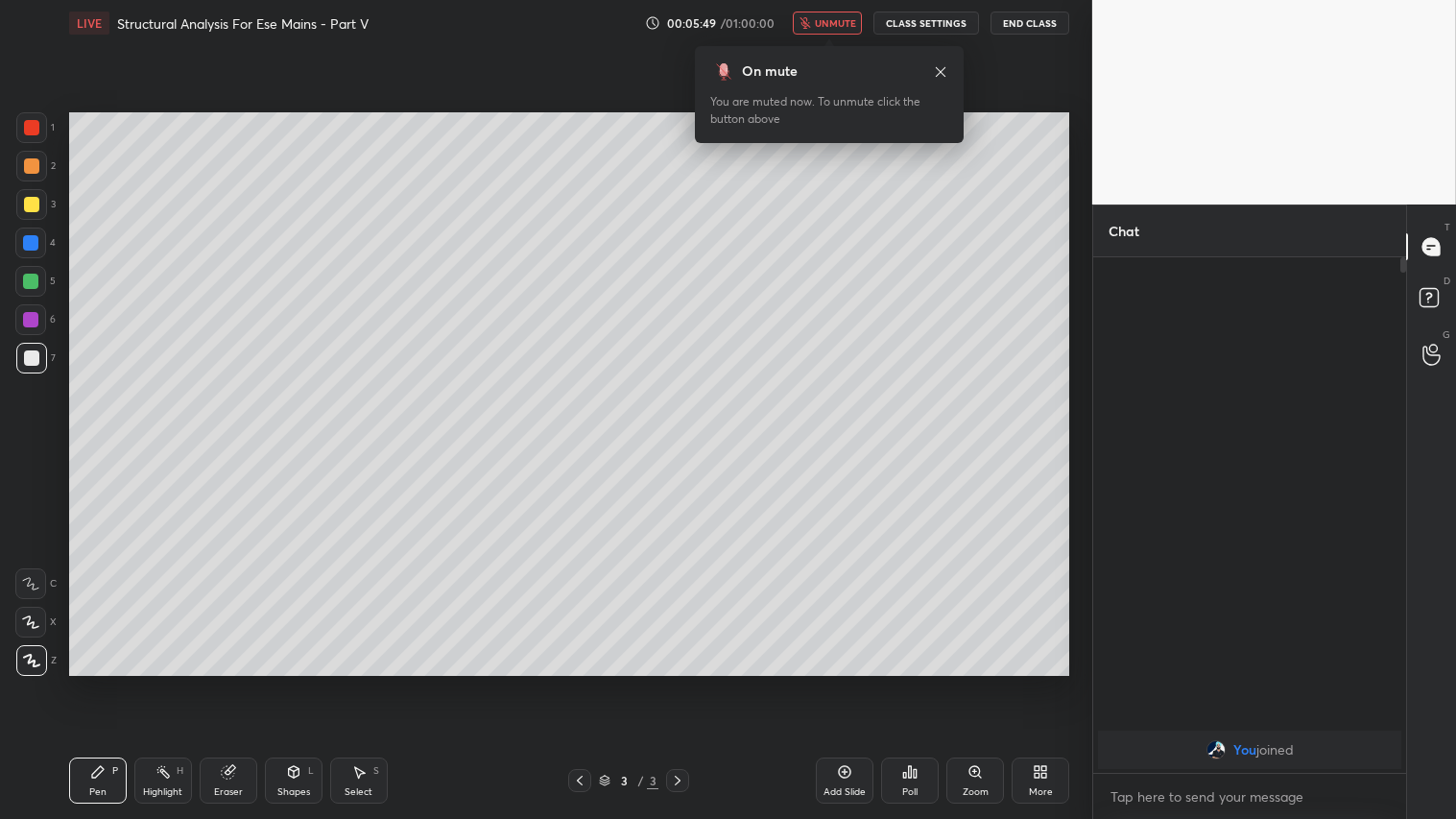 click on "unmute" at bounding box center [835, 23] 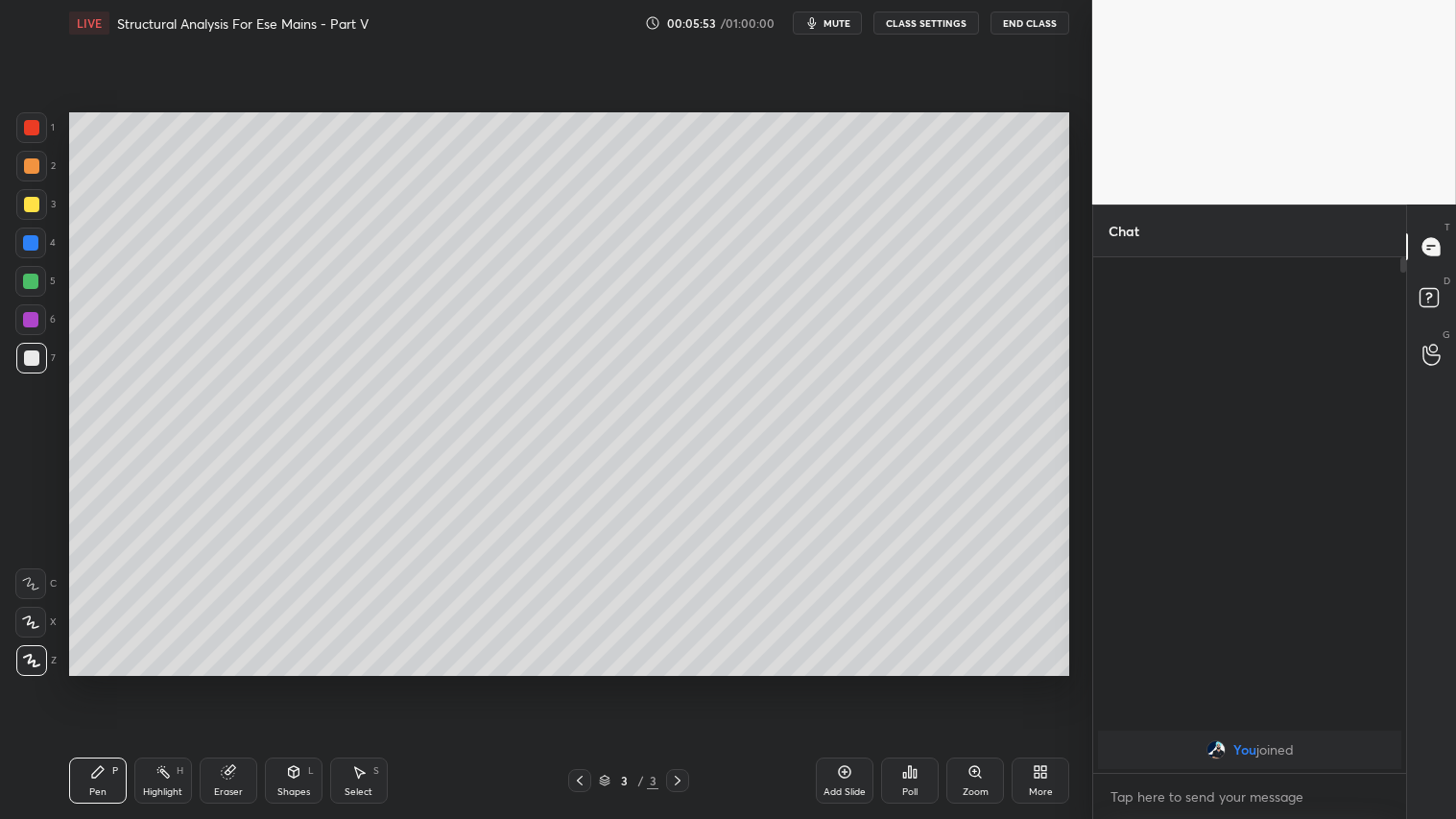 click on "Pen P" at bounding box center [98, 781] 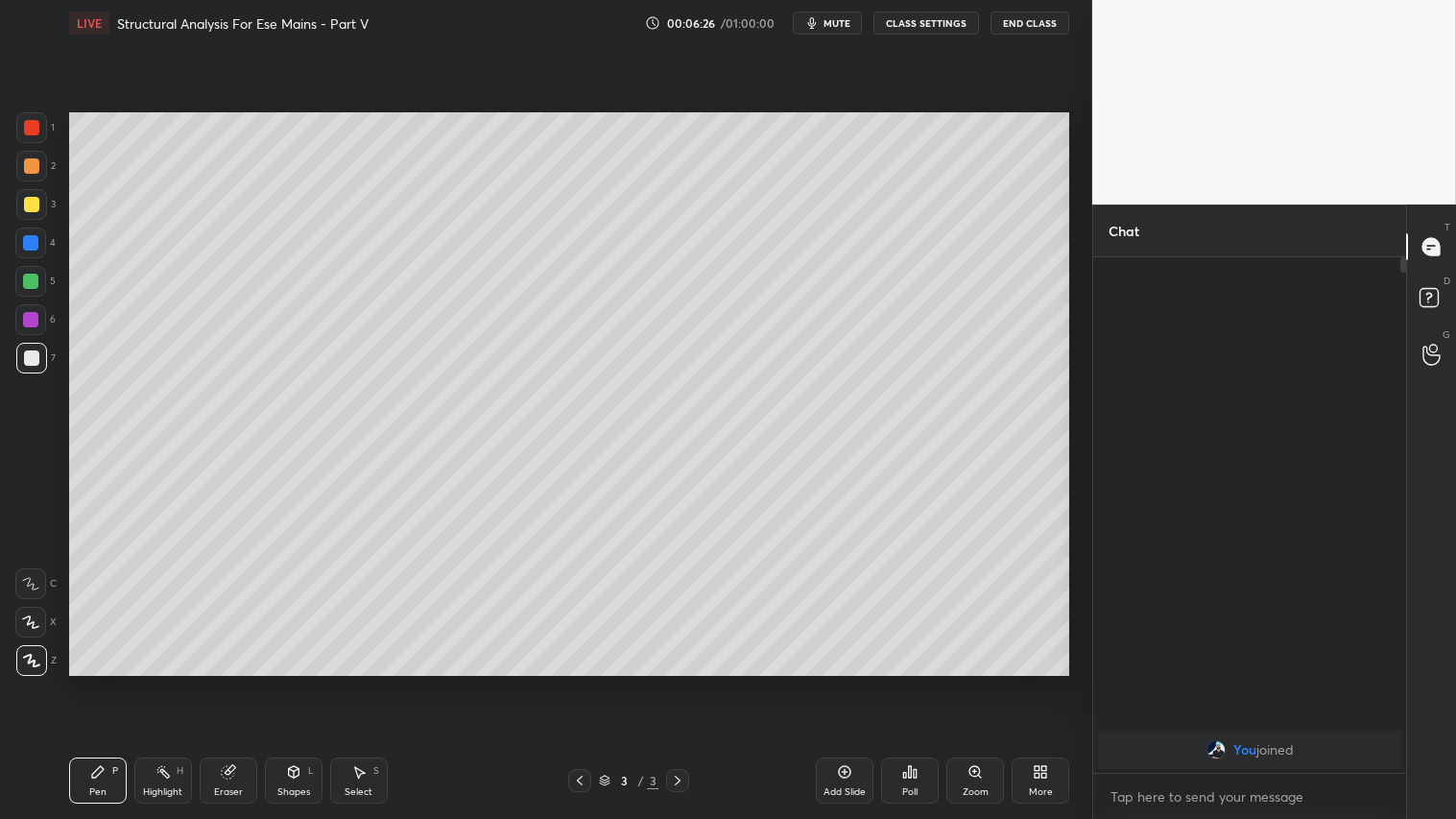 drag, startPoint x: 99, startPoint y: 779, endPoint x: 92, endPoint y: 757, distance: 23.08679 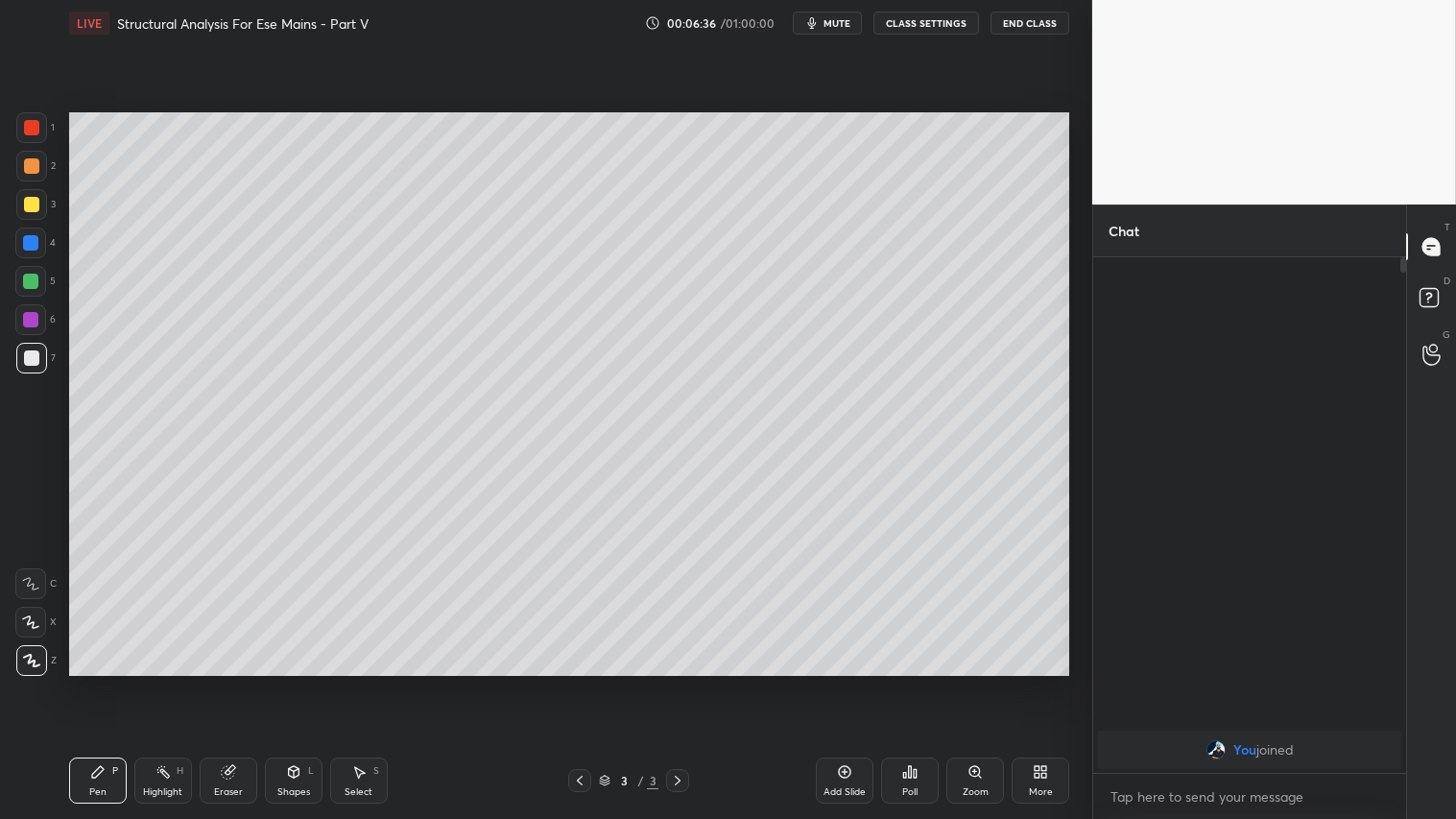 click 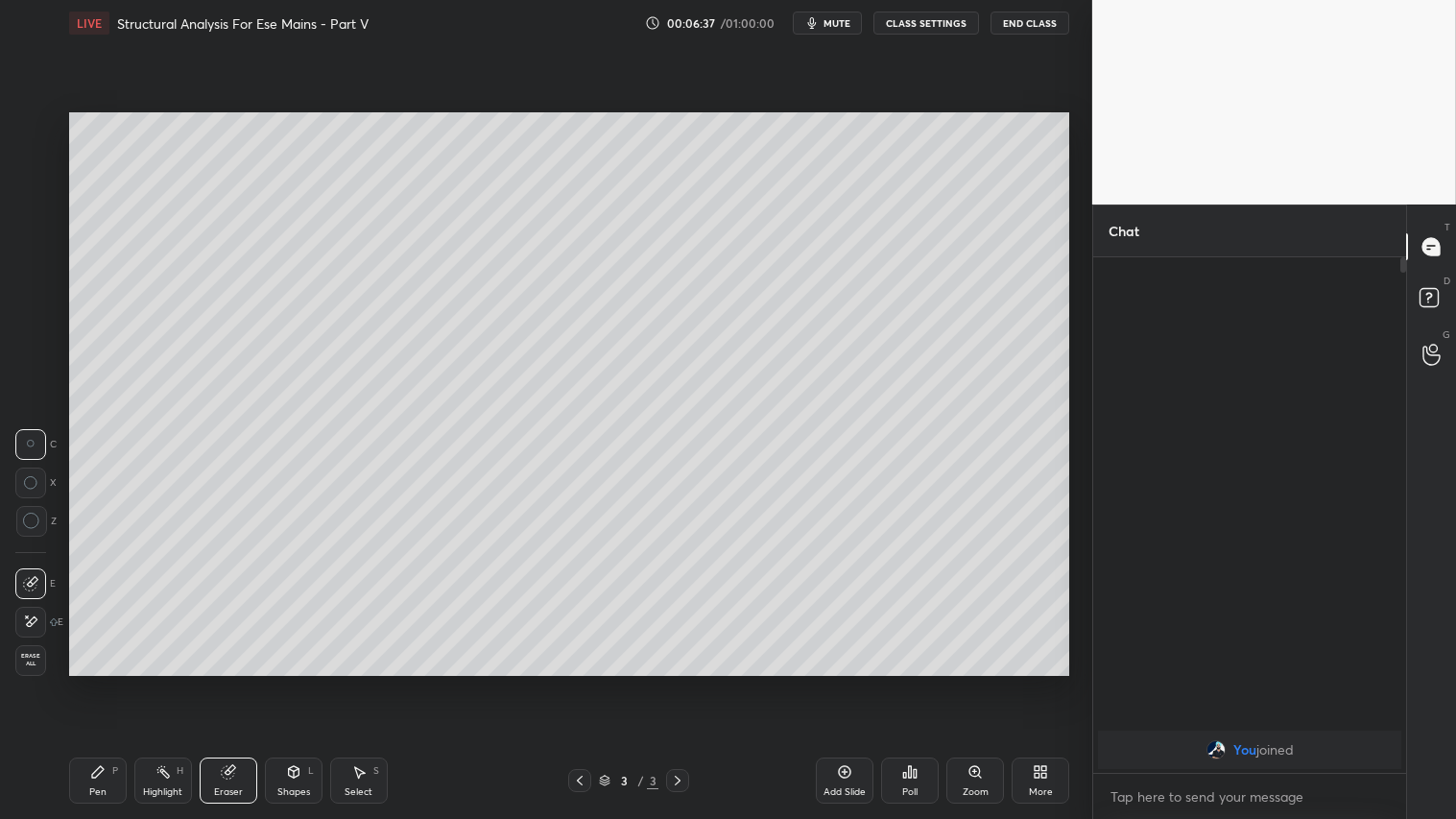 drag, startPoint x: 26, startPoint y: 647, endPoint x: 103, endPoint y: 765, distance: 140.90067 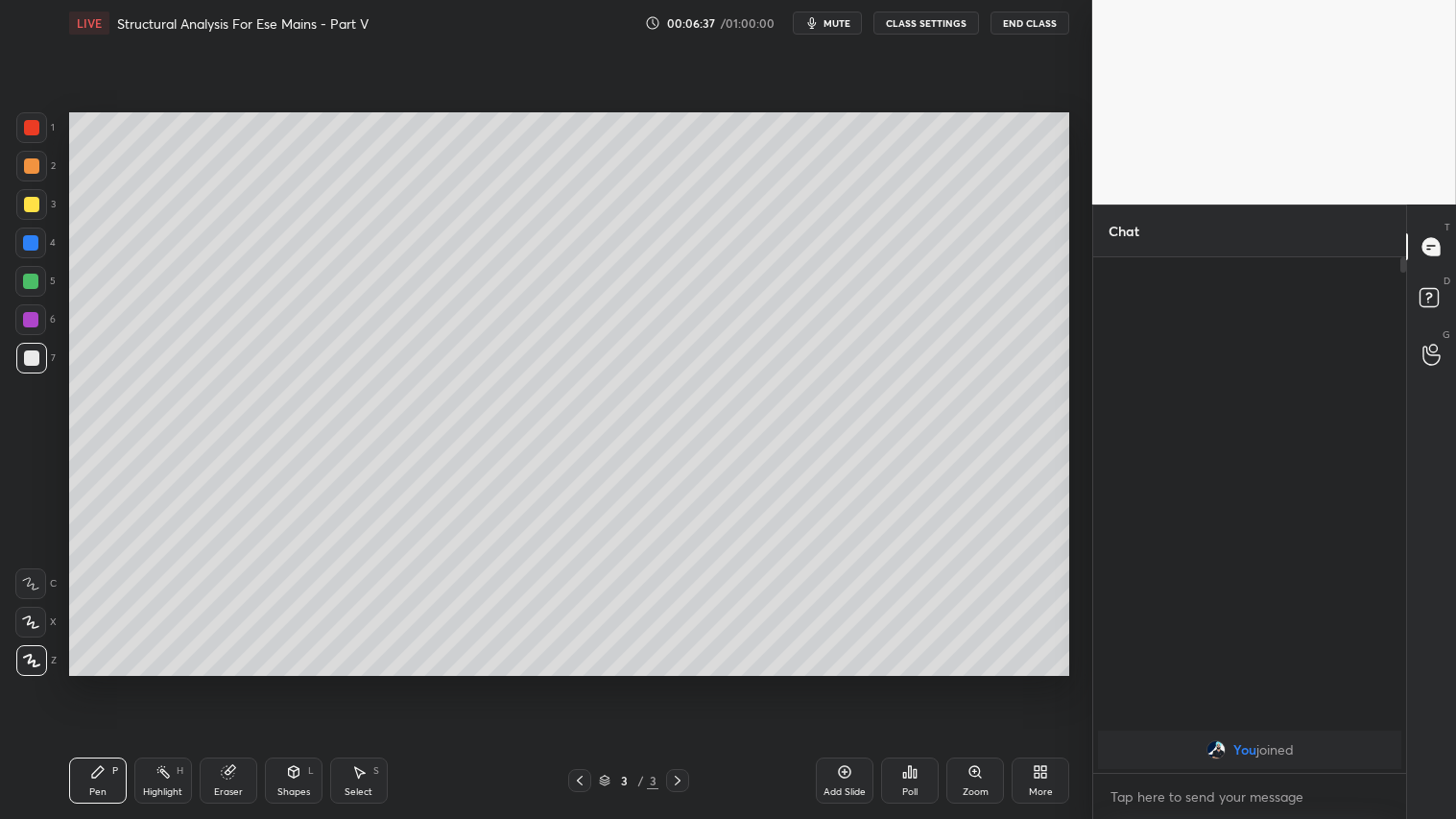 click on "Pen P" at bounding box center [98, 781] 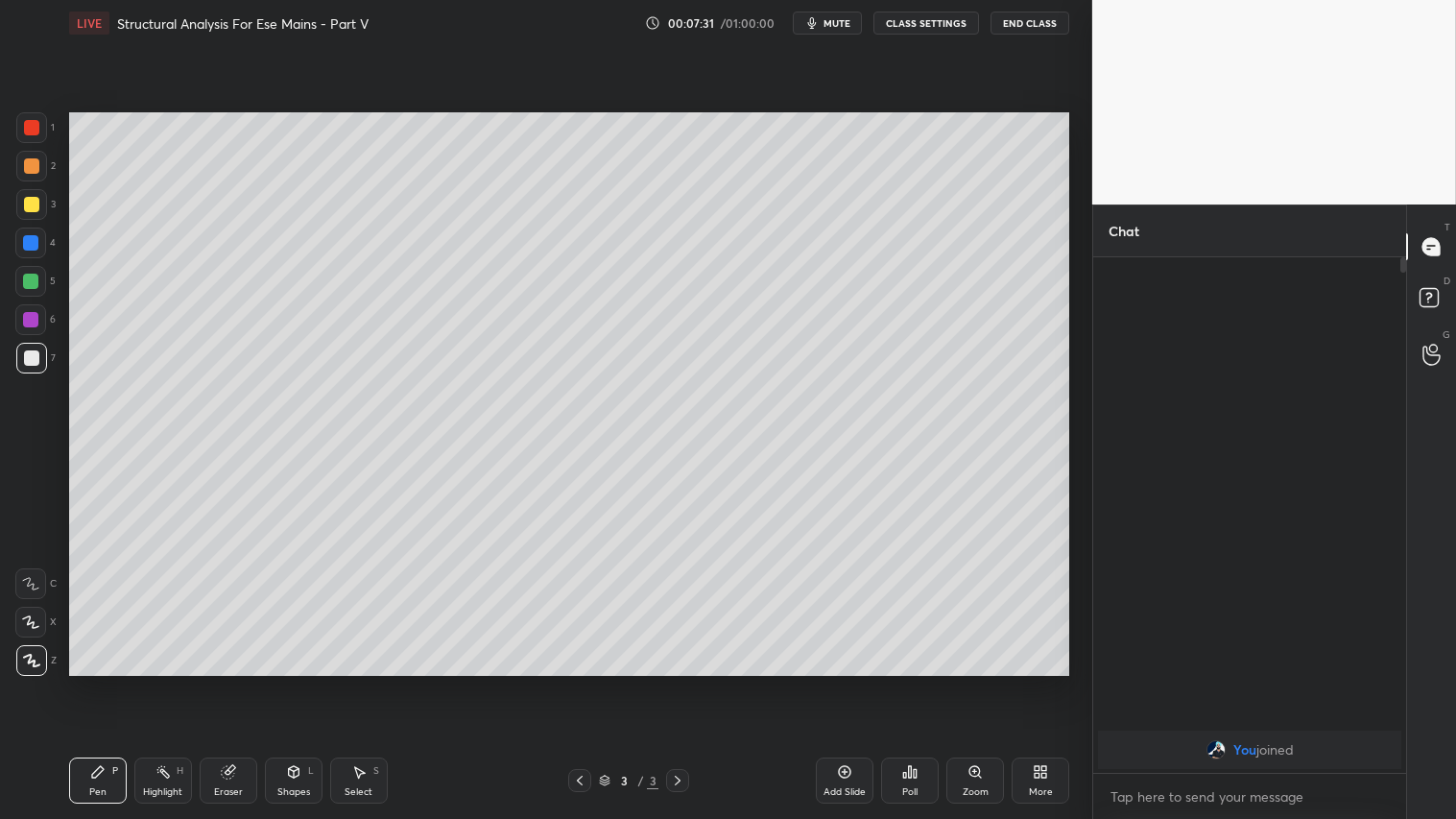 drag, startPoint x: 228, startPoint y: 778, endPoint x: 262, endPoint y: 694, distance: 90.62009 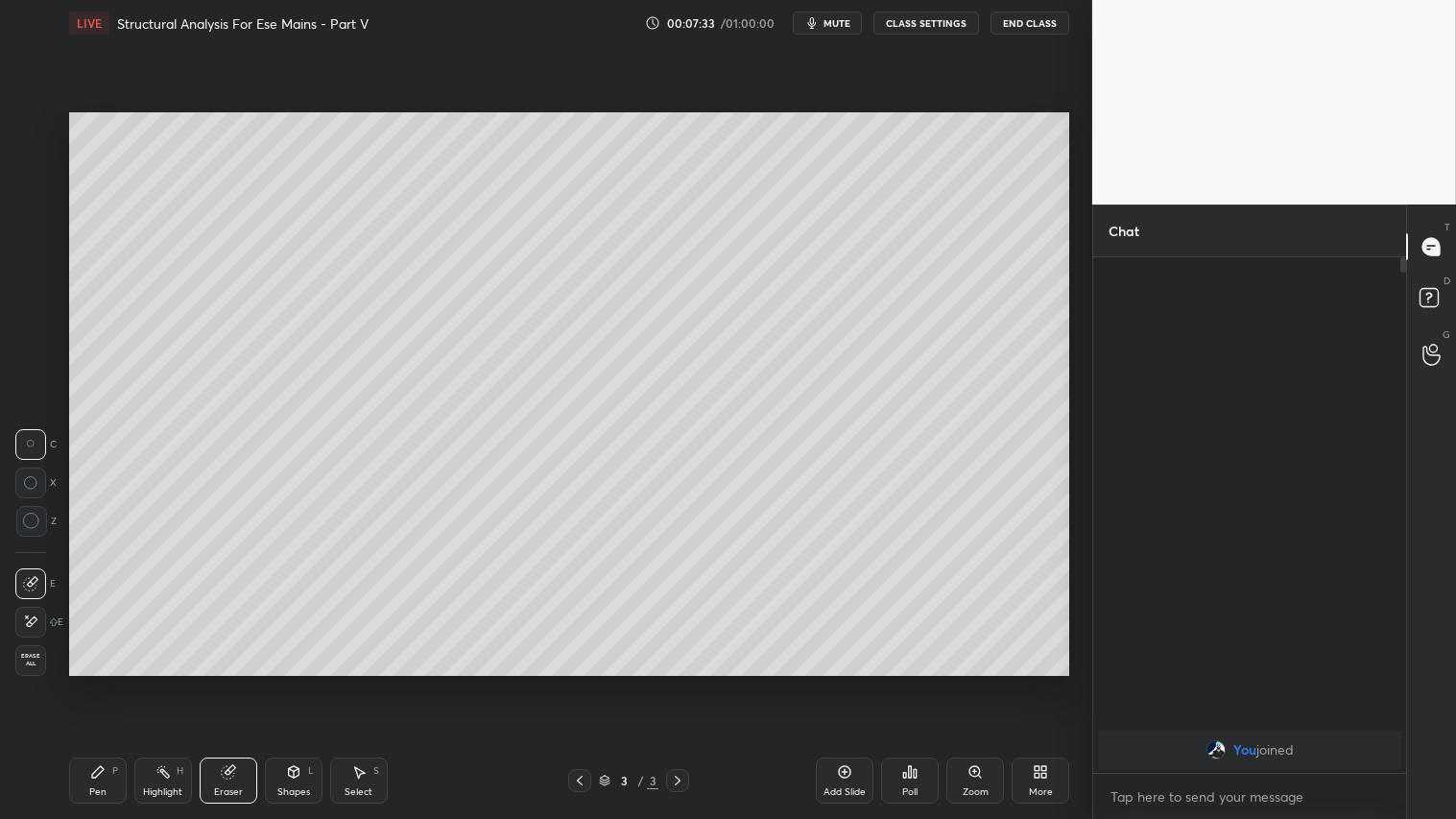 click on "Pen P" at bounding box center [98, 781] 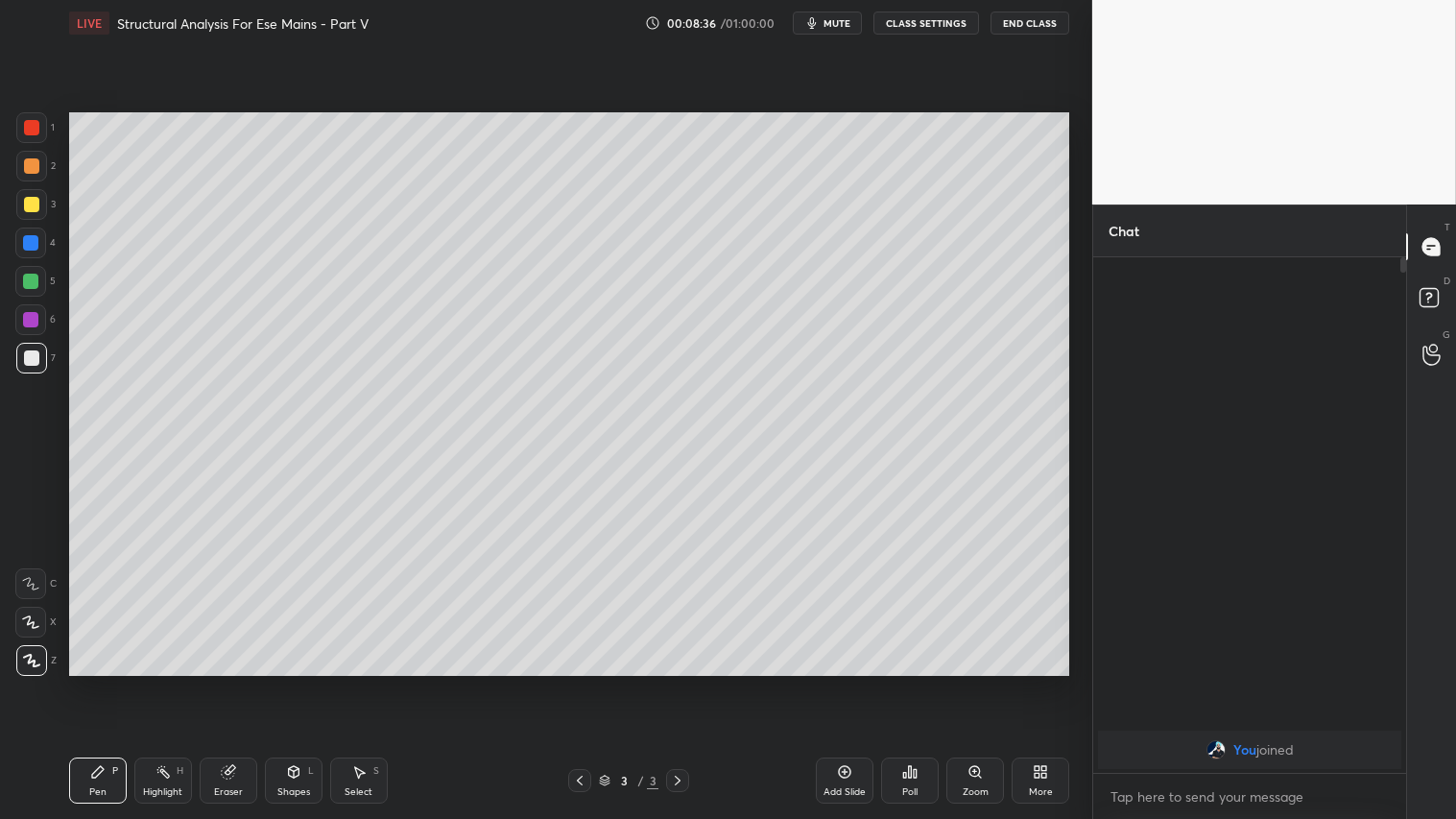 click on "Eraser" at bounding box center (228, 781) 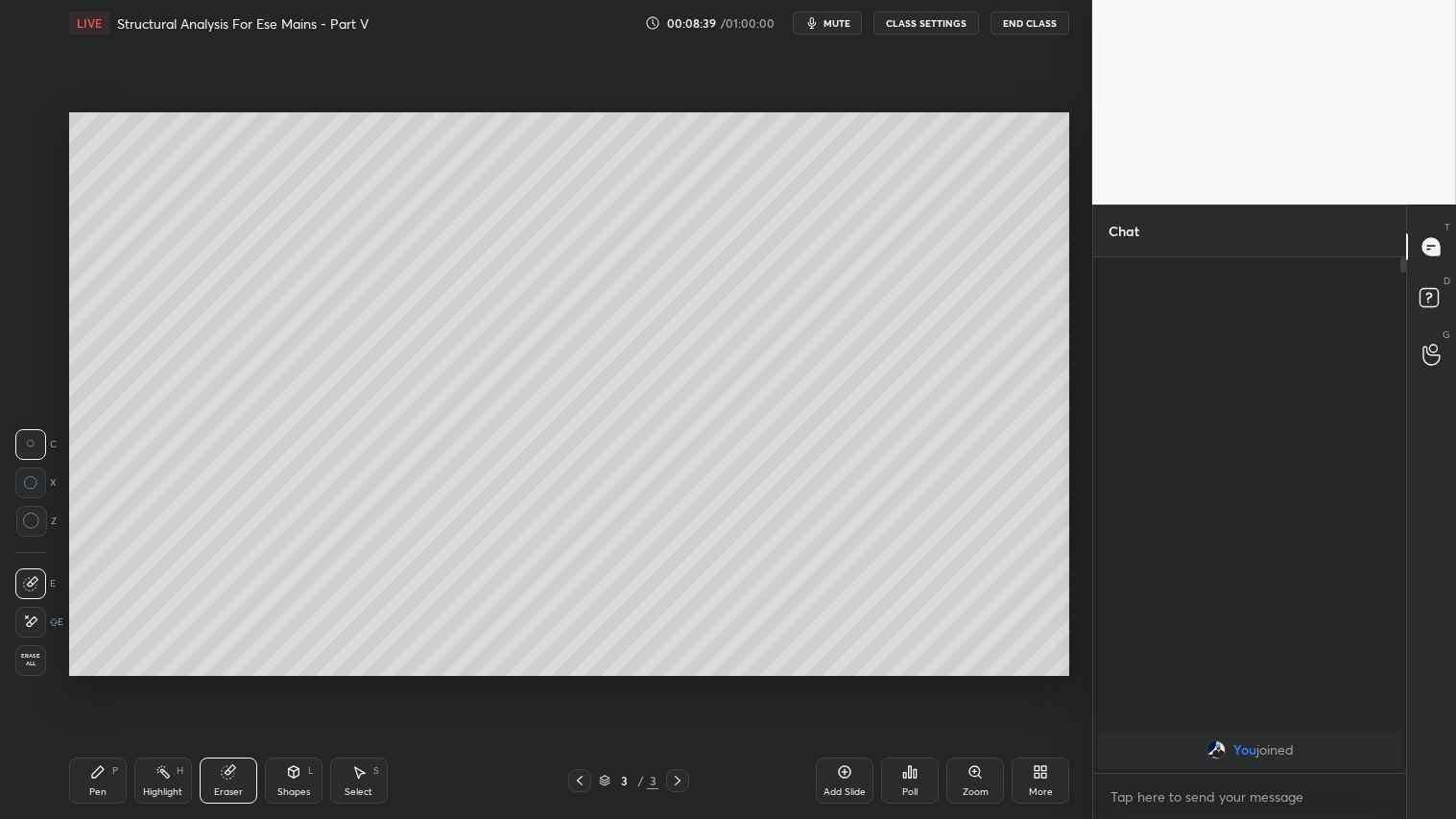 click on "Pen" at bounding box center (98, 792) 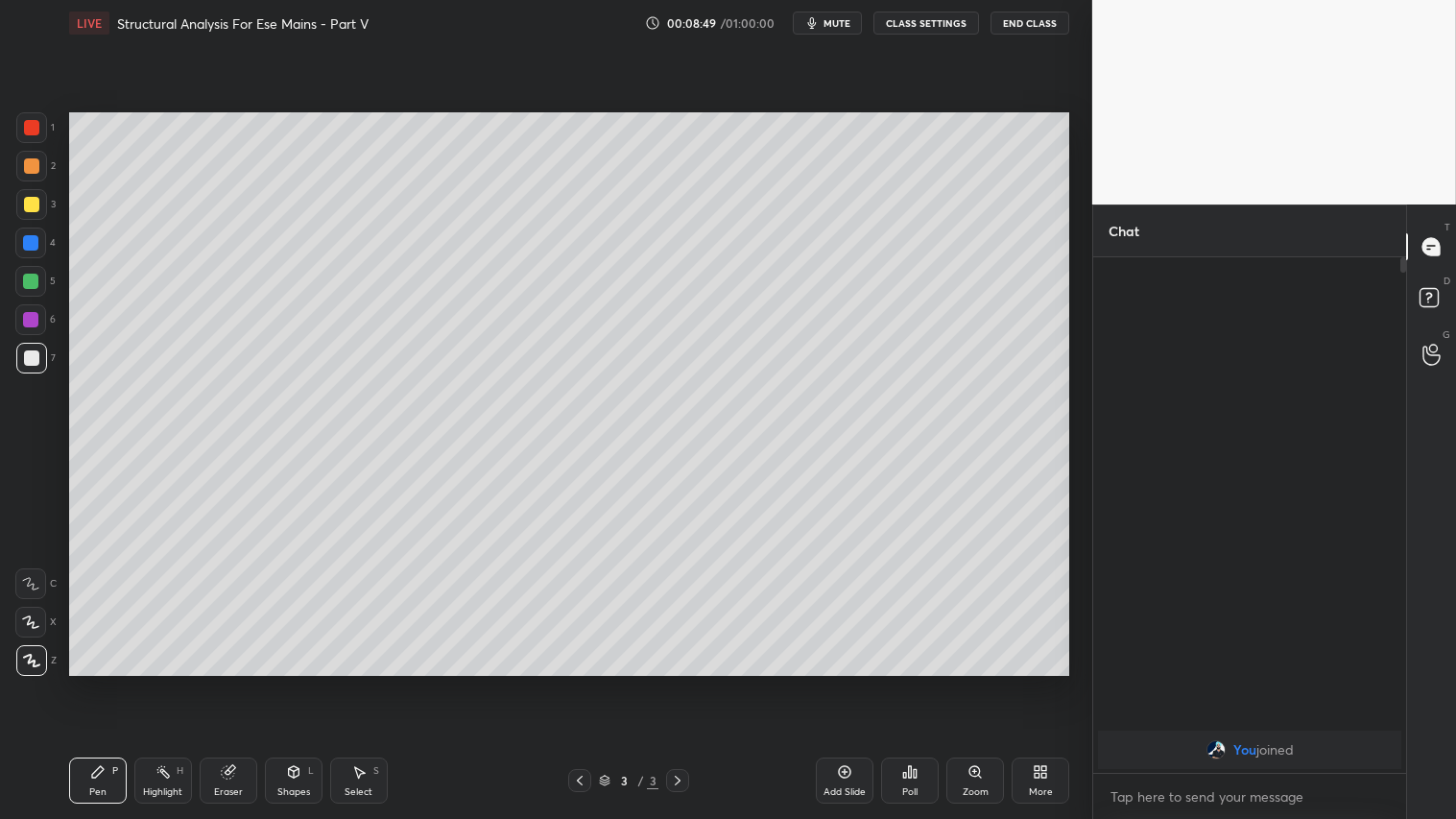 click on "Shapes L" at bounding box center [294, 781] 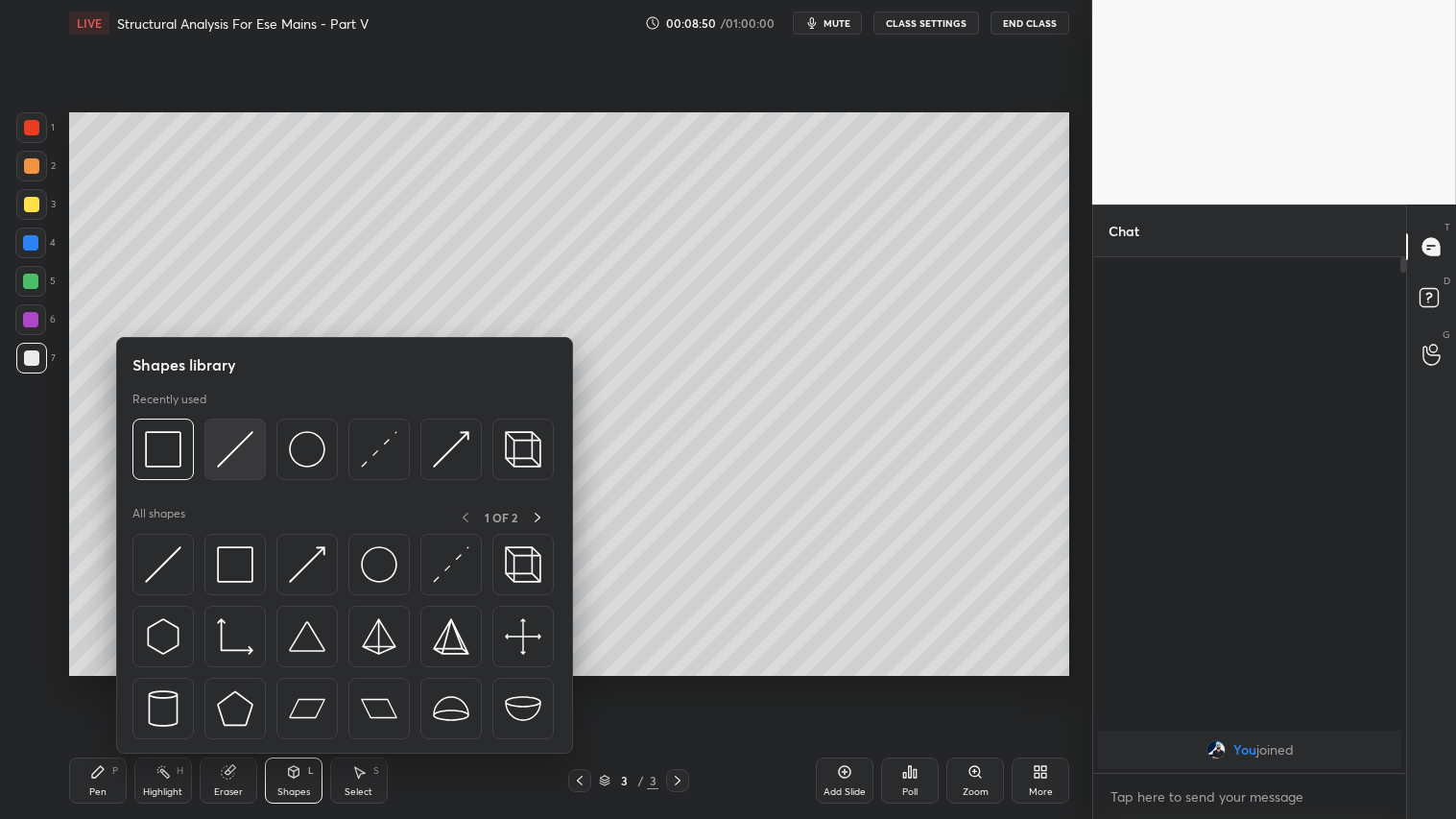 click at bounding box center (235, 449) 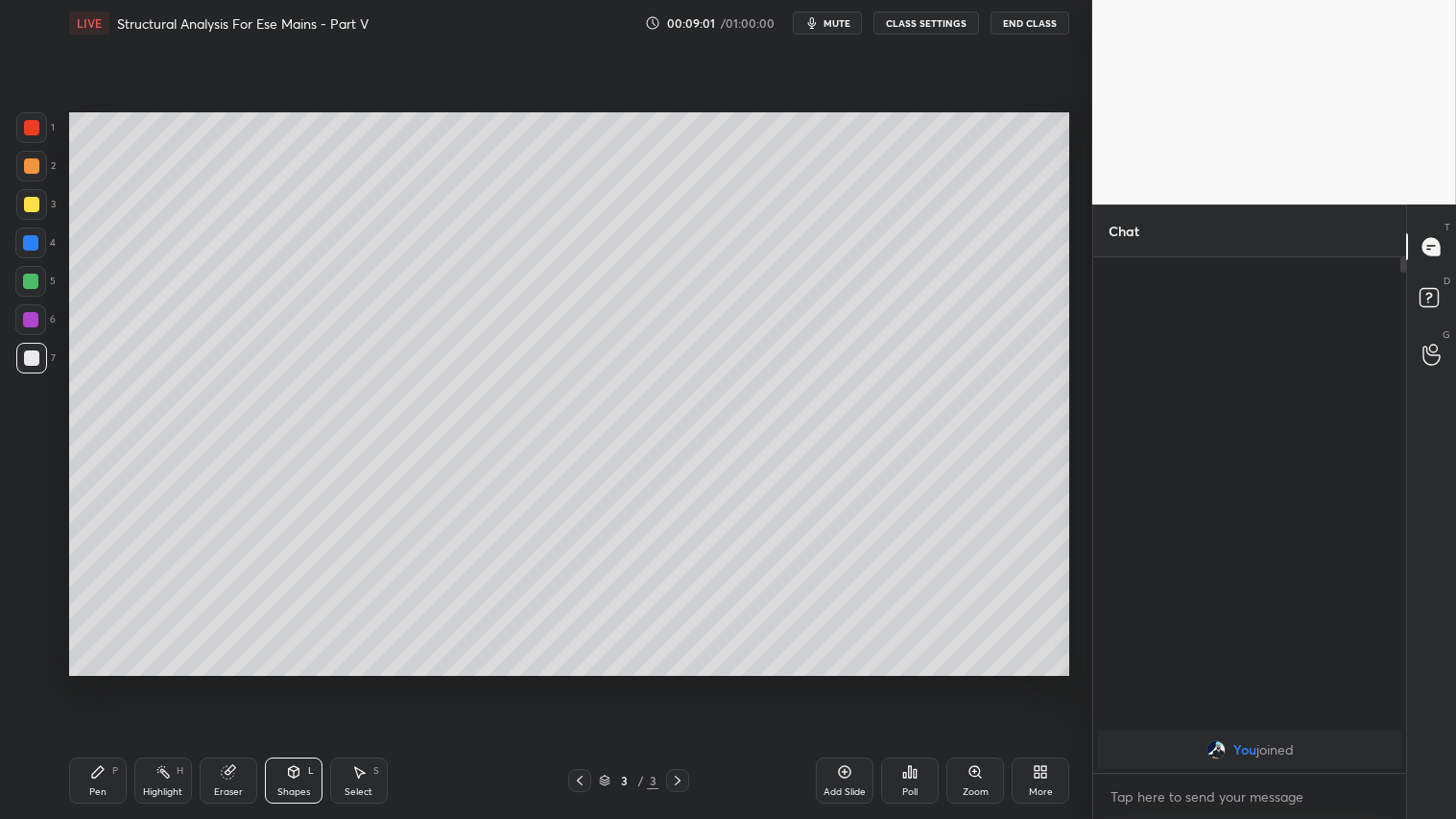 drag, startPoint x: 289, startPoint y: 790, endPoint x: 317, endPoint y: 757, distance: 43.27817 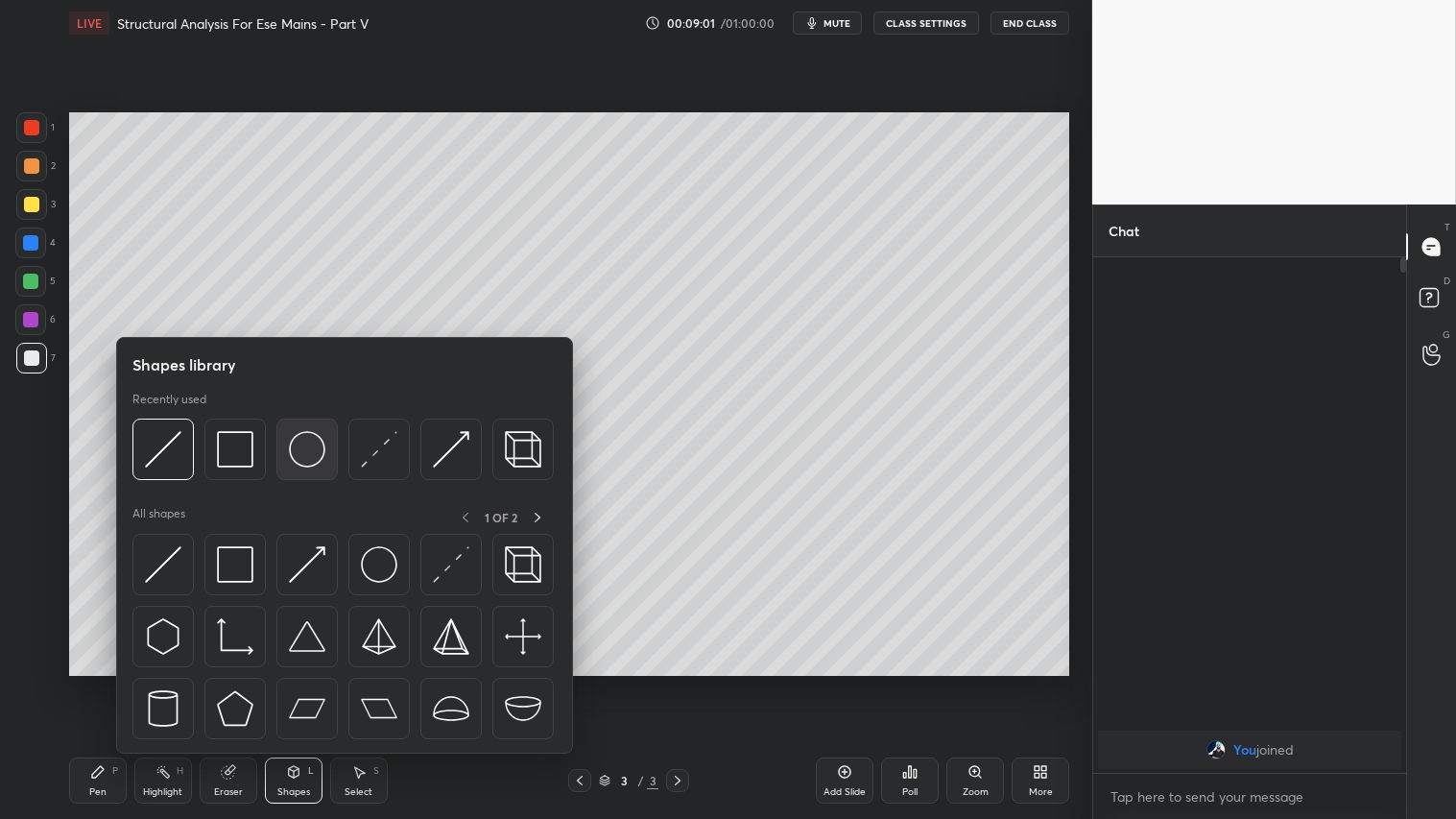 click at bounding box center (307, 449) 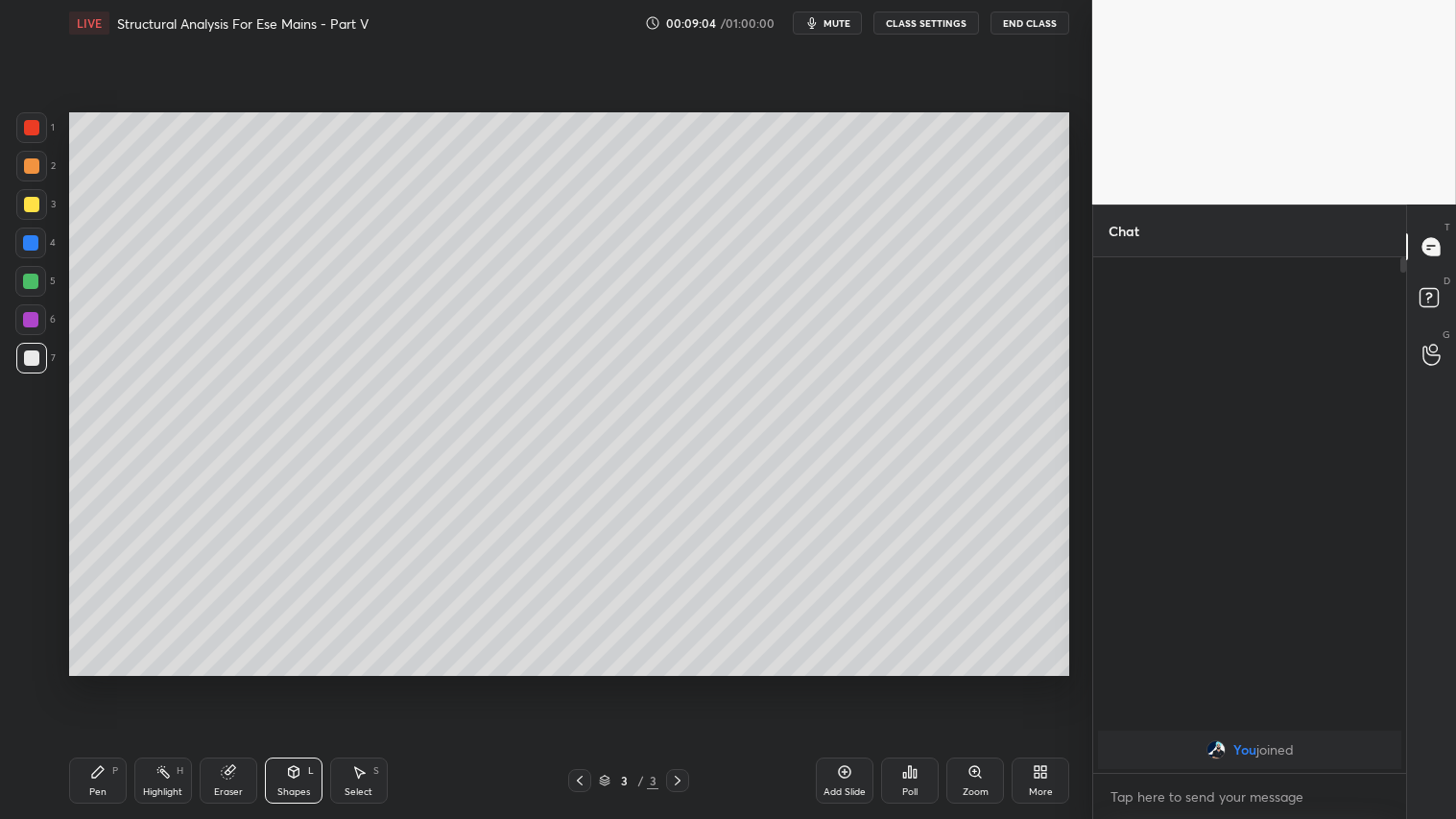 click on "Shapes L" at bounding box center (294, 781) 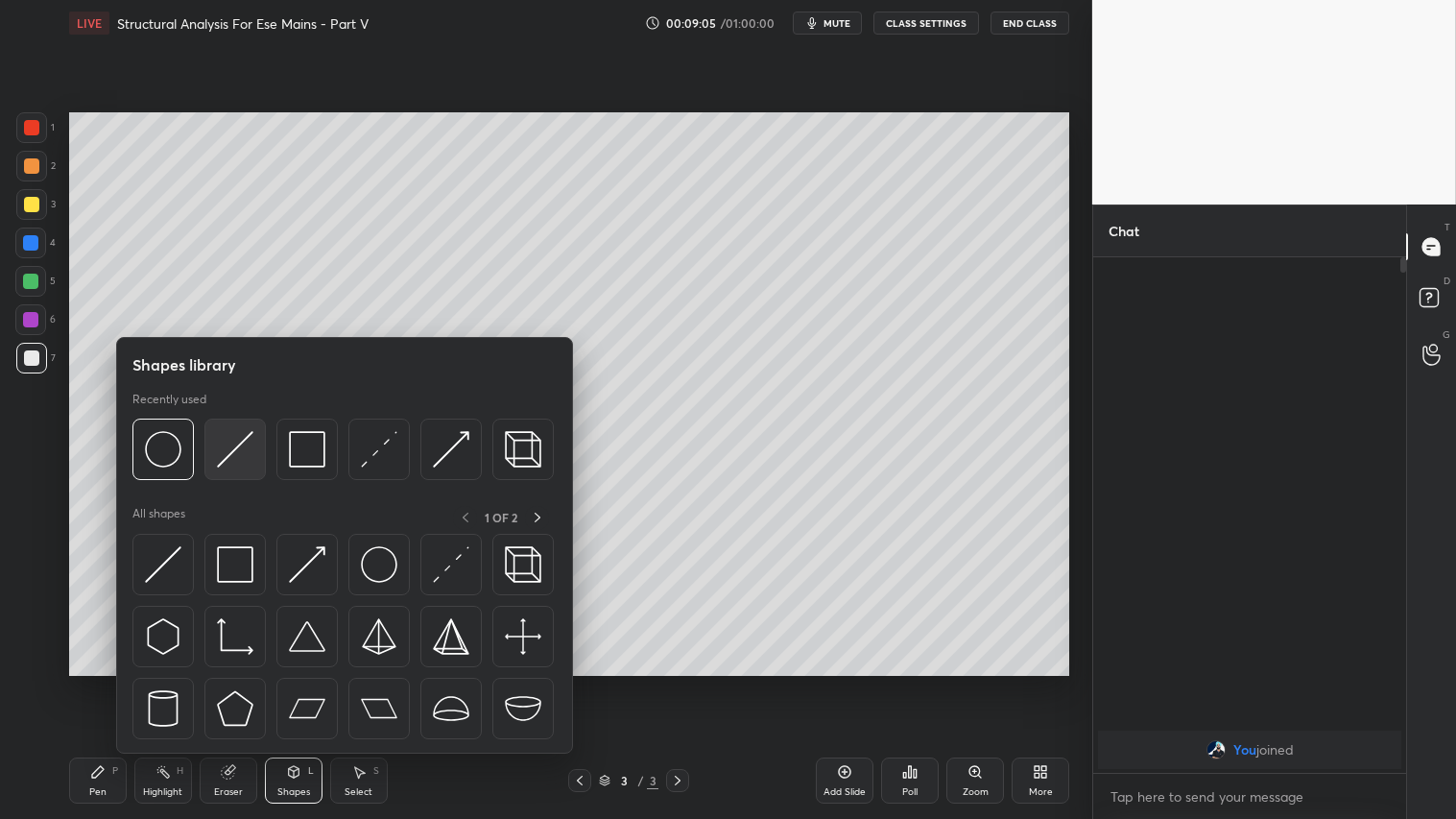 click at bounding box center (235, 449) 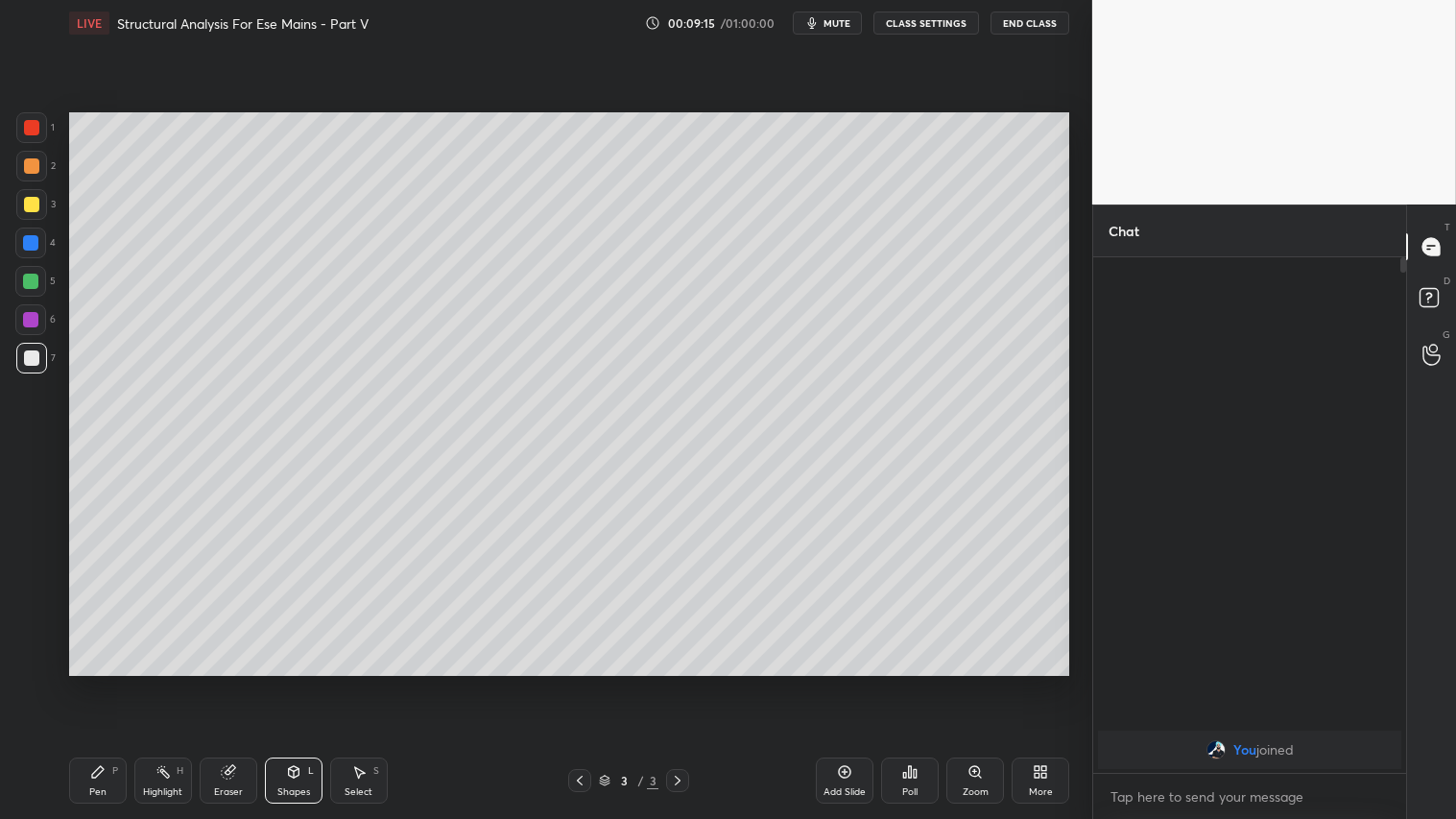 click on "Pen P" at bounding box center (98, 781) 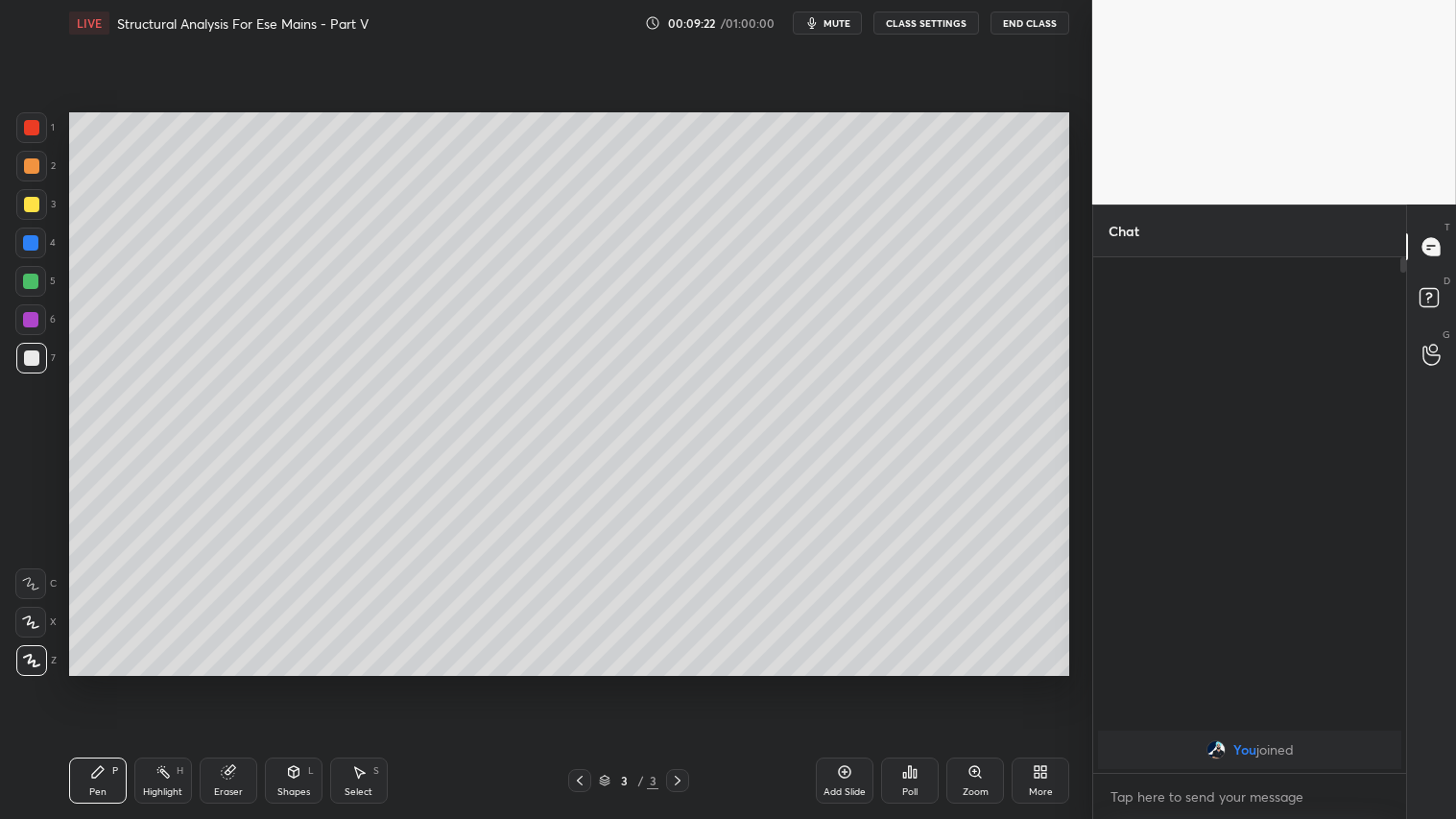 click on "Shapes L" at bounding box center [294, 781] 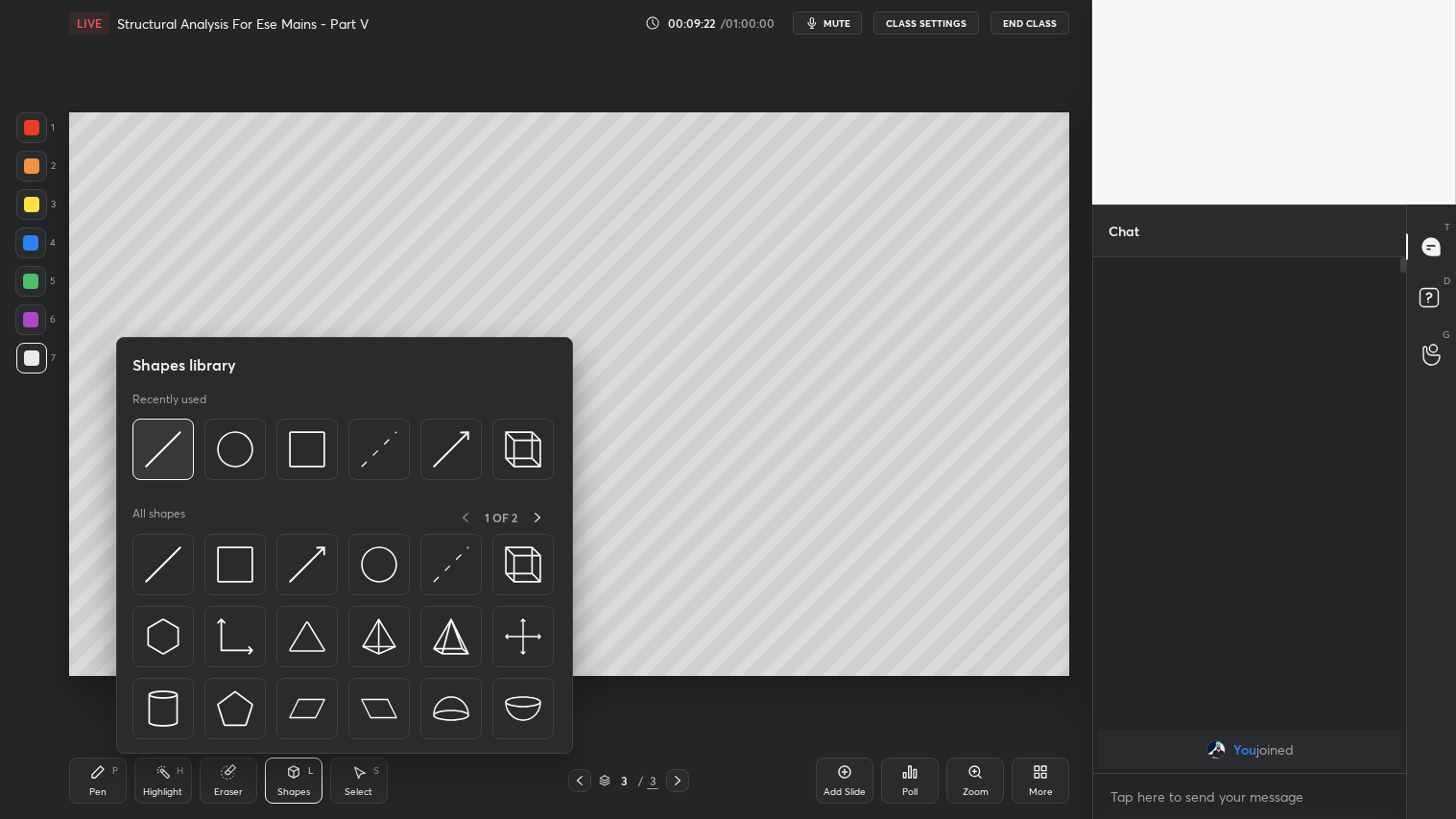 click at bounding box center (163, 449) 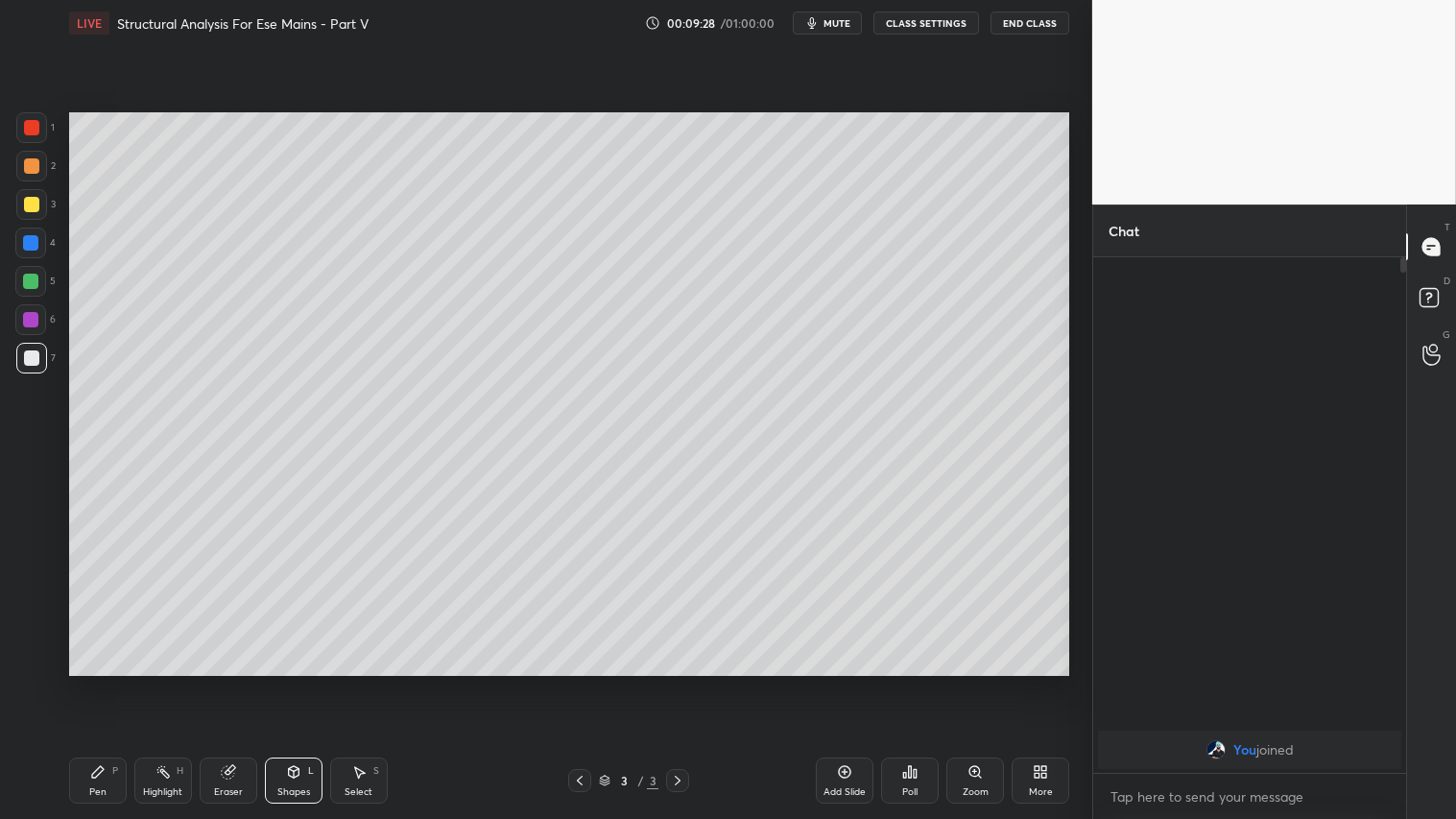 drag, startPoint x: 91, startPoint y: 785, endPoint x: 100, endPoint y: 779, distance: 10.816654 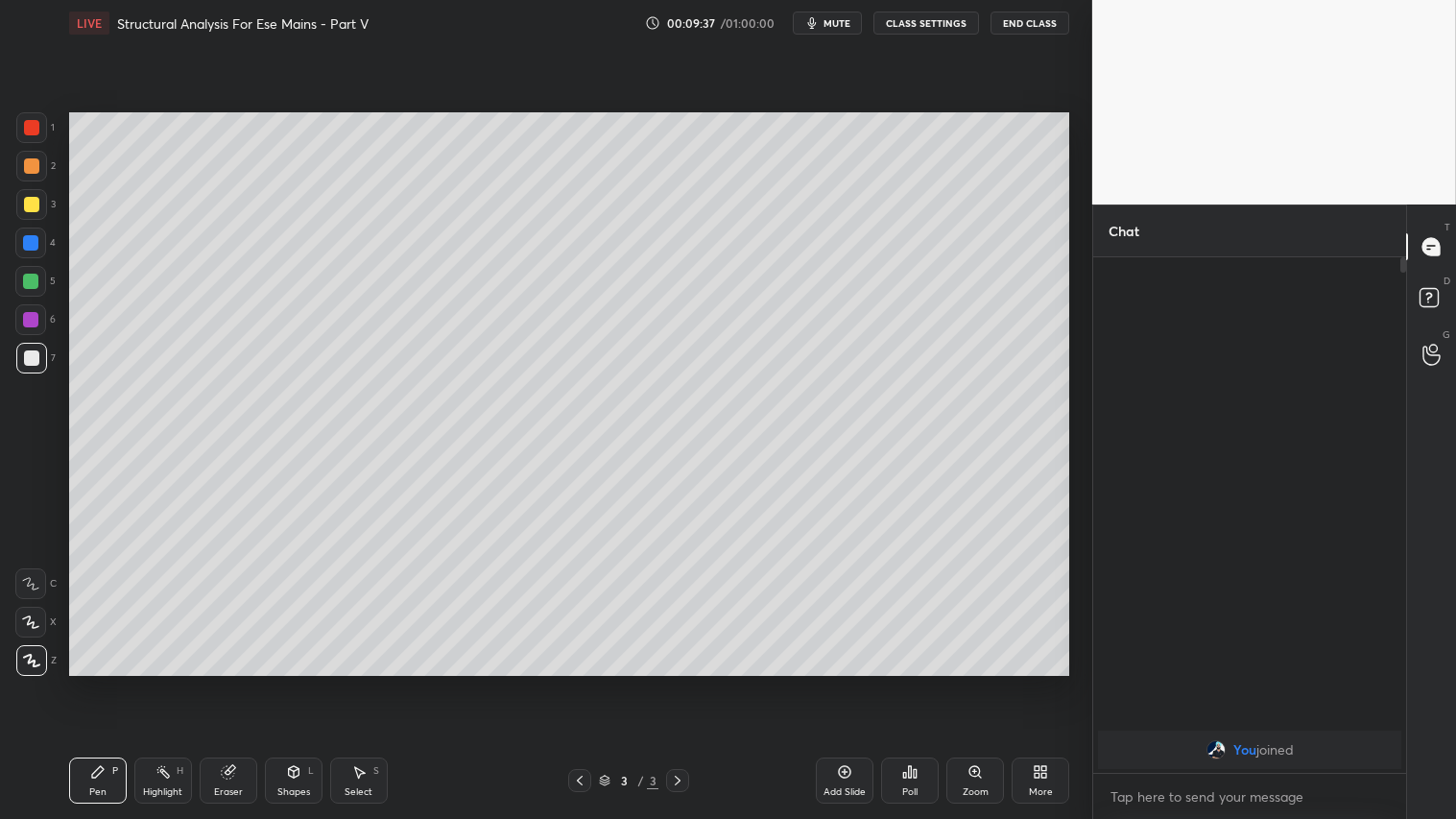 click on "Shapes" at bounding box center (294, 792) 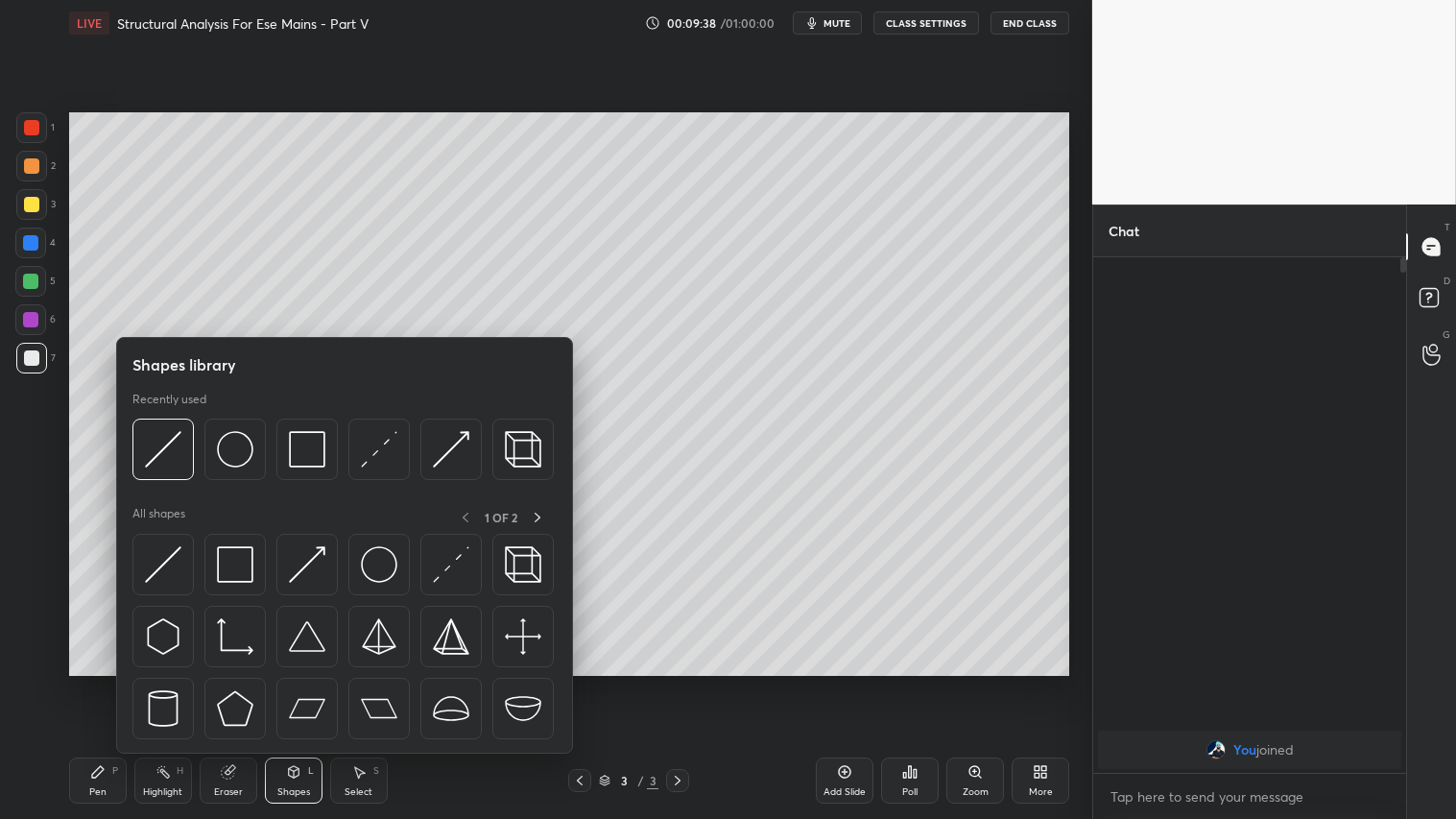 click on "Shapes library Recently used All shapes 1 OF 2" at bounding box center (345, 545) 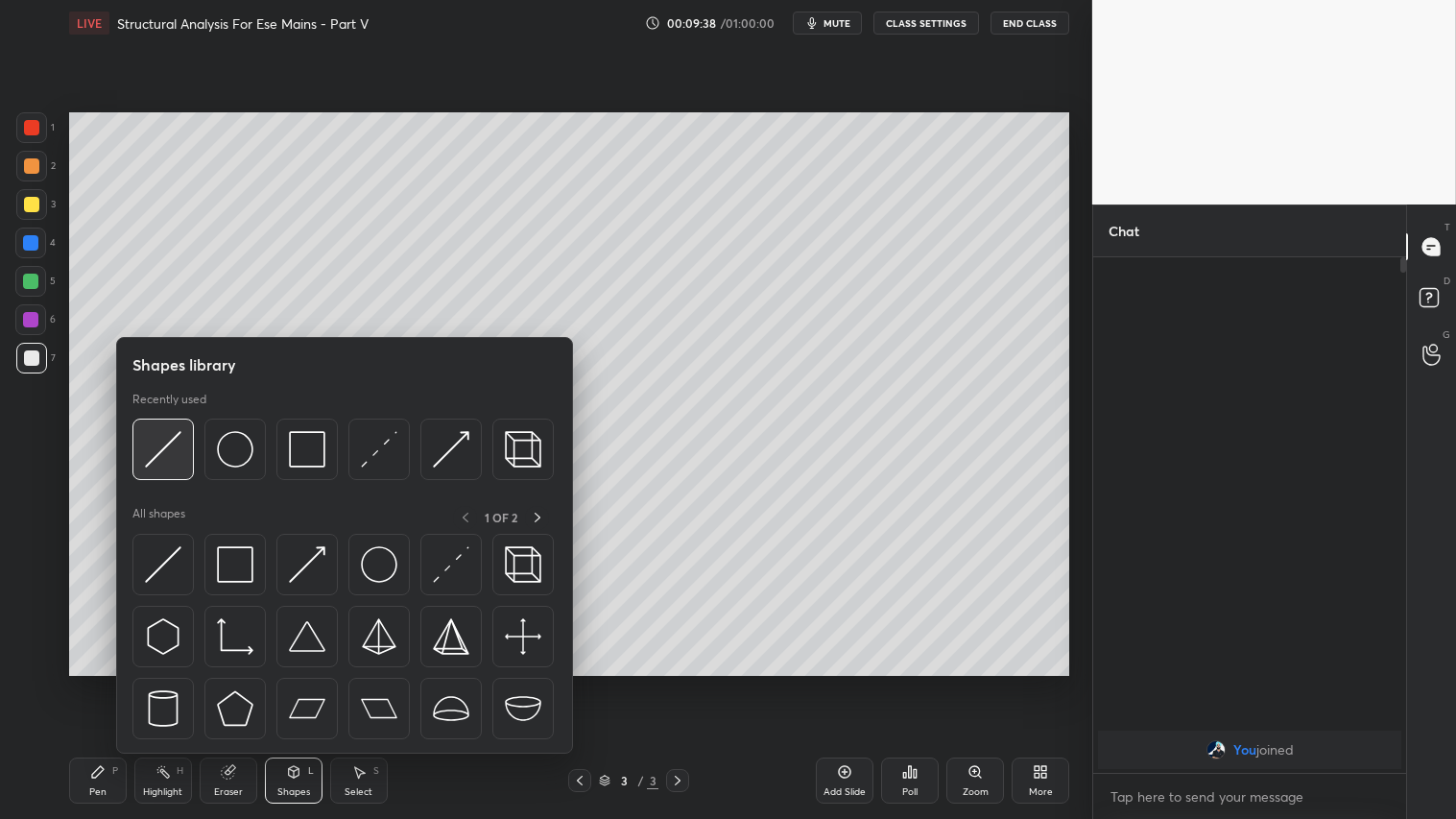 click at bounding box center (163, 449) 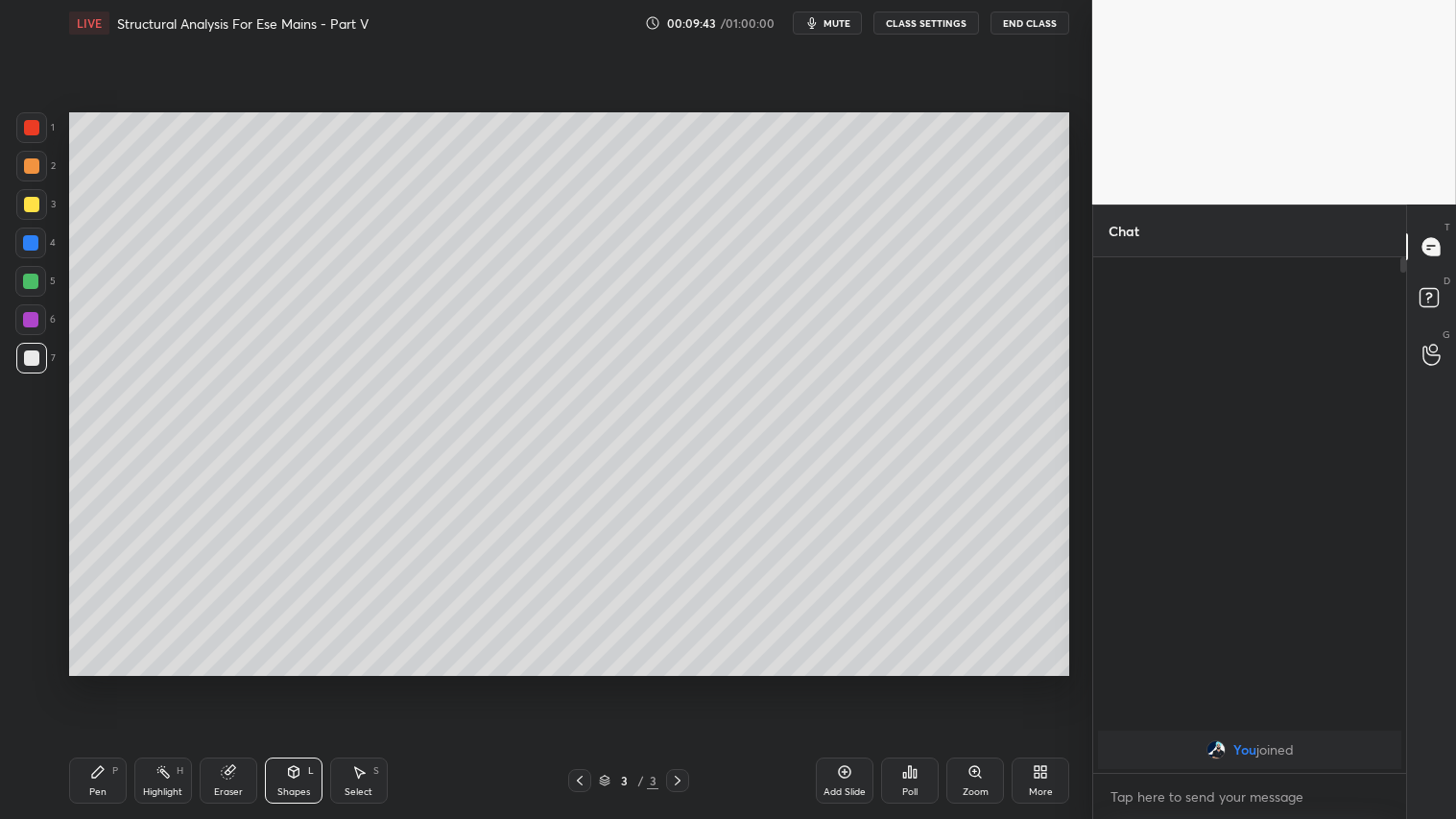 click 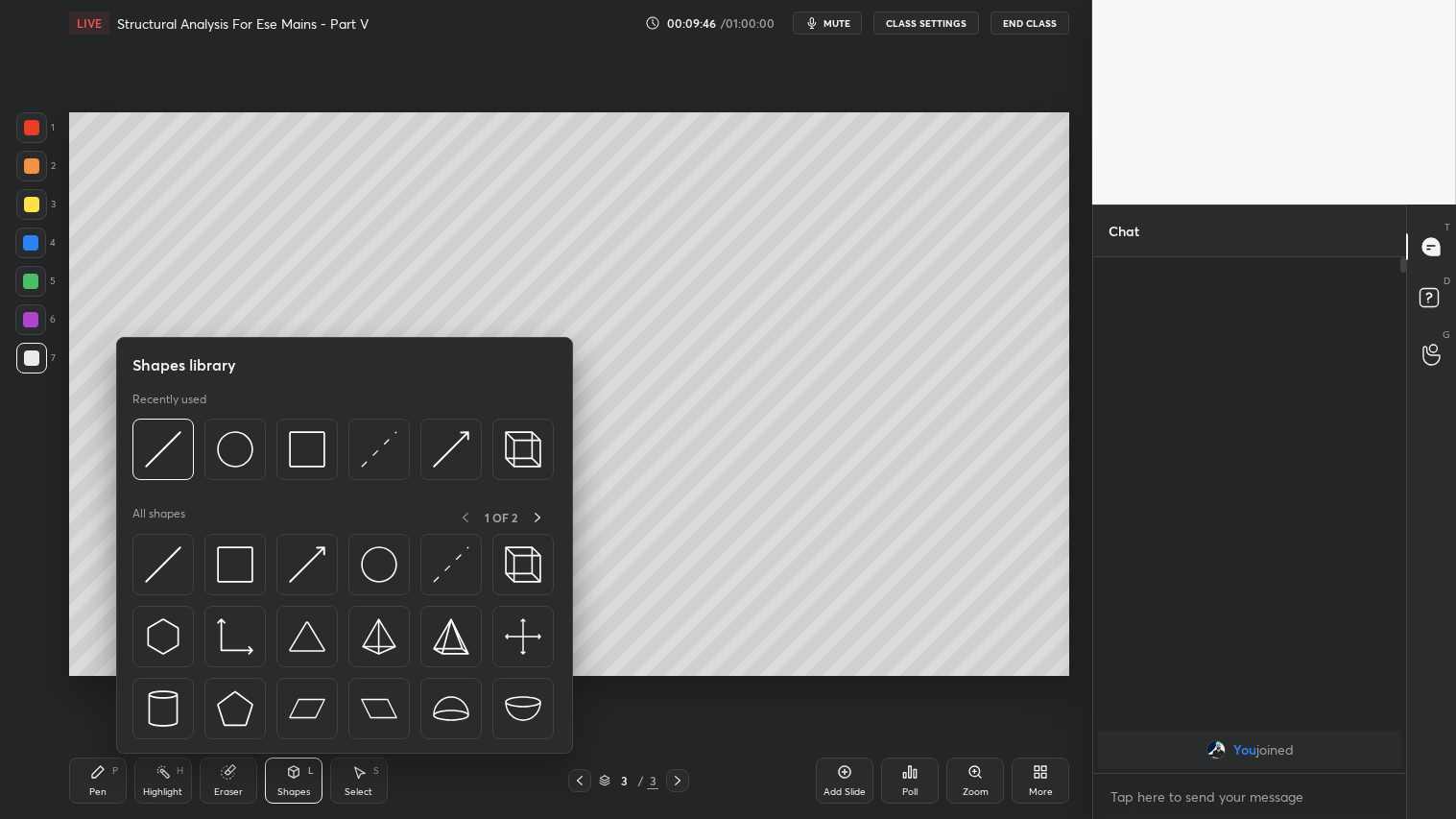 drag, startPoint x: 77, startPoint y: 783, endPoint x: 136, endPoint y: 778, distance: 59.211485 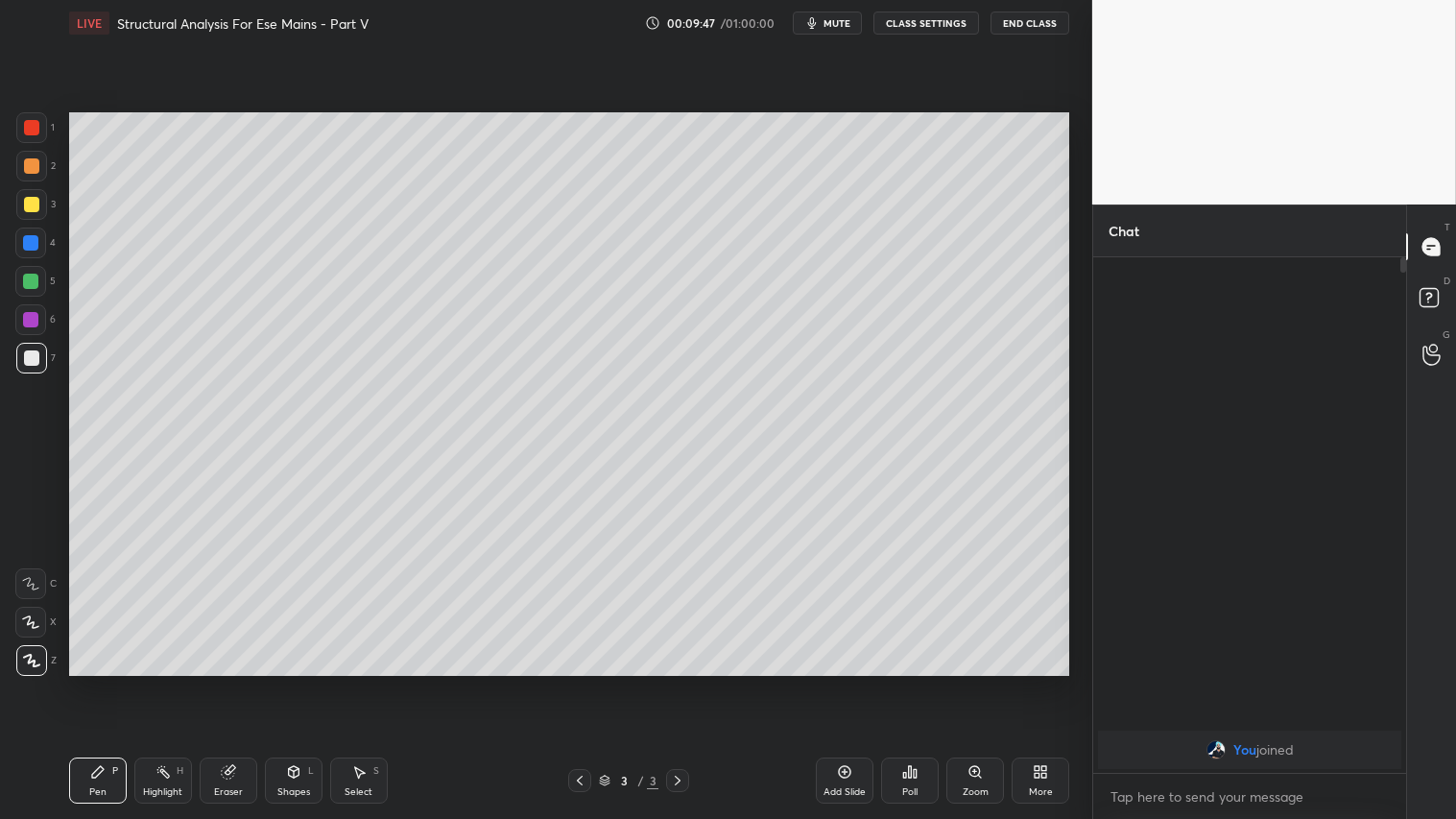 click on "Shapes L" at bounding box center [294, 781] 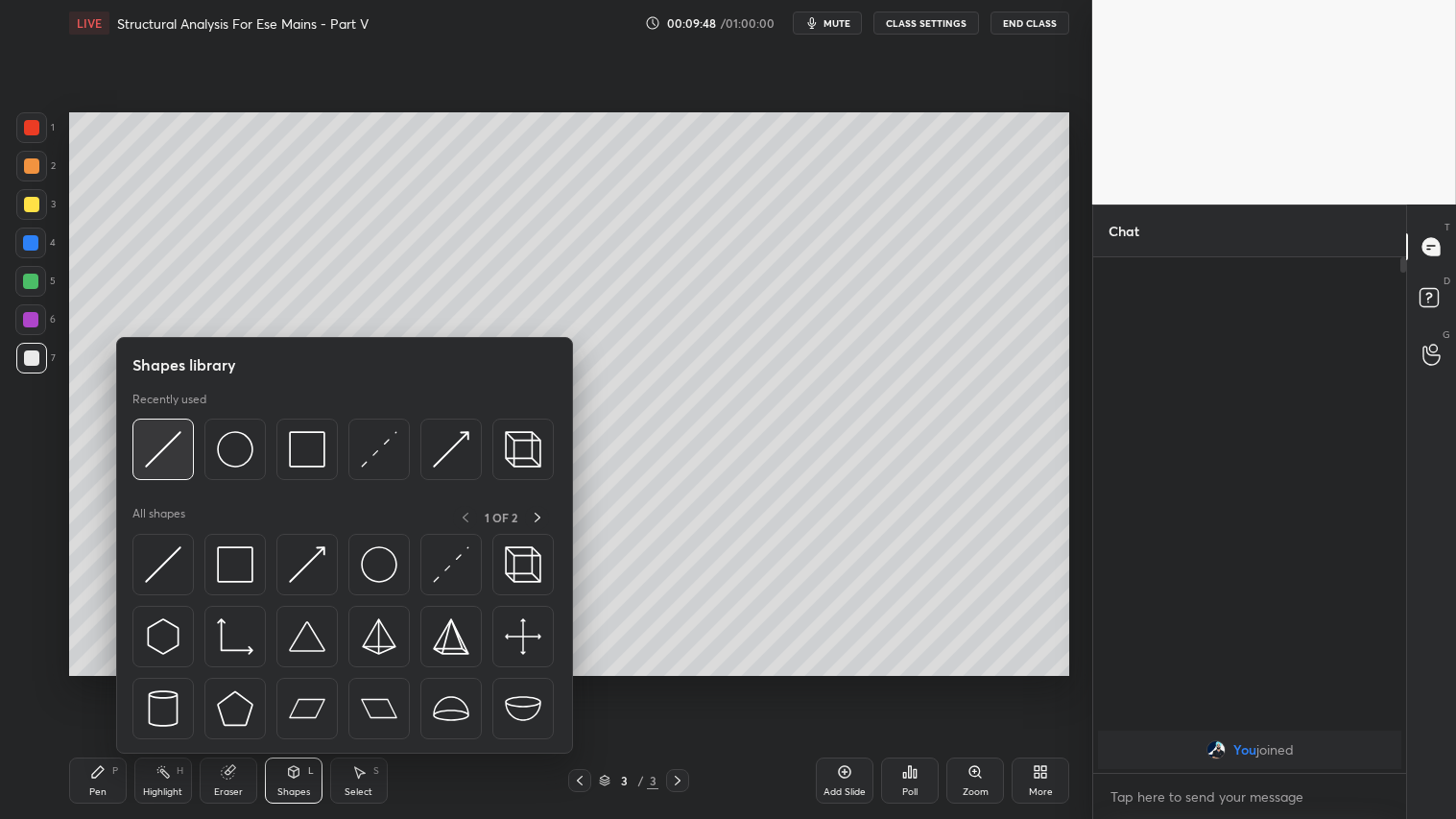 click at bounding box center (163, 449) 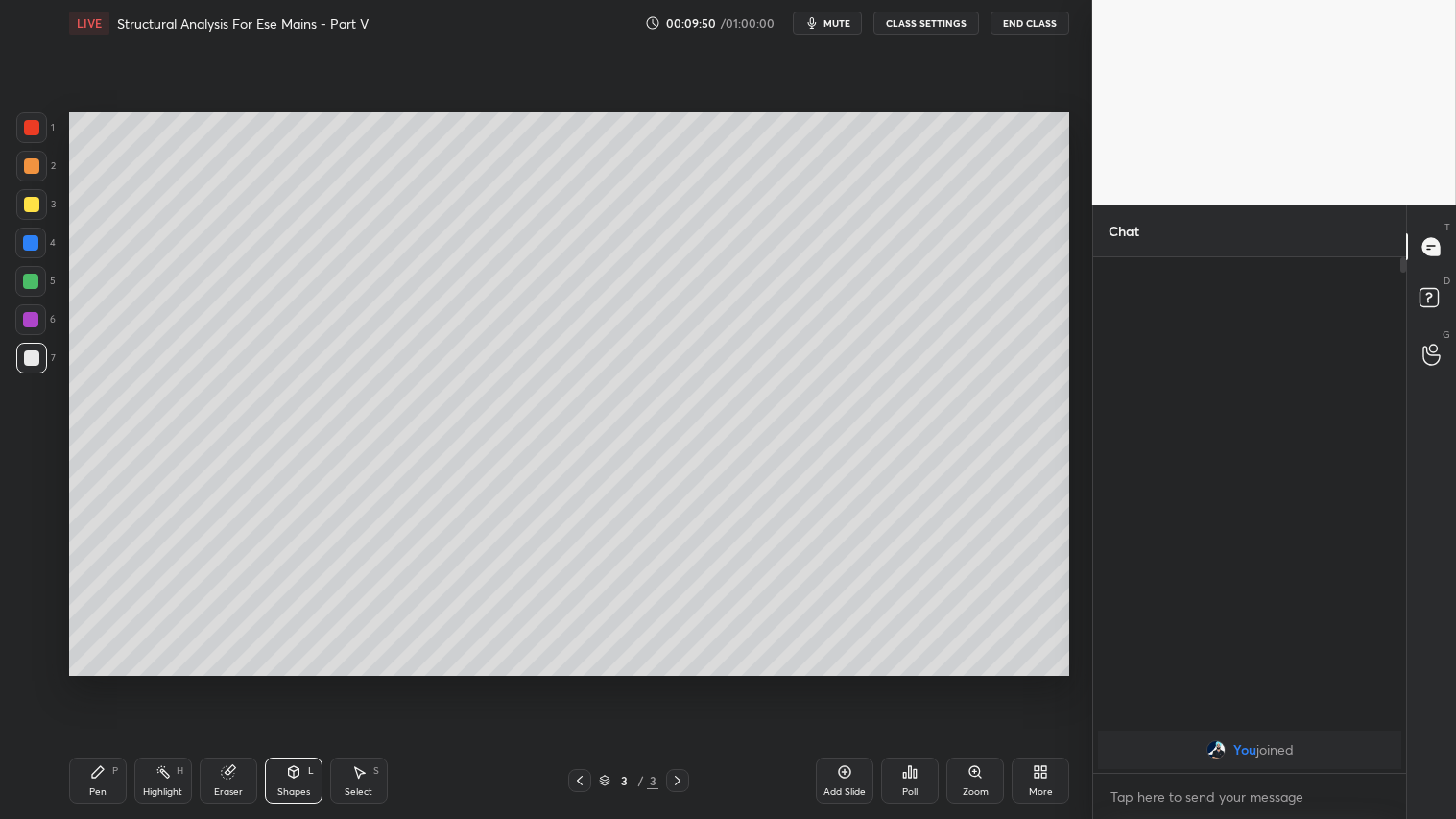 click on "Shapes L" at bounding box center [294, 781] 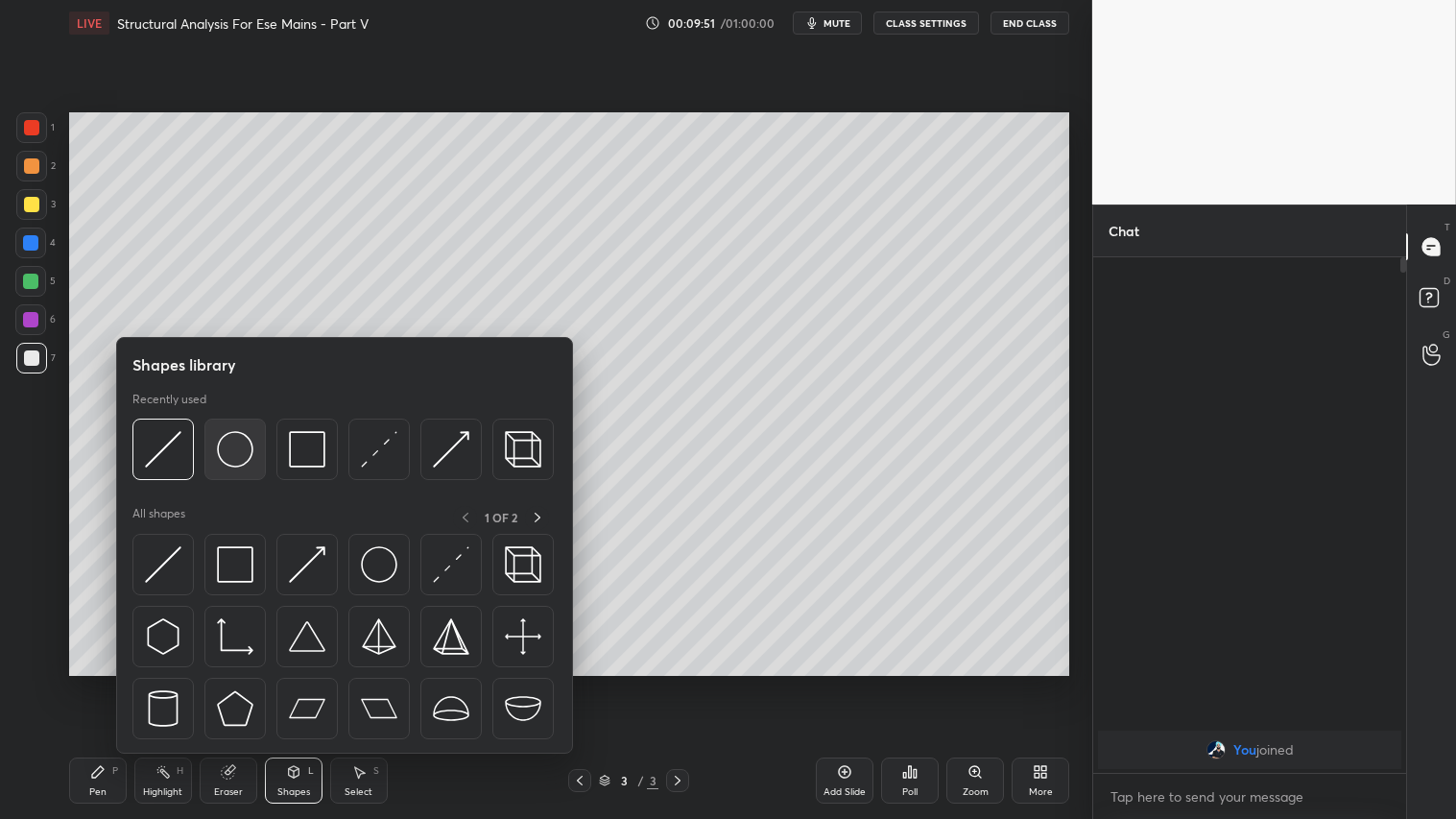 click at bounding box center [235, 449] 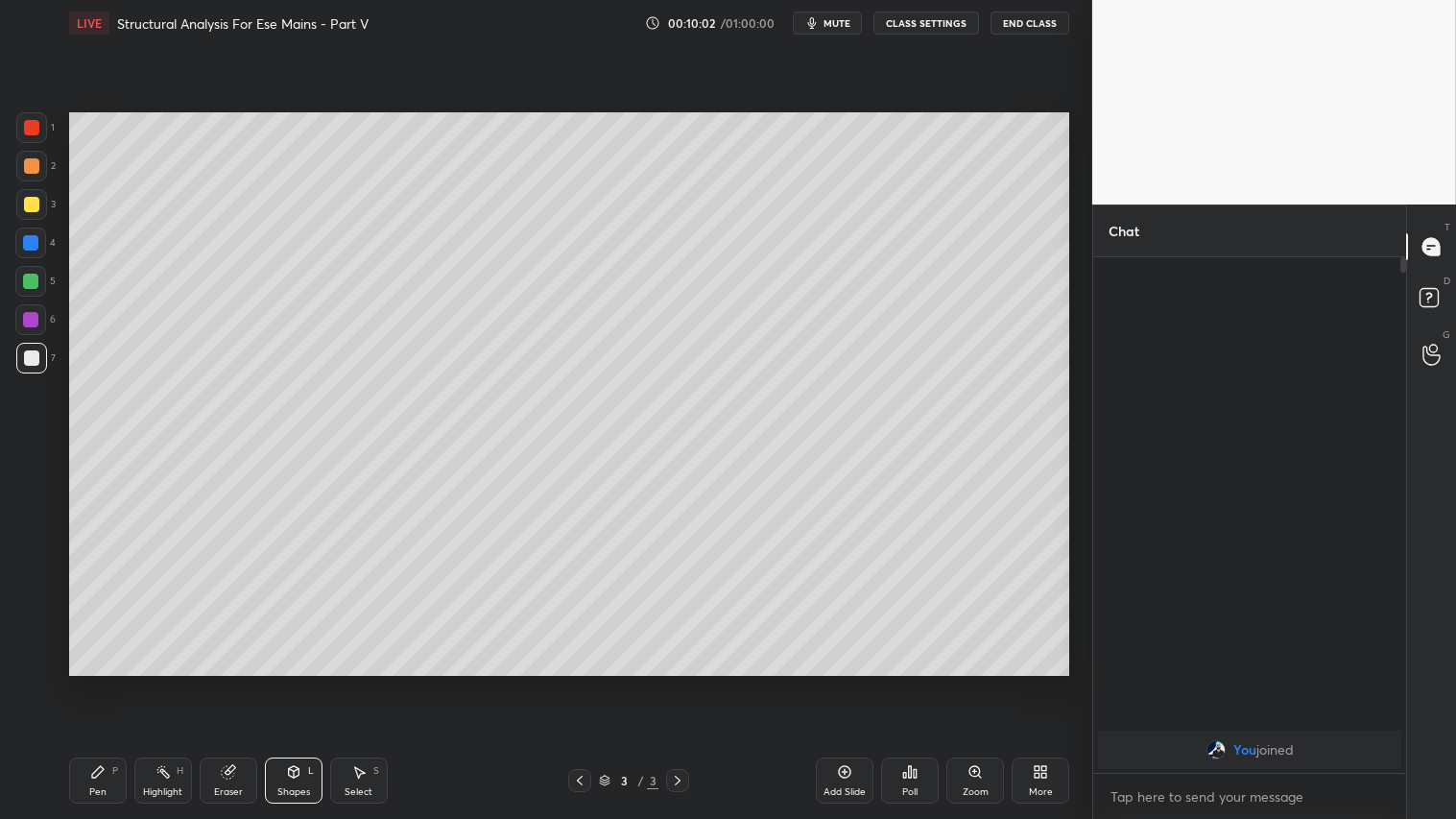 drag, startPoint x: 301, startPoint y: 783, endPoint x: 304, endPoint y: 768, distance: 15.297059 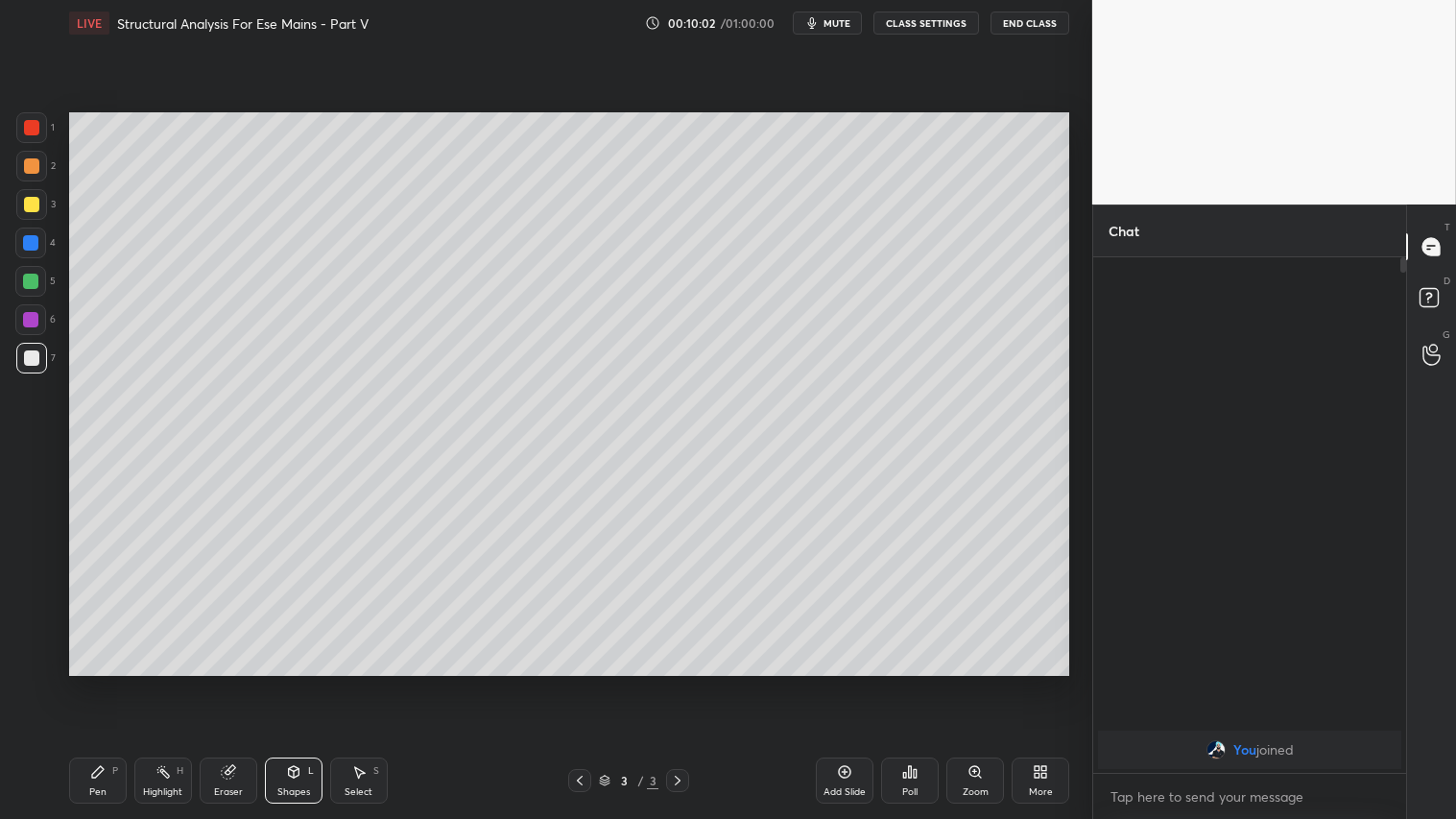 click on "Shapes L" at bounding box center (294, 781) 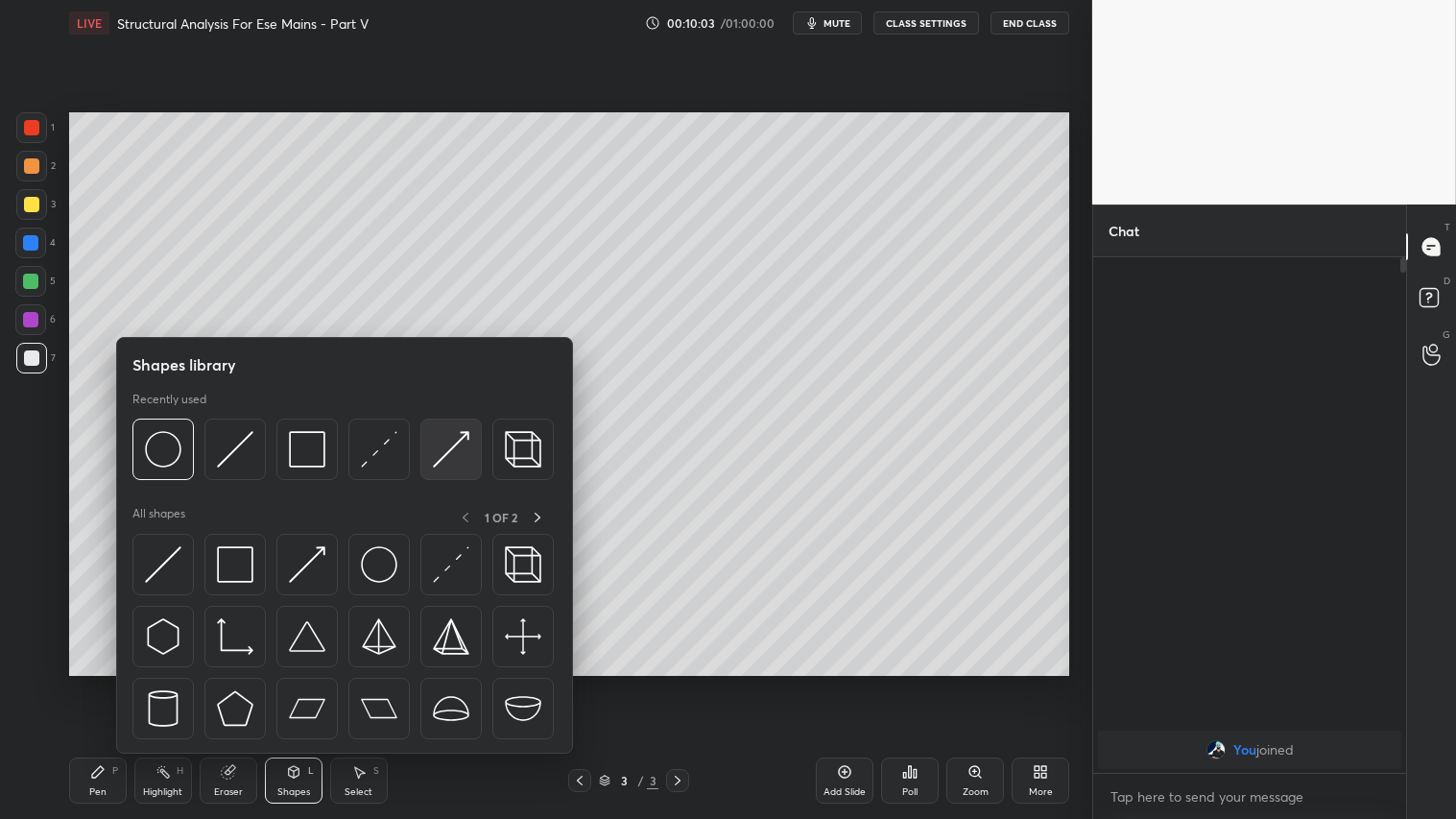 click at bounding box center (451, 449) 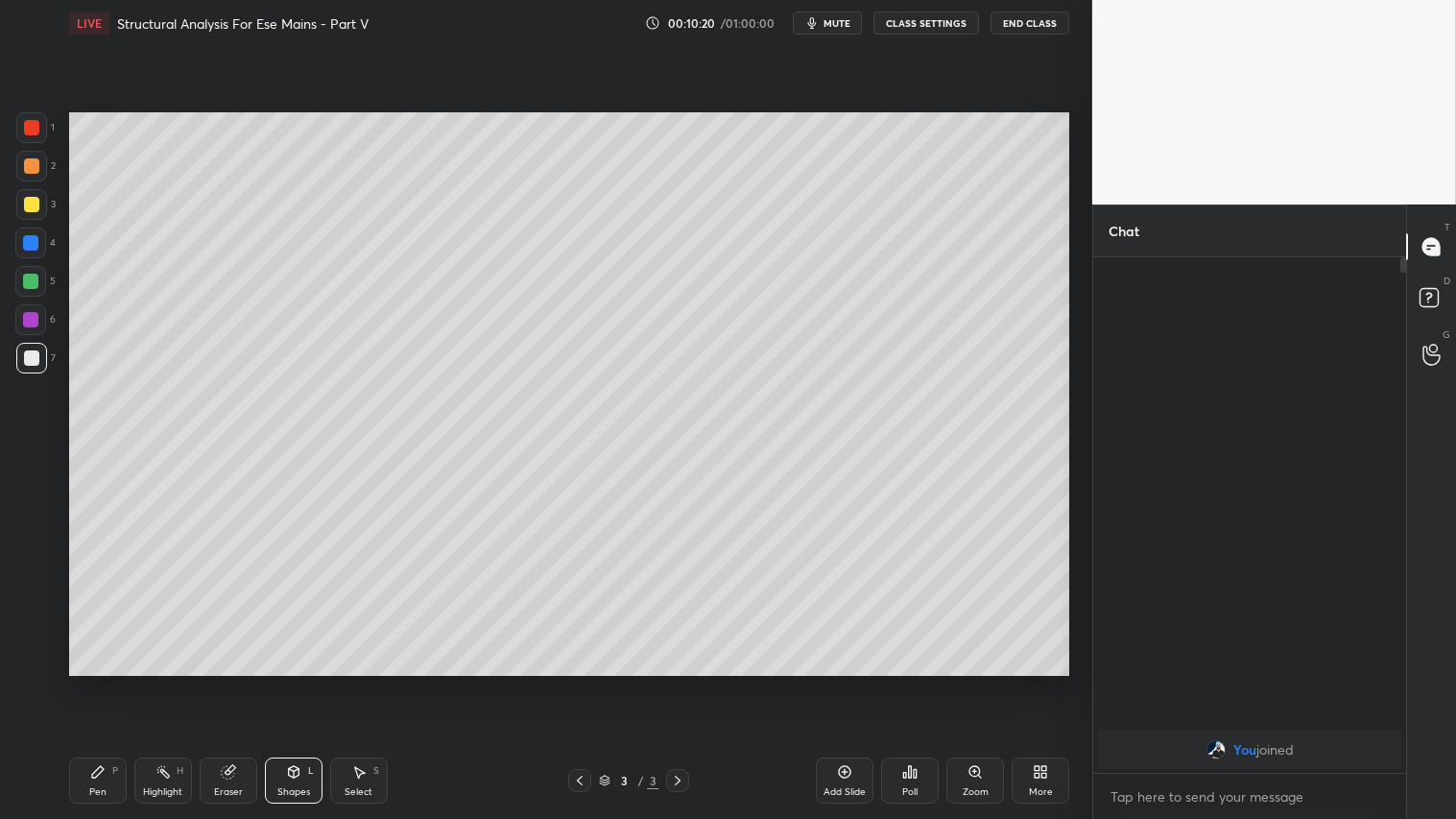 click on "Pen P" at bounding box center (98, 781) 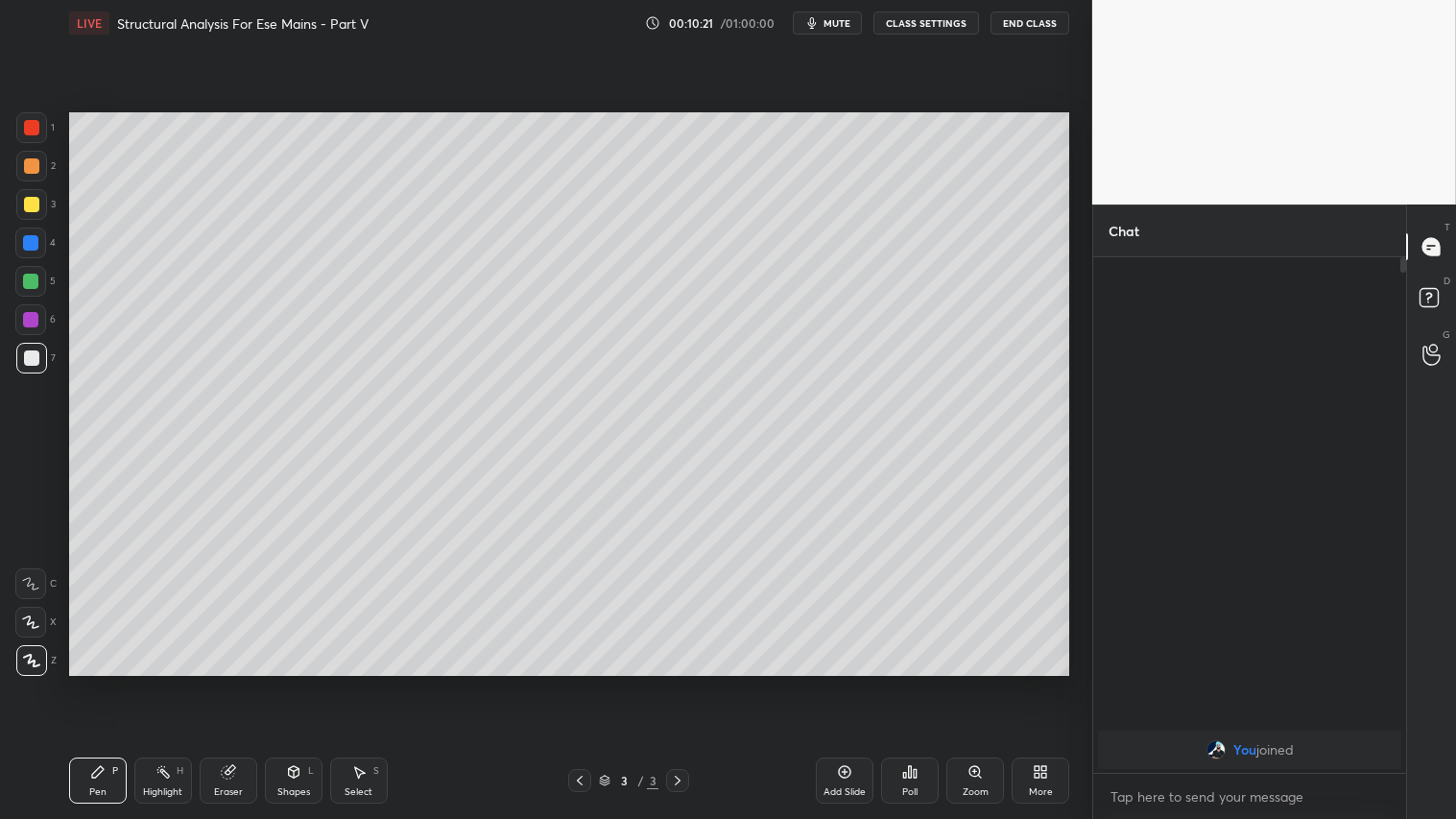 click on "Eraser" at bounding box center [228, 781] 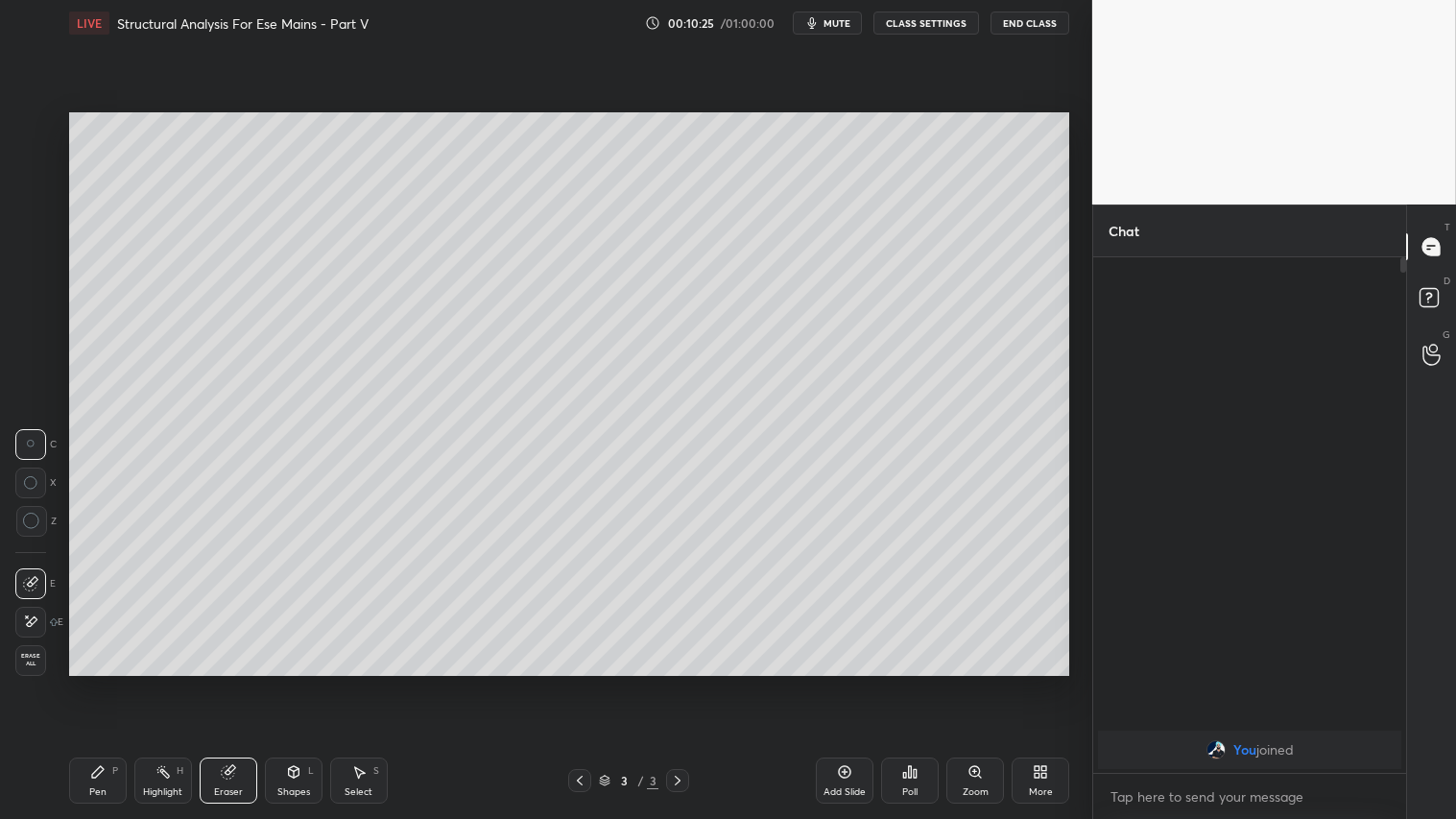 click on "Pen P" at bounding box center [98, 781] 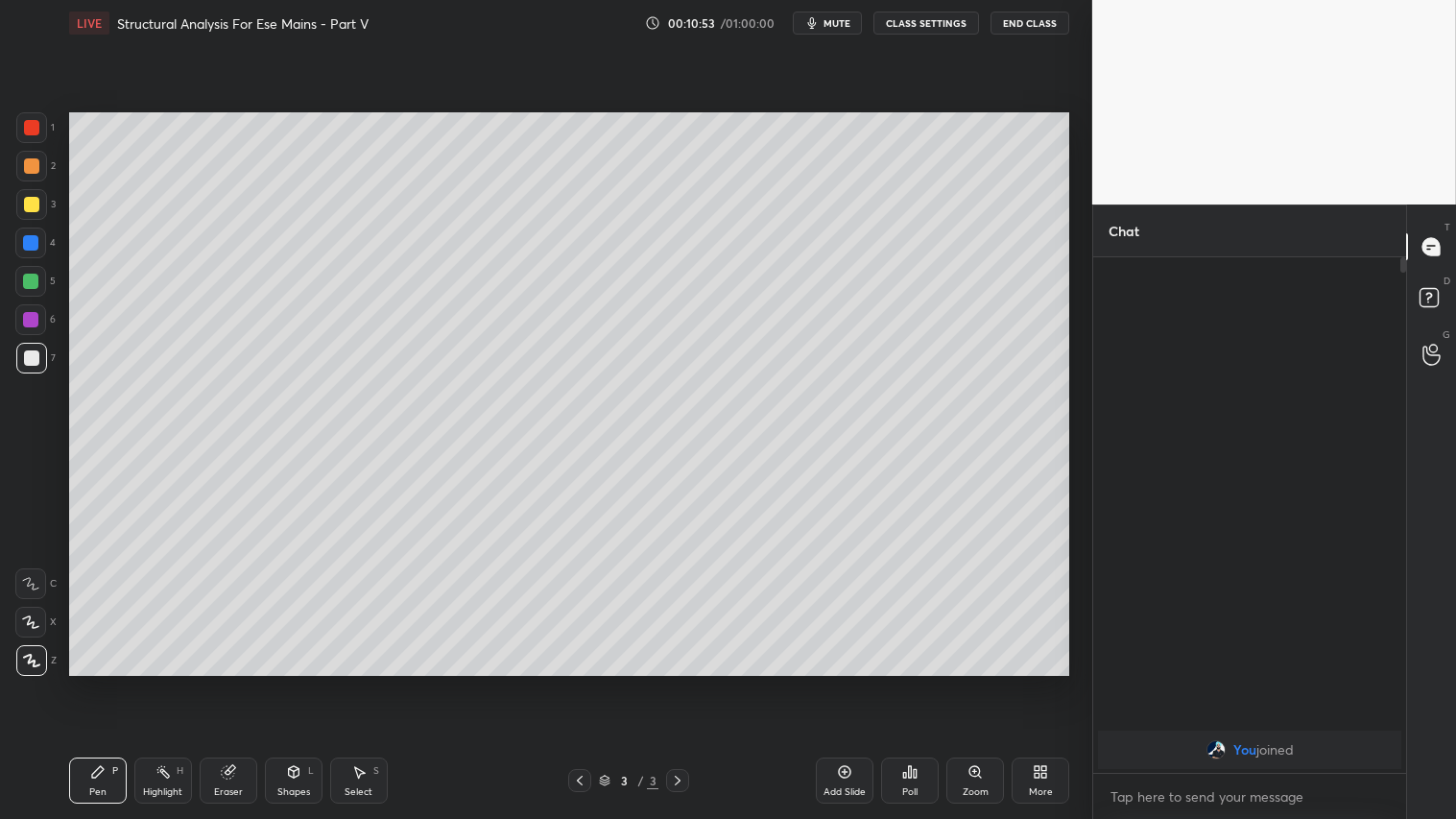 drag, startPoint x: 362, startPoint y: 782, endPoint x: 353, endPoint y: 733, distance: 49.81967 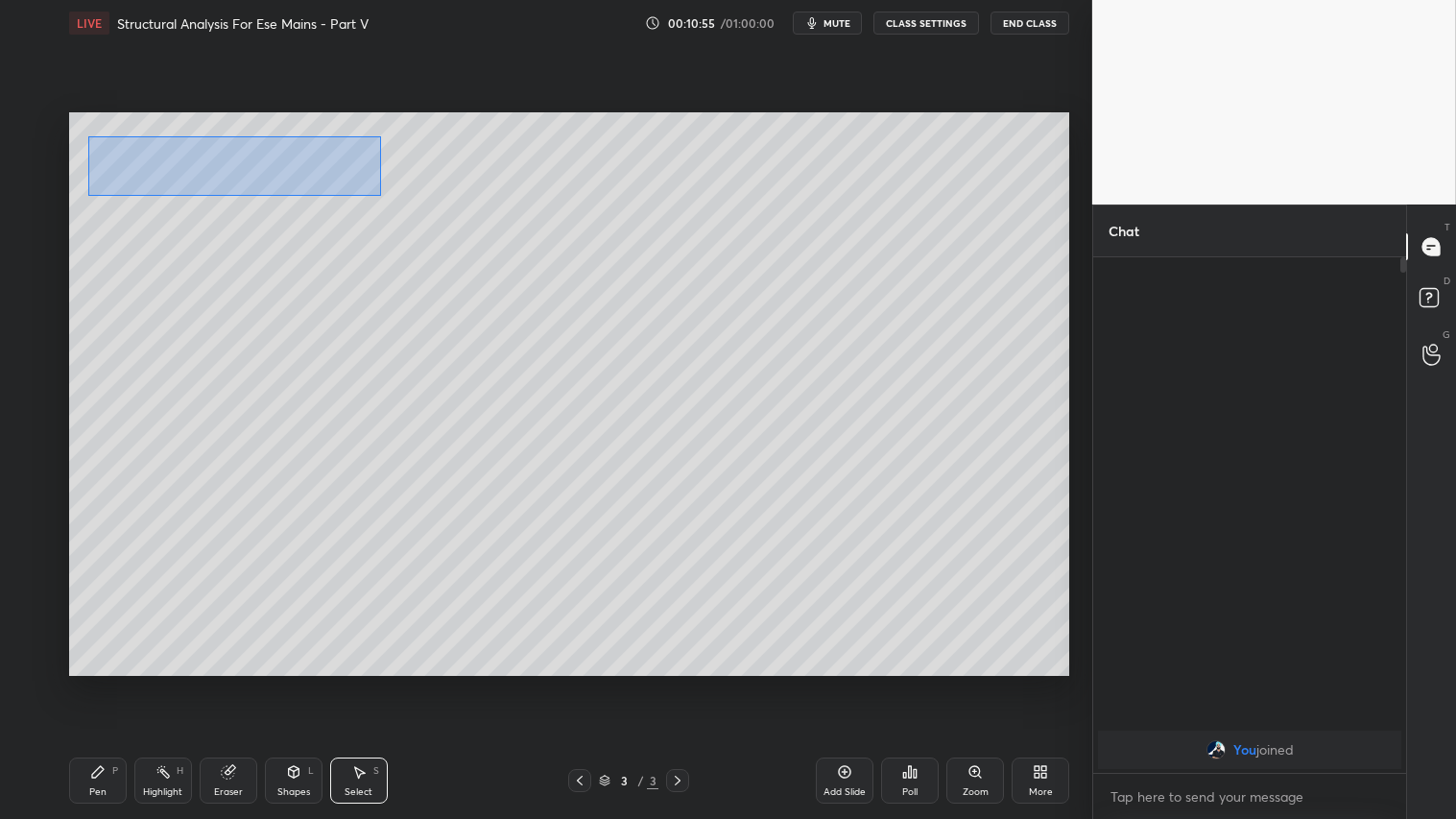 drag, startPoint x: 88, startPoint y: 135, endPoint x: 381, endPoint y: 196, distance: 299.2825 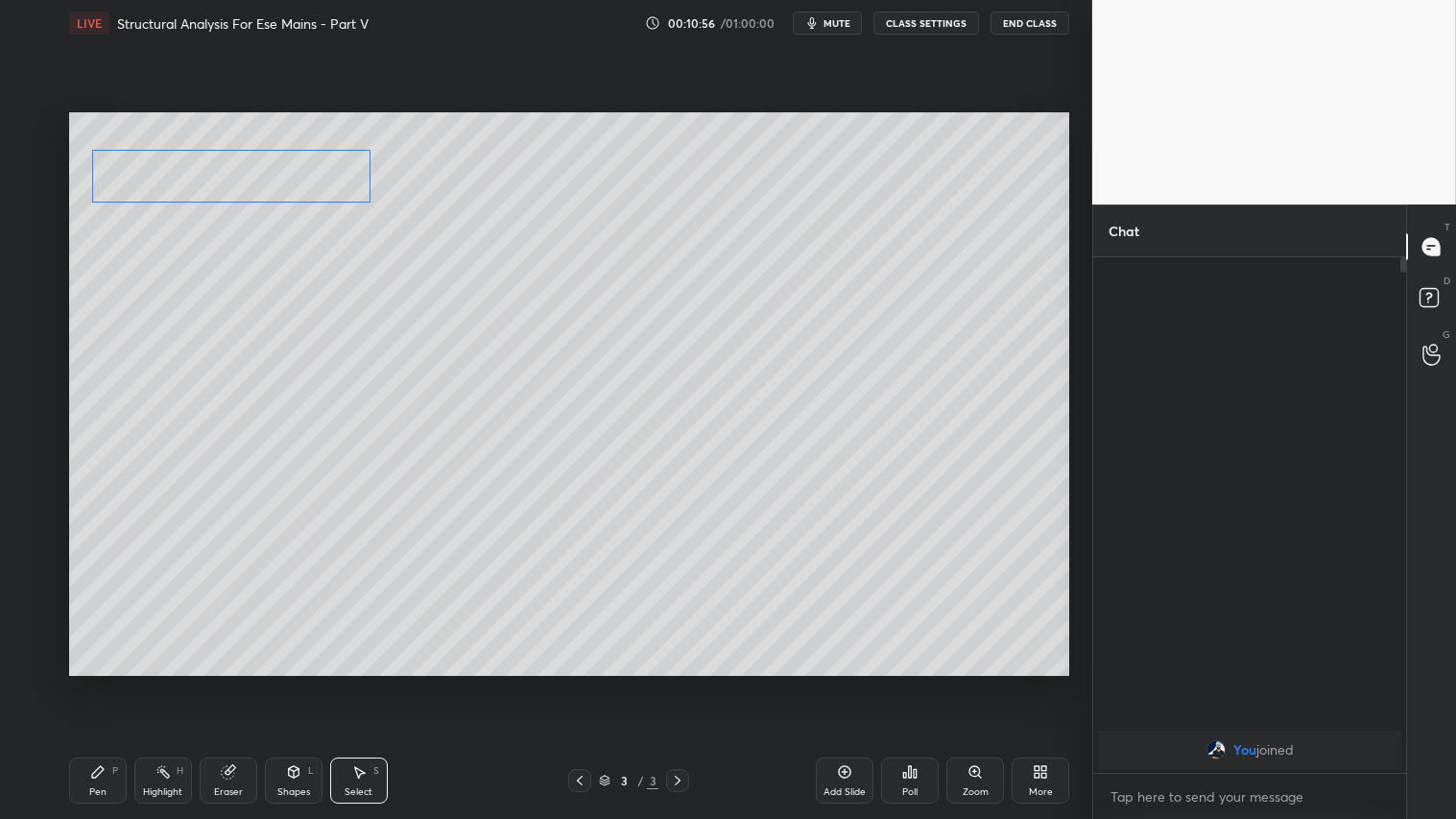 drag, startPoint x: 320, startPoint y: 178, endPoint x: 322, endPoint y: 187, distance: 9.219544 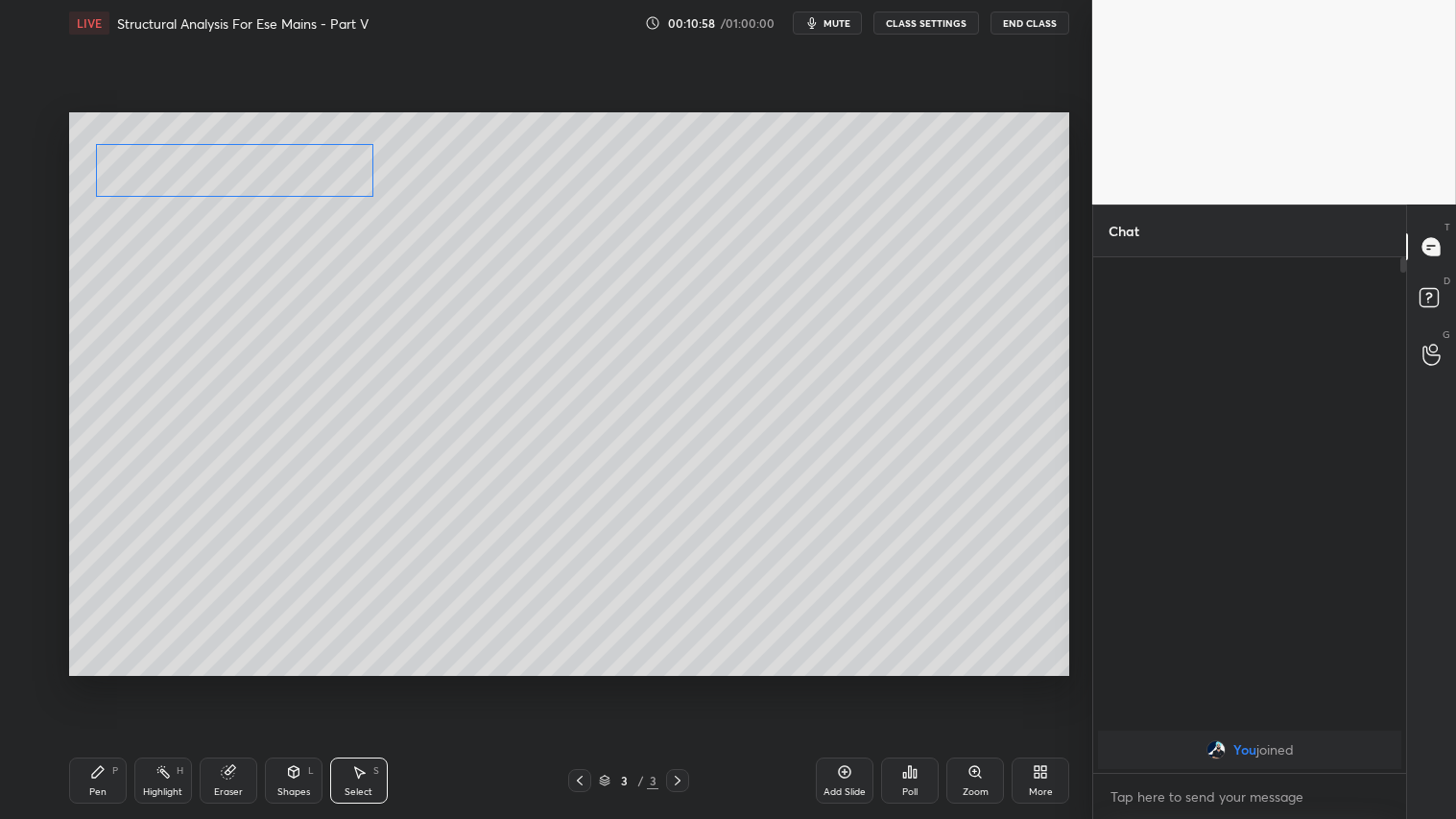 click on "0 ° Undo Copy Duplicate Duplicate to new slide Delete" at bounding box center [569, 394] 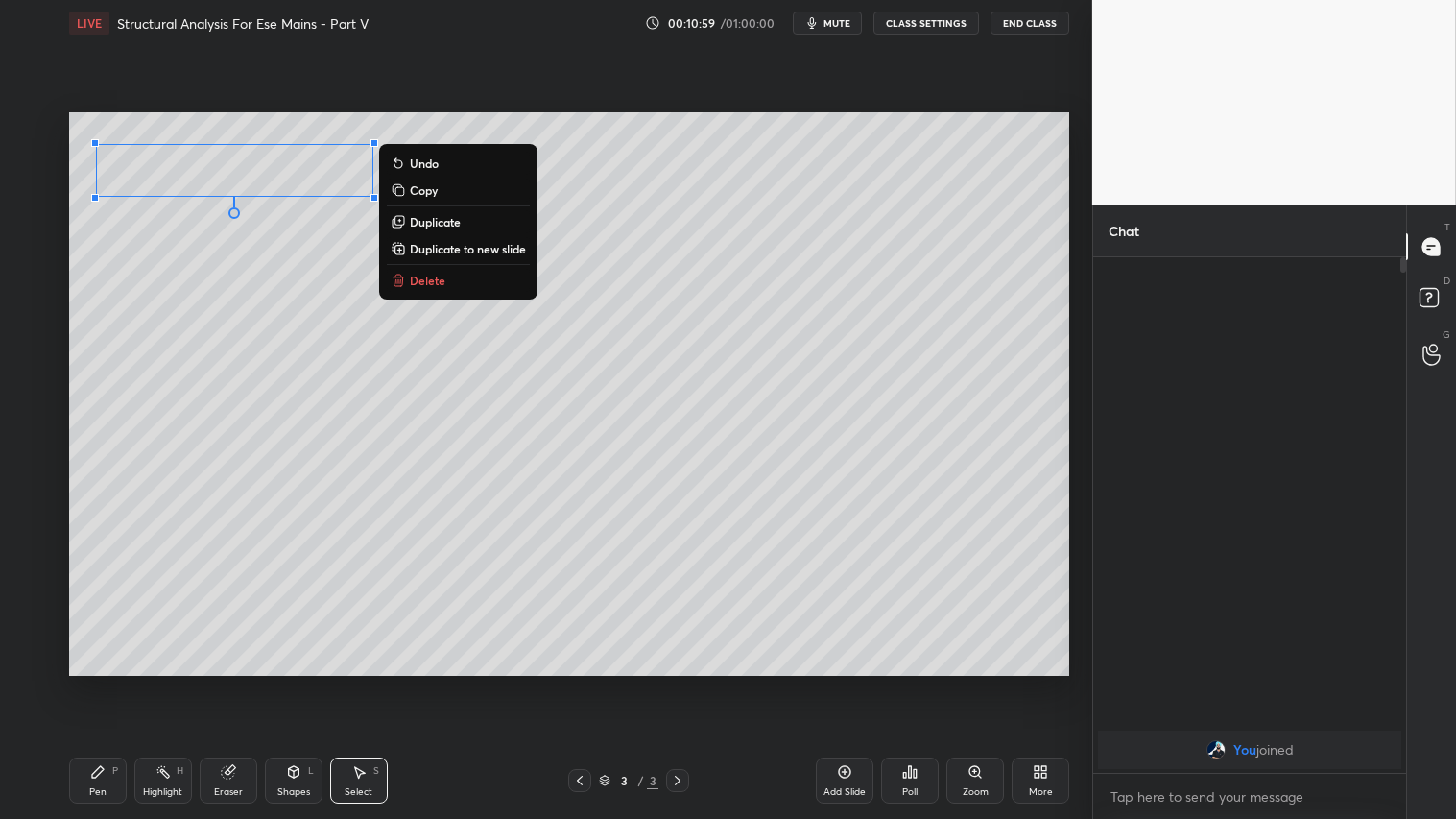 click on "Pen P" at bounding box center [98, 781] 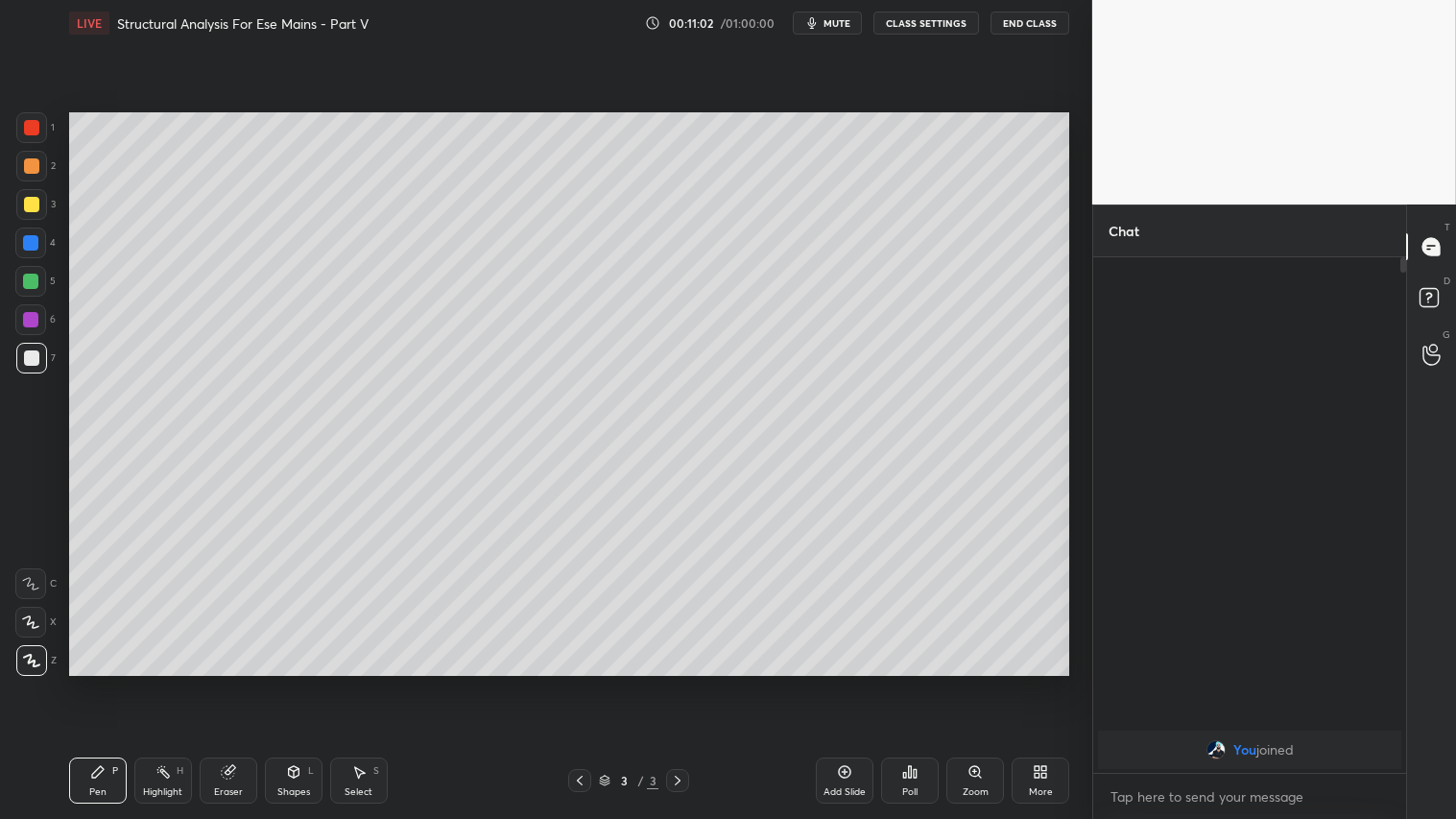 drag, startPoint x: 680, startPoint y: 784, endPoint x: 735, endPoint y: 779, distance: 55.22681 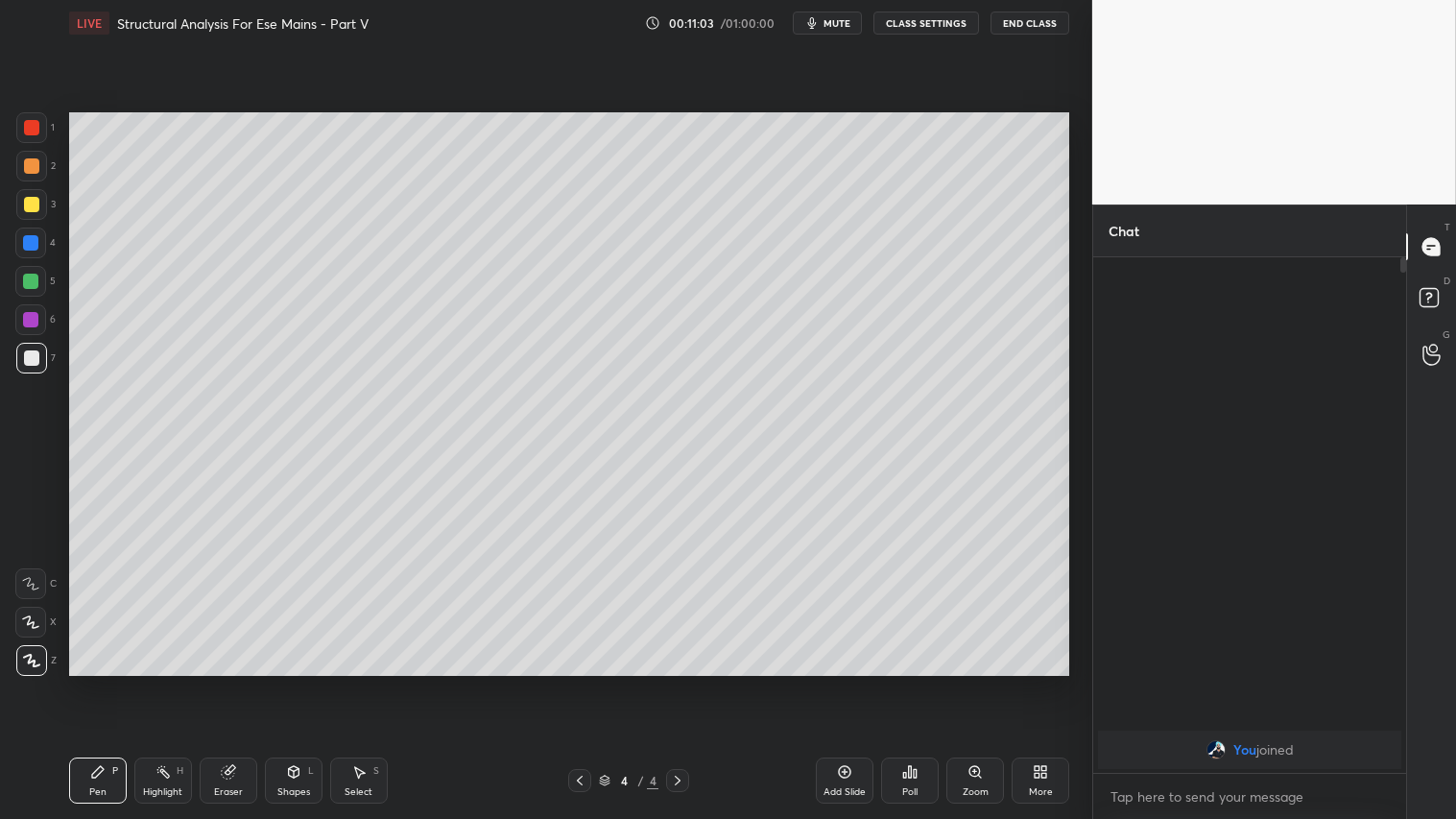 click at bounding box center (32, 166) 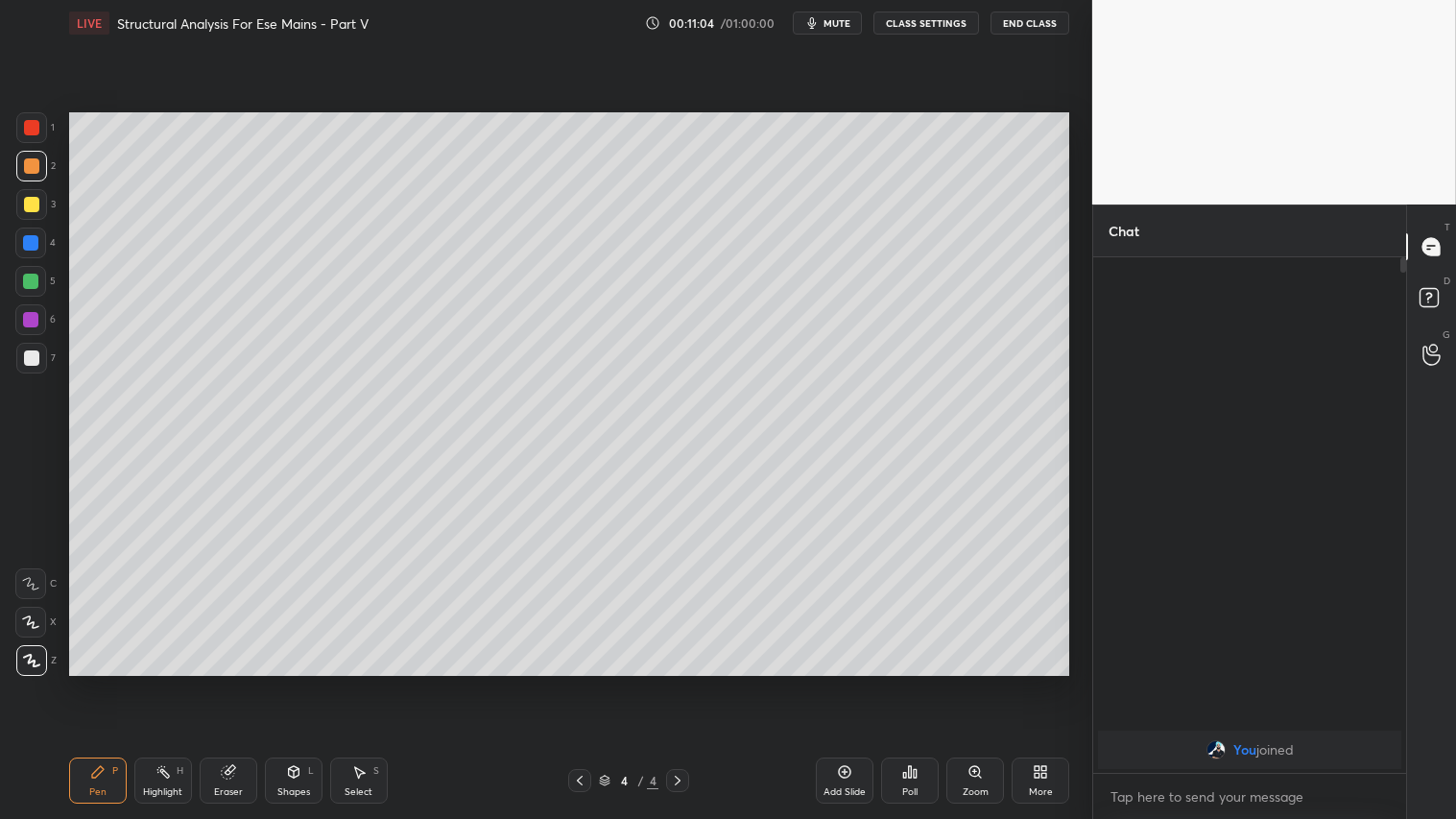 click 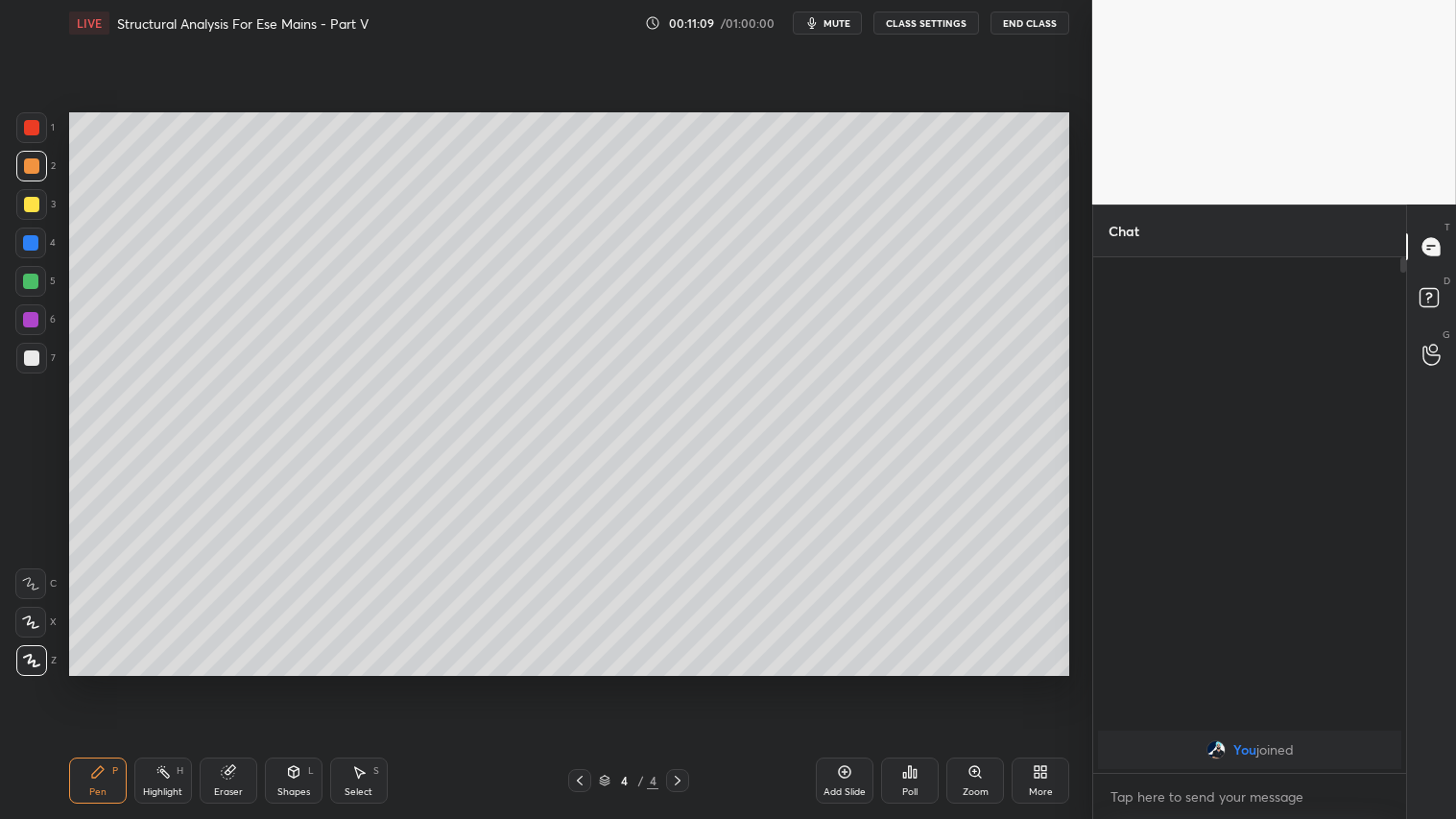click on "Shapes L" at bounding box center [294, 781] 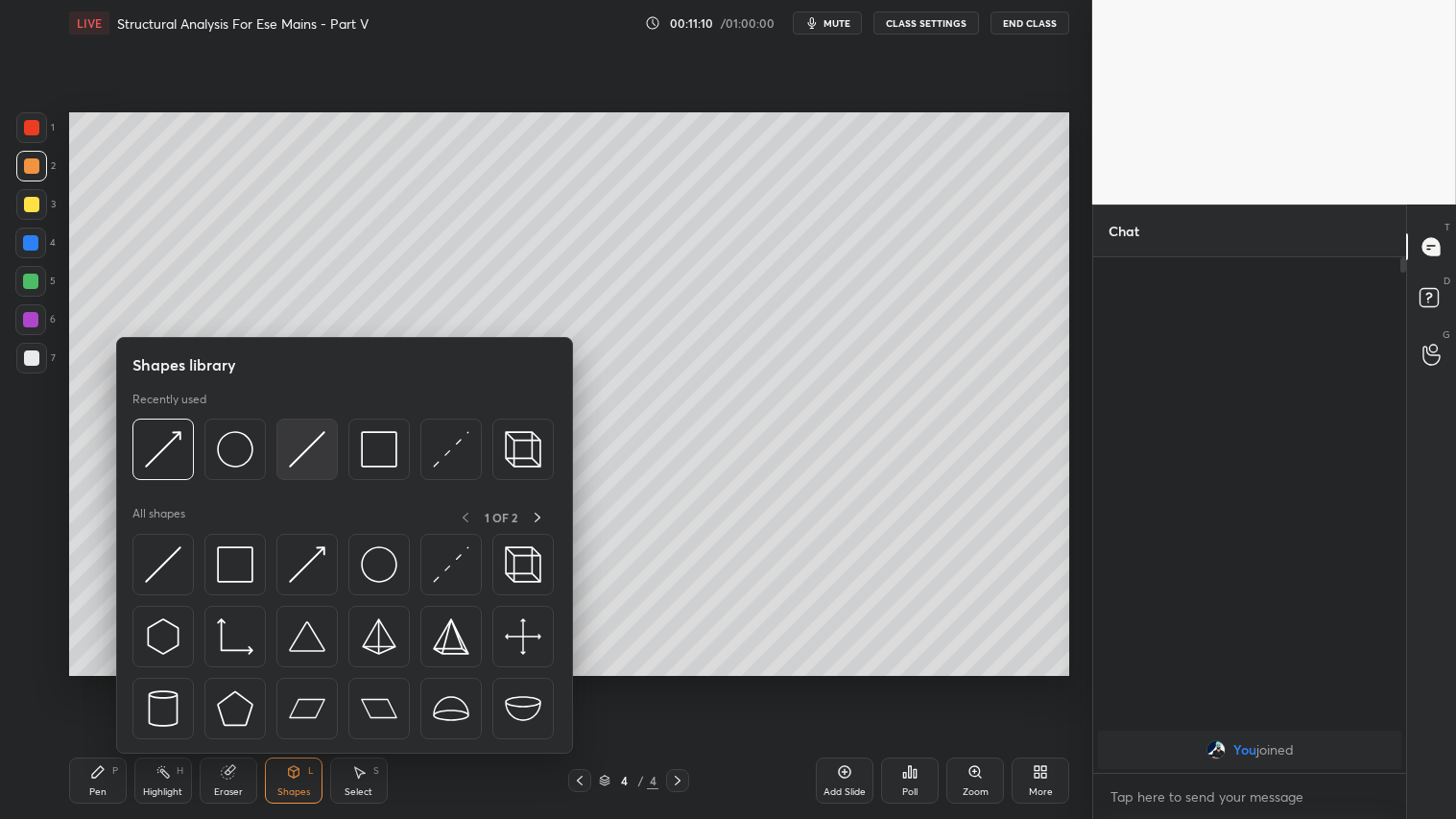click at bounding box center (307, 449) 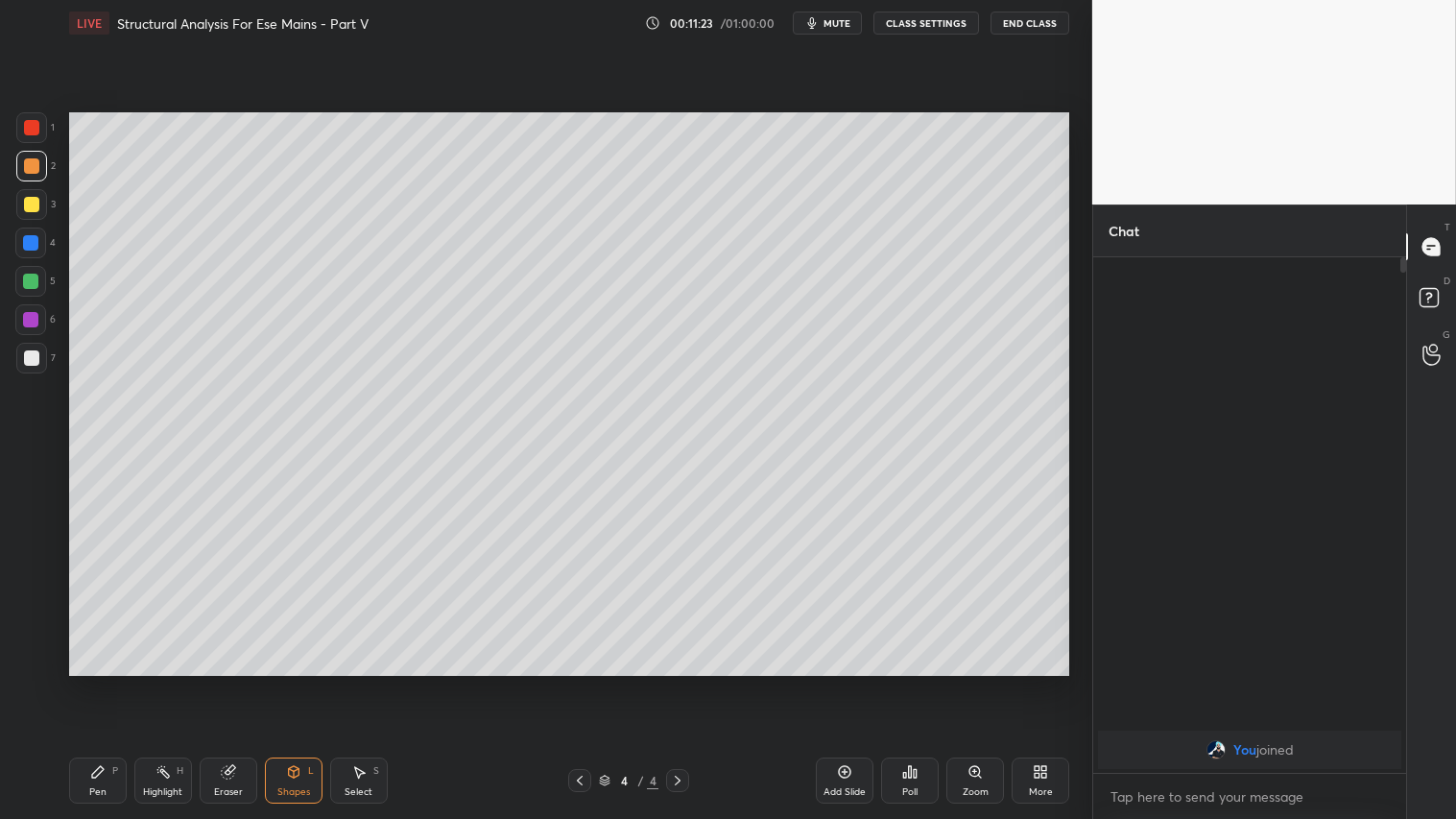 click on "Shapes L" at bounding box center [294, 781] 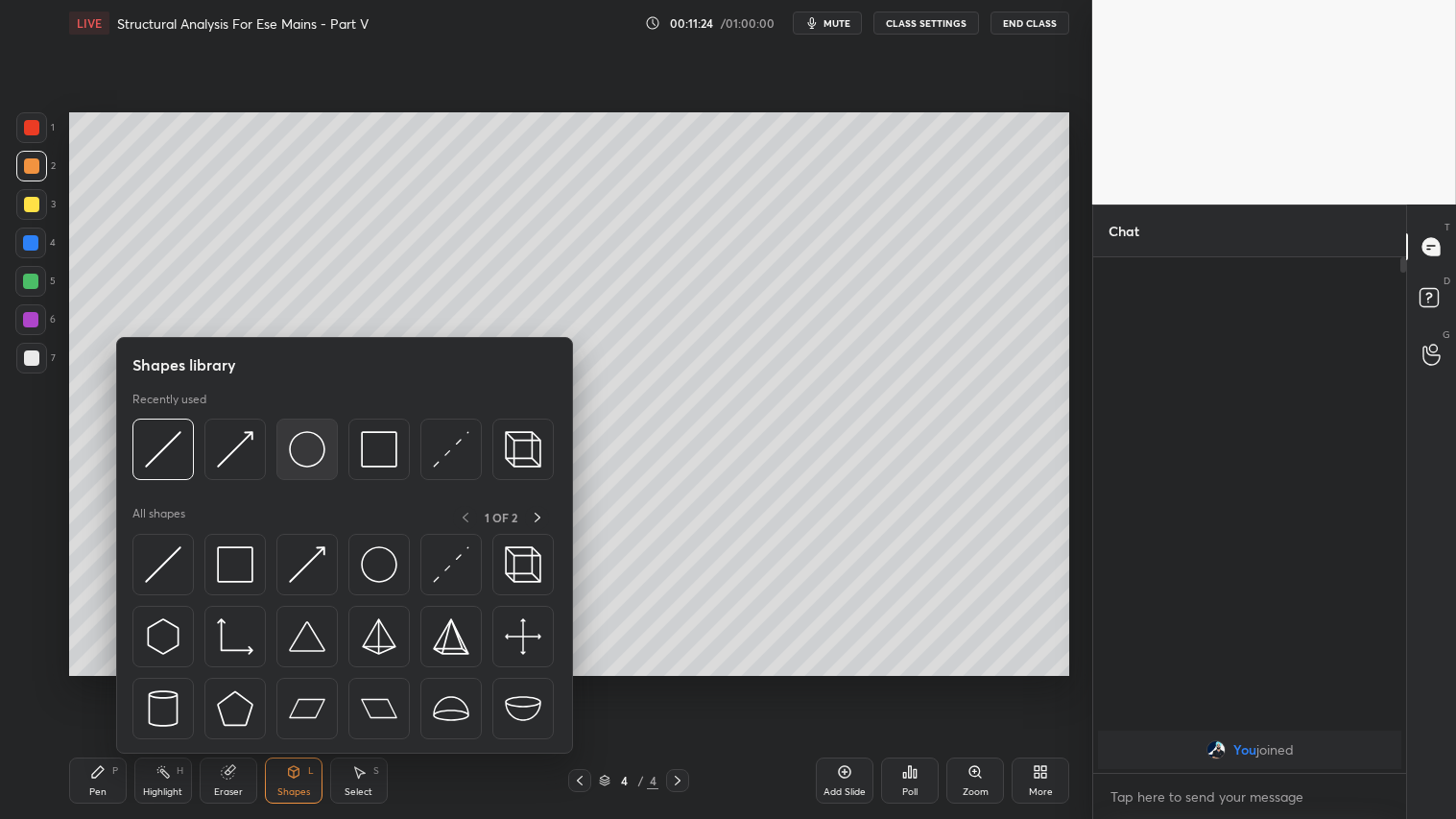 click at bounding box center [307, 449] 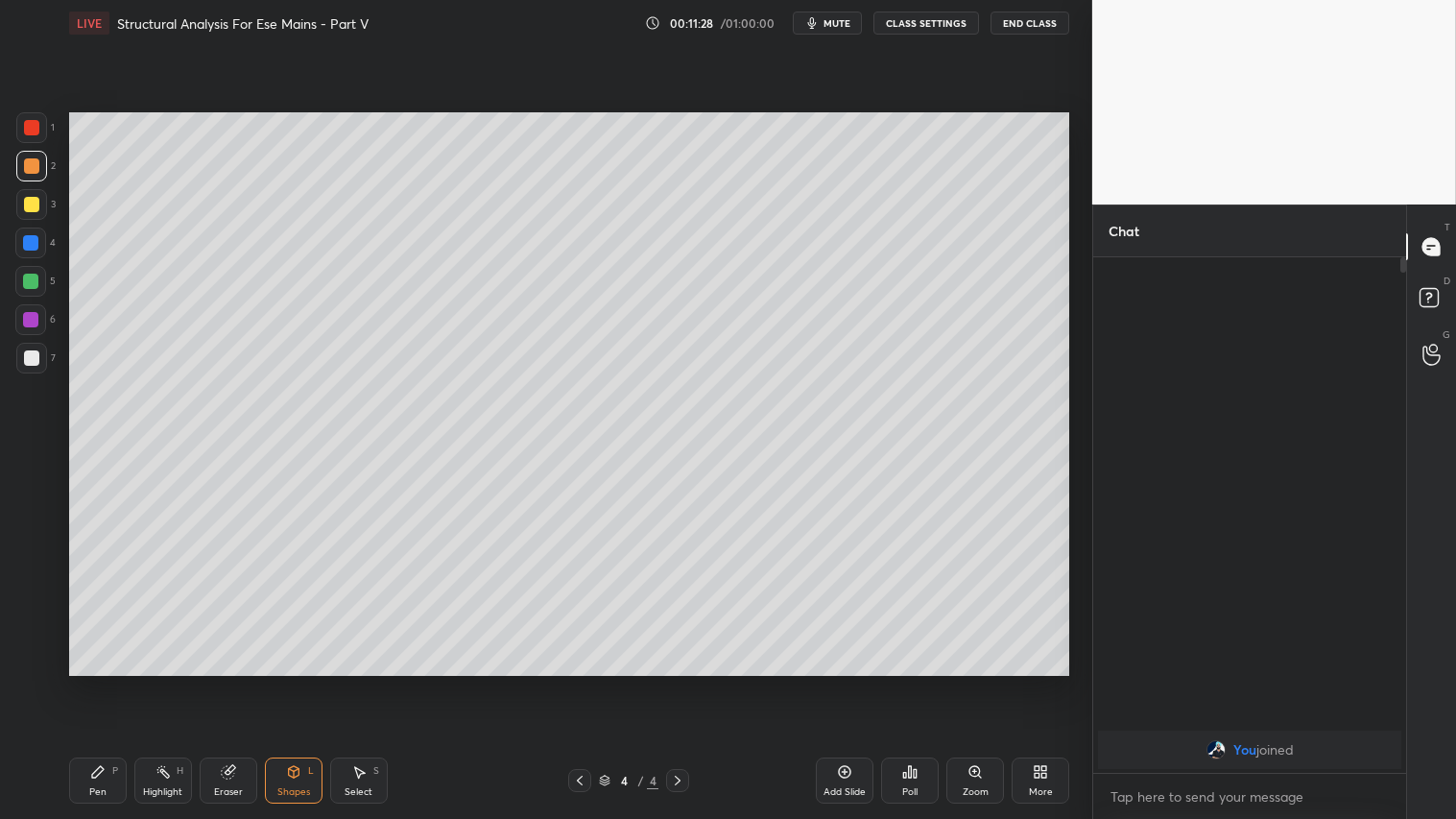 click 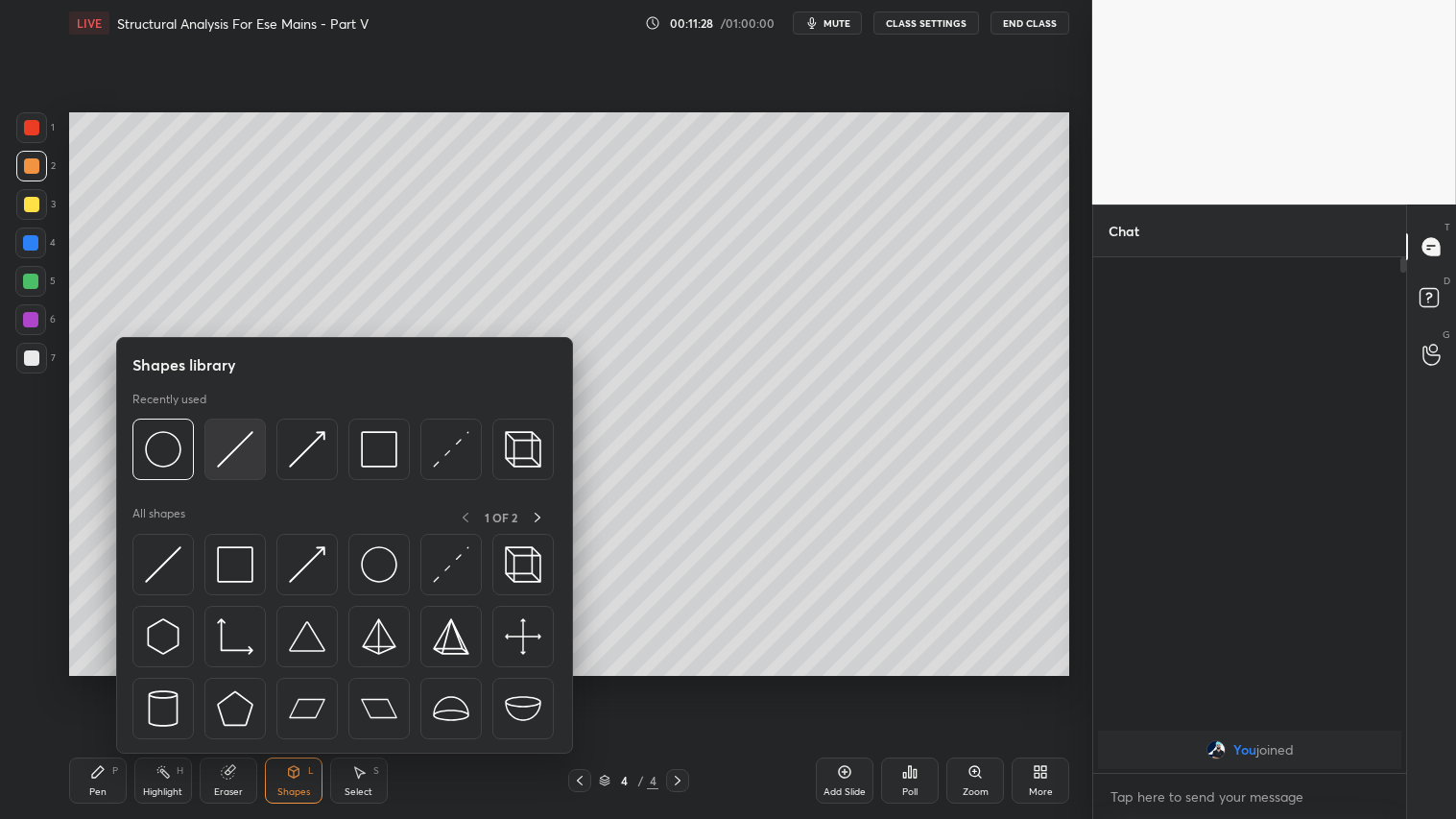 click at bounding box center (235, 449) 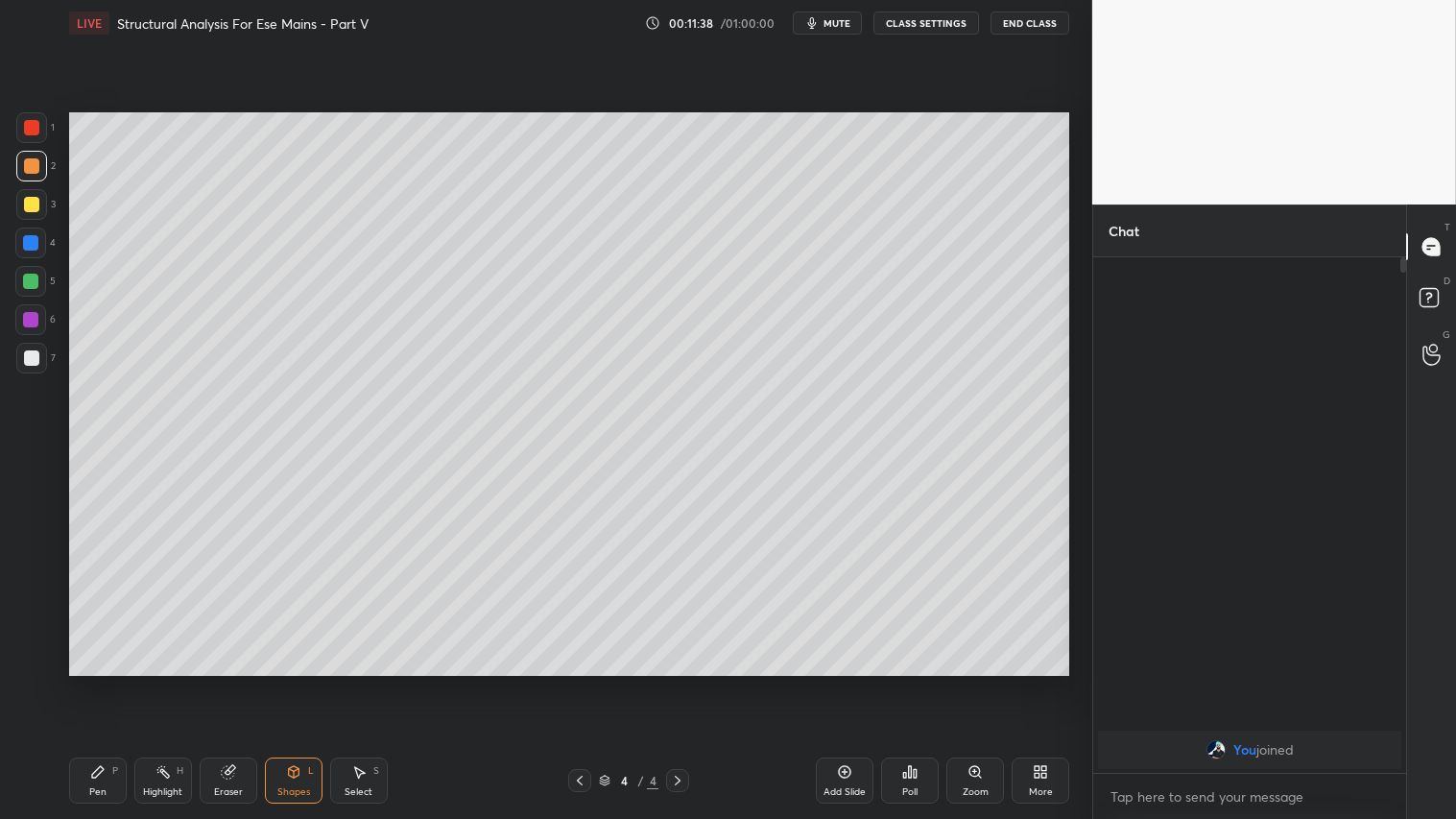 click on "Pen P" at bounding box center (98, 781) 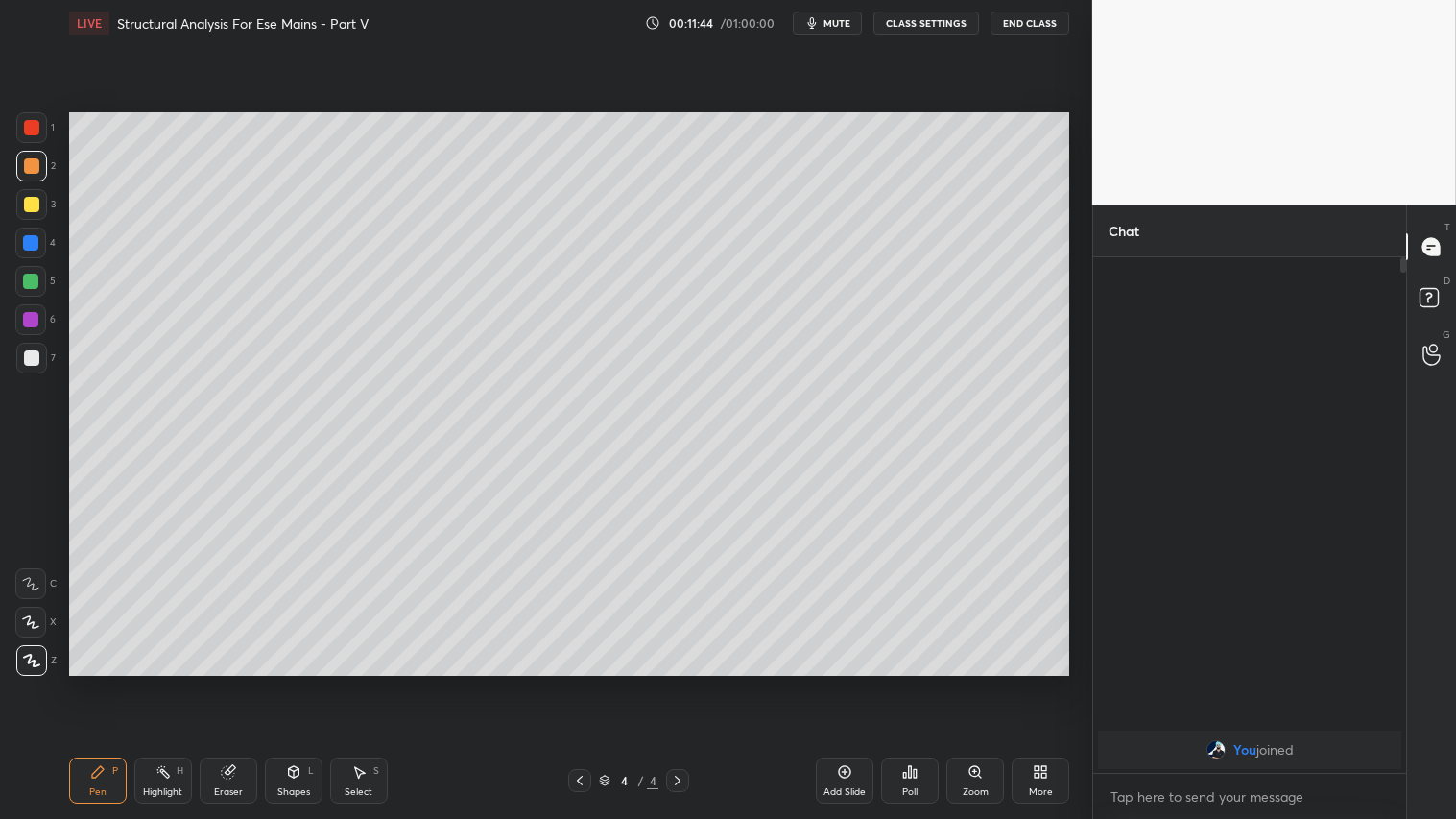 click on "Shapes L" at bounding box center (294, 781) 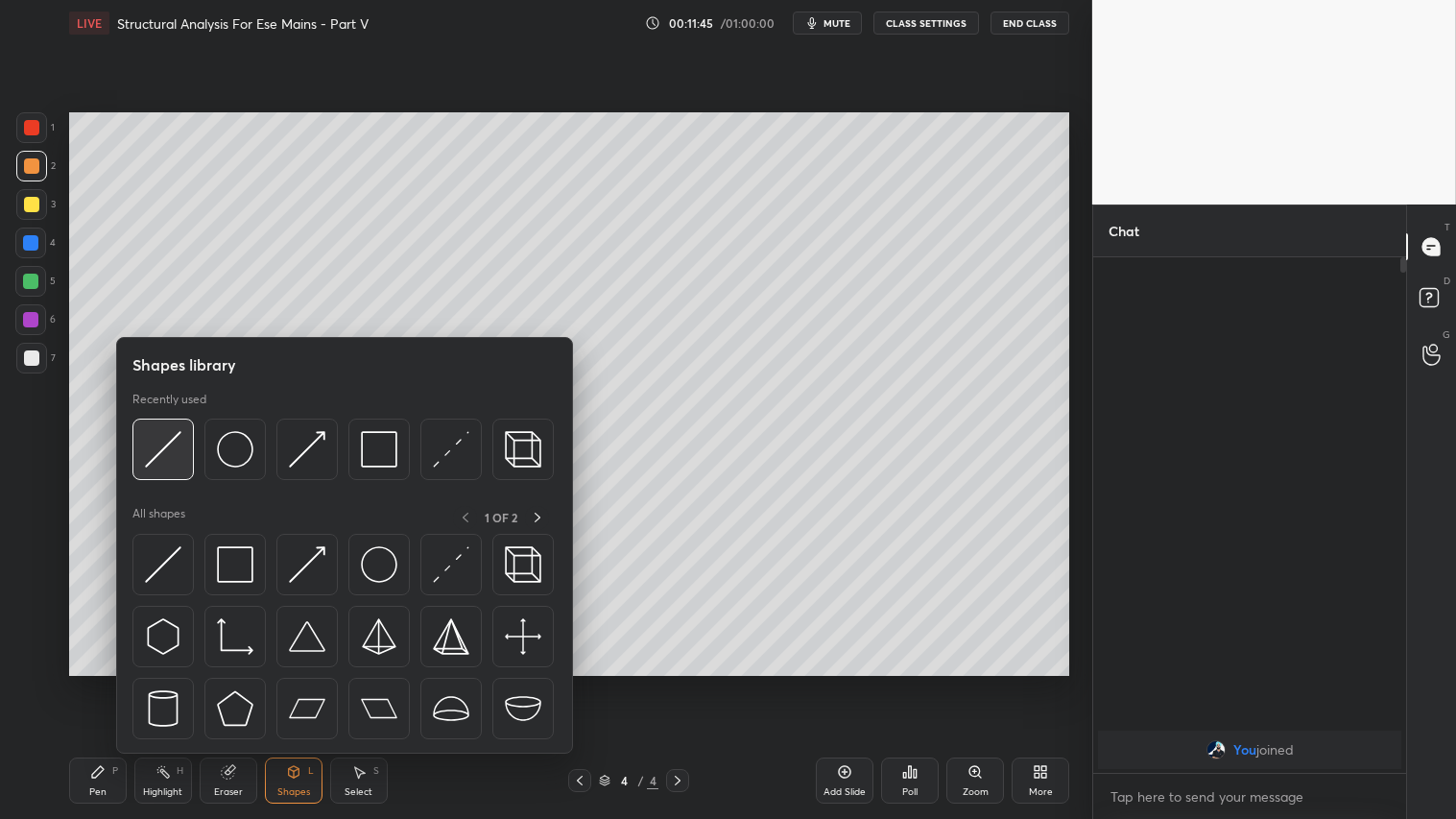 click at bounding box center (163, 449) 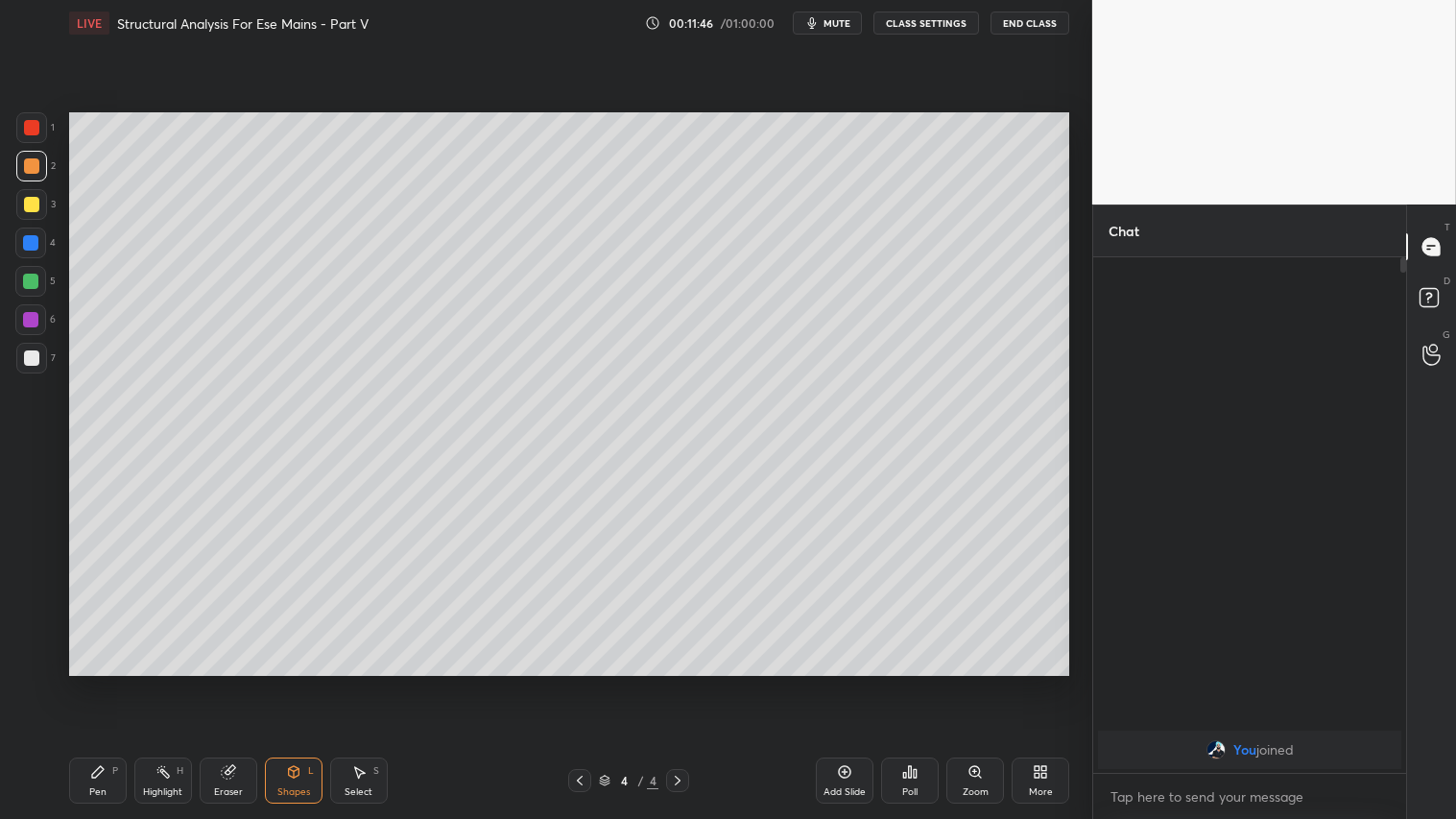 click at bounding box center [32, 205] 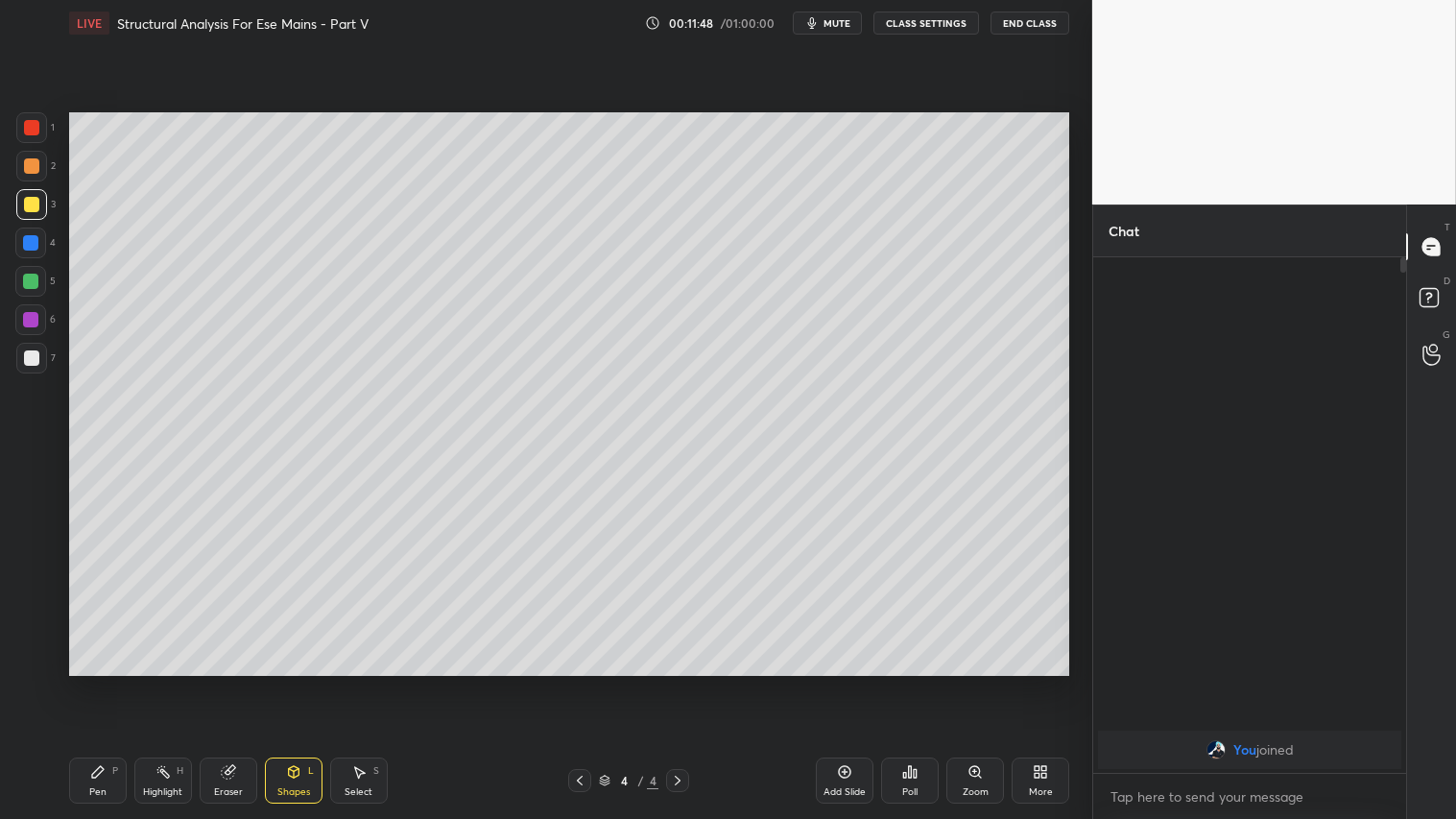 drag, startPoint x: 291, startPoint y: 783, endPoint x: 307, endPoint y: 762, distance: 26.400758 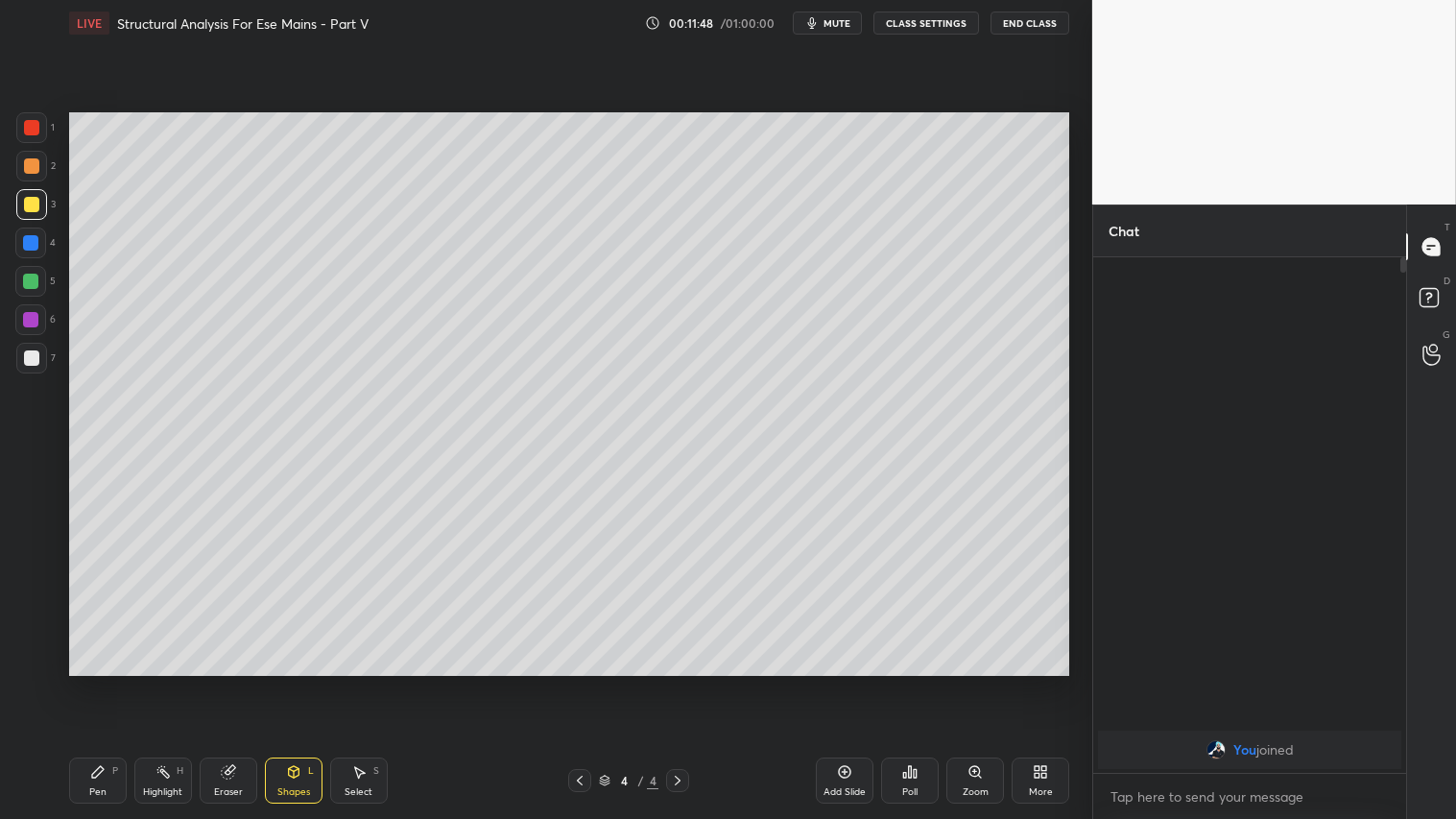 click on "Shapes L" at bounding box center [294, 781] 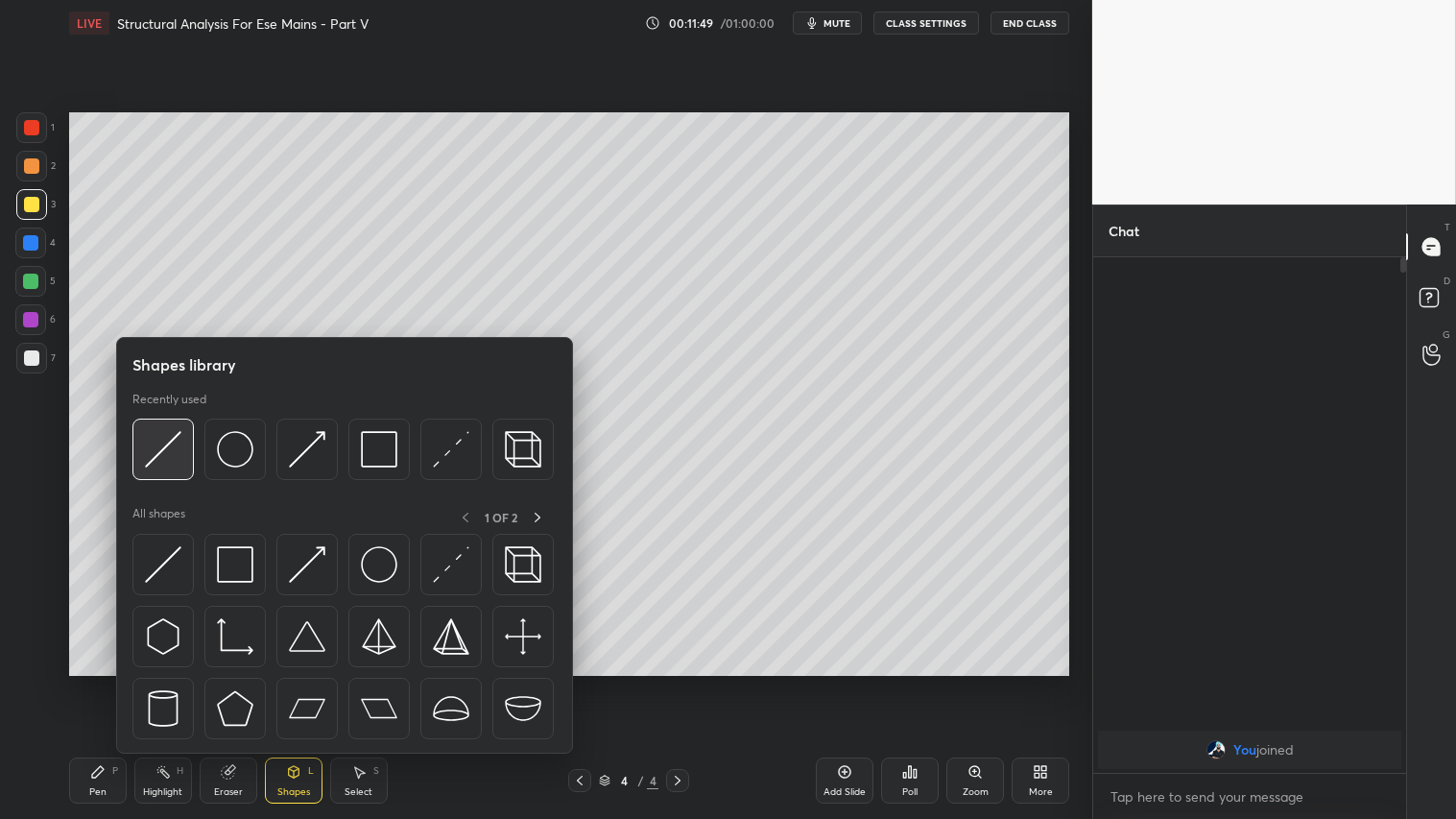 click at bounding box center (163, 449) 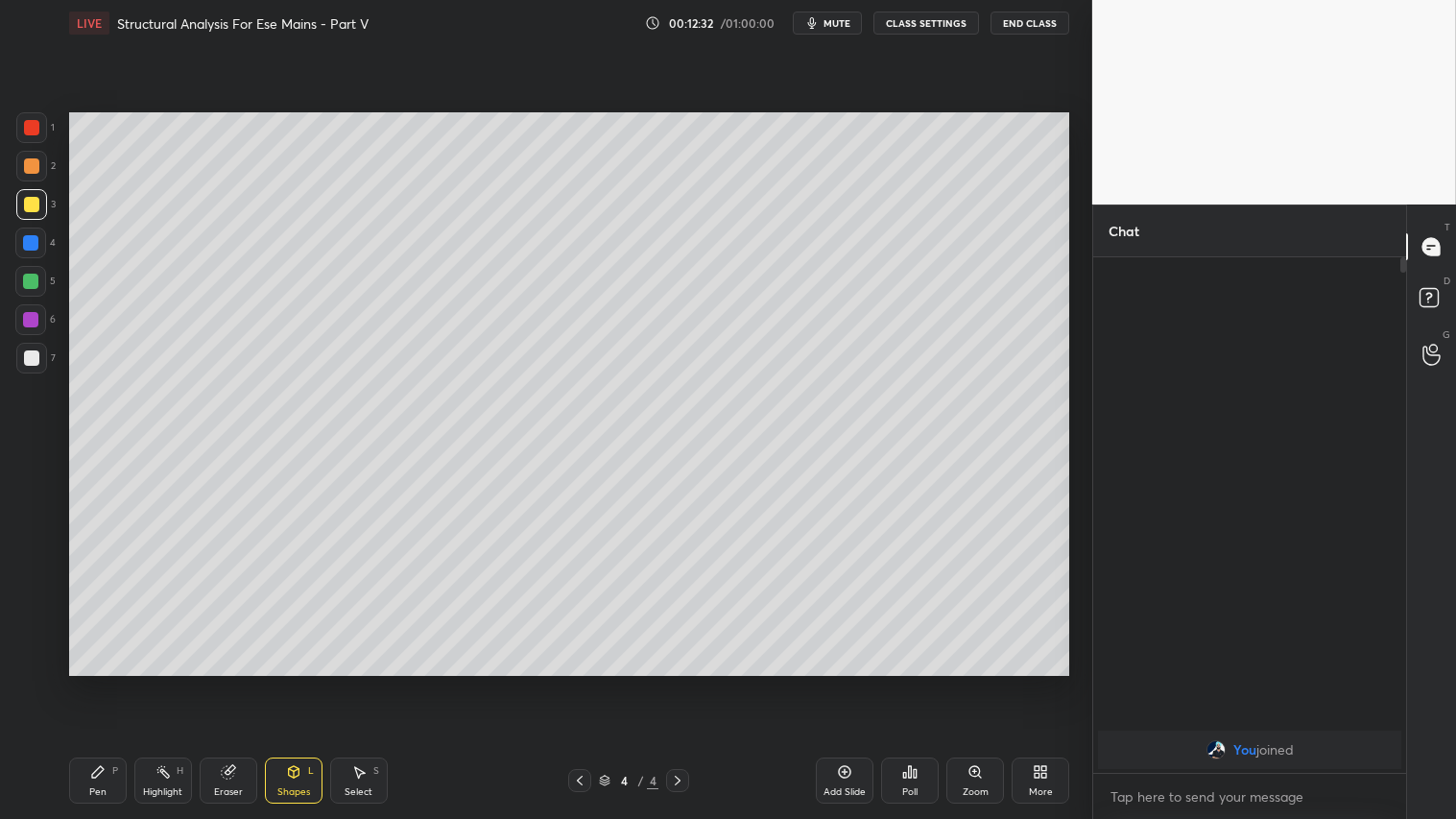 click 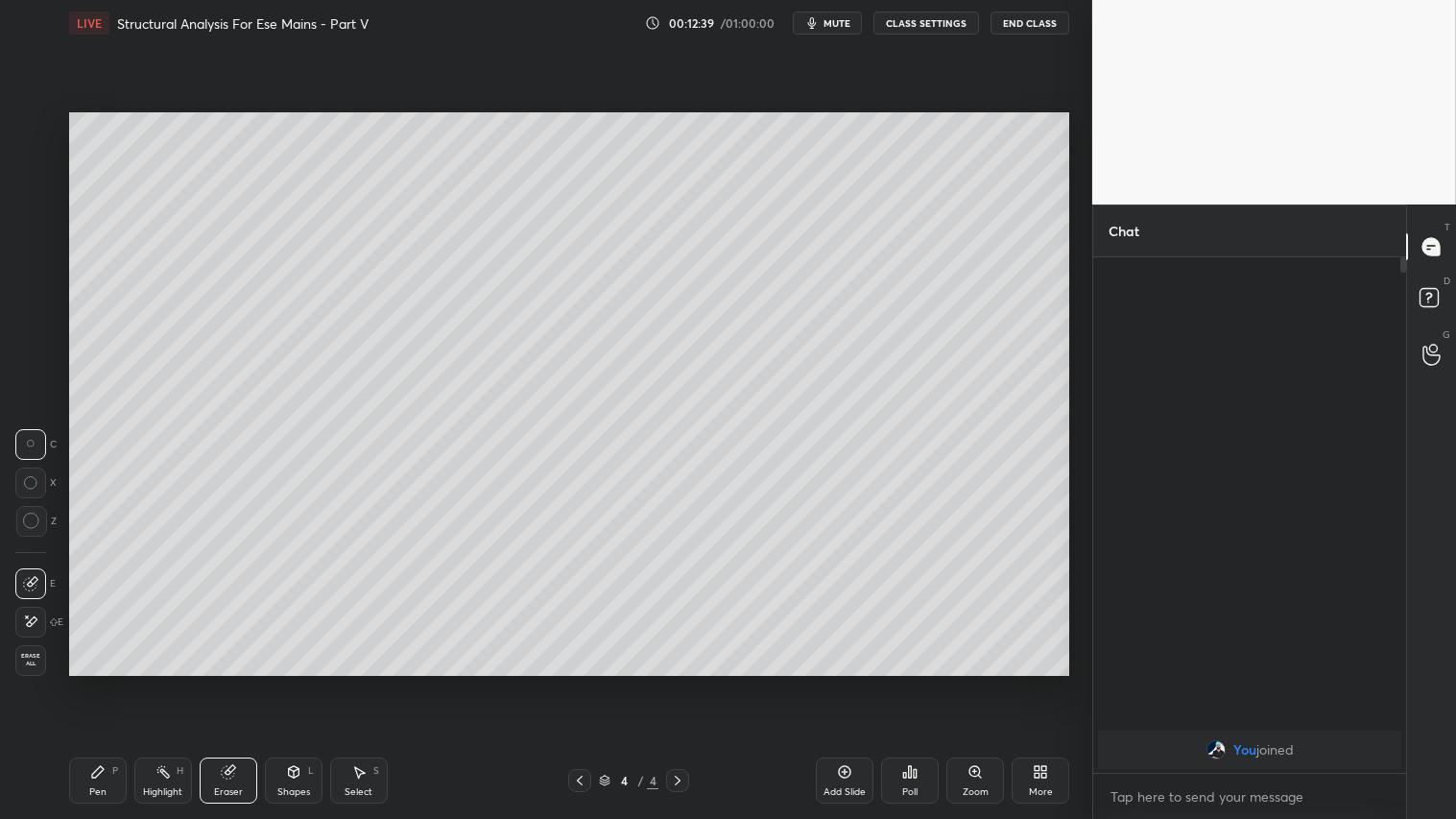 drag, startPoint x: 101, startPoint y: 778, endPoint x: 109, endPoint y: 773, distance: 9.43398 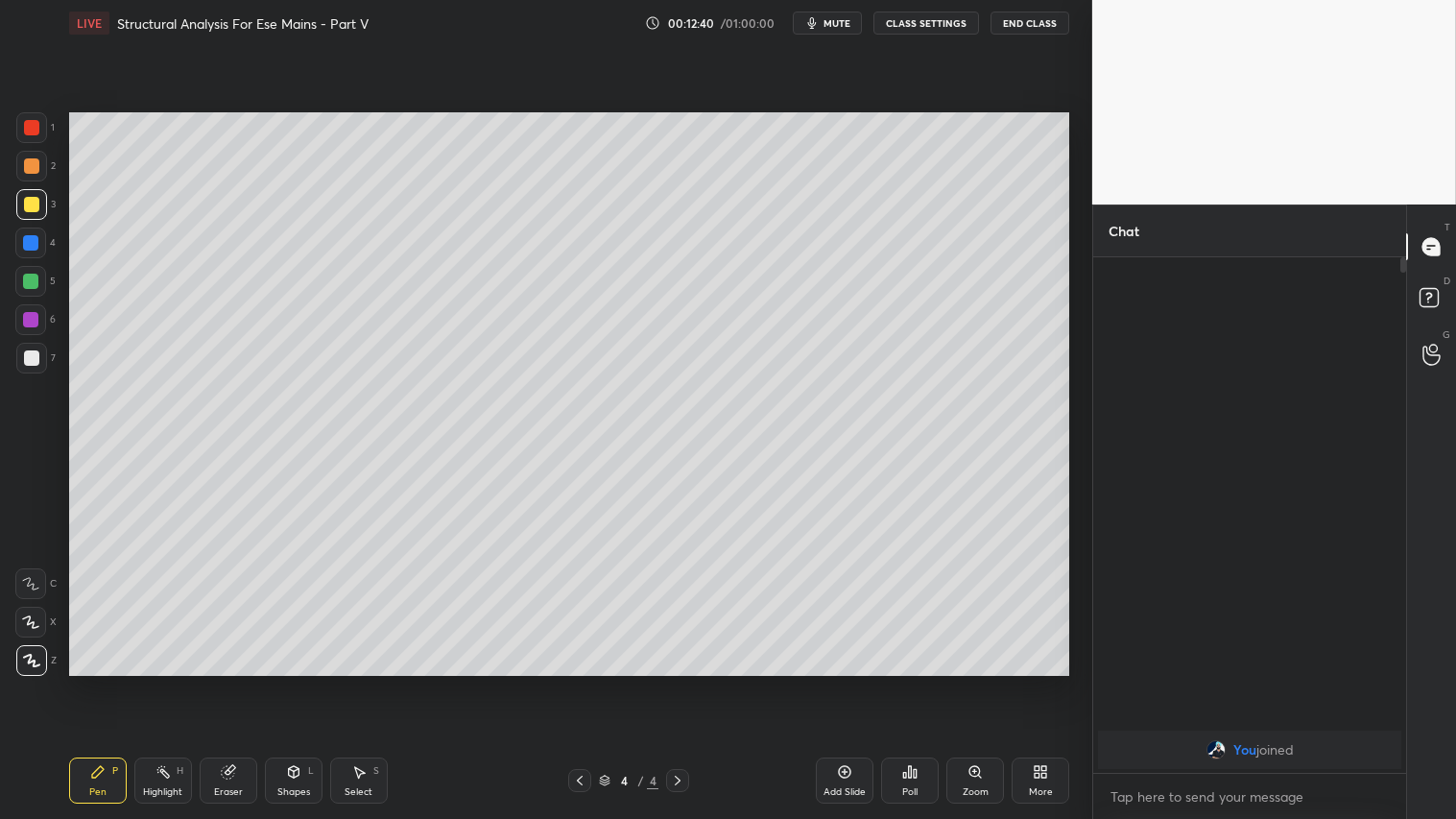 click at bounding box center (32, 166) 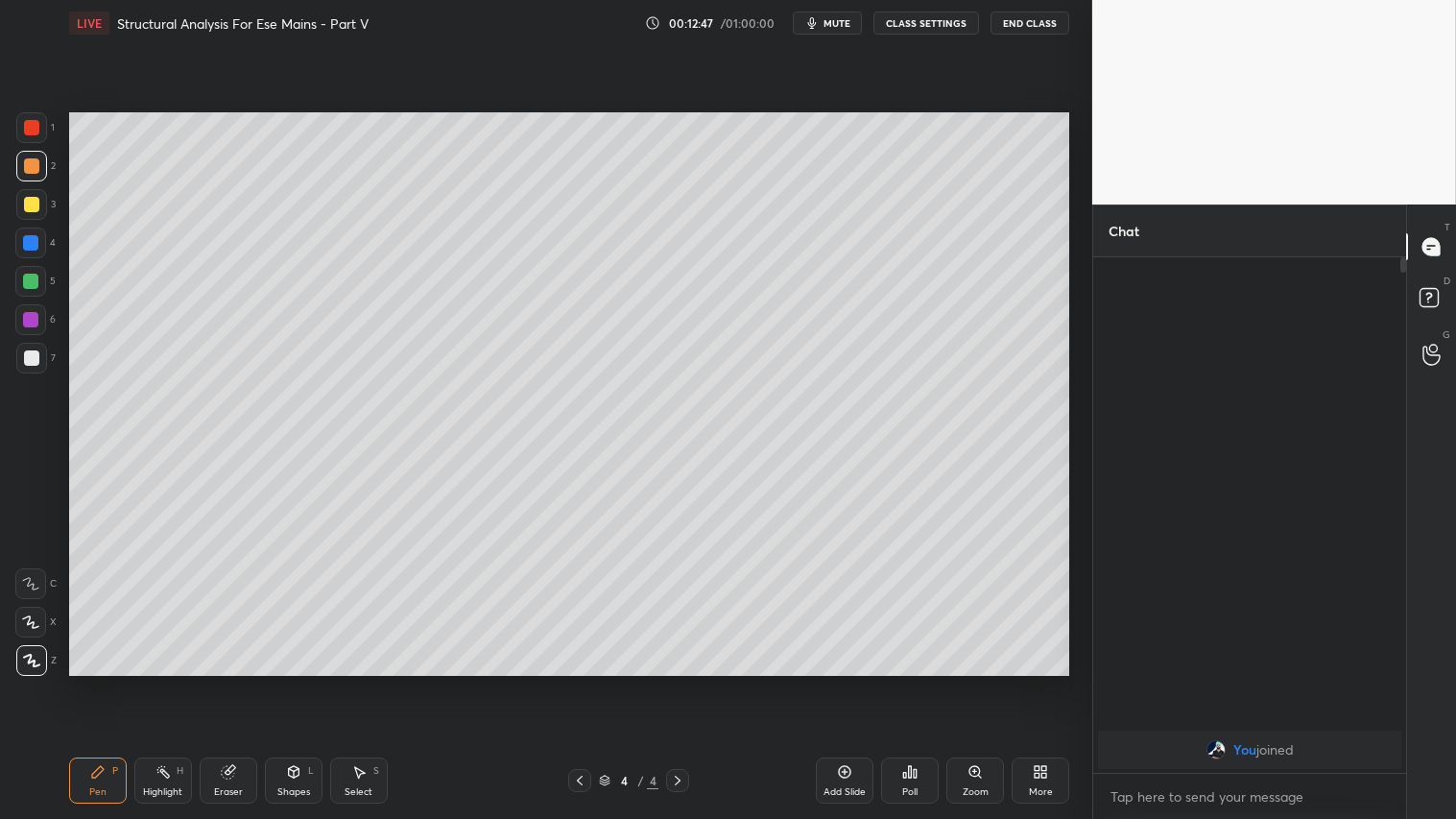 click at bounding box center [32, 205] 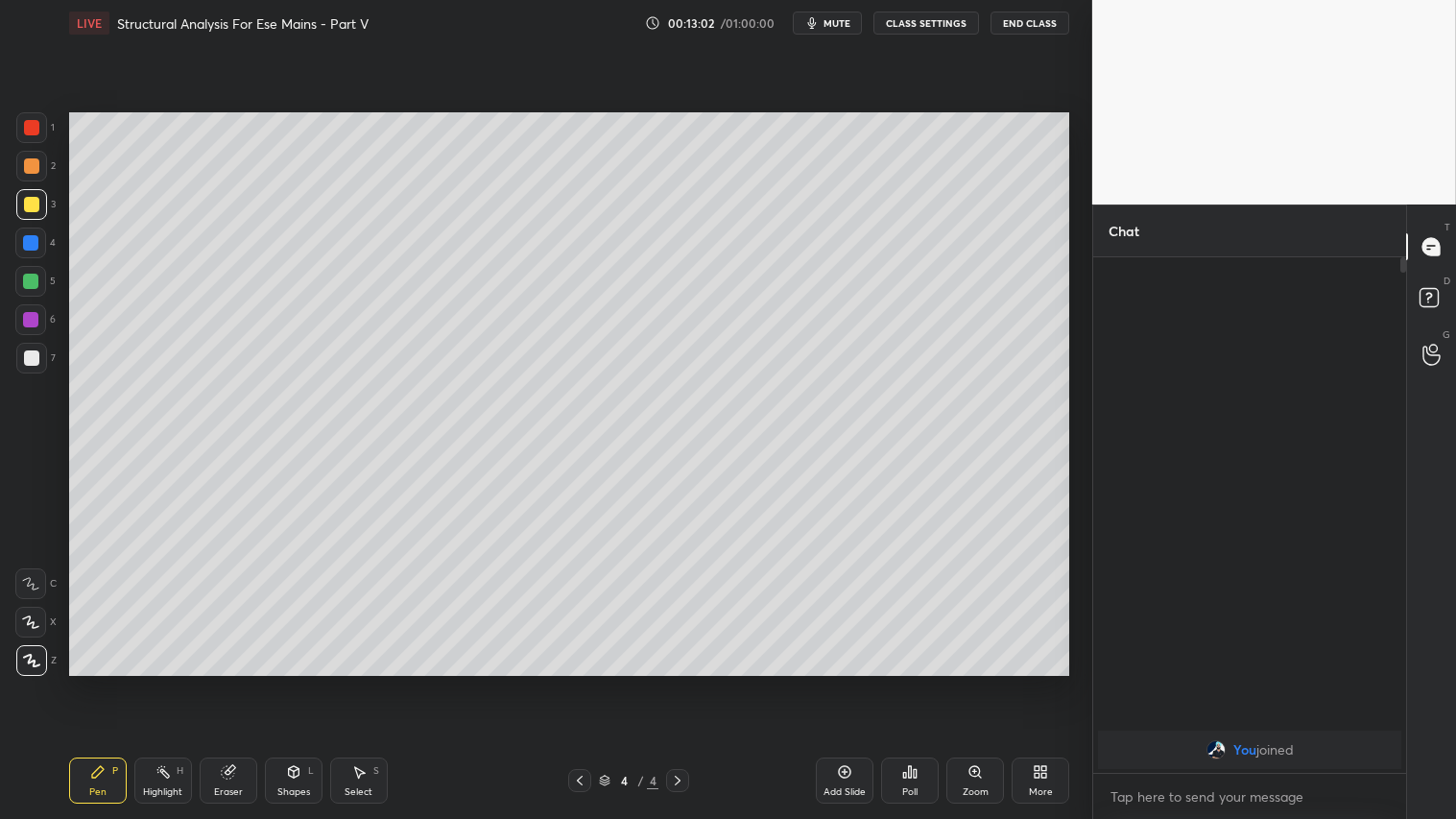 click 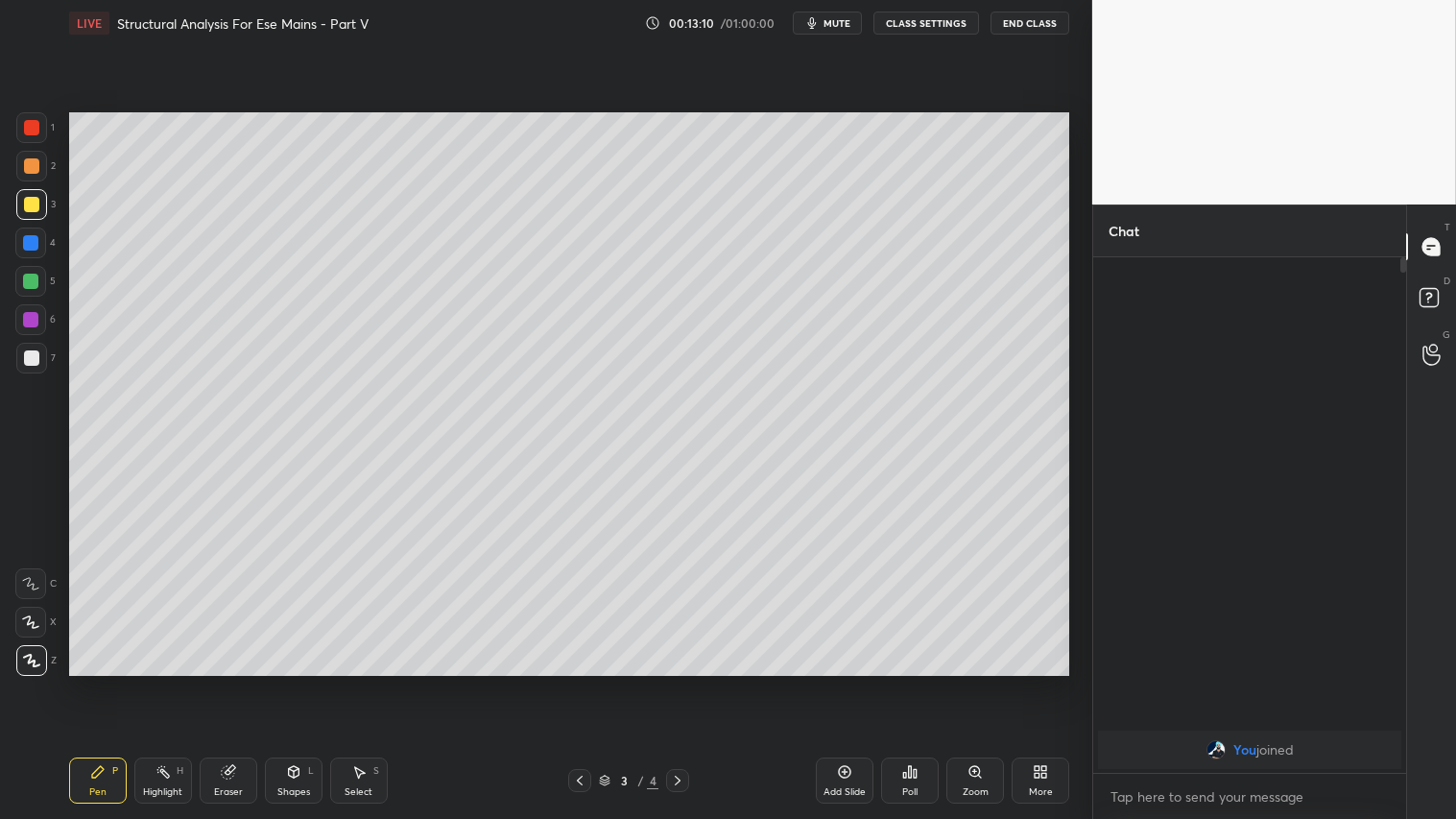 click 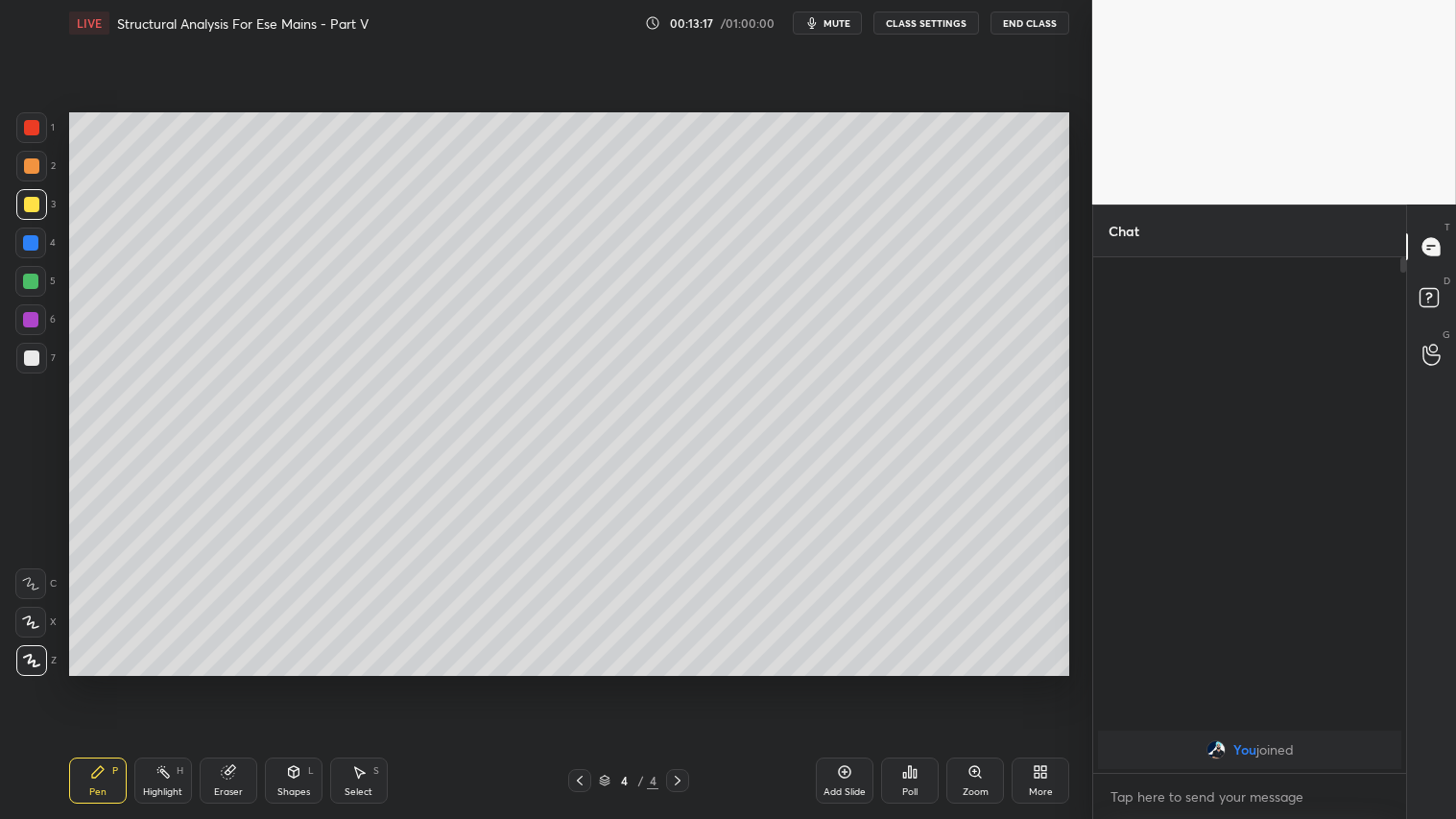 drag, startPoint x: 581, startPoint y: 776, endPoint x: 583, endPoint y: 744, distance: 32.06244 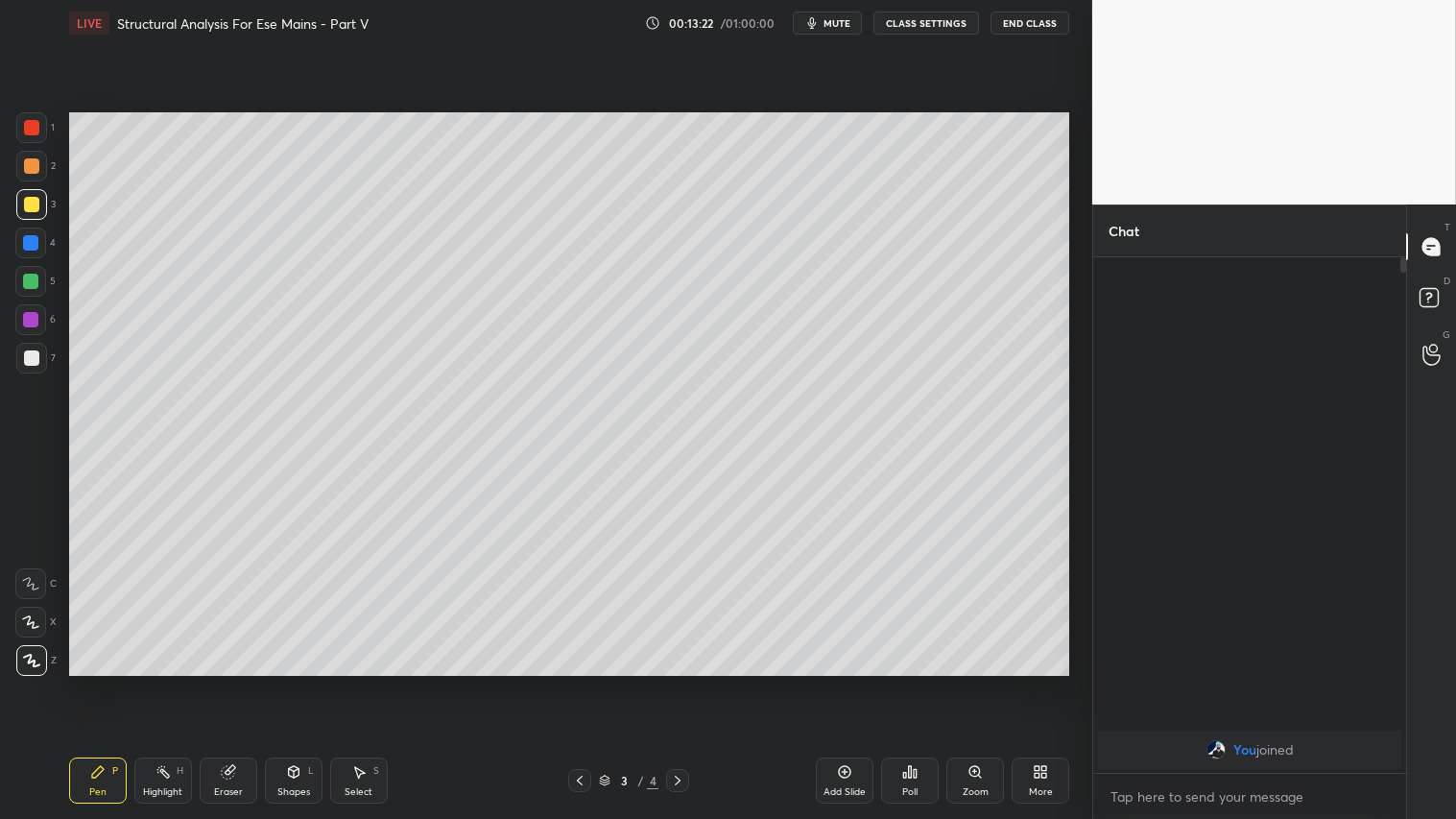 drag, startPoint x: 670, startPoint y: 781, endPoint x: 682, endPoint y: 762, distance: 22.472205 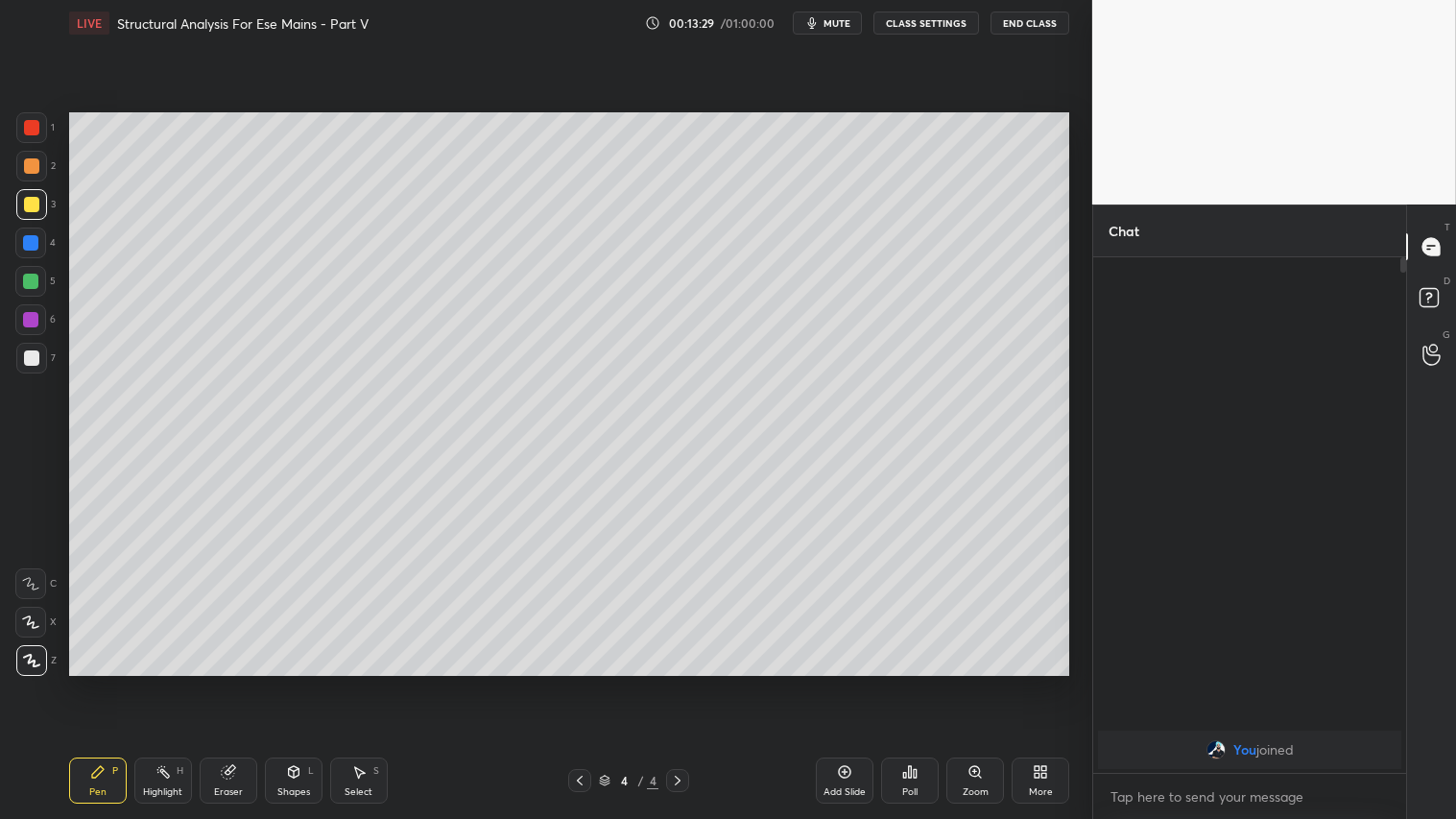 drag, startPoint x: 577, startPoint y: 783, endPoint x: 578, endPoint y: 773, distance: 10.049876 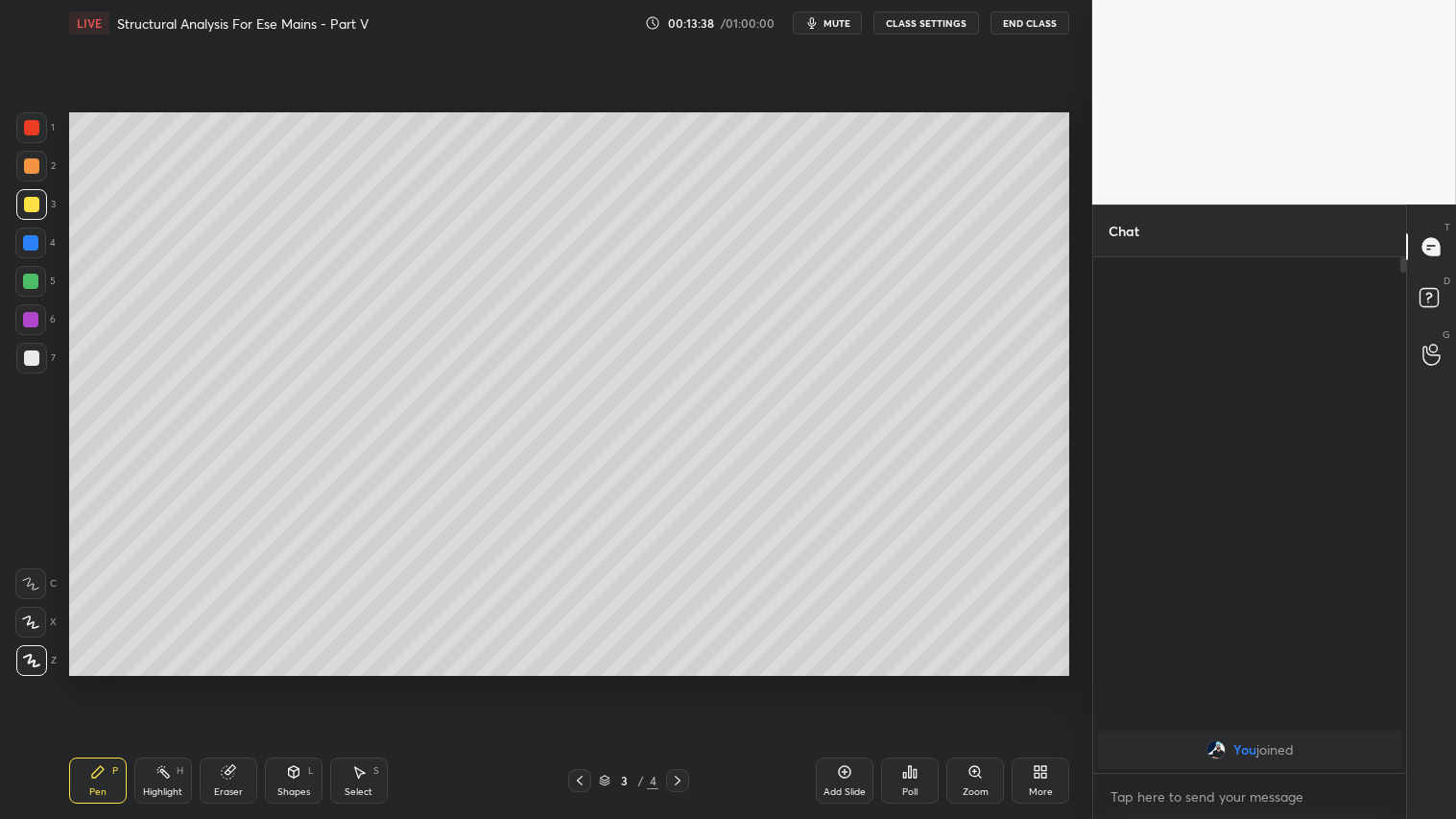 click on "Pen P Highlight H Eraser Shapes L Select S 3 / 4 Add Slide Poll Zoom More" at bounding box center (569, 781) 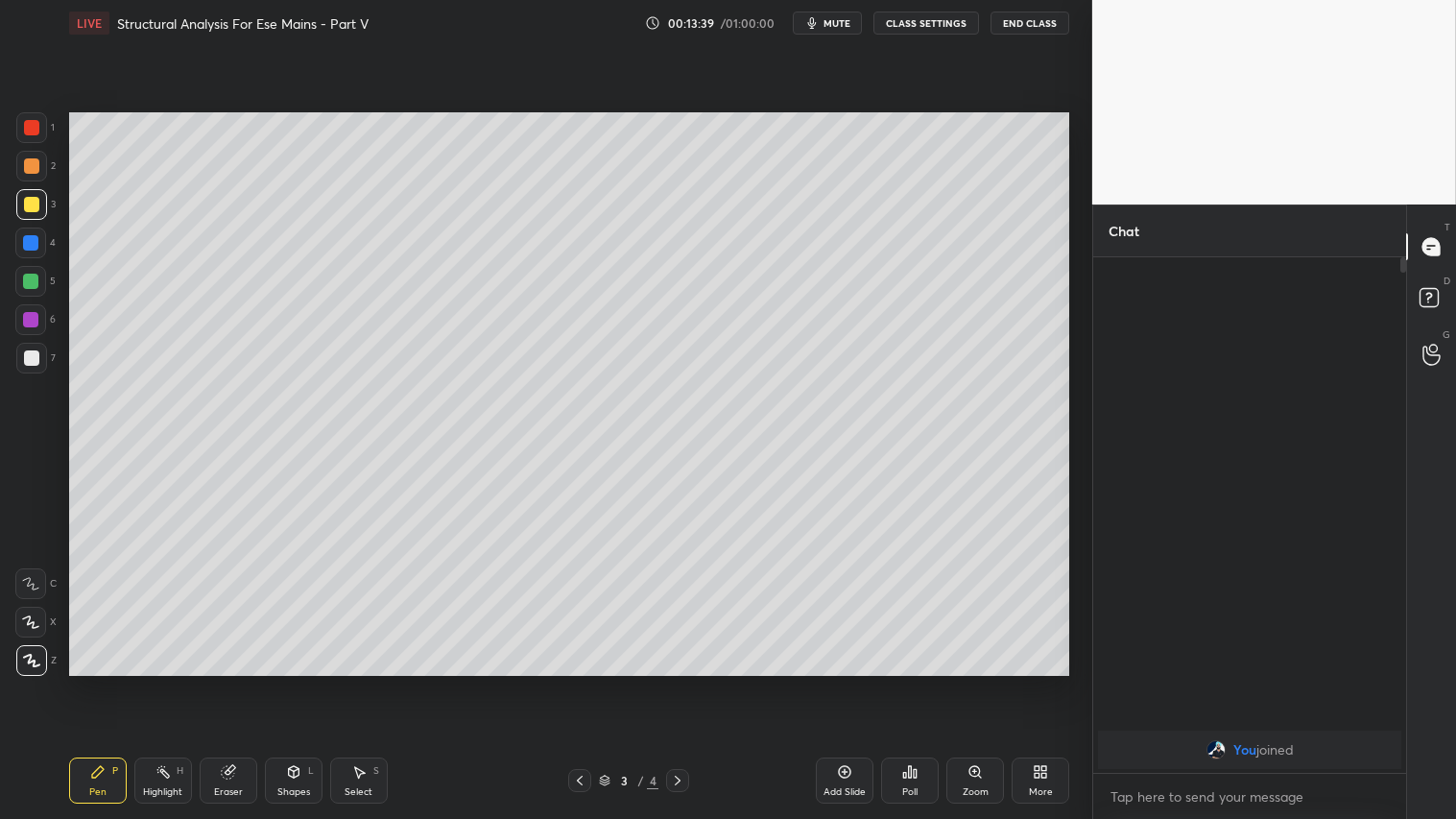 click 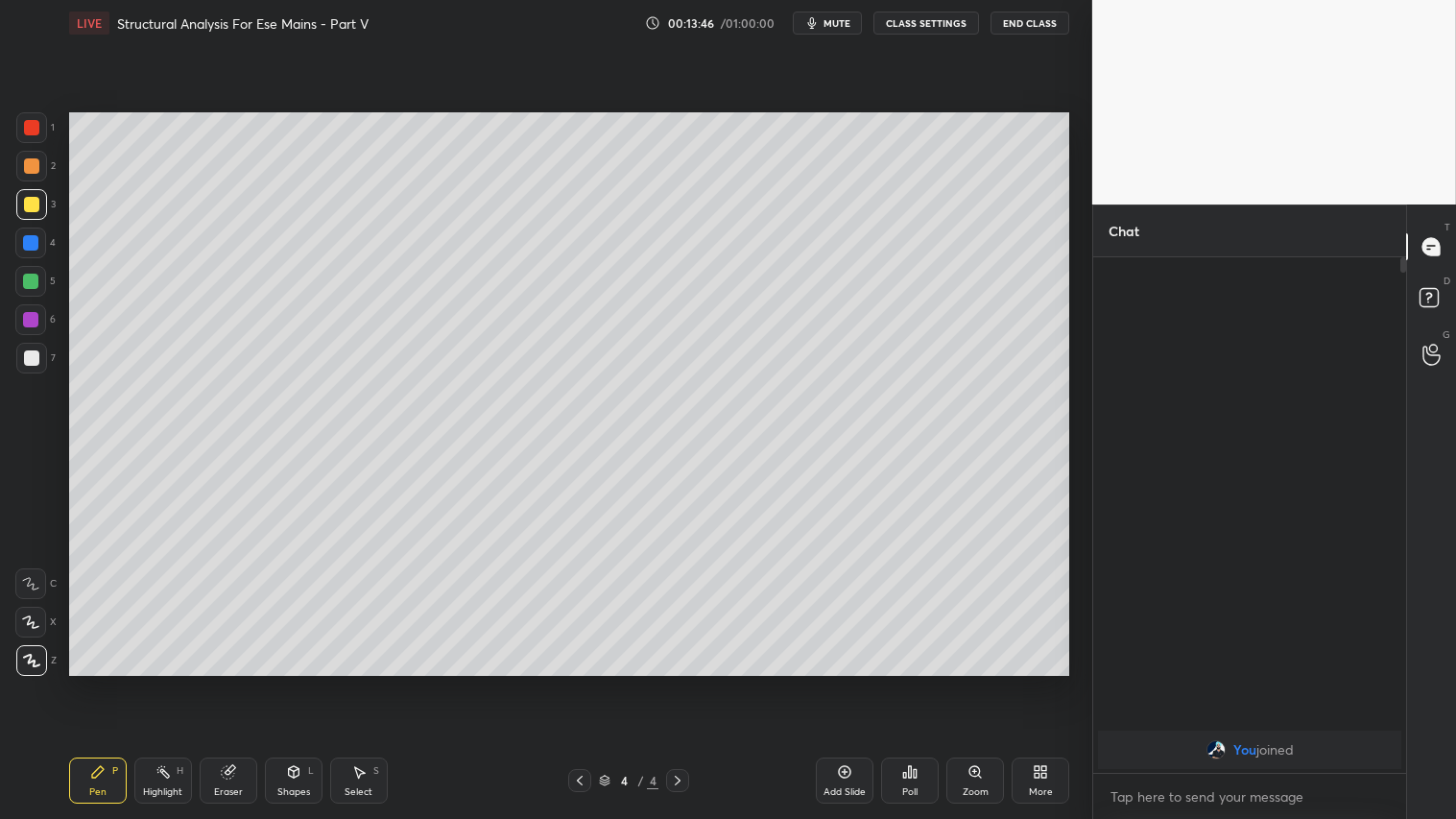 click on "Shapes L" at bounding box center (294, 781) 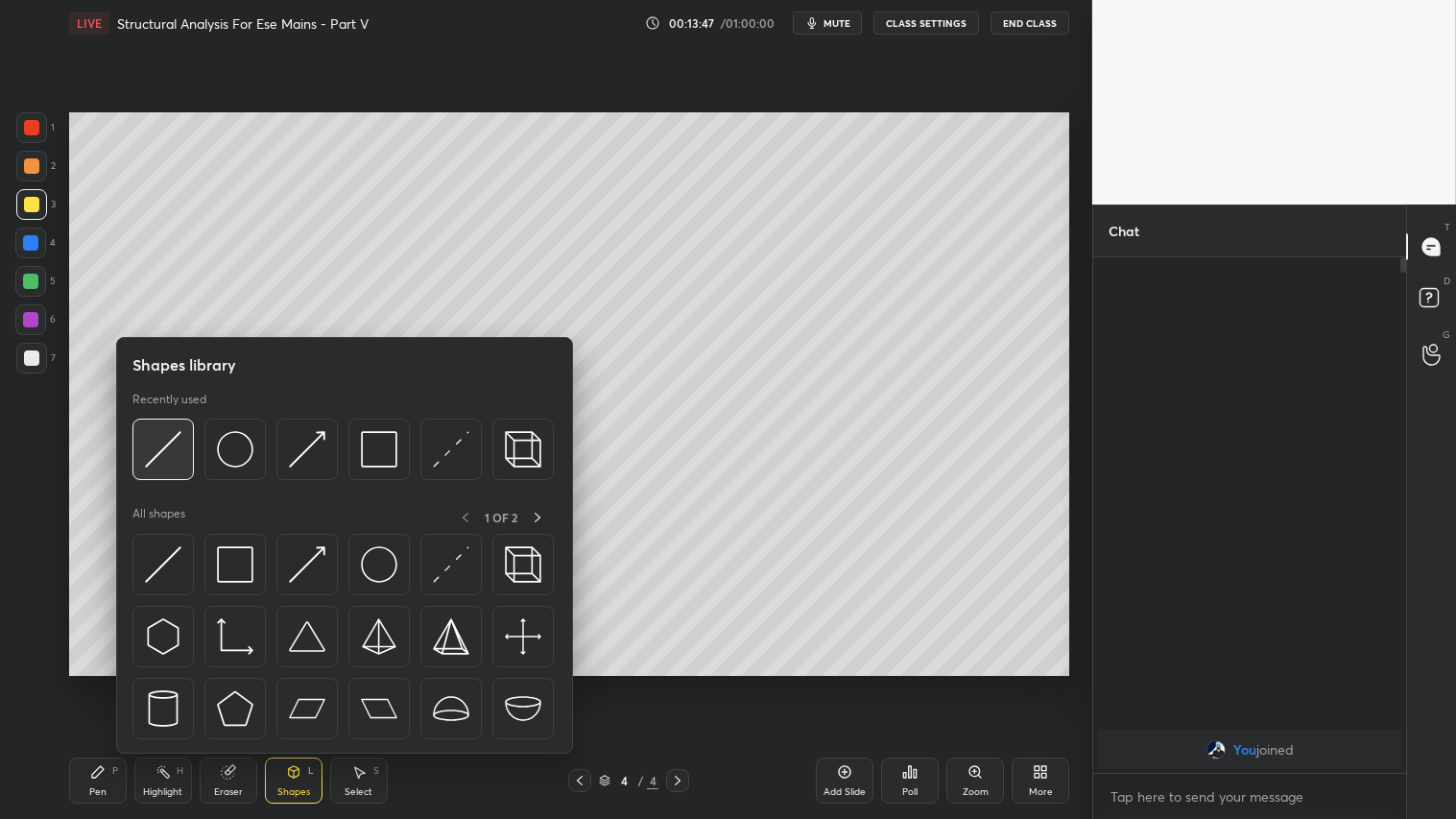 click at bounding box center (163, 449) 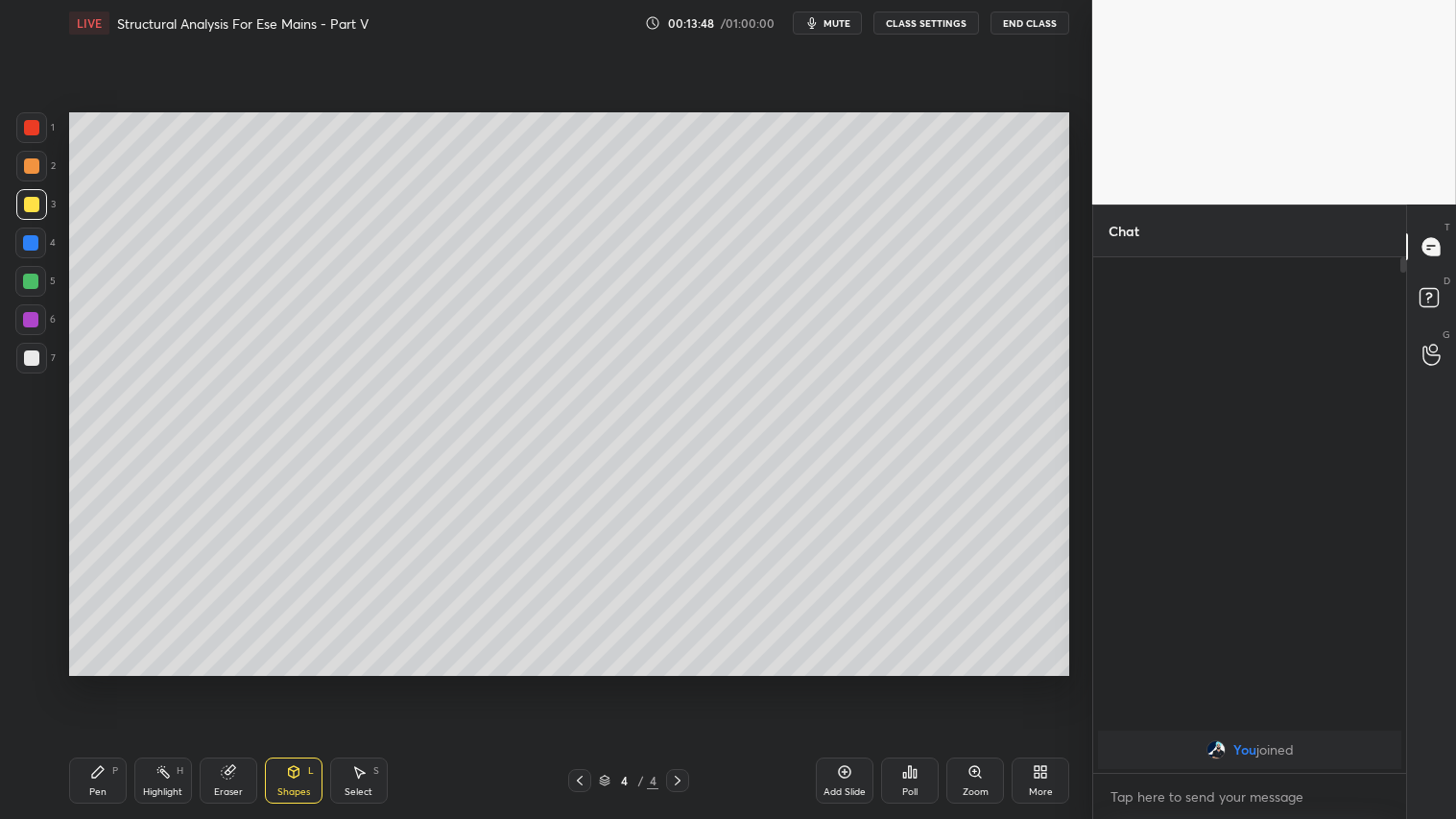 click at bounding box center (32, 128) 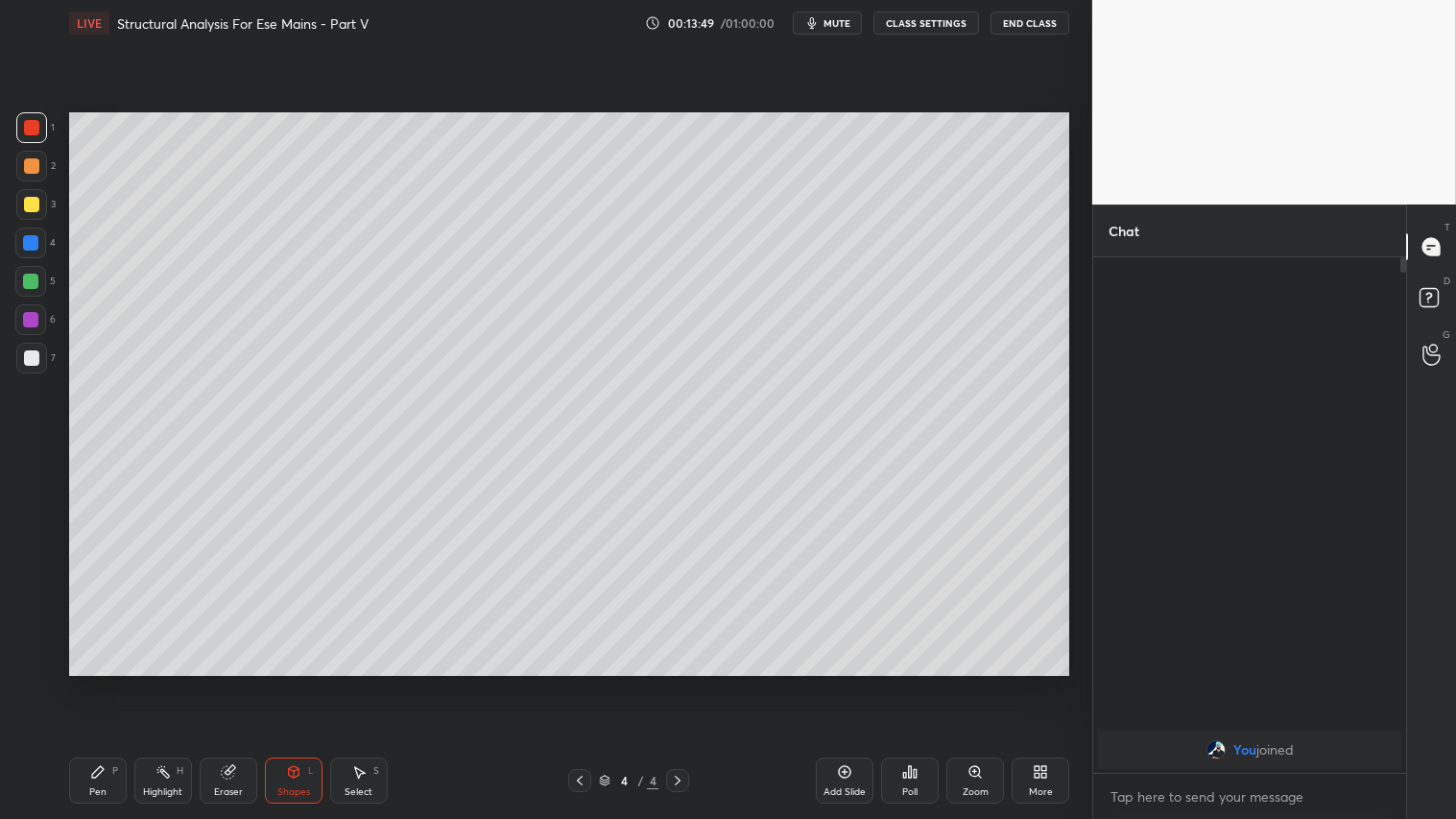 click on "Shapes L" at bounding box center [294, 781] 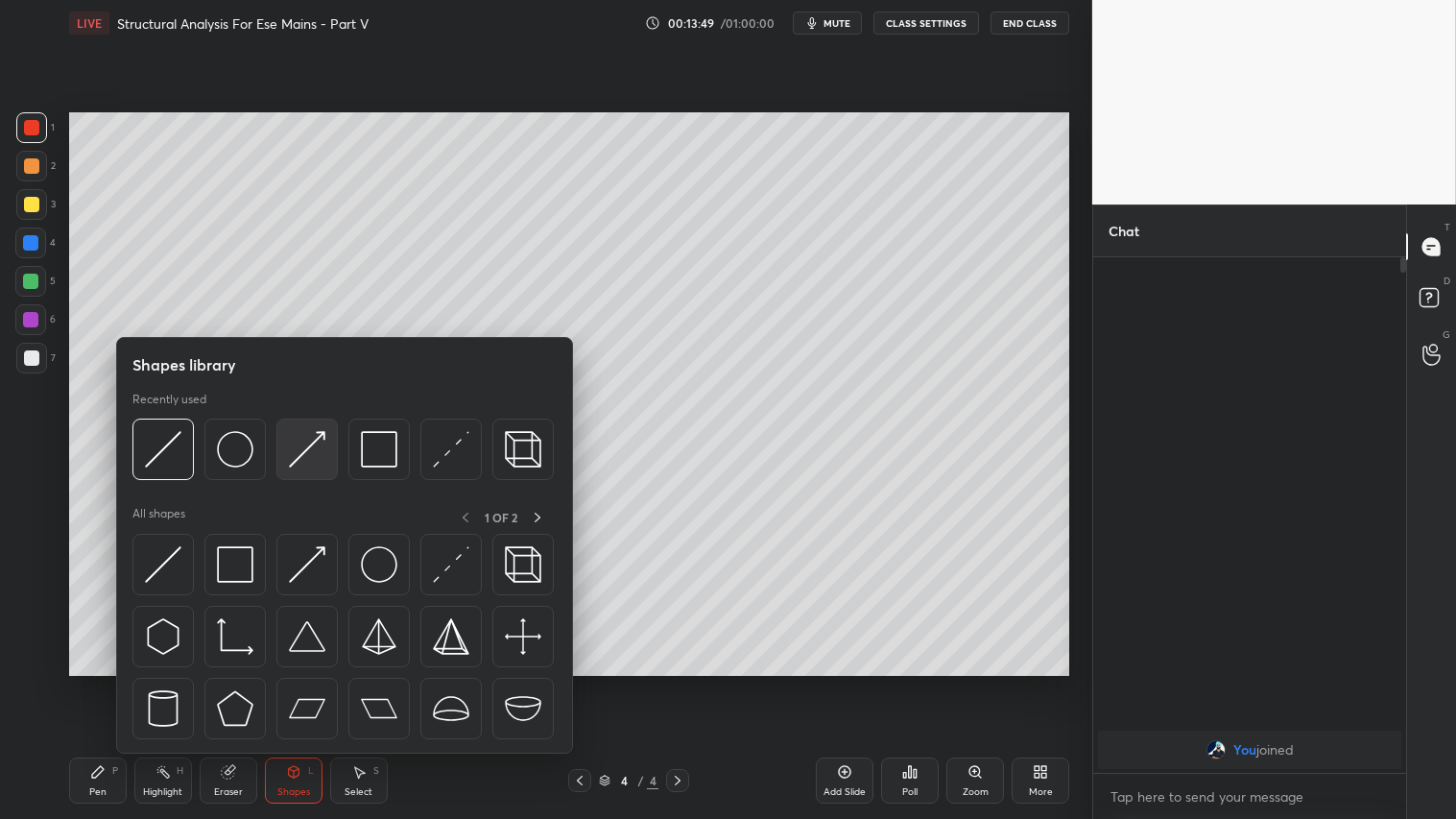 click at bounding box center [307, 449] 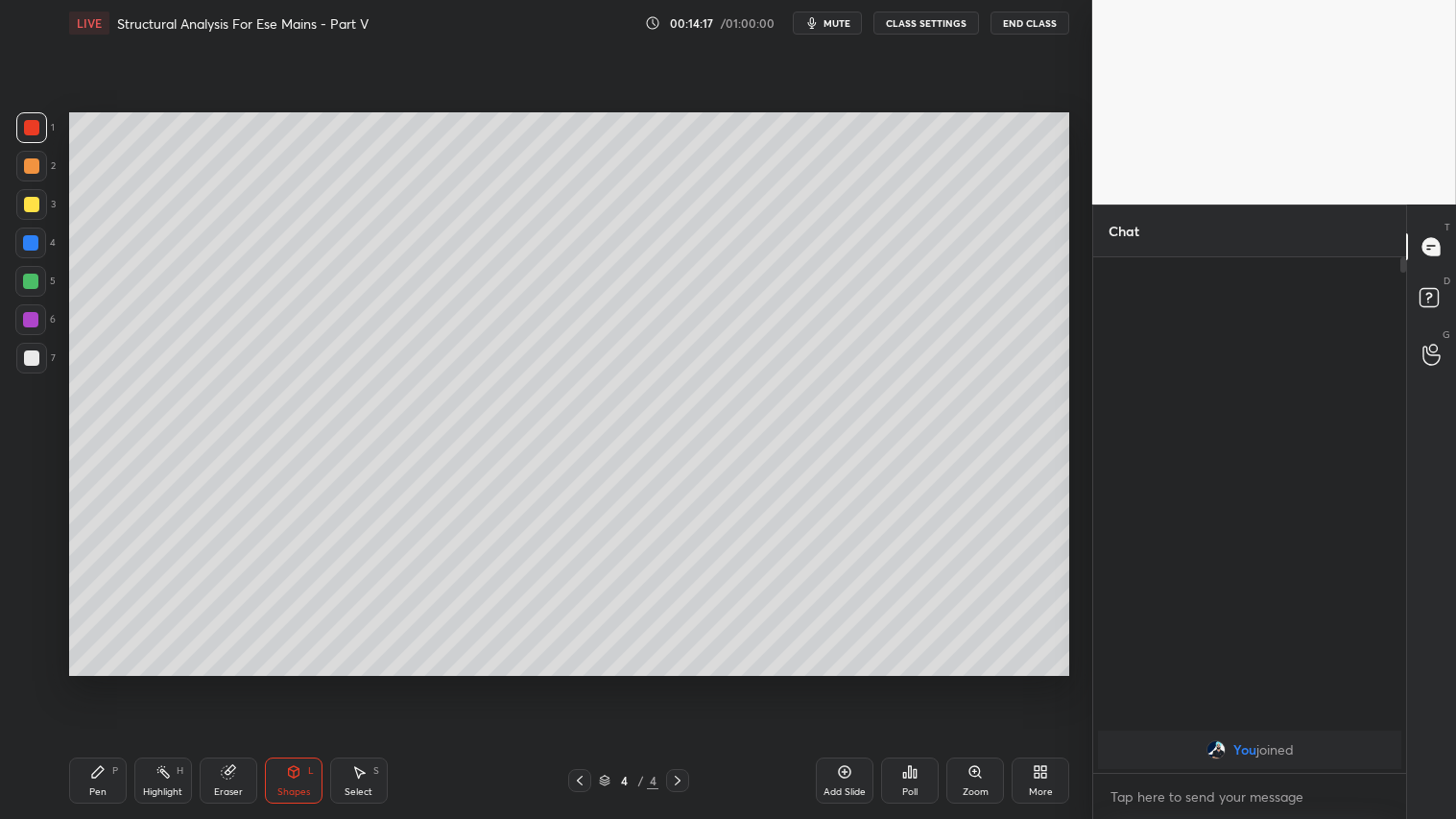 click on "Shapes L" at bounding box center [294, 781] 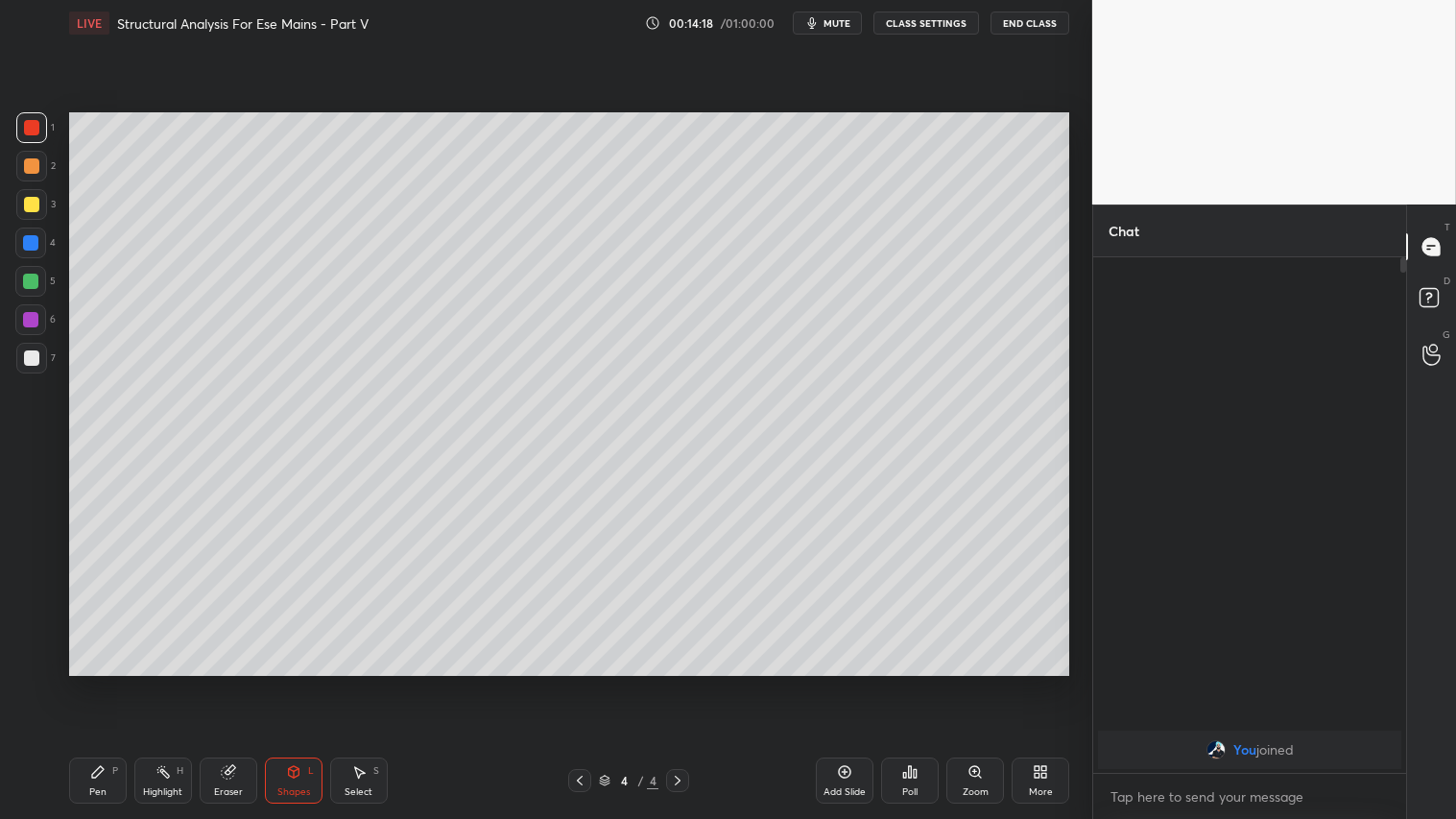 click on "Pen P" at bounding box center [98, 781] 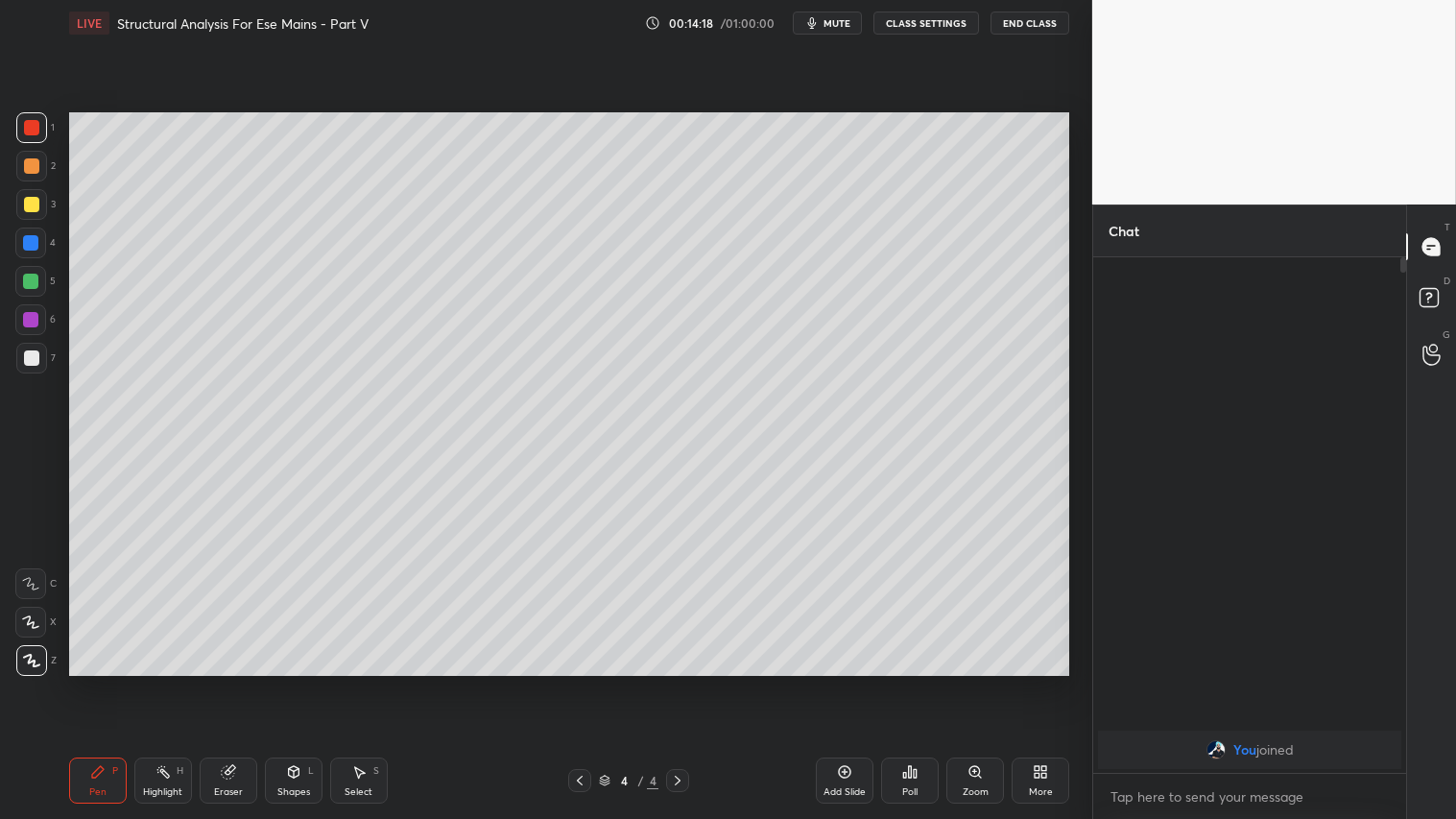 click at bounding box center (31, 622) 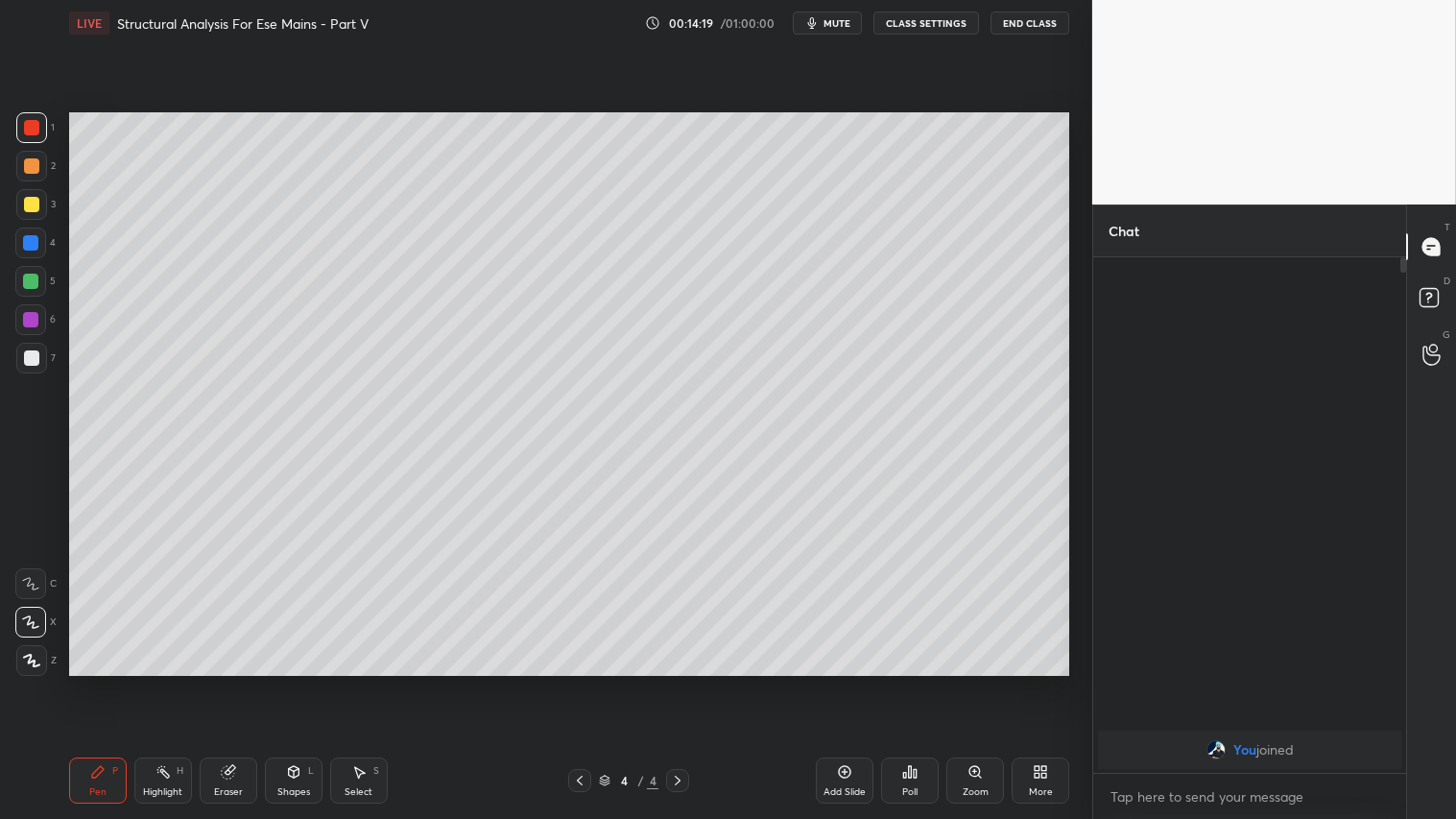 click at bounding box center [31, 584] 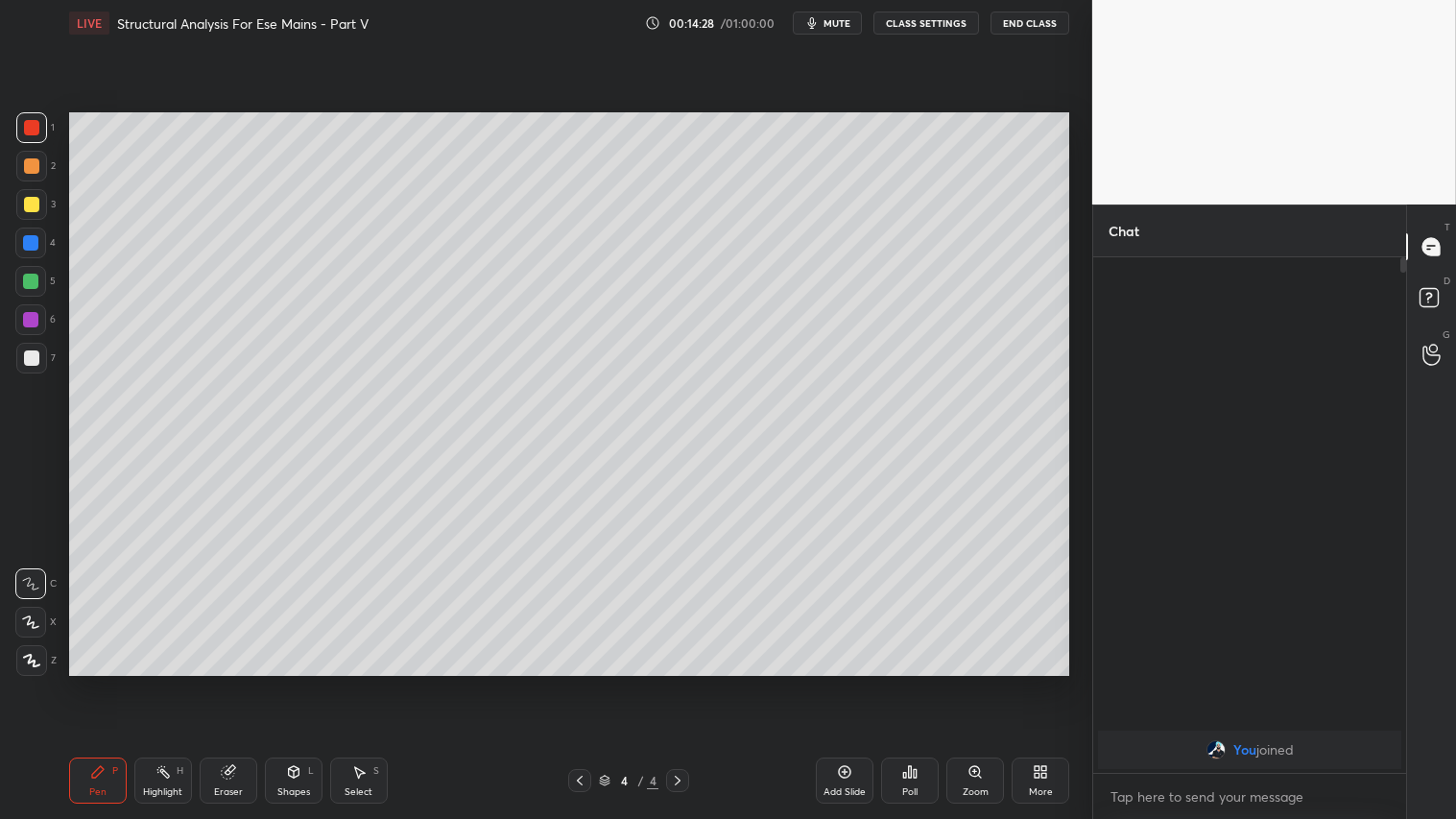 drag, startPoint x: 33, startPoint y: 119, endPoint x: 50, endPoint y: 262, distance: 144.00694 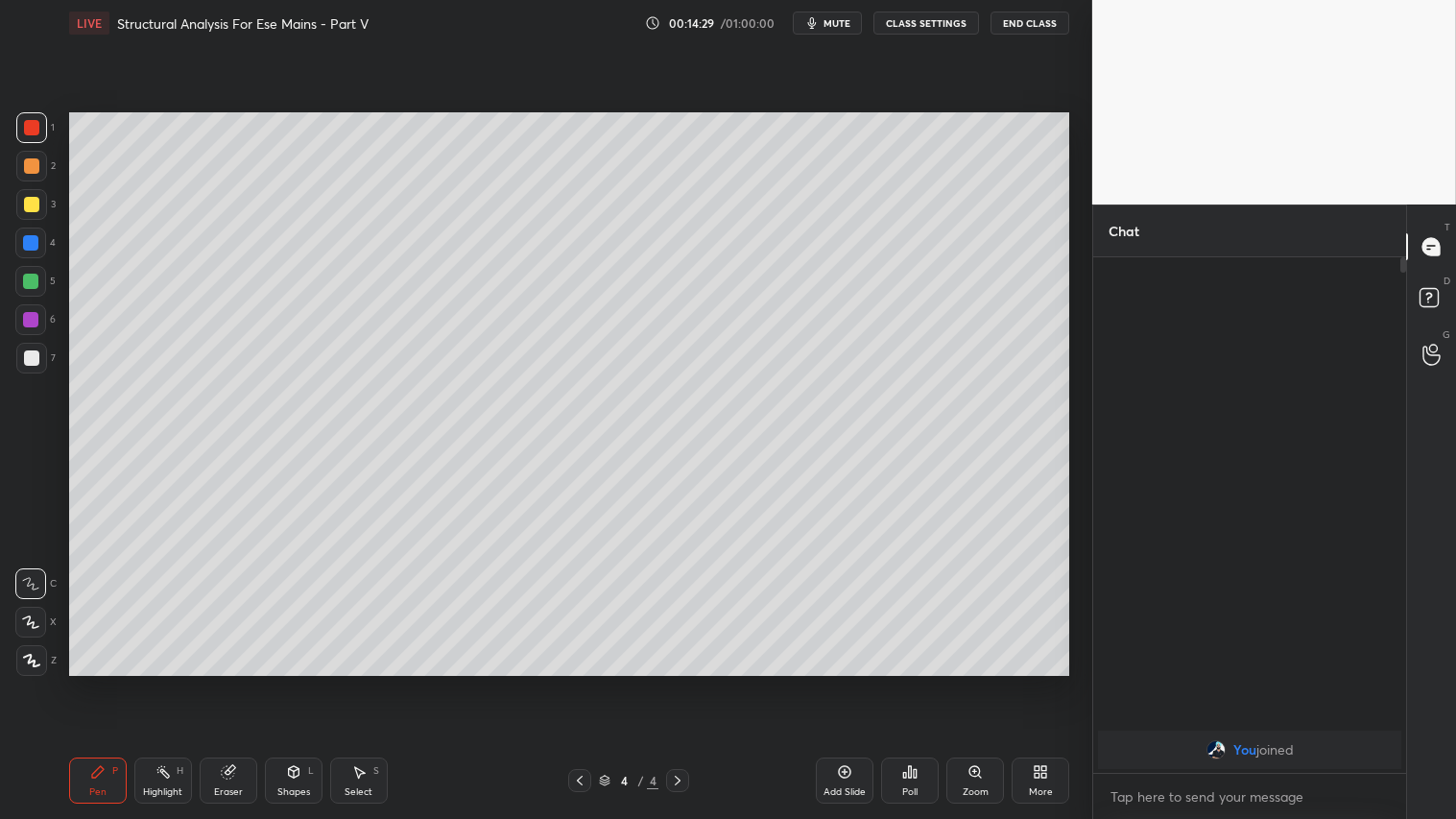 drag, startPoint x: 38, startPoint y: 617, endPoint x: 60, endPoint y: 605, distance: 25.05993 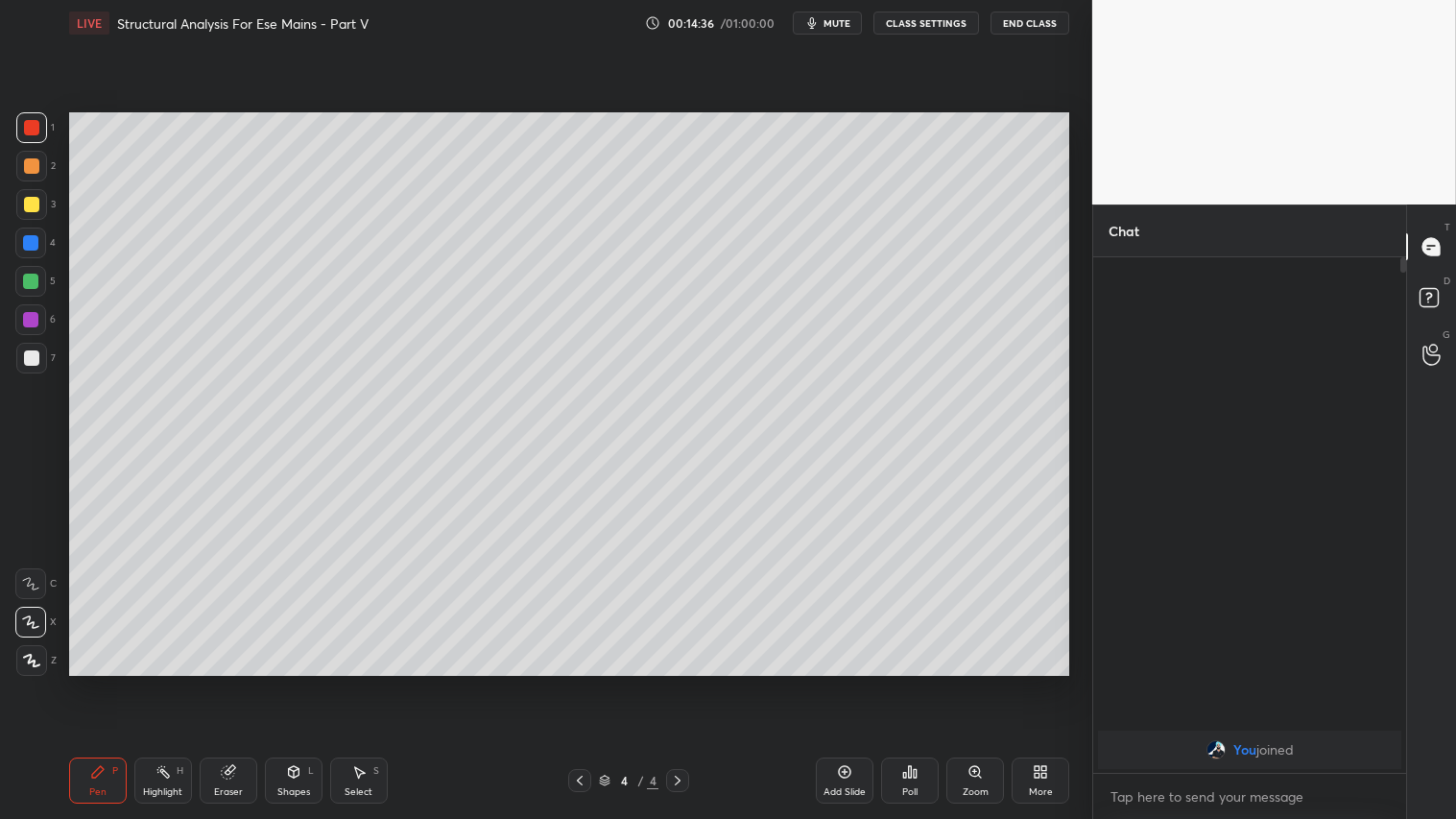 drag, startPoint x: 38, startPoint y: 157, endPoint x: 20, endPoint y: 570, distance: 413.39207 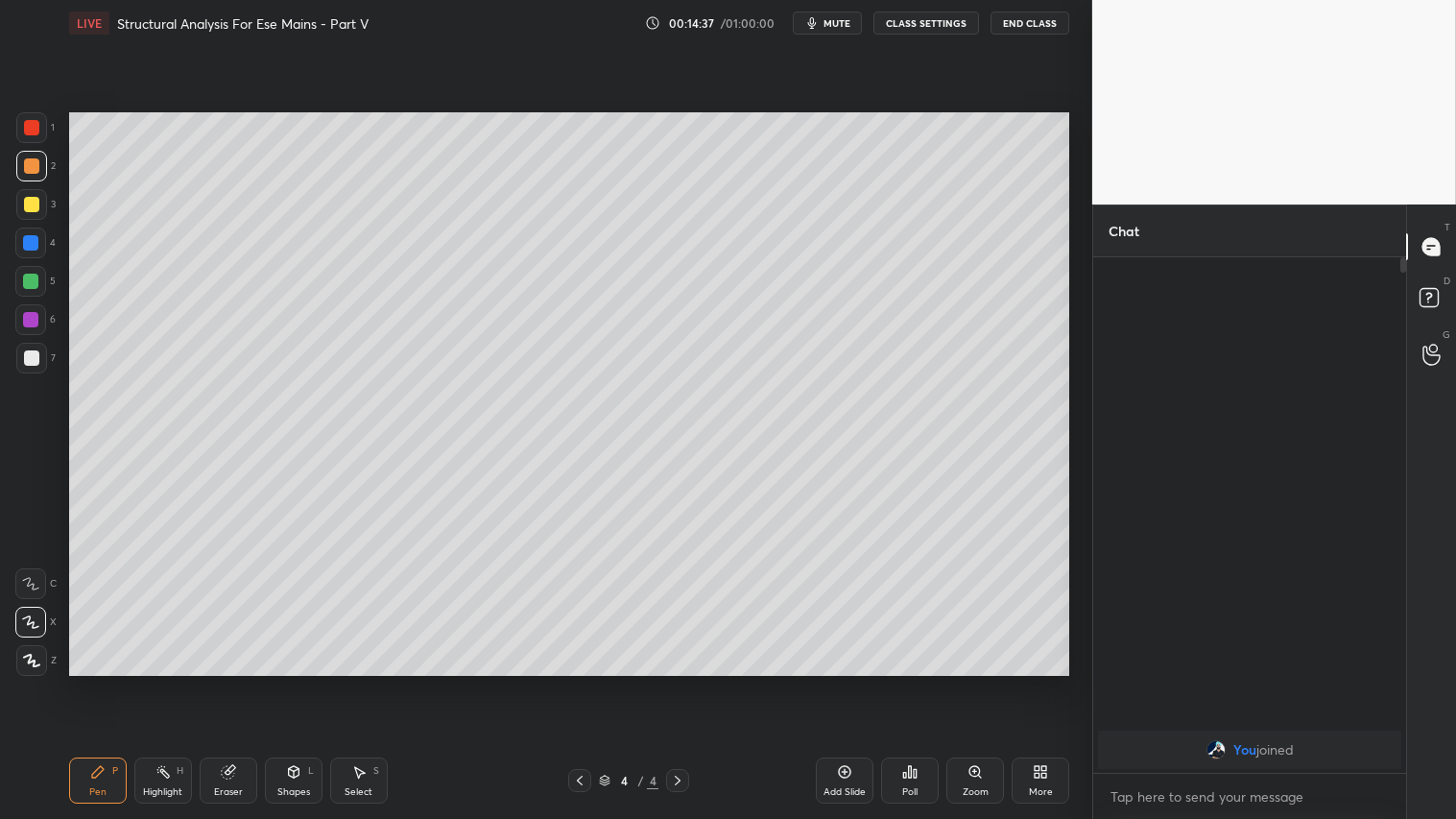click on "Pen P" at bounding box center [98, 781] 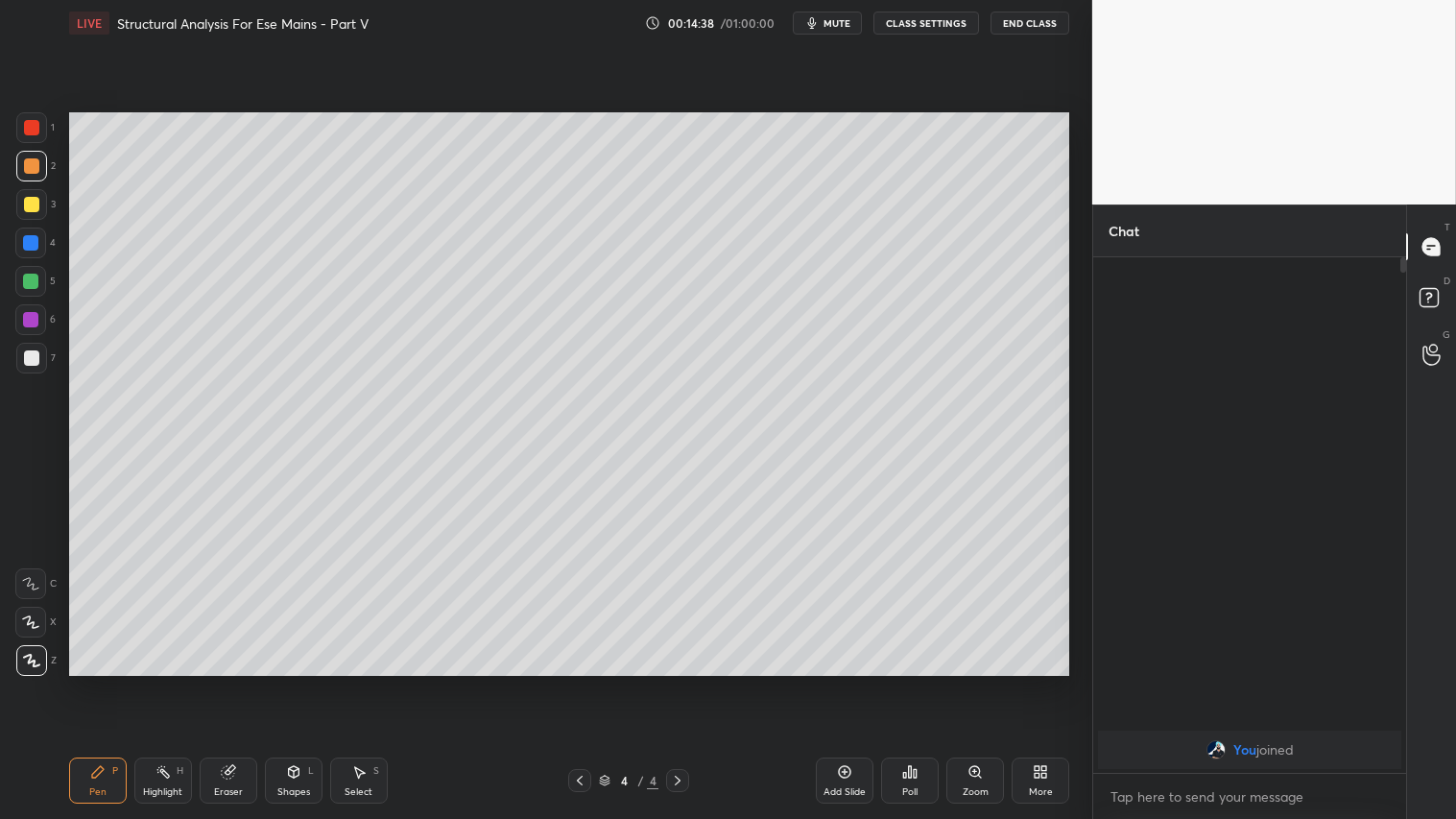 drag, startPoint x: 100, startPoint y: 799, endPoint x: 110, endPoint y: 726, distance: 73.68175 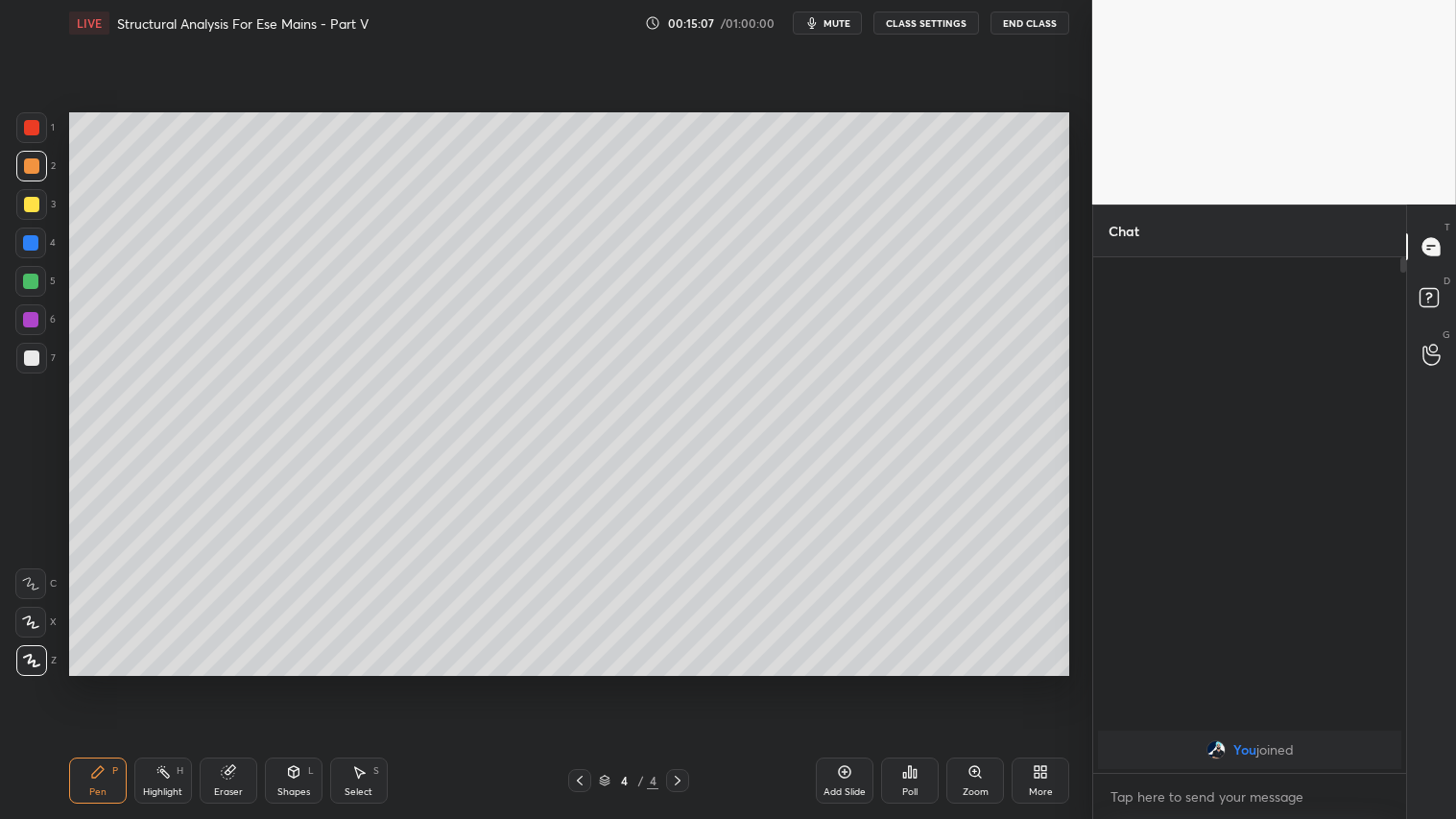 click 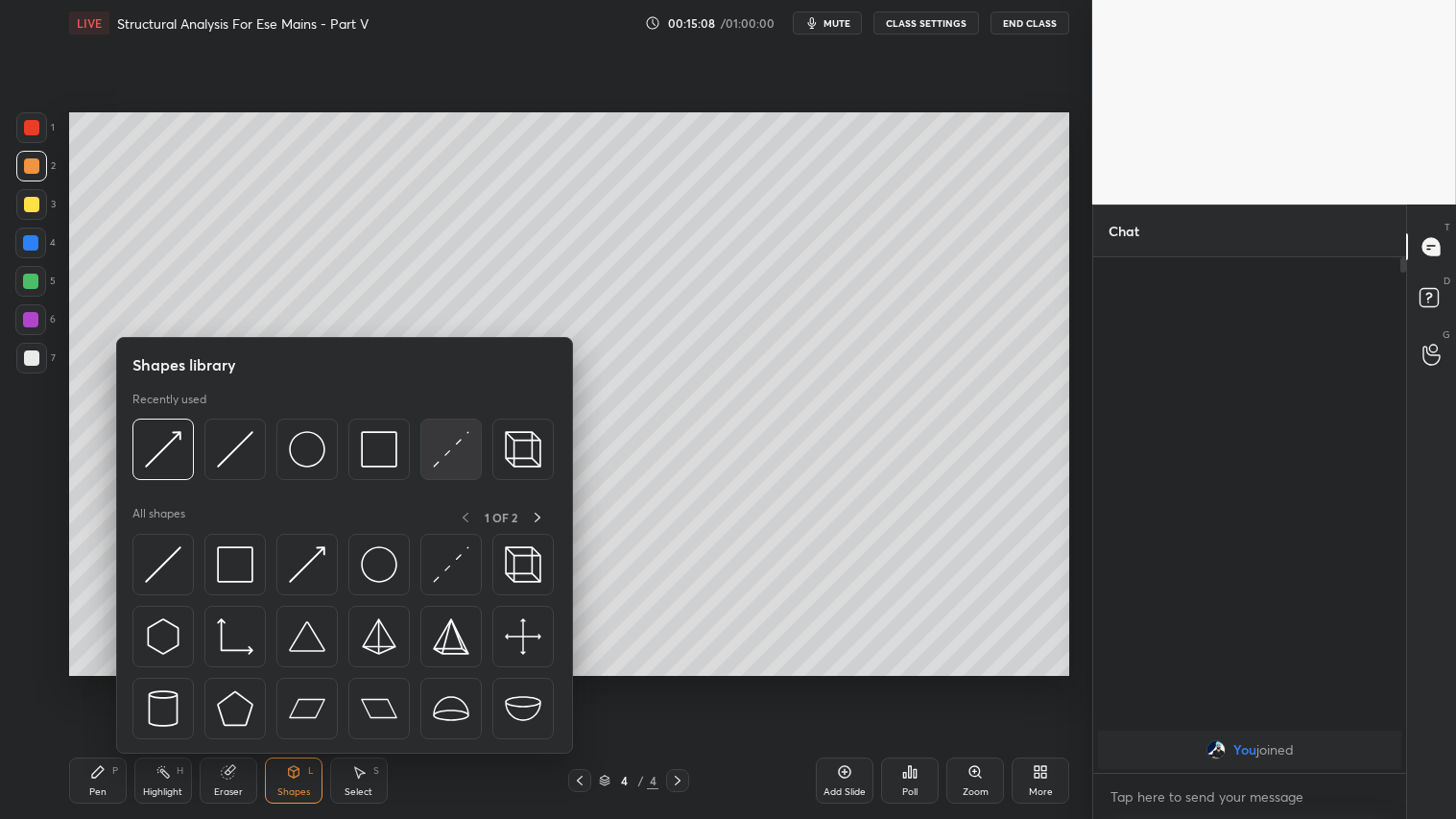 click at bounding box center (451, 449) 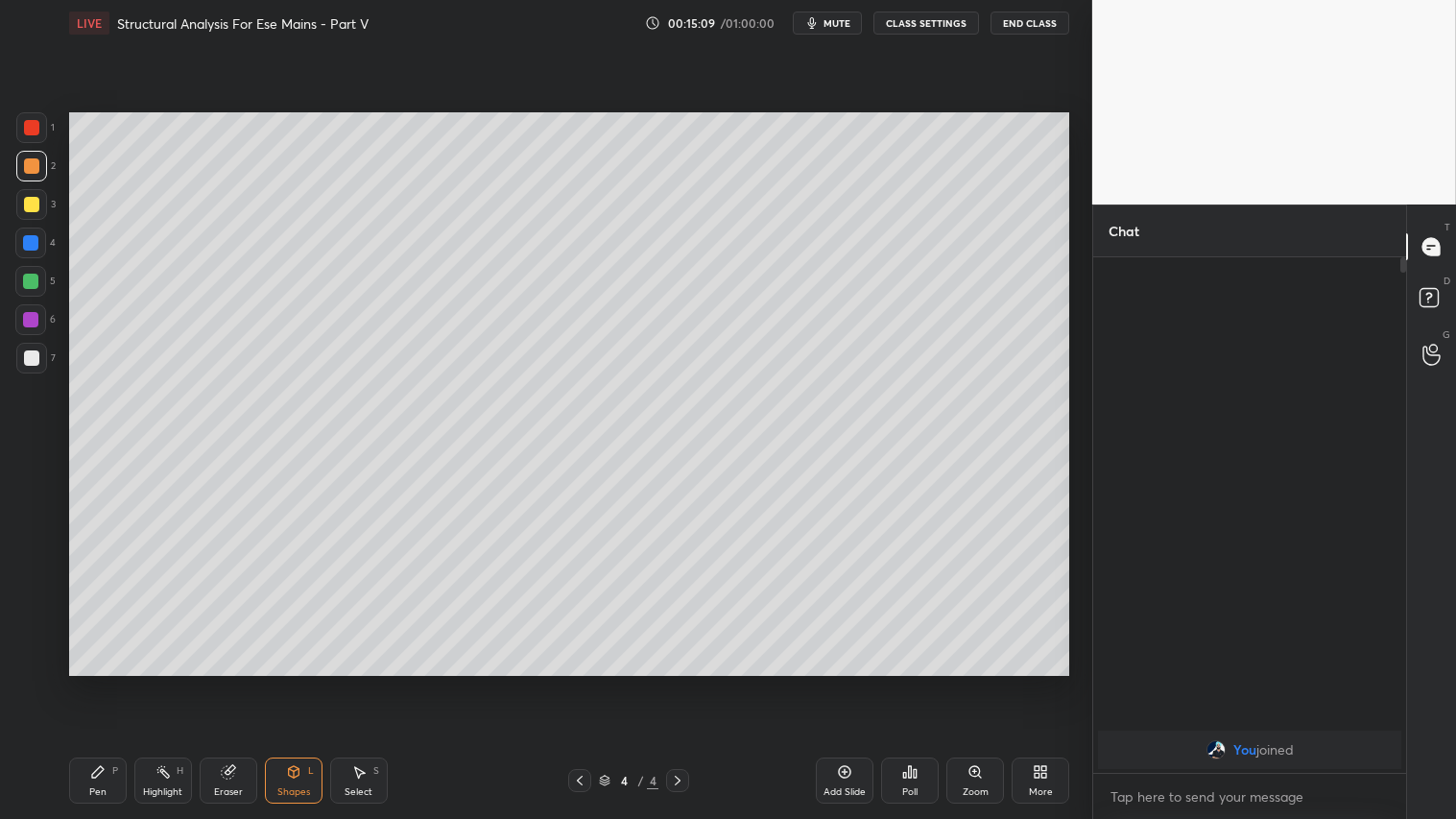click at bounding box center [32, 358] 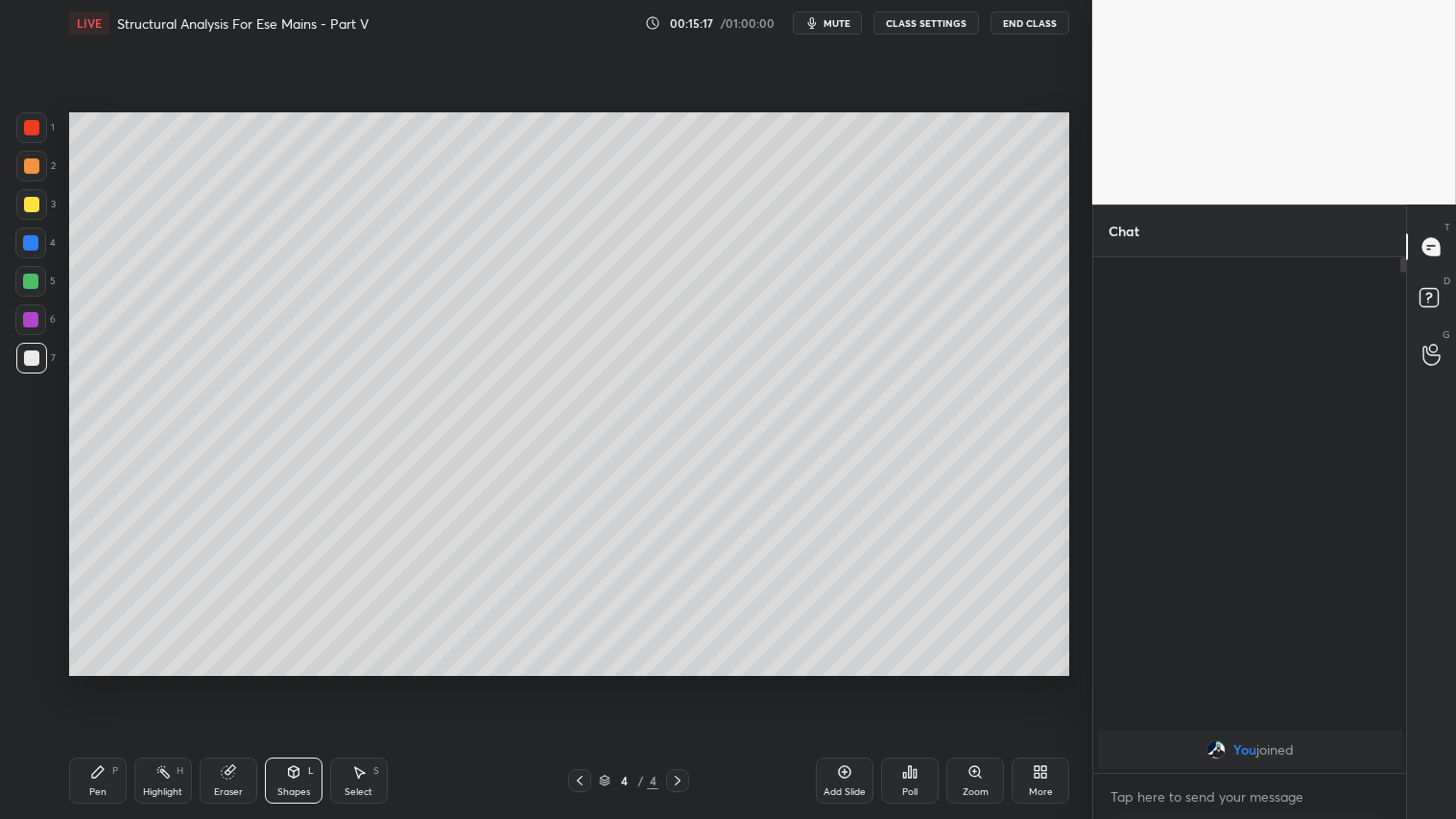 drag, startPoint x: 100, startPoint y: 787, endPoint x: 115, endPoint y: 775, distance: 19.209373 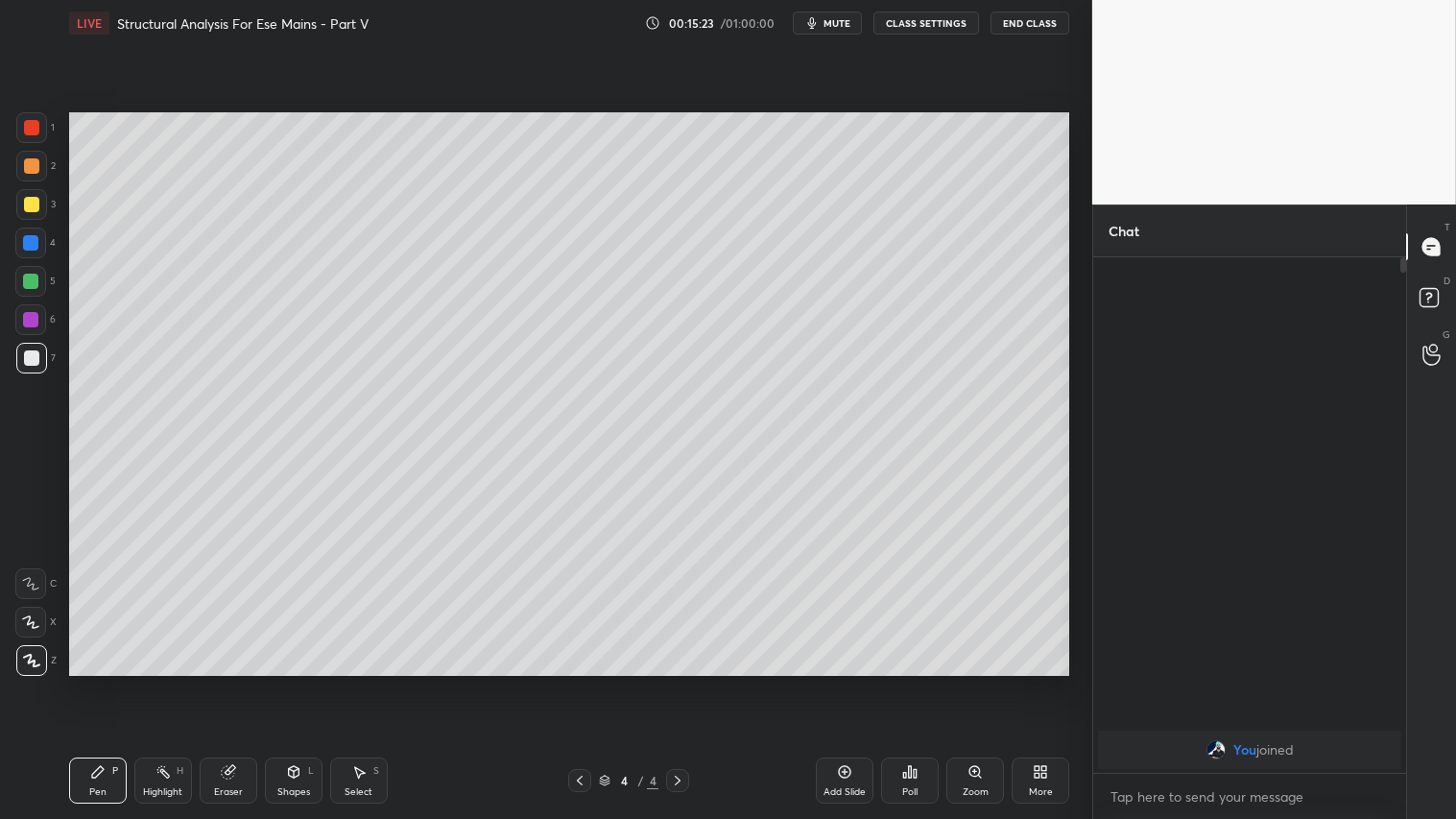 click at bounding box center (32, 166) 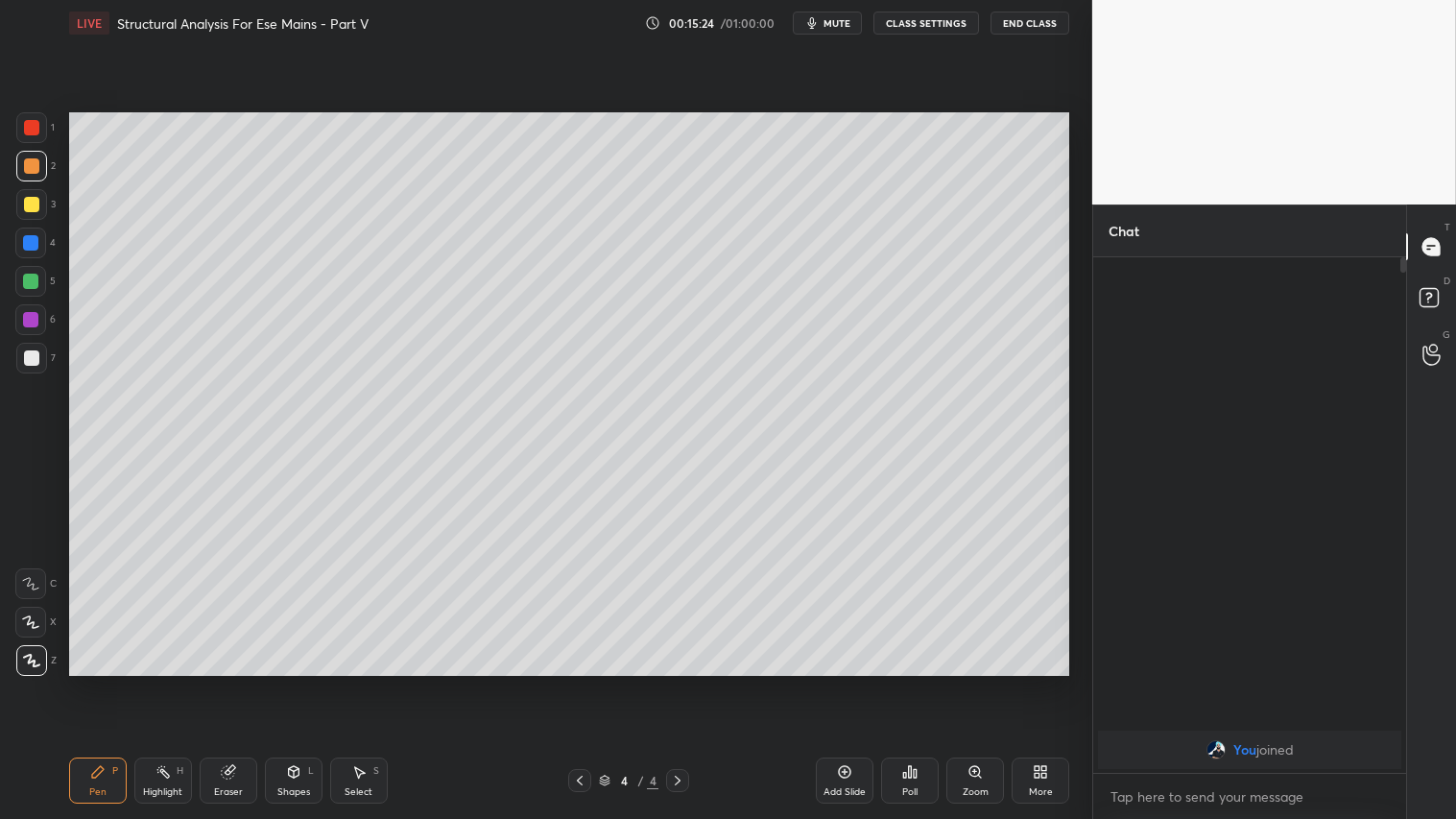 click 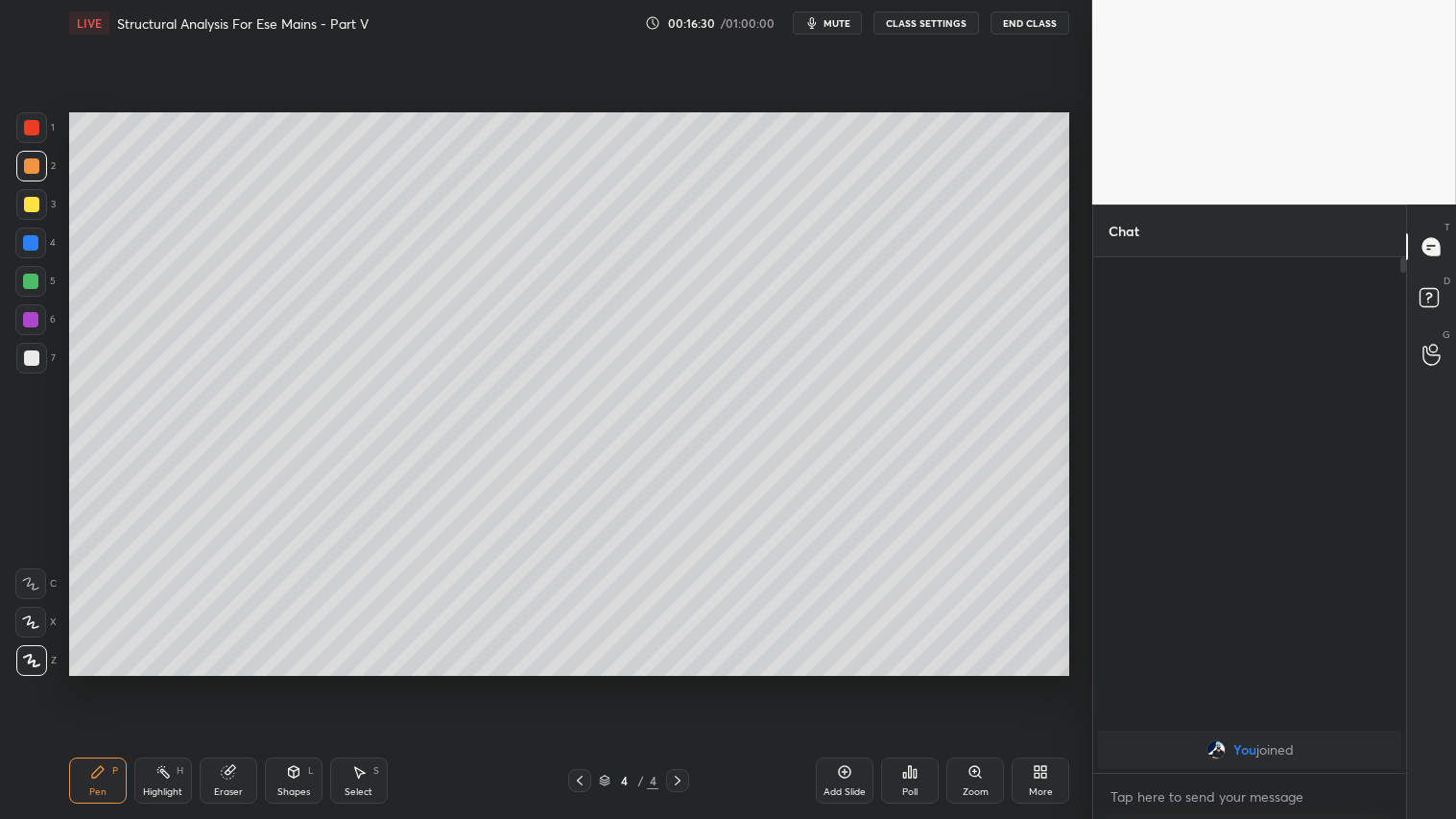 click on "Eraser" at bounding box center [228, 781] 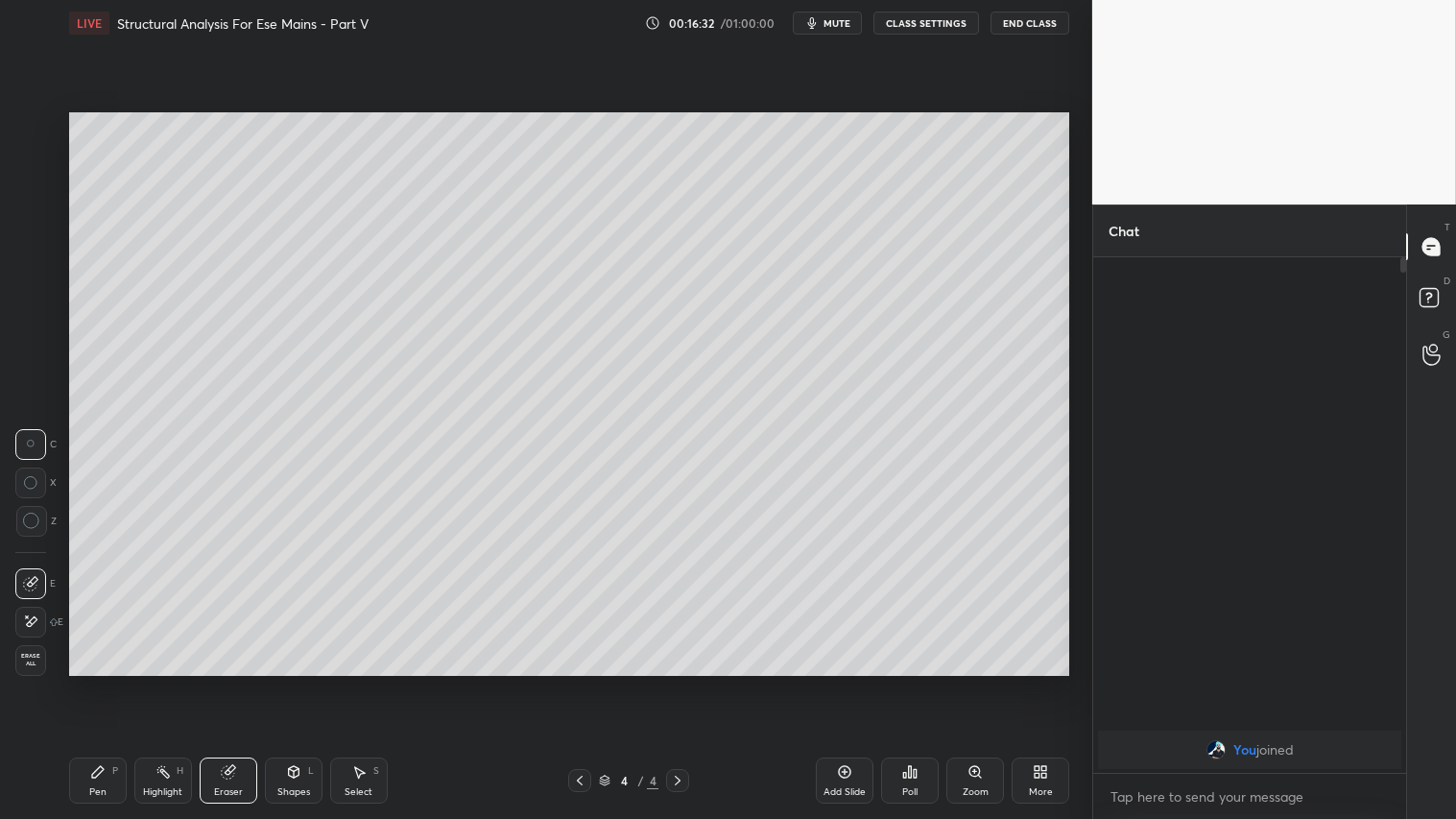 click on "Pen P" at bounding box center (98, 781) 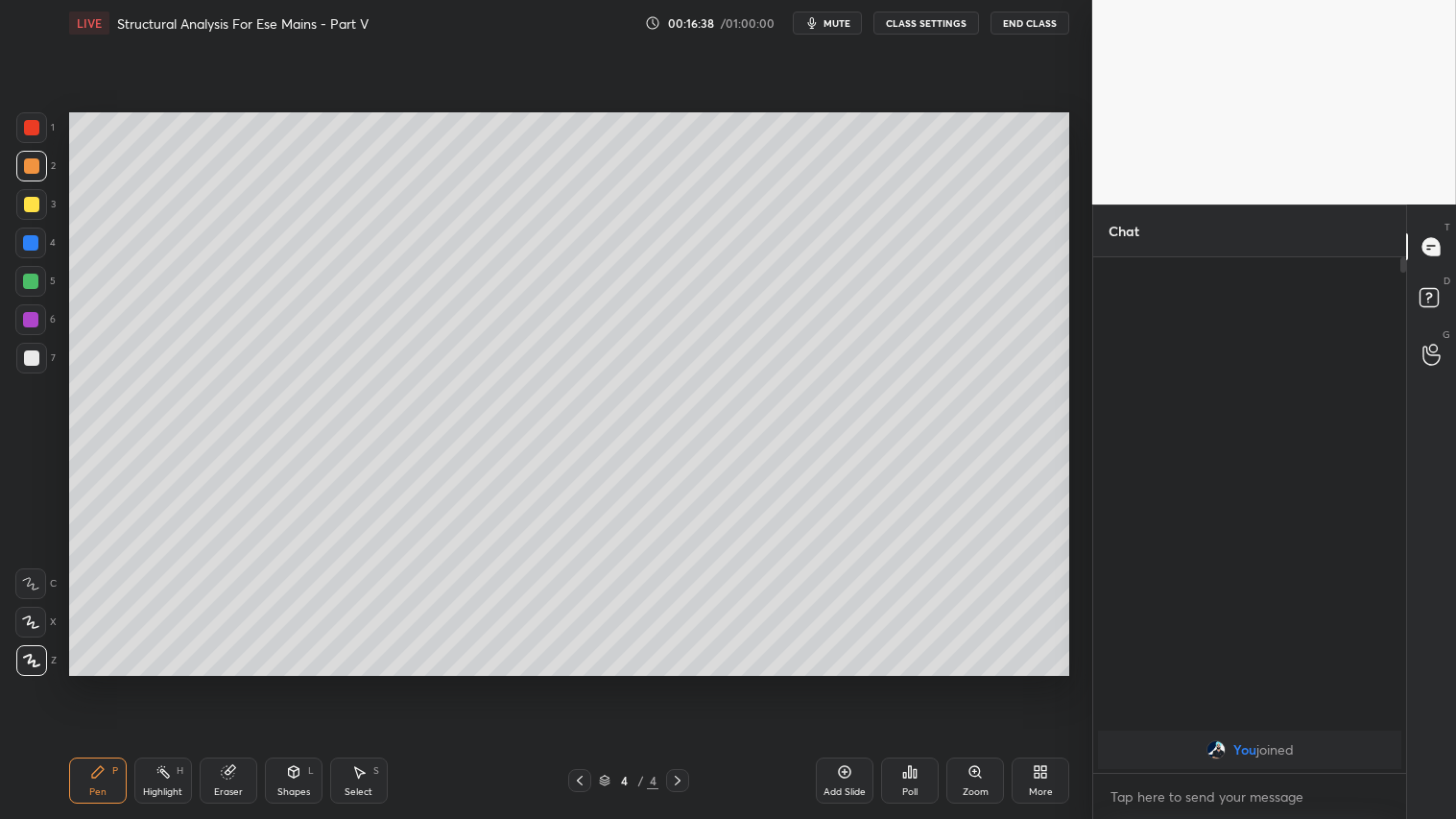 click on "Eraser" at bounding box center (228, 781) 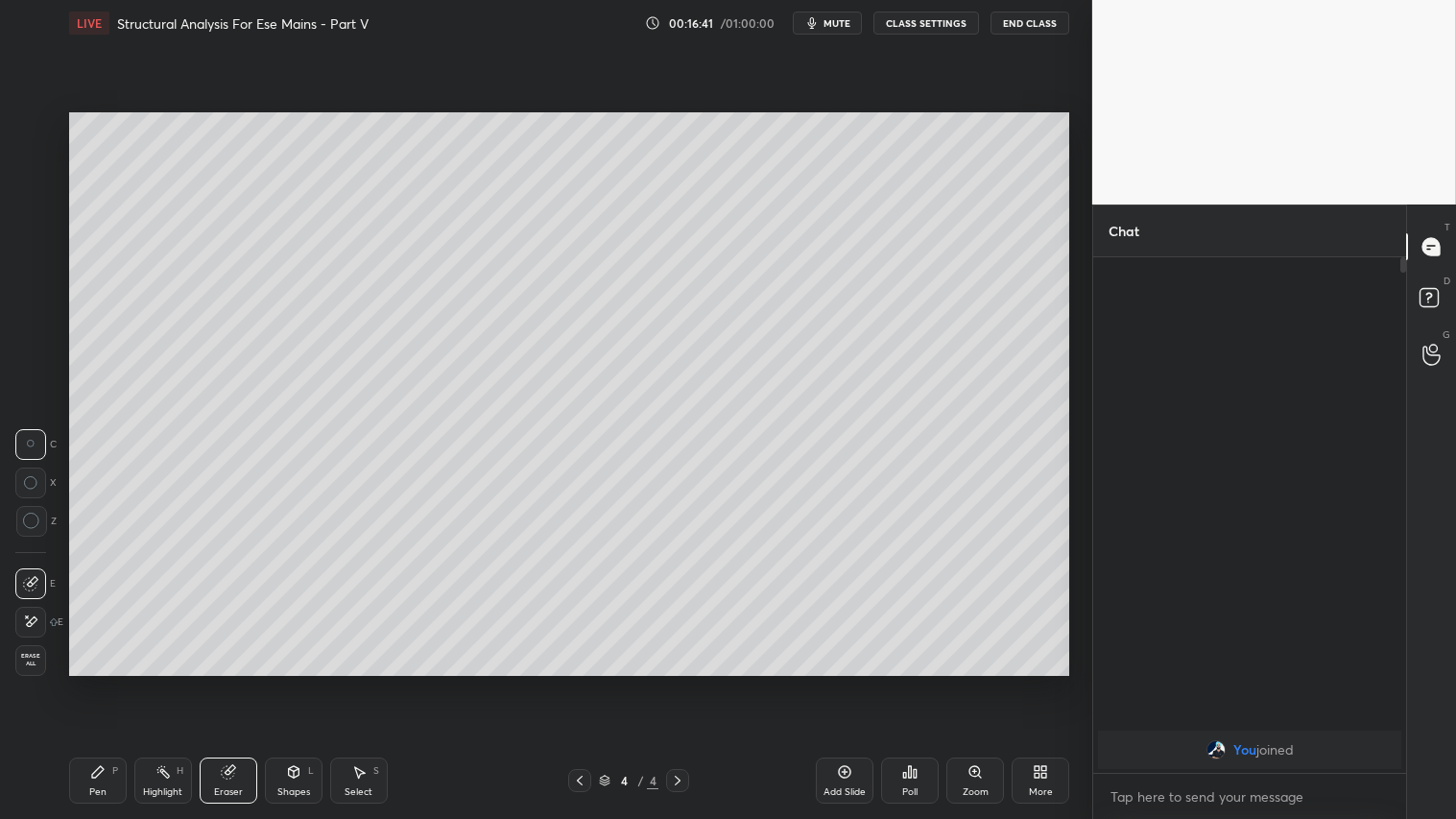 click on "Pen P" at bounding box center [98, 781] 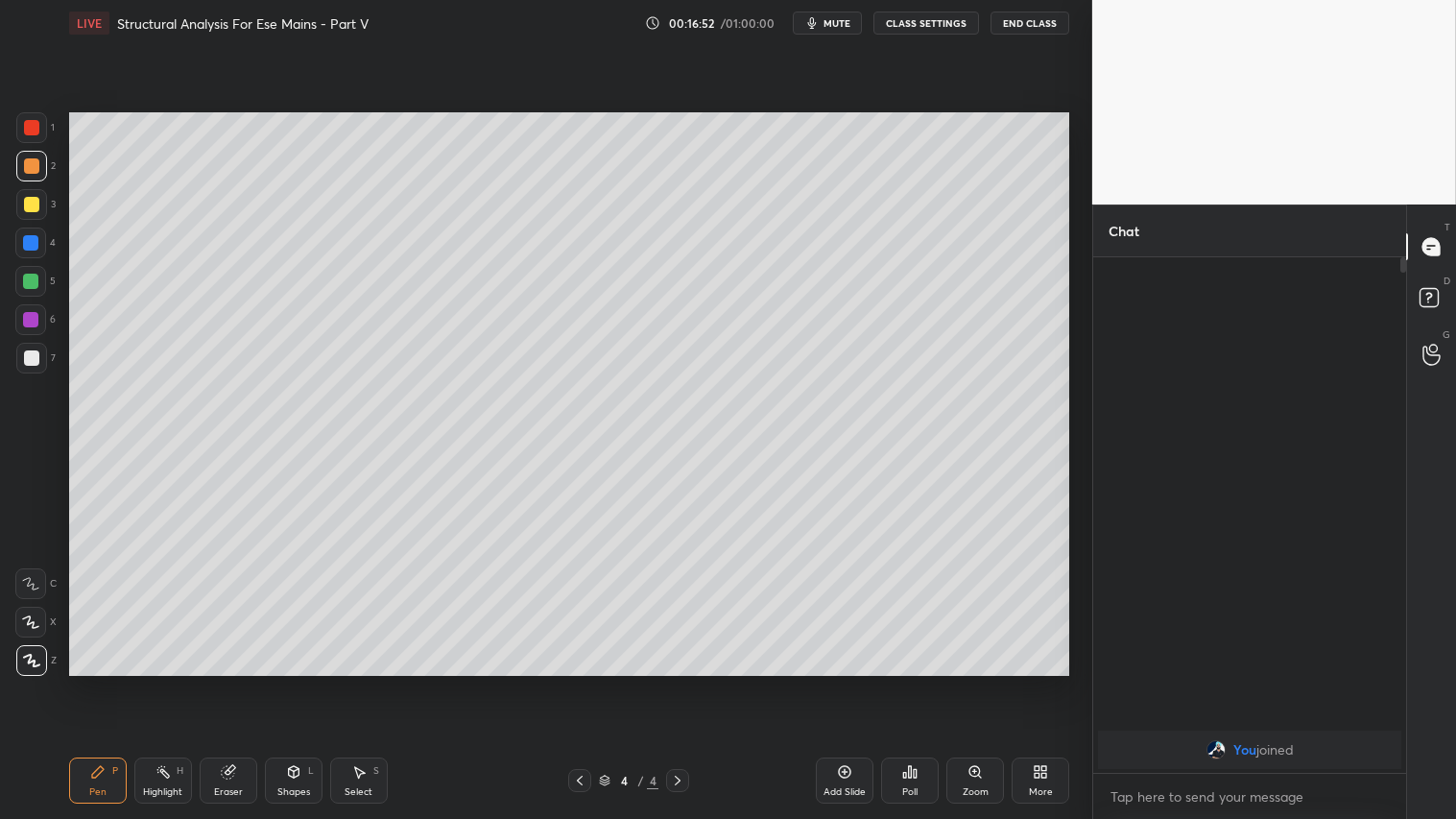 drag, startPoint x: 230, startPoint y: 776, endPoint x: 244, endPoint y: 763, distance: 19.104973 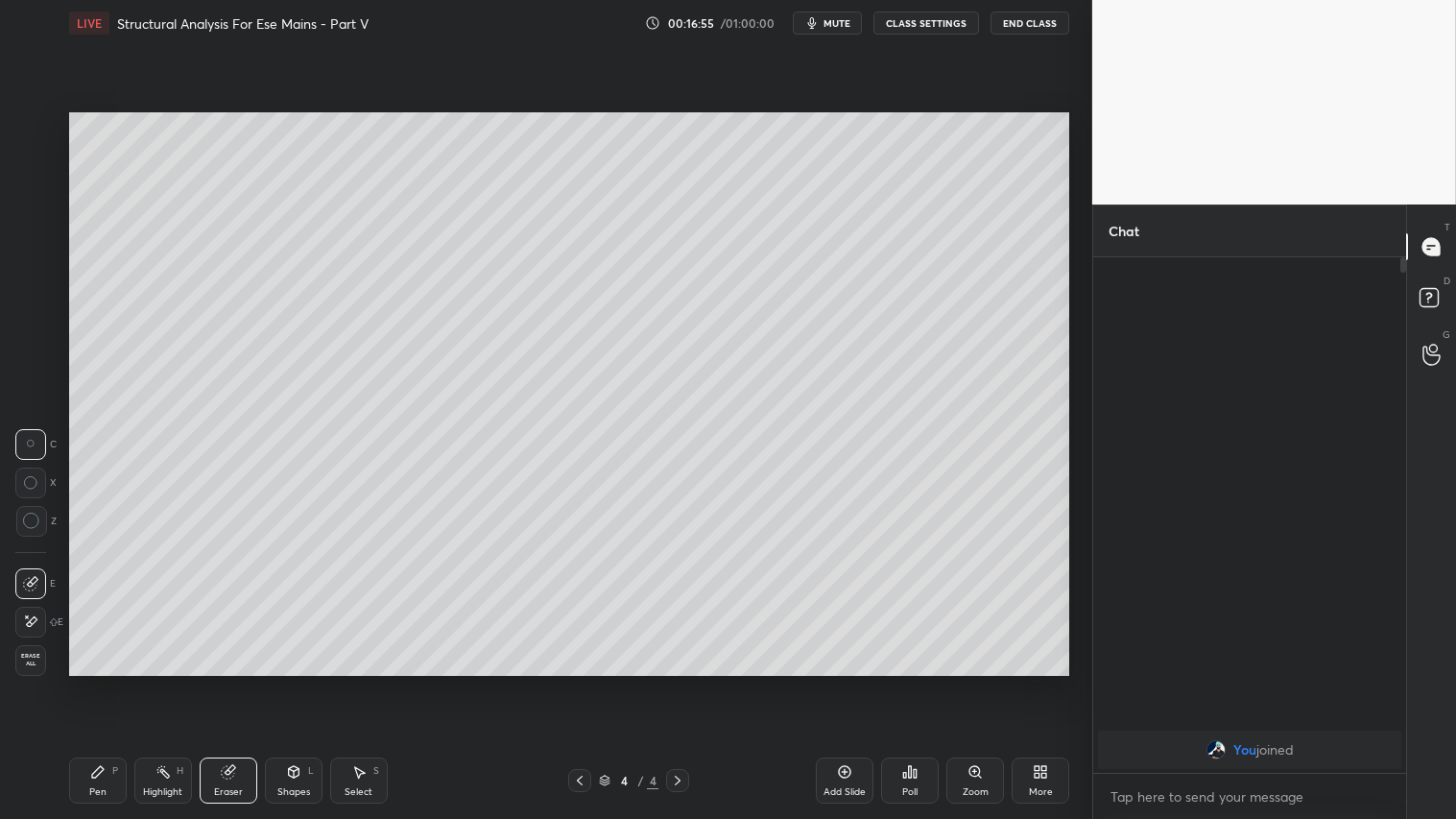 click on "Pen P" at bounding box center (98, 781) 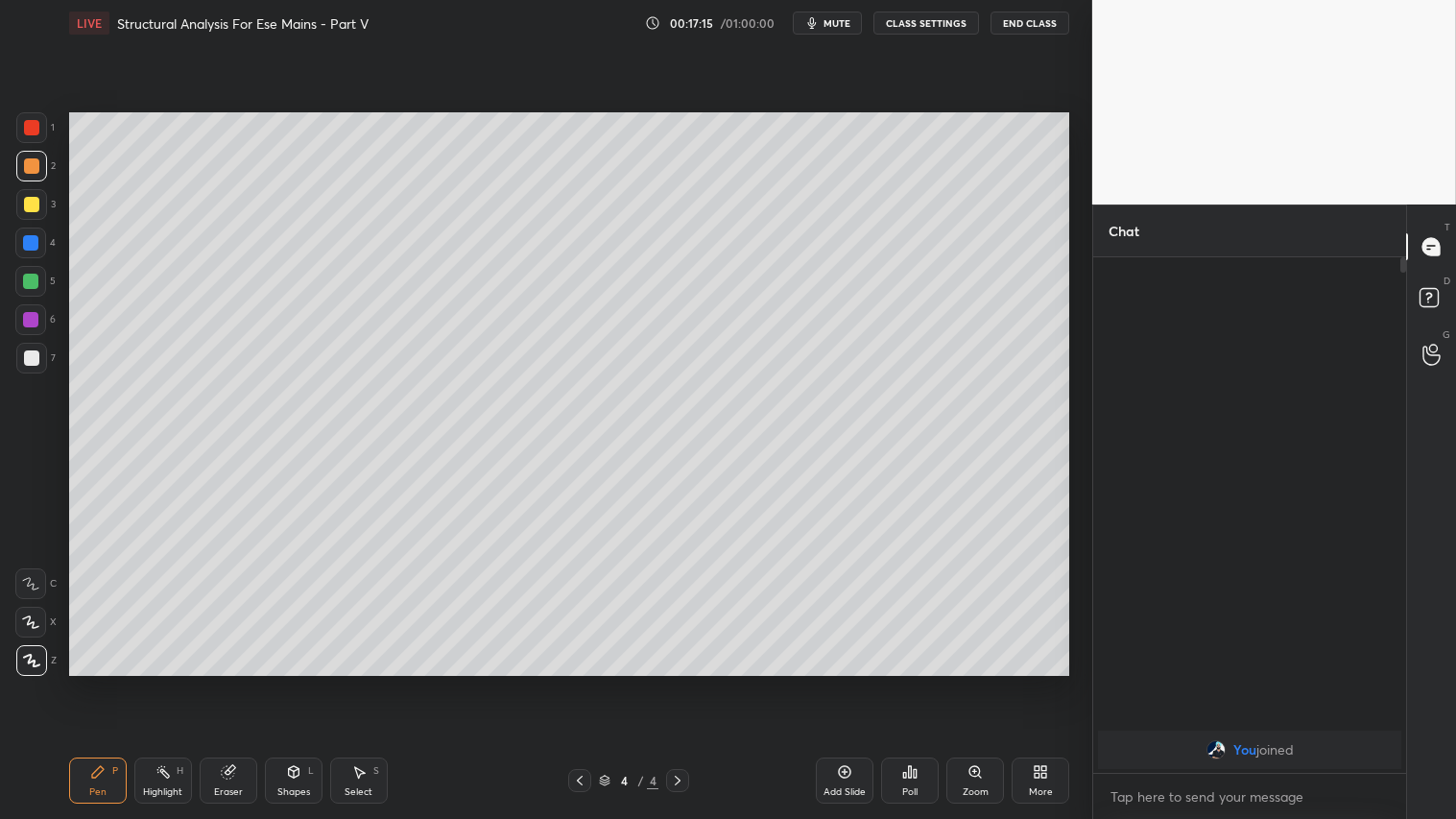 click at bounding box center (32, 166) 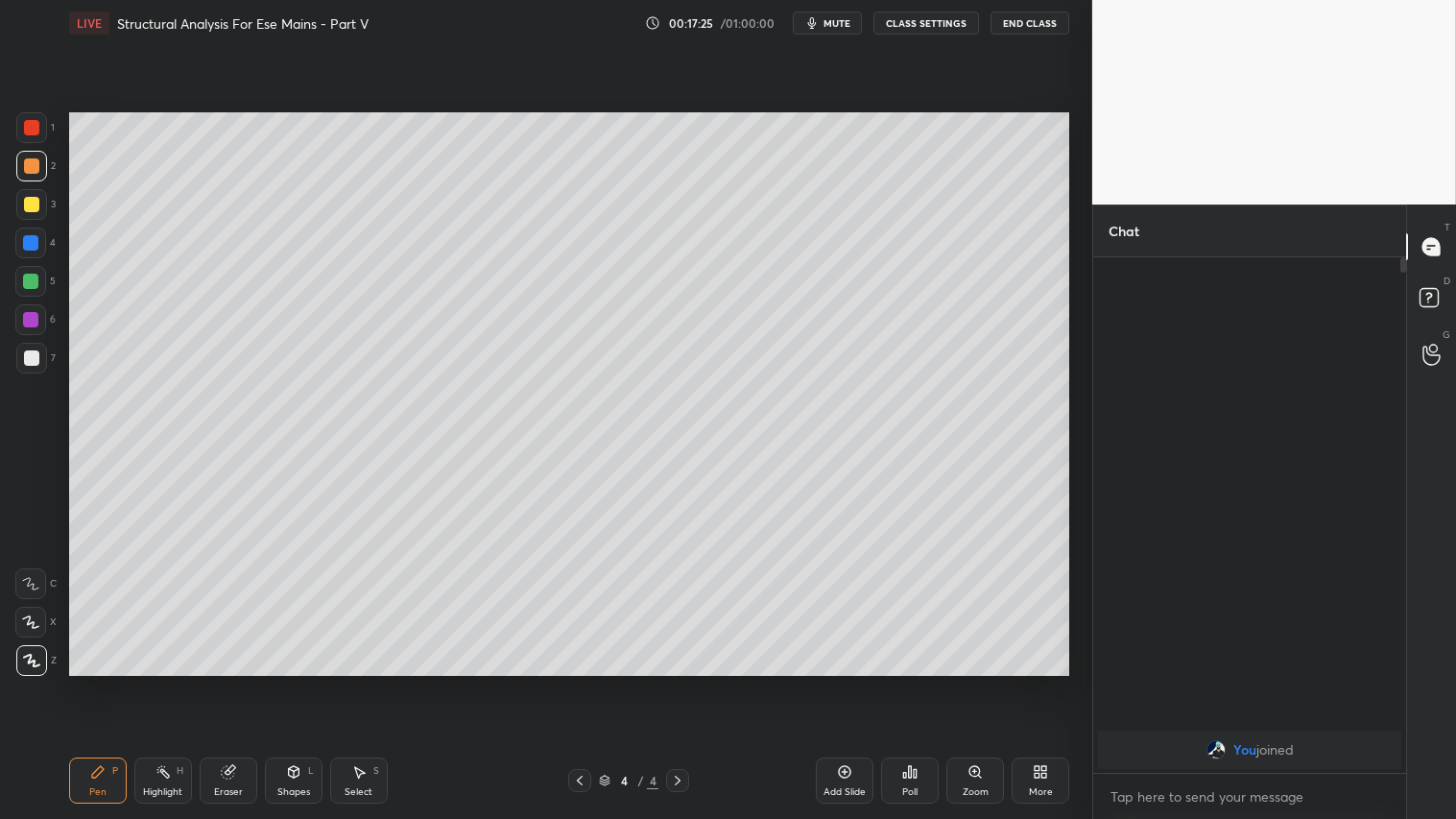 click on "Pen P" at bounding box center [98, 781] 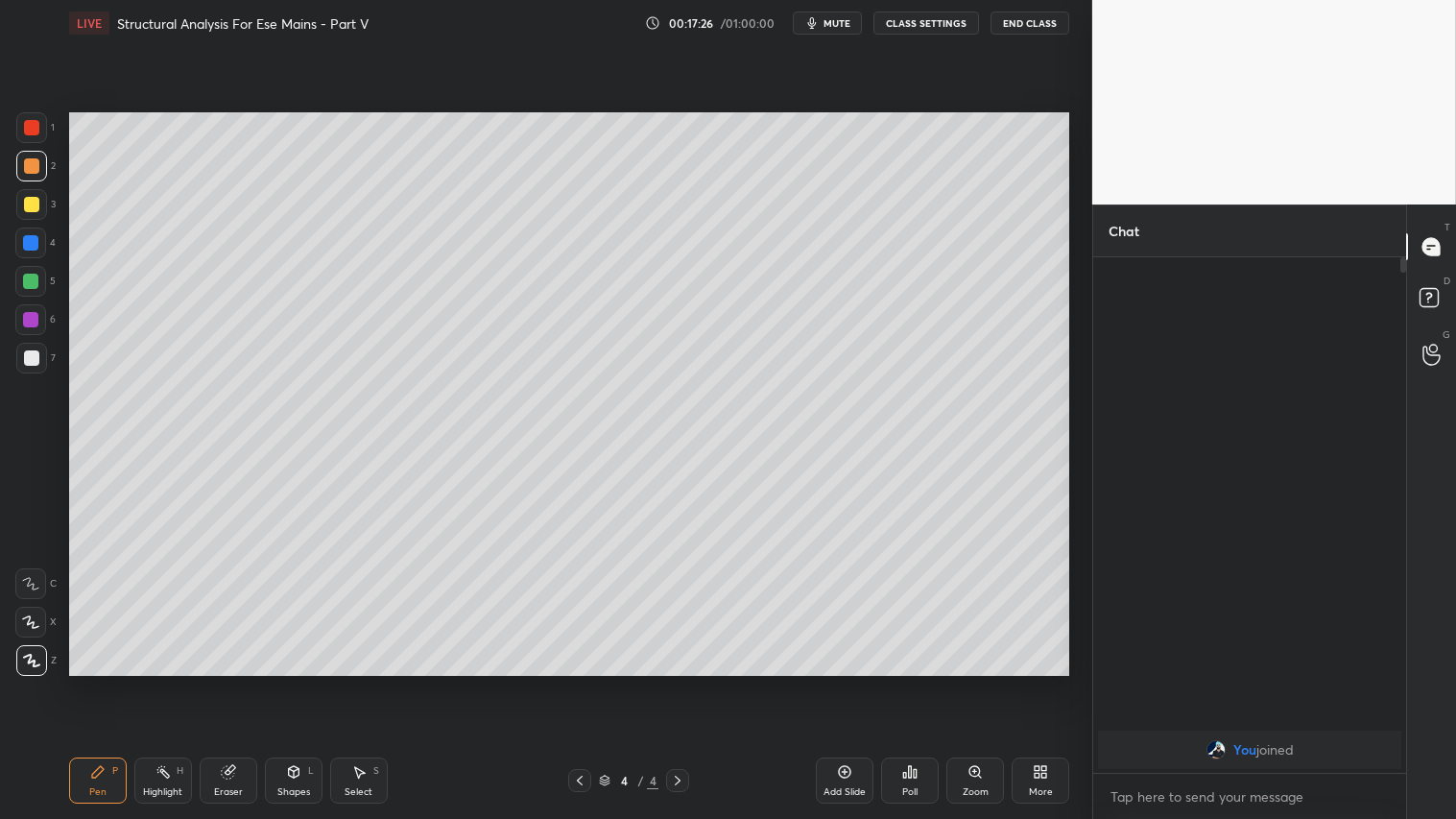 click 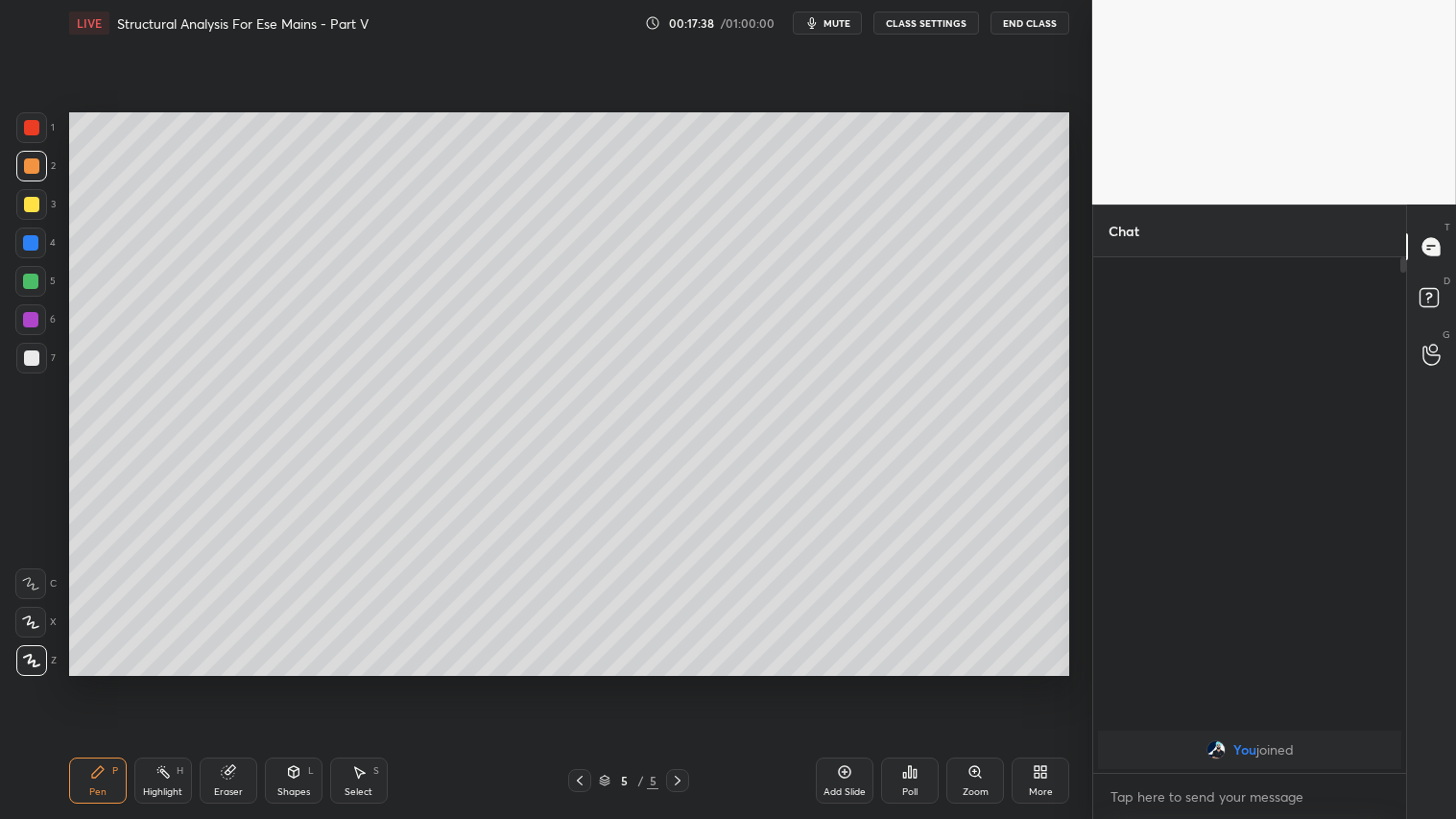 drag, startPoint x: 298, startPoint y: 781, endPoint x: 294, endPoint y: 755, distance: 26.305893 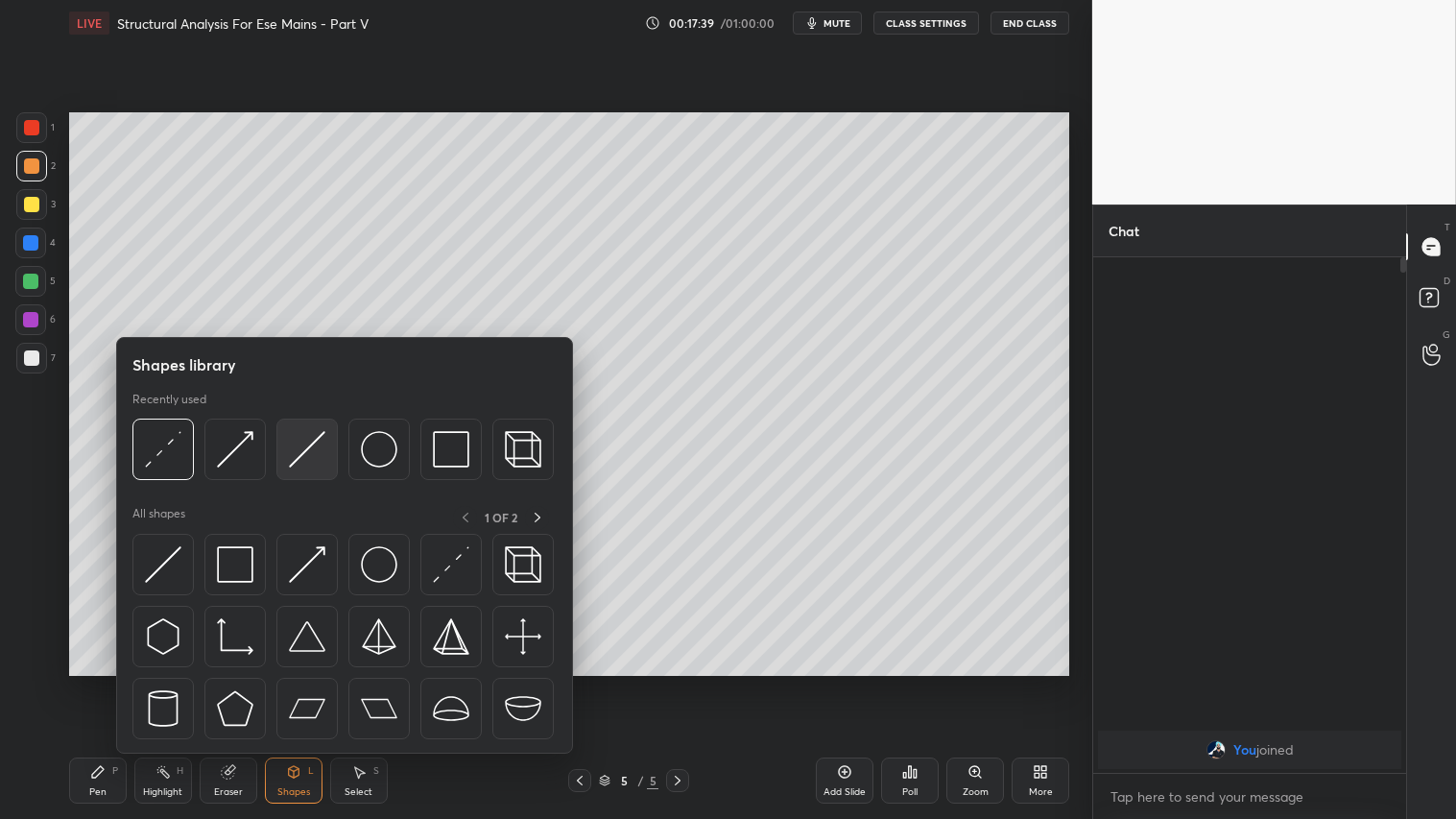 click at bounding box center [307, 449] 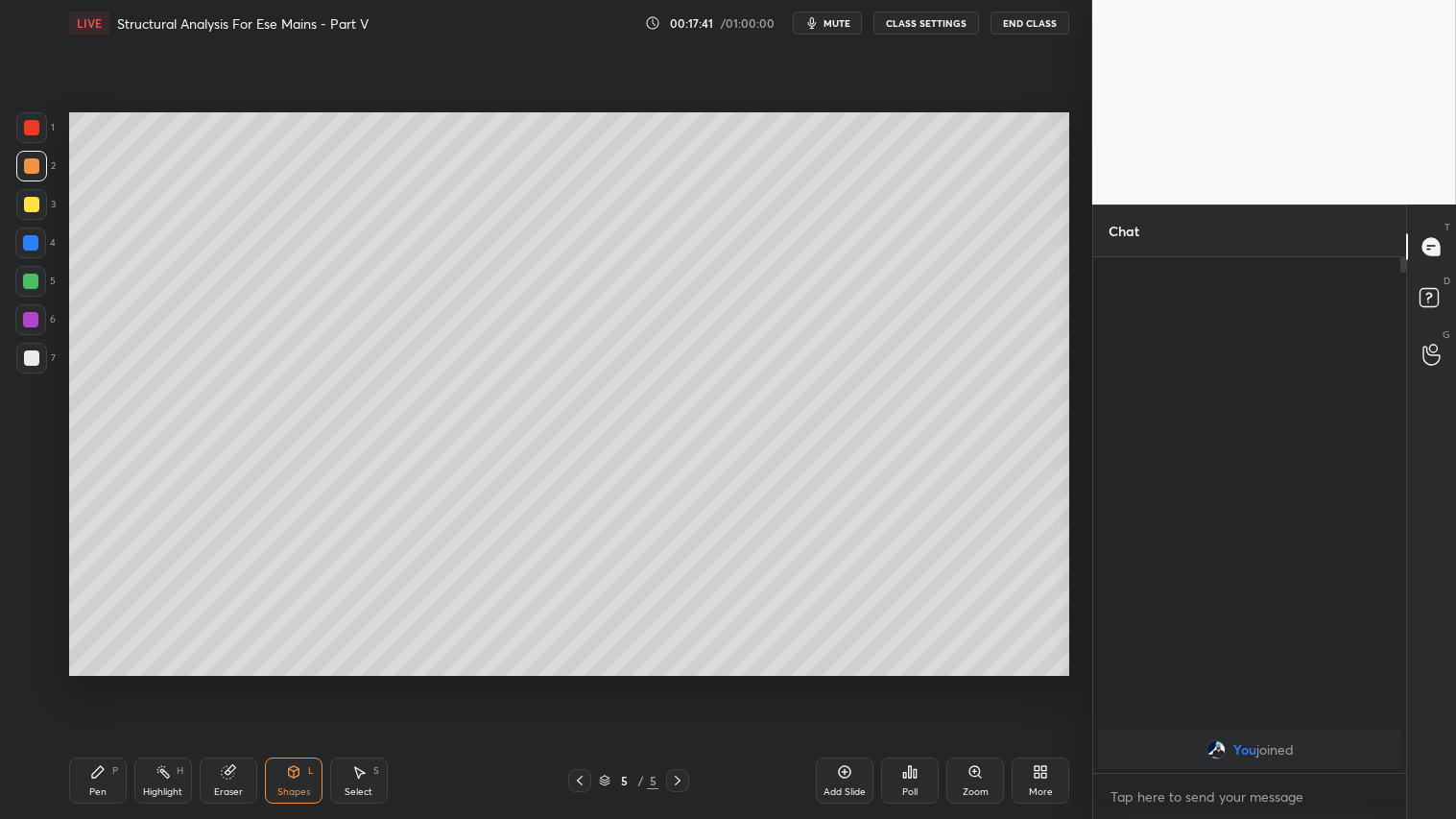 drag, startPoint x: 107, startPoint y: 778, endPoint x: 113, endPoint y: 701, distance: 77.233412 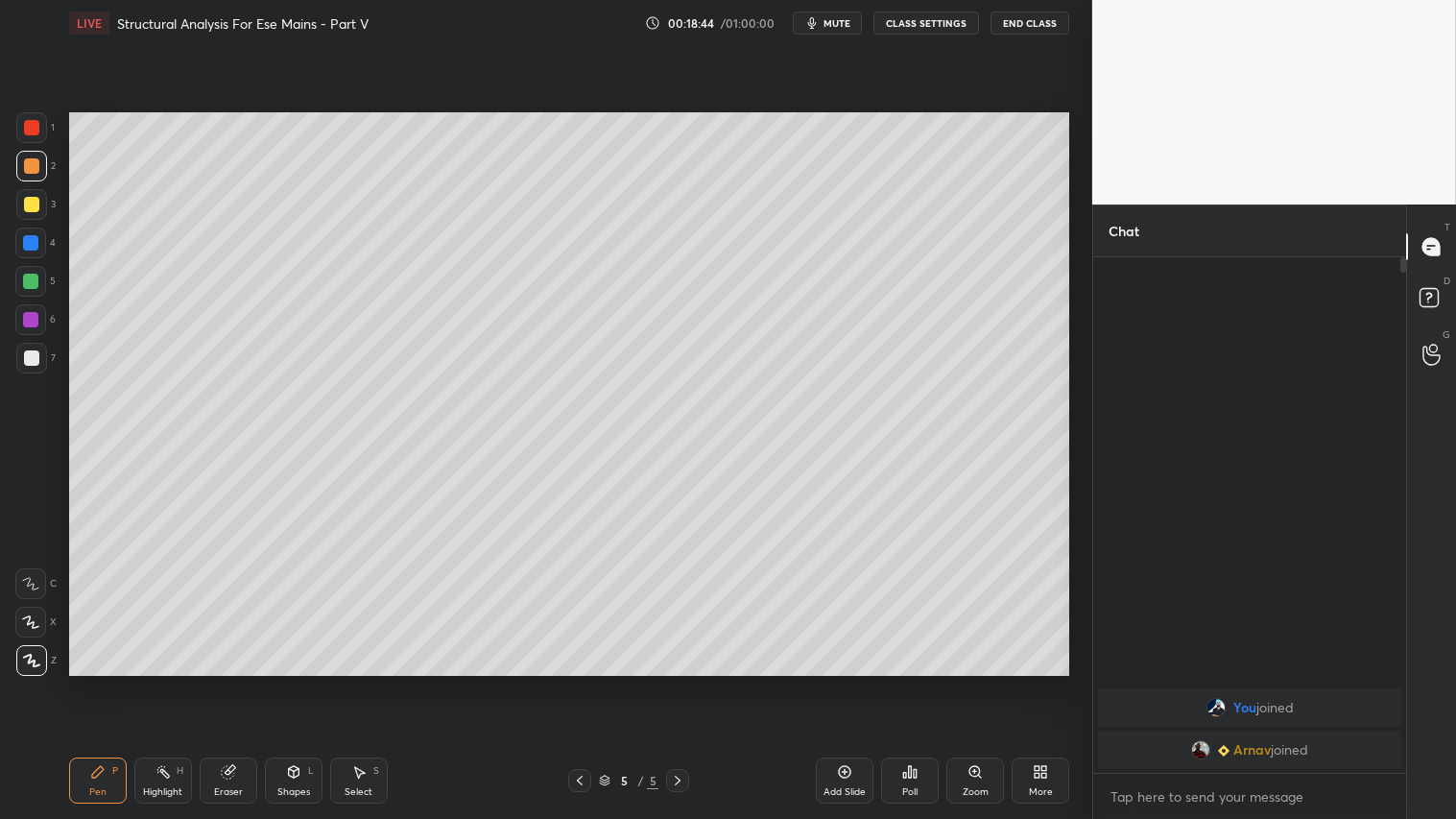 drag, startPoint x: 286, startPoint y: 781, endPoint x: 299, endPoint y: 764, distance: 21.400935 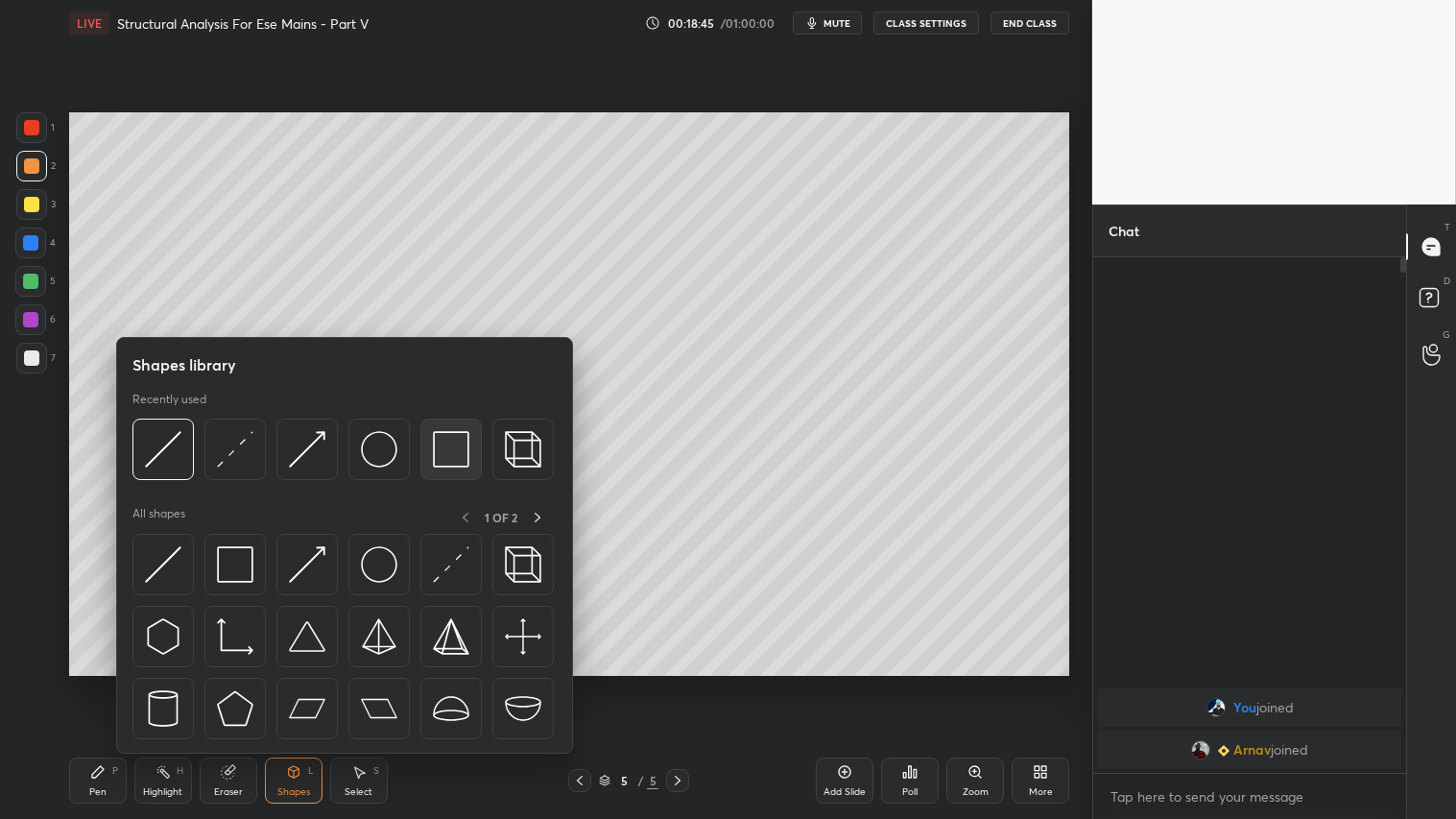 click at bounding box center (451, 449) 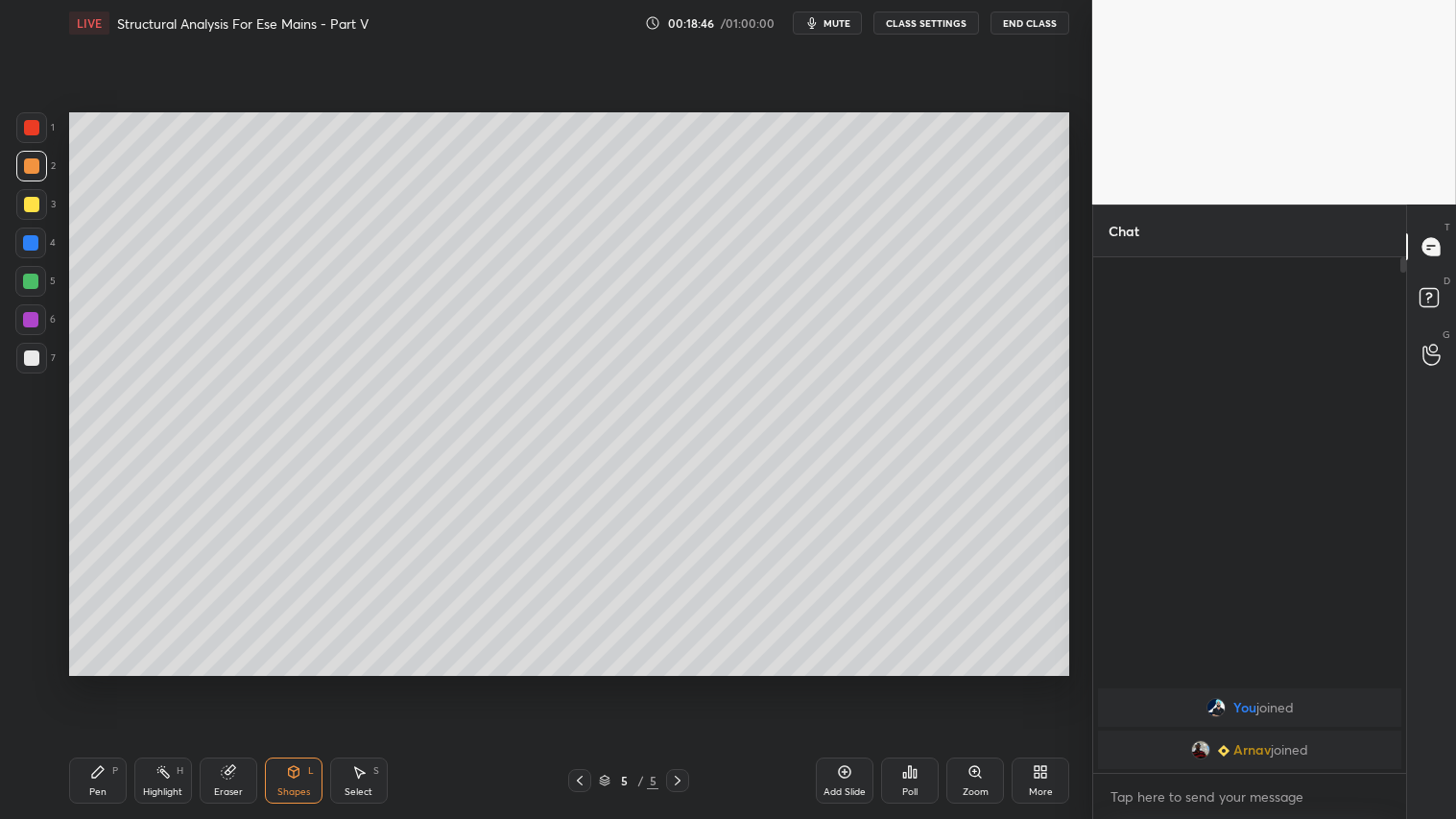 drag, startPoint x: 29, startPoint y: 356, endPoint x: 48, endPoint y: 352, distance: 19.416488 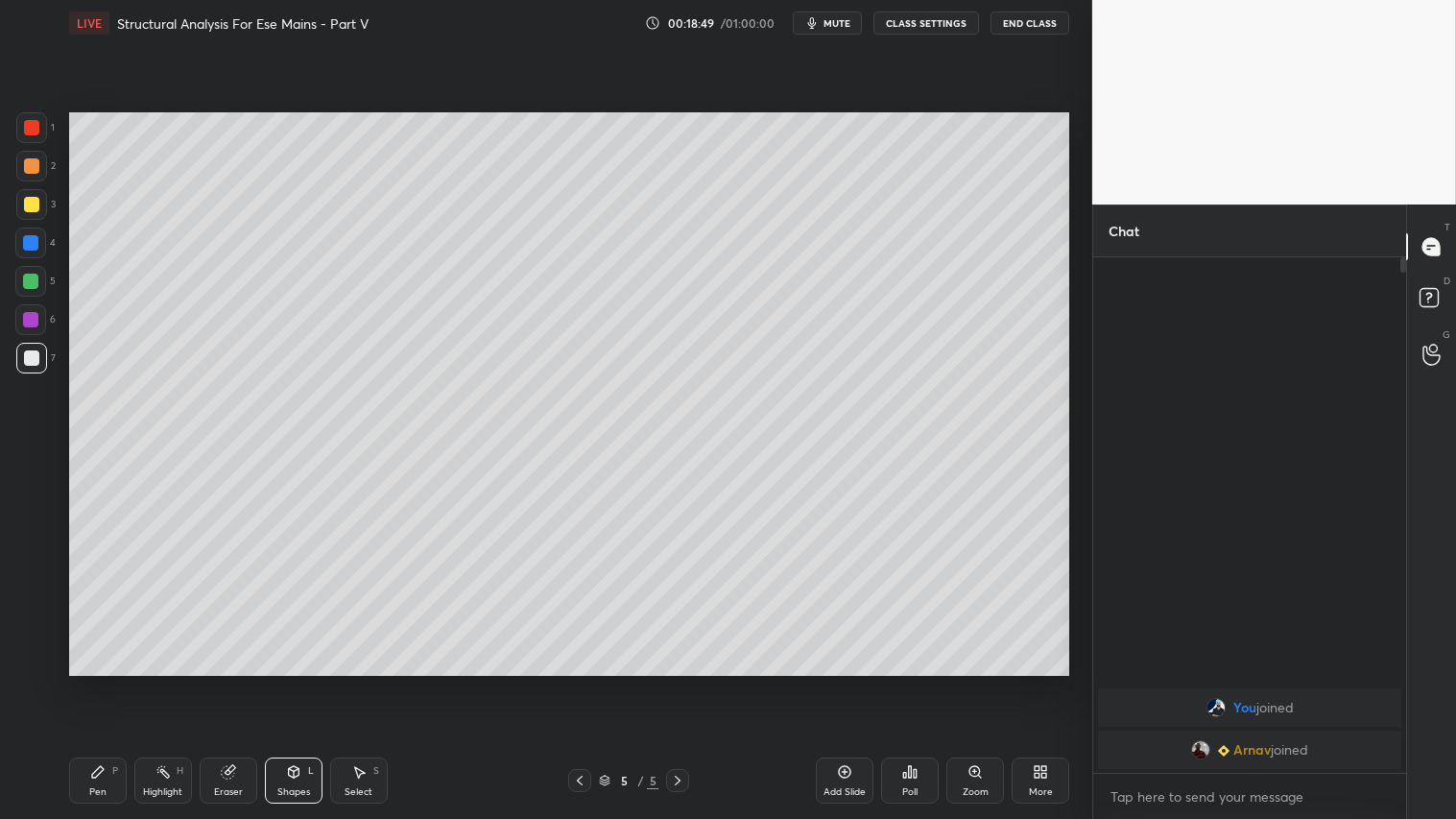 click 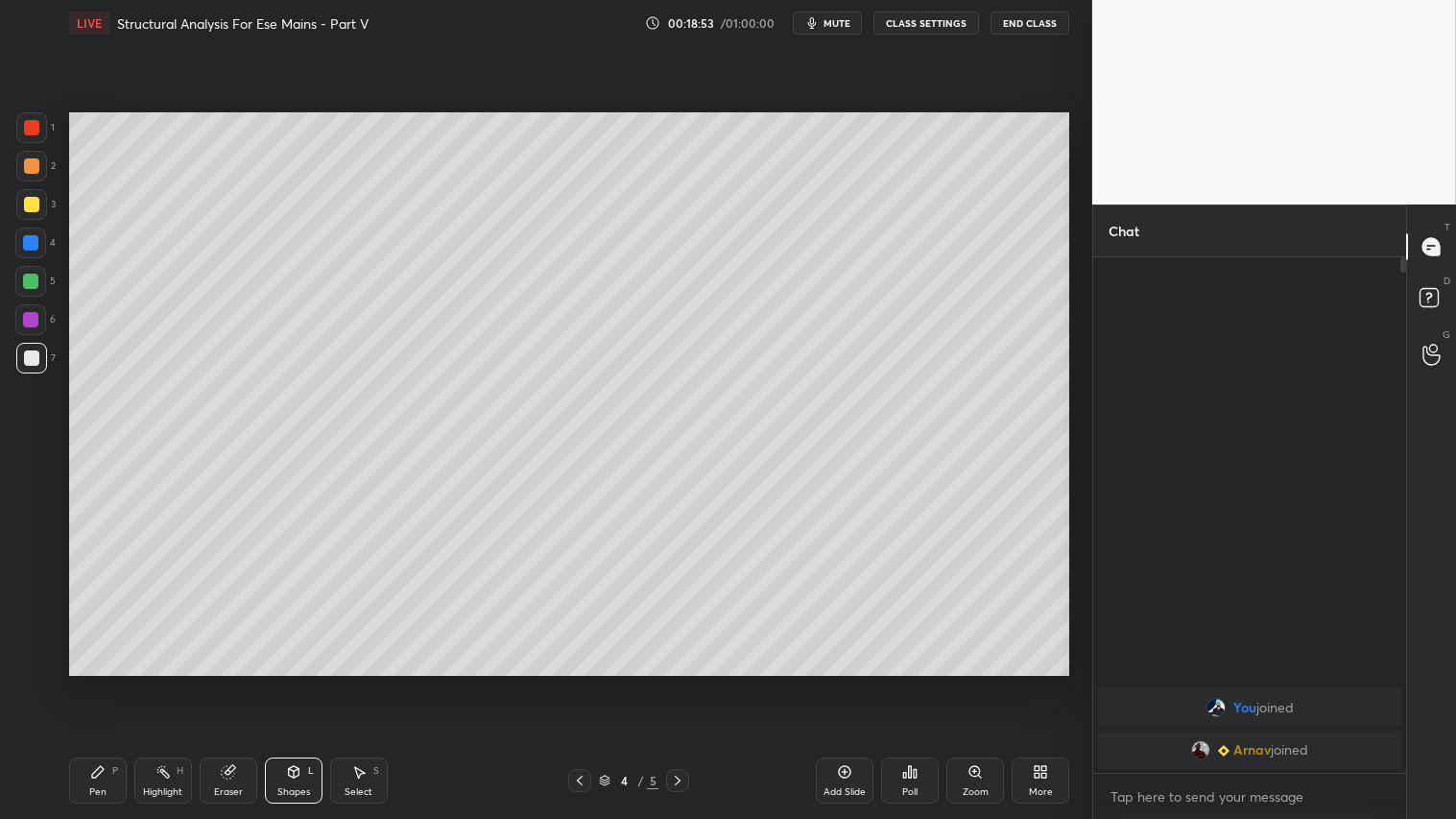 click 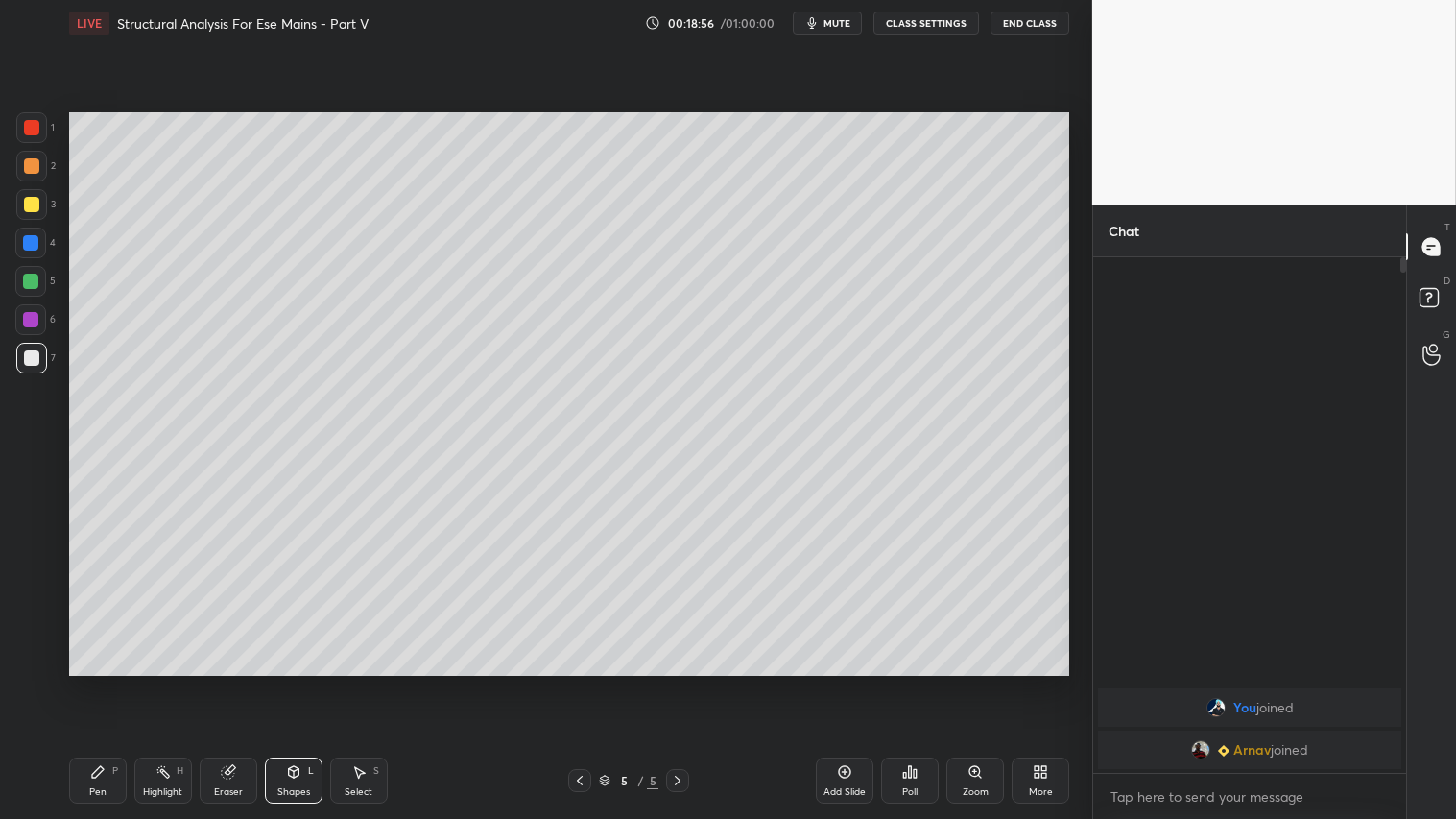click at bounding box center [580, 781] 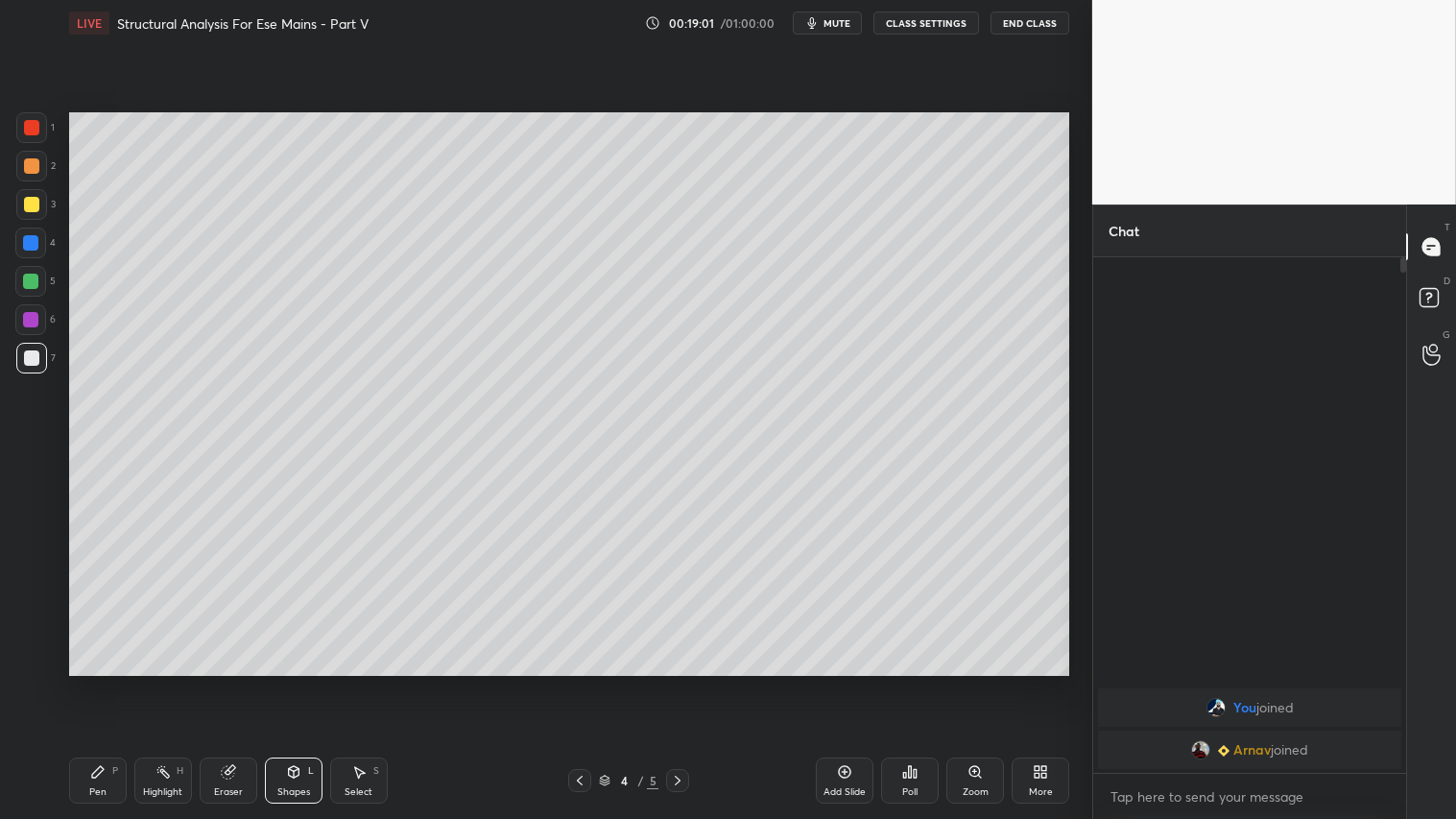 drag, startPoint x: 22, startPoint y: 158, endPoint x: 19, endPoint y: 147, distance: 11.401754 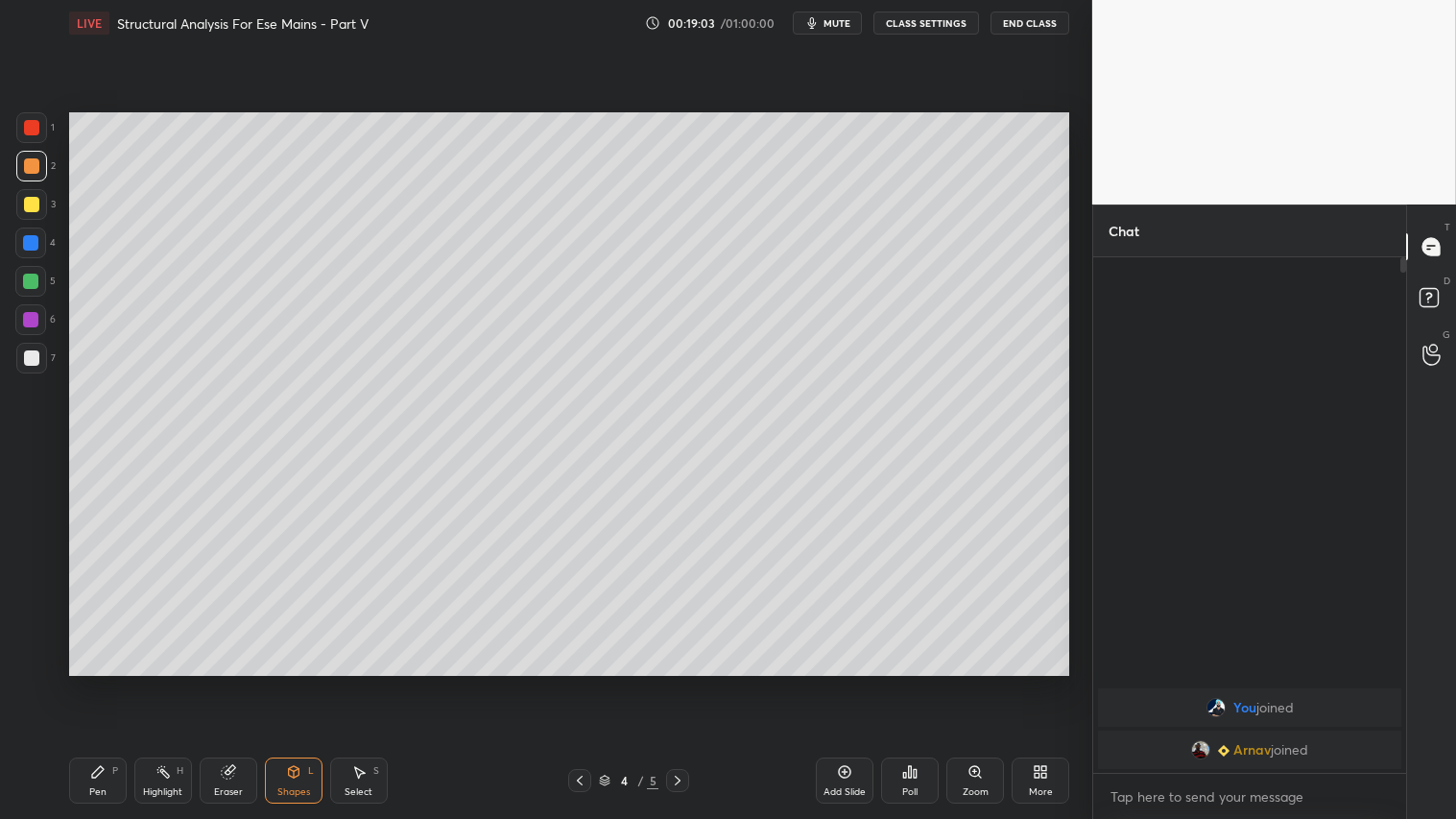 click on "Pen P" at bounding box center [98, 781] 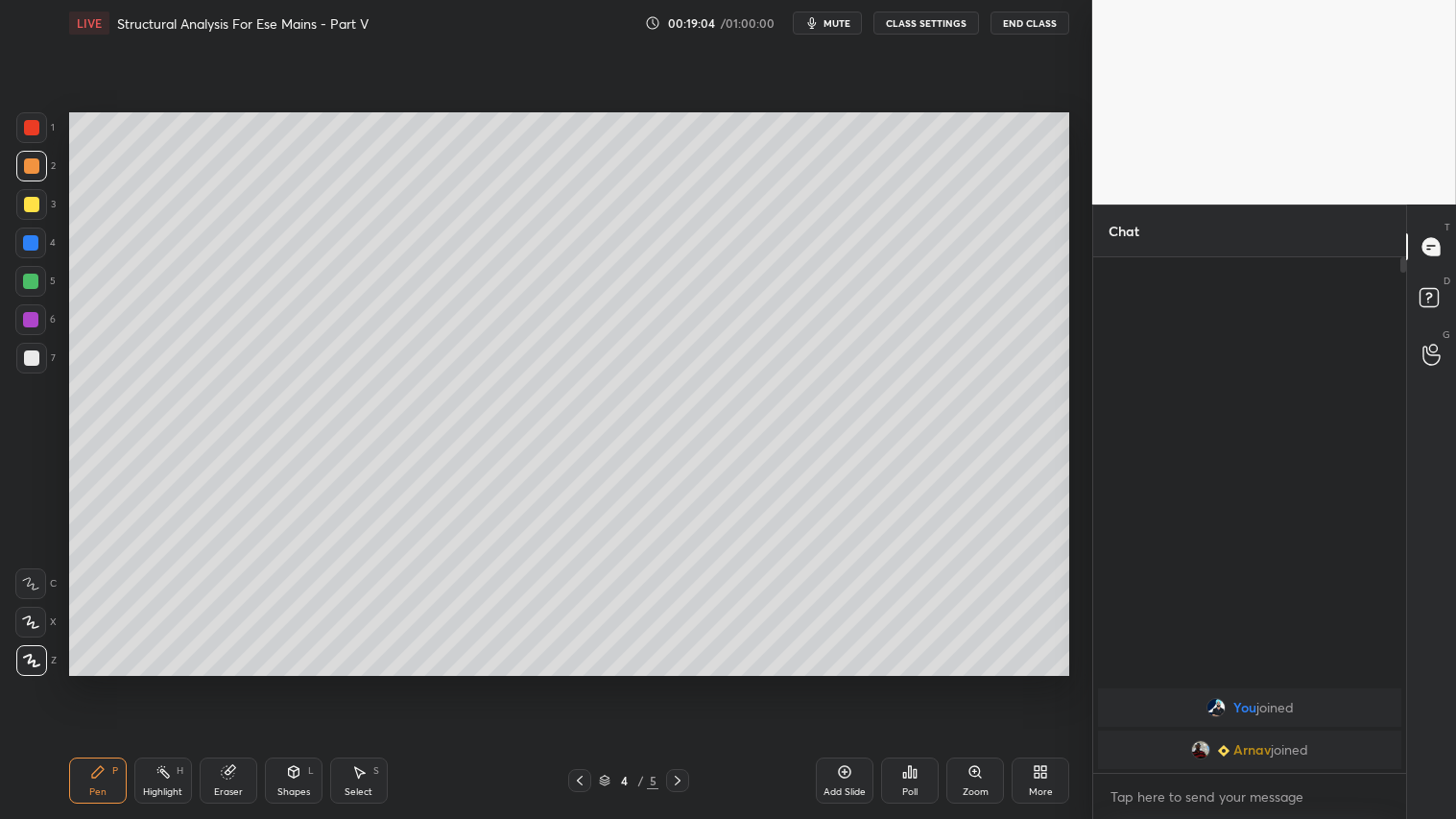 click at bounding box center (678, 781) 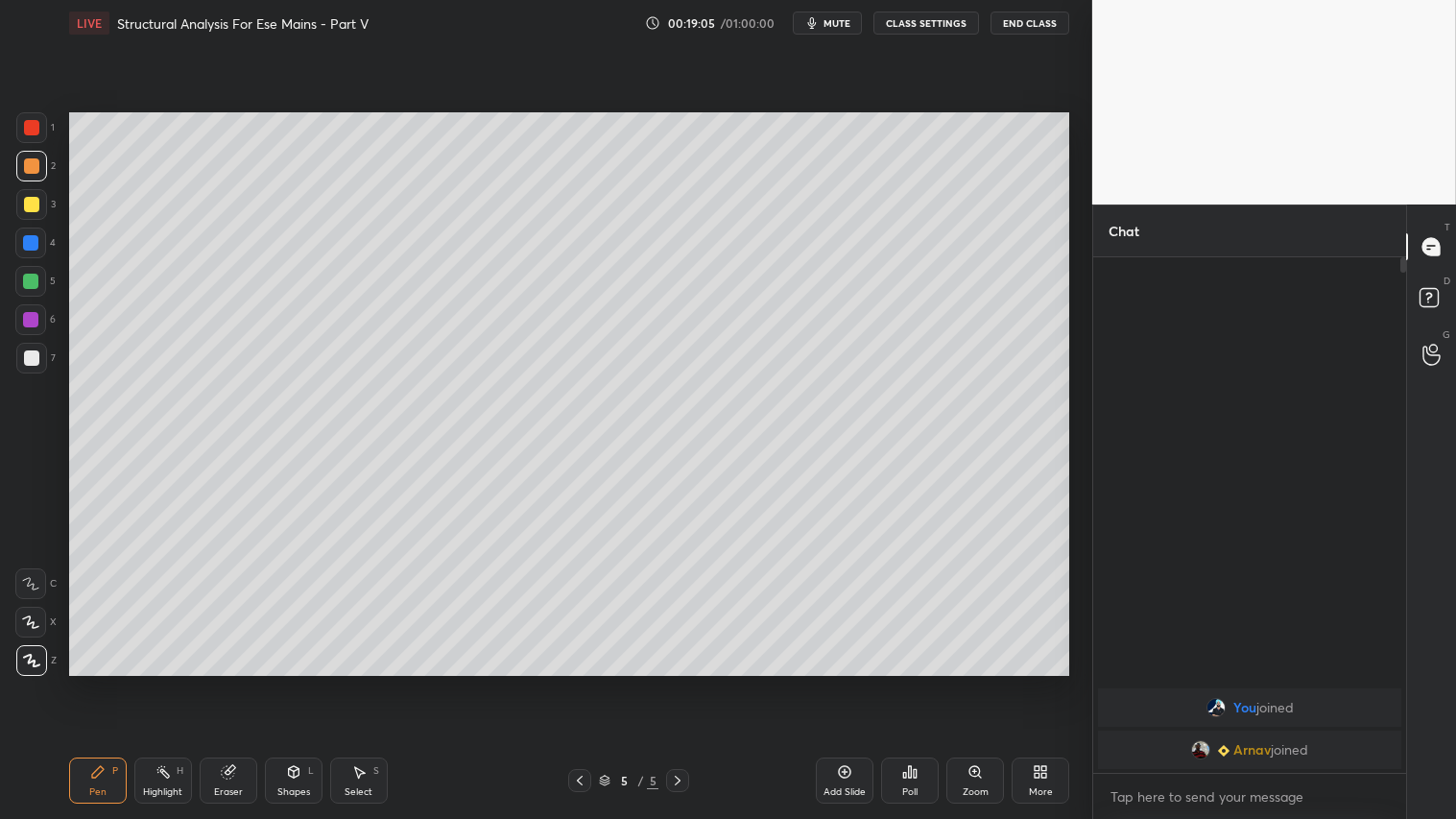 click at bounding box center (32, 166) 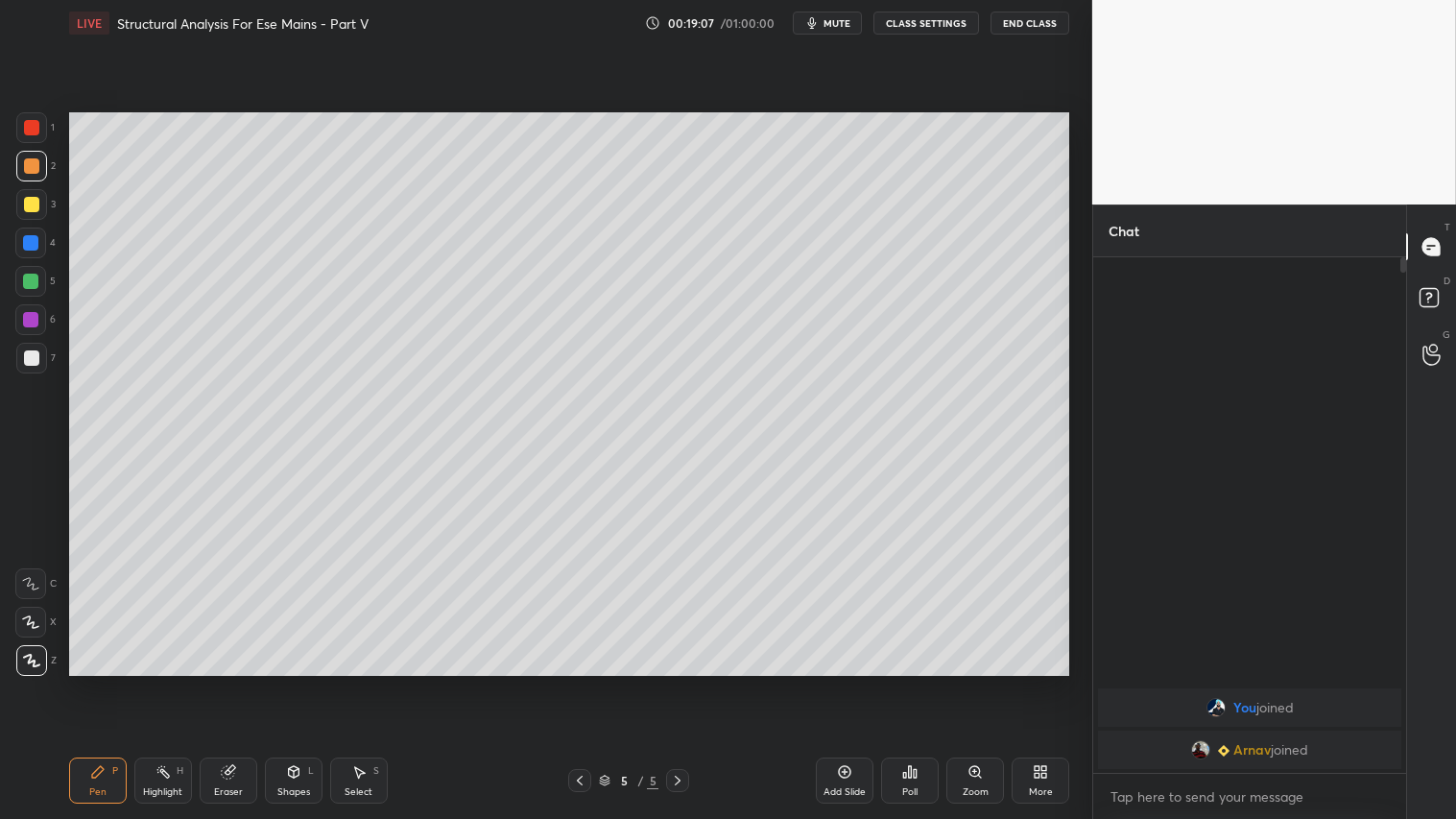 click on "CLASS SETTINGS" at bounding box center (926, 23) 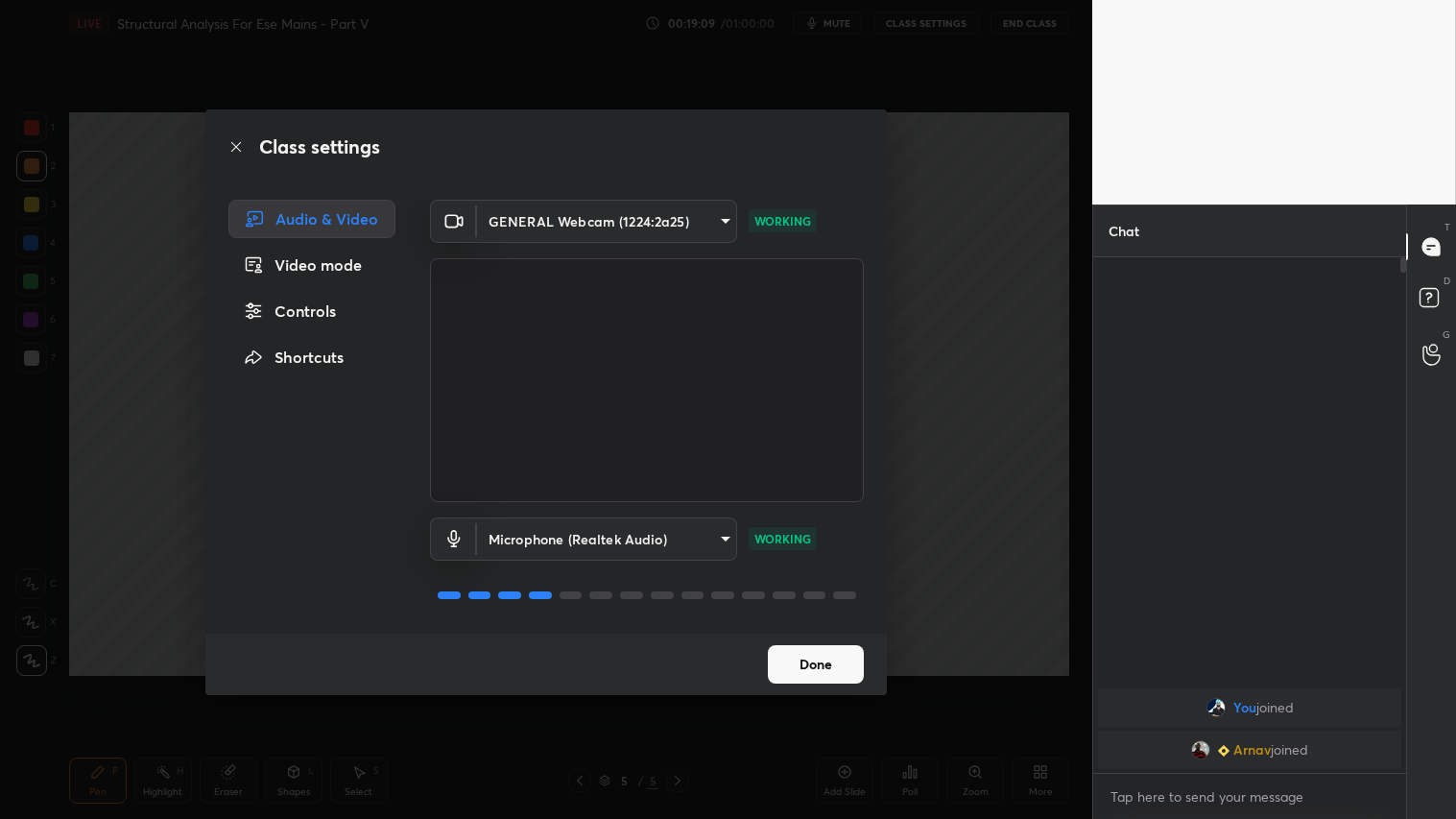 click on "Controls" at bounding box center (312, 311) 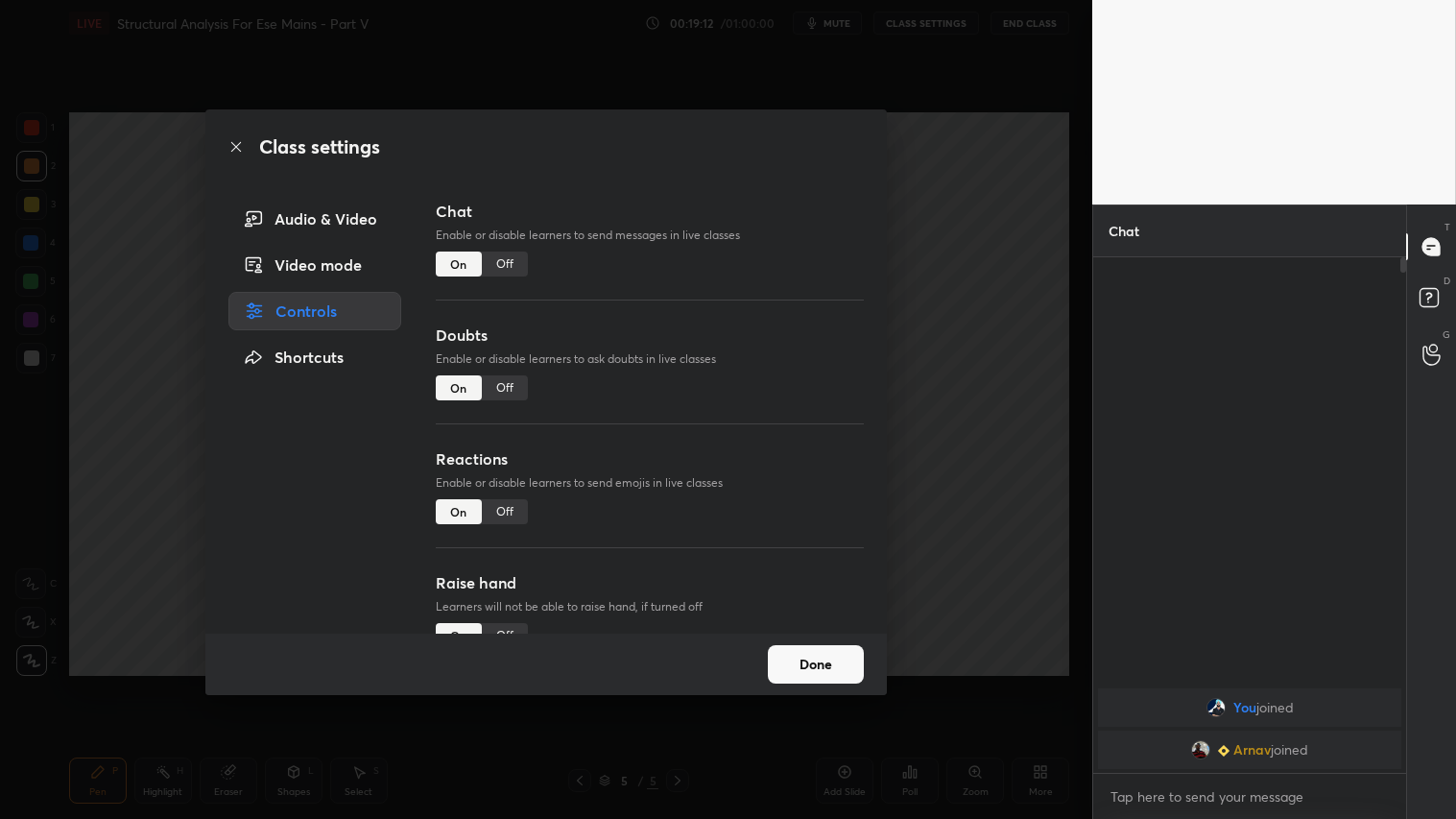 click on "Off" at bounding box center [505, 264] 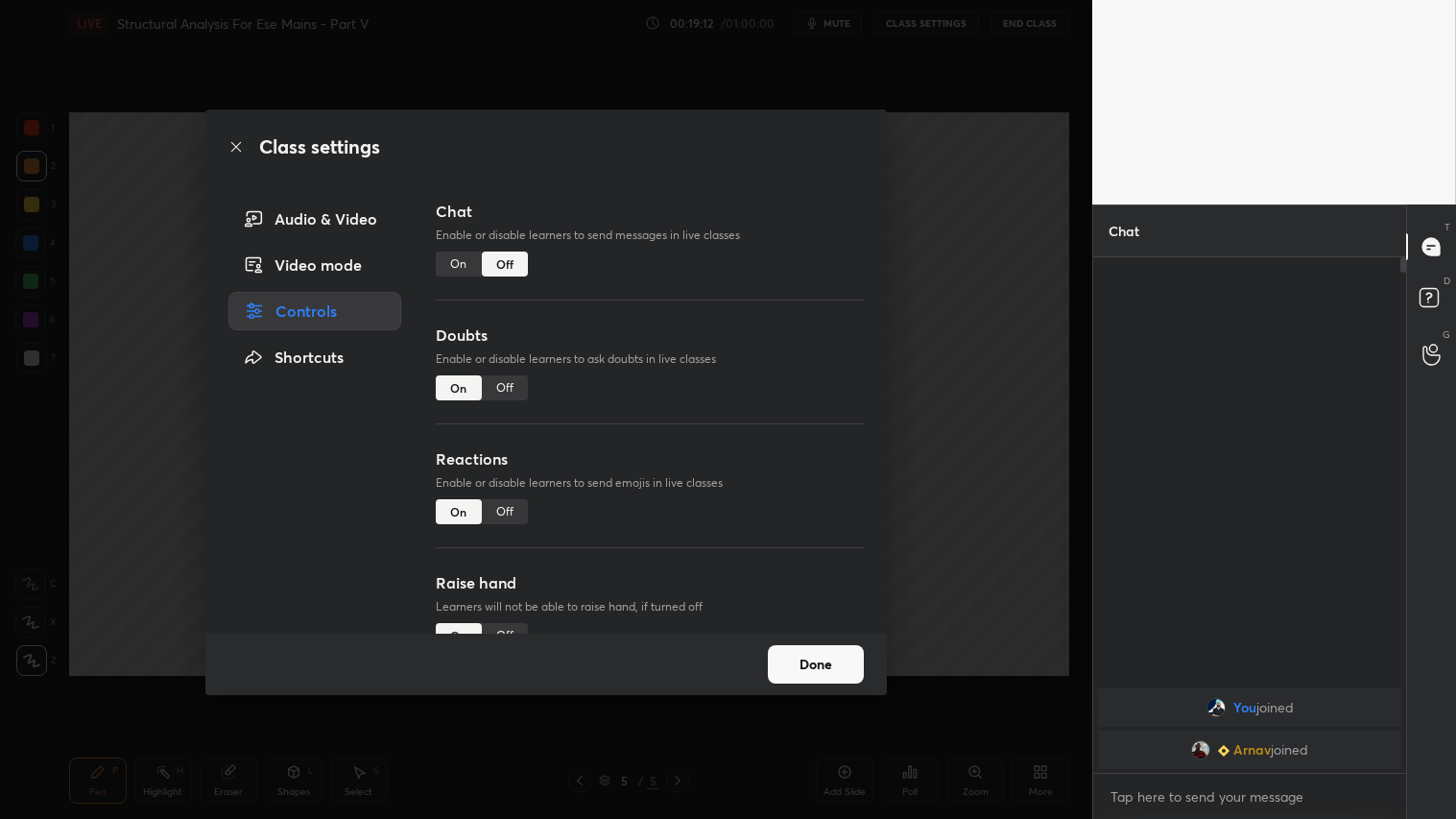 scroll, scrollTop: 471, scrollLeft: 307, axis: both 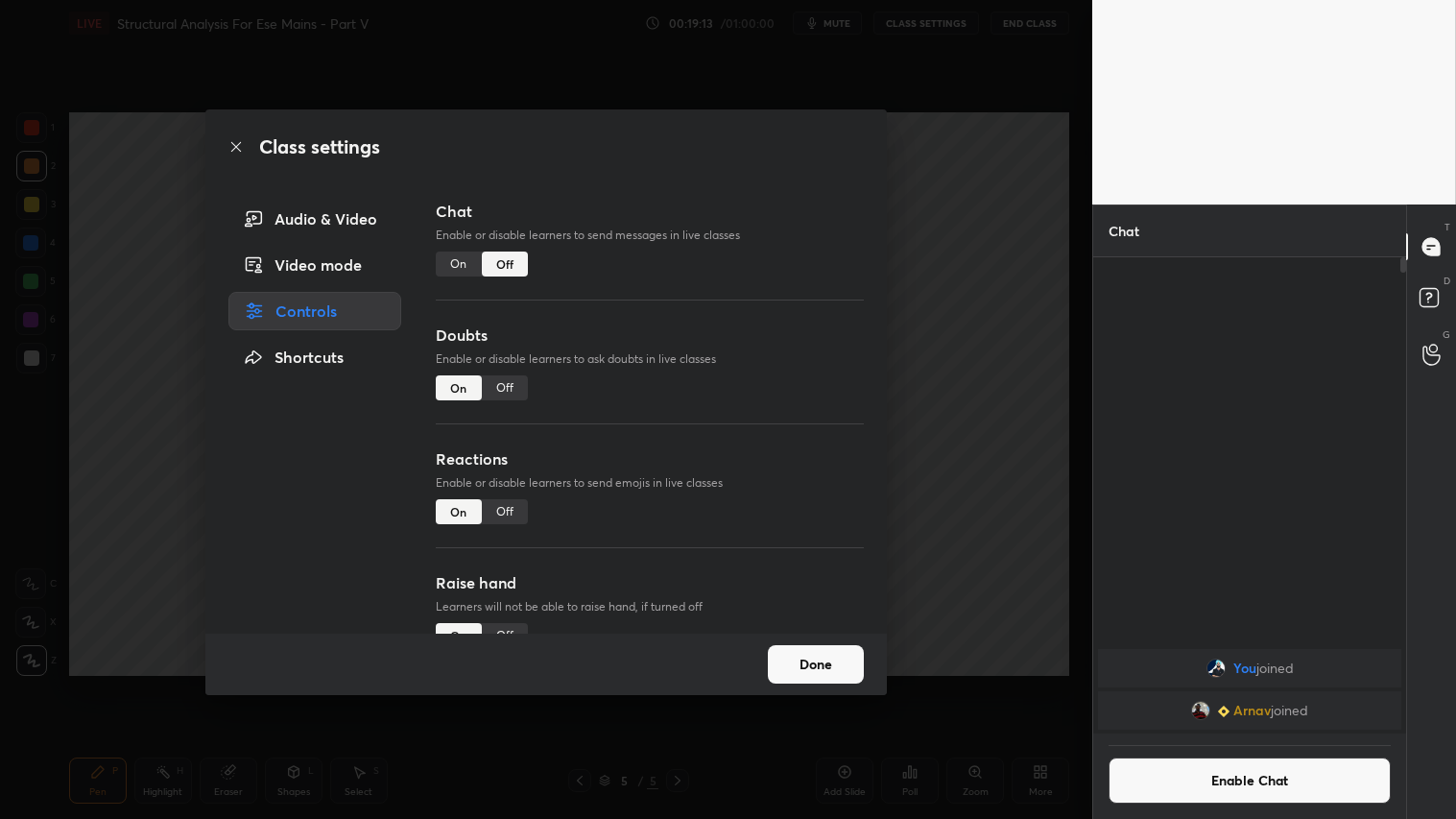 click on "Done" at bounding box center (816, 664) 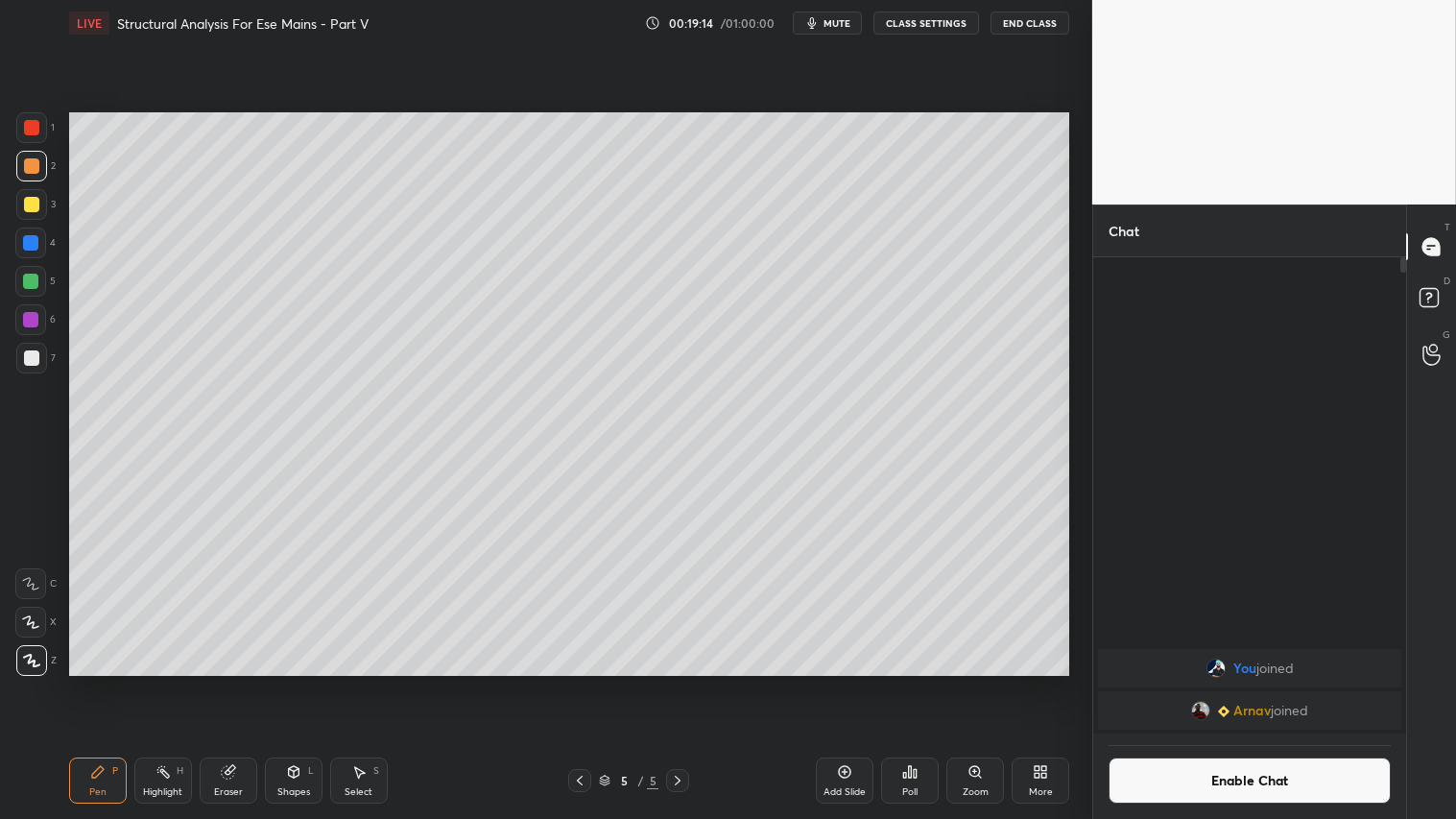 drag, startPoint x: 230, startPoint y: 779, endPoint x: 230, endPoint y: 765, distance: 14 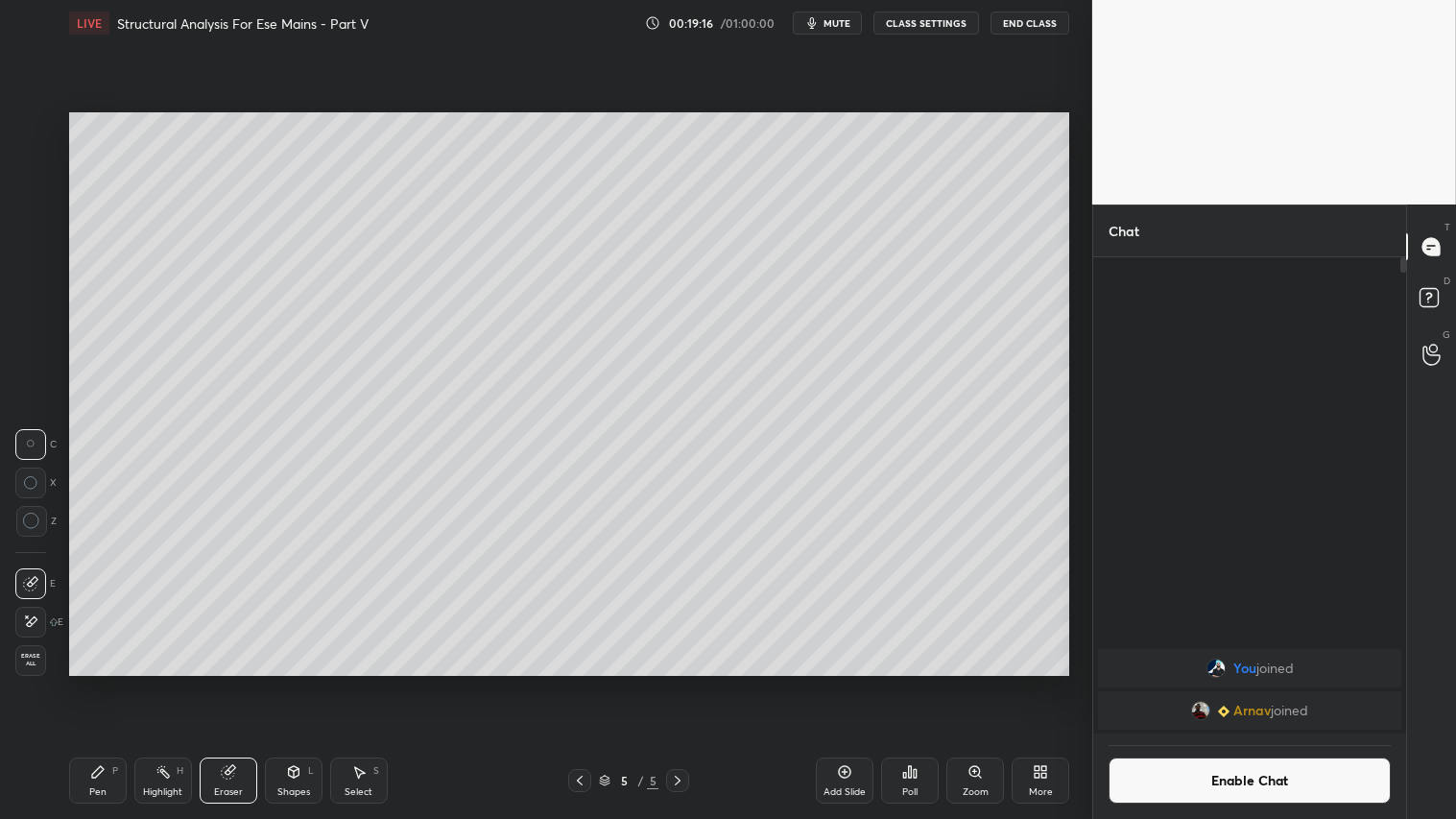click 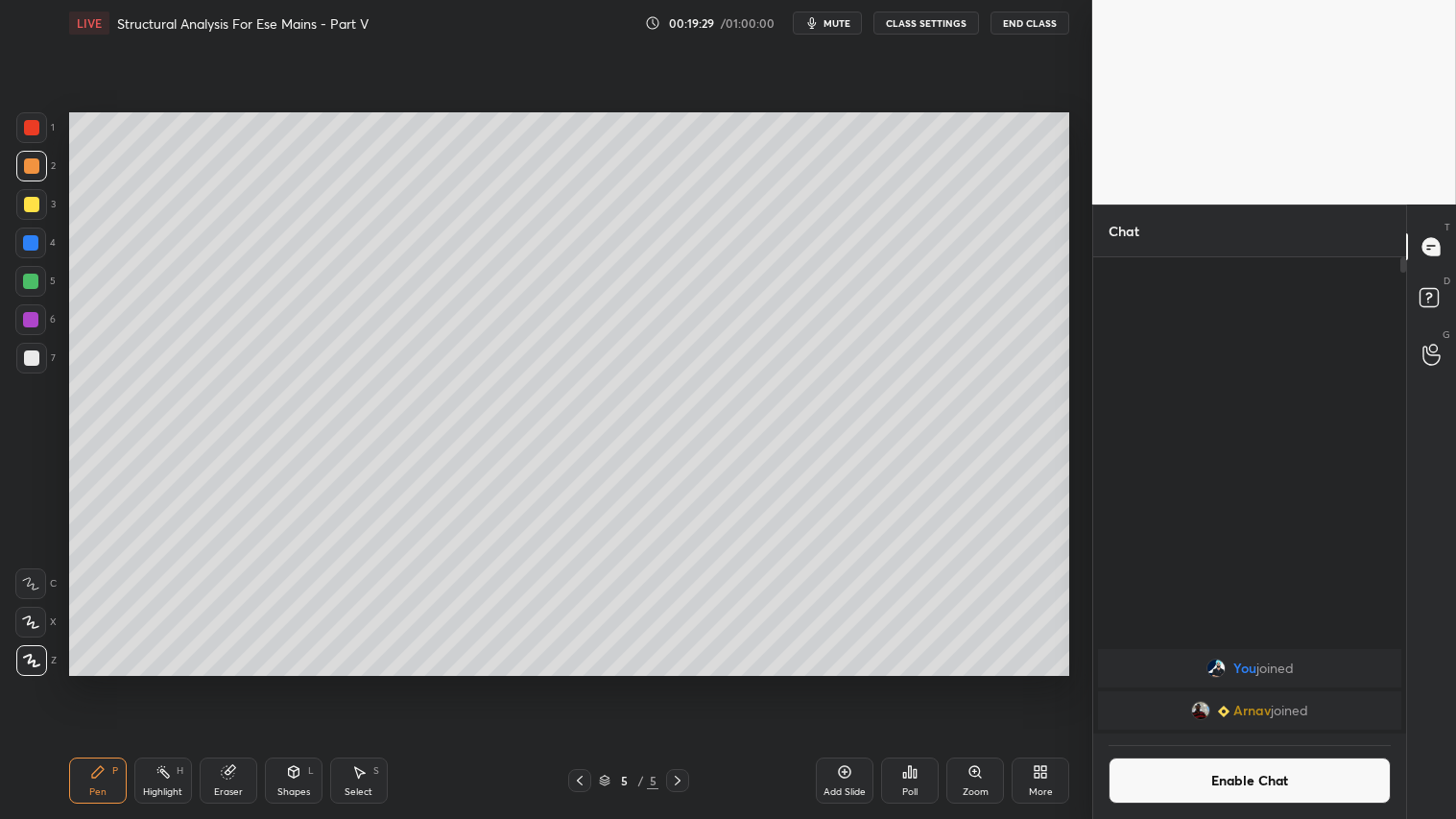 drag, startPoint x: 295, startPoint y: 783, endPoint x: 302, endPoint y: 765, distance: 19.313208 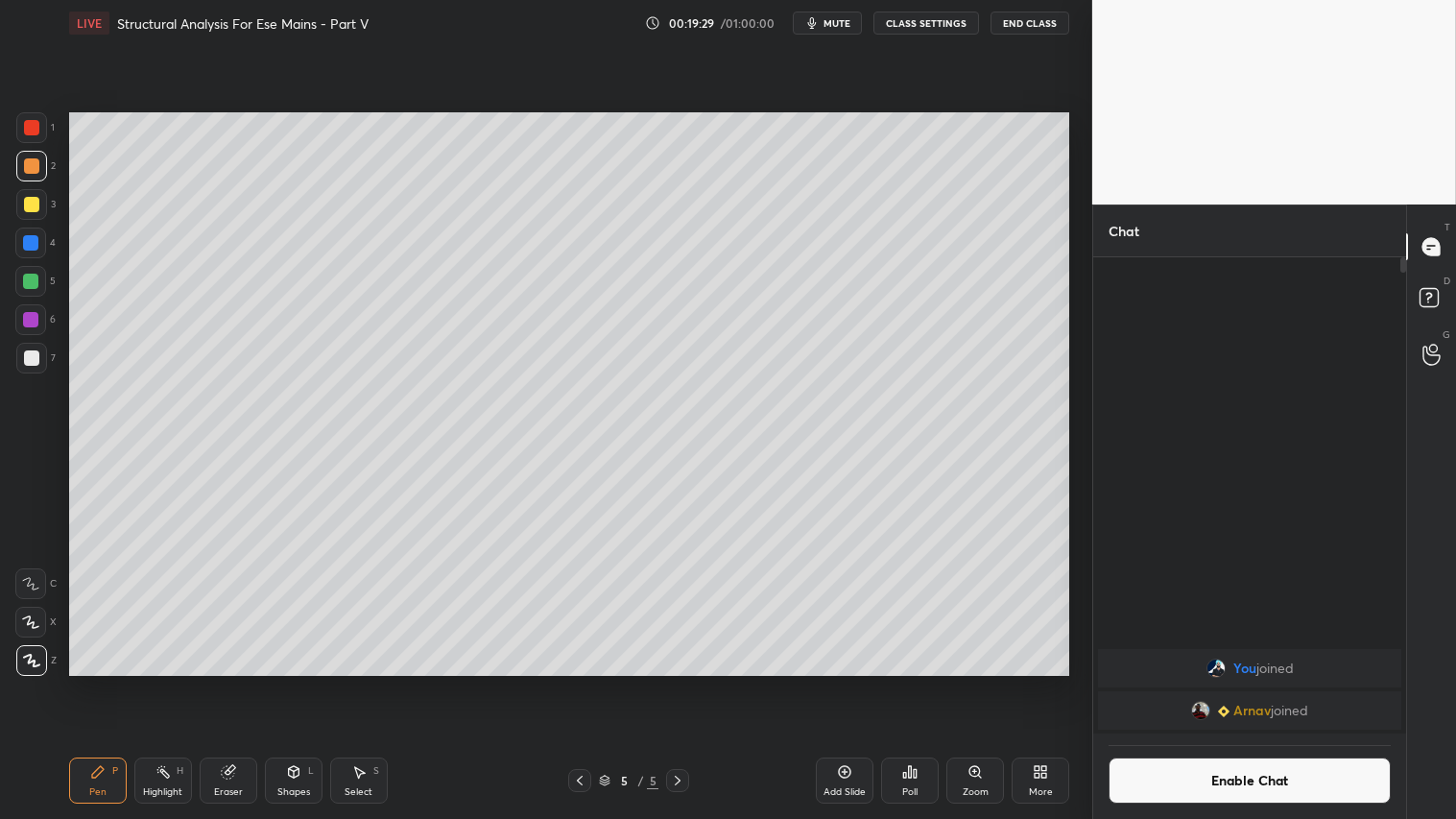 click on "Shapes L" at bounding box center [294, 781] 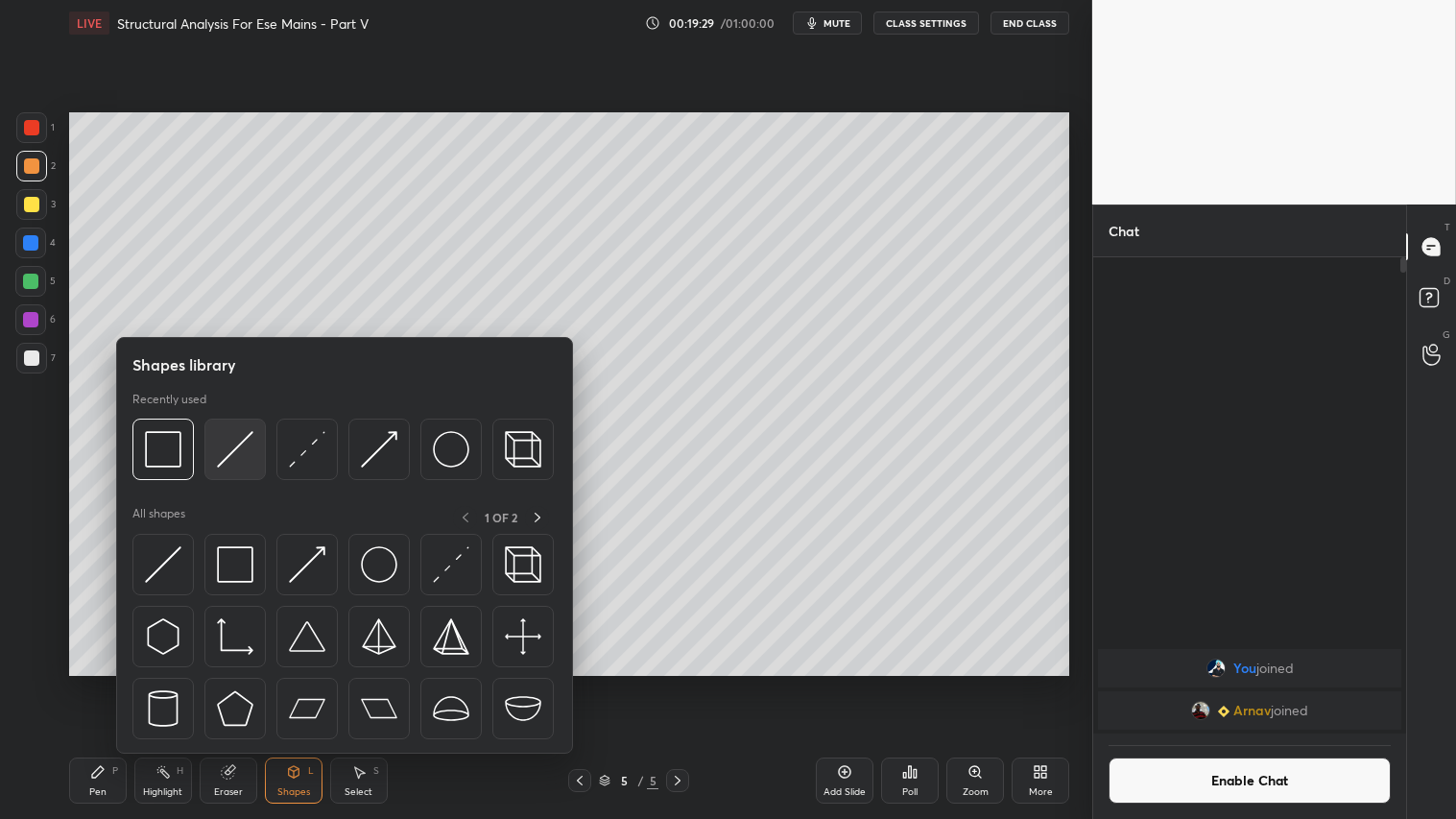 click at bounding box center [235, 449] 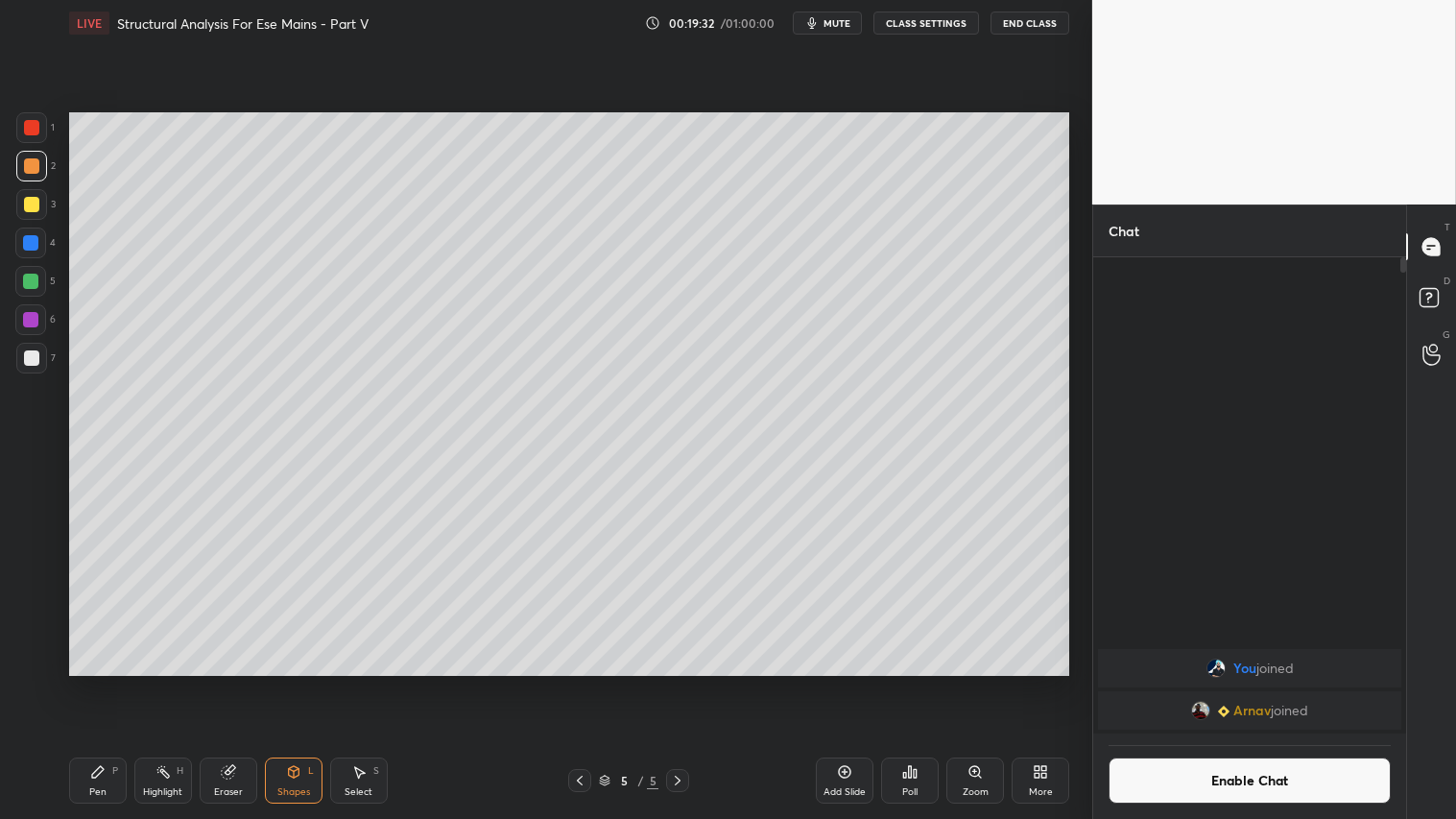 click 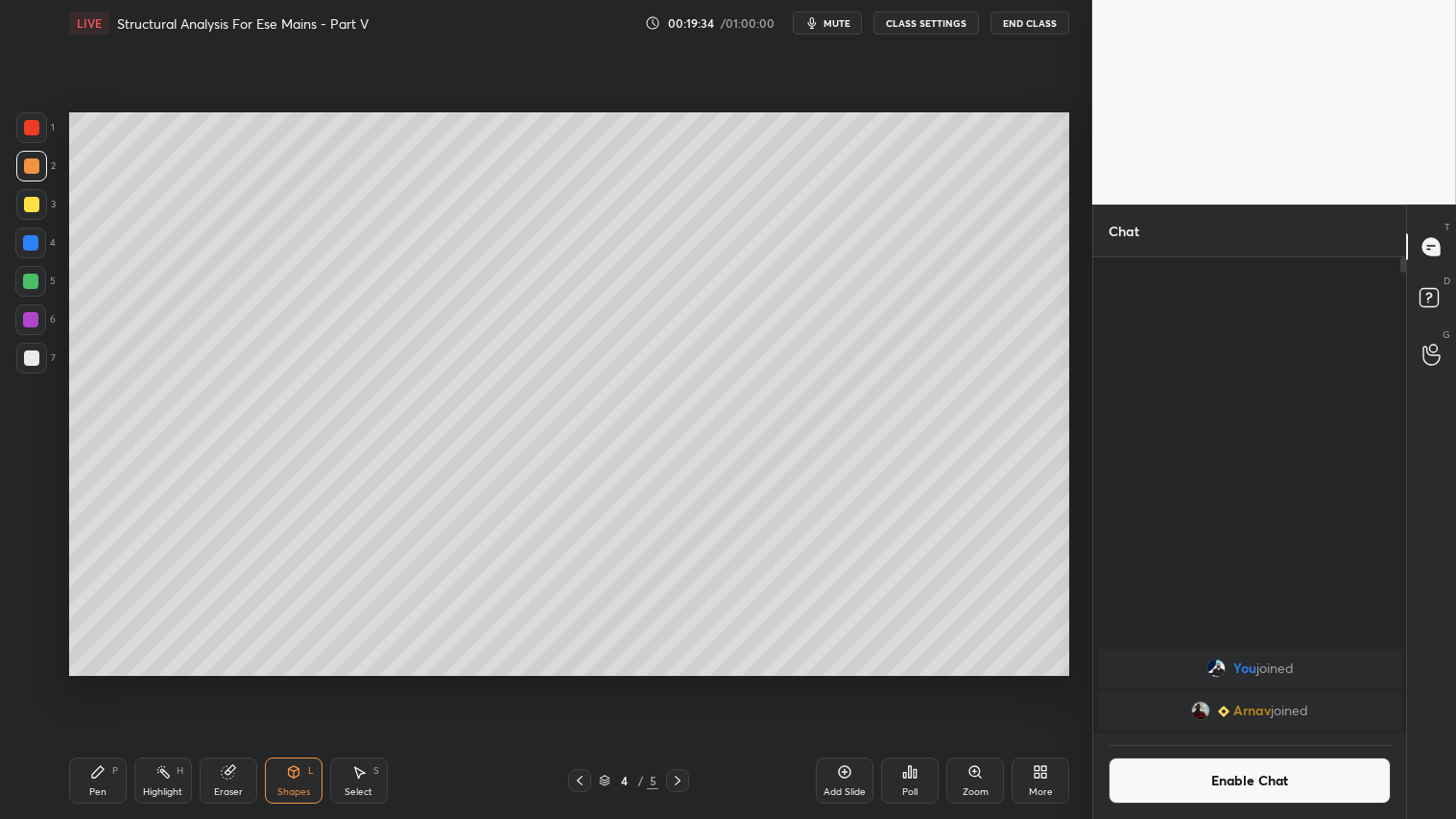 click 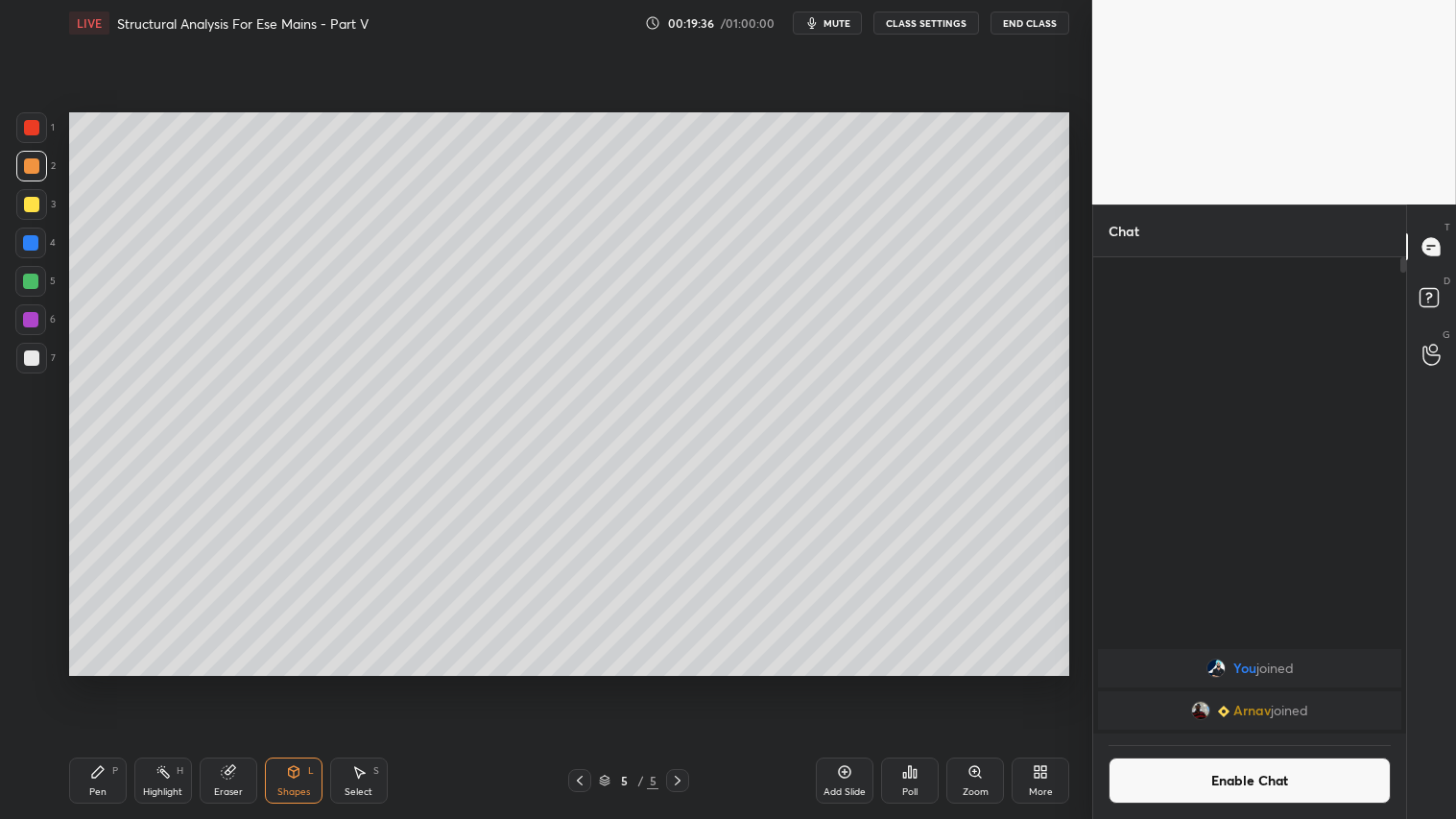drag, startPoint x: 84, startPoint y: 768, endPoint x: 108, endPoint y: 765, distance: 24.186773 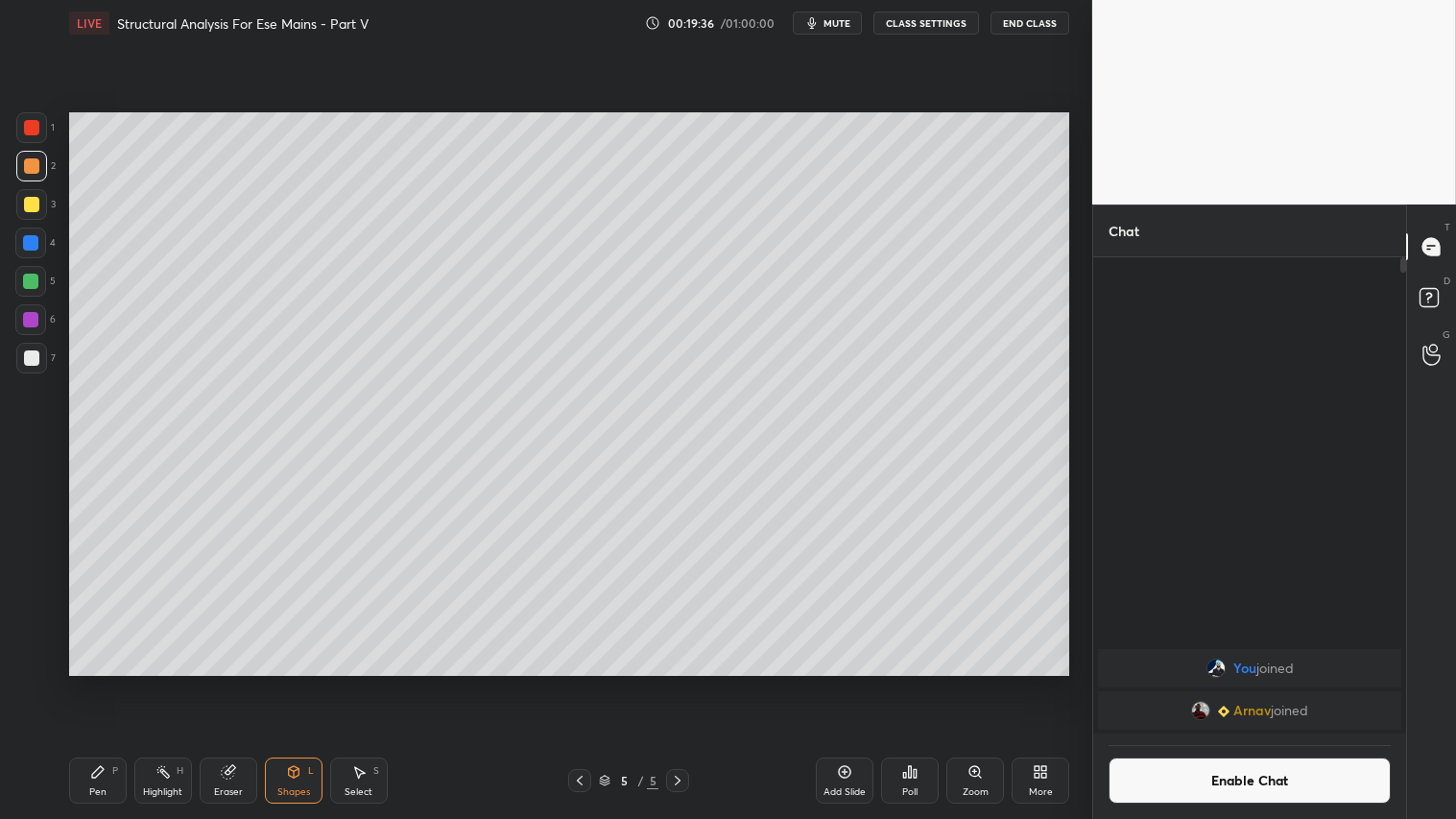 click on "Pen P" at bounding box center [98, 781] 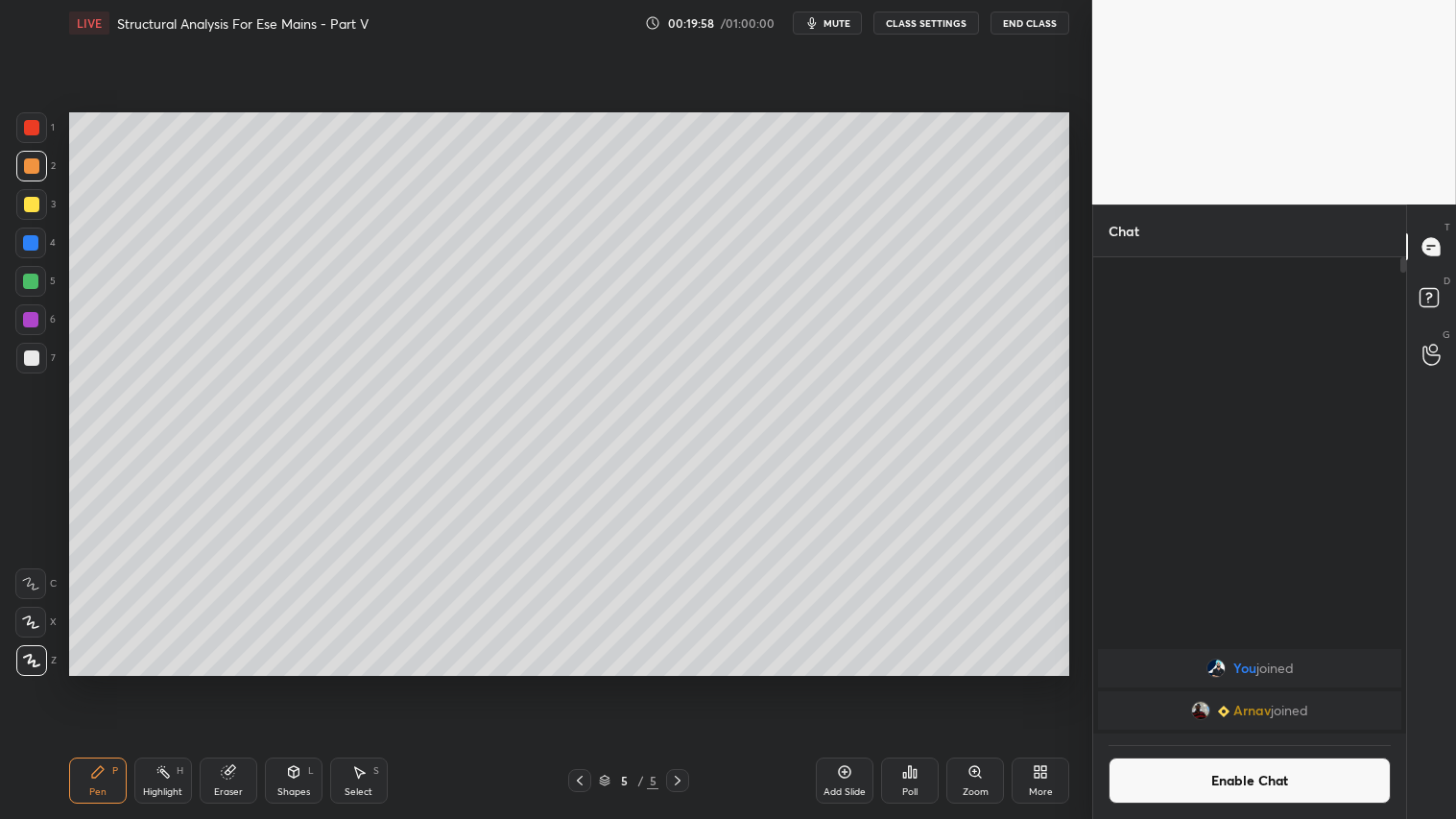 click at bounding box center (580, 781) 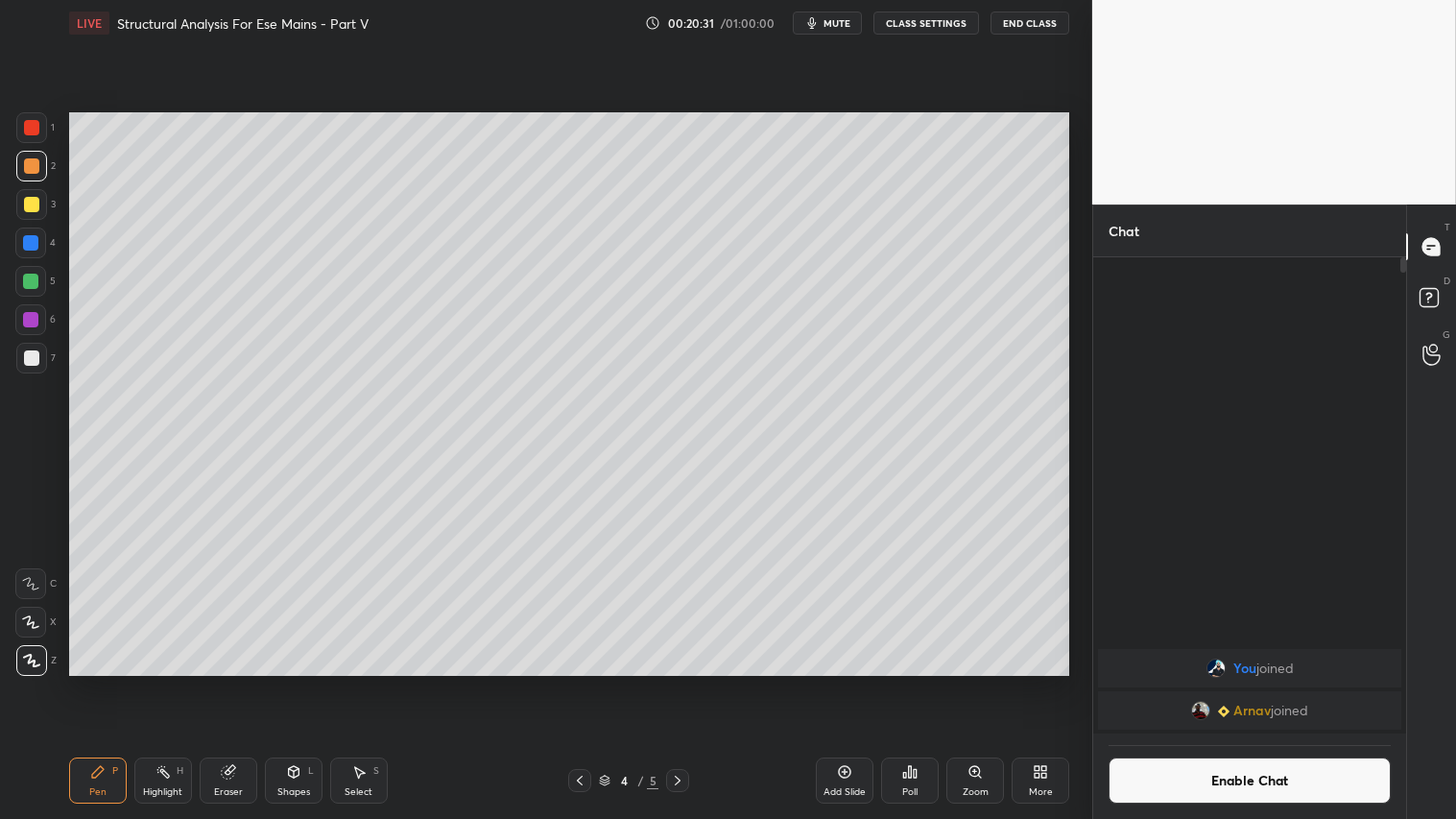 drag, startPoint x: 234, startPoint y: 779, endPoint x: 253, endPoint y: 773, distance: 19.924859 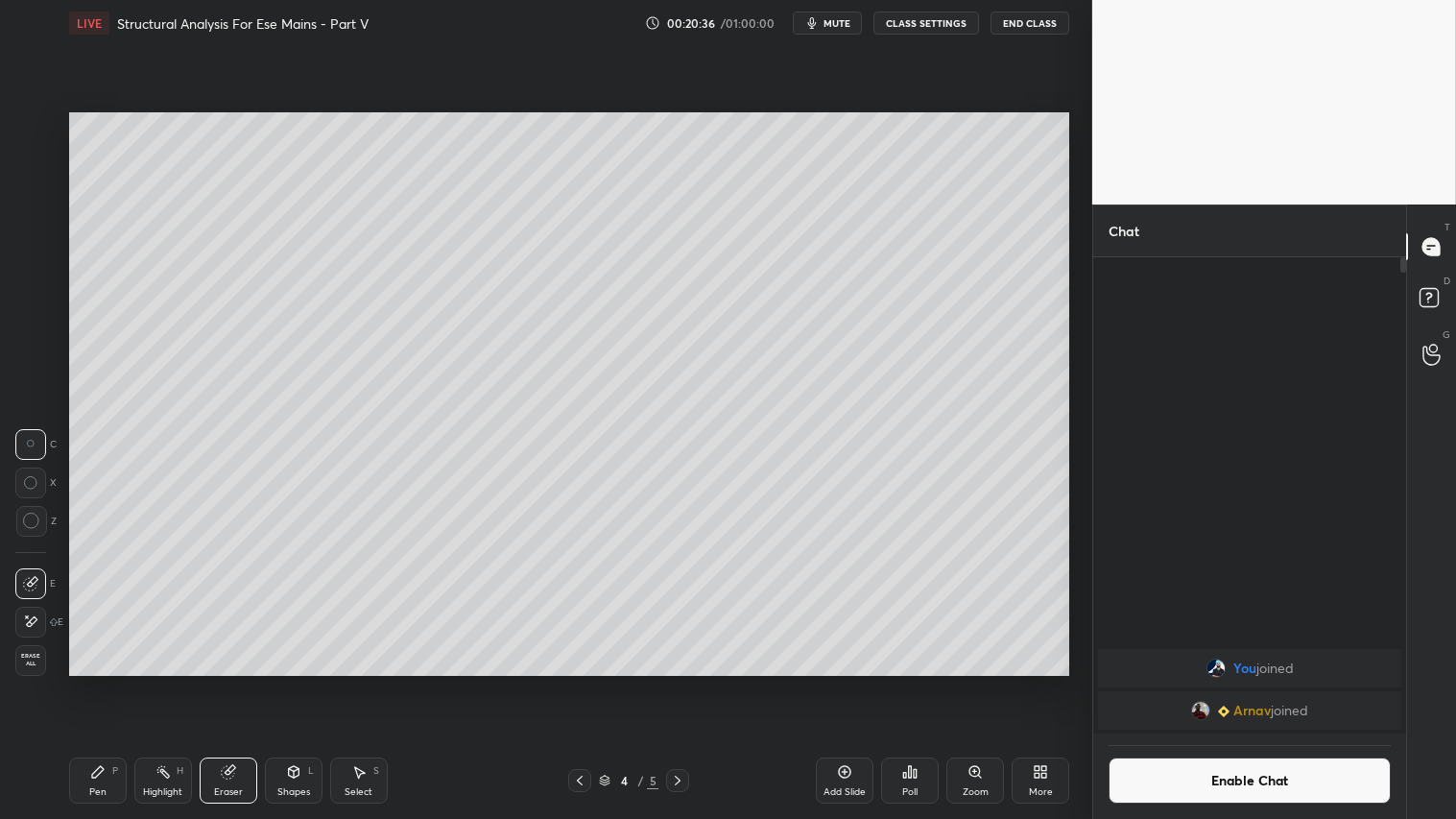 click 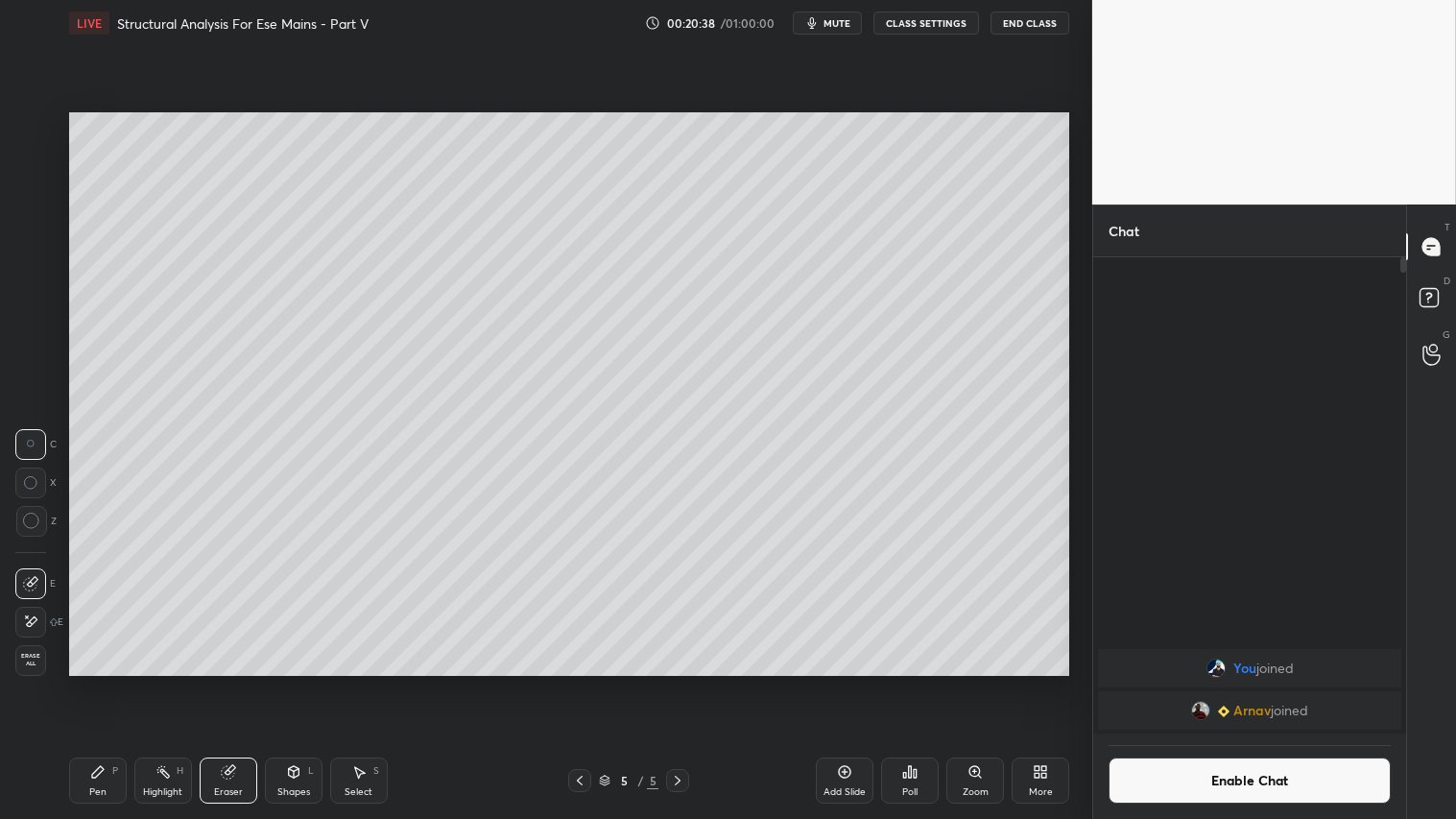 click on "Pen" at bounding box center [98, 792] 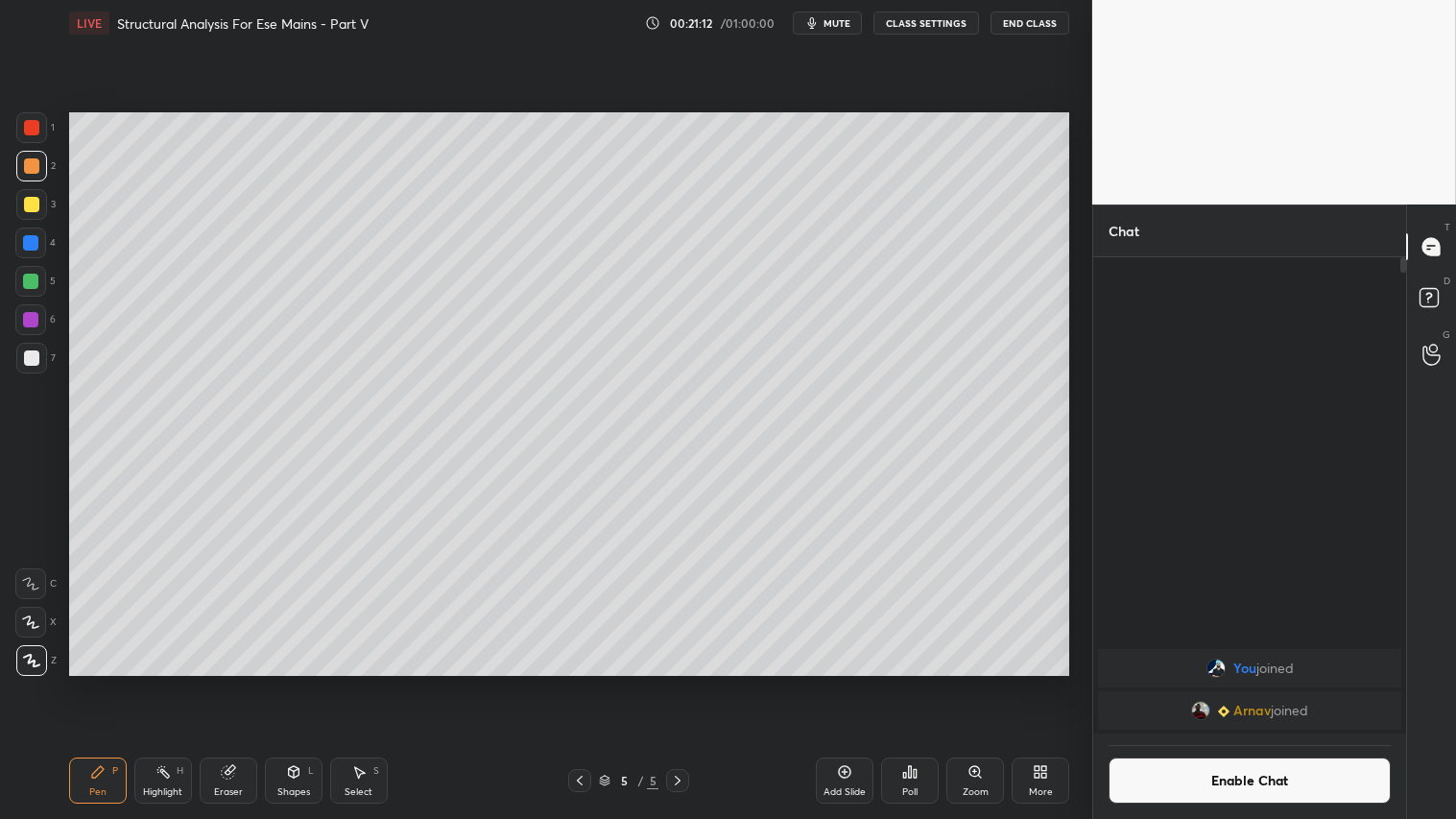 click on "Shapes L" at bounding box center (294, 781) 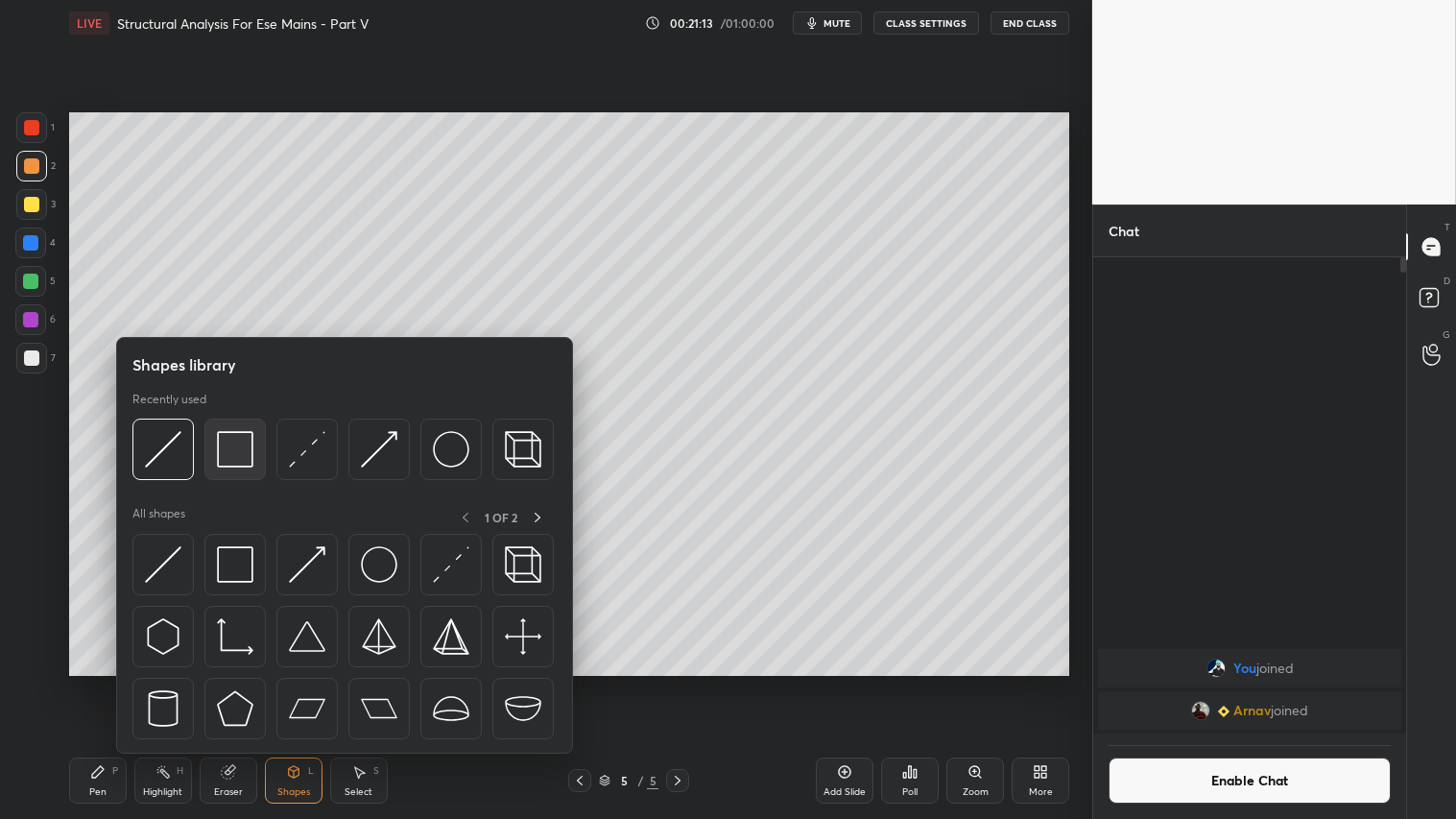 click at bounding box center (235, 449) 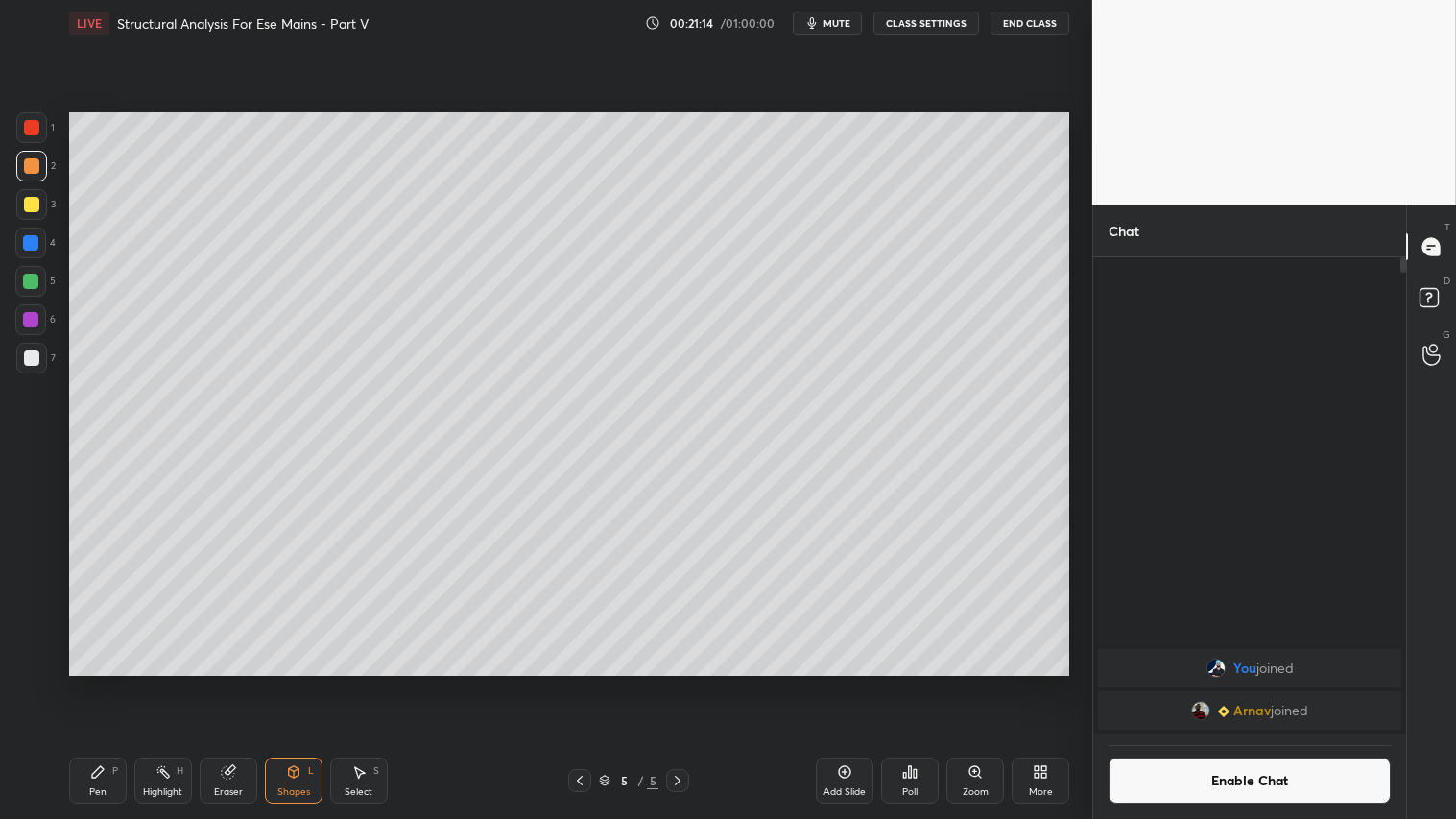 click at bounding box center [32, 358] 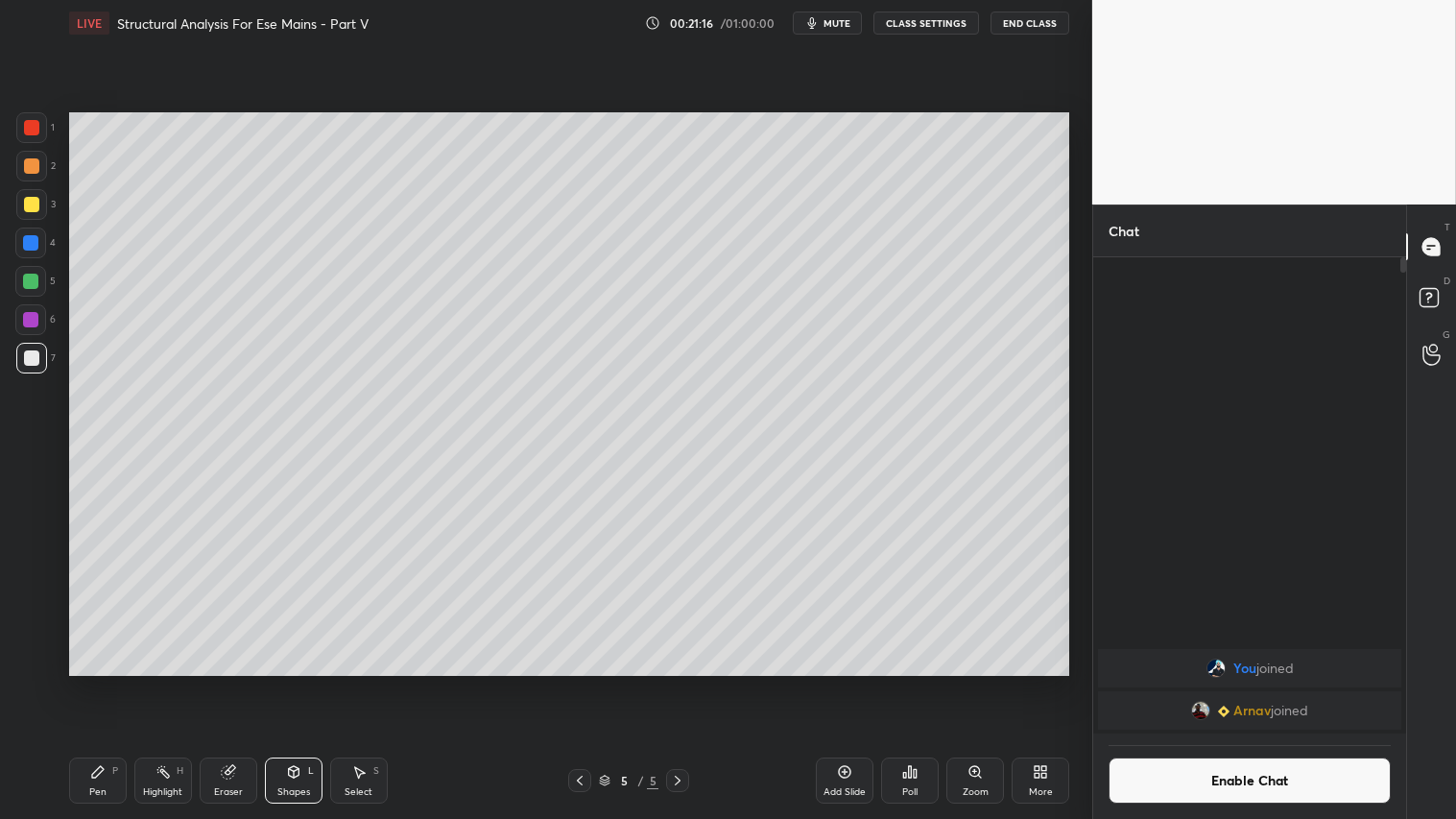 click at bounding box center (32, 166) 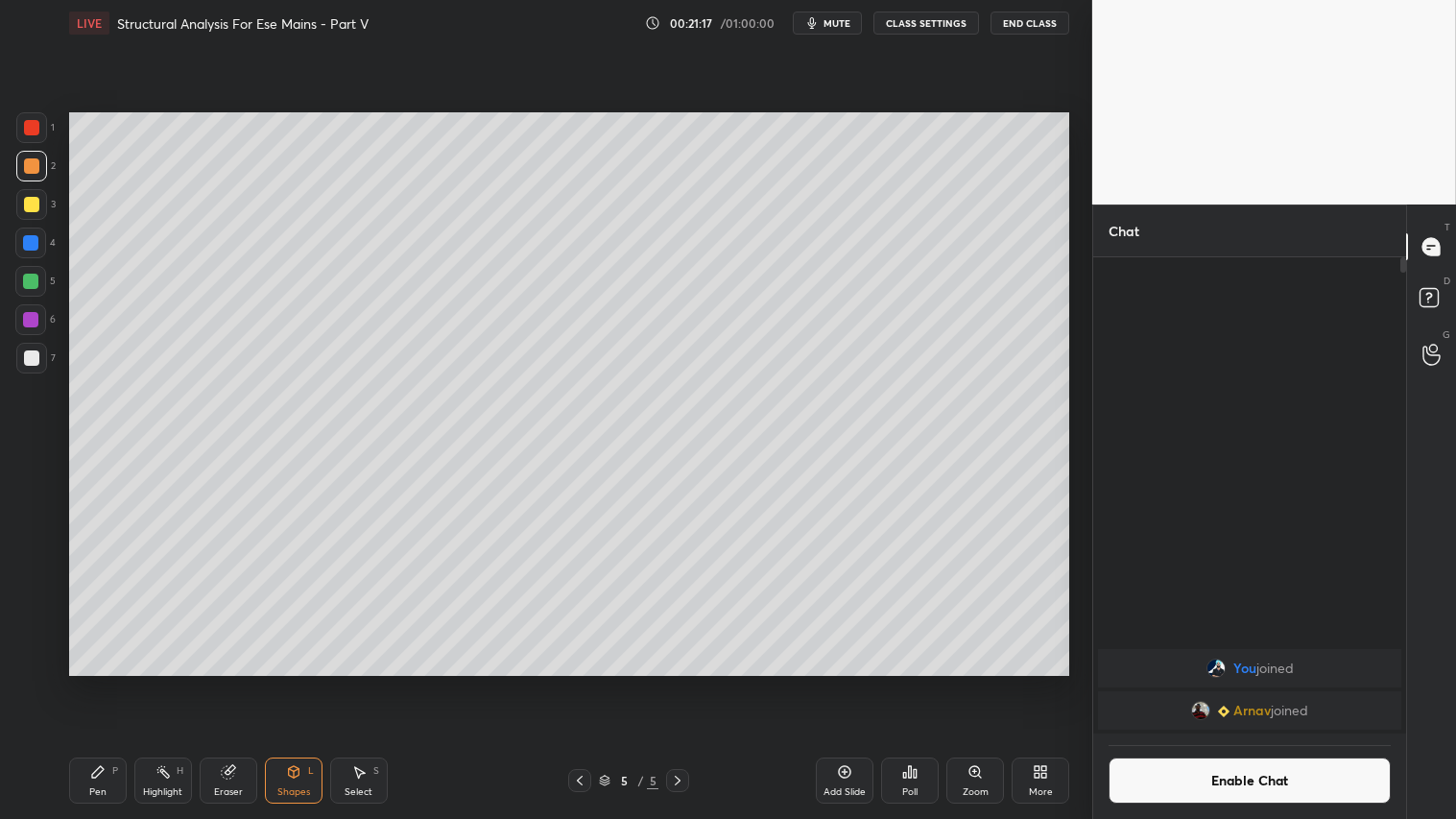 drag, startPoint x: 88, startPoint y: 792, endPoint x: 145, endPoint y: 732, distance: 82.758685 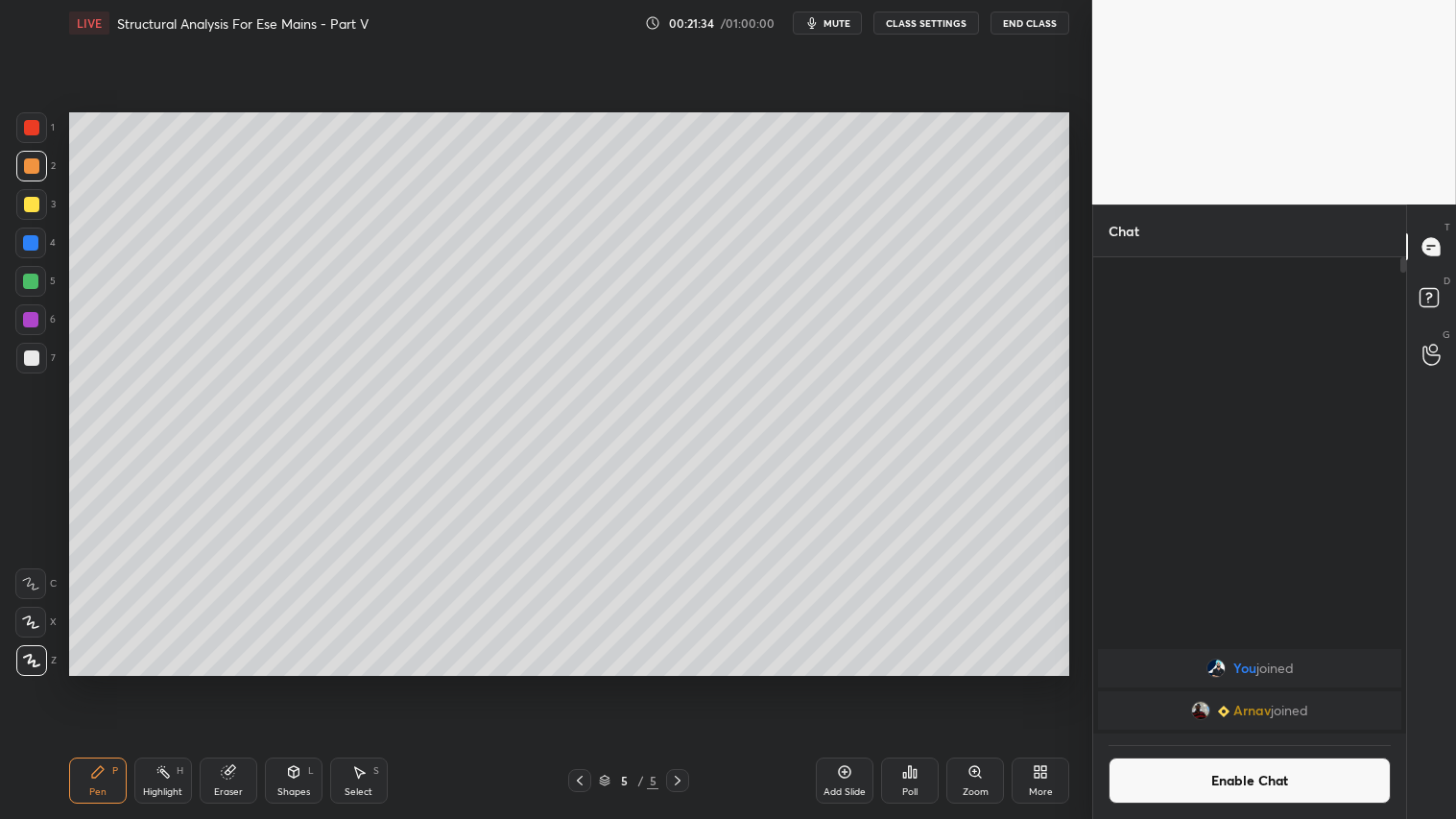drag, startPoint x: 294, startPoint y: 787, endPoint x: 308, endPoint y: 773, distance: 19.79899 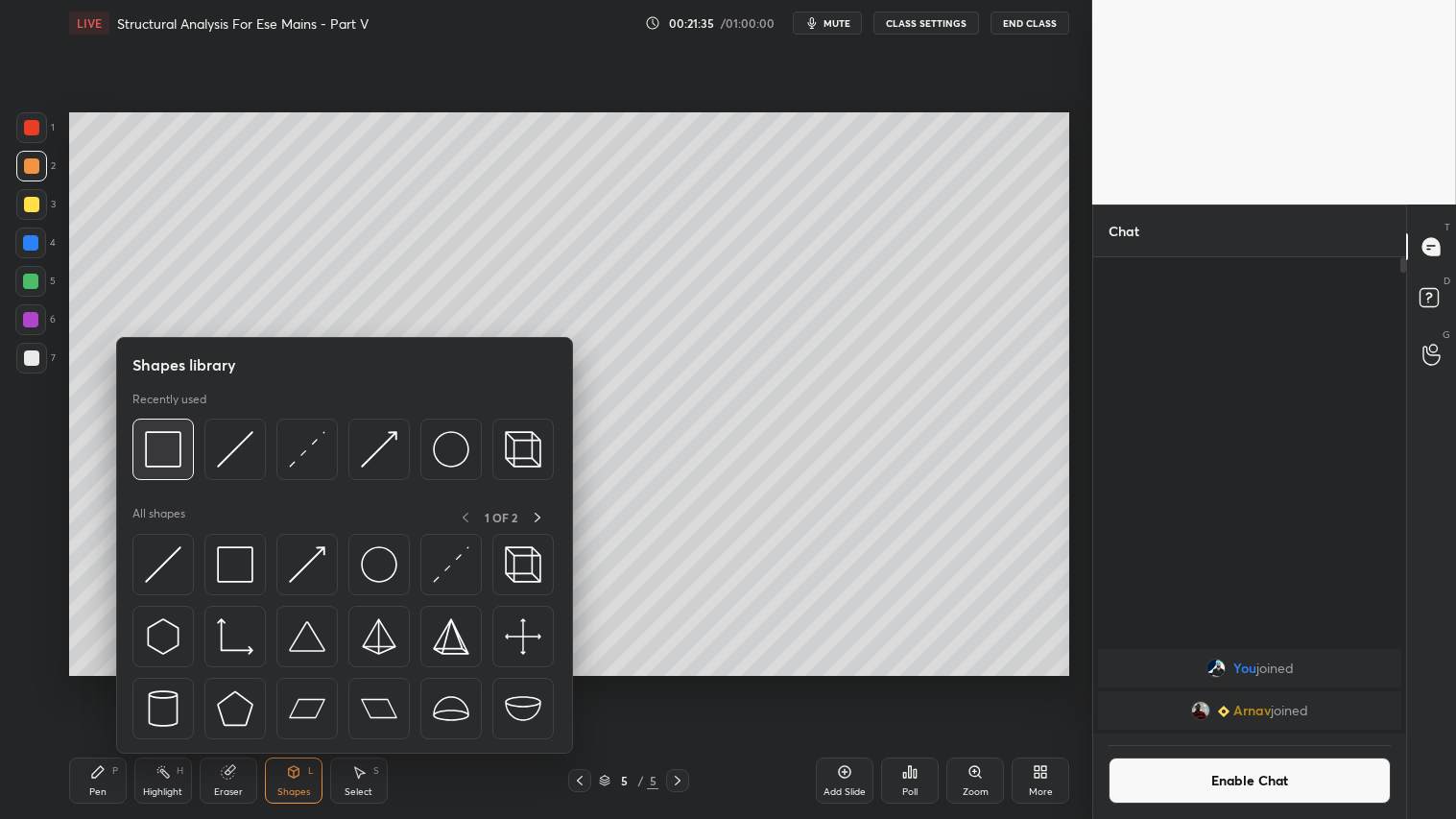 click at bounding box center (163, 449) 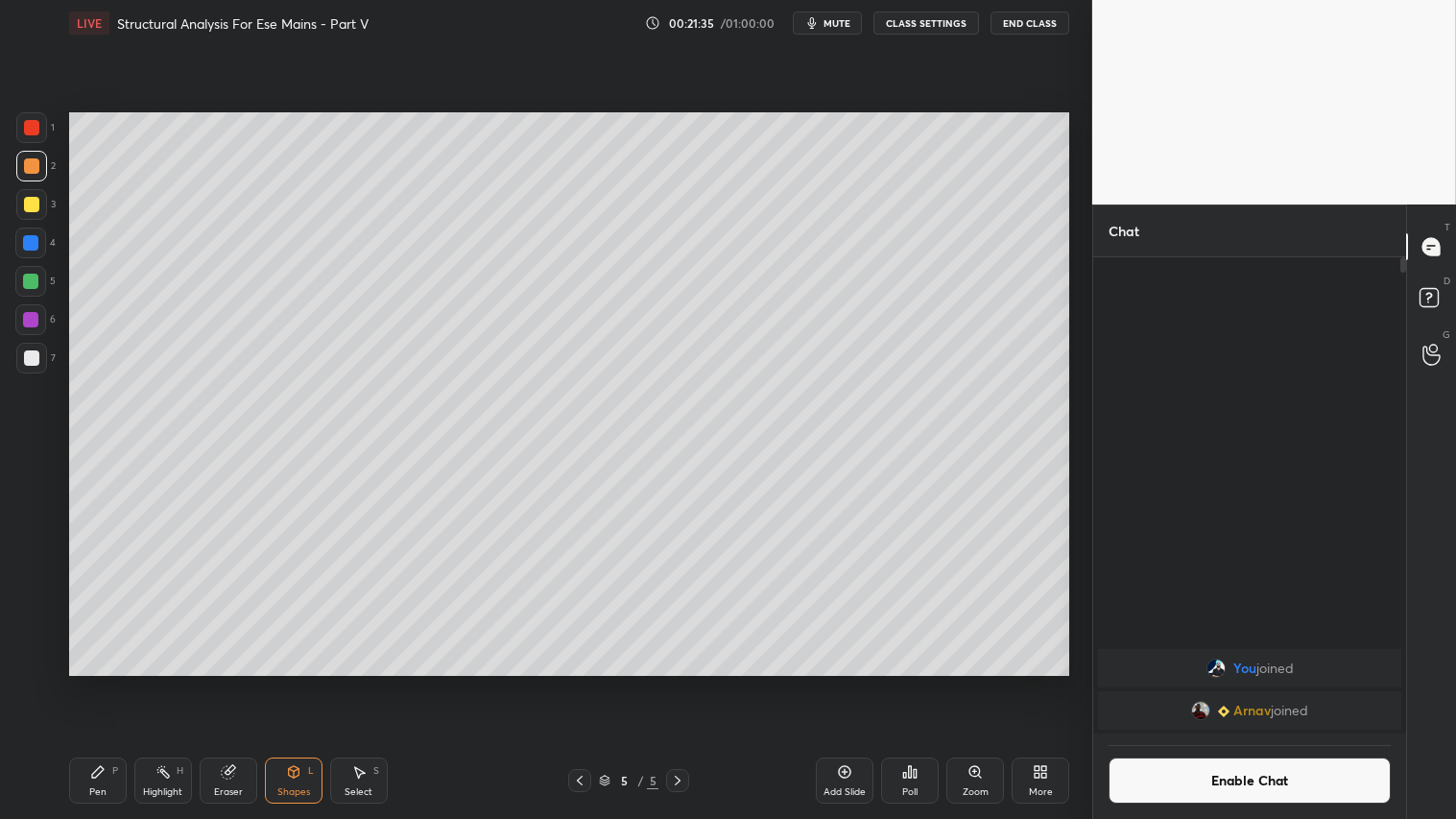 click on "7" at bounding box center (36, 358) 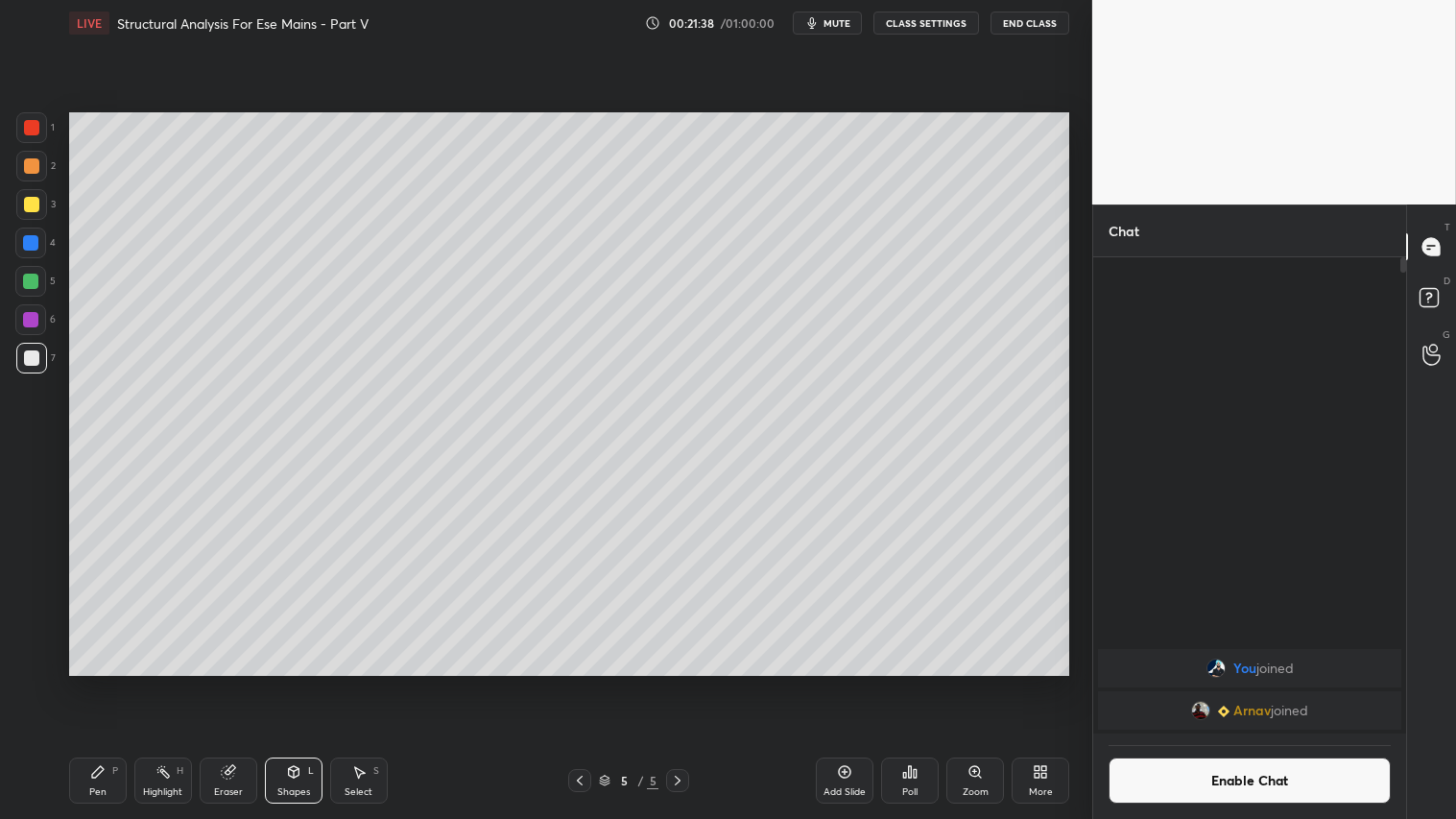 click on "1 2 3 4 5 6 7 C X Z C X Z E E Erase all   H H LIVE Structural Analysis For Ese Mains - Part V 00:21:38 /  01:00:00 mute CLASS SETTINGS End Class Setting up your live class Poll for   secs No correct answer Start poll Back Structural Analysis For Ese Mains - Part V • L4 of Comprehensive Course On Structural Analysis for ESE Mains [PERSON] Pen P Highlight H Eraser Shapes L Select S 5 / 5 Add Slide Poll Zoom More" at bounding box center (538, 409) 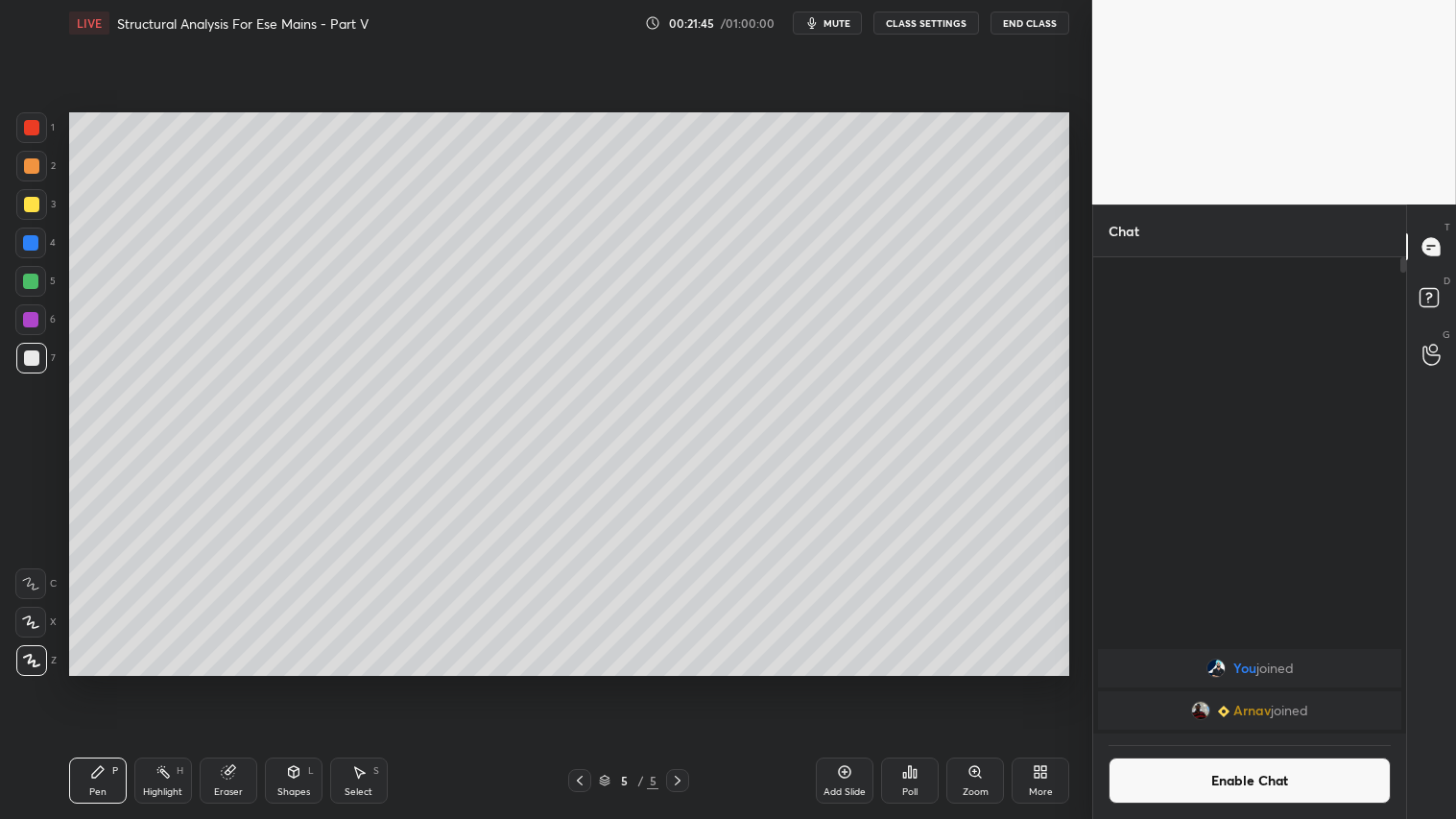 click 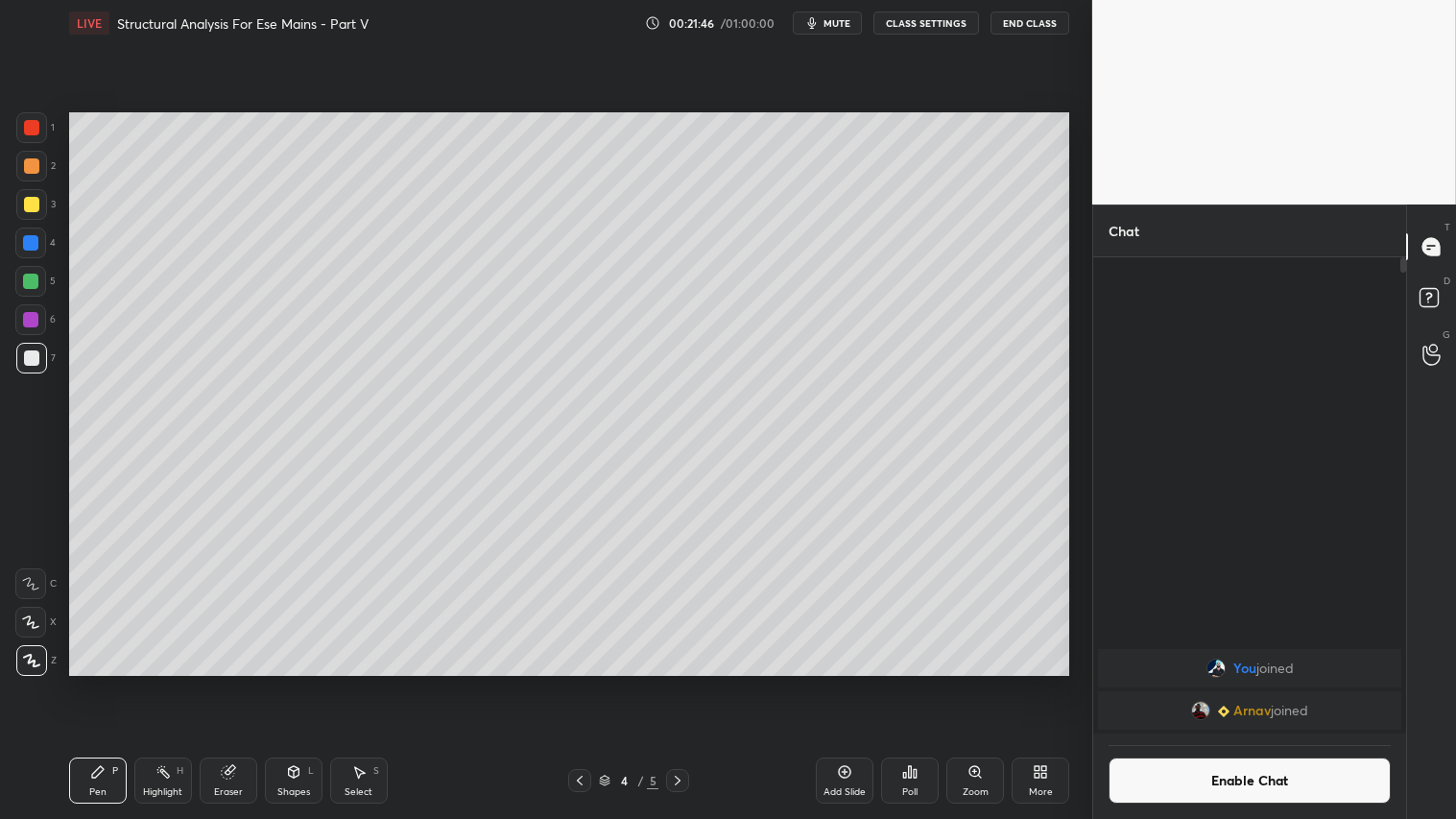 click 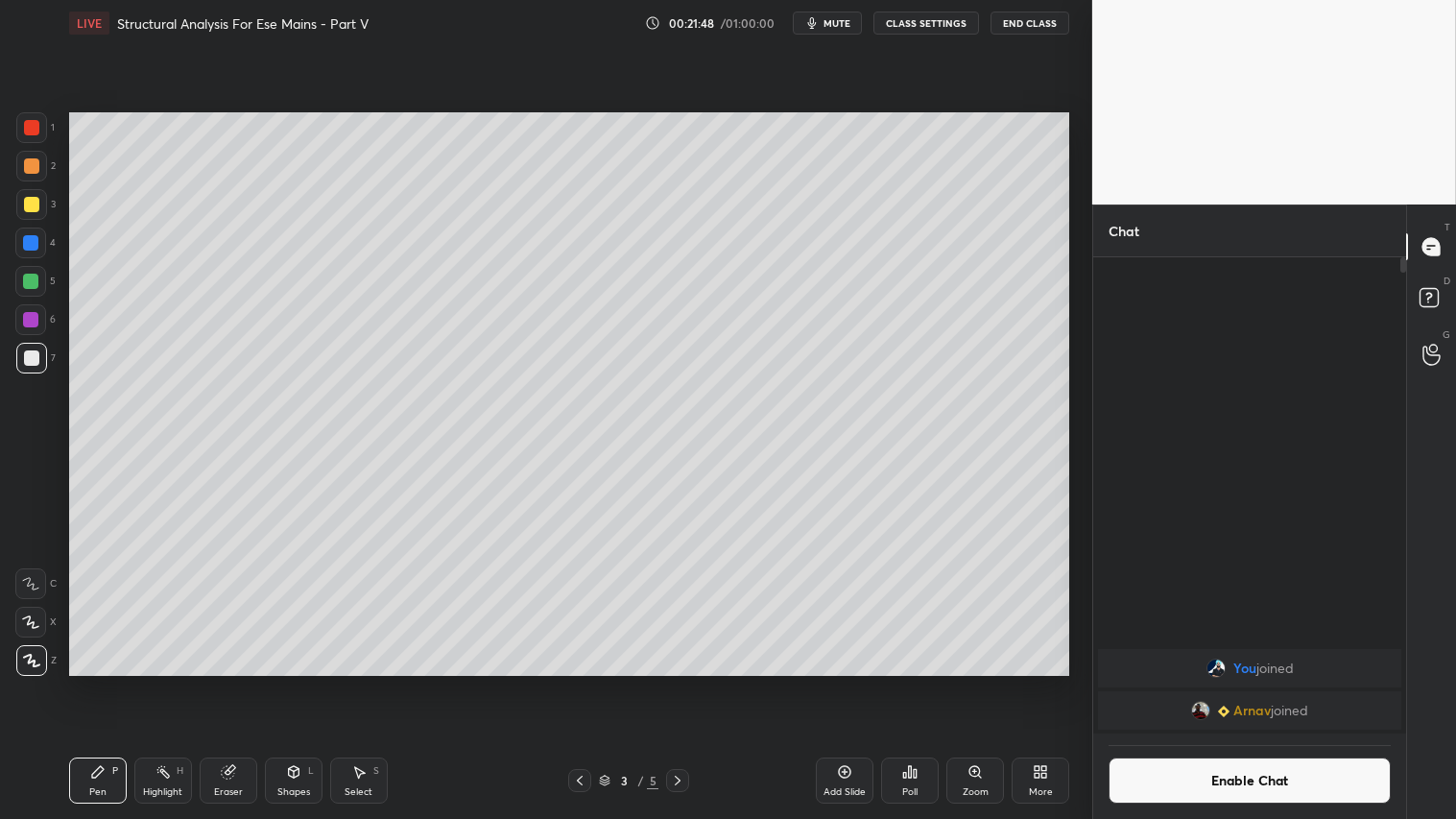 click 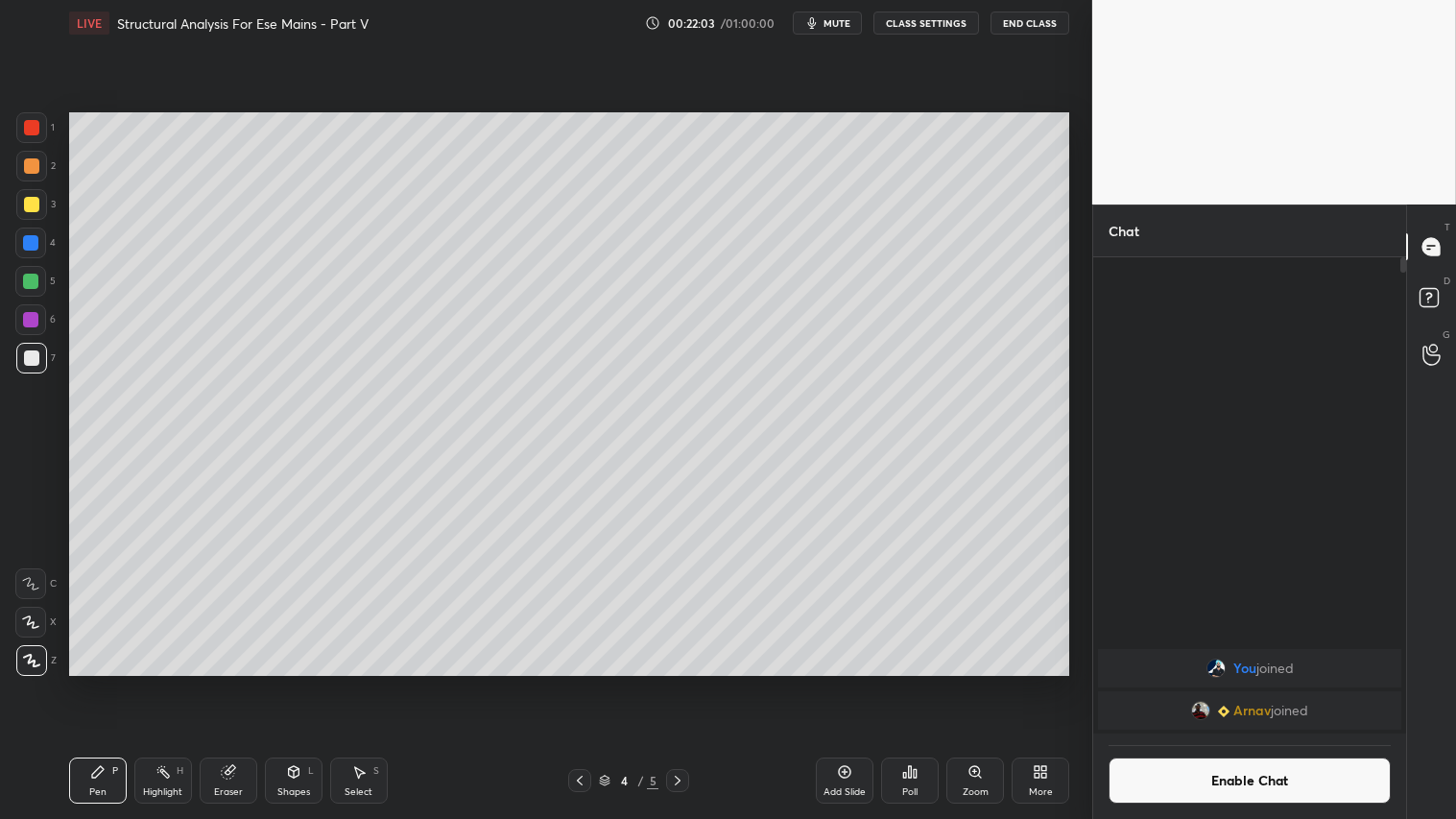 click 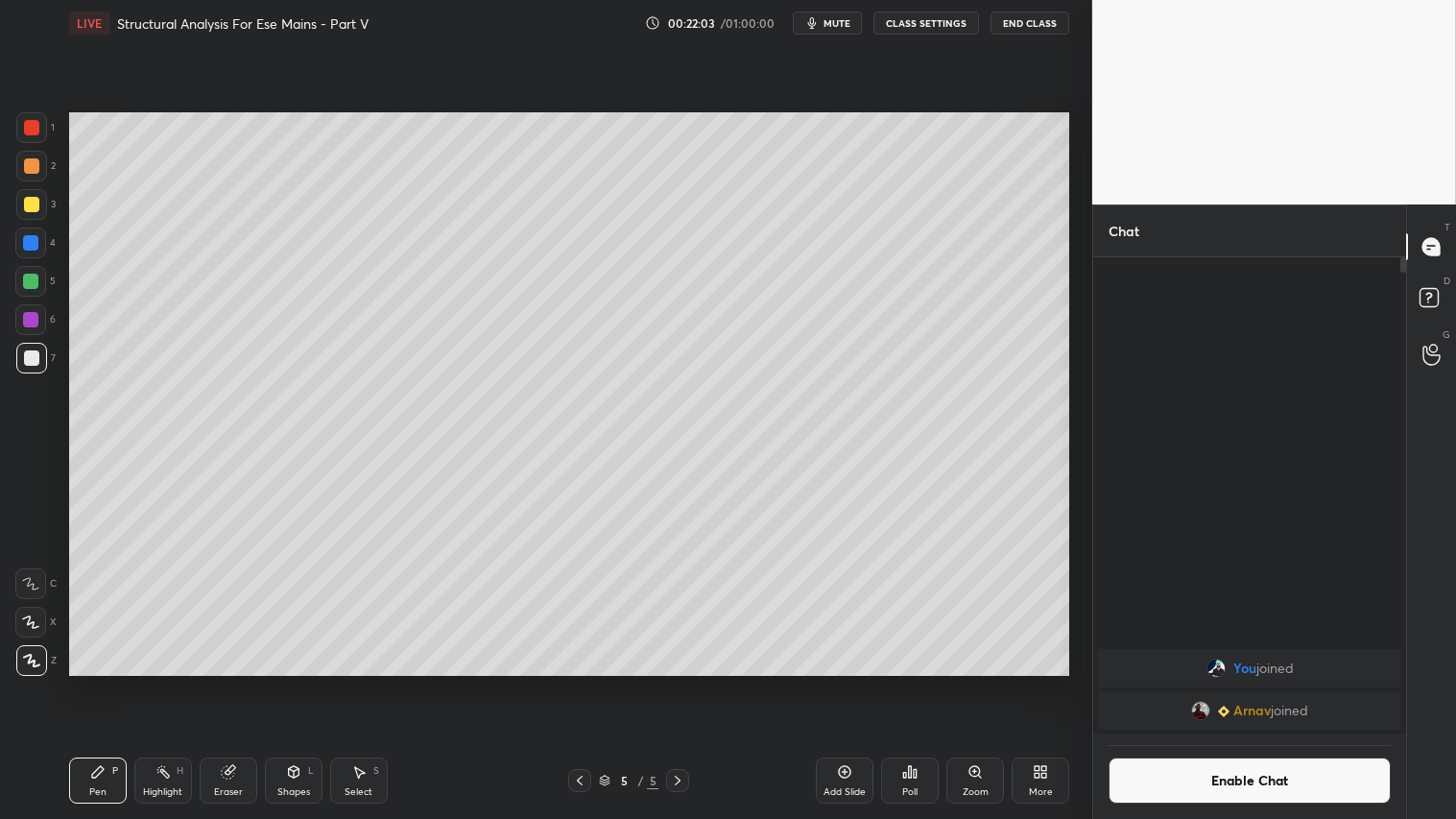 click 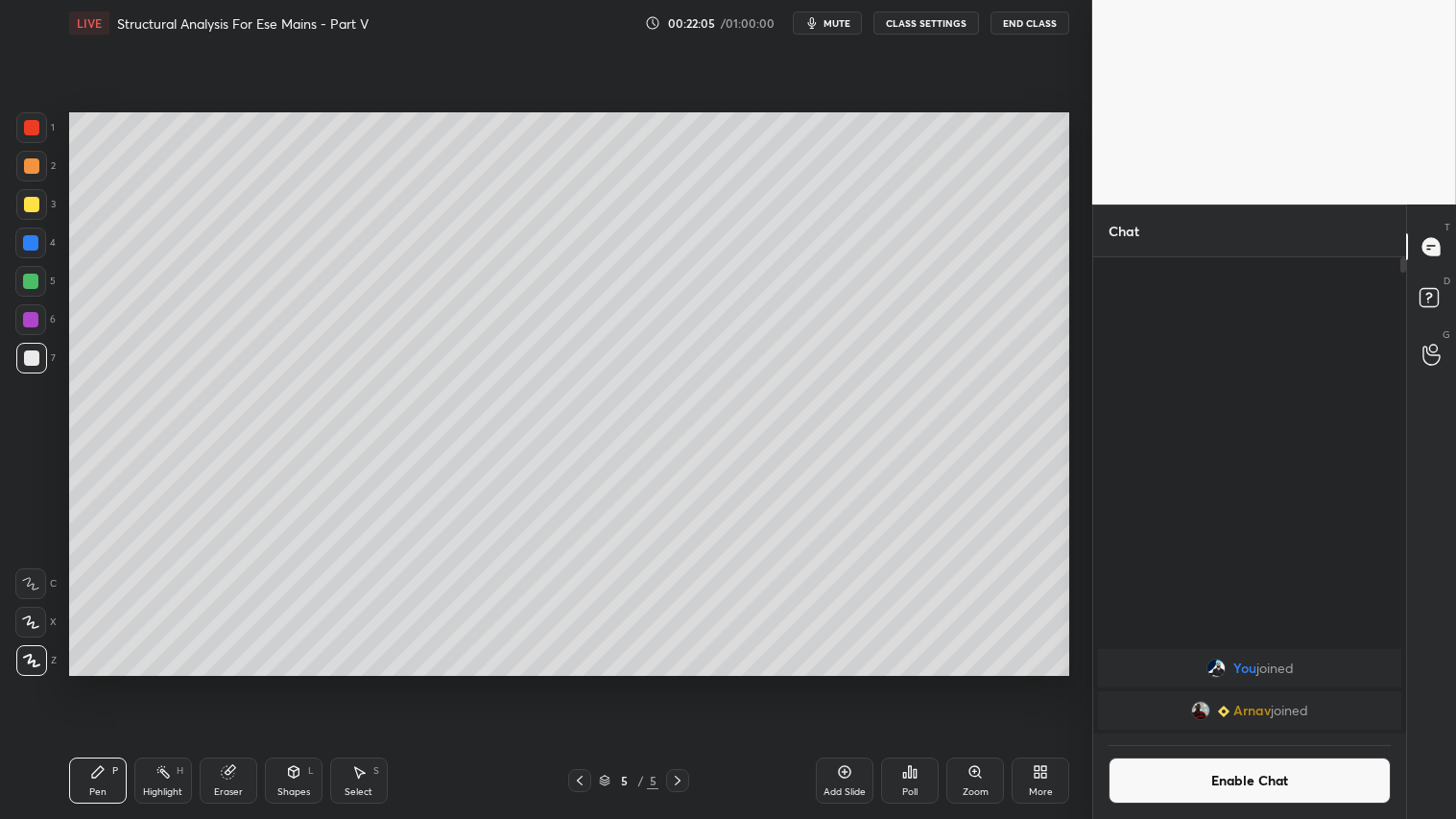 drag, startPoint x: 845, startPoint y: 790, endPoint x: 829, endPoint y: 781, distance: 18.35756 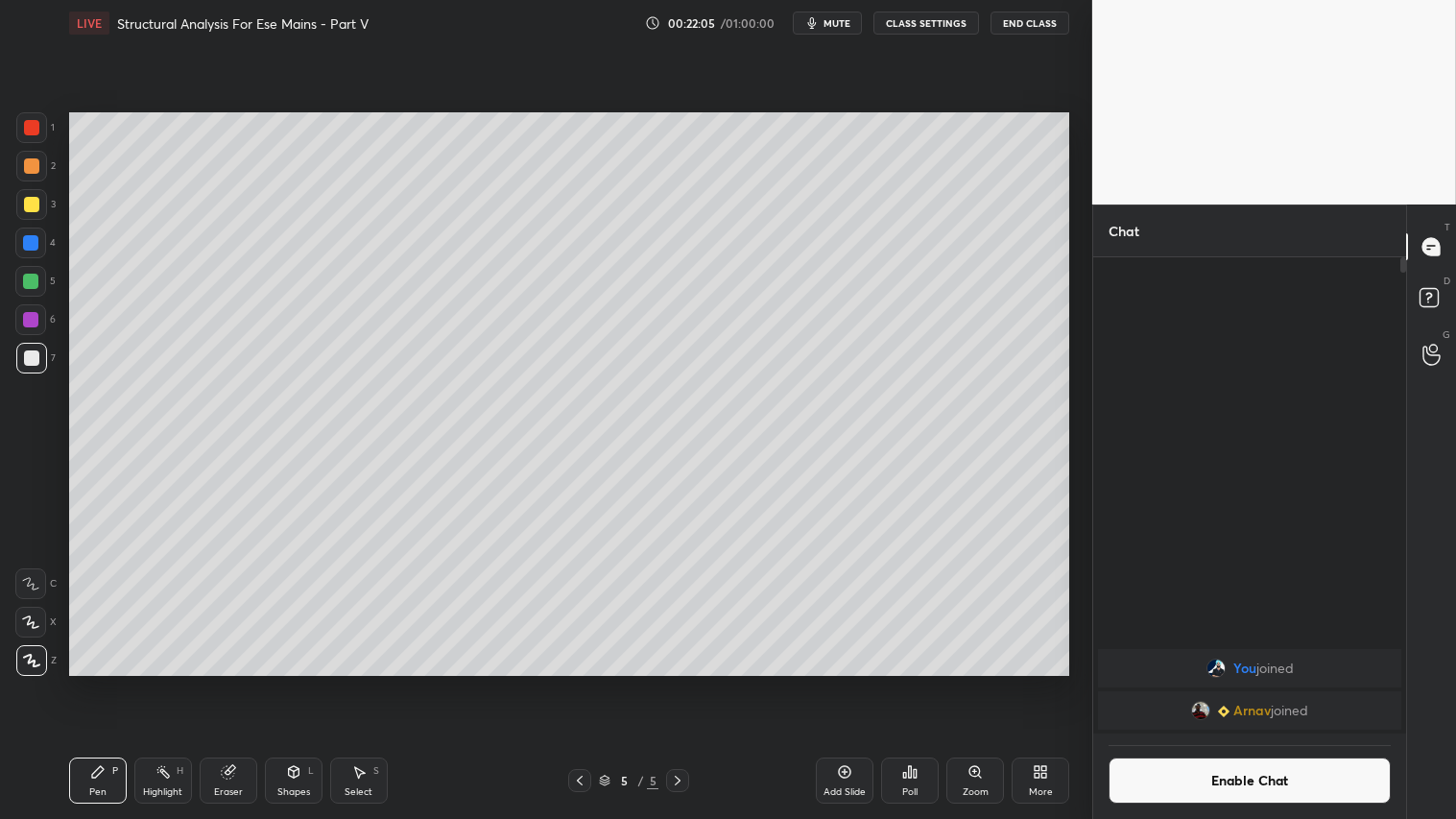 click on "Add Slide" at bounding box center [845, 792] 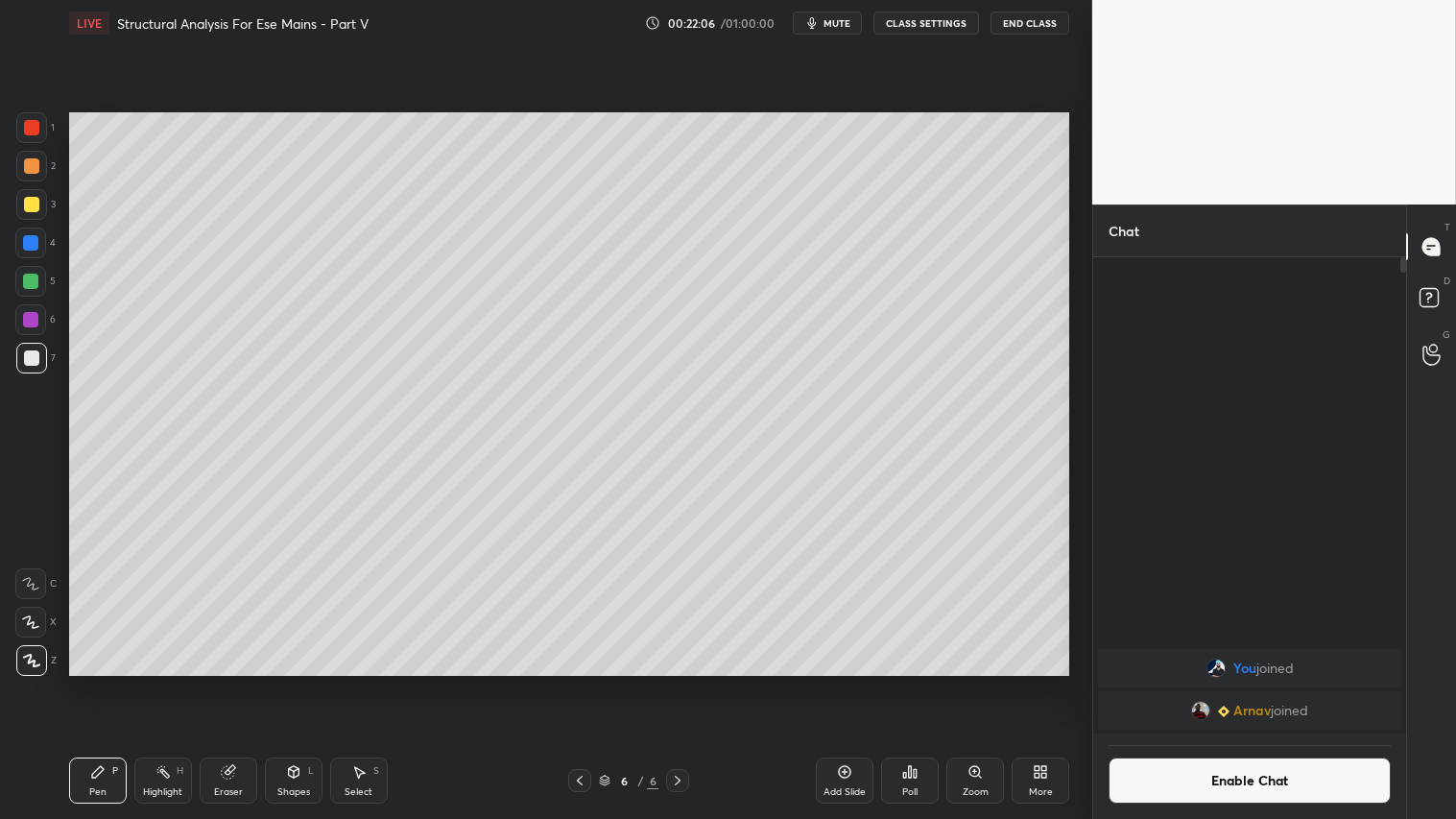 drag, startPoint x: 30, startPoint y: 168, endPoint x: 56, endPoint y: 272, distance: 107.20075 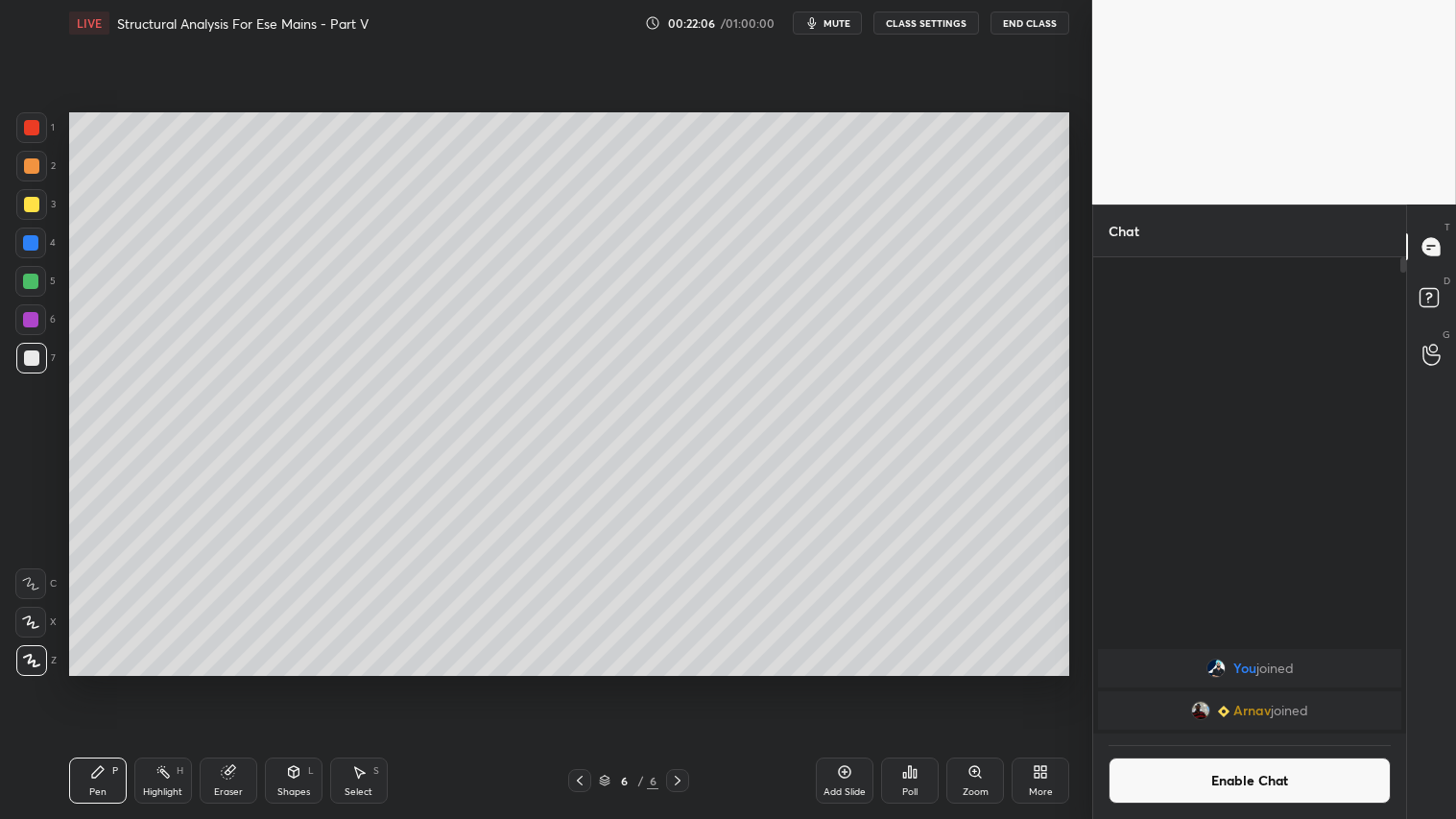 click at bounding box center (32, 166) 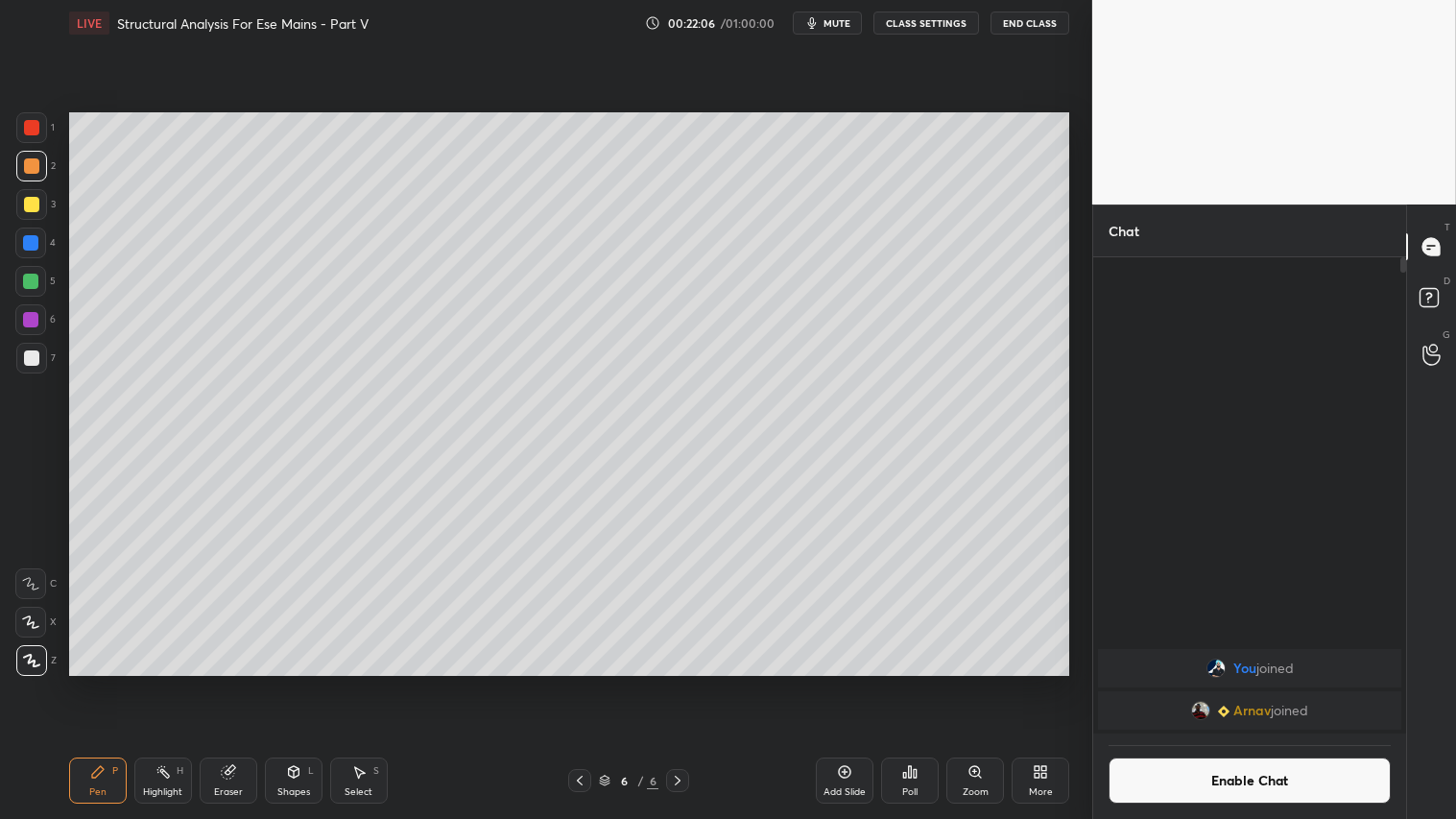click on "Pen P" at bounding box center (98, 781) 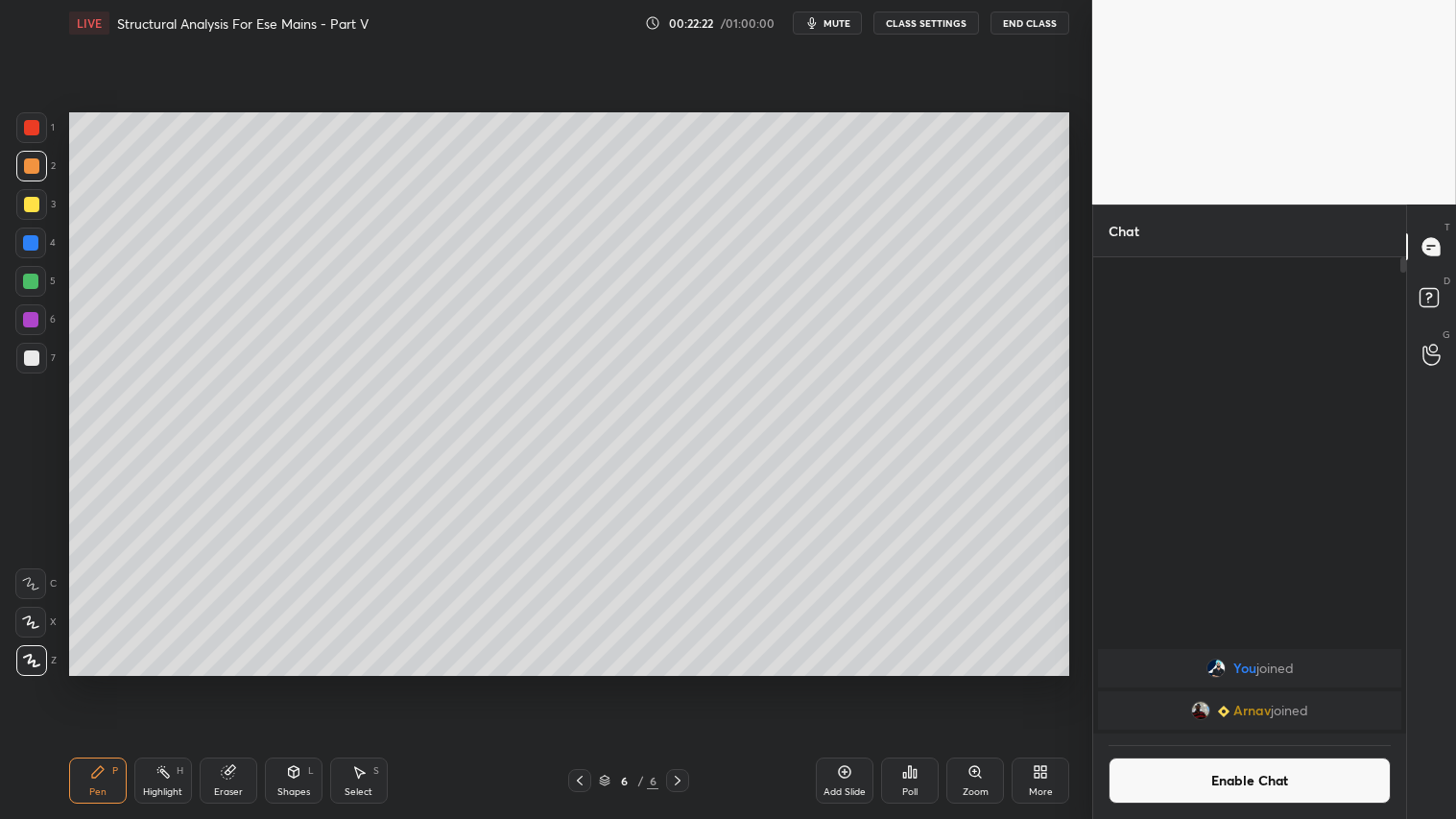 click on "Shapes L" at bounding box center (294, 781) 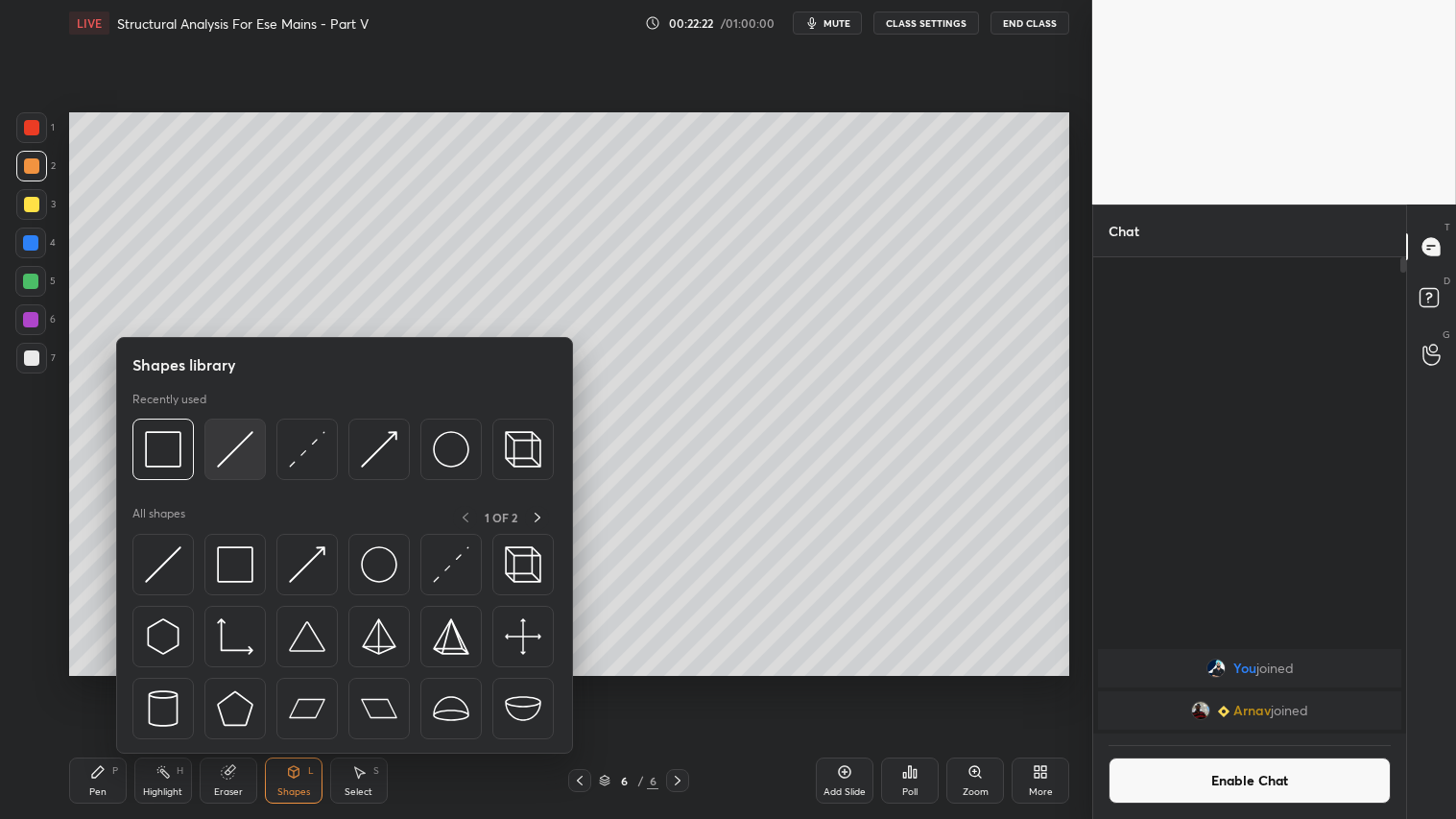 click at bounding box center [235, 449] 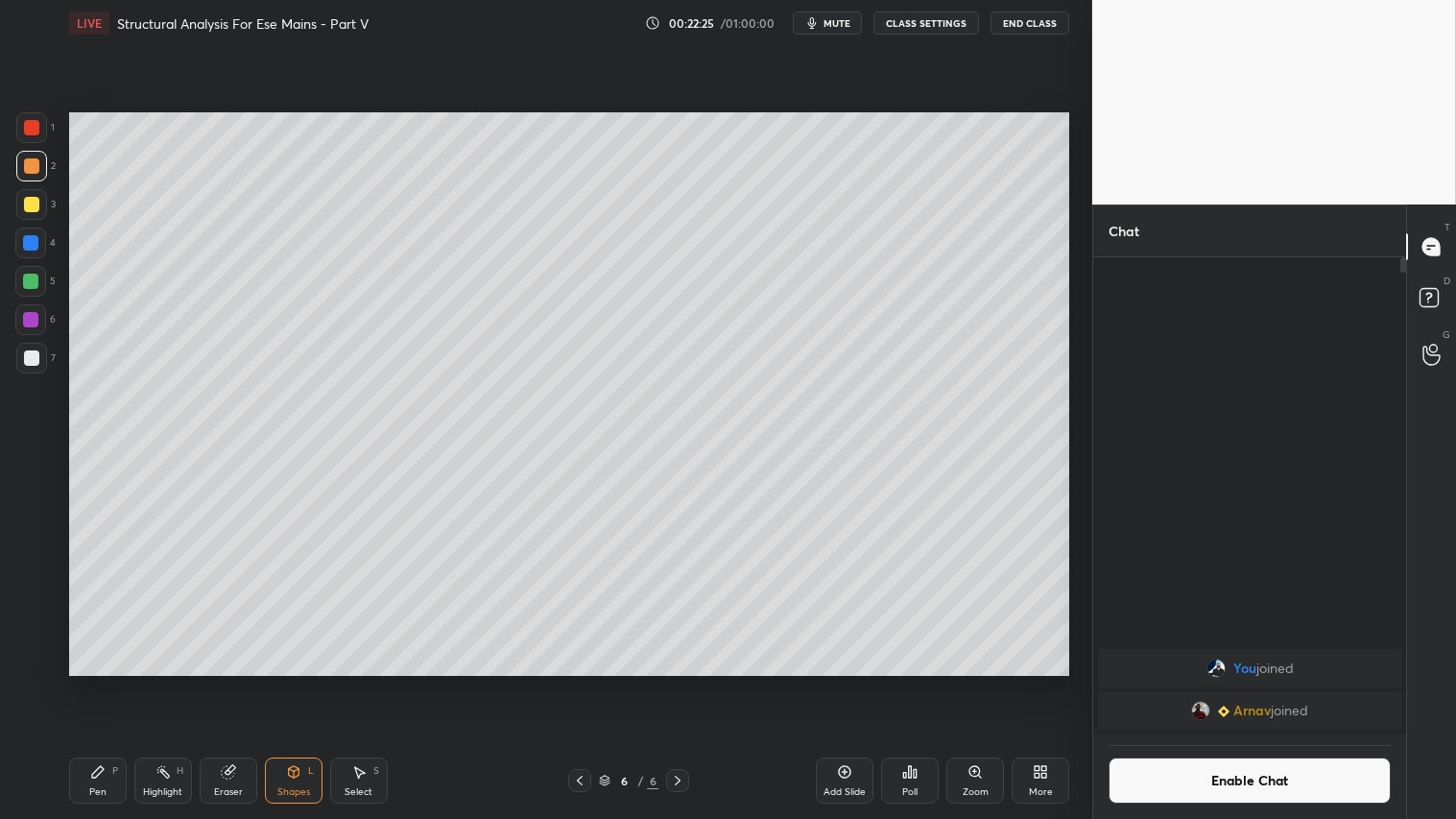 click at bounding box center (32, 166) 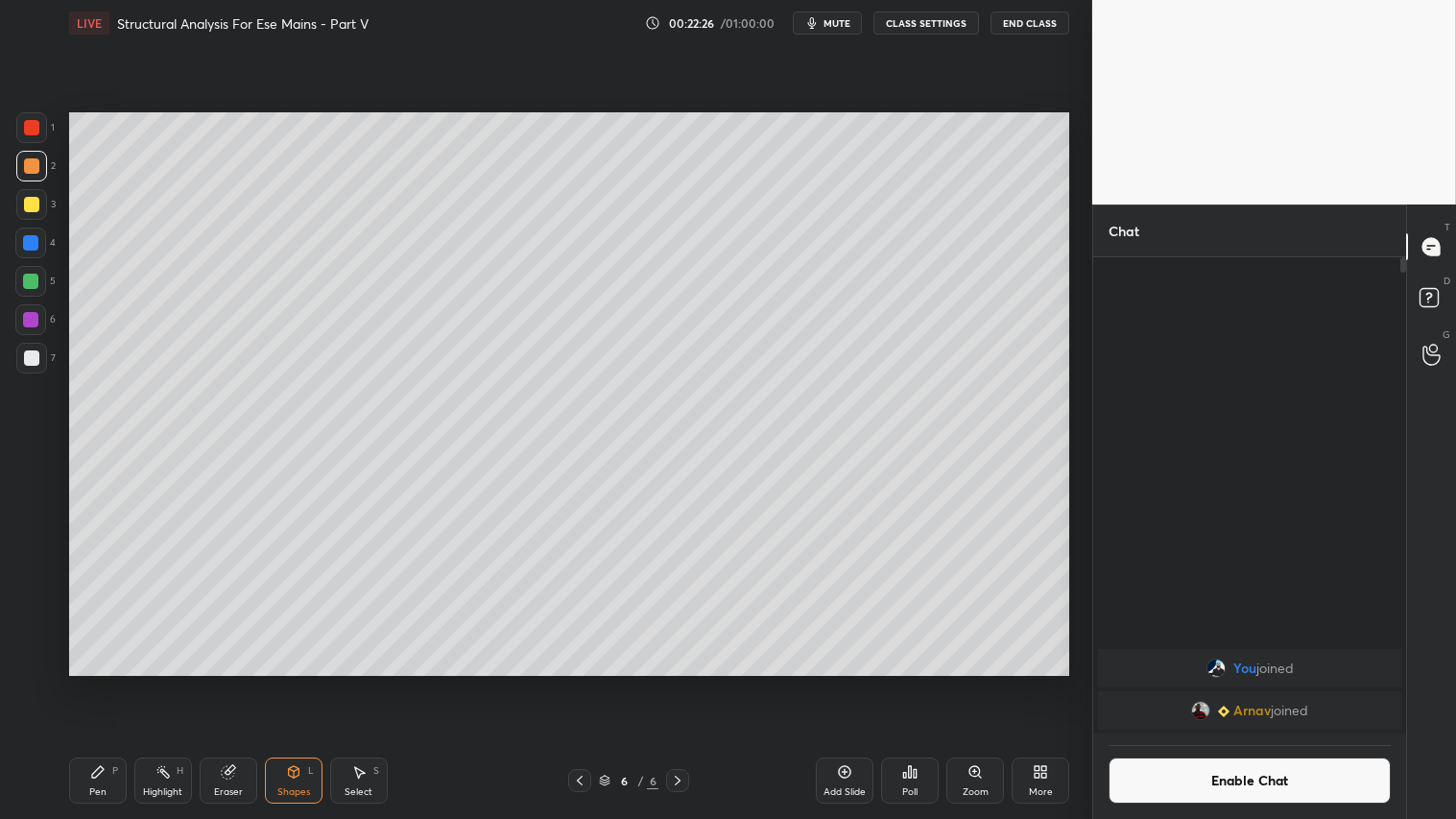 click on "Pen P" at bounding box center [98, 781] 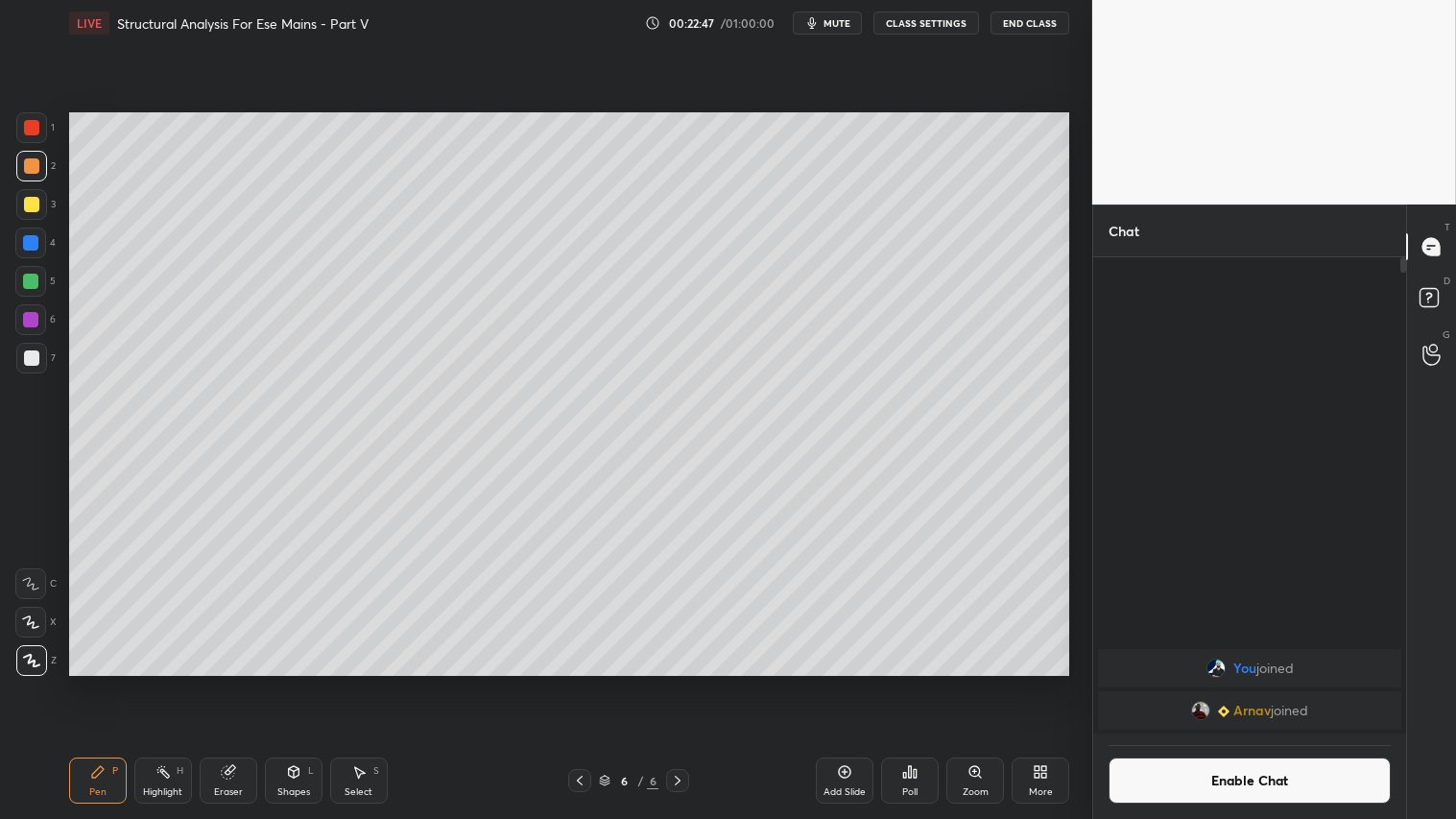 click on "Shapes L" at bounding box center (294, 781) 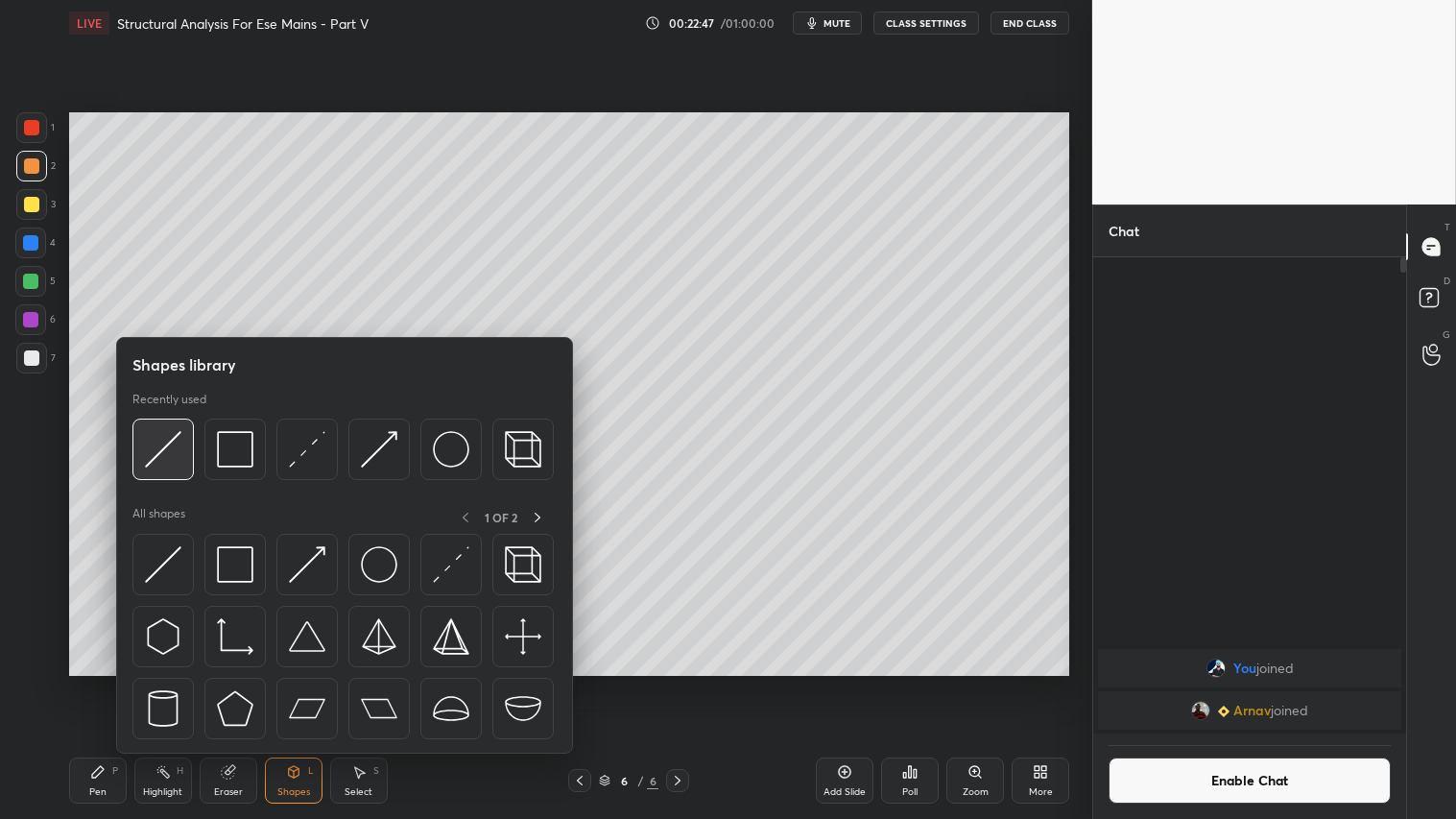 click at bounding box center (163, 449) 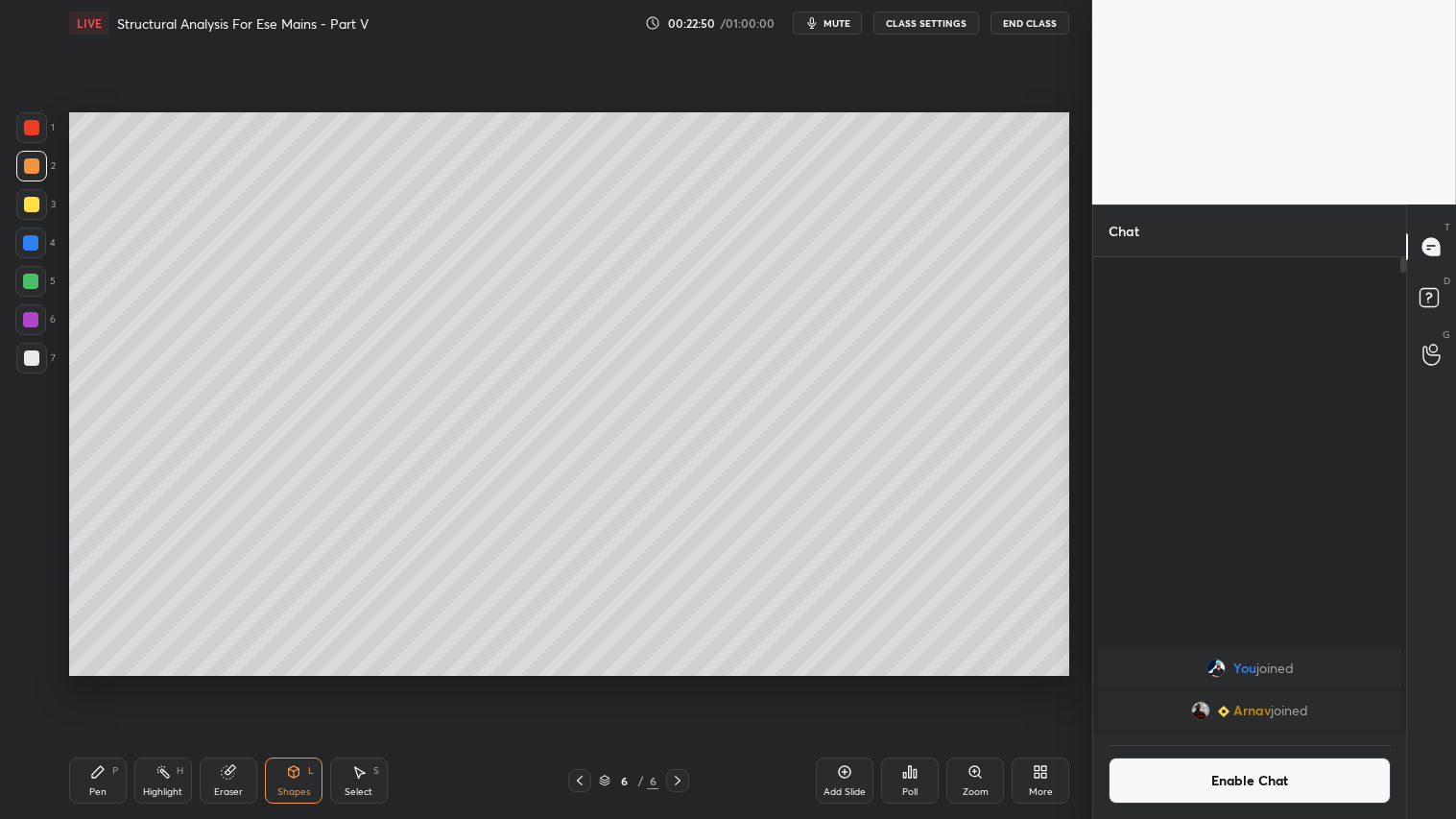 click at bounding box center [32, 205] 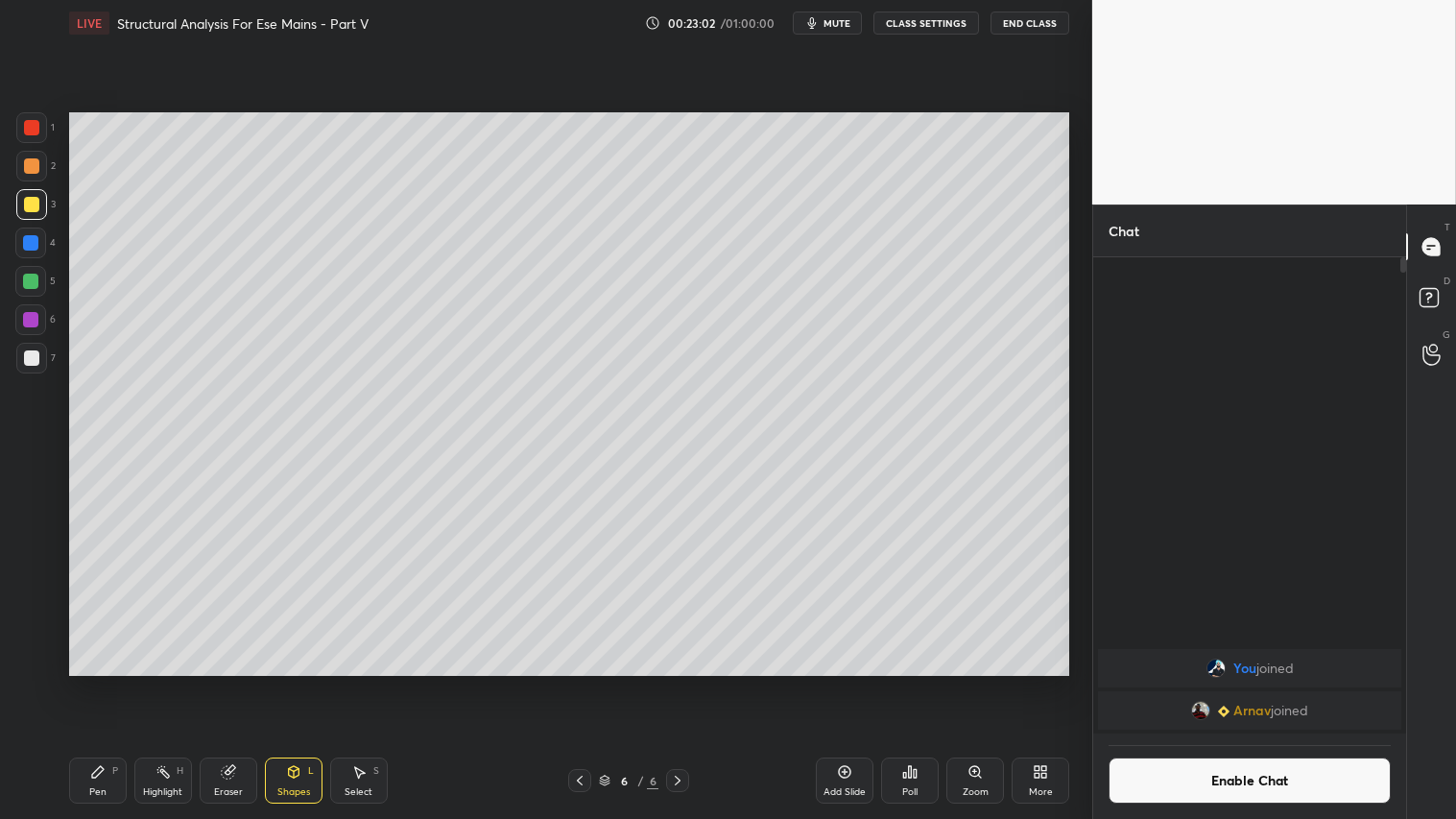 drag, startPoint x: 274, startPoint y: 788, endPoint x: 289, endPoint y: 755, distance: 36.249138 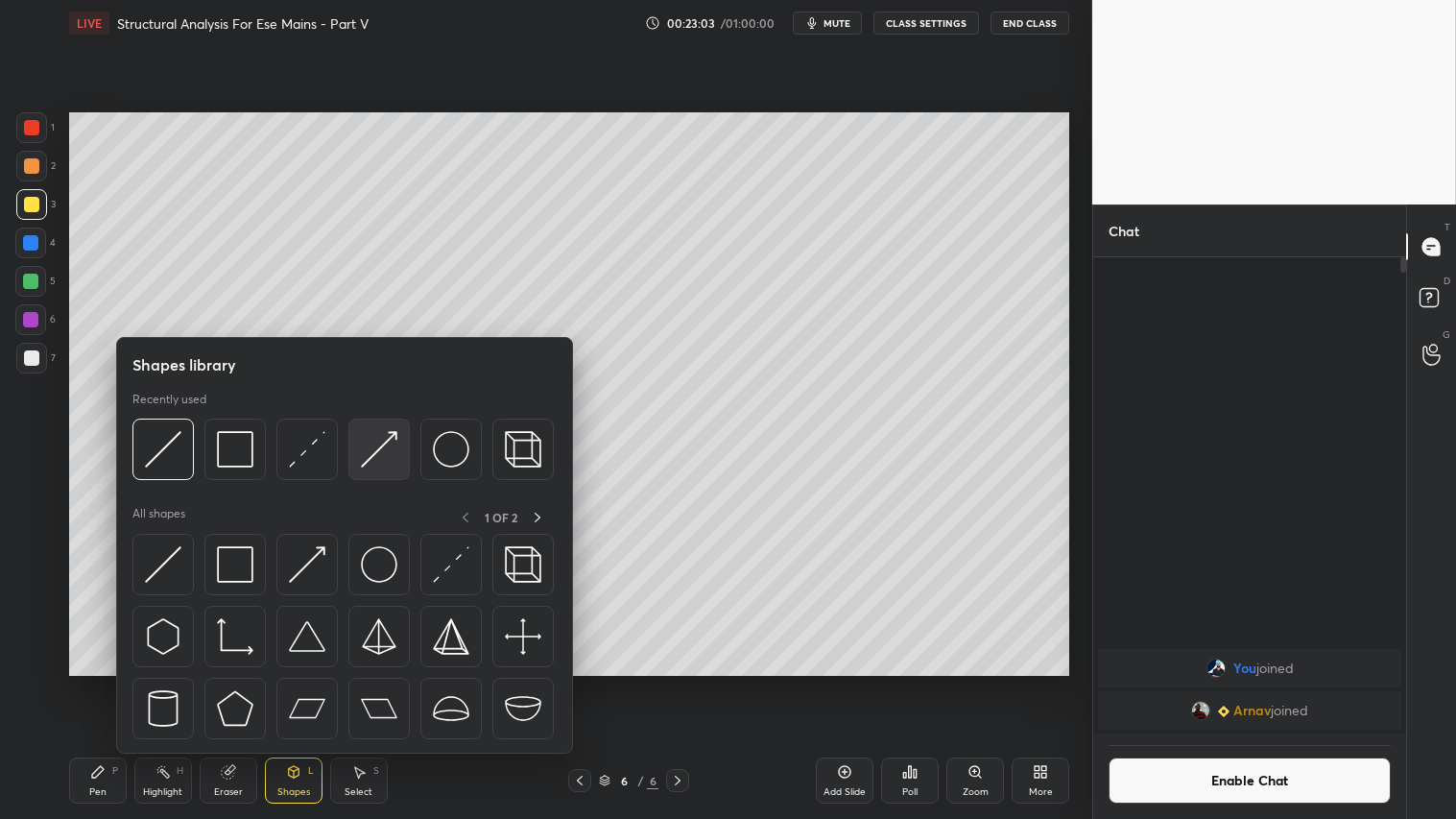 click at bounding box center [379, 449] 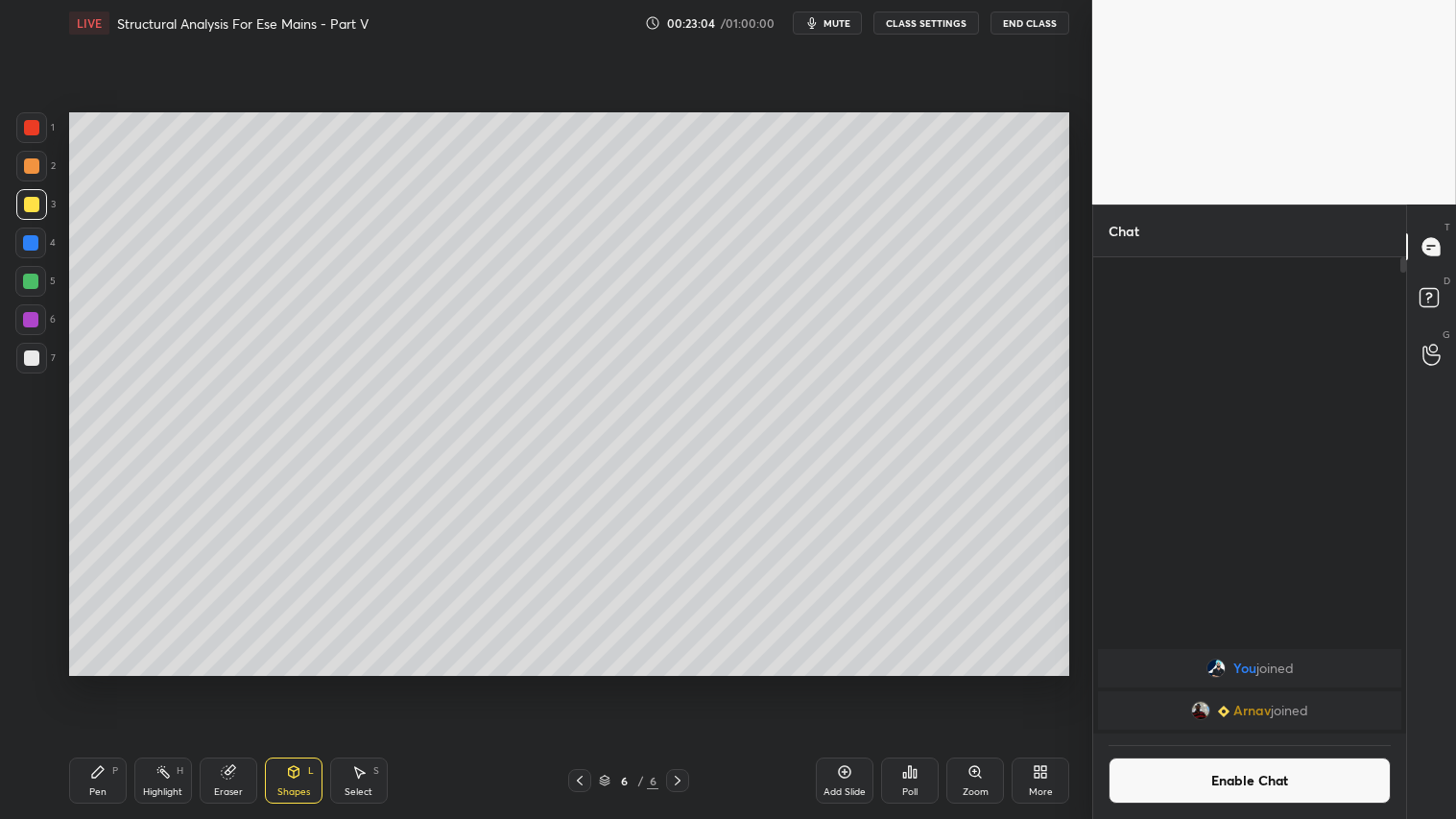 click at bounding box center (32, 128) 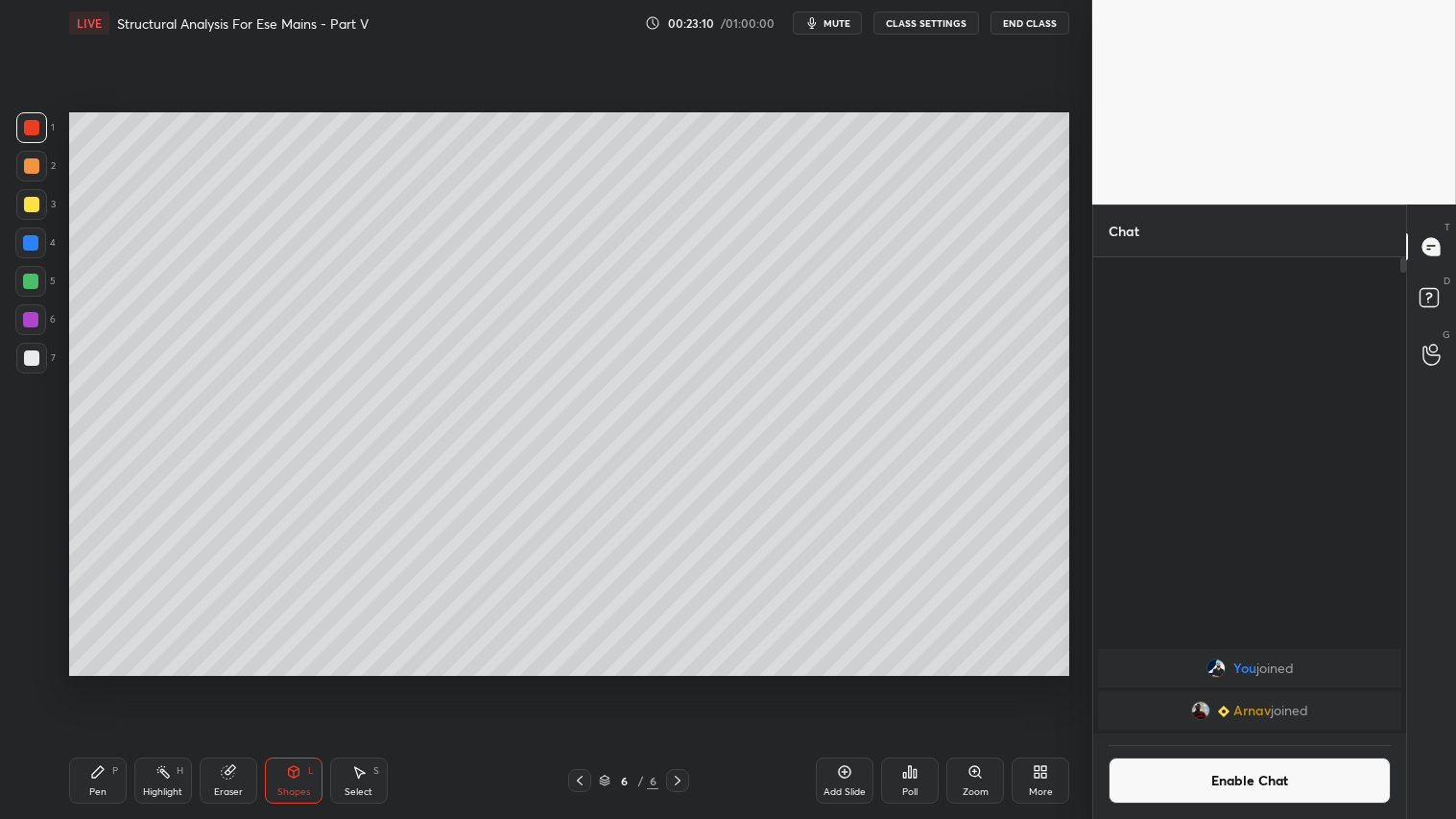drag, startPoint x: 276, startPoint y: 759, endPoint x: 285, endPoint y: 754, distance: 10.29563 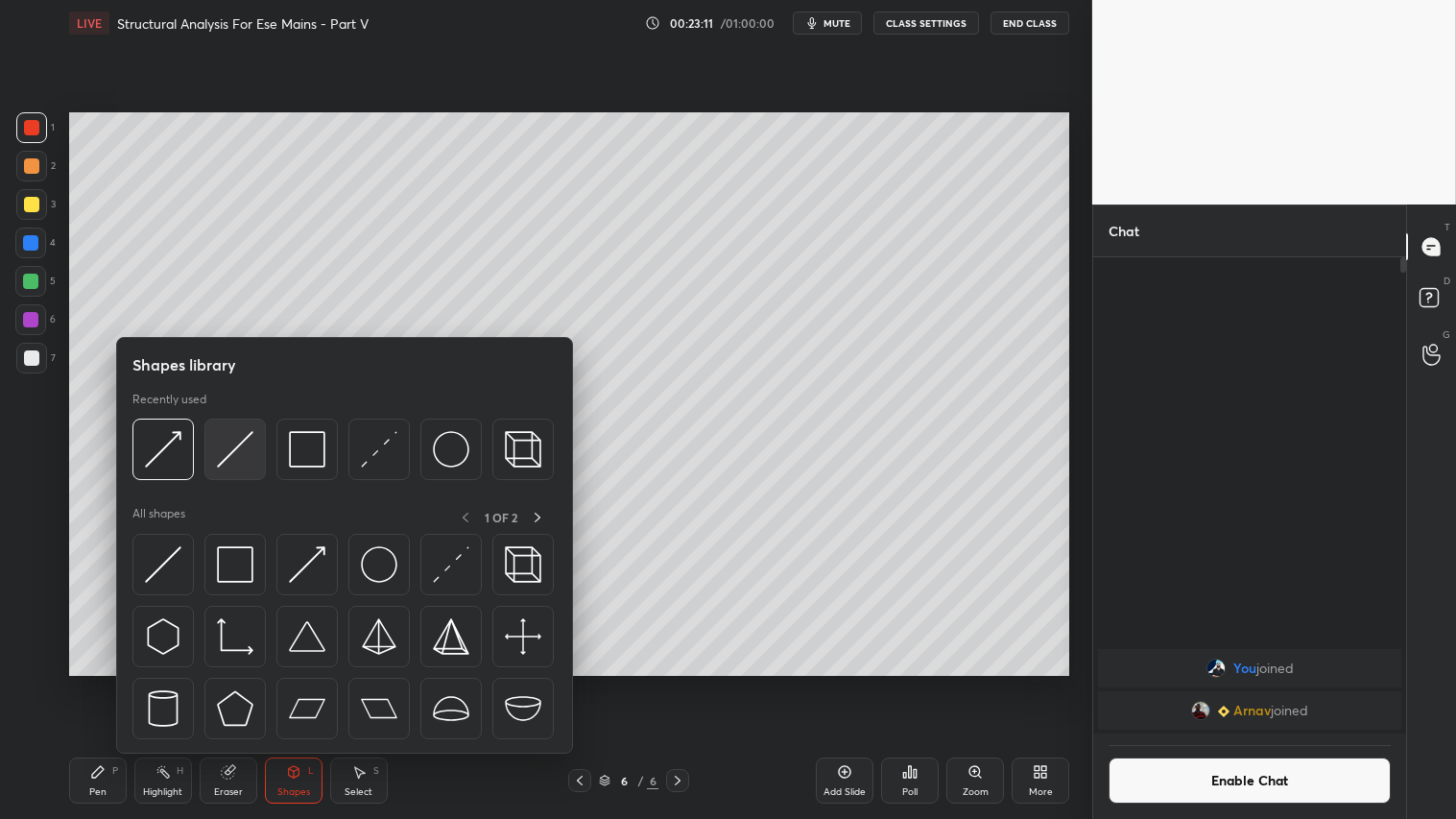 click at bounding box center [235, 449] 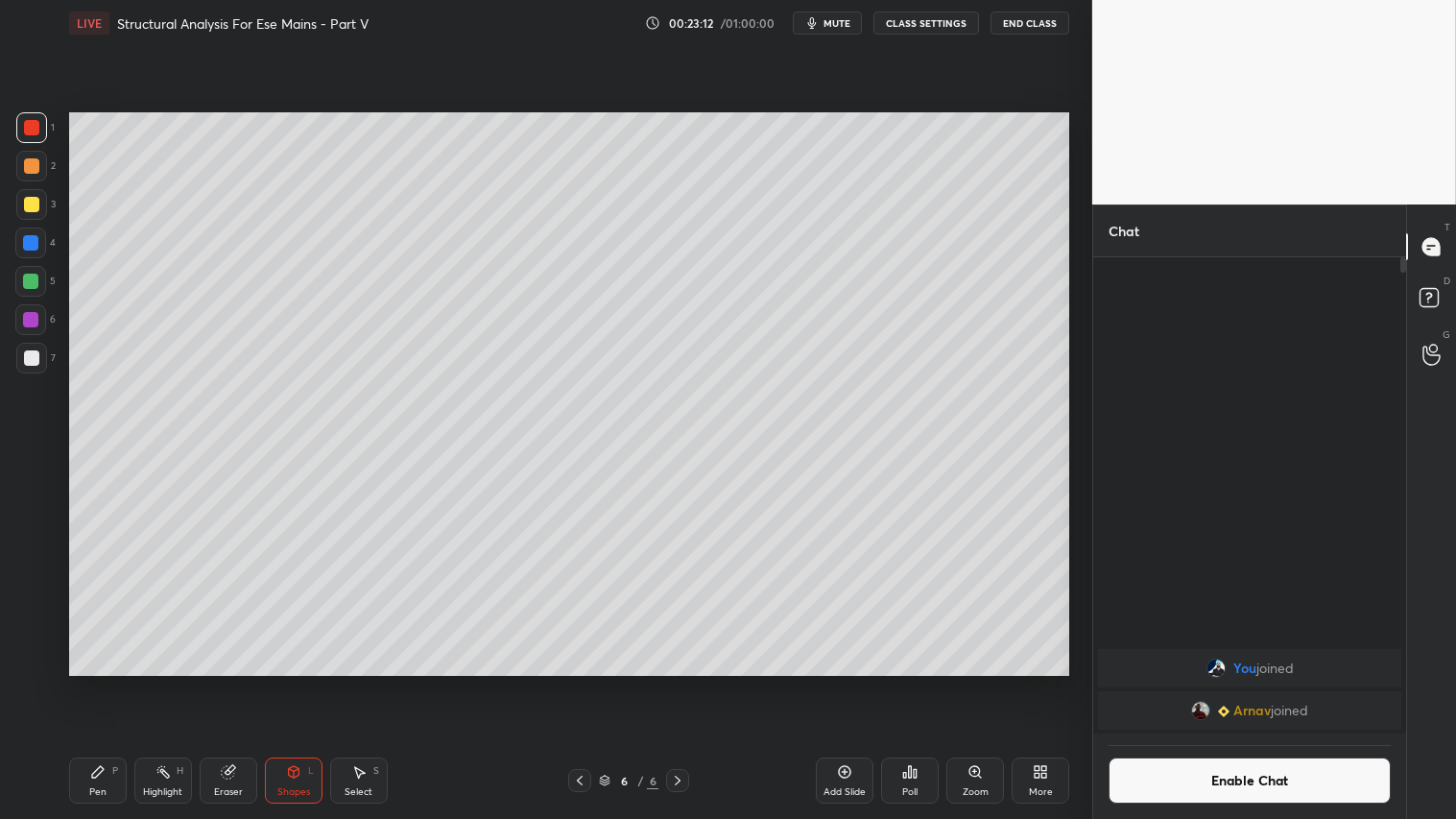 click at bounding box center (32, 358) 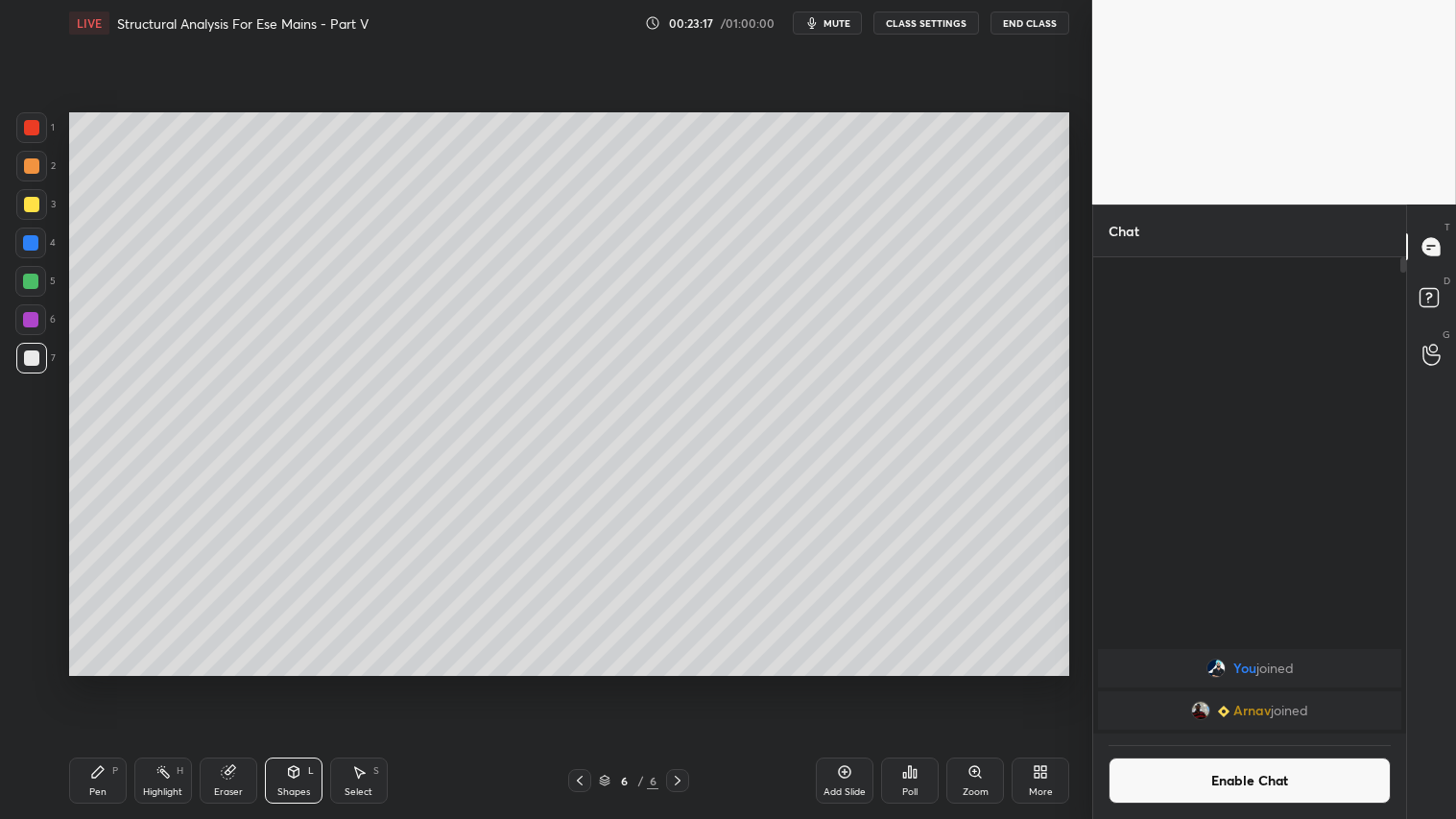 click on "Shapes L" at bounding box center (294, 781) 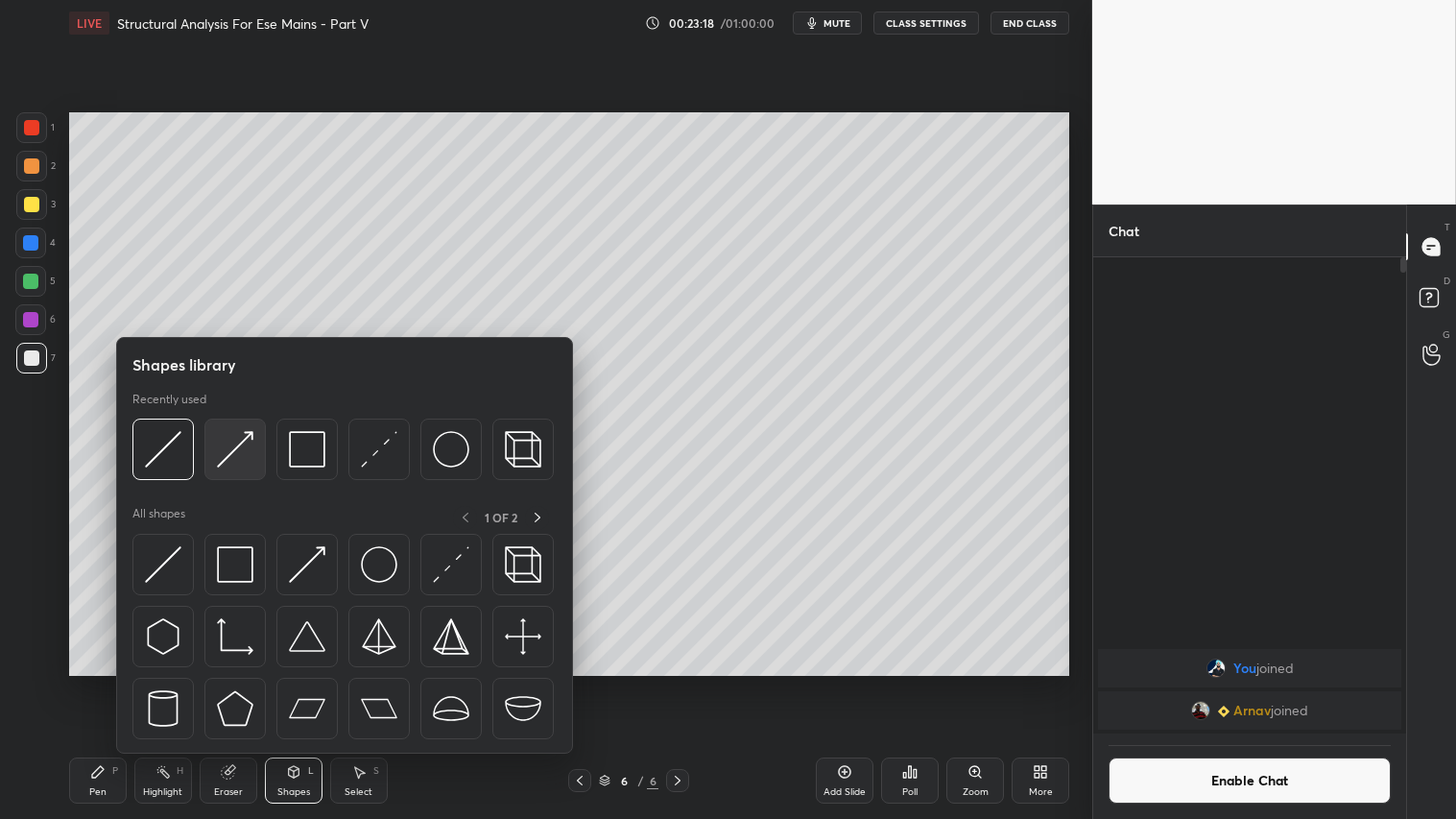 click at bounding box center [235, 449] 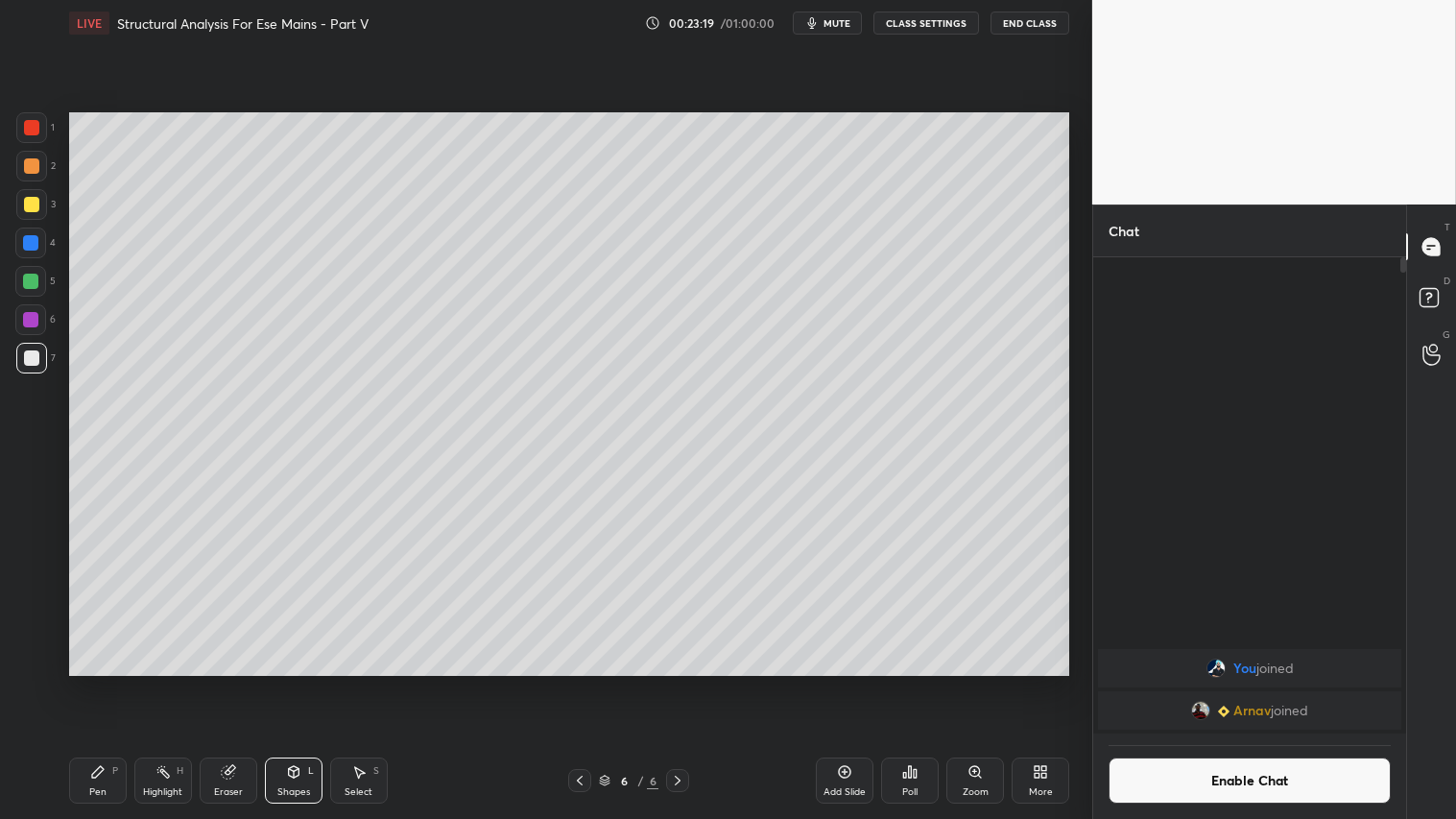 click at bounding box center (32, 128) 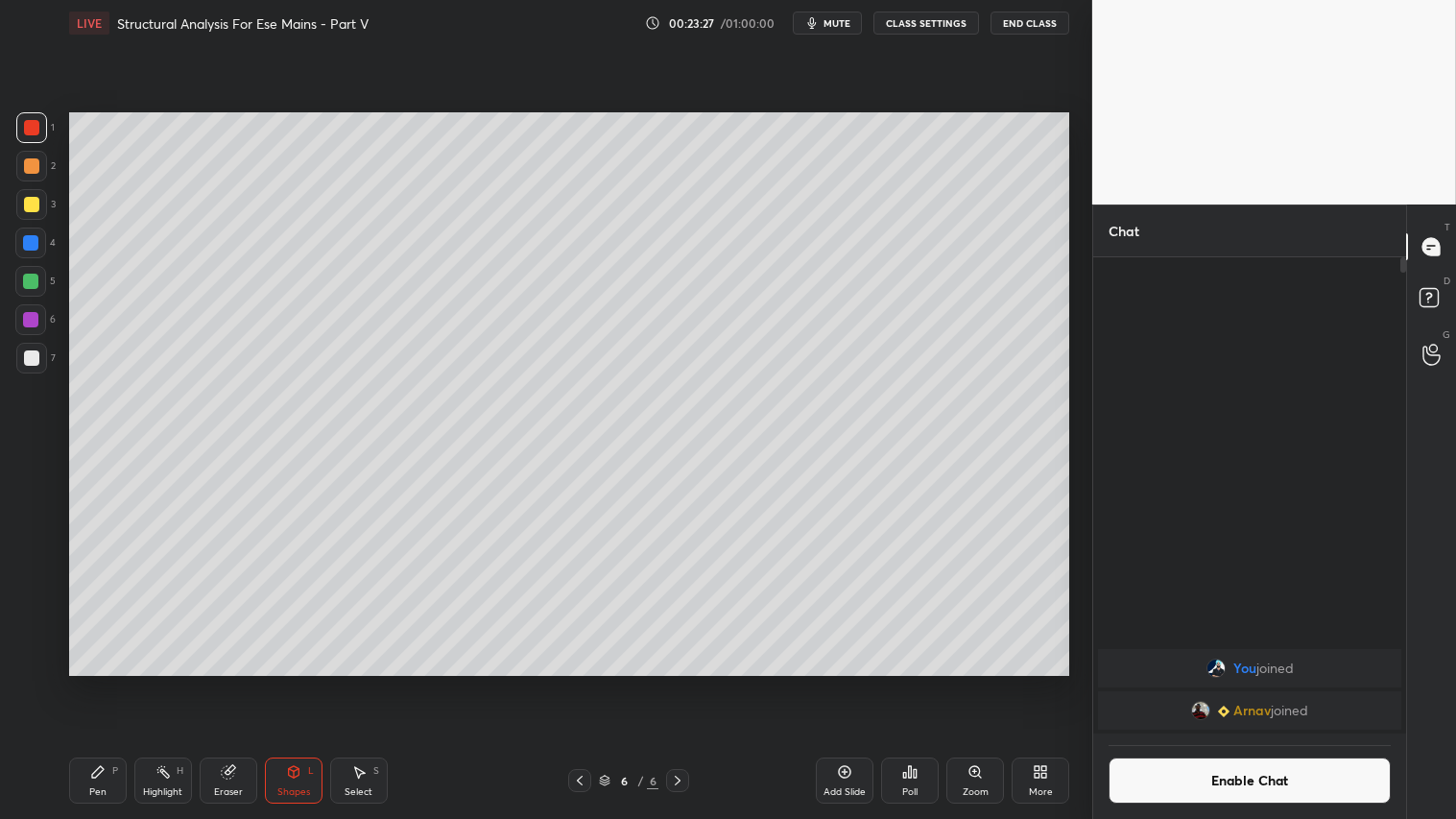 click on "Eraser" at bounding box center [228, 781] 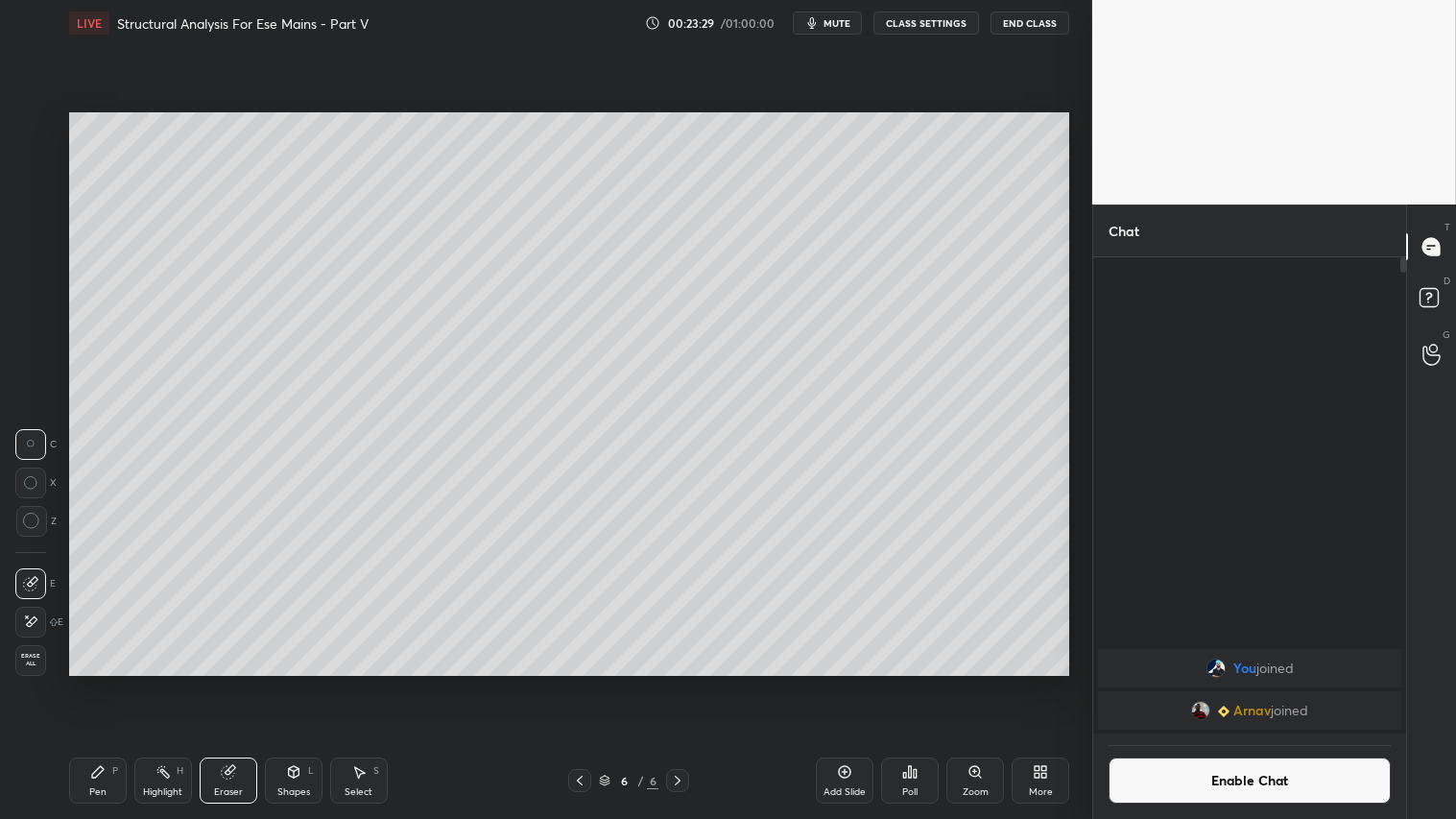 drag, startPoint x: 281, startPoint y: 787, endPoint x: 293, endPoint y: 759, distance: 30.46309 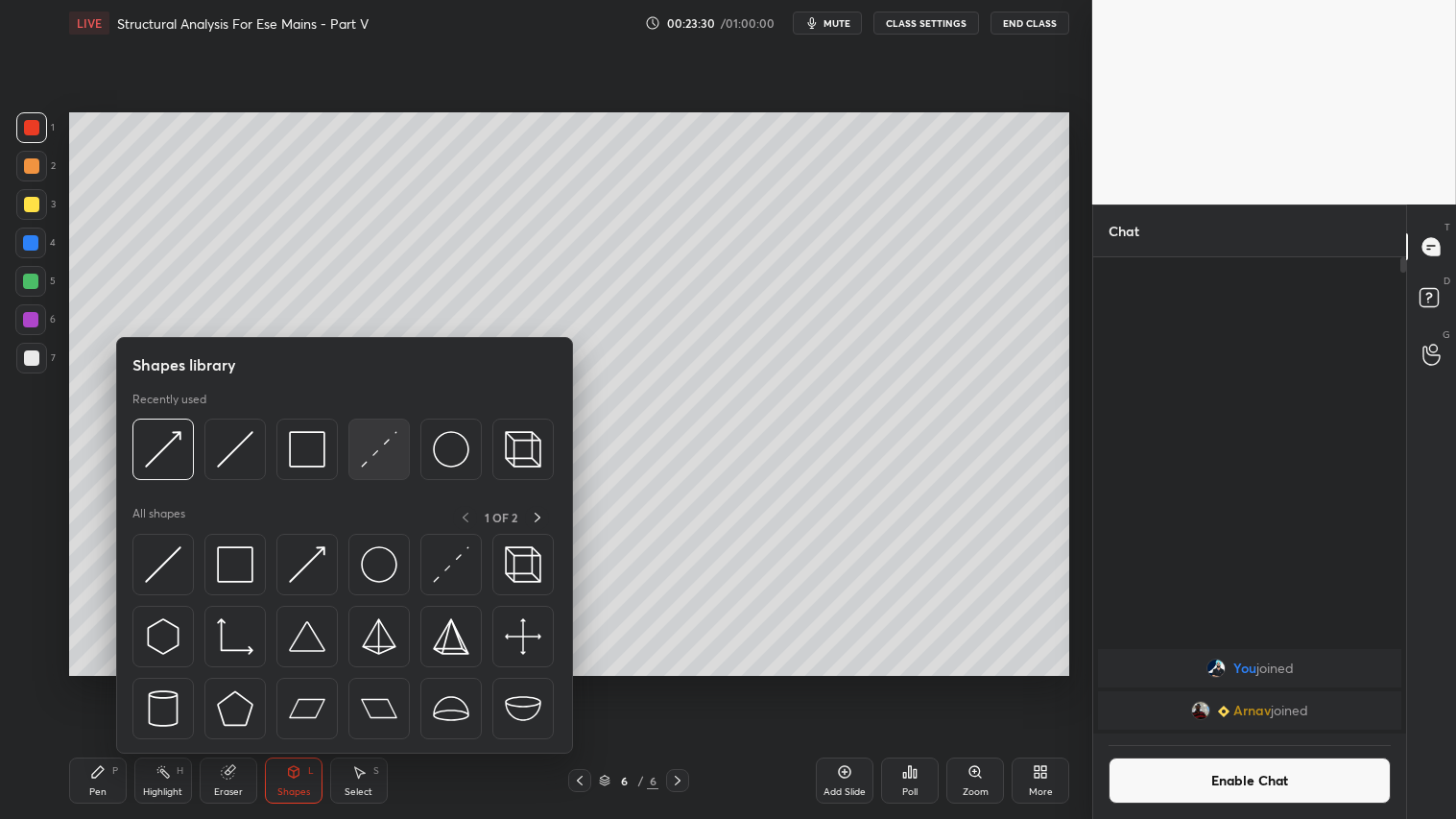 click at bounding box center (379, 449) 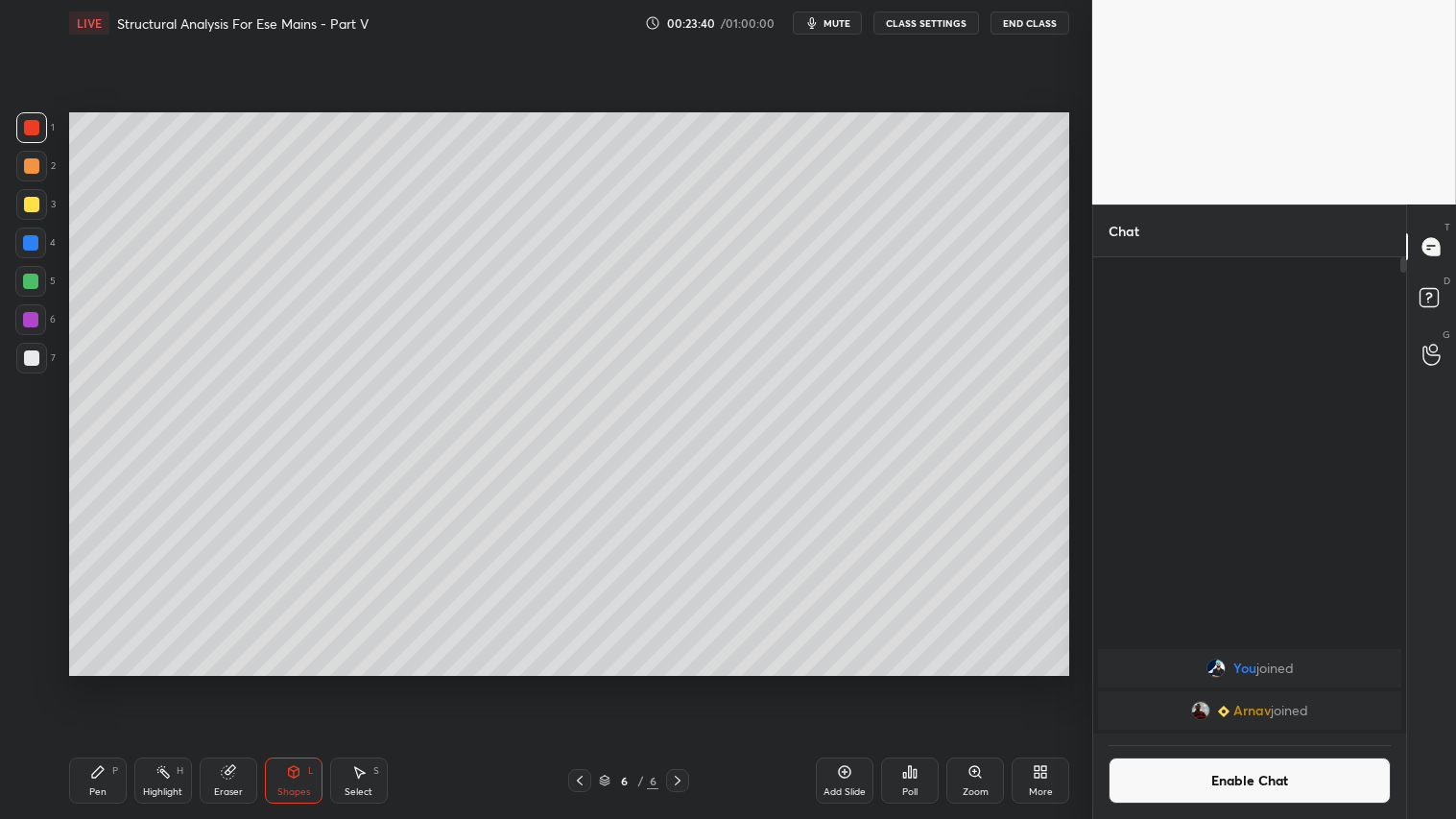 click on "Pen P" at bounding box center (98, 781) 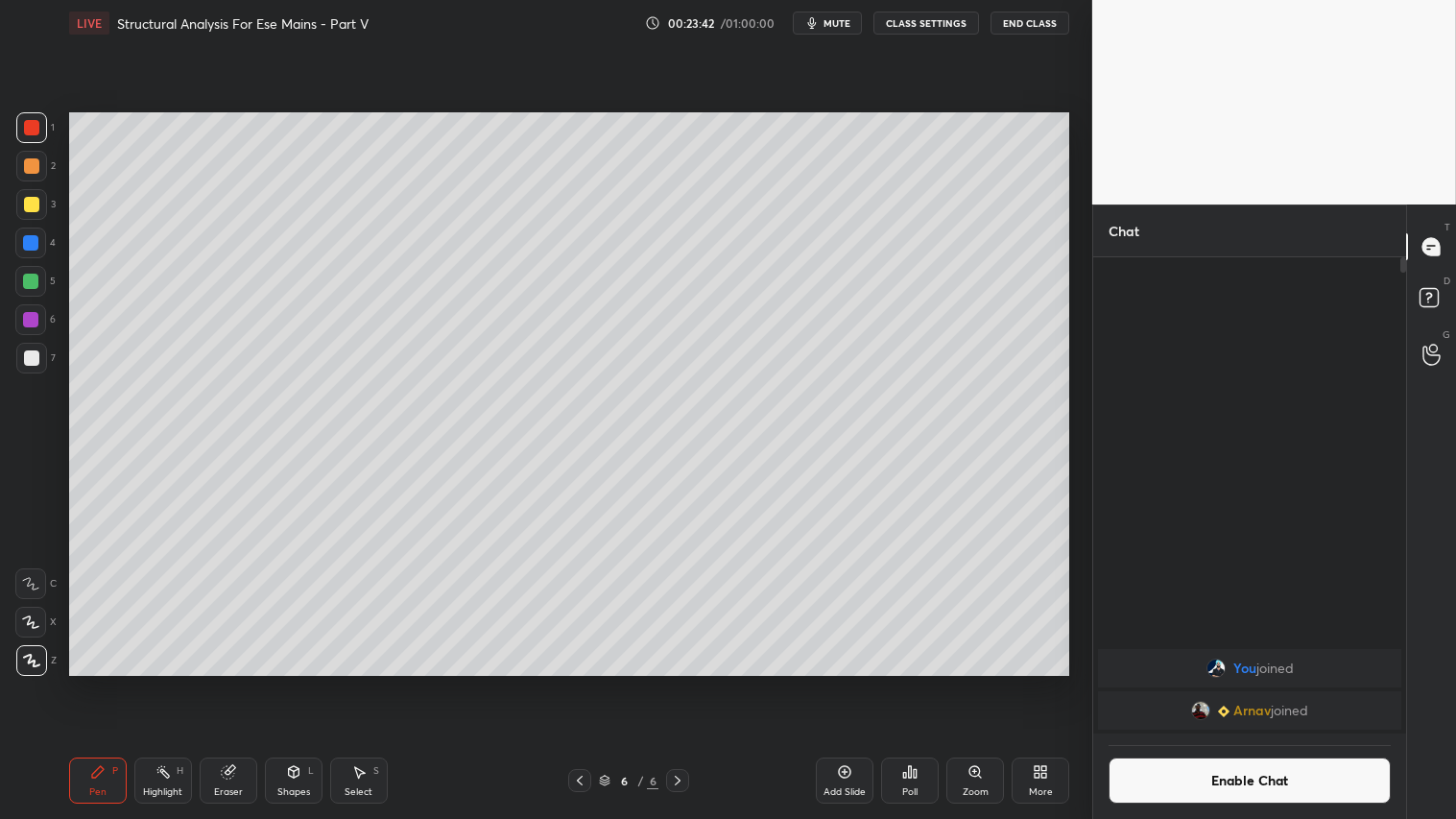 click at bounding box center [32, 205] 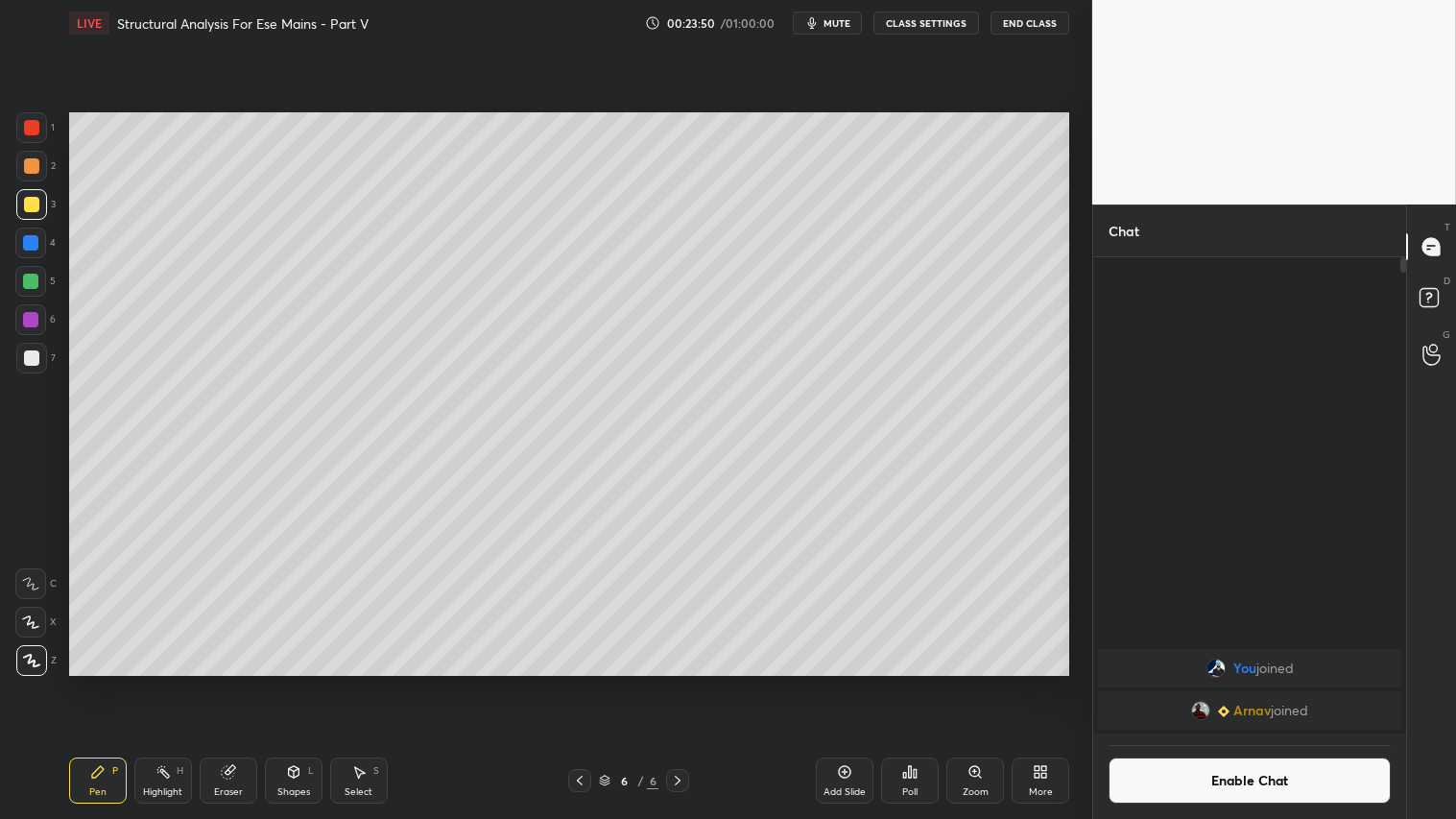 click at bounding box center [32, 128] 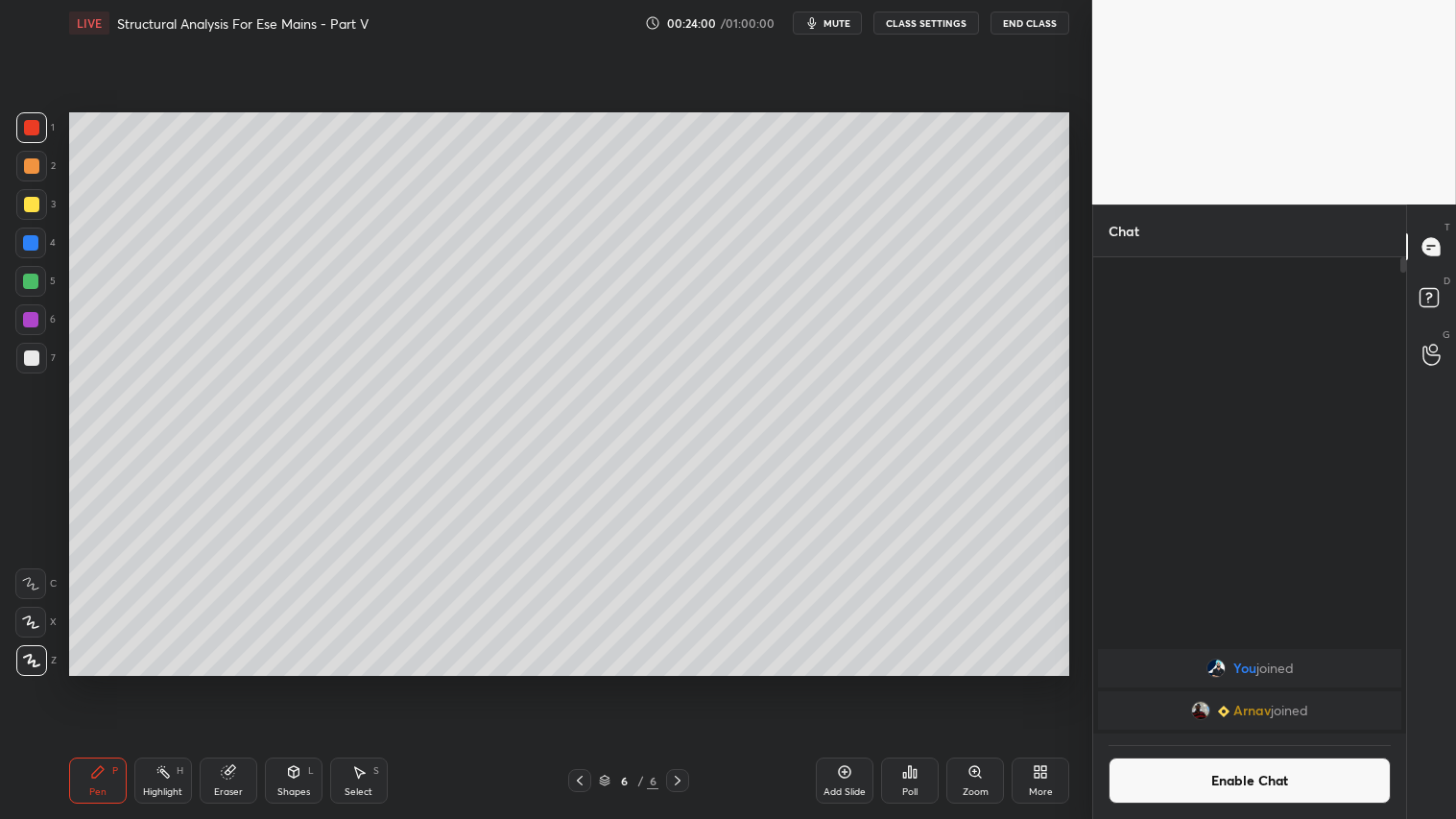 click on "Shapes" at bounding box center [294, 792] 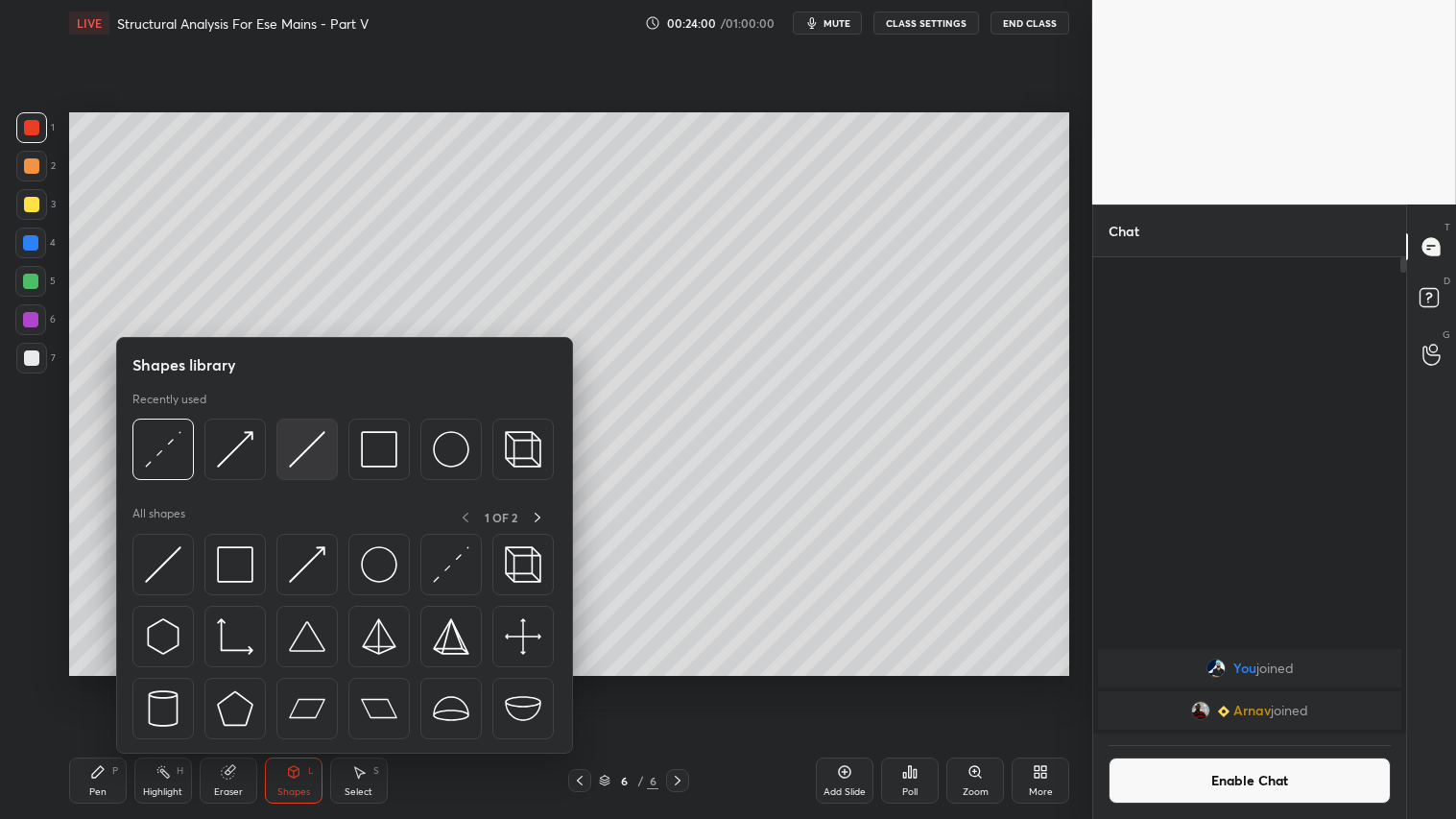 click at bounding box center (307, 449) 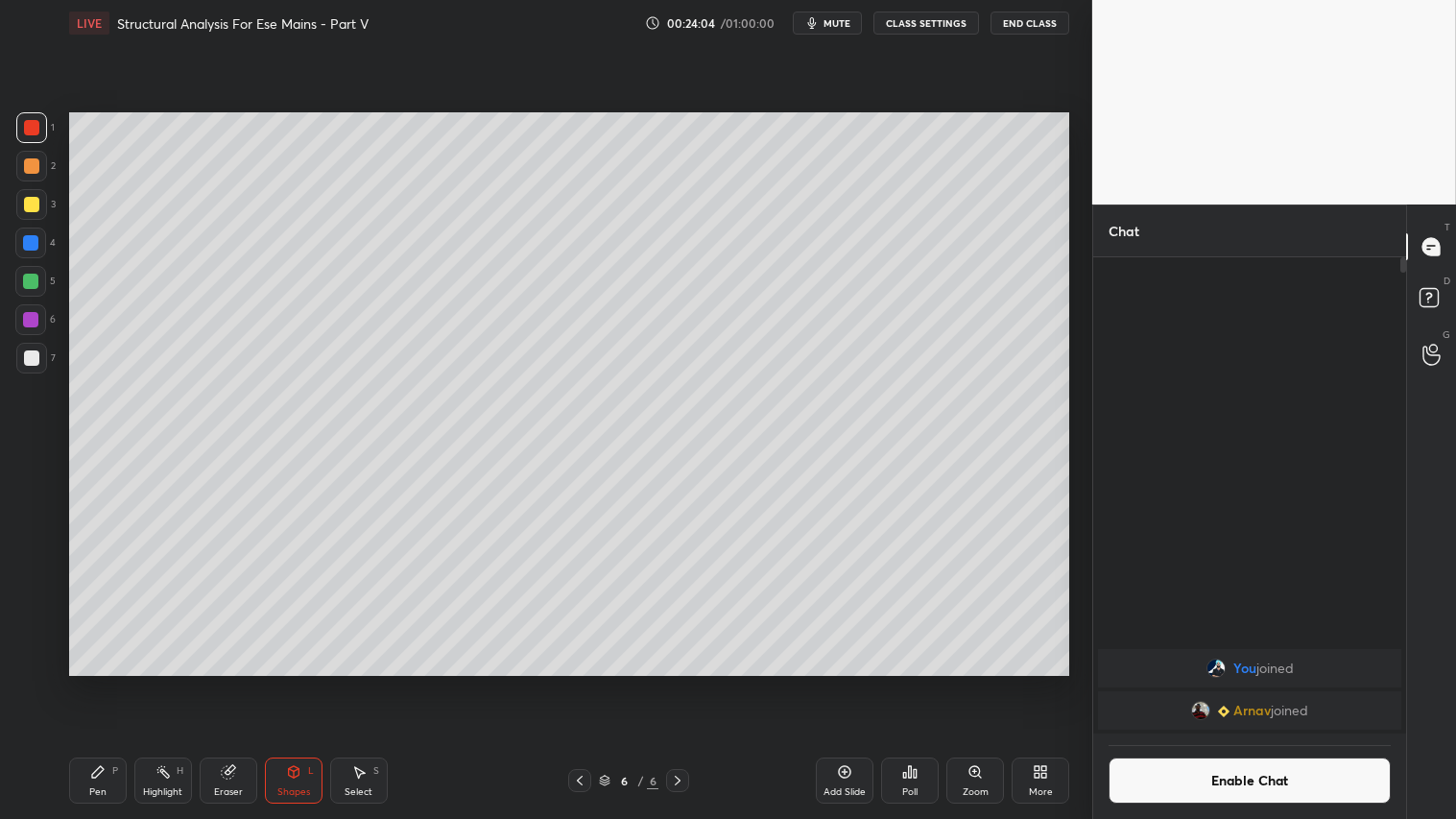drag, startPoint x: 106, startPoint y: 773, endPoint x: 244, endPoint y: 706, distance: 153.40469 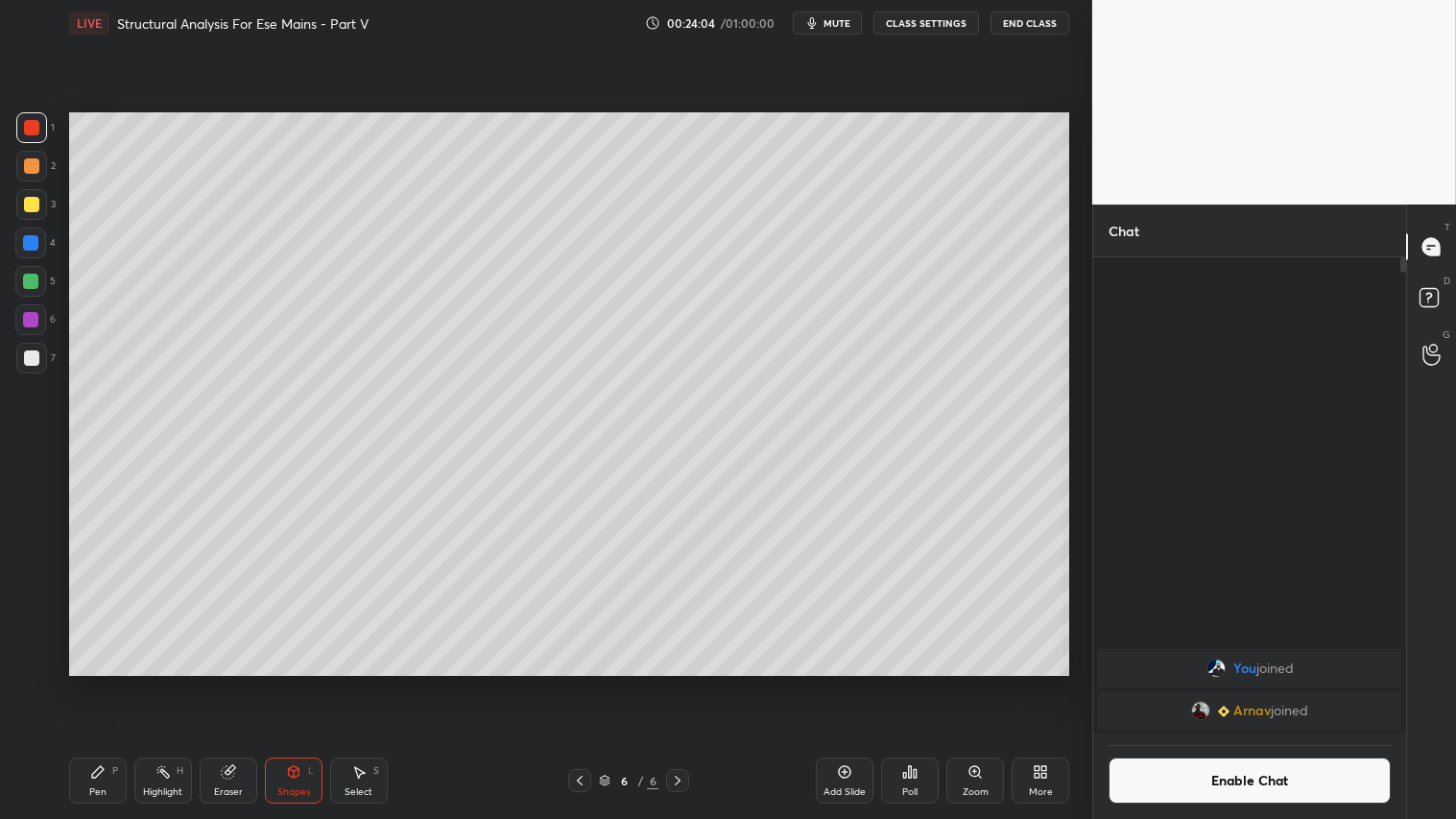 click on "Pen P" at bounding box center [98, 781] 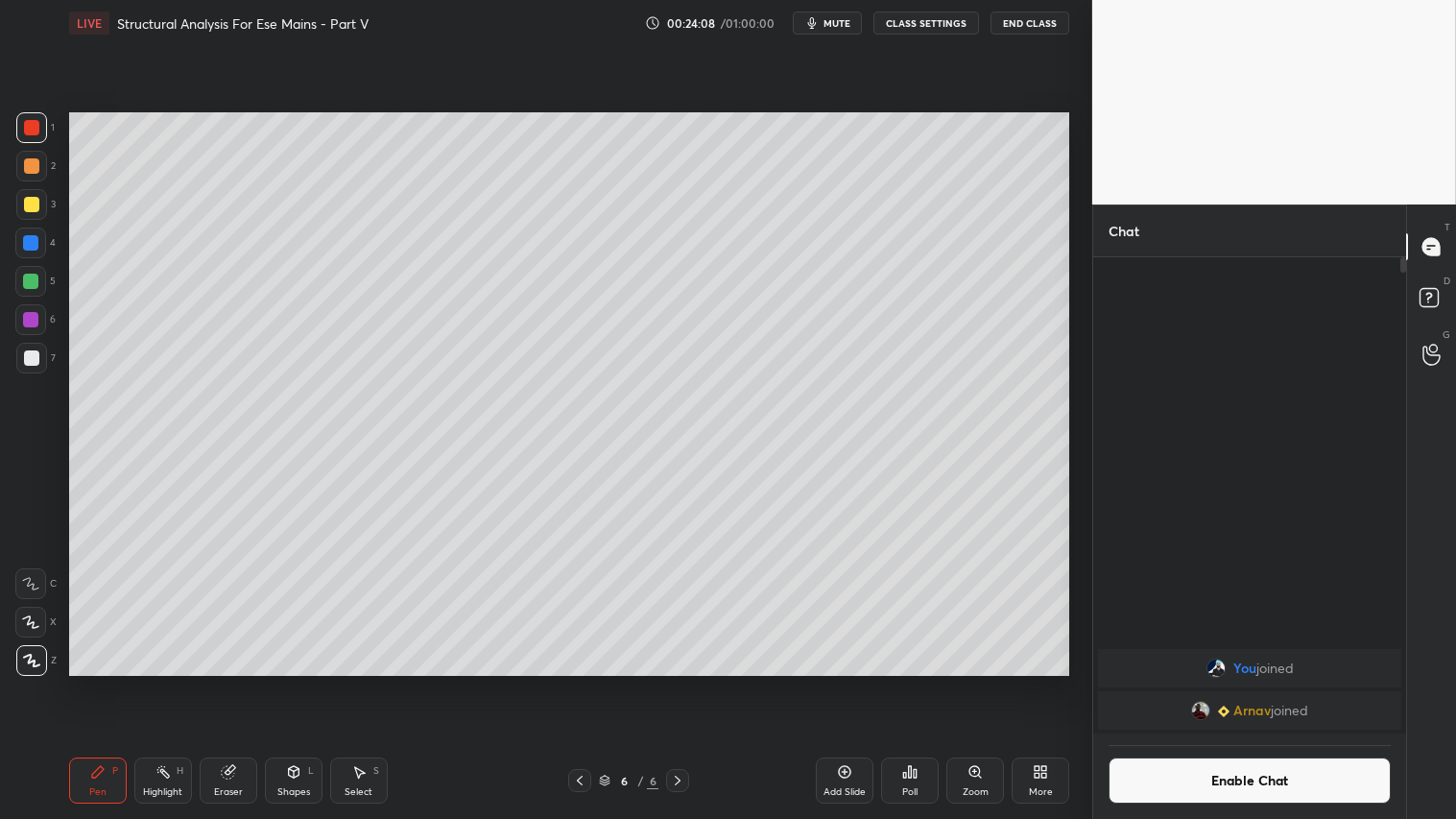 click at bounding box center [32, 166] 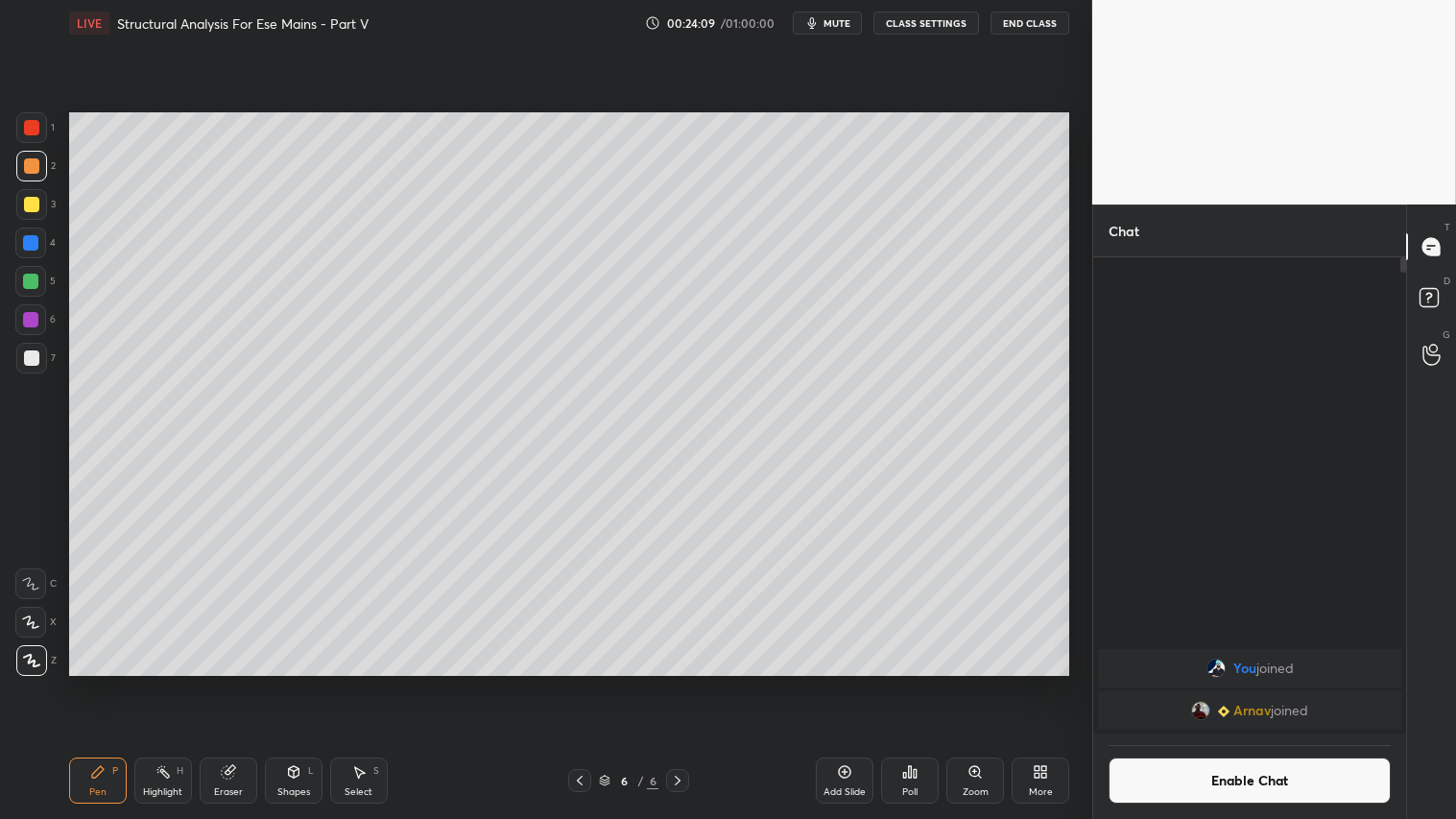 click on "Pen P" at bounding box center [98, 781] 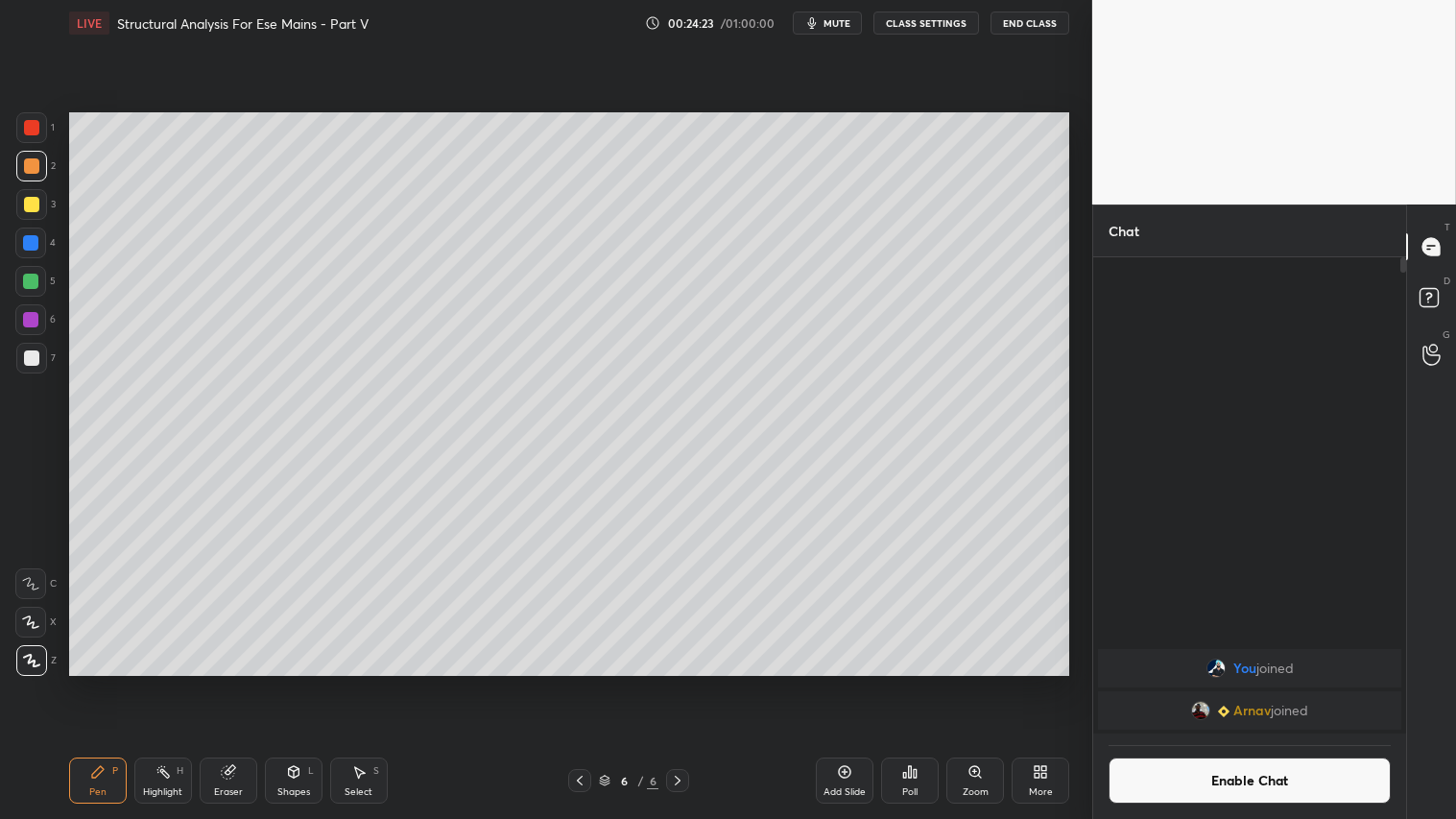 drag, startPoint x: 226, startPoint y: 771, endPoint x: 235, endPoint y: 685, distance: 86.46965 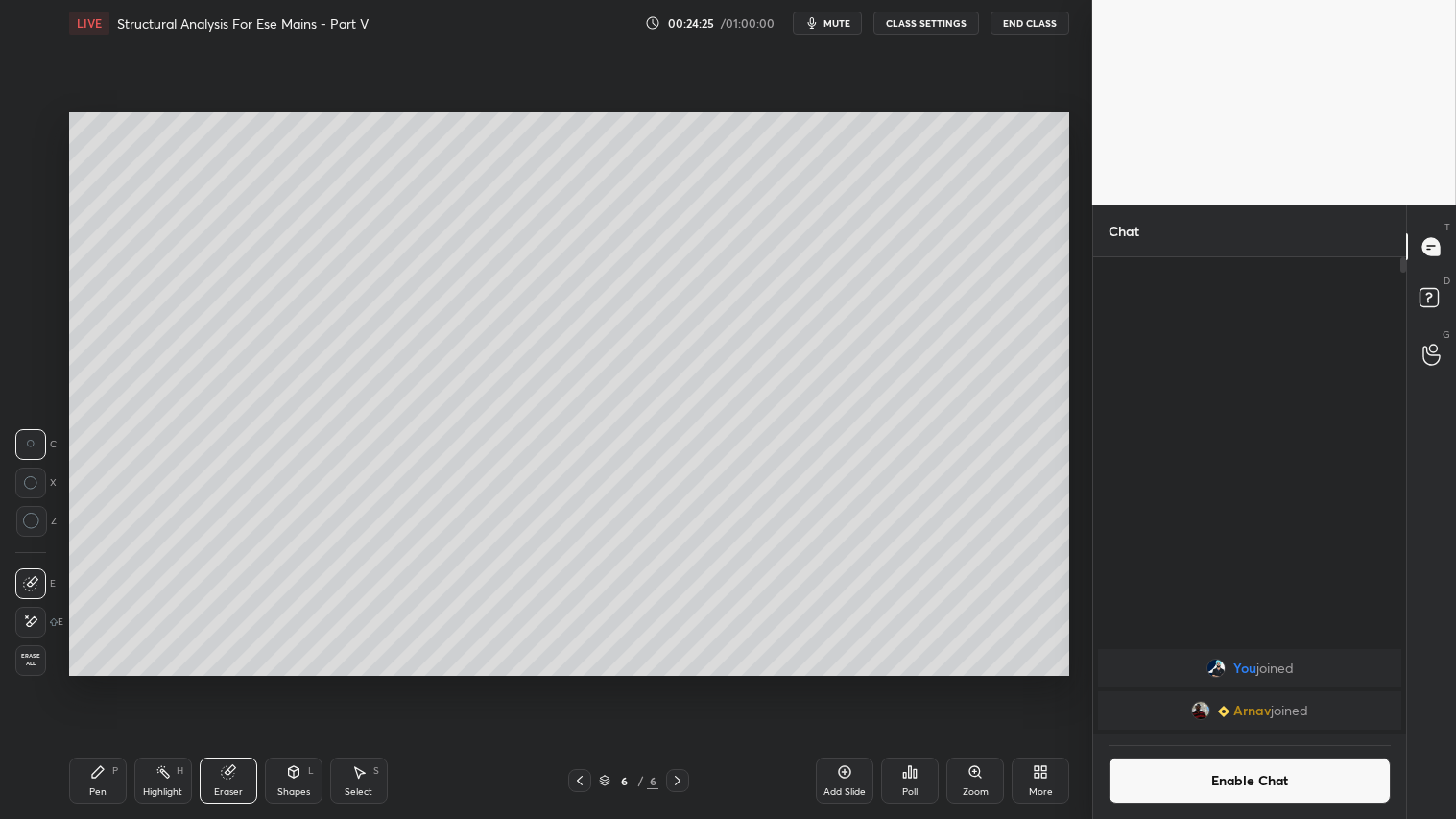 click 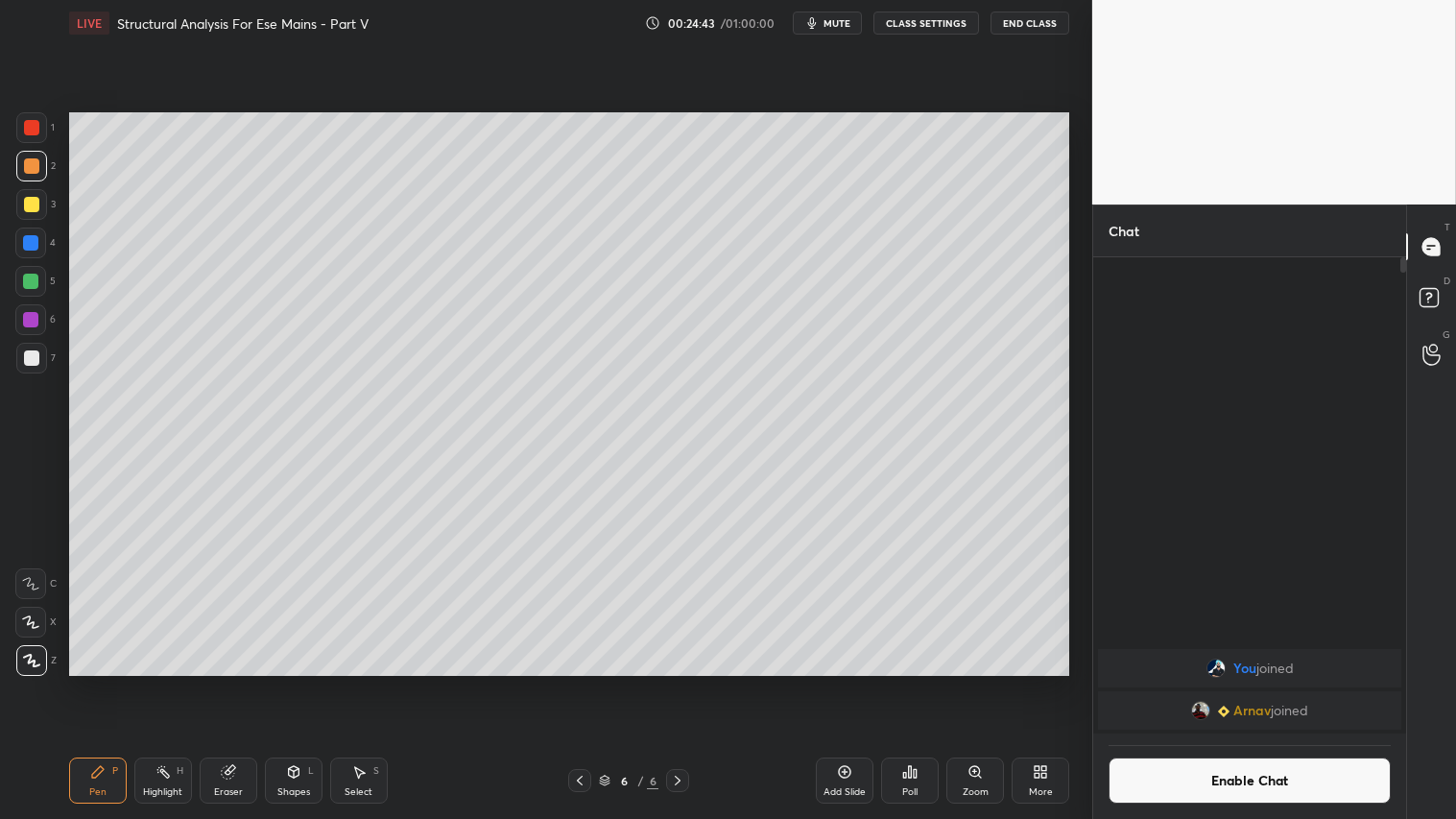 drag, startPoint x: 244, startPoint y: 784, endPoint x: 241, endPoint y: 760, distance: 24.186773 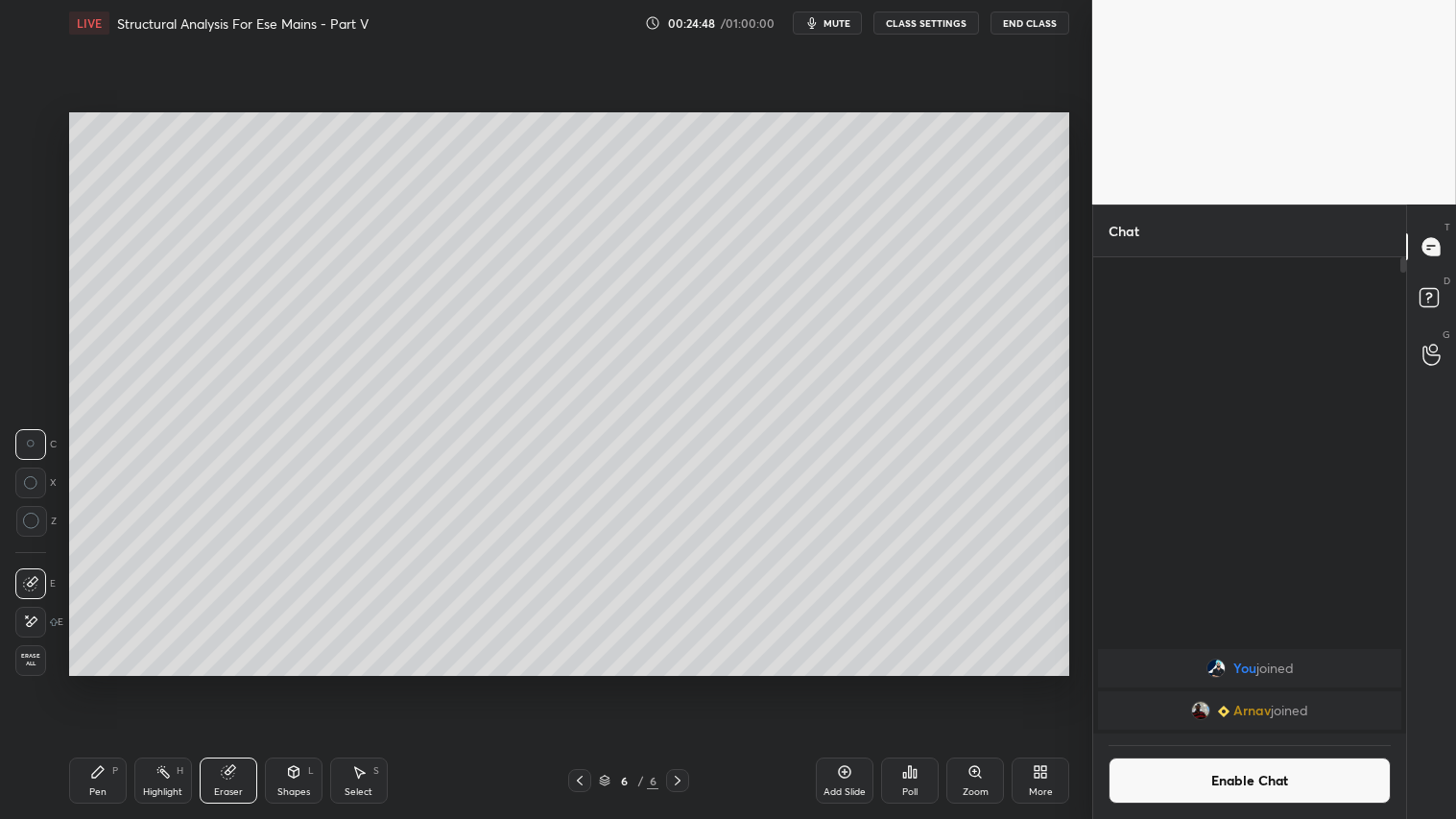 click on "Pen P" at bounding box center [98, 781] 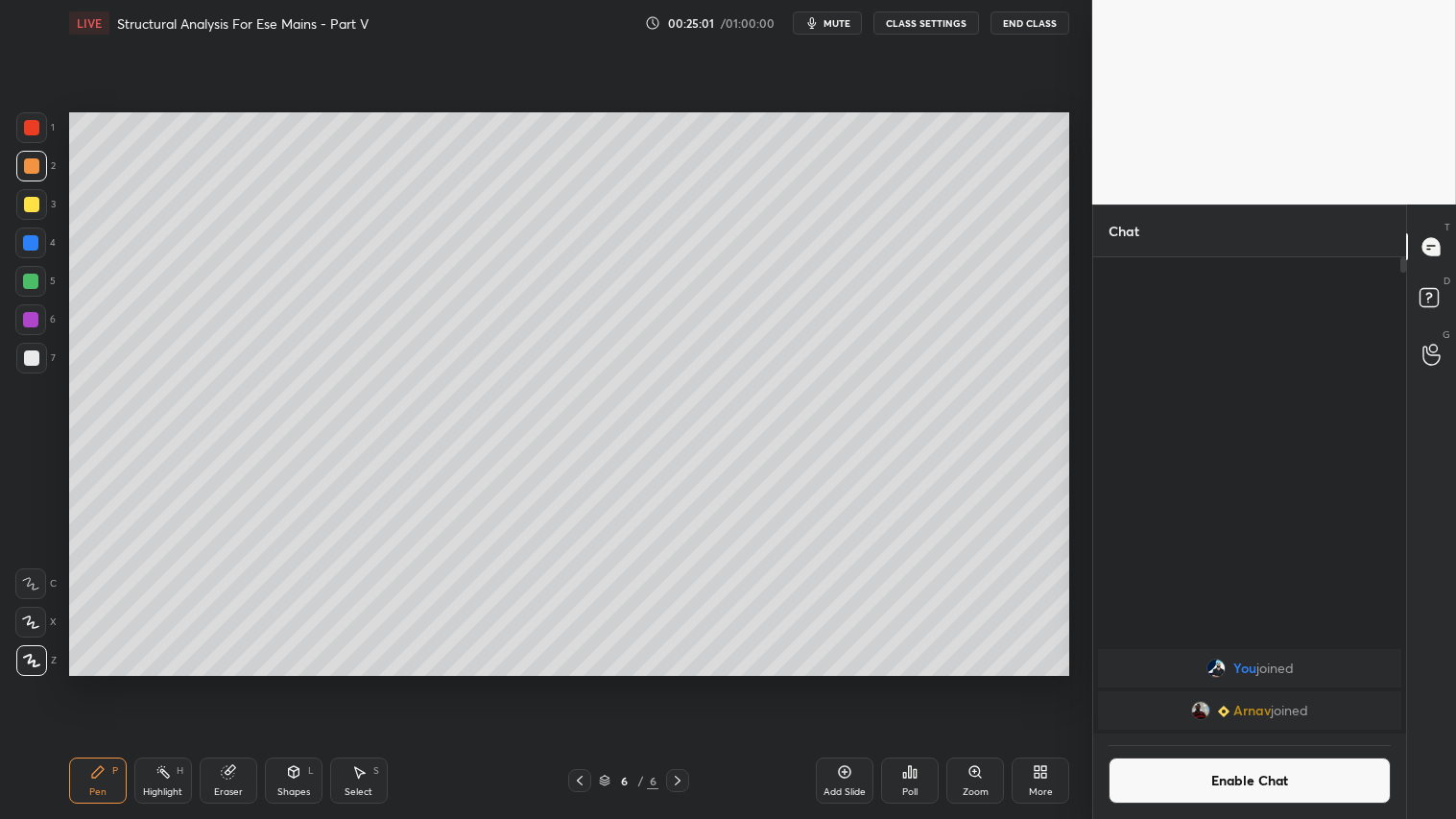 drag, startPoint x: 309, startPoint y: 781, endPoint x: 303, endPoint y: 763, distance: 18.973666 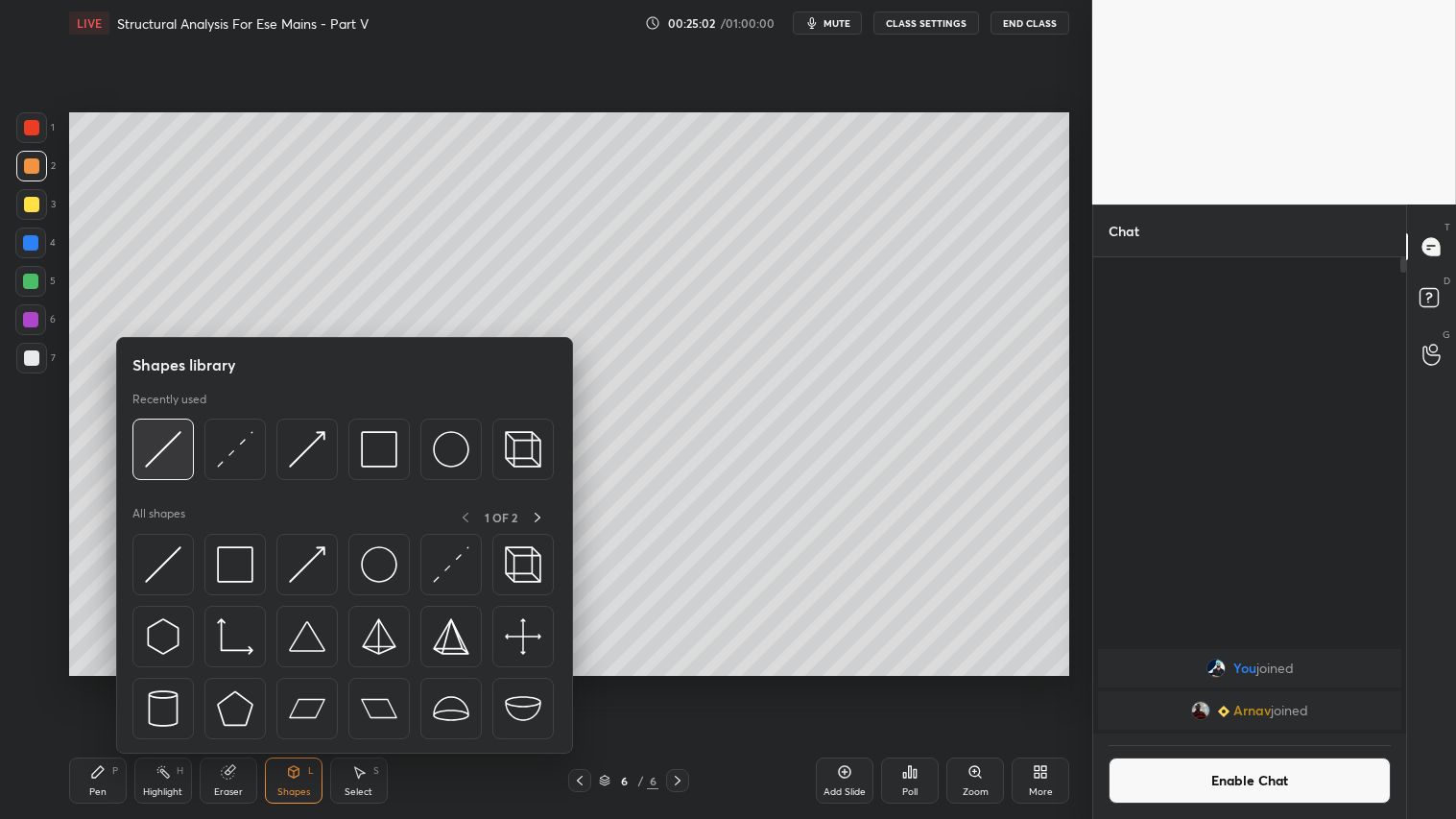 click at bounding box center (163, 449) 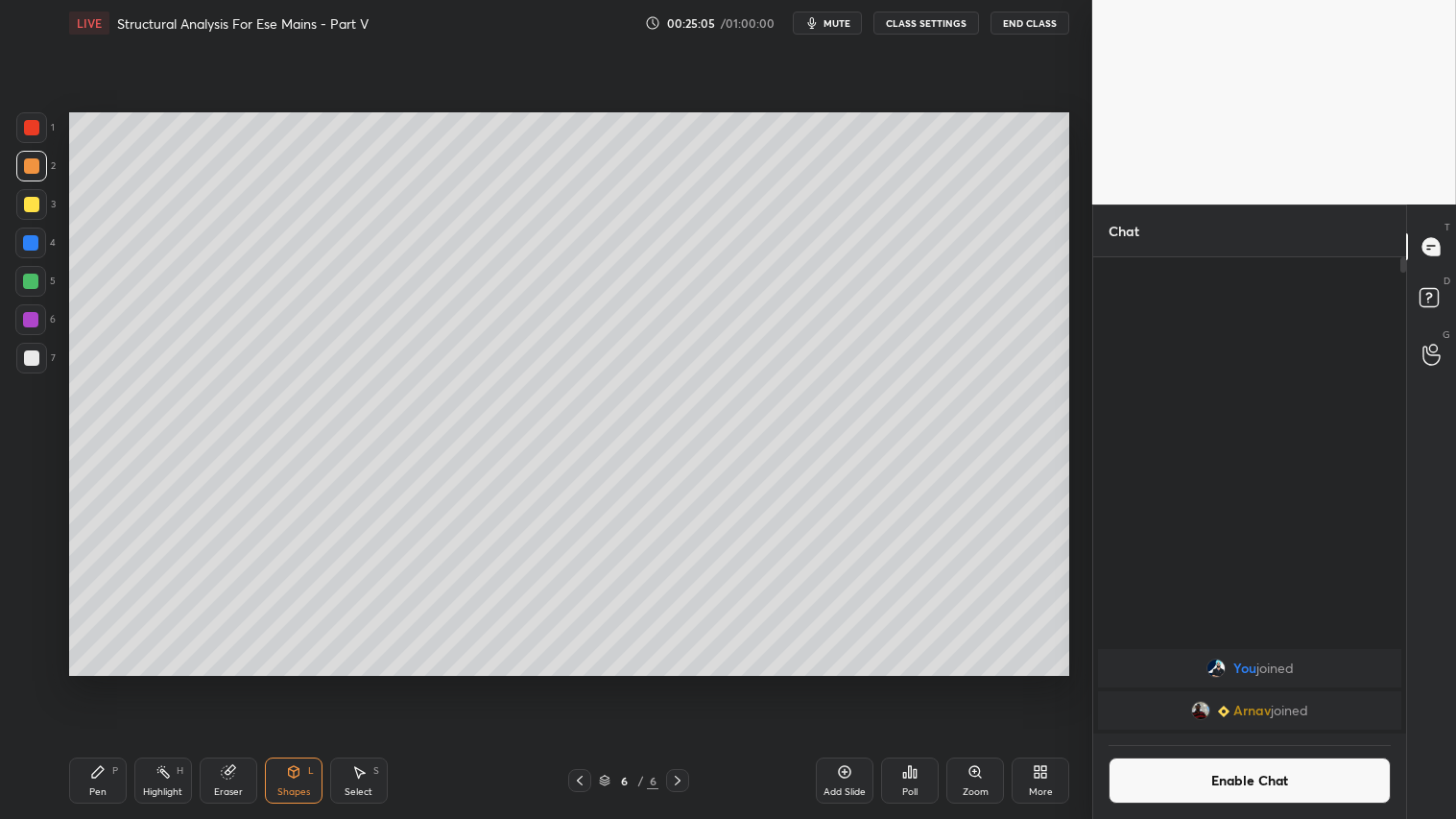 click on "Pen P" at bounding box center (98, 781) 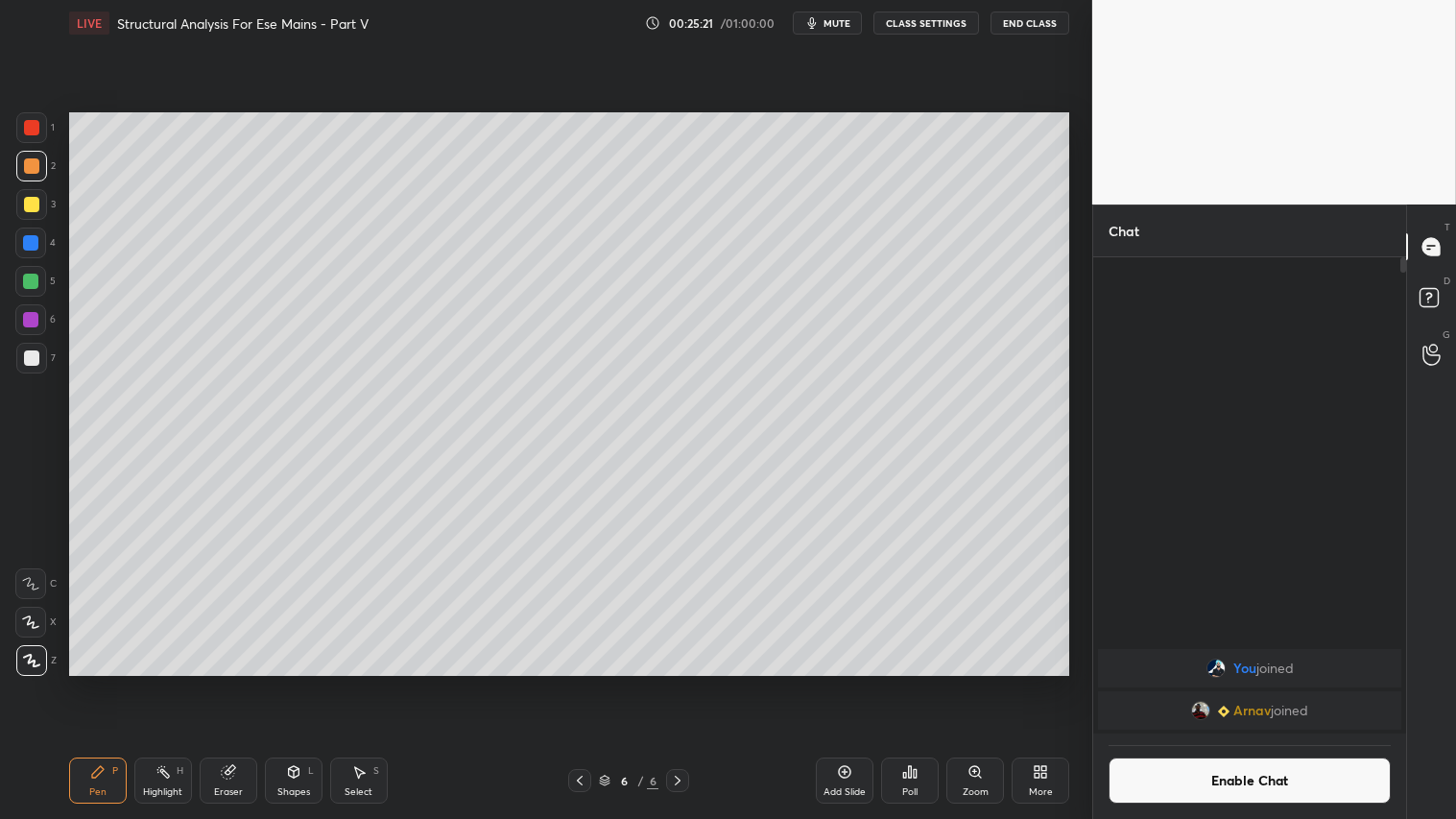 click on "Eraser" at bounding box center (228, 781) 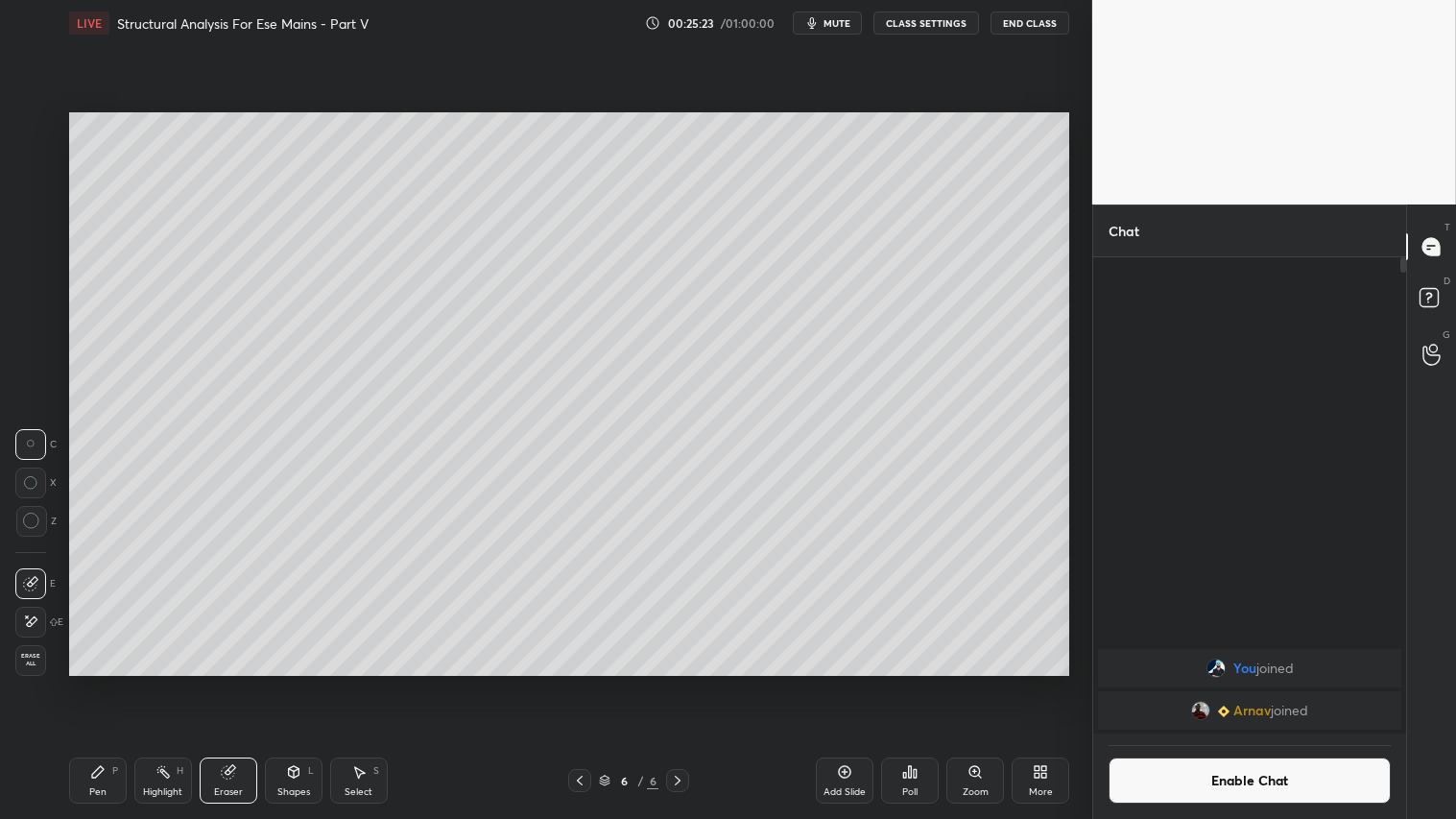 click on "Pen P" at bounding box center (98, 781) 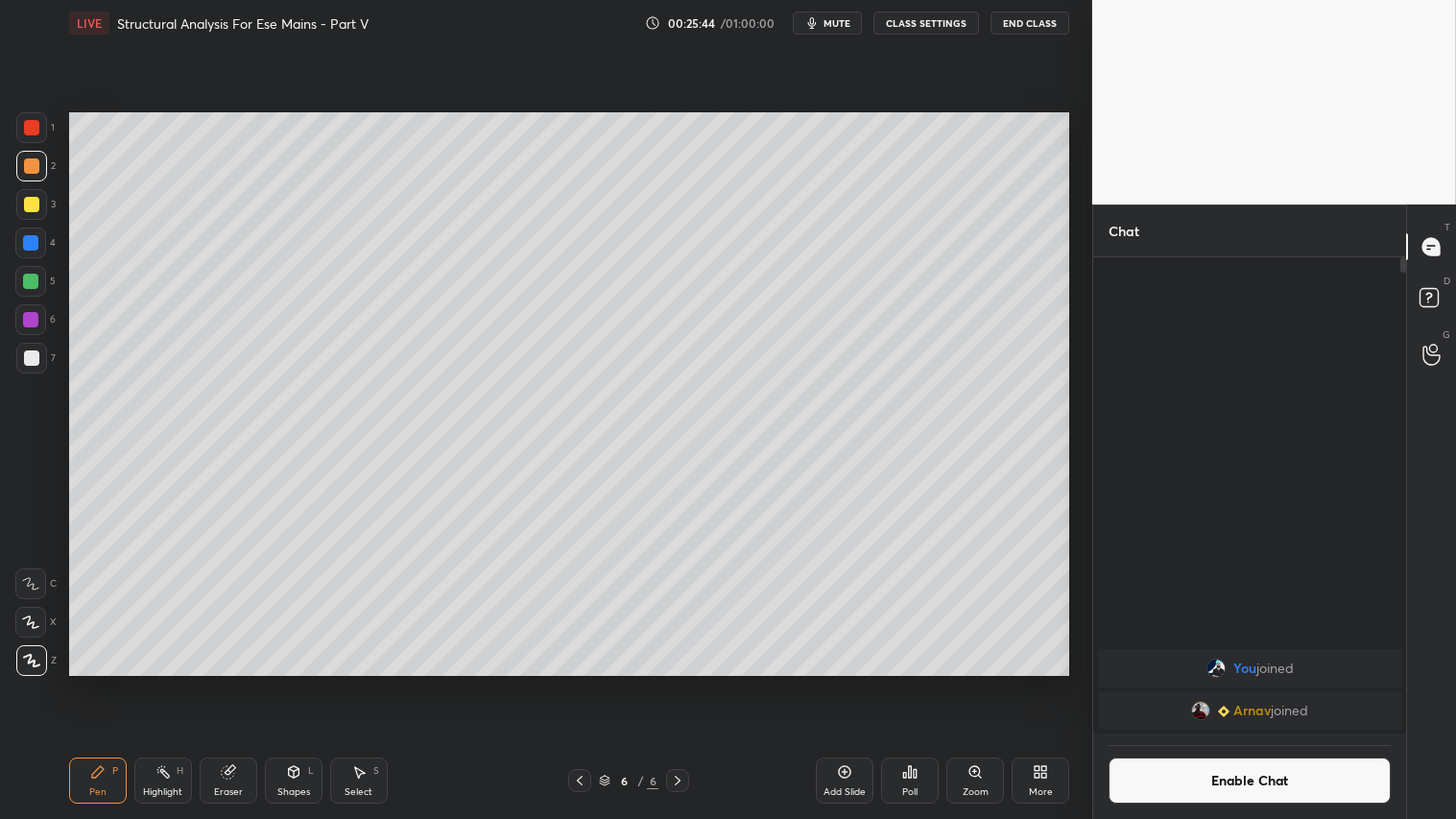click on "Shapes L" at bounding box center [294, 781] 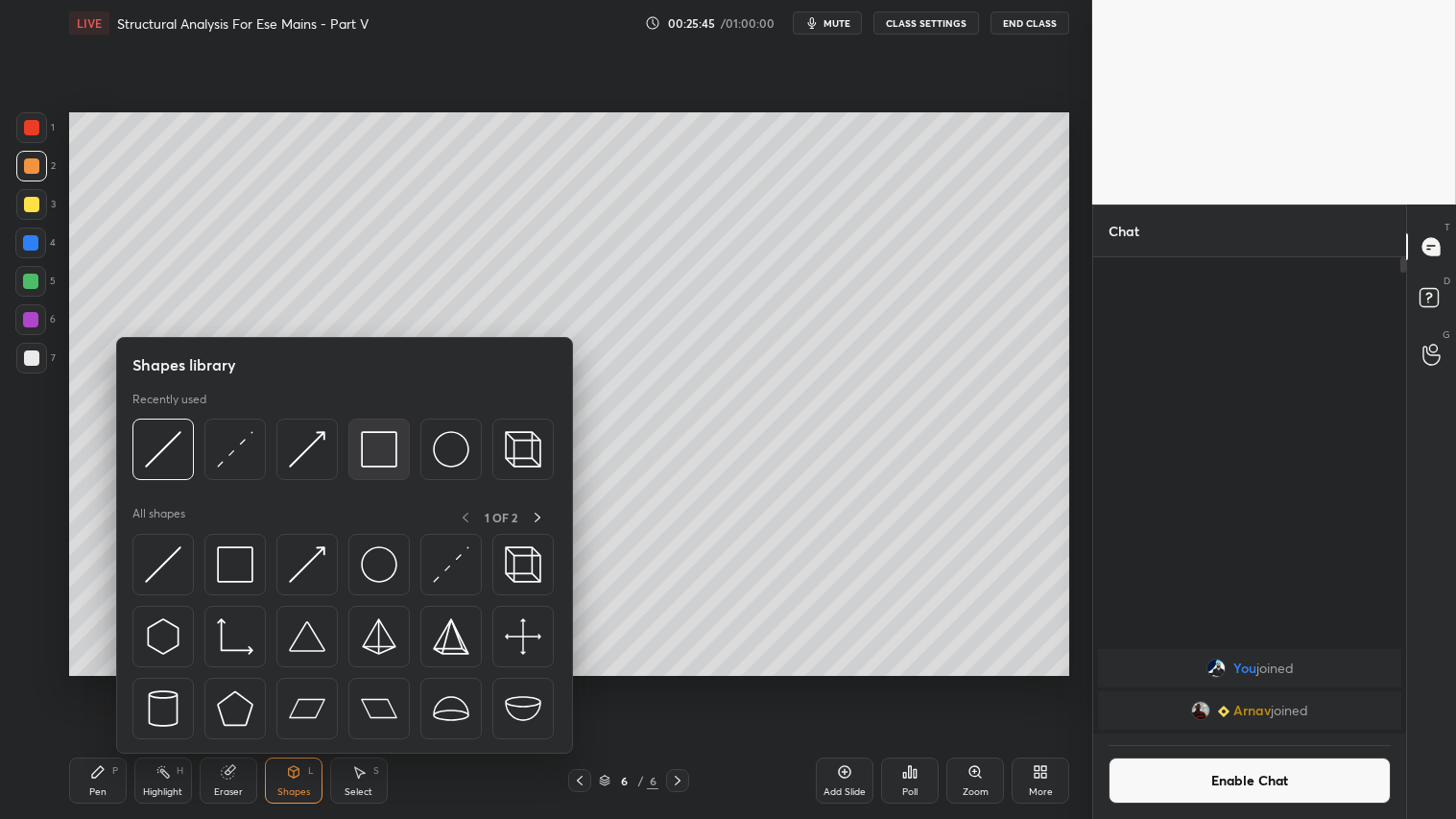 click at bounding box center (343, 454) 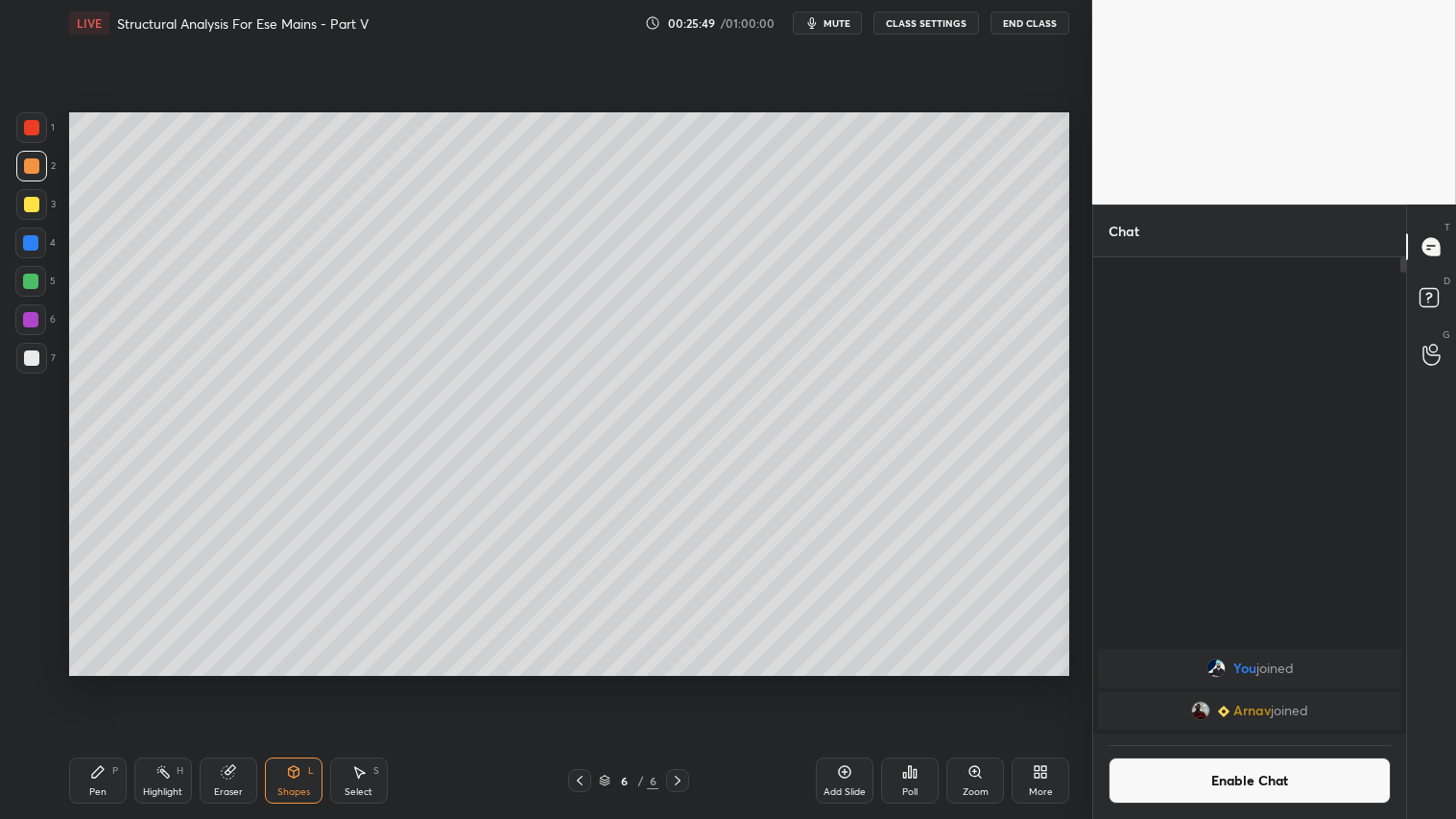 drag, startPoint x: 33, startPoint y: 175, endPoint x: 46, endPoint y: 238, distance: 64.32729 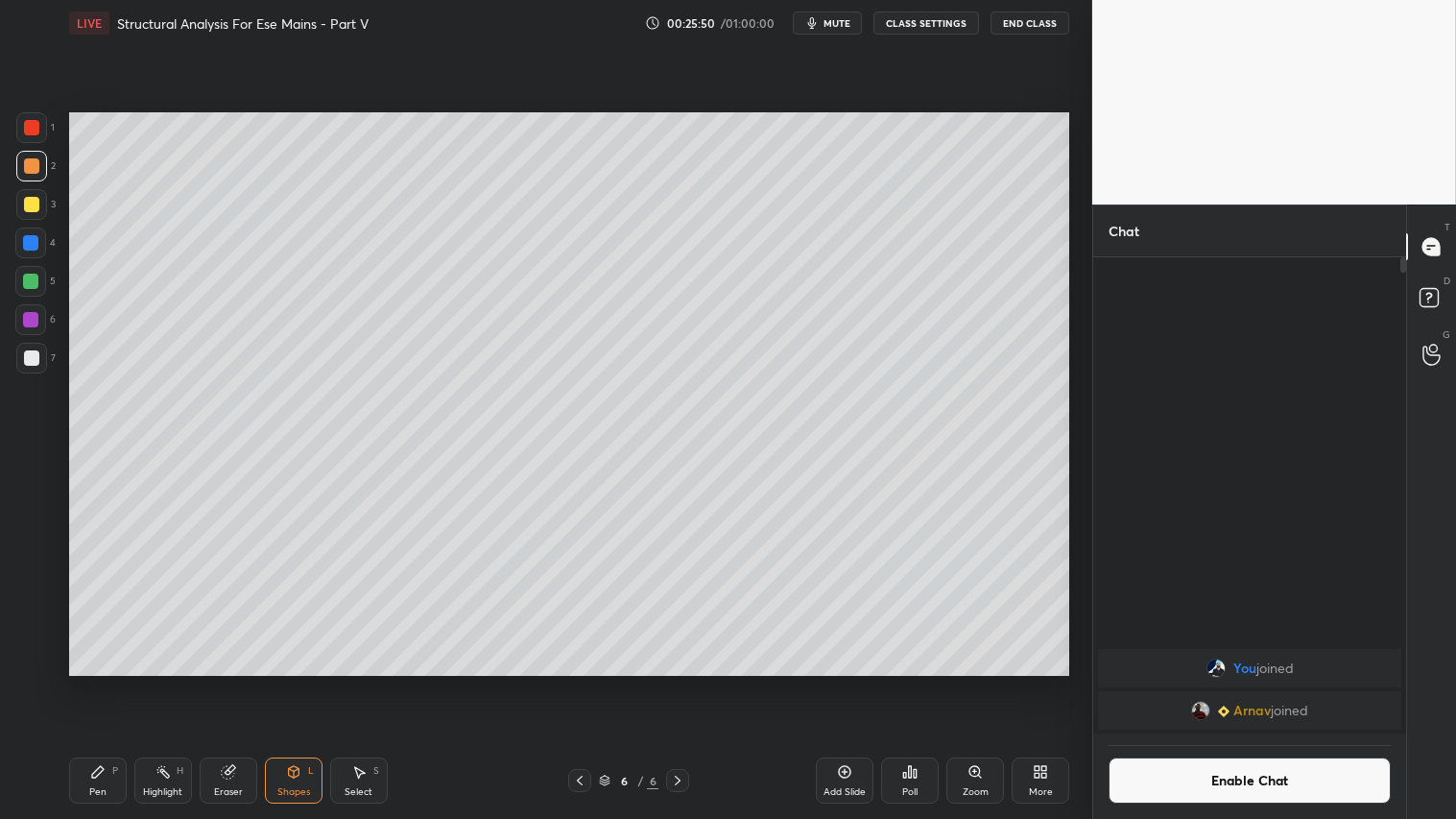click on "Pen" at bounding box center (98, 792) 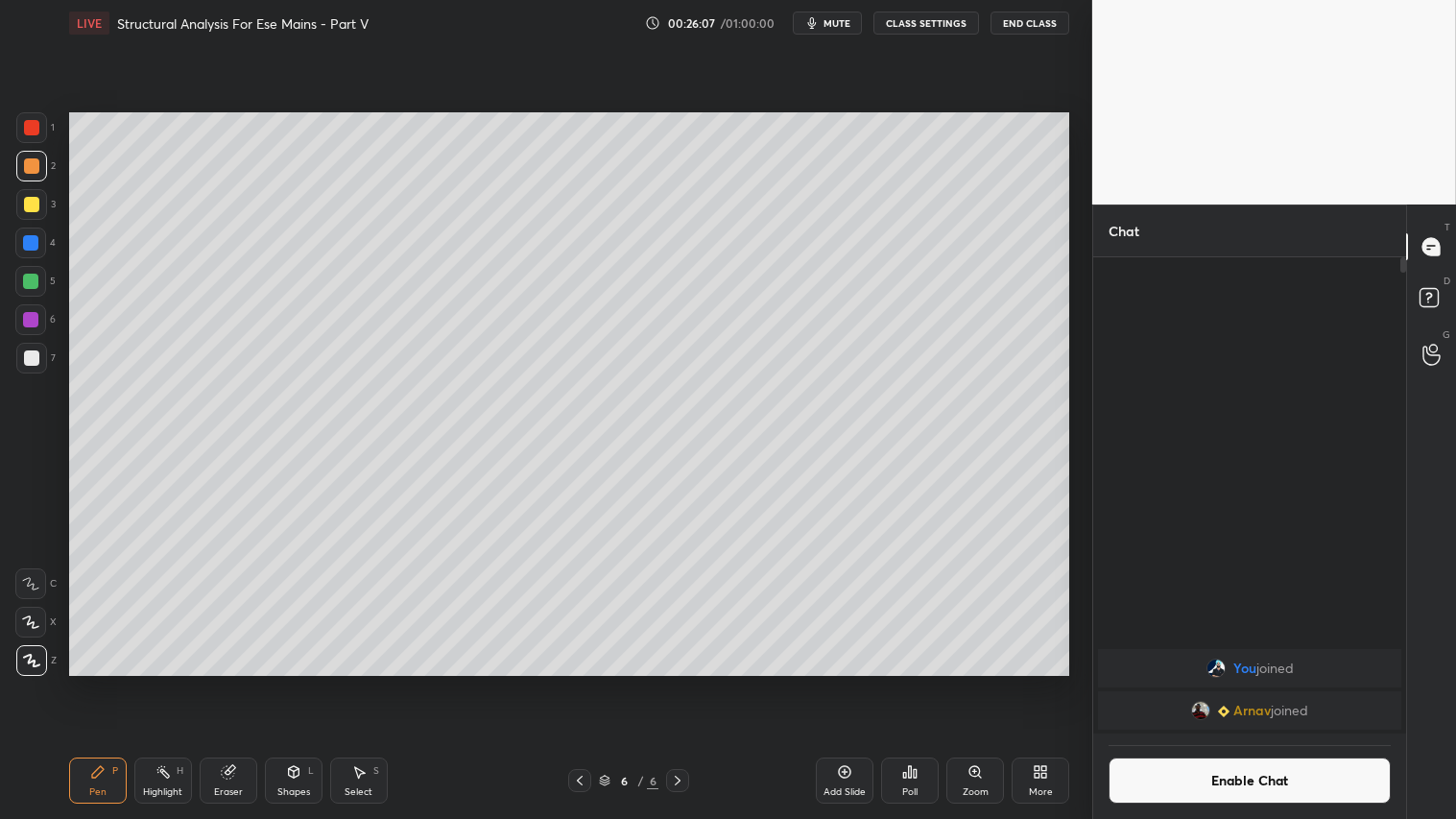click on "Shapes" at bounding box center [294, 792] 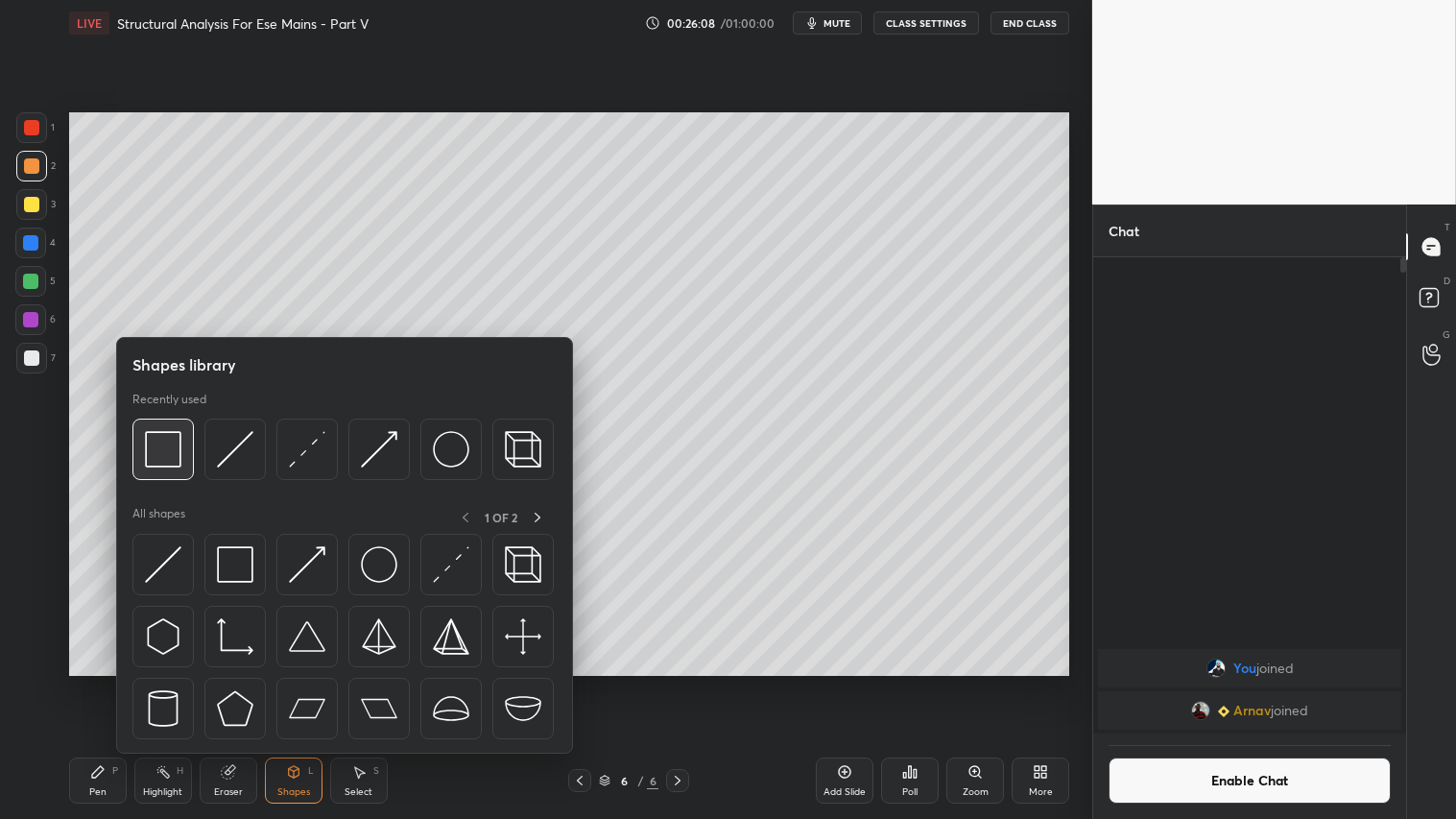 click at bounding box center (163, 449) 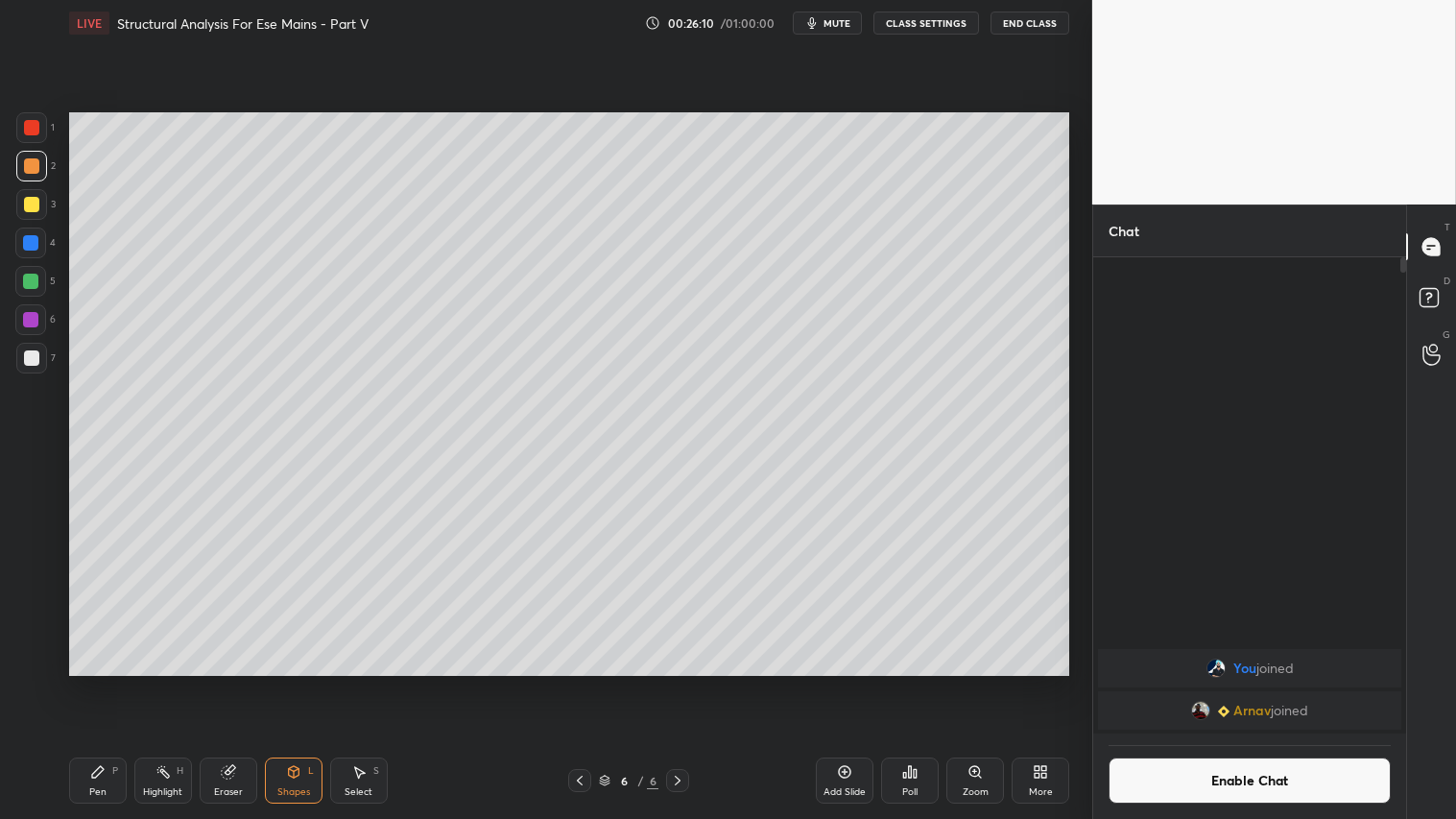 drag, startPoint x: 1177, startPoint y: 773, endPoint x: 1125, endPoint y: 761, distance: 53.36666 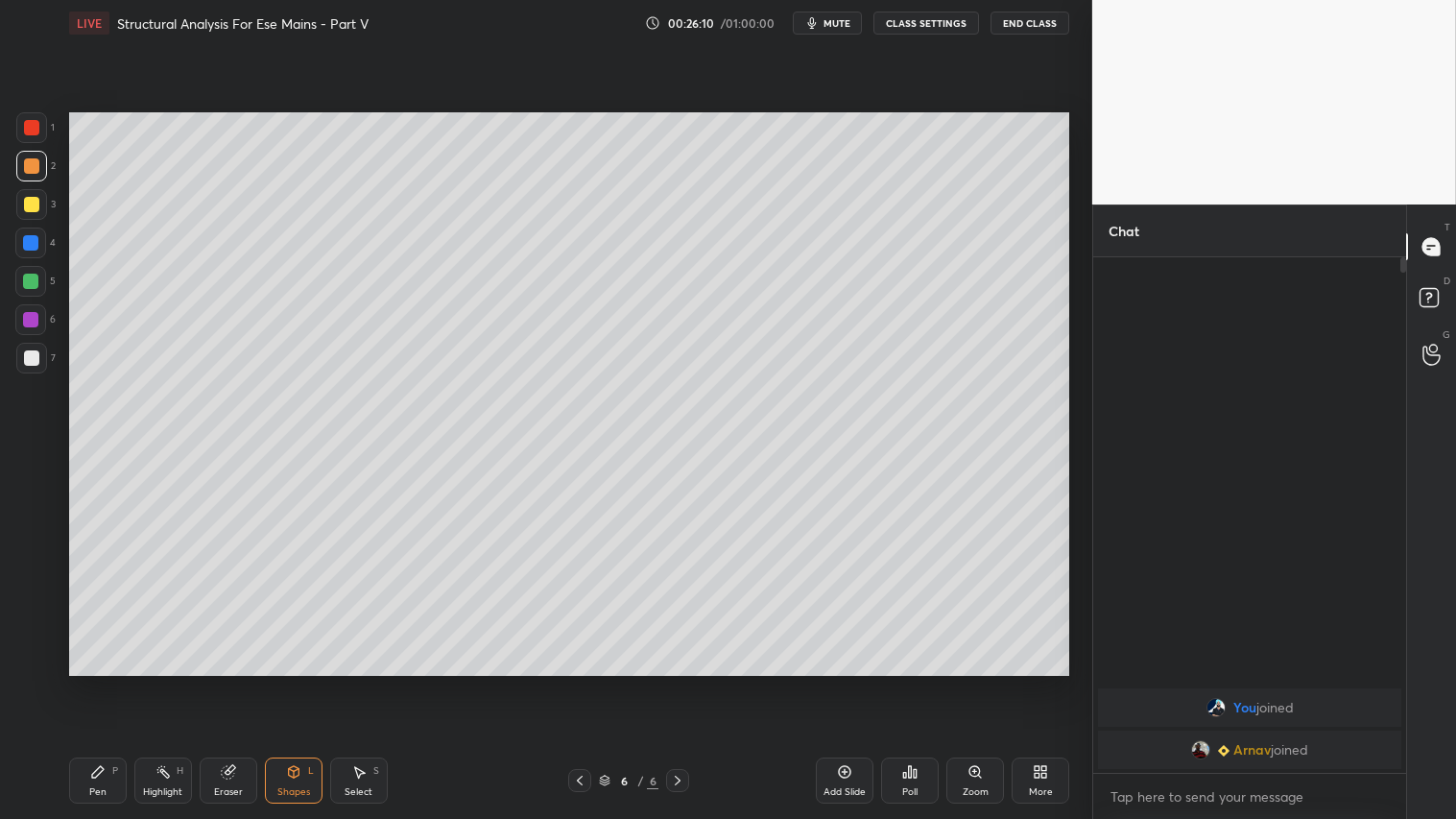 scroll, scrollTop: 6, scrollLeft: 5, axis: both 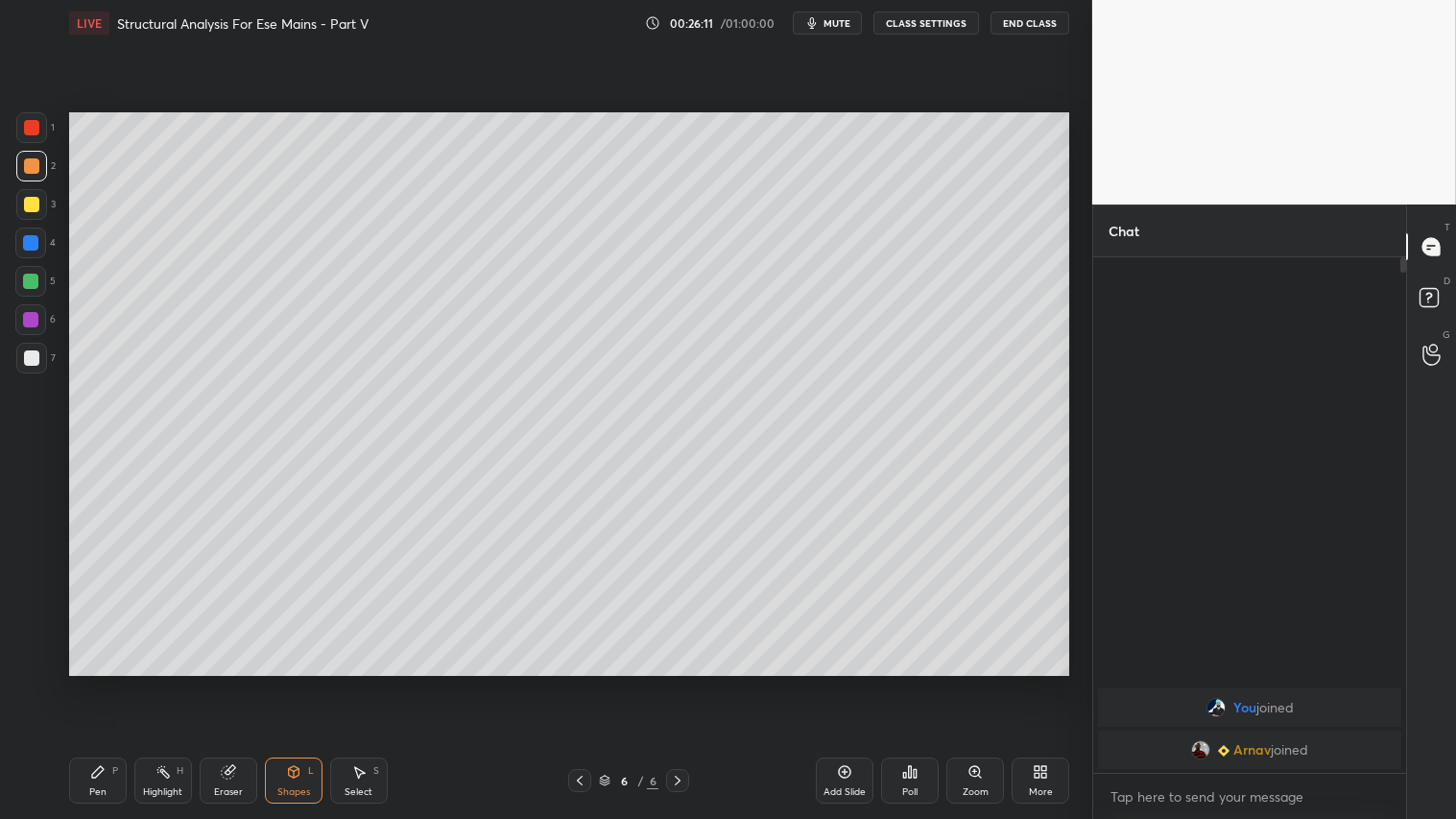 click at bounding box center (32, 166) 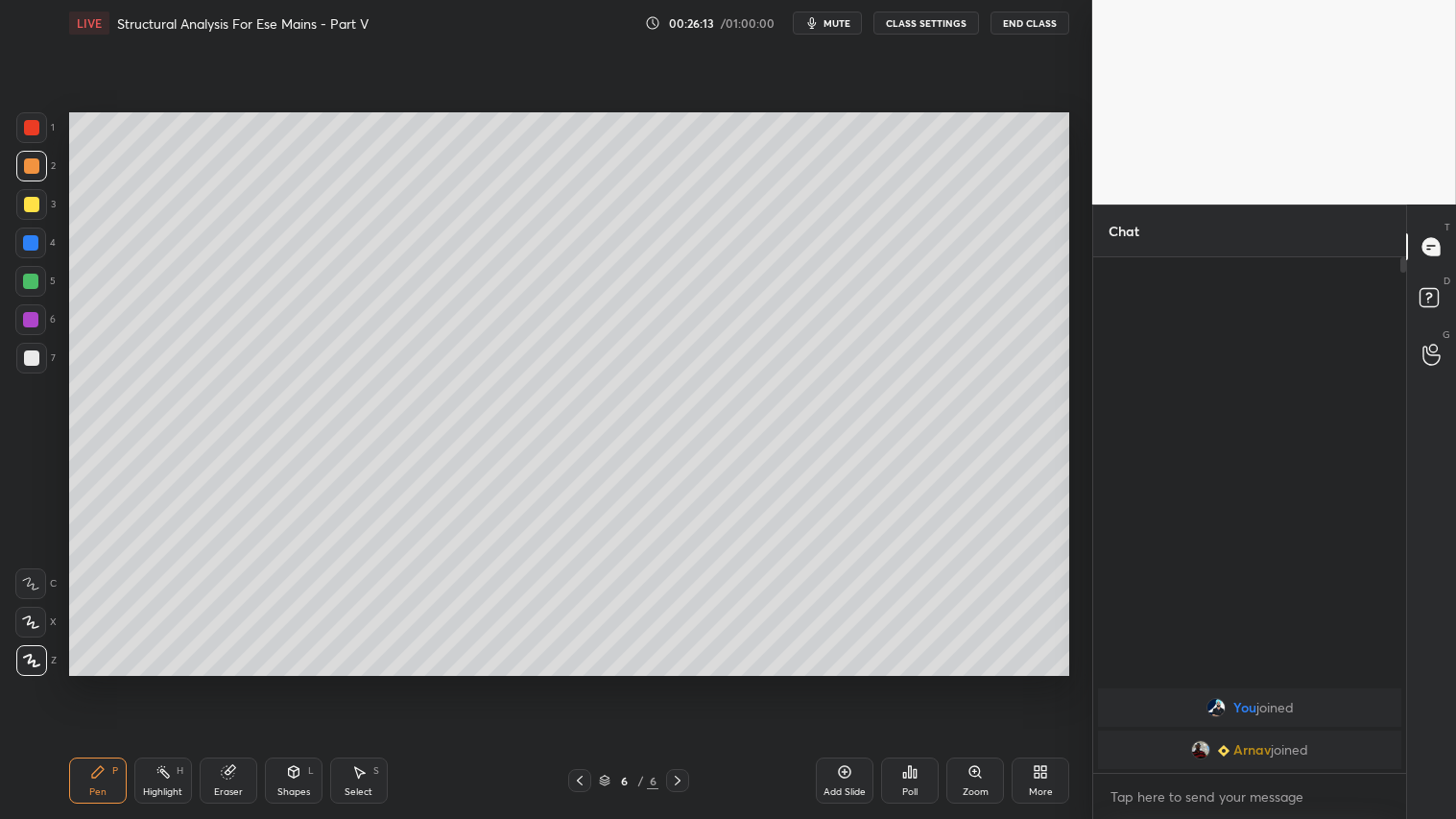 click on "Add Slide" at bounding box center (845, 781) 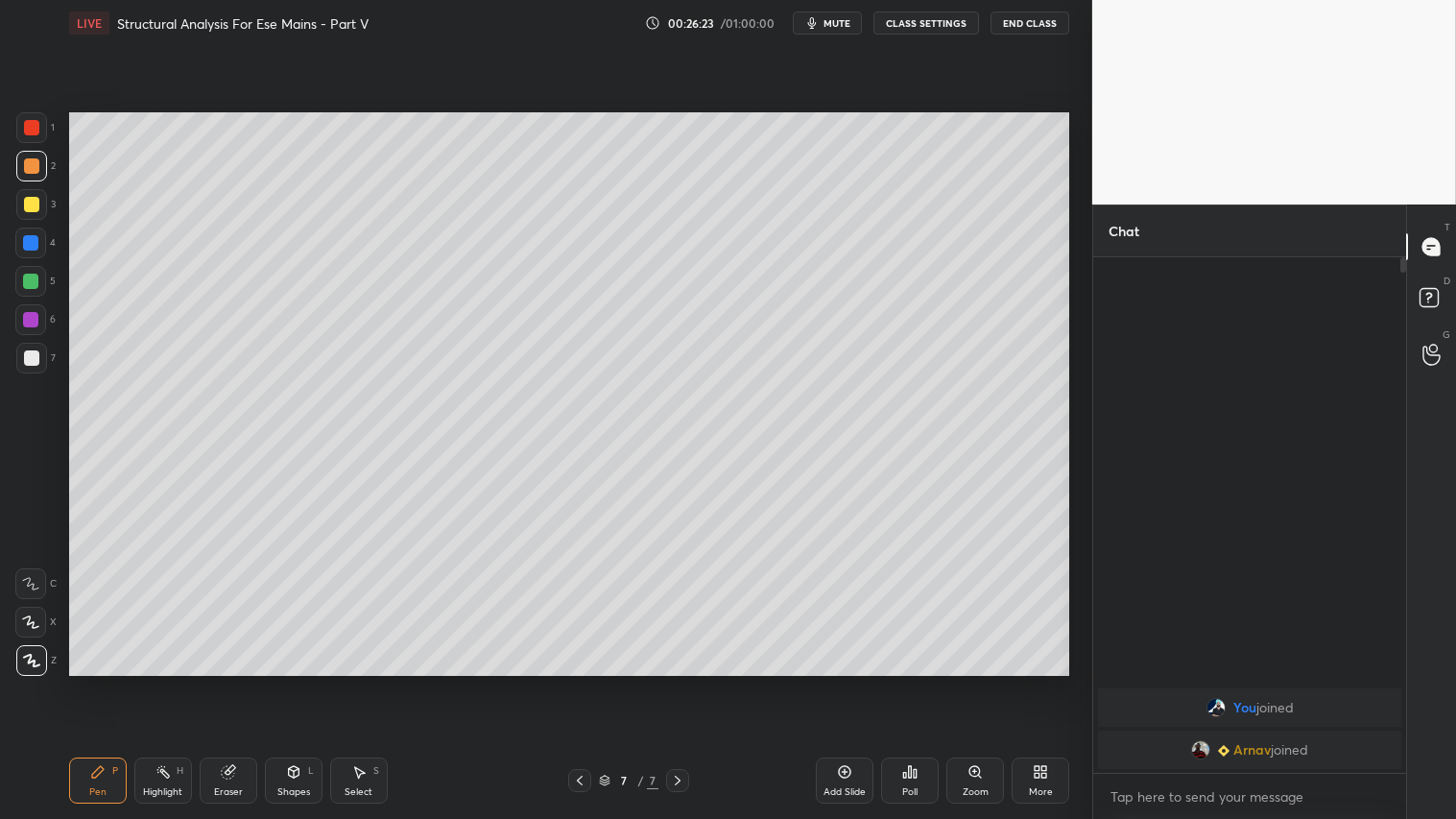 click on "Pen P Highlight H Eraser Shapes L Select S 7 / 7 Add Slide Poll Zoom More" at bounding box center [569, 781] 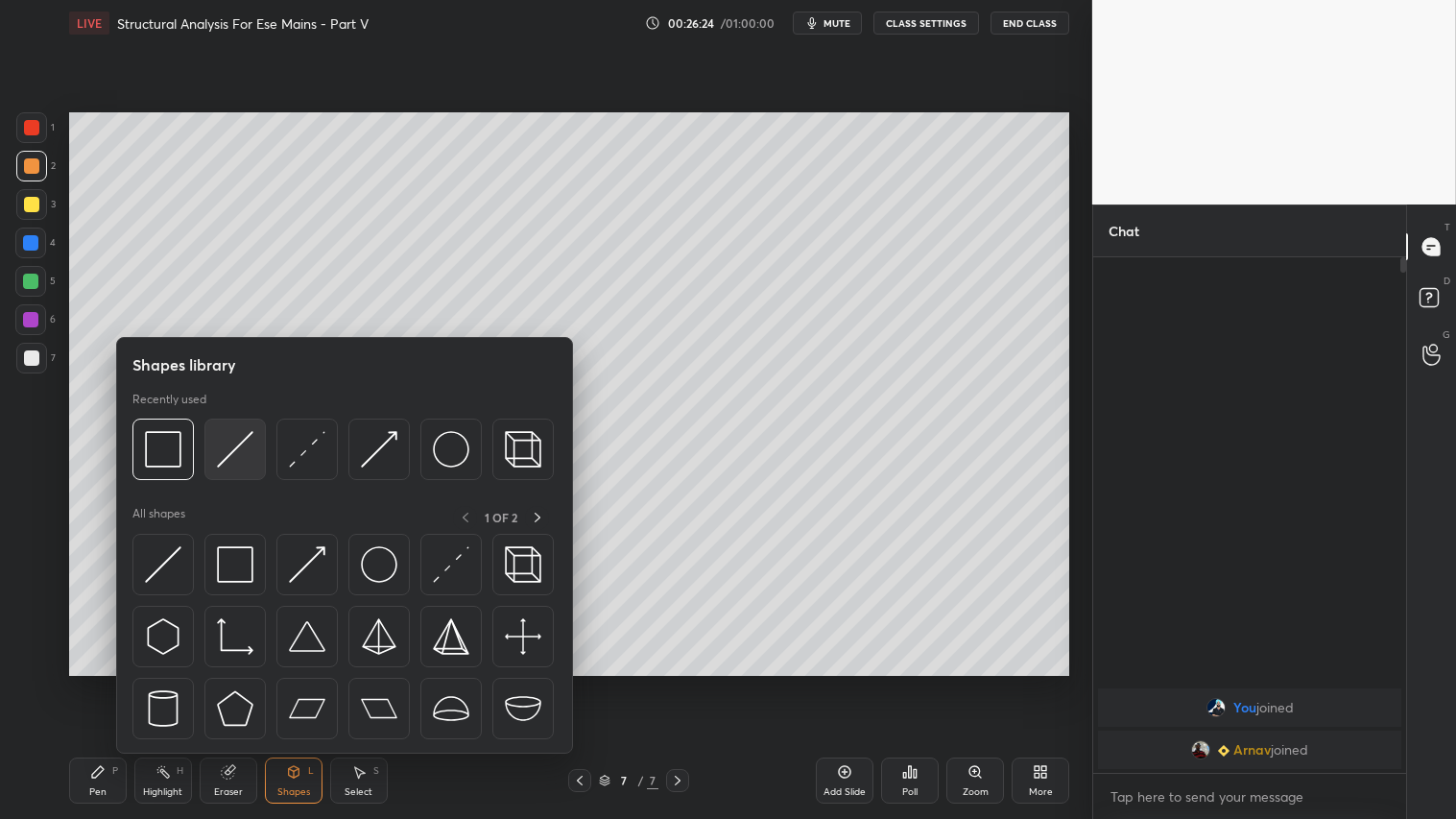 click at bounding box center (235, 449) 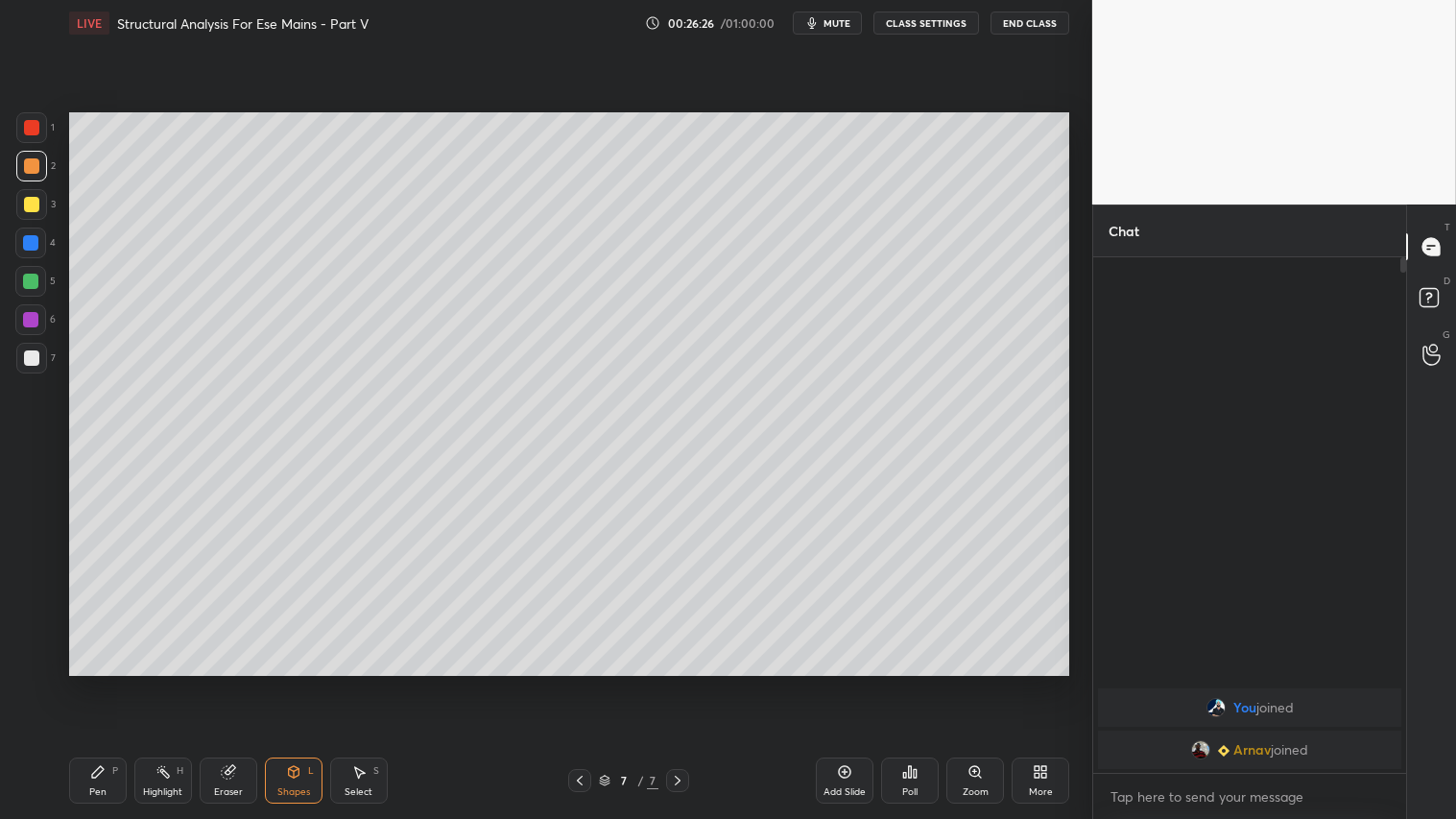click at bounding box center [32, 166] 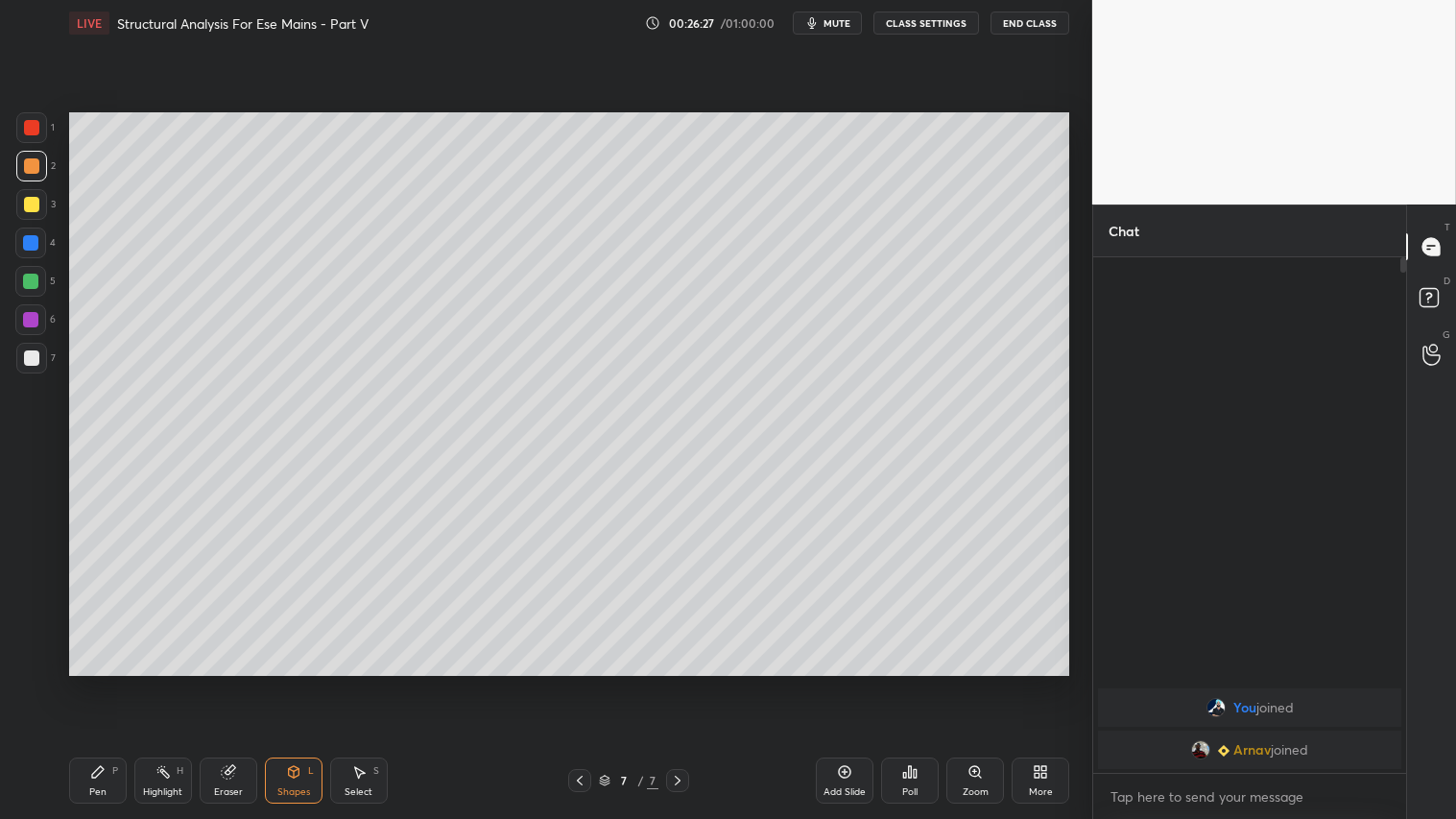 click on "Pen P" at bounding box center [98, 781] 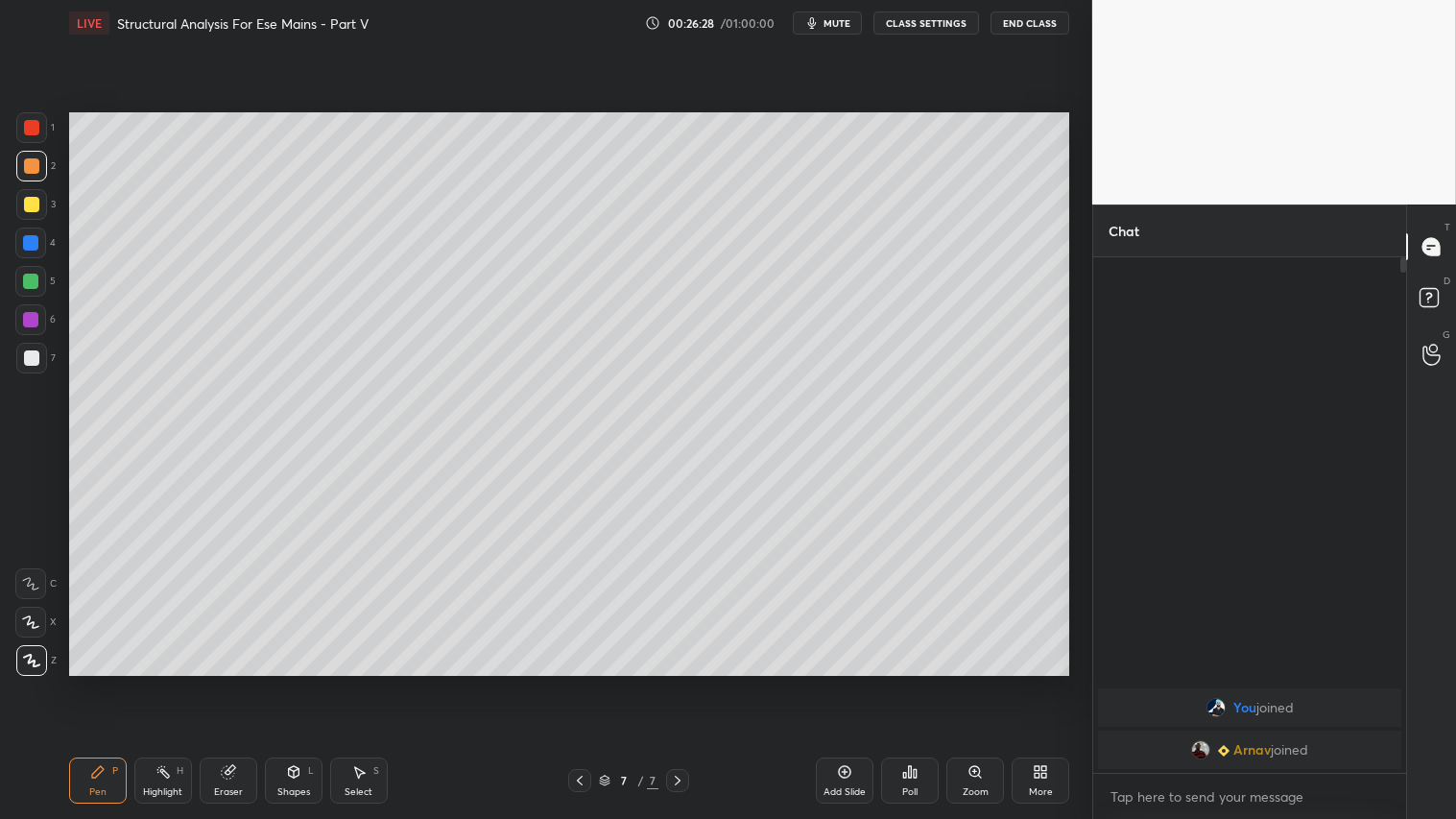click at bounding box center [580, 781] 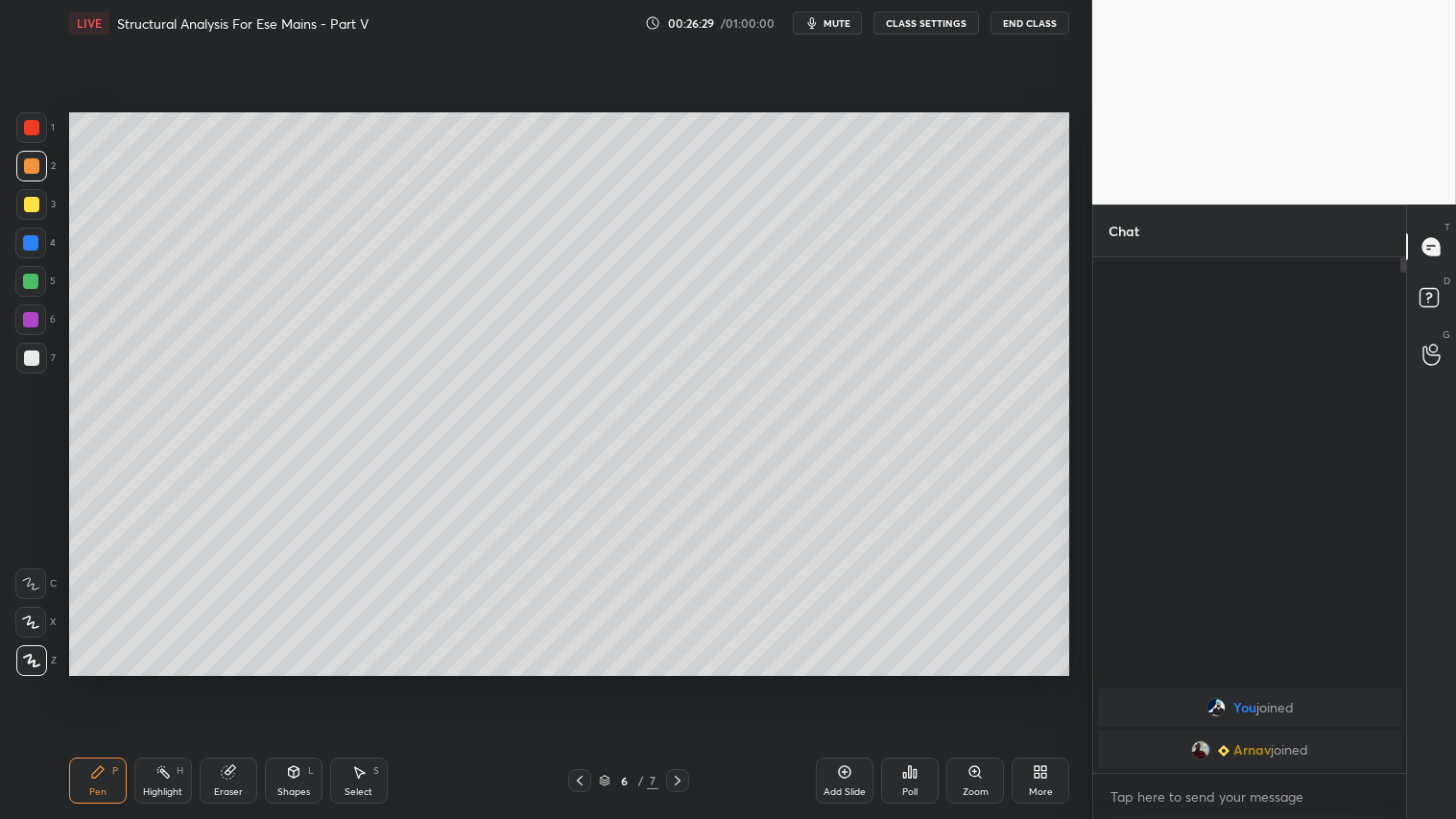 click 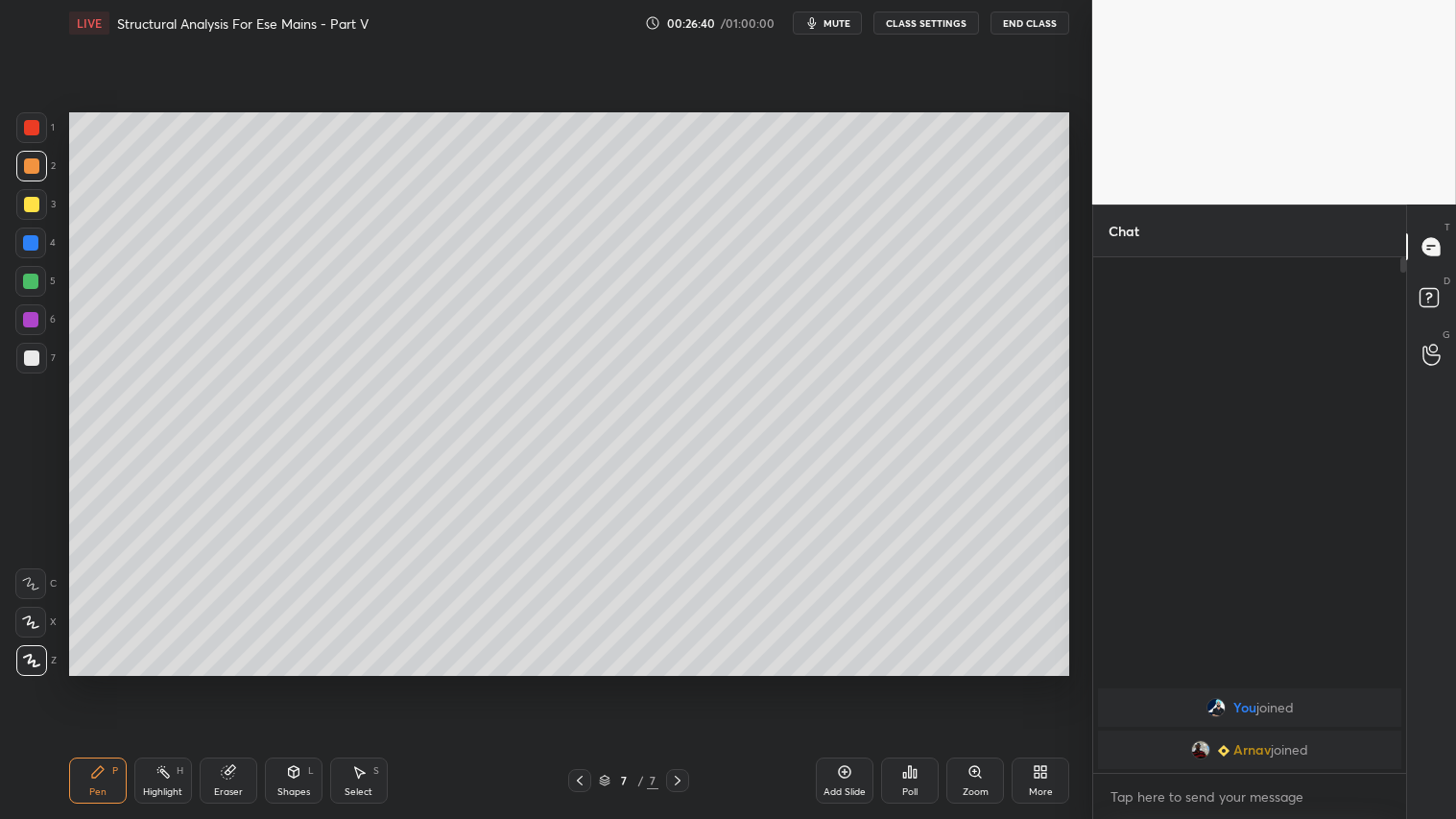 click 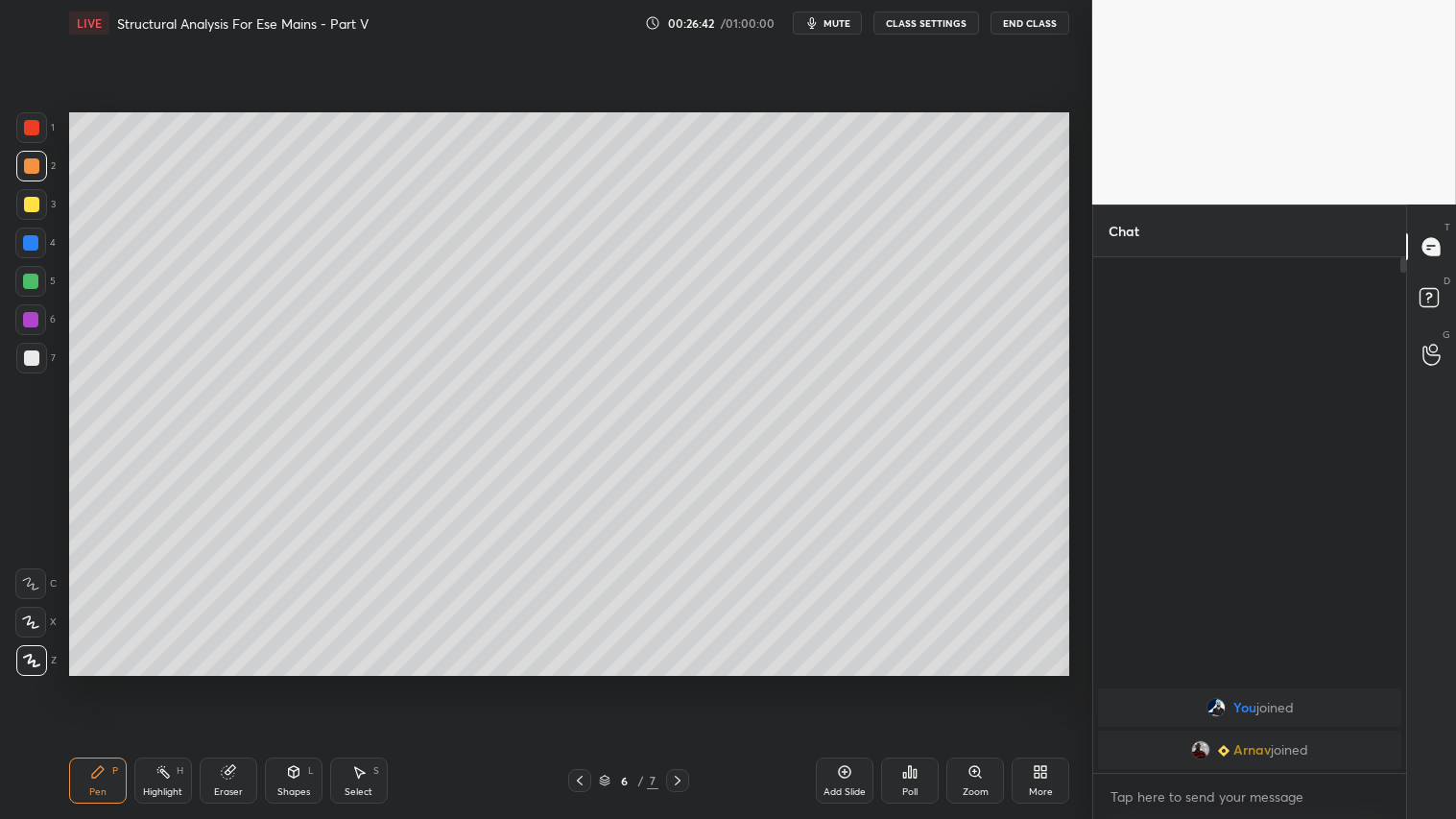 click 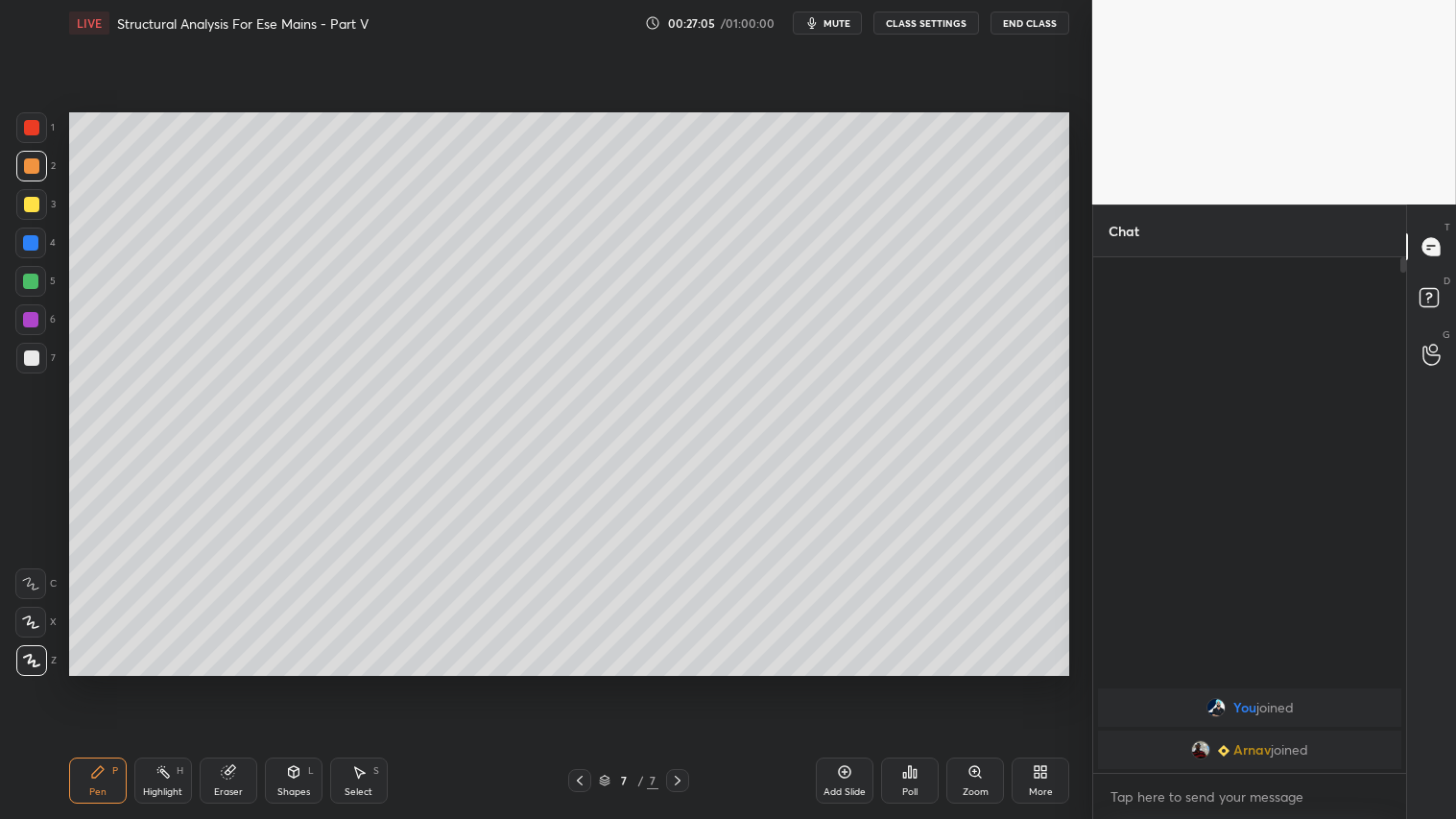click on "Shapes" at bounding box center [294, 792] 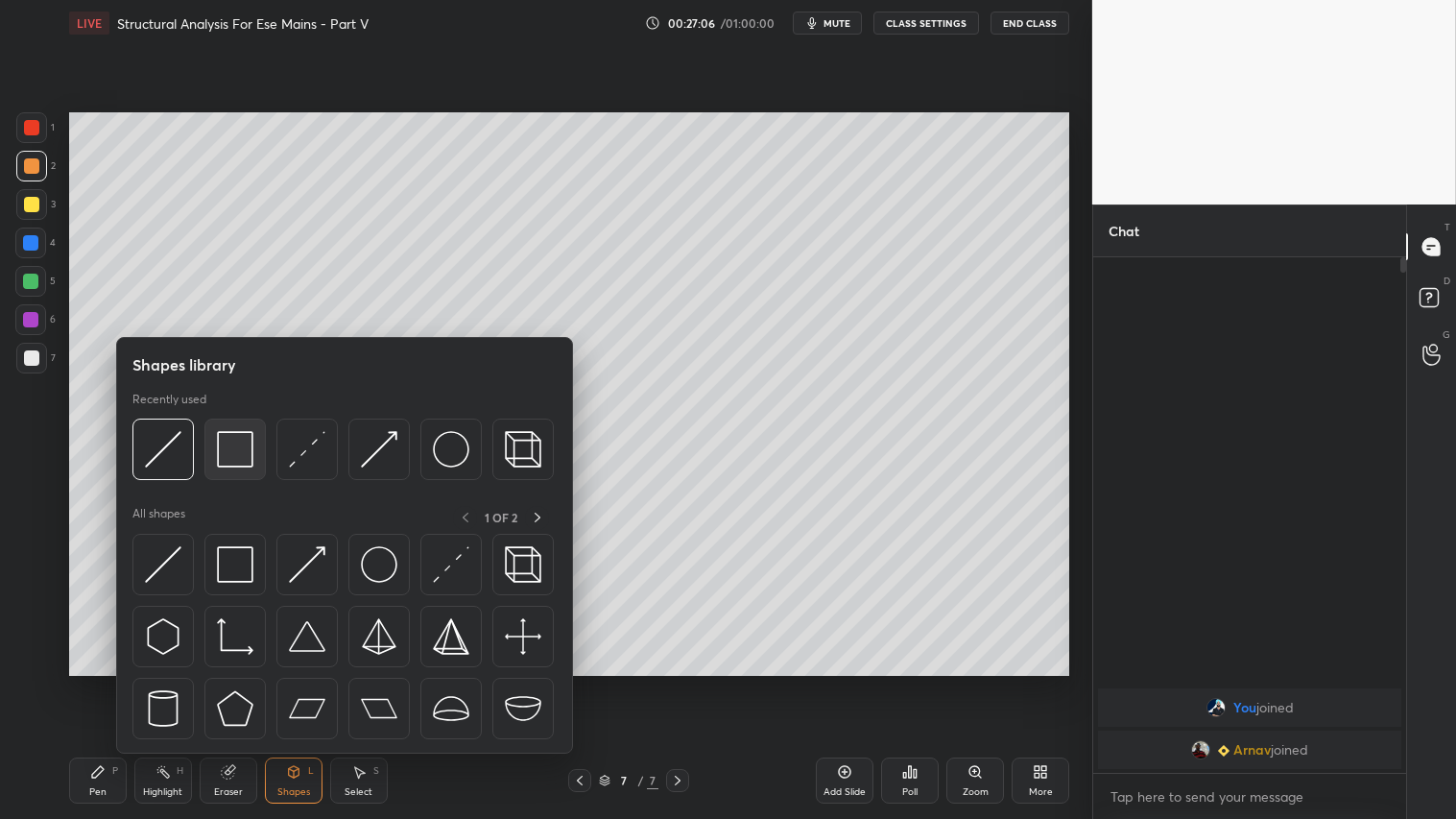 click at bounding box center (235, 449) 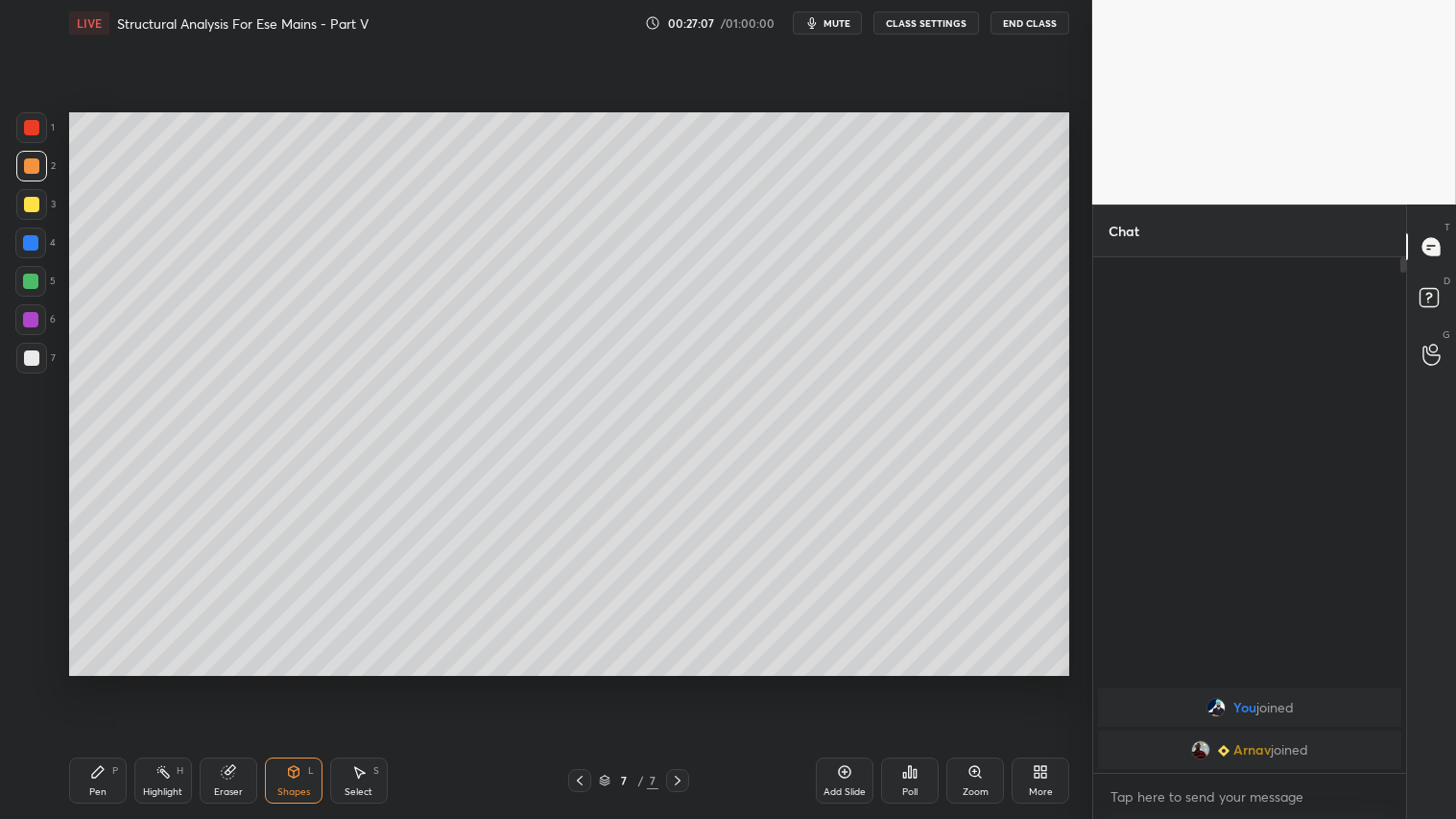 drag, startPoint x: 33, startPoint y: 356, endPoint x: 67, endPoint y: 349, distance: 34.71311 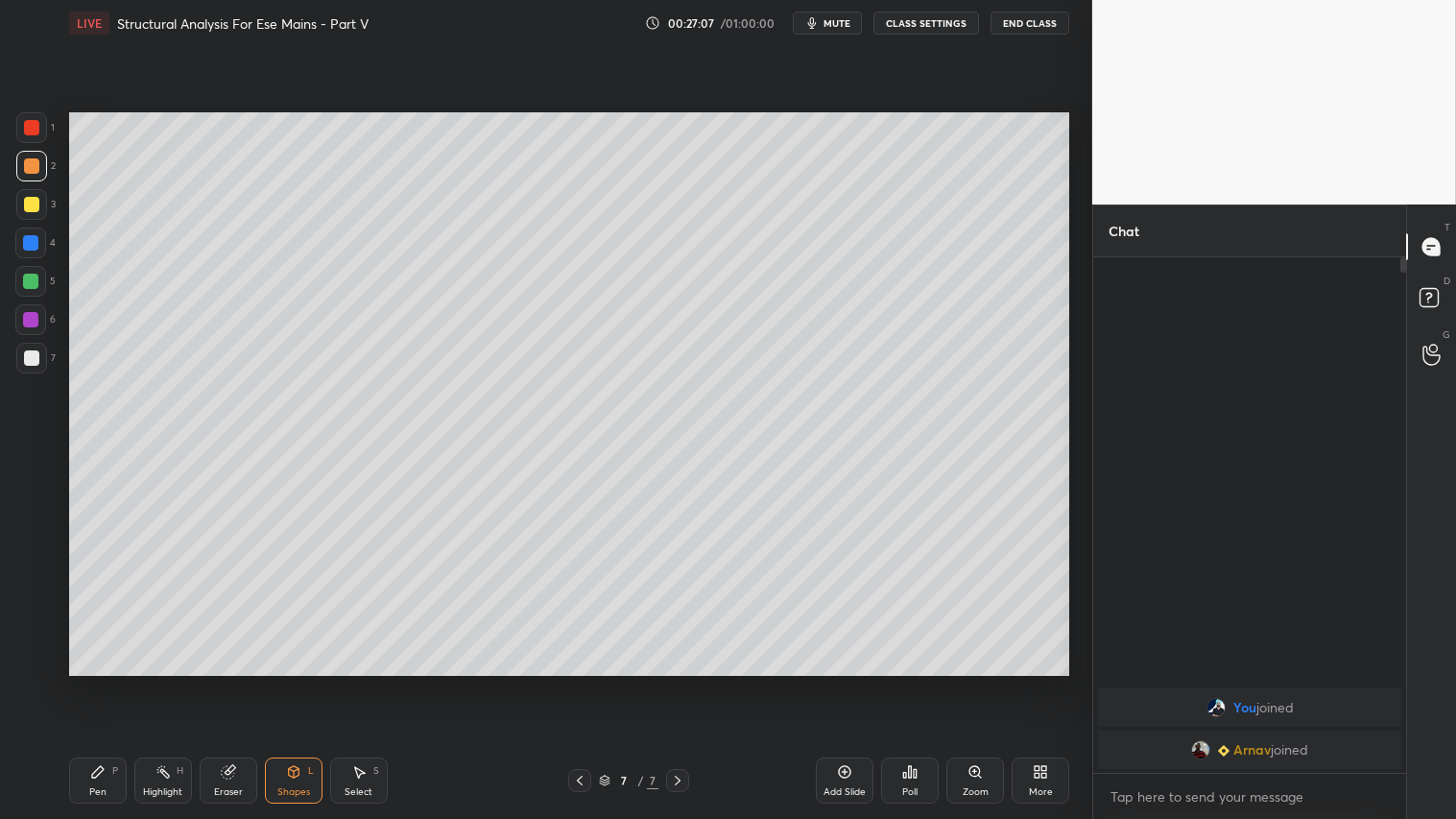 click at bounding box center (32, 358) 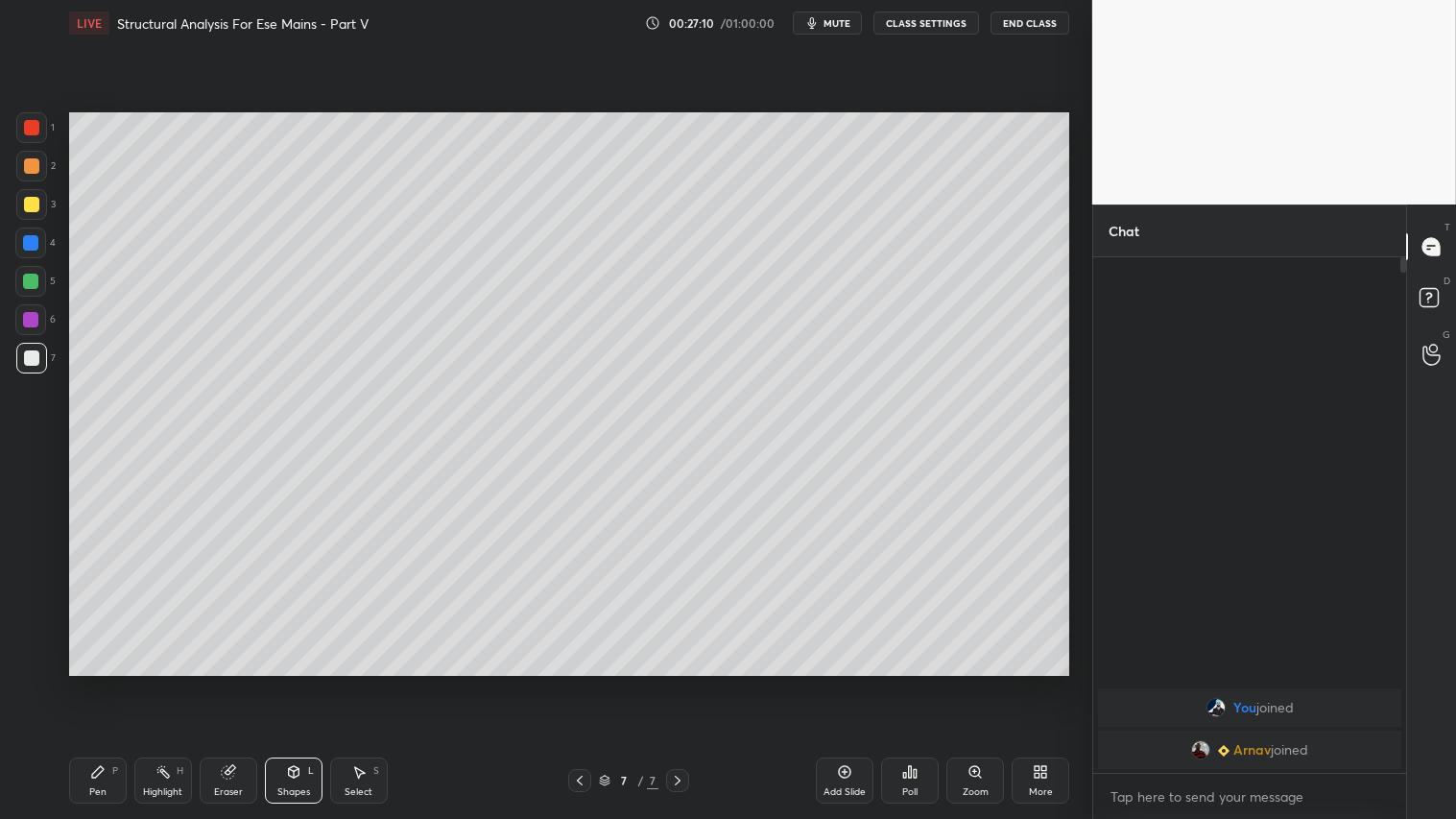 click at bounding box center (32, 166) 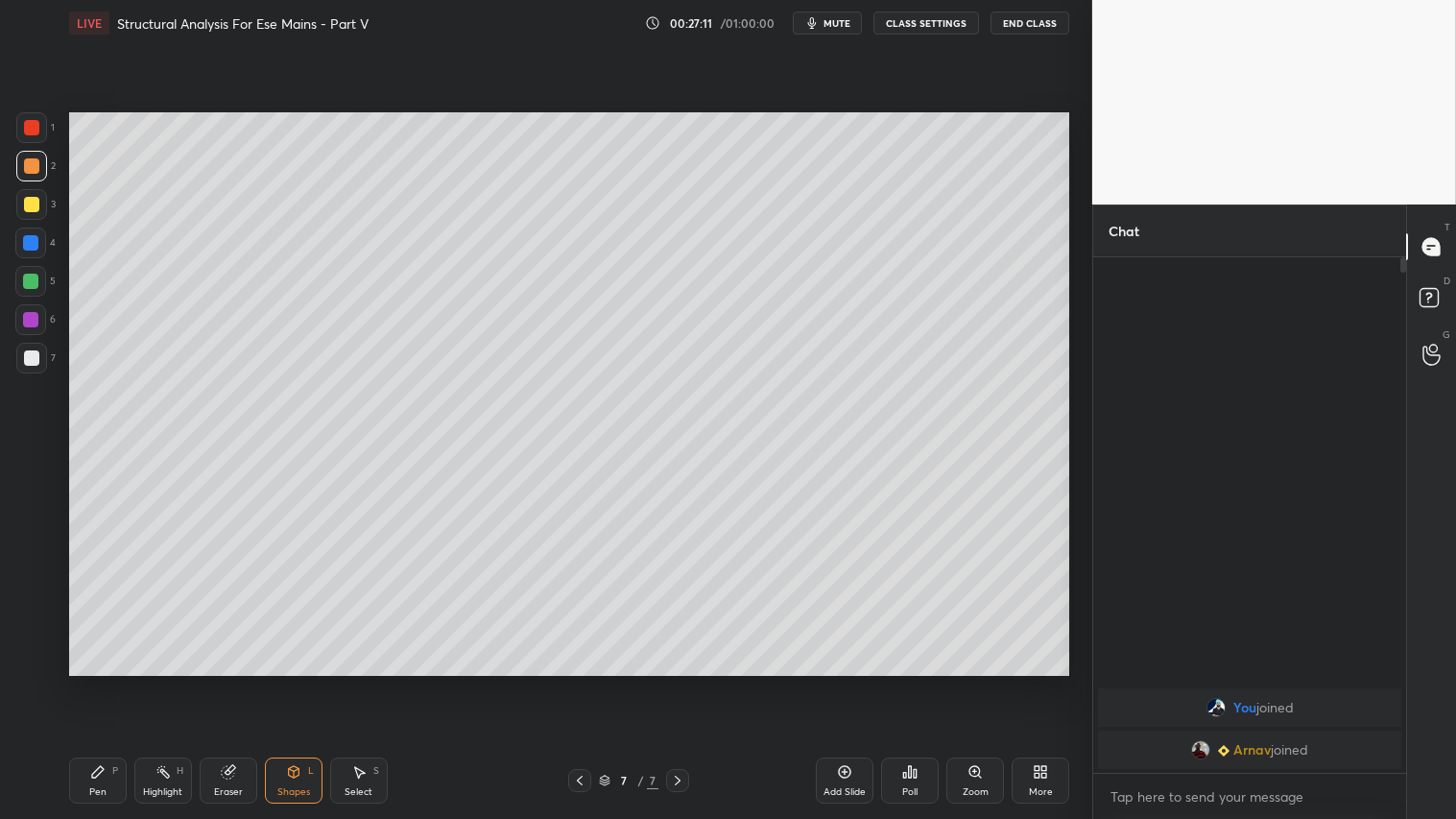 drag, startPoint x: 576, startPoint y: 785, endPoint x: 577, endPoint y: 768, distance: 17.029386 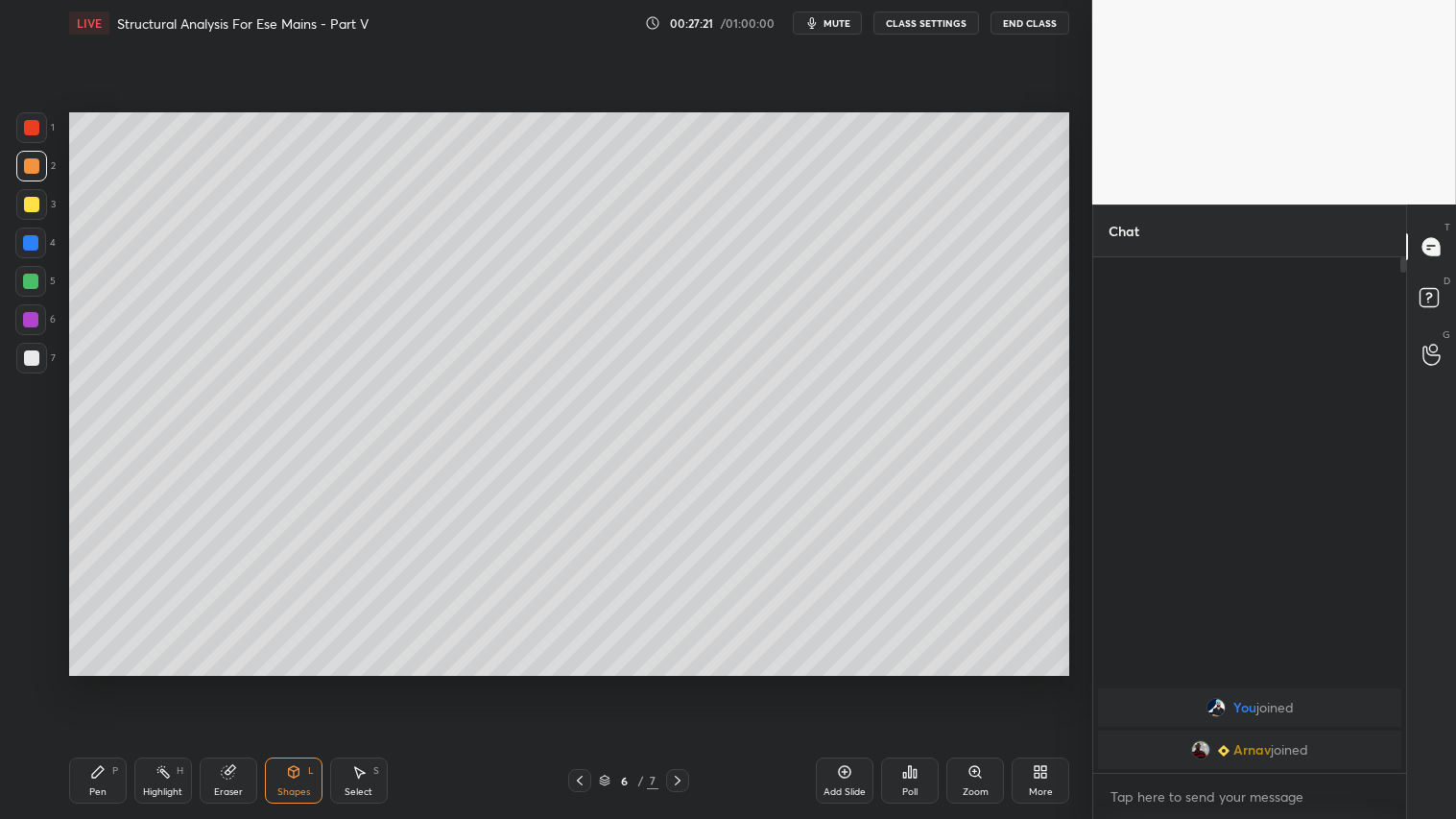 click 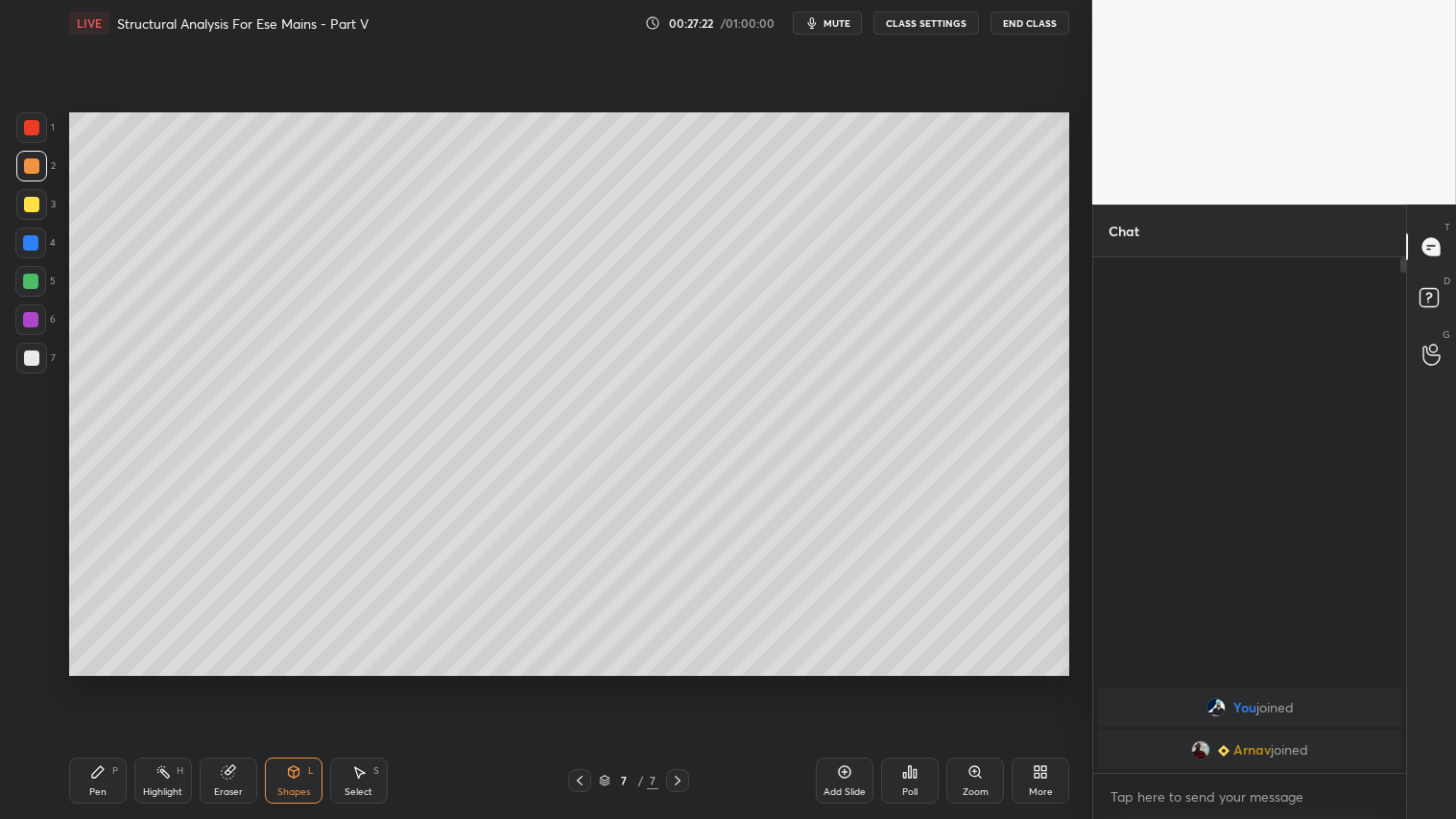drag, startPoint x: 311, startPoint y: 790, endPoint x: 315, endPoint y: 763, distance: 27.294688 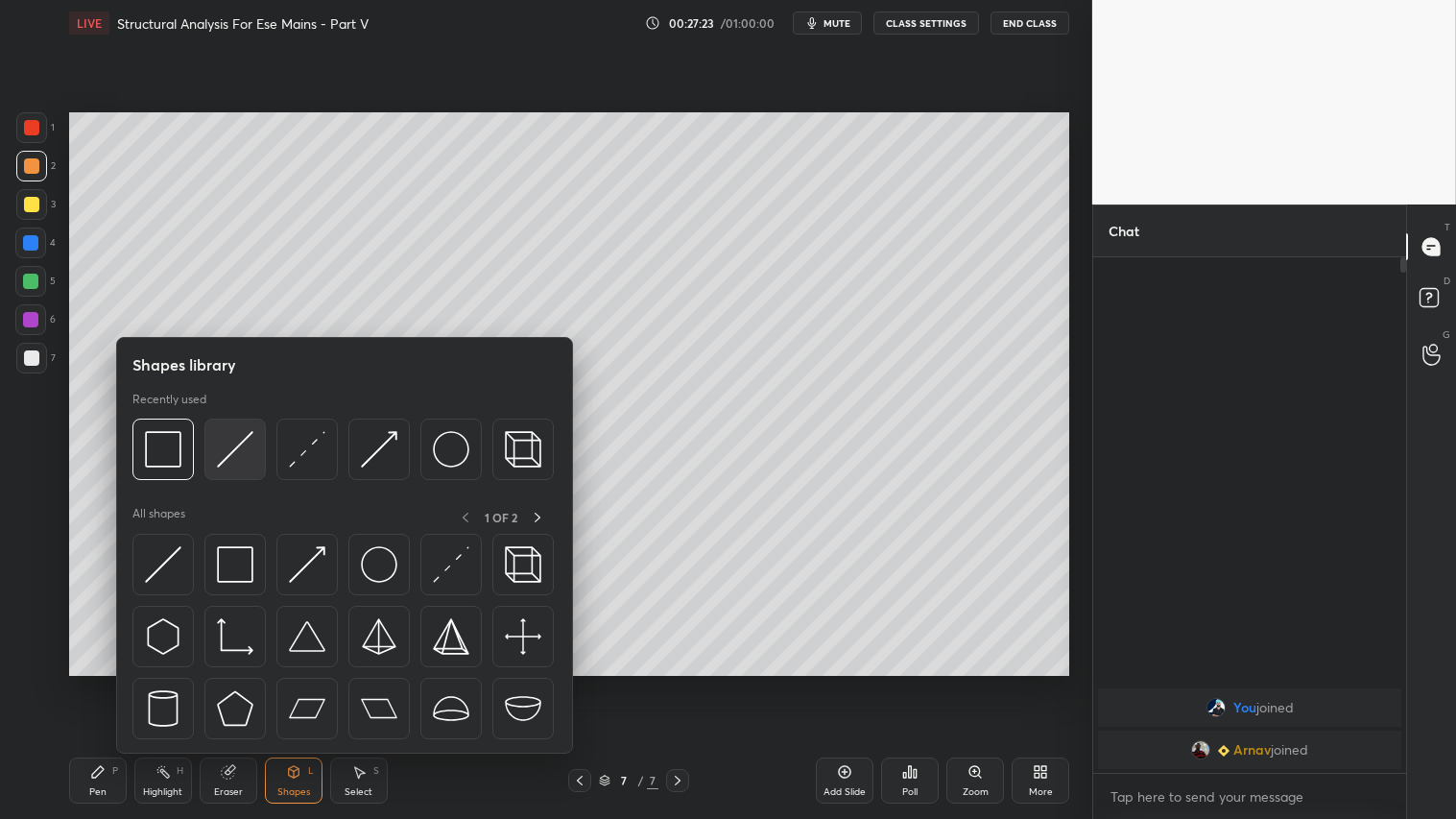click at bounding box center [235, 449] 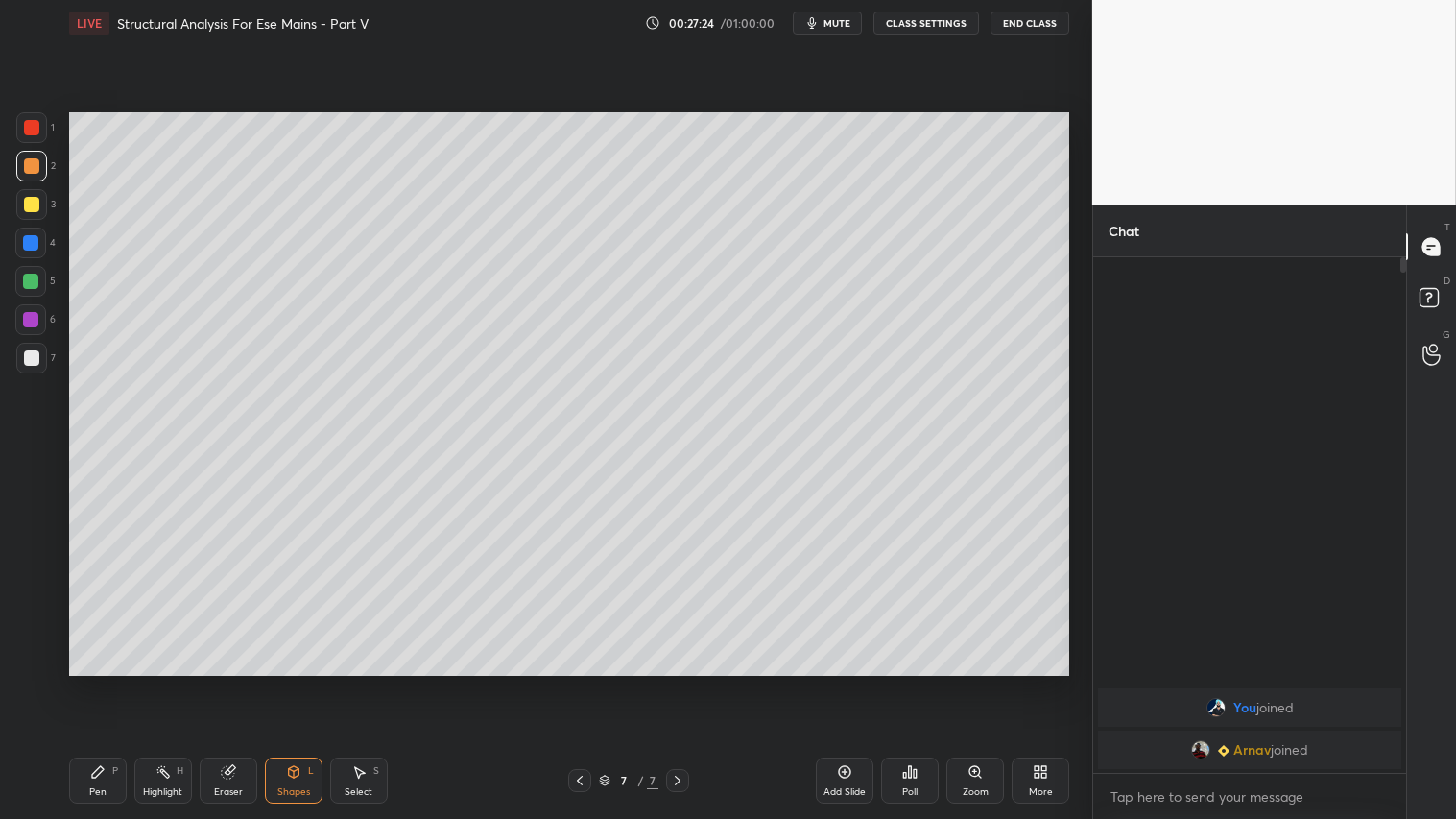 click at bounding box center (32, 205) 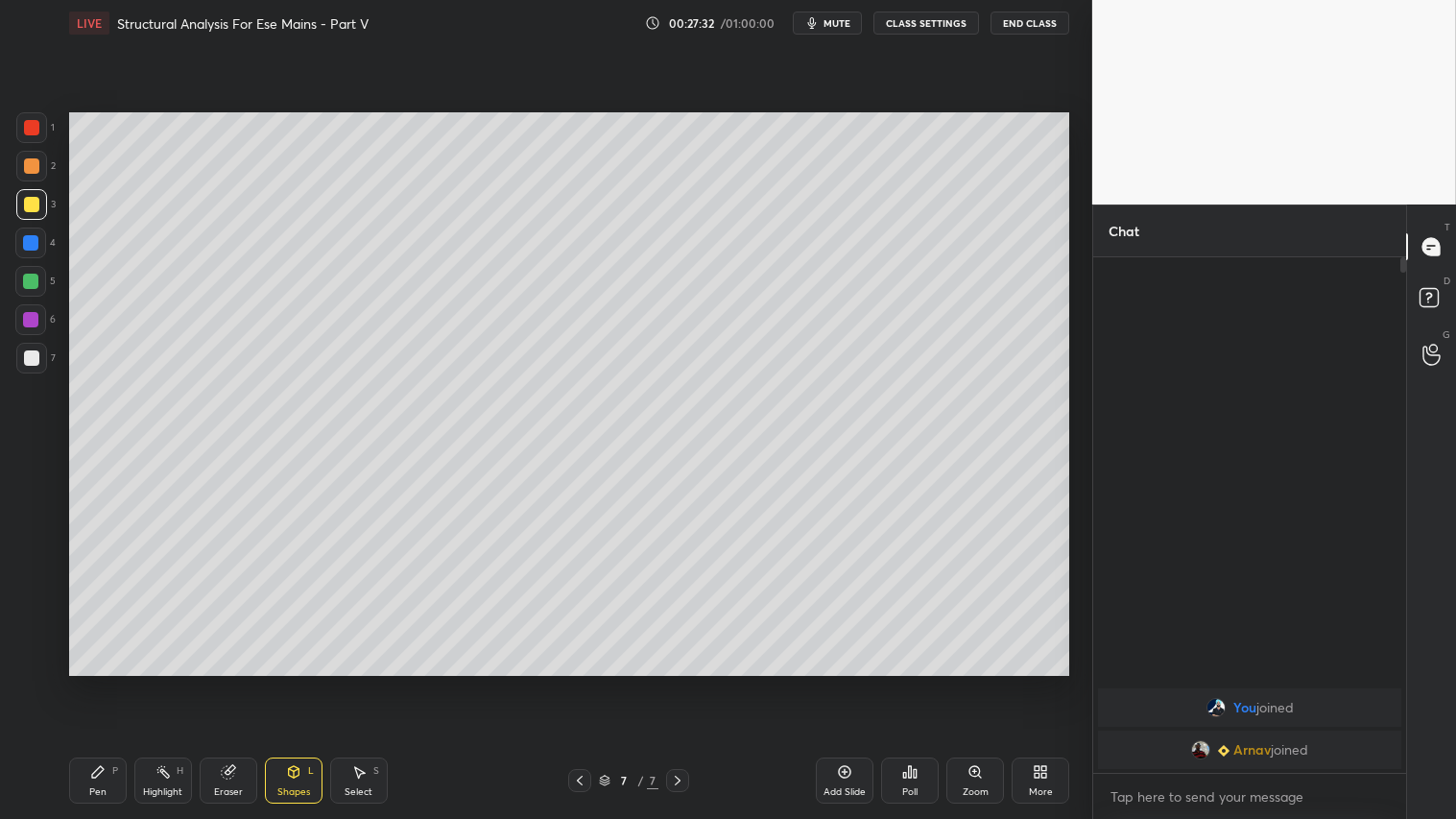 click on "Shapes" at bounding box center (294, 792) 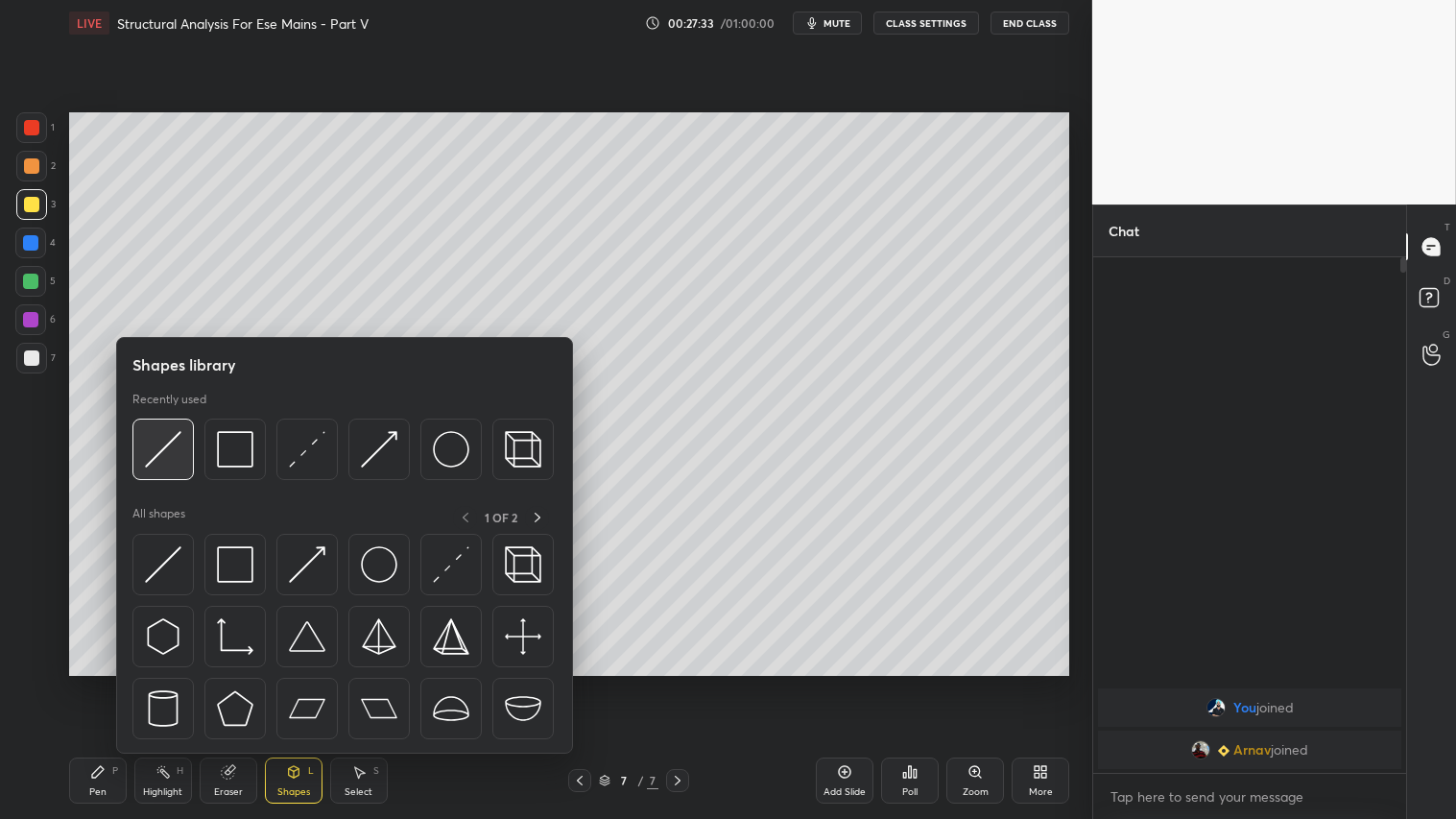 click at bounding box center [163, 449] 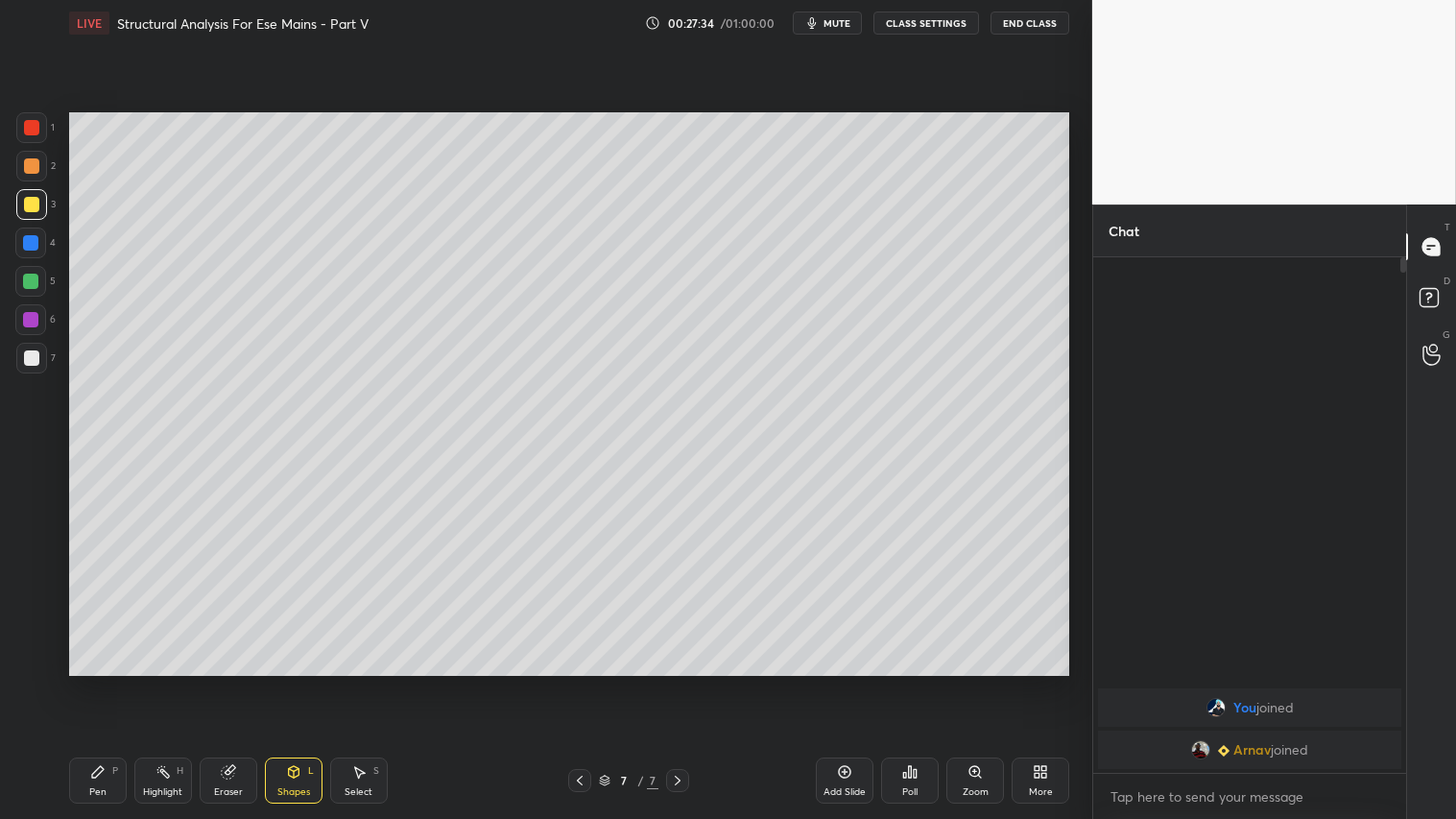 drag, startPoint x: 17, startPoint y: 357, endPoint x: 58, endPoint y: 355, distance: 41.048752 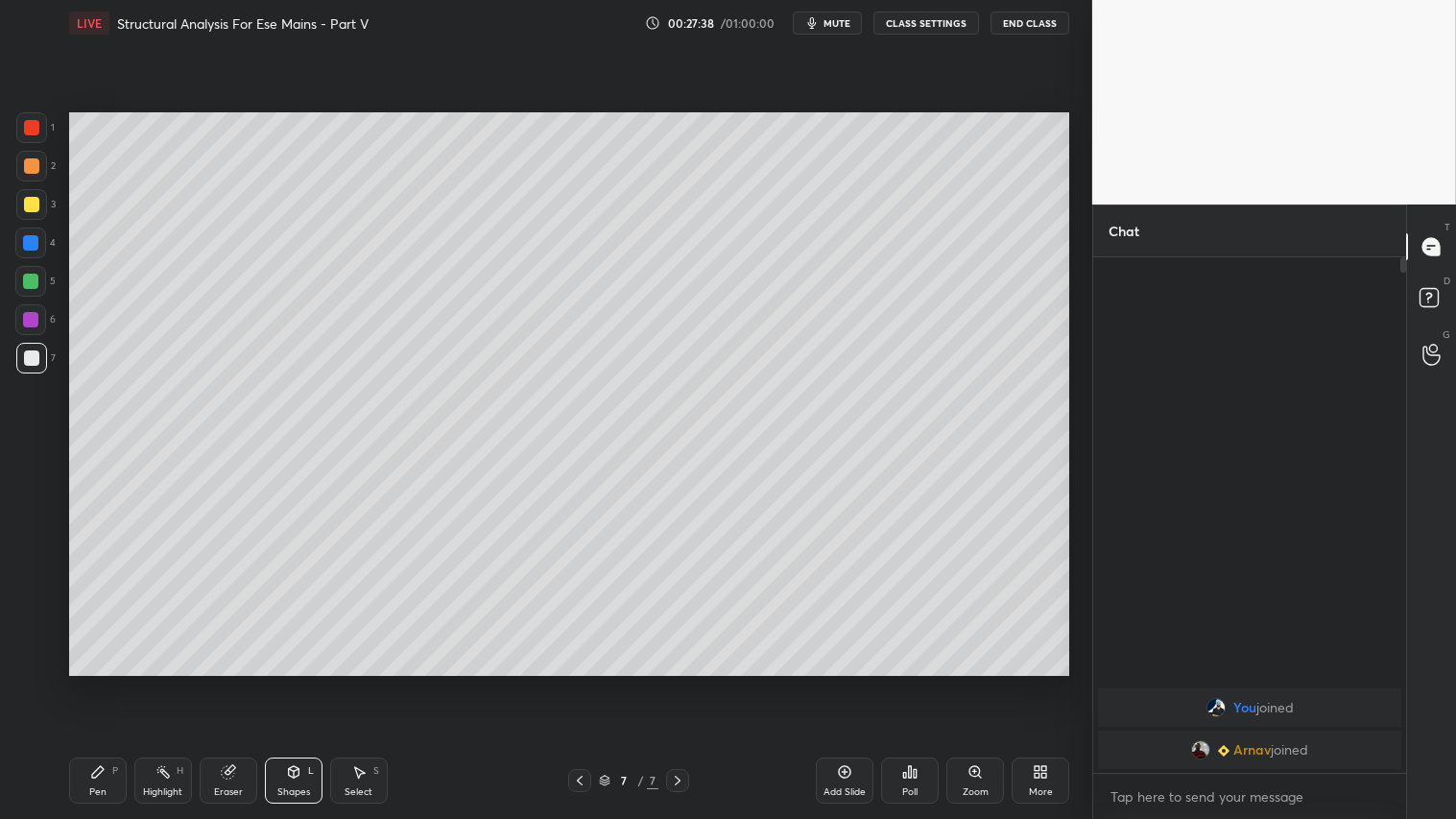 click on "Shapes L" at bounding box center (294, 781) 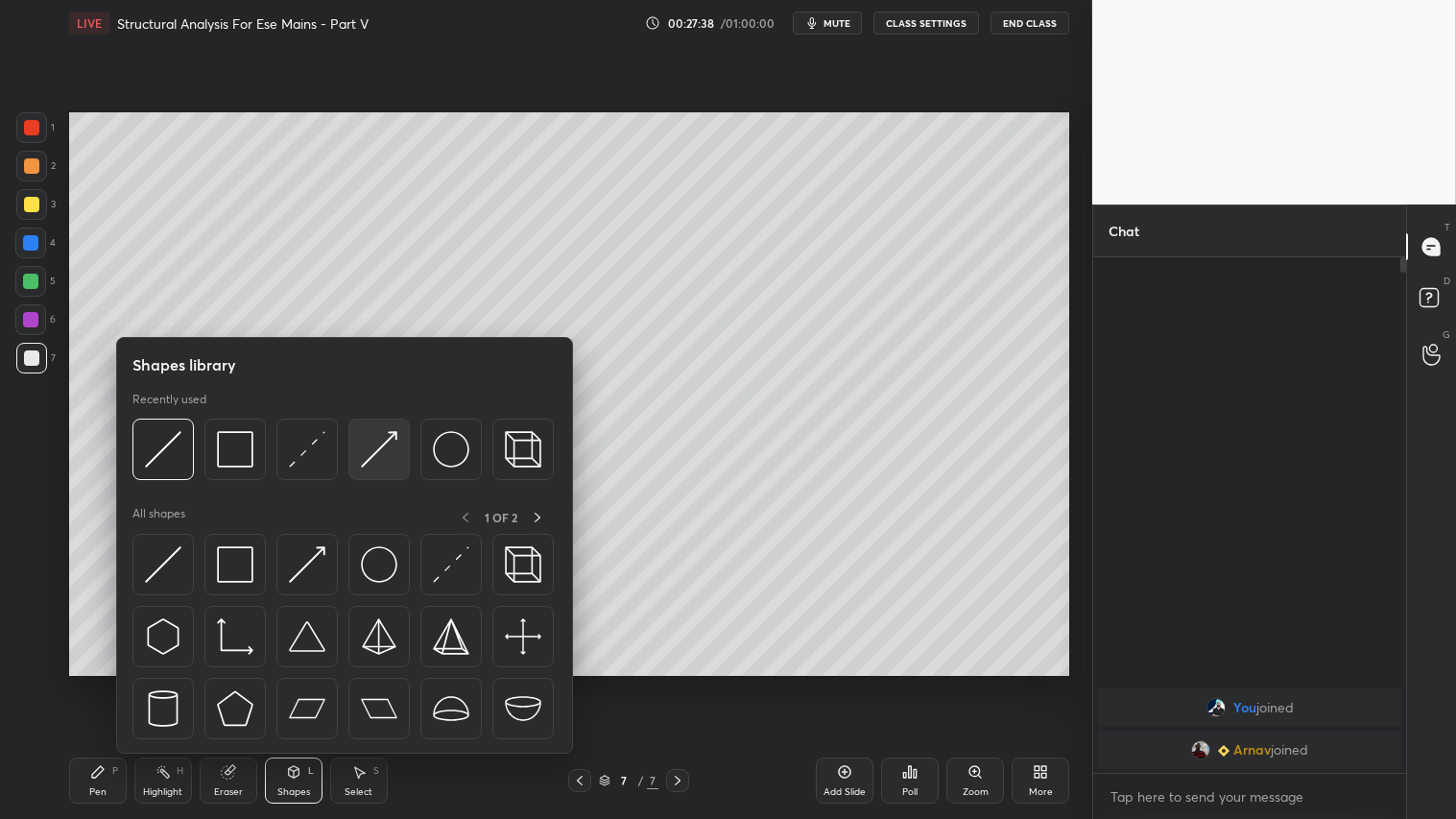 click at bounding box center [379, 449] 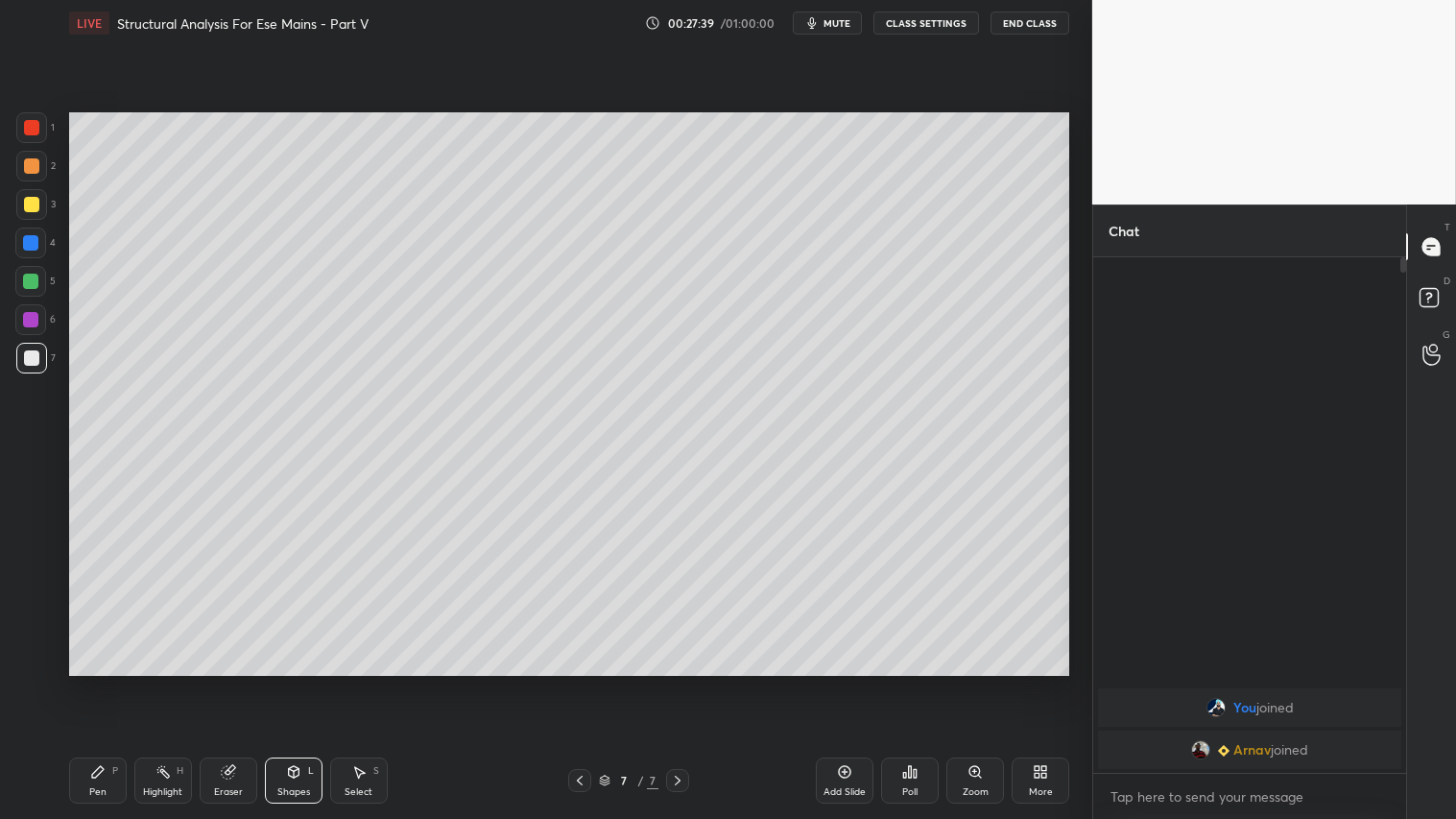 drag, startPoint x: 30, startPoint y: 123, endPoint x: 39, endPoint y: 130, distance: 11.401754 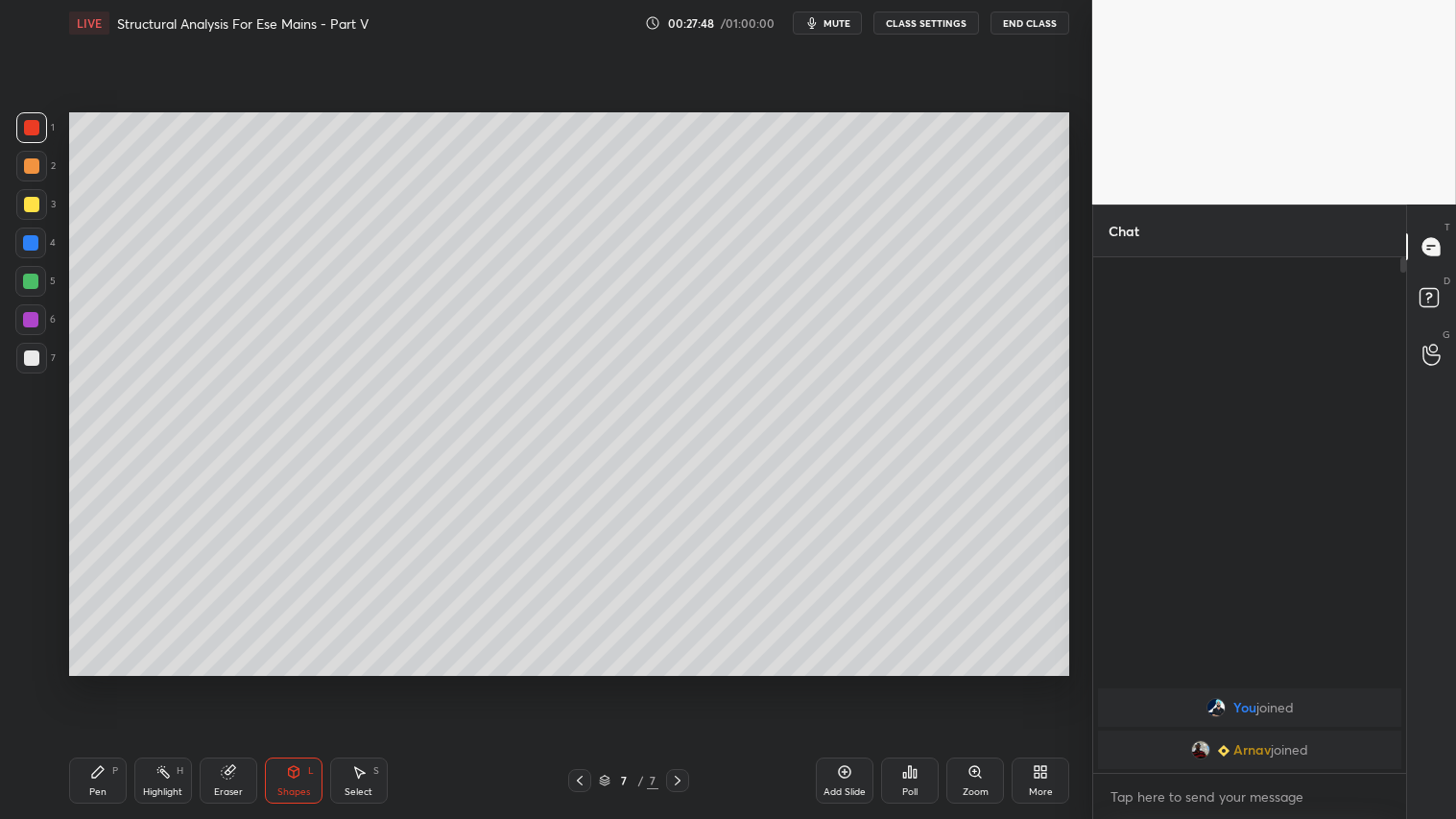 click on "Shapes L" at bounding box center [294, 781] 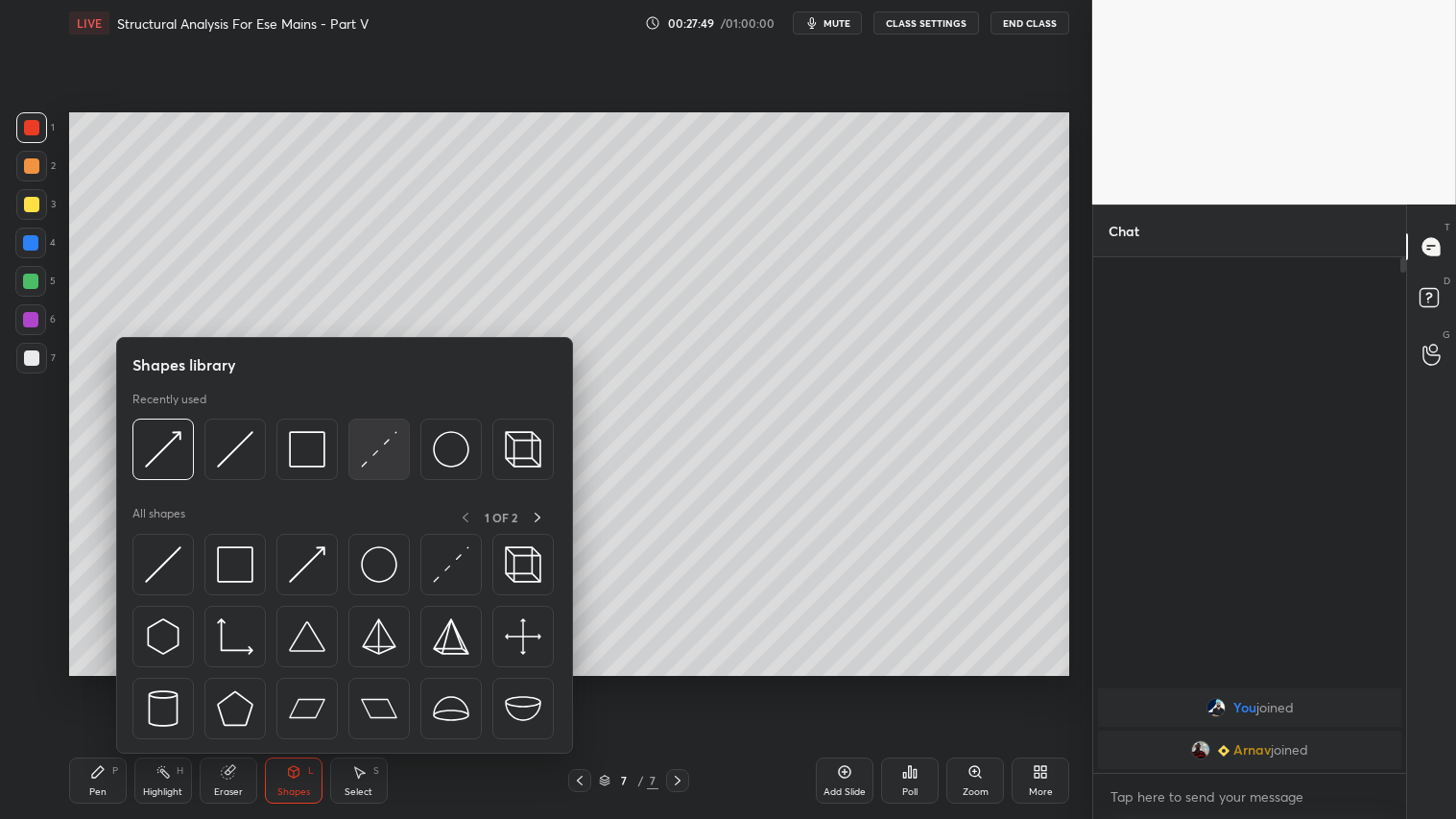 click at bounding box center (379, 449) 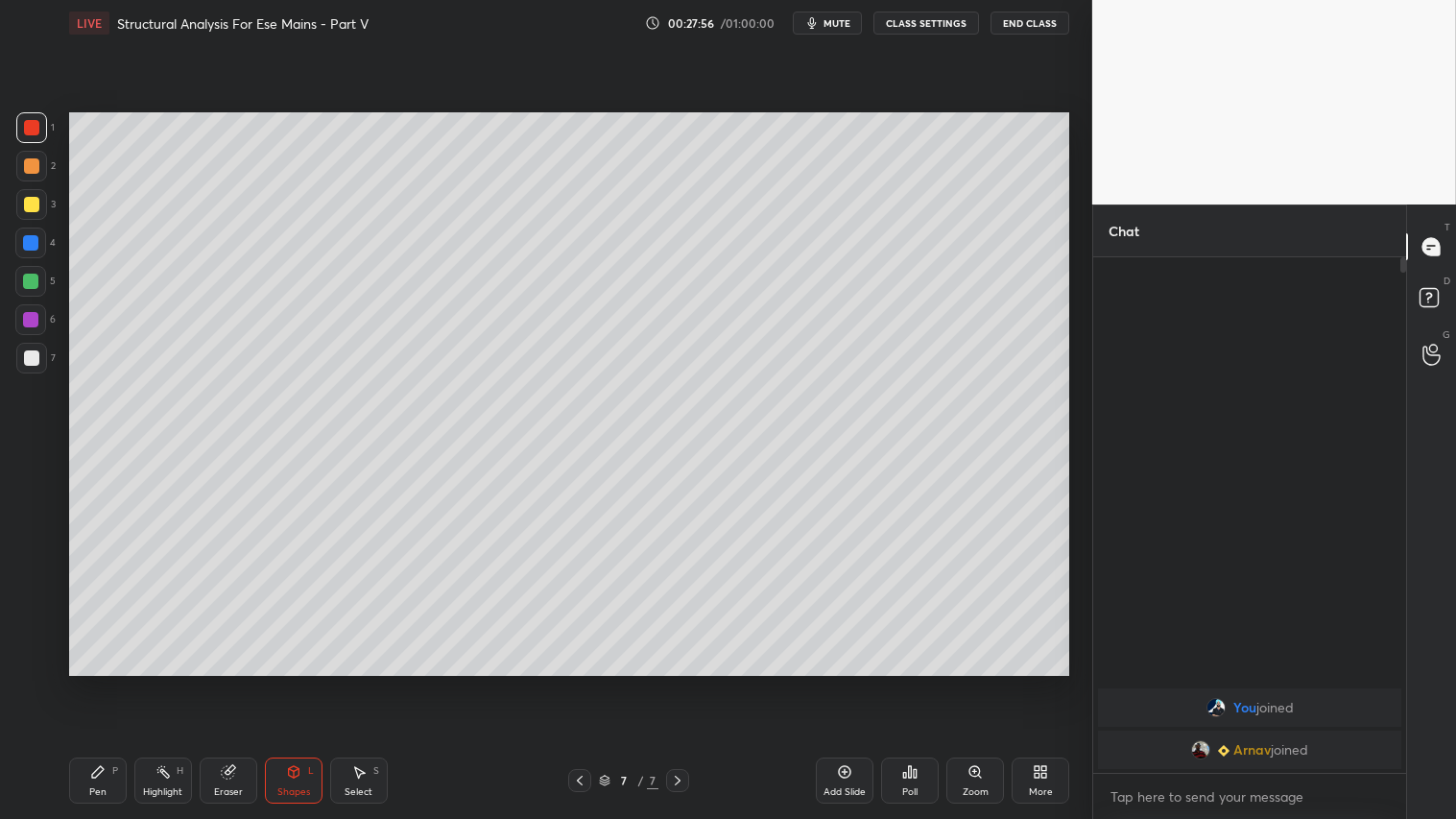 click on "Pen P" at bounding box center [98, 781] 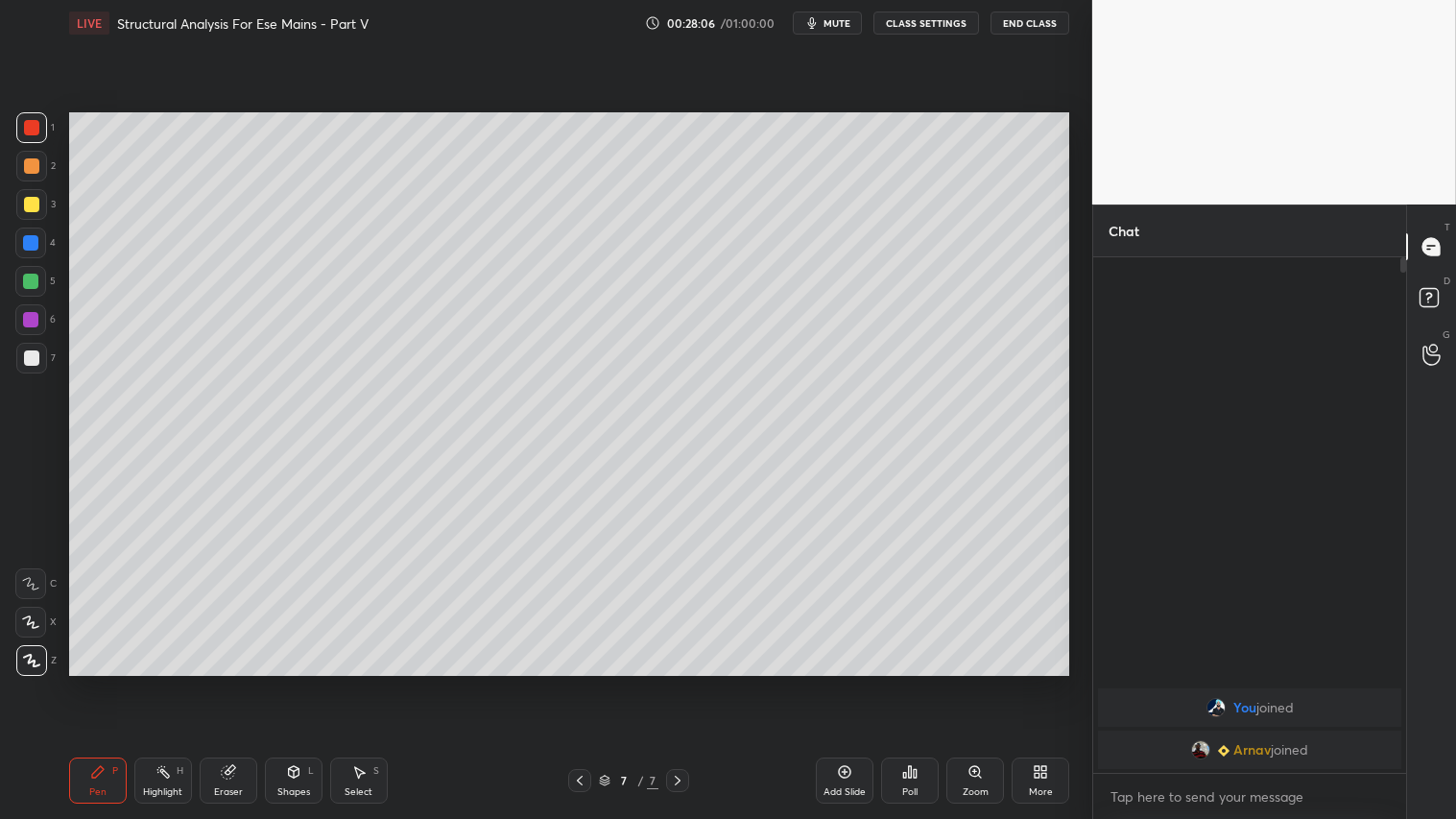 click at bounding box center (32, 166) 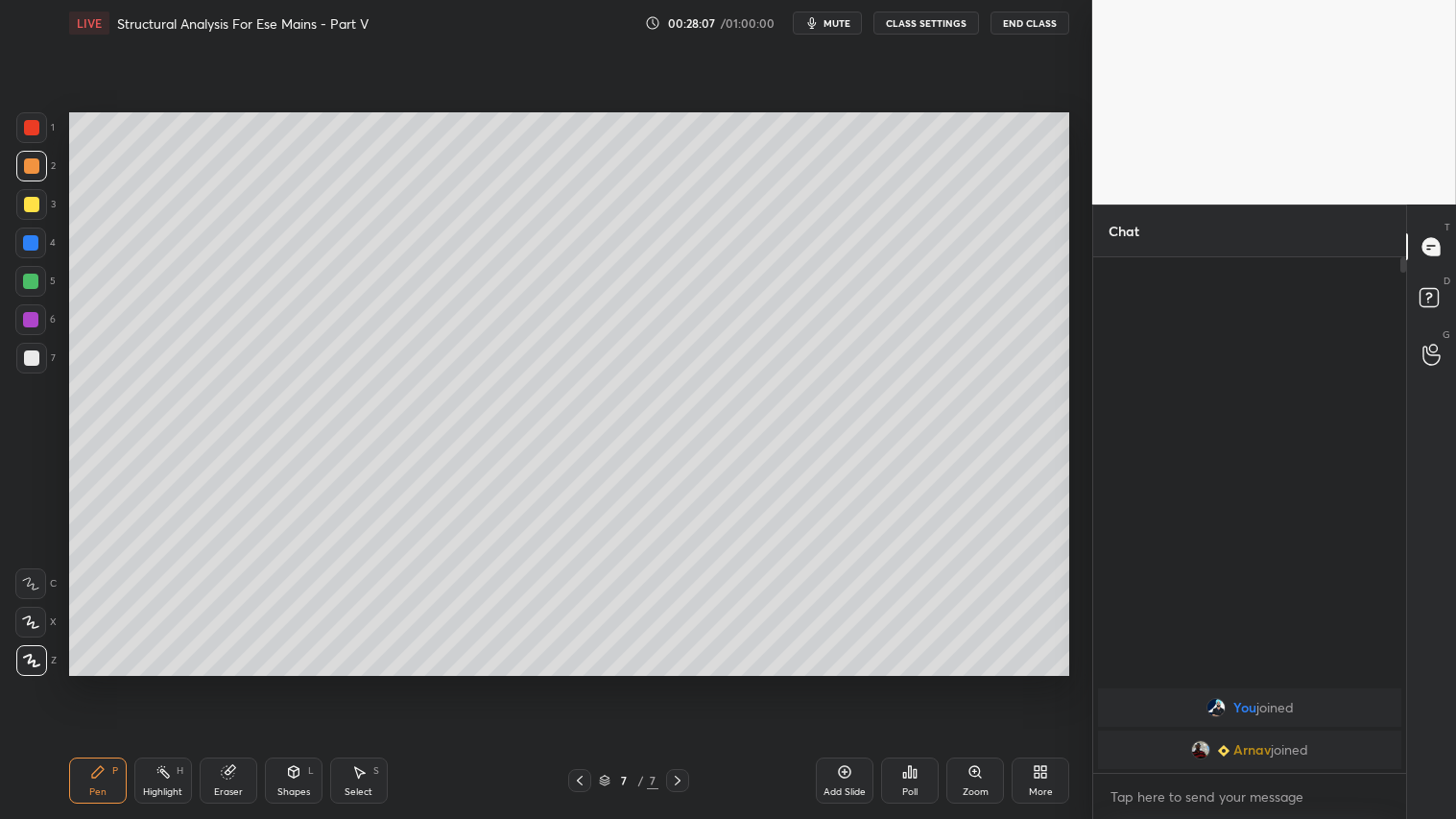 drag, startPoint x: 31, startPoint y: 206, endPoint x: 32, endPoint y: 222, distance: 16.03122 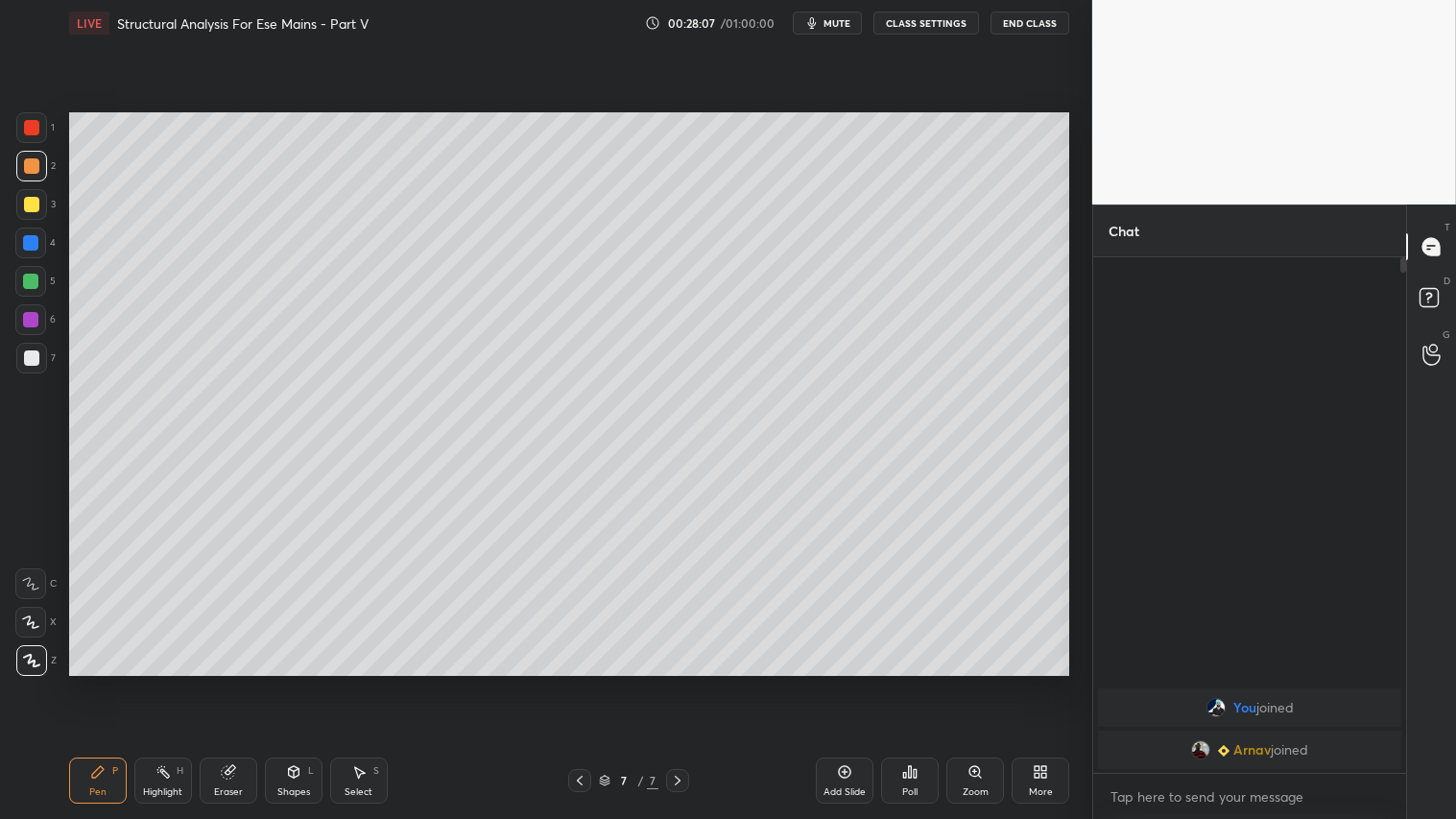 click at bounding box center (32, 205) 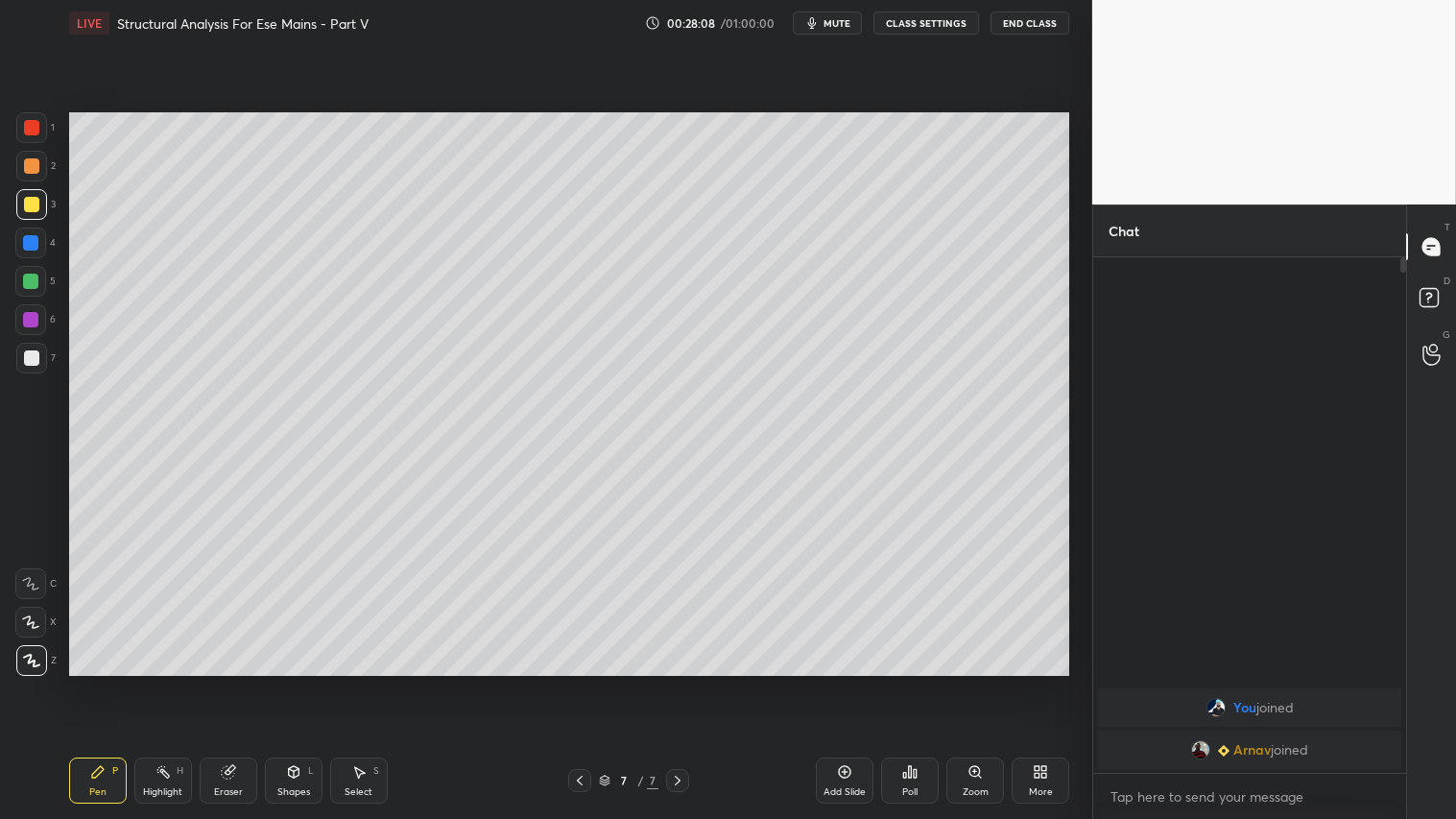 drag, startPoint x: 99, startPoint y: 784, endPoint x: 179, endPoint y: 732, distance: 95.41488 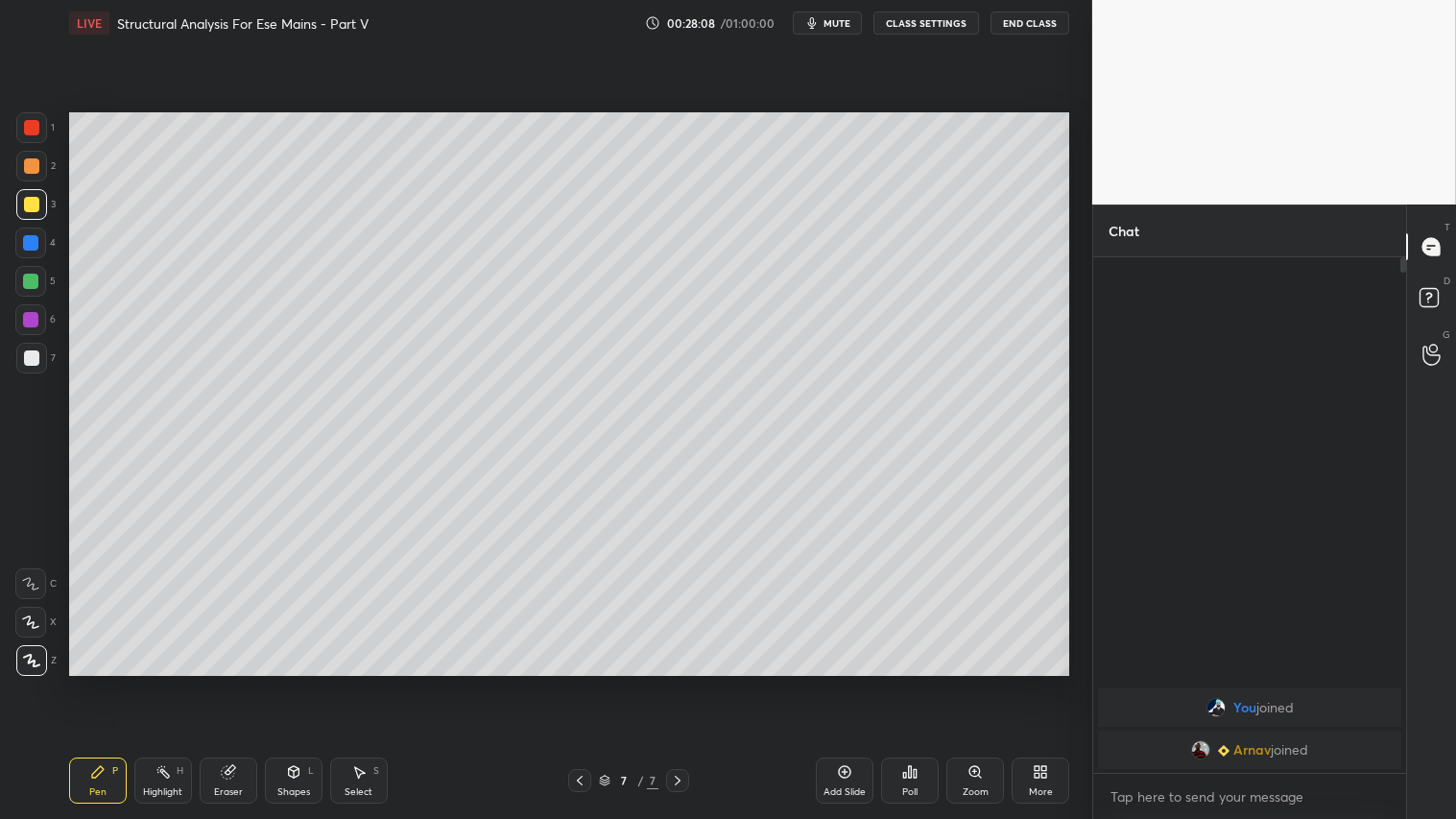 click on "Pen P" at bounding box center [98, 781] 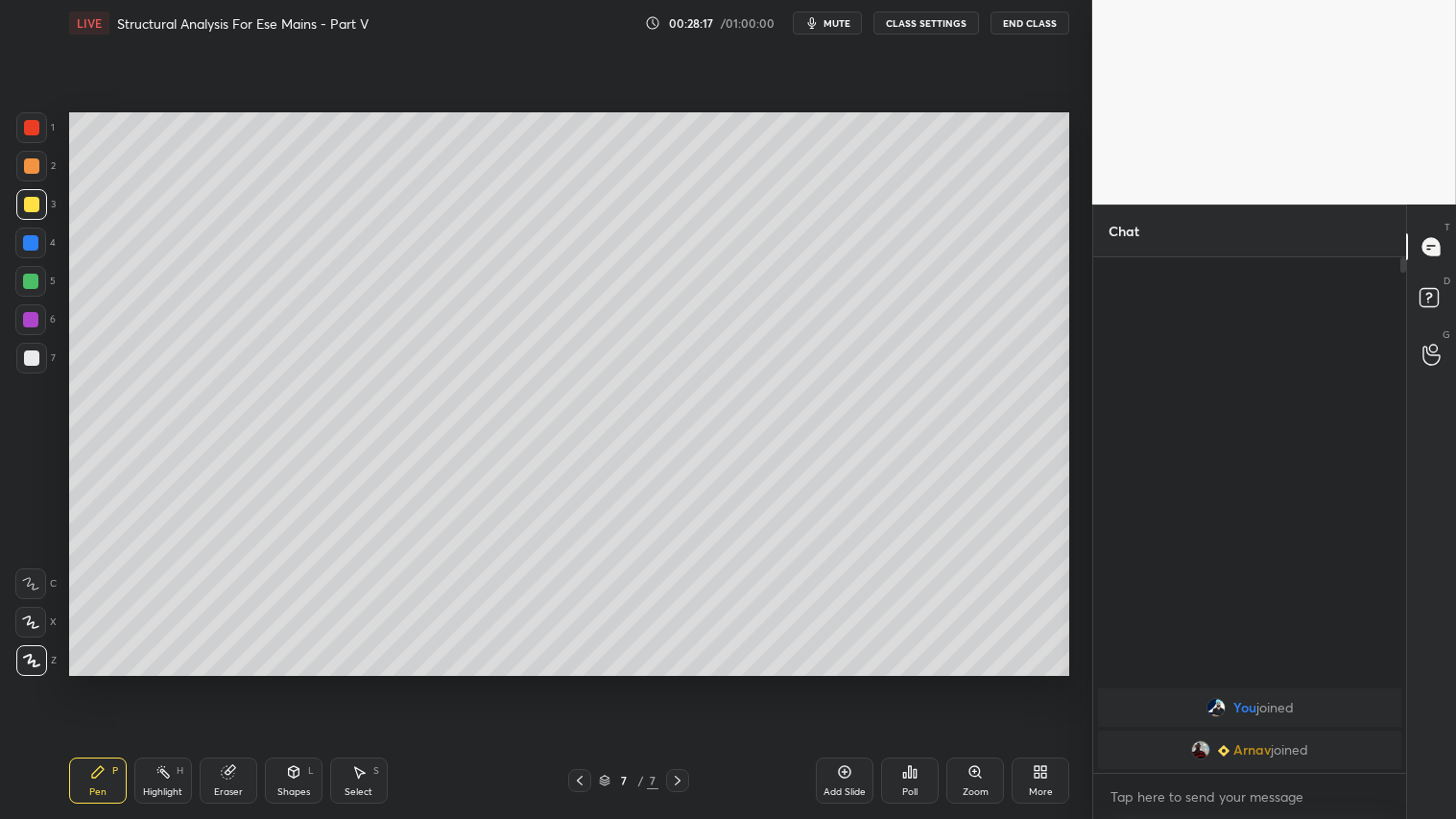click at bounding box center (32, 358) 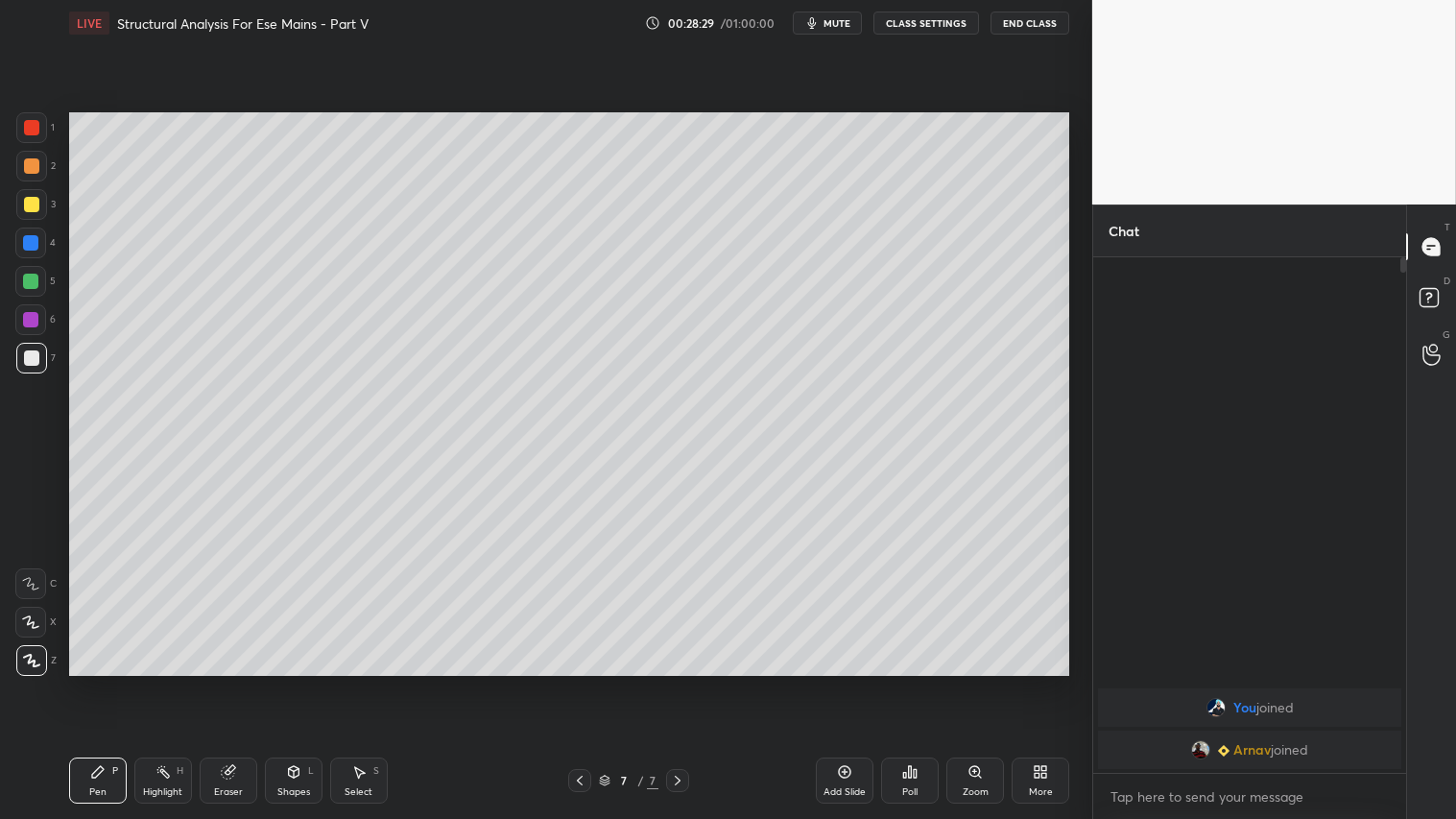 click at bounding box center (32, 166) 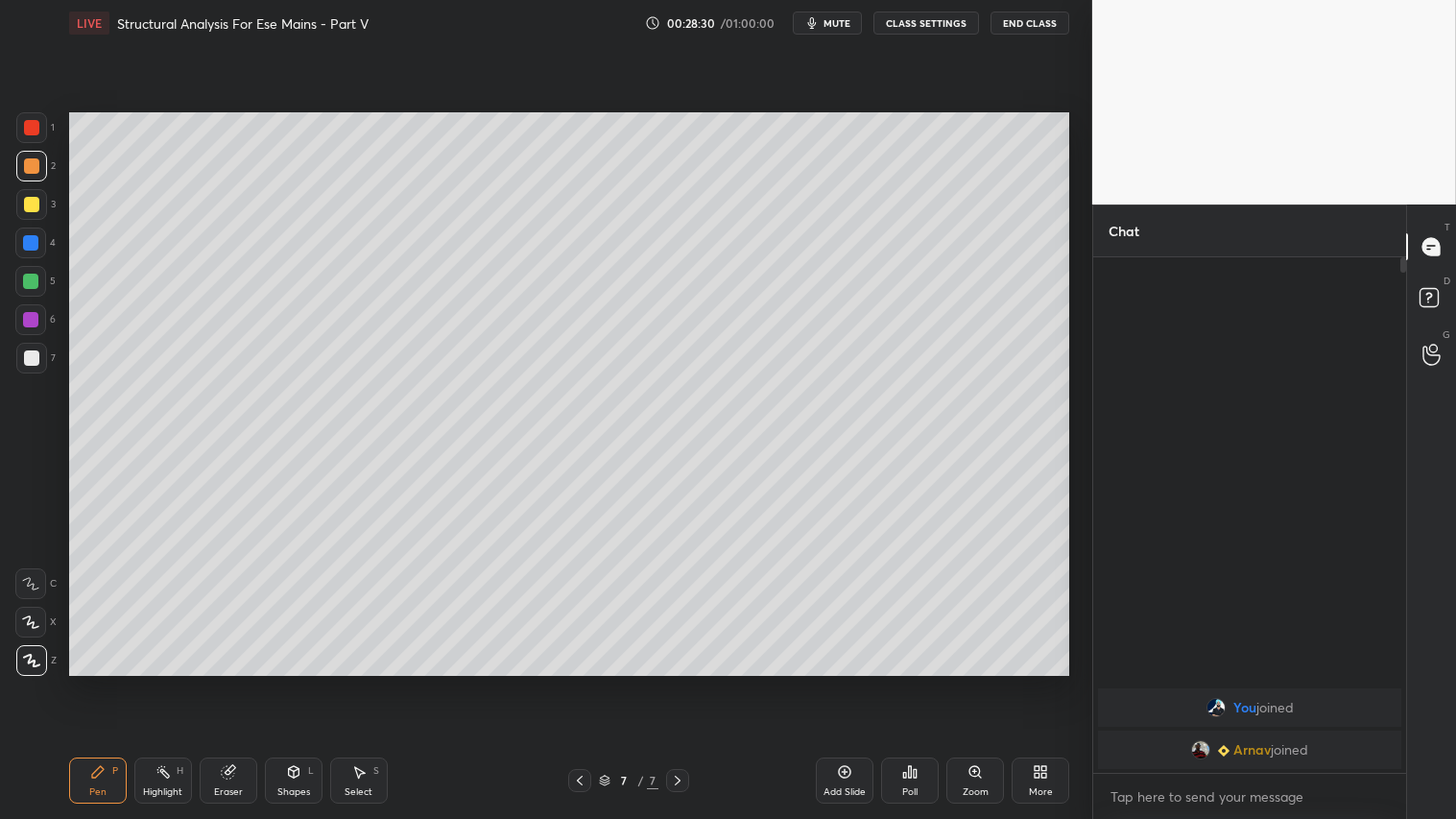 click on "Pen P" at bounding box center [98, 781] 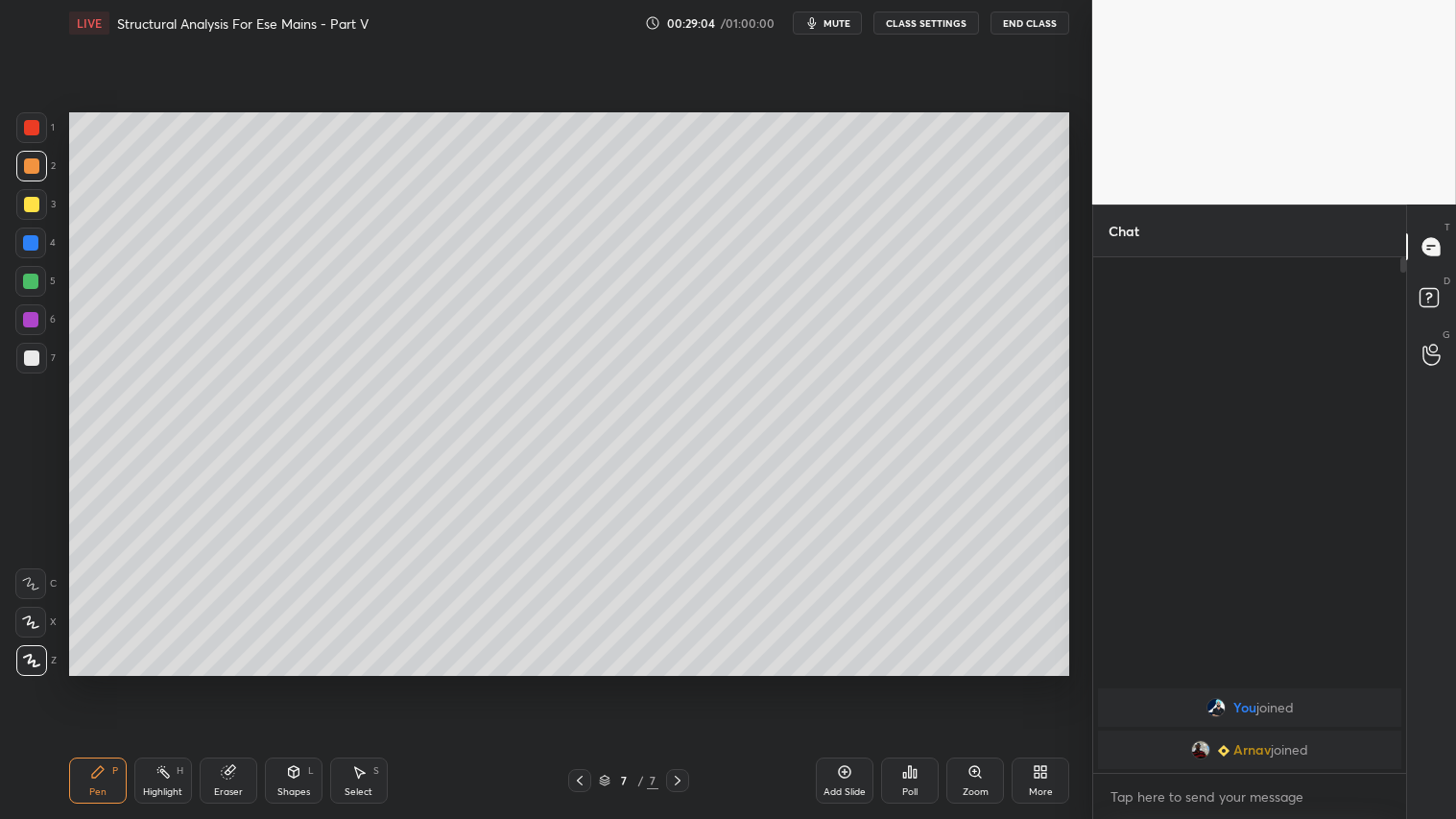 click 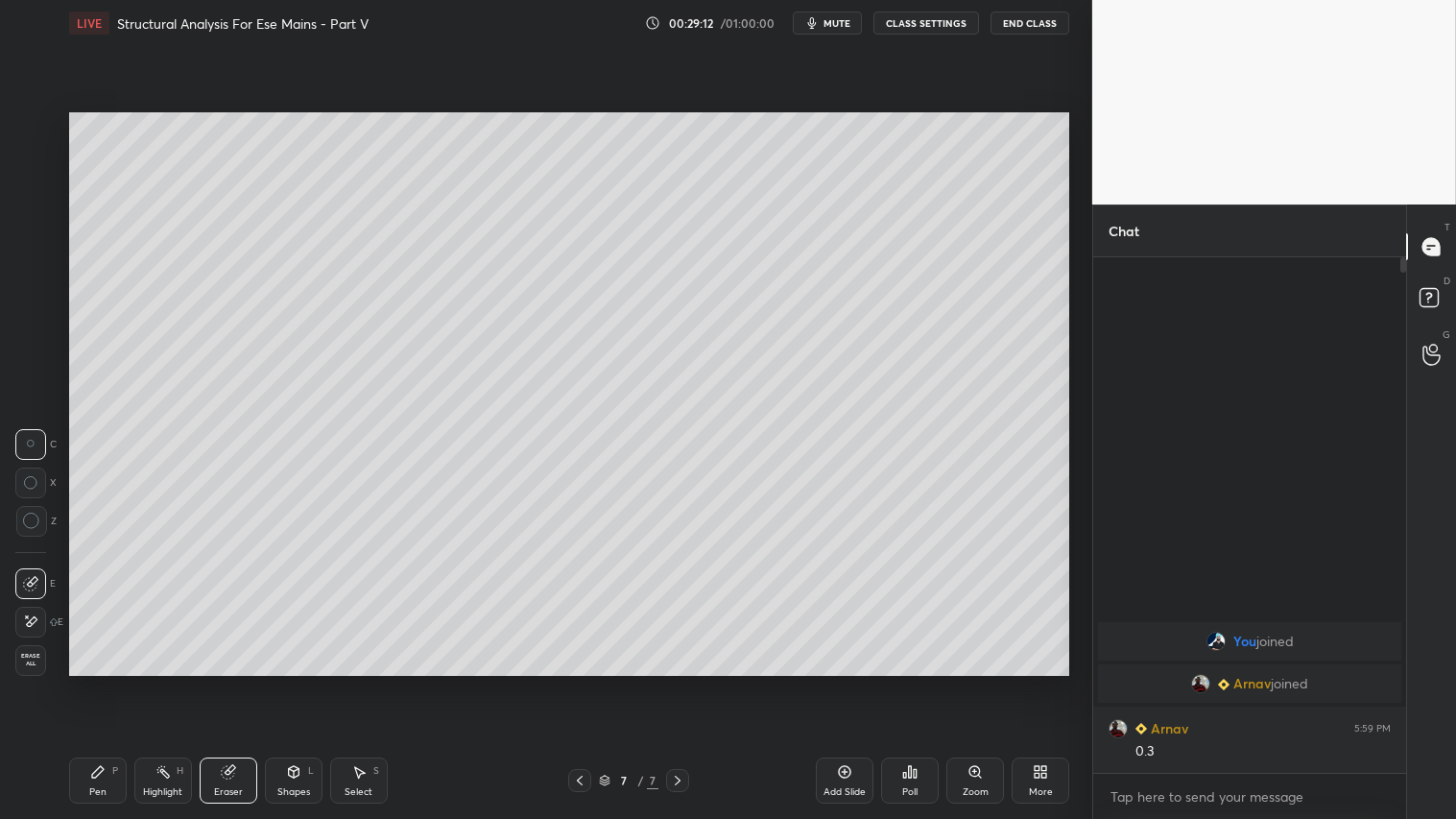 click on "Pen P" at bounding box center (98, 781) 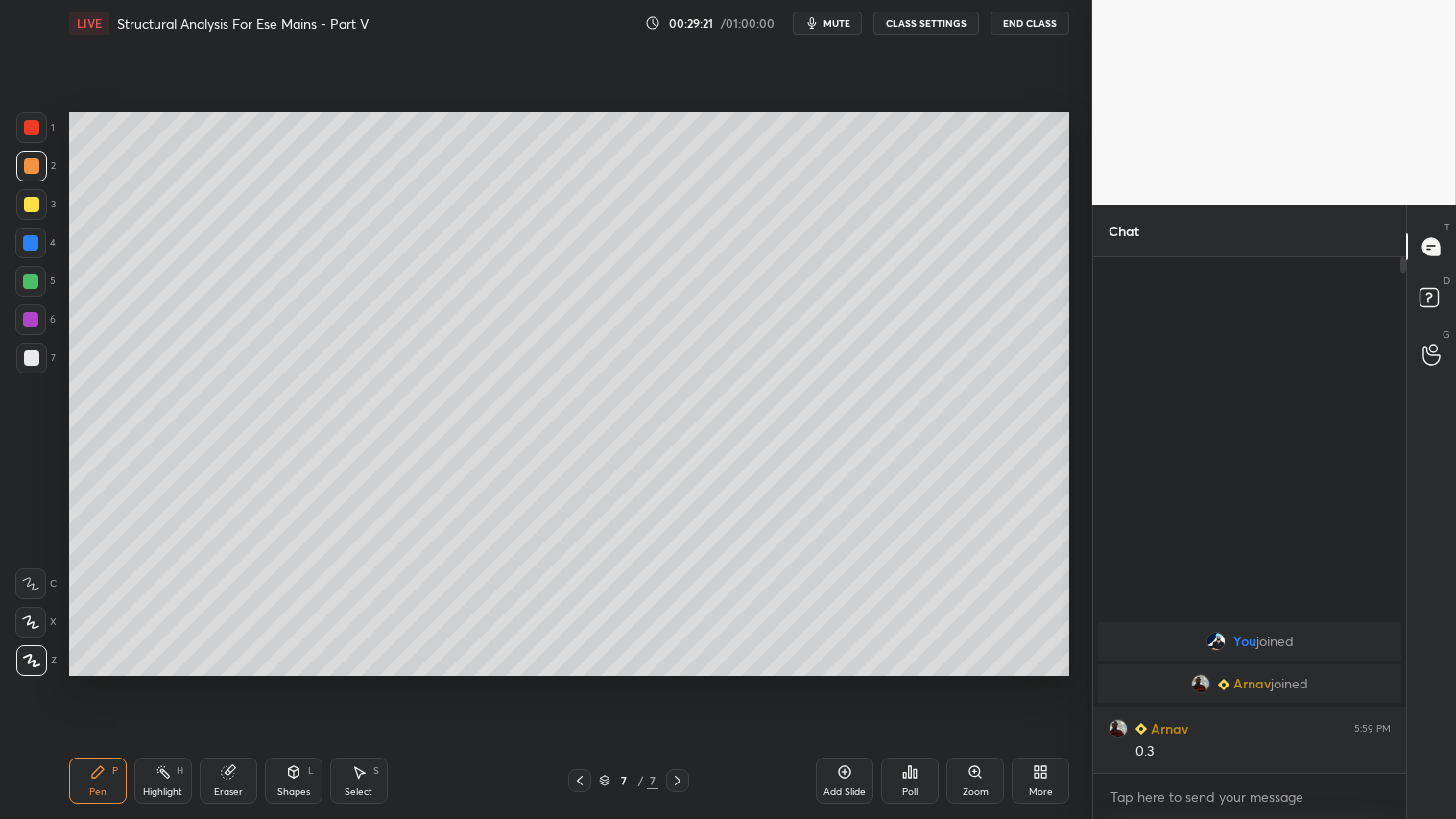 click at bounding box center (580, 781) 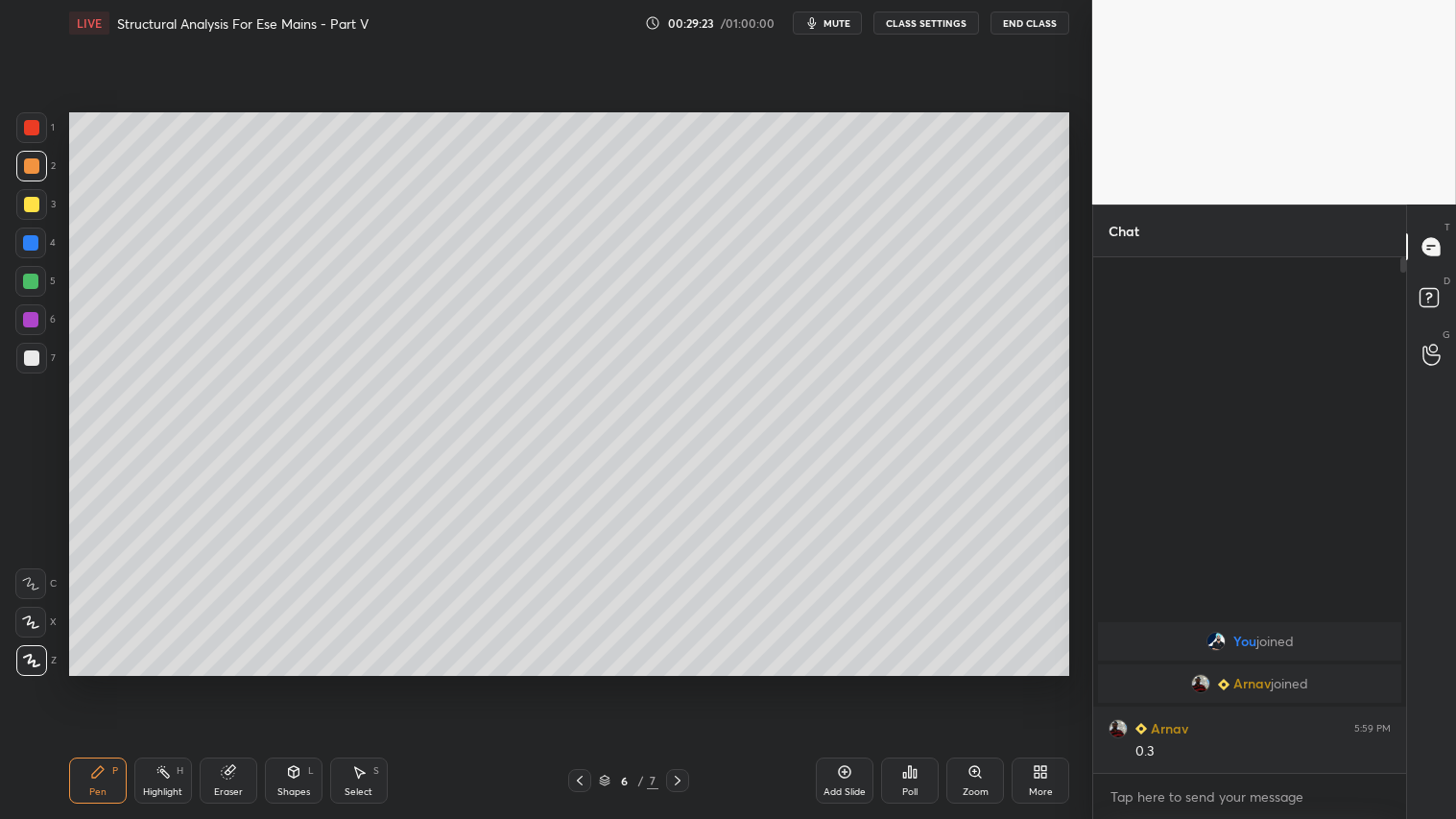 click 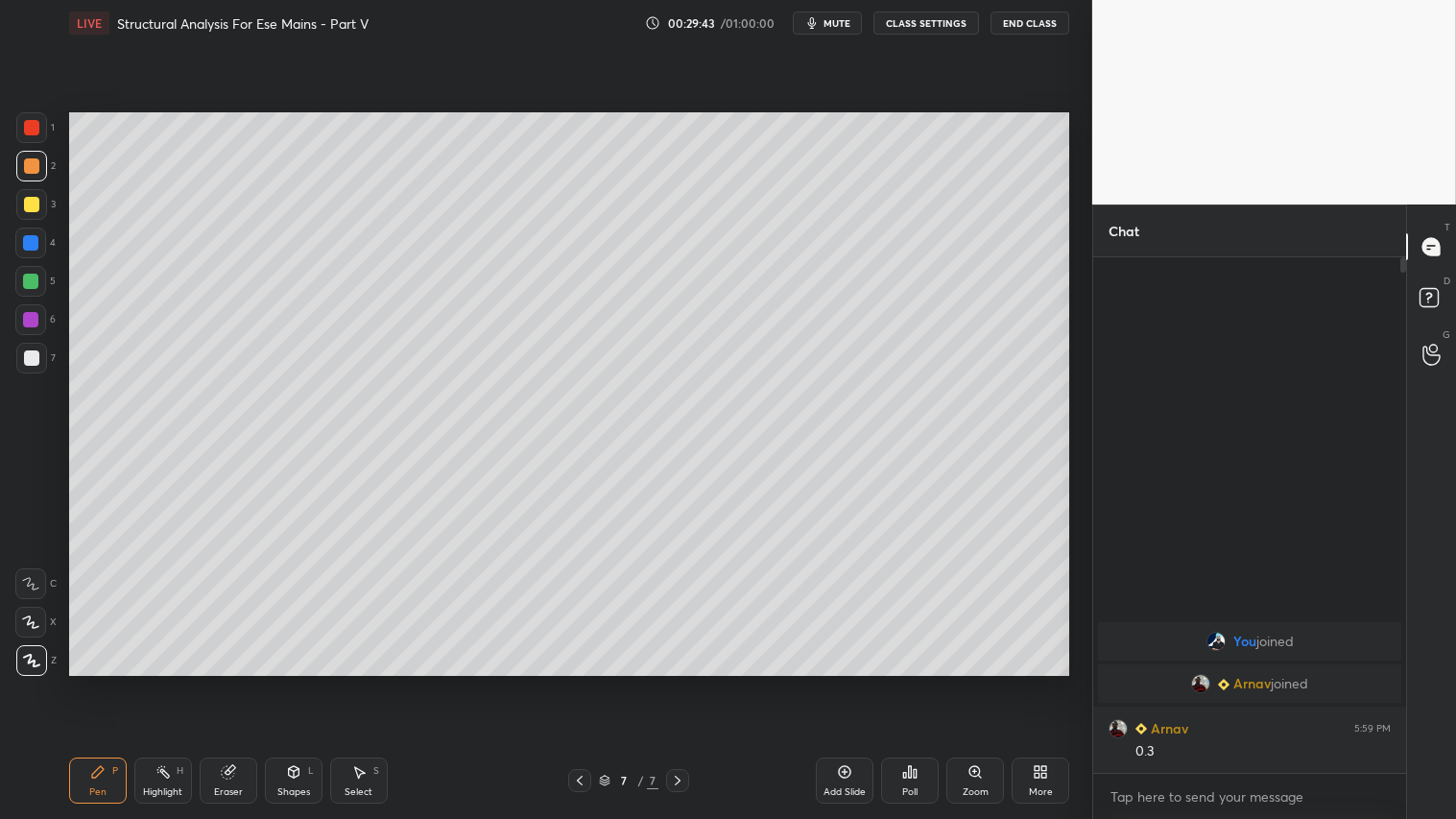 drag, startPoint x: 570, startPoint y: 779, endPoint x: 588, endPoint y: 775, distance: 18.439089 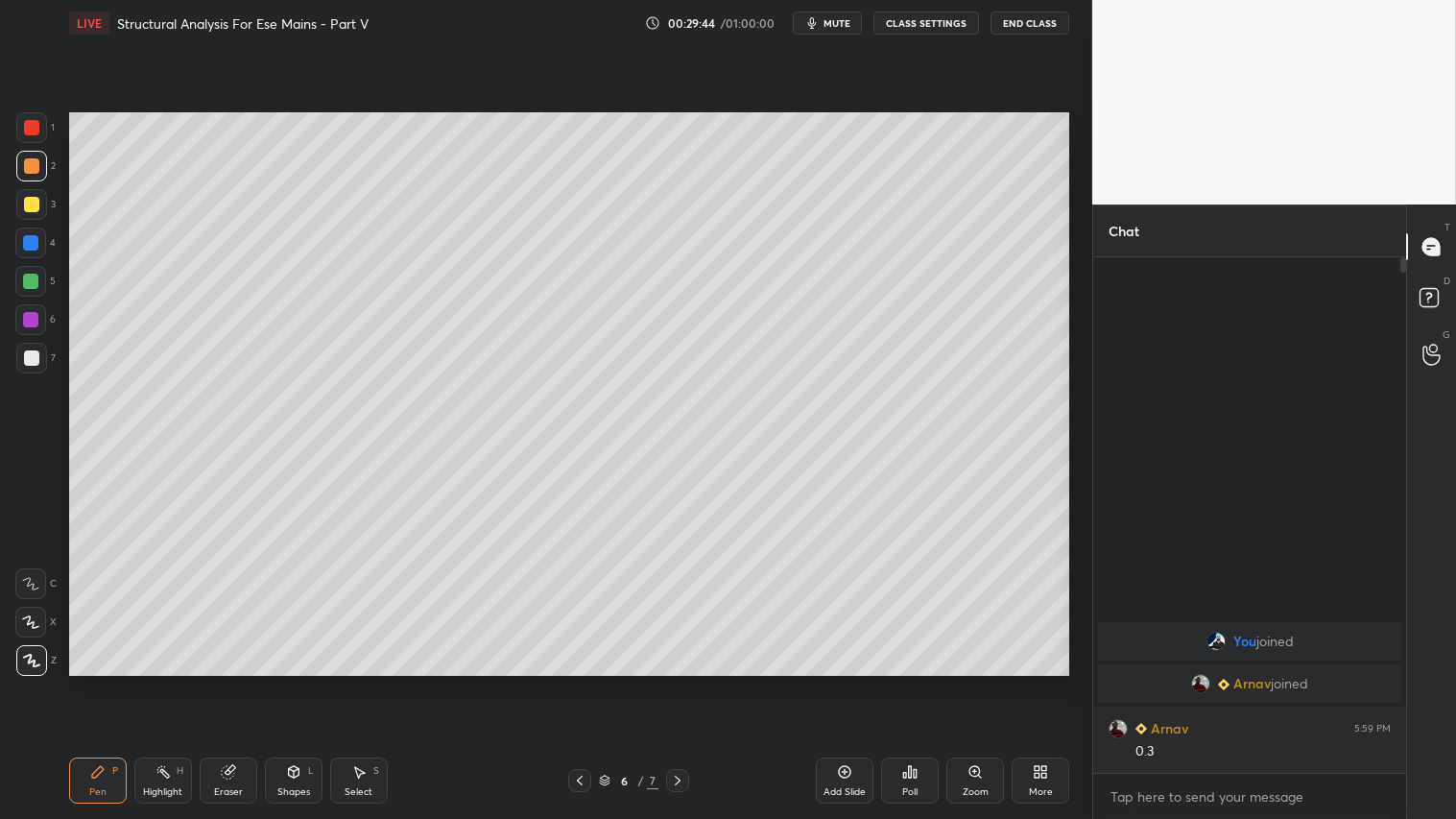 click at bounding box center [678, 781] 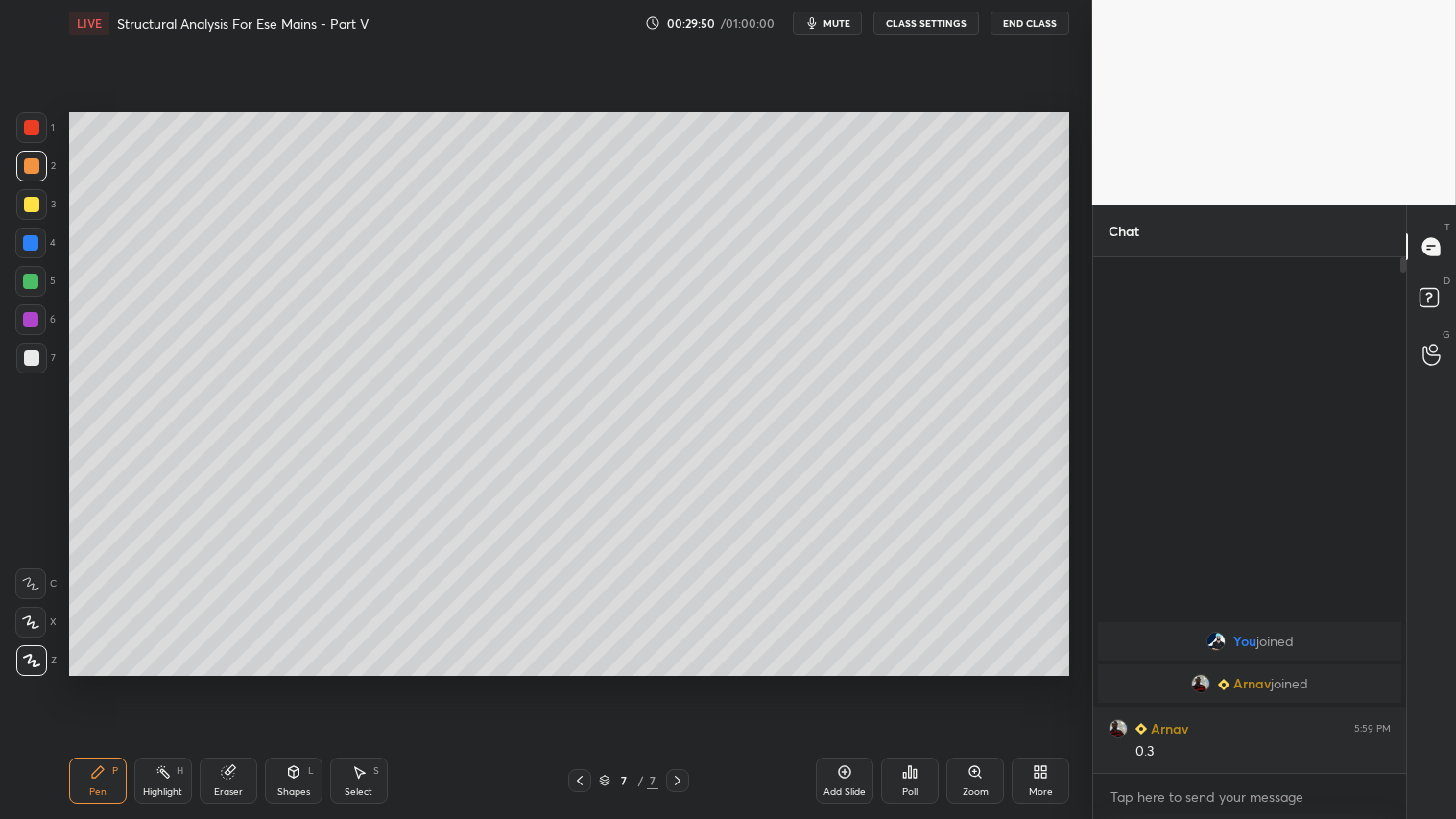 click 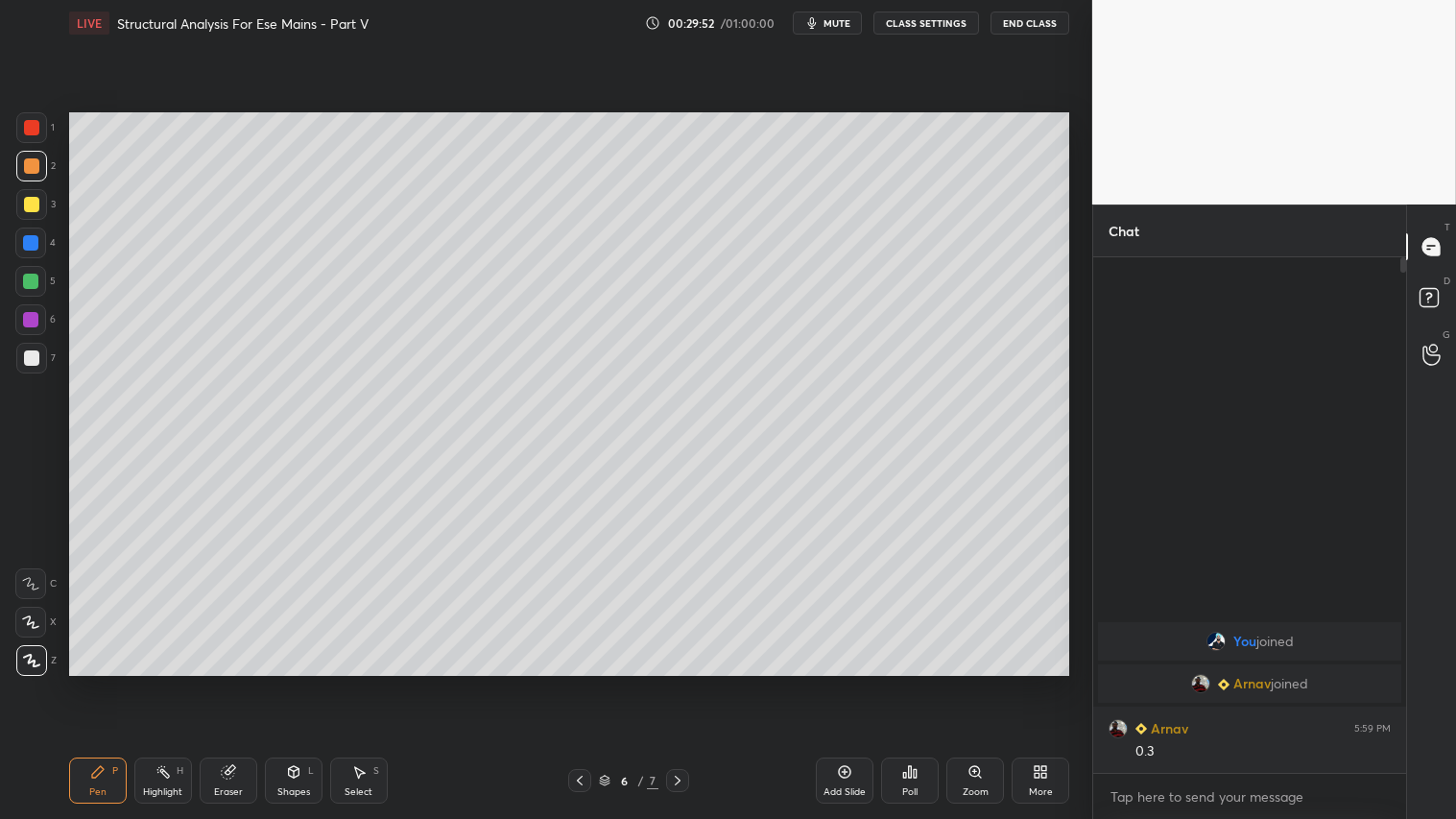 click 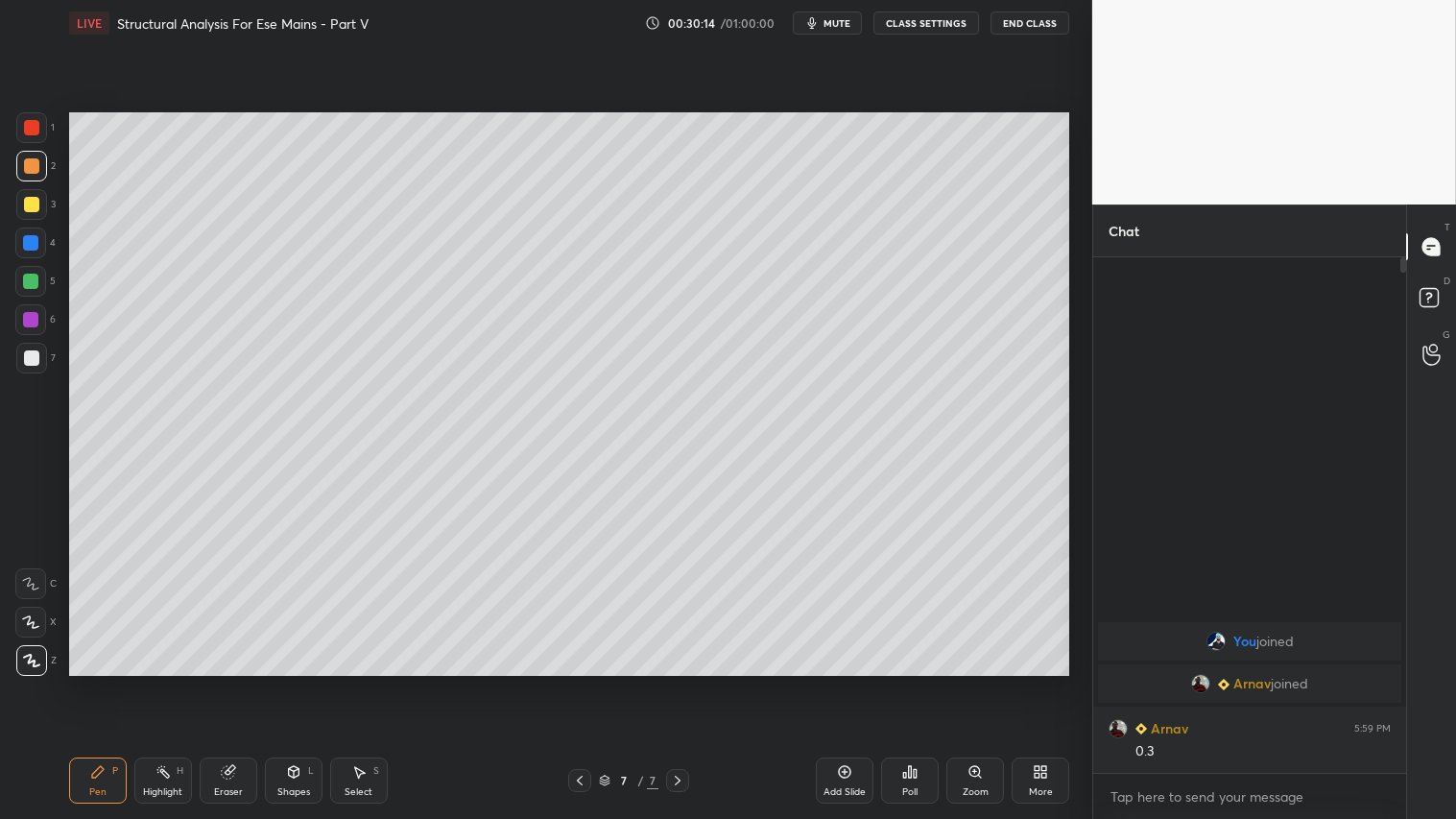 click on "Shapes L" at bounding box center (294, 781) 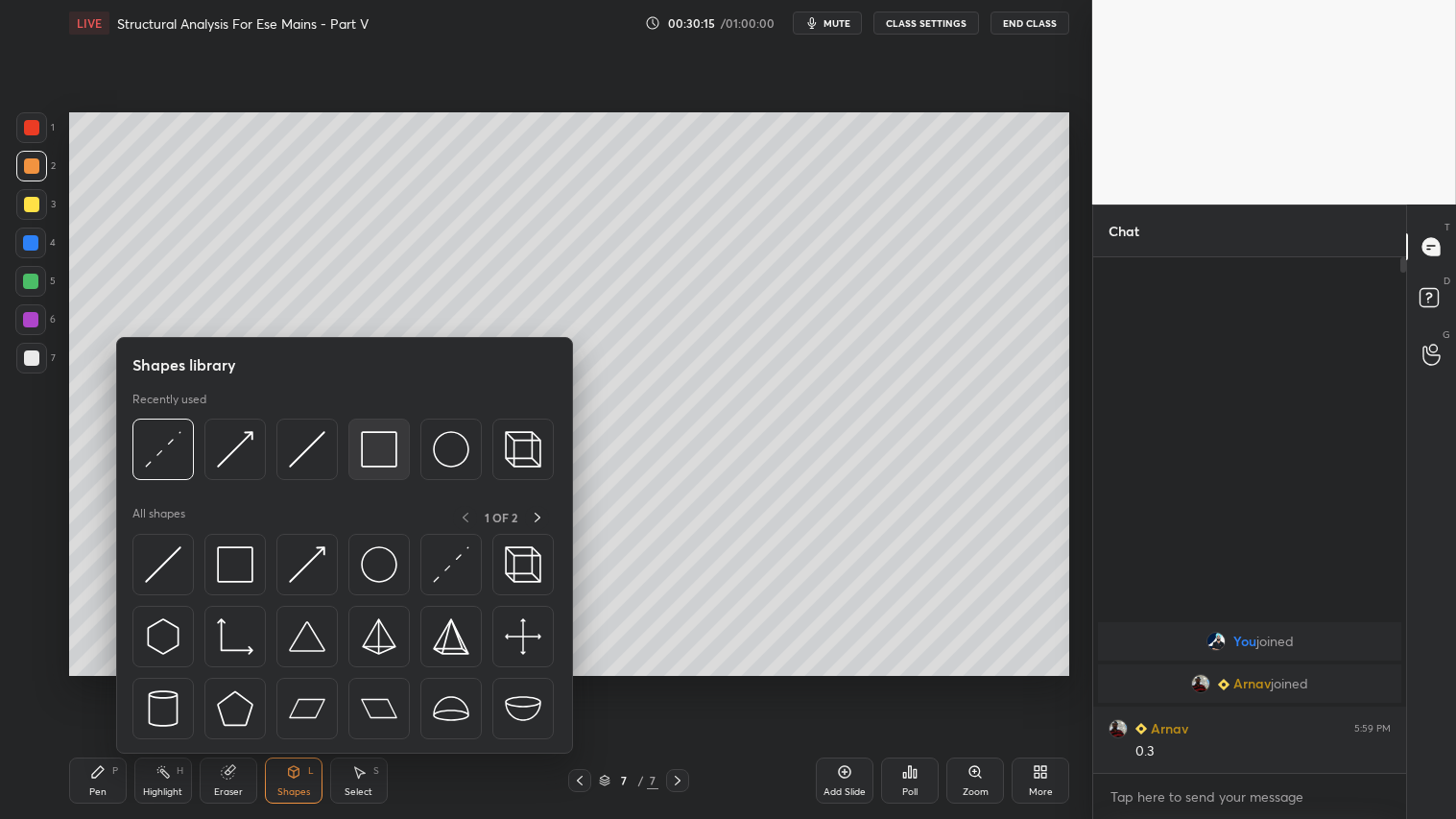 click at bounding box center [379, 449] 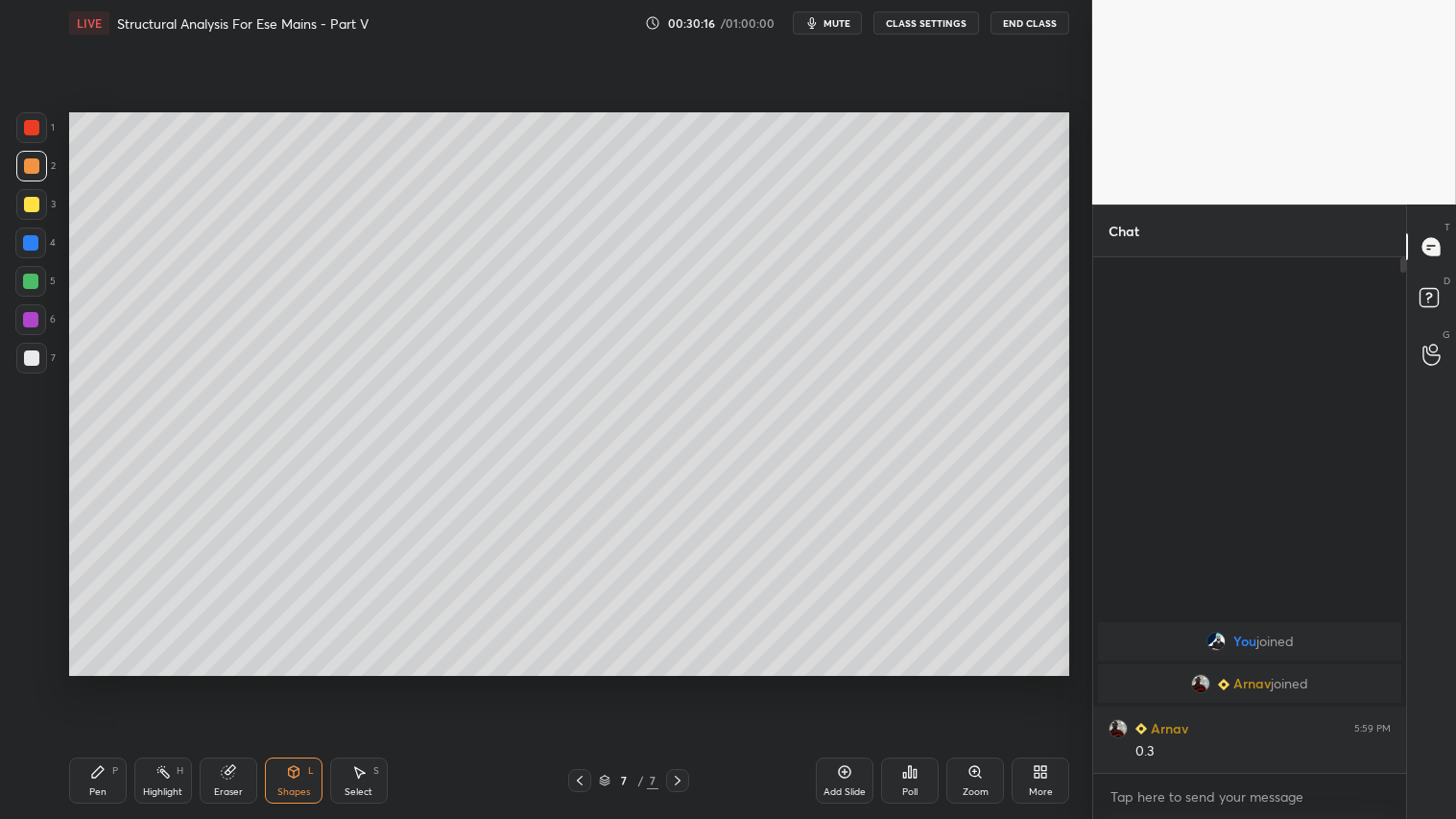click at bounding box center [32, 358] 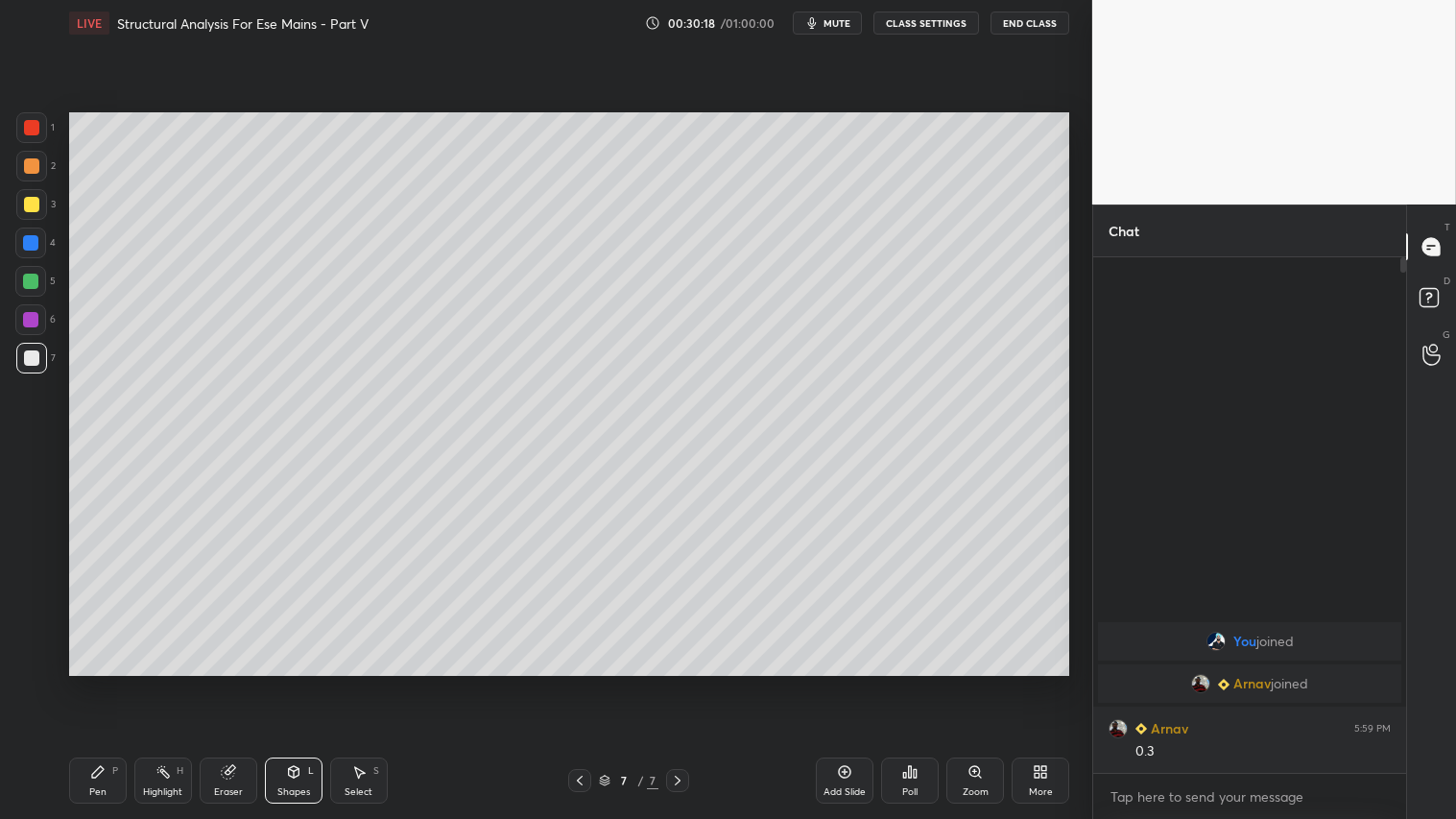click at bounding box center (32, 166) 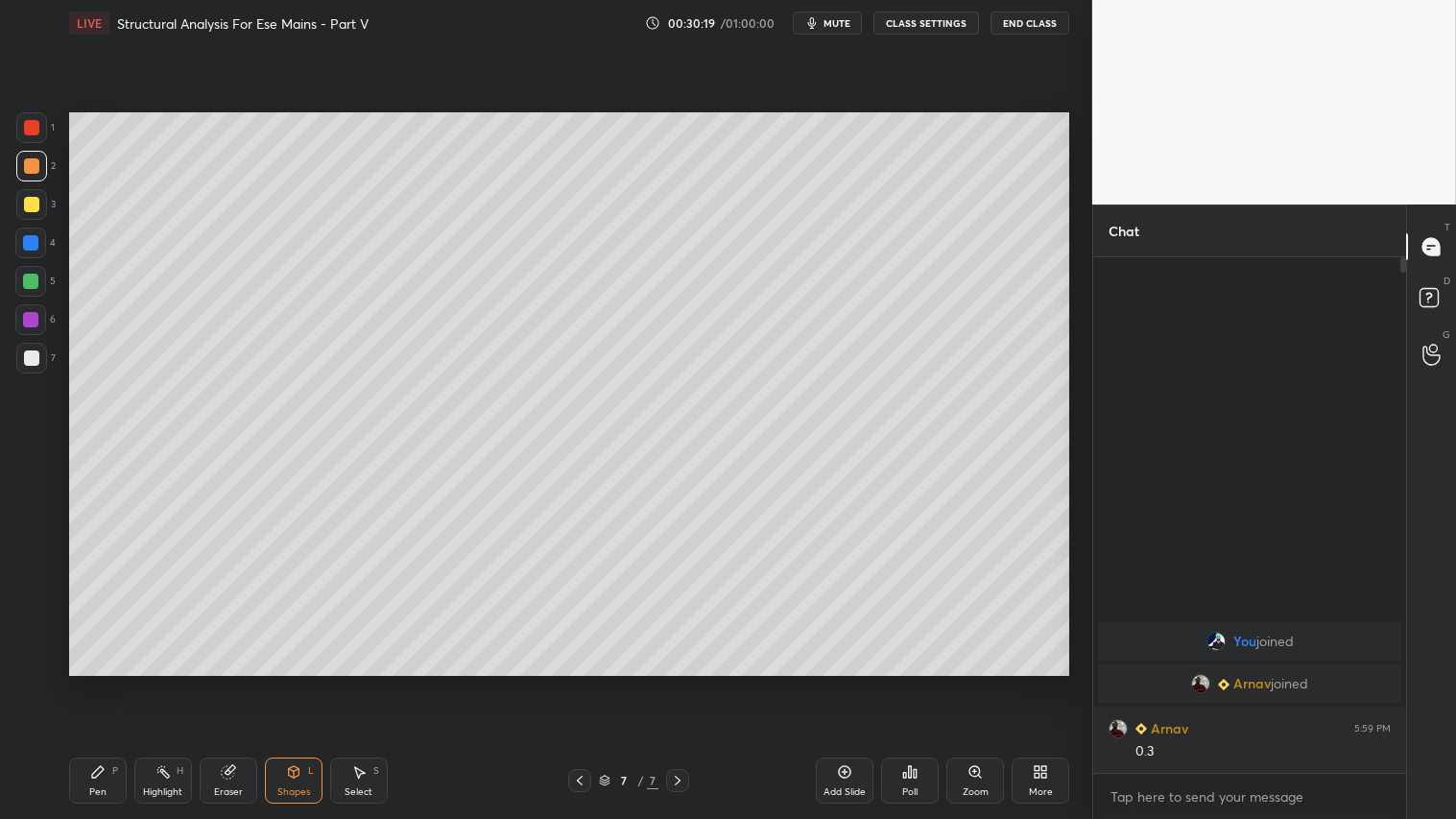 click on "Pen P" at bounding box center [98, 781] 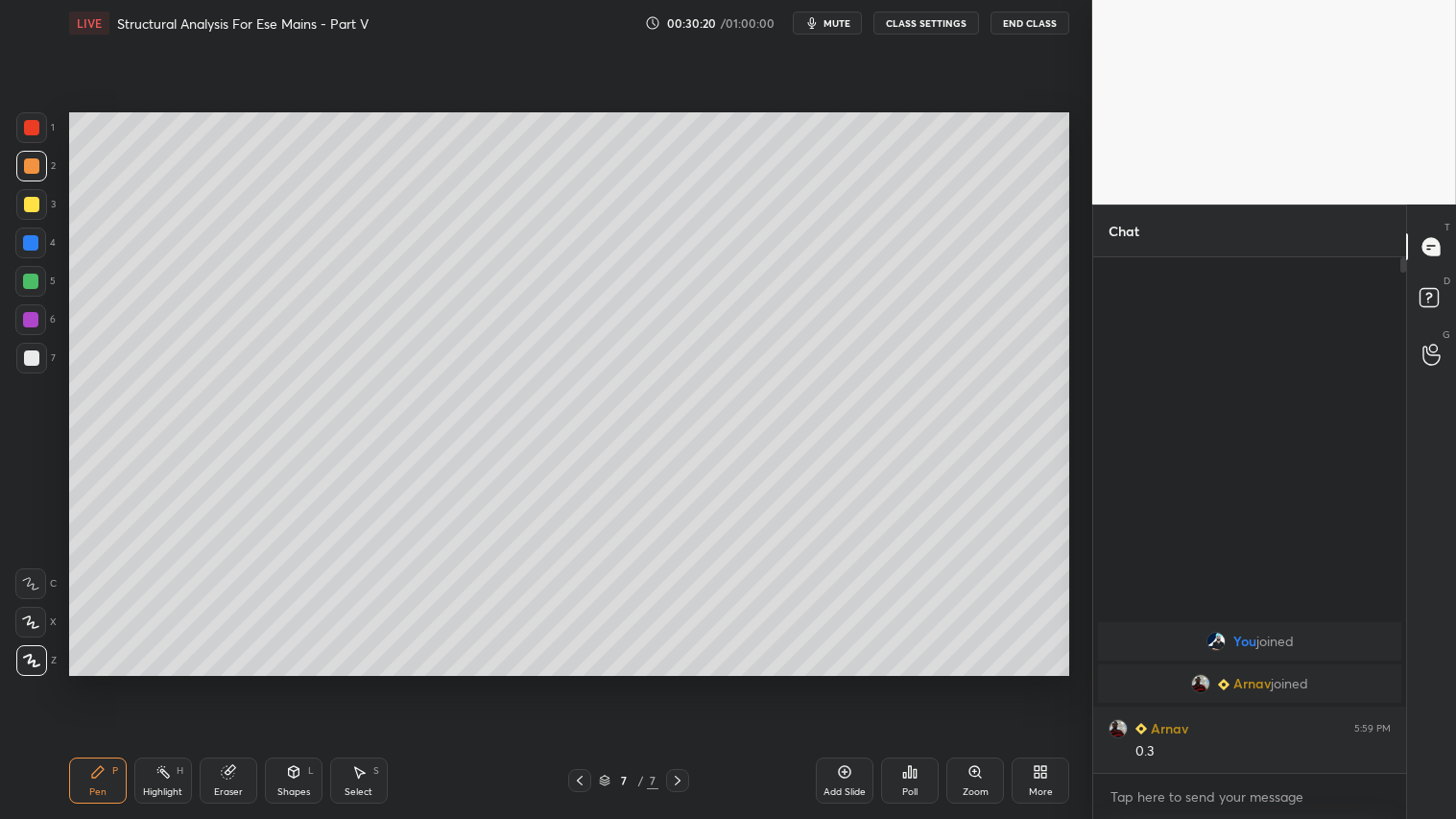 click at bounding box center [580, 781] 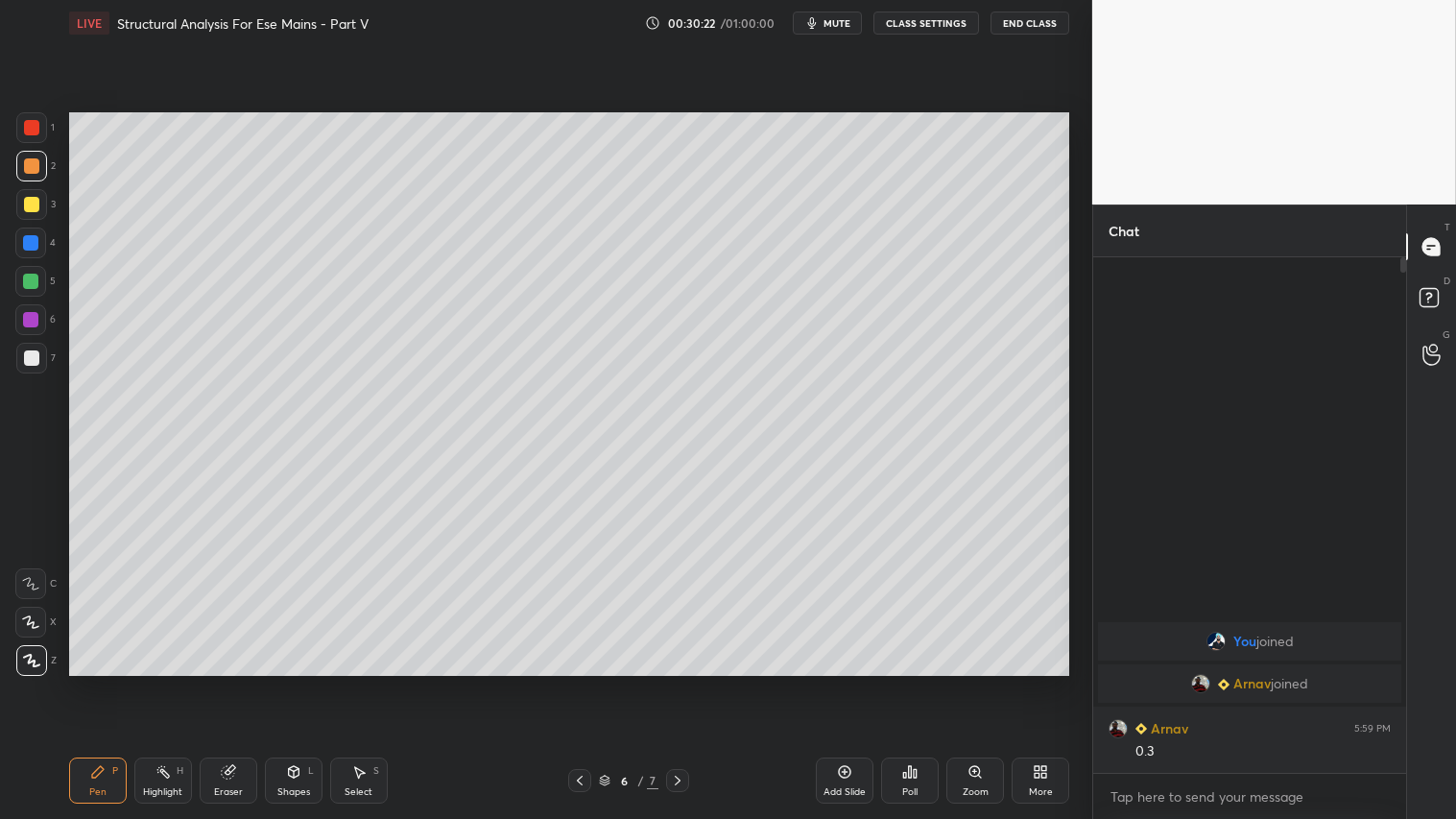 click 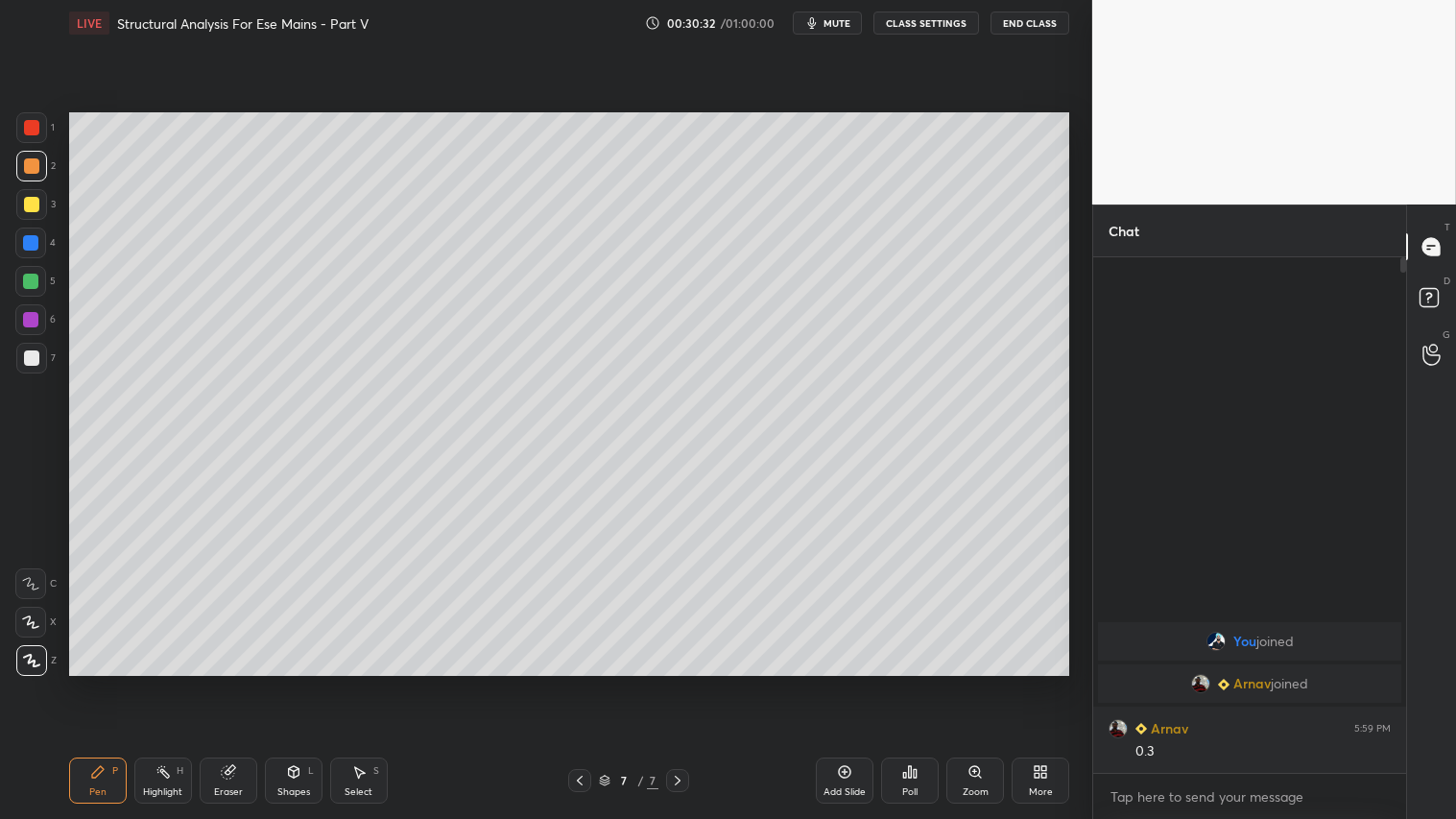 click at bounding box center (32, 166) 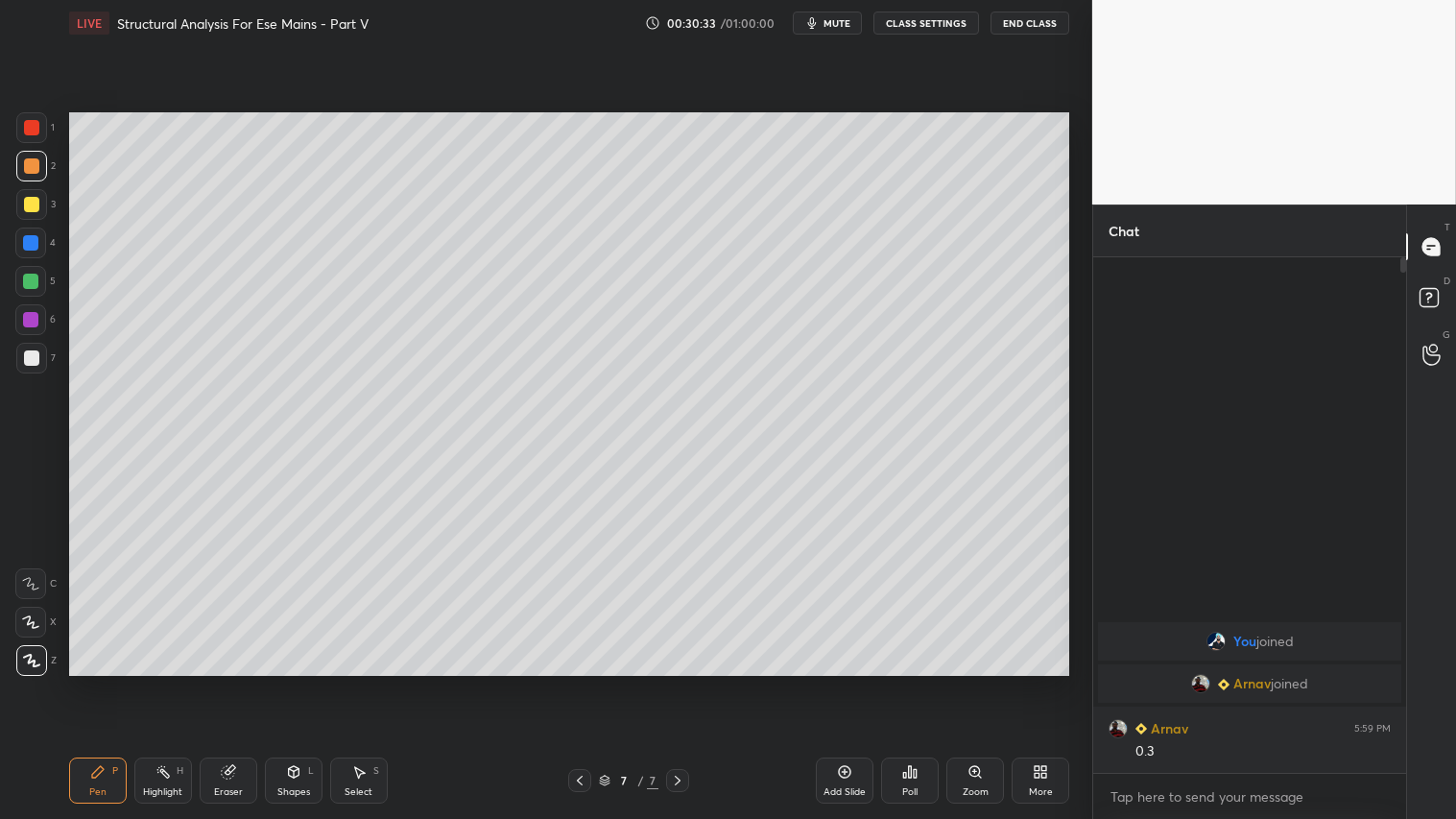 drag, startPoint x: 109, startPoint y: 782, endPoint x: 116, endPoint y: 770, distance: 13.892444 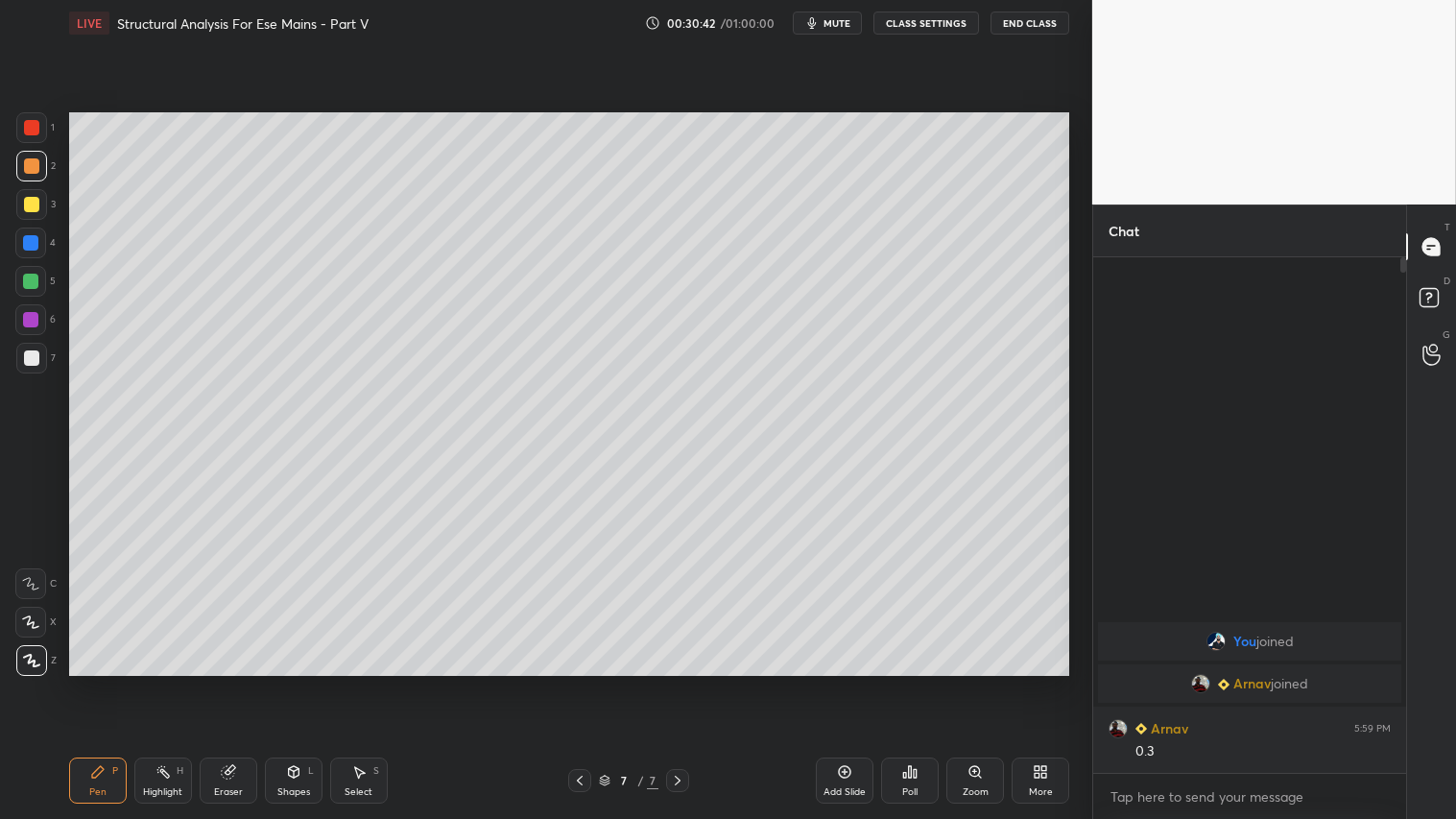 drag, startPoint x: 32, startPoint y: 169, endPoint x: 61, endPoint y: 209, distance: 49.406477 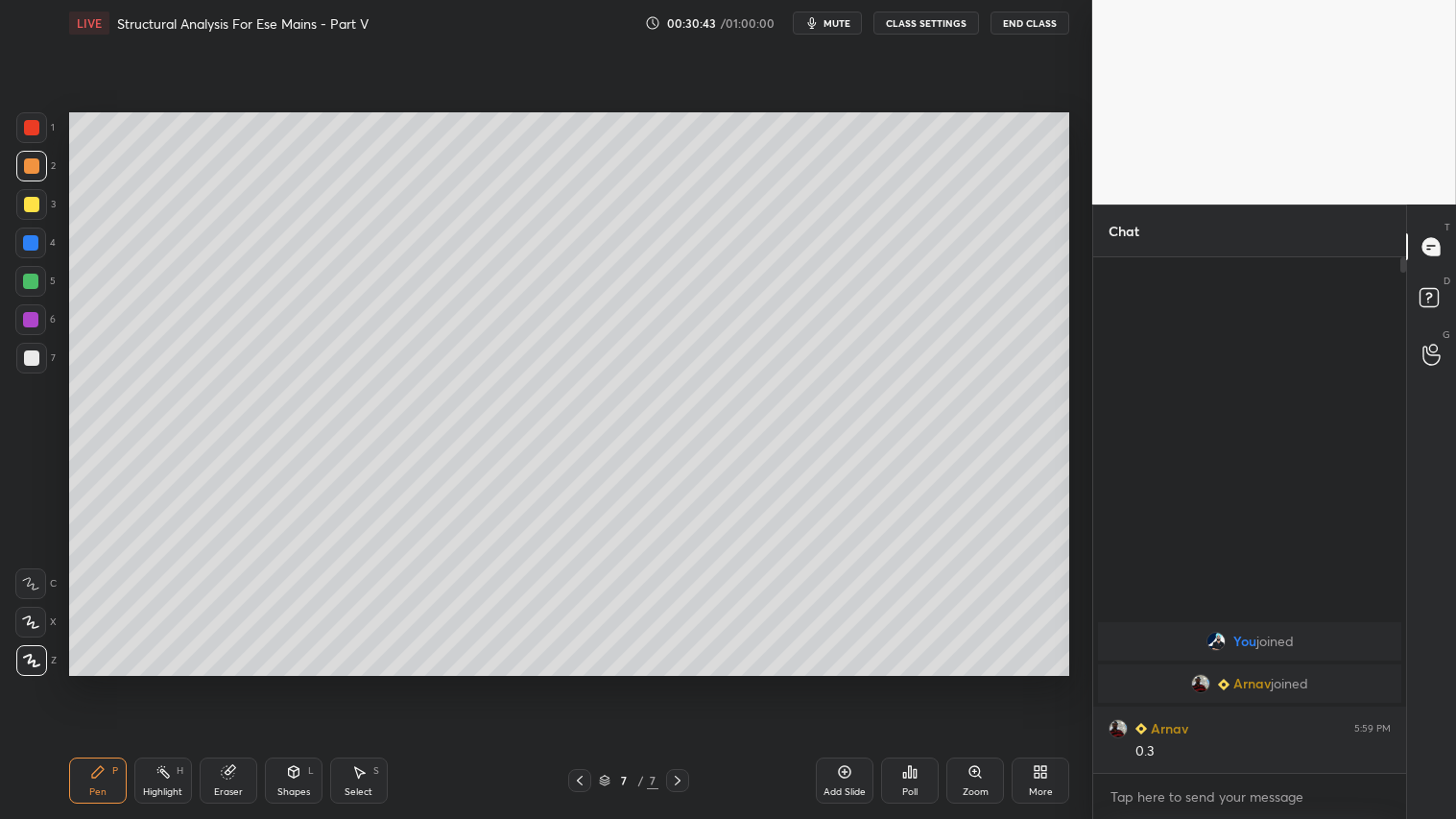 drag, startPoint x: 676, startPoint y: 783, endPoint x: 800, endPoint y: 781, distance: 124.0161 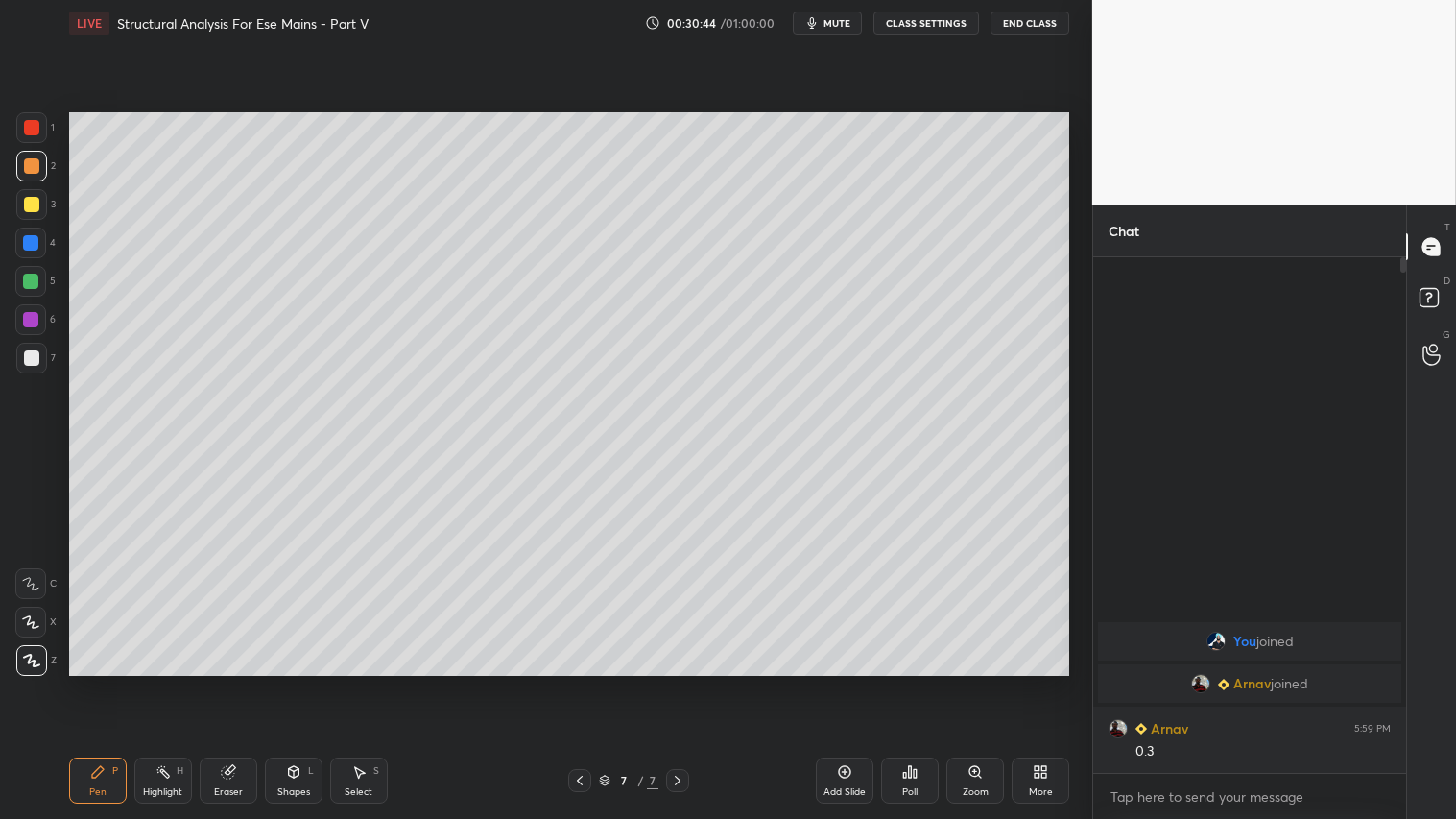 drag, startPoint x: 847, startPoint y: 788, endPoint x: 835, endPoint y: 774, distance: 18.439089 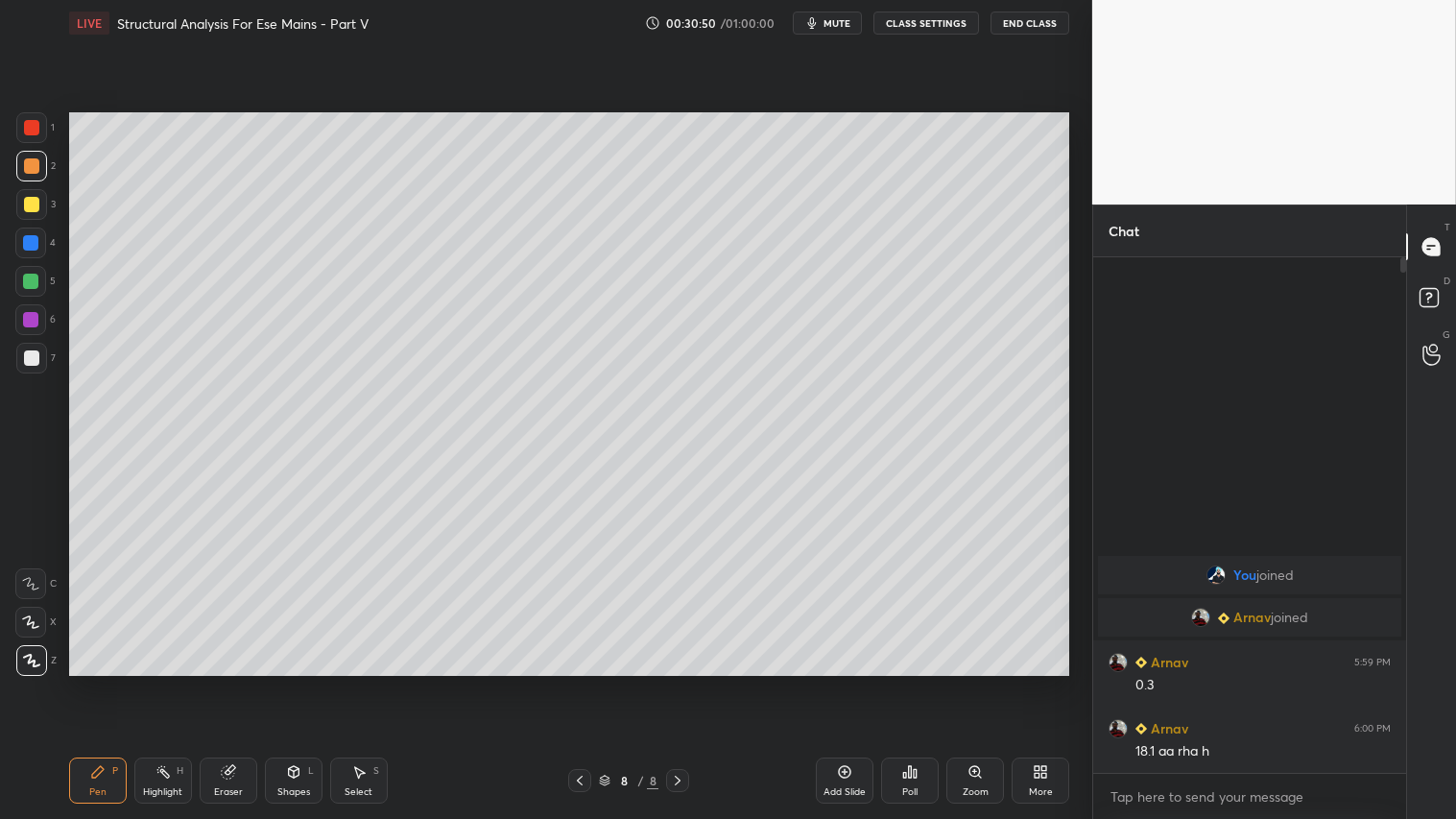 drag, startPoint x: 586, startPoint y: 781, endPoint x: 552, endPoint y: 770, distance: 35.73514 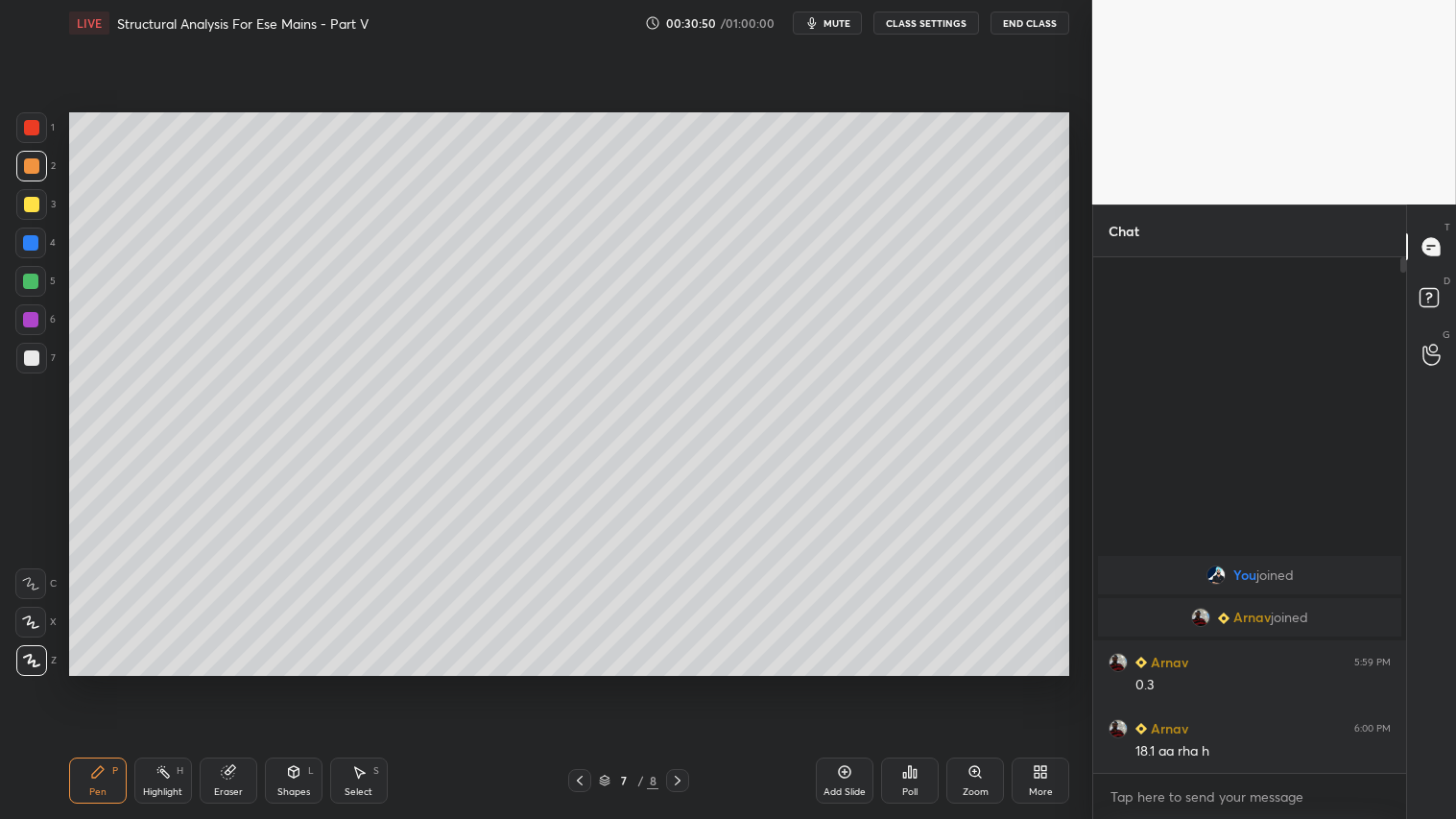 drag, startPoint x: 236, startPoint y: 779, endPoint x: 248, endPoint y: 680, distance: 99.72462 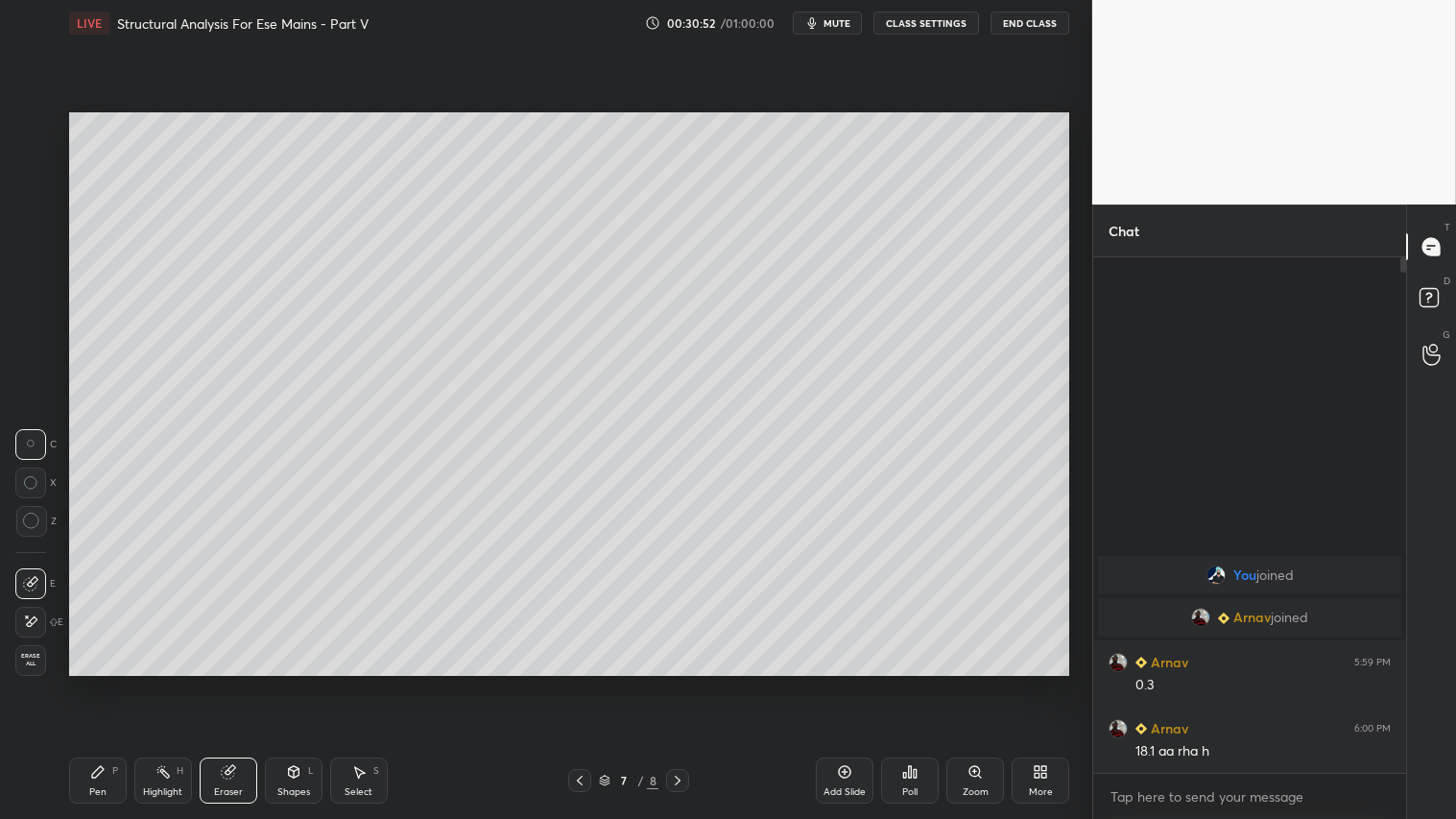 click on "Pen P" at bounding box center (98, 781) 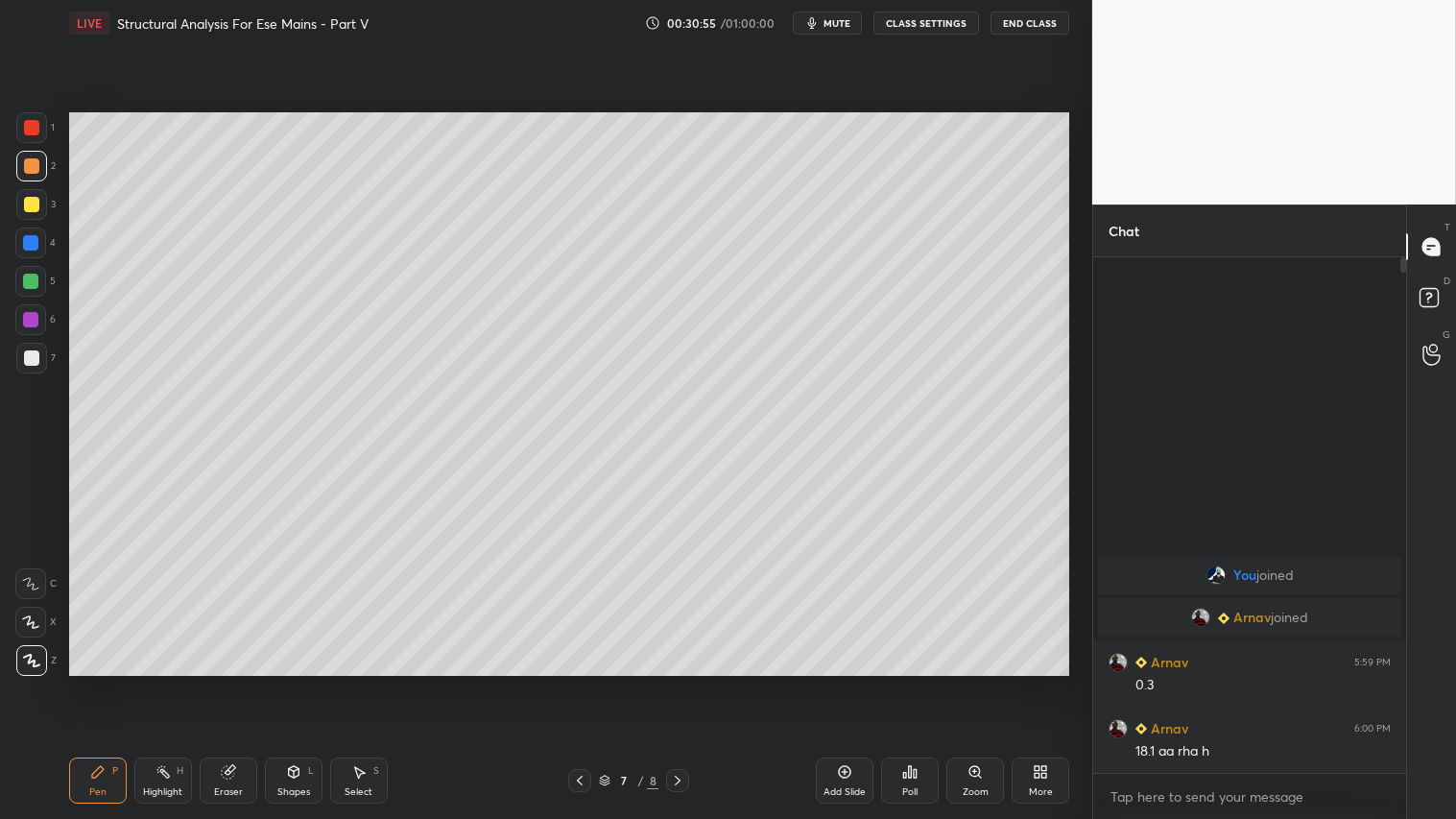click 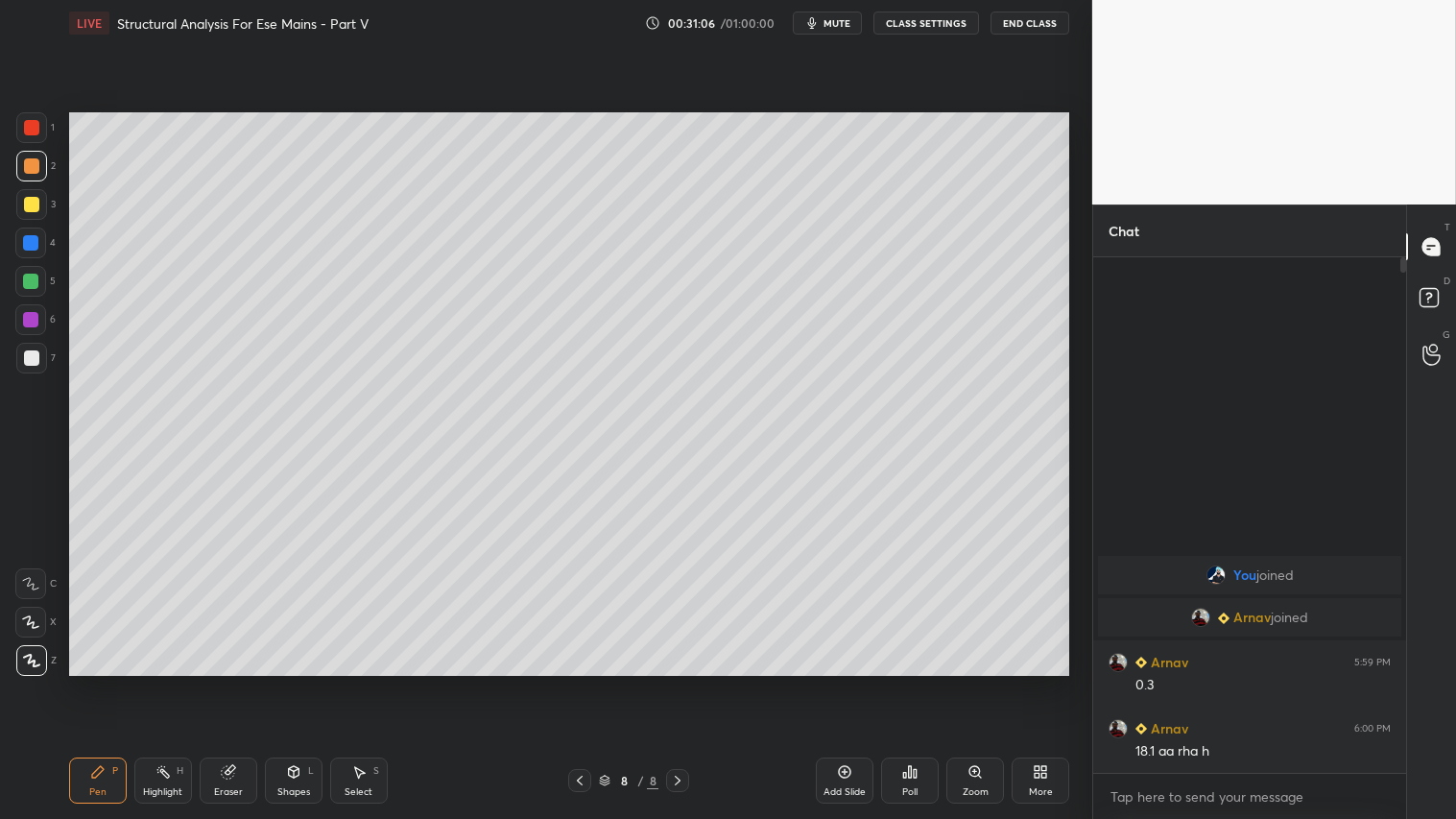 click 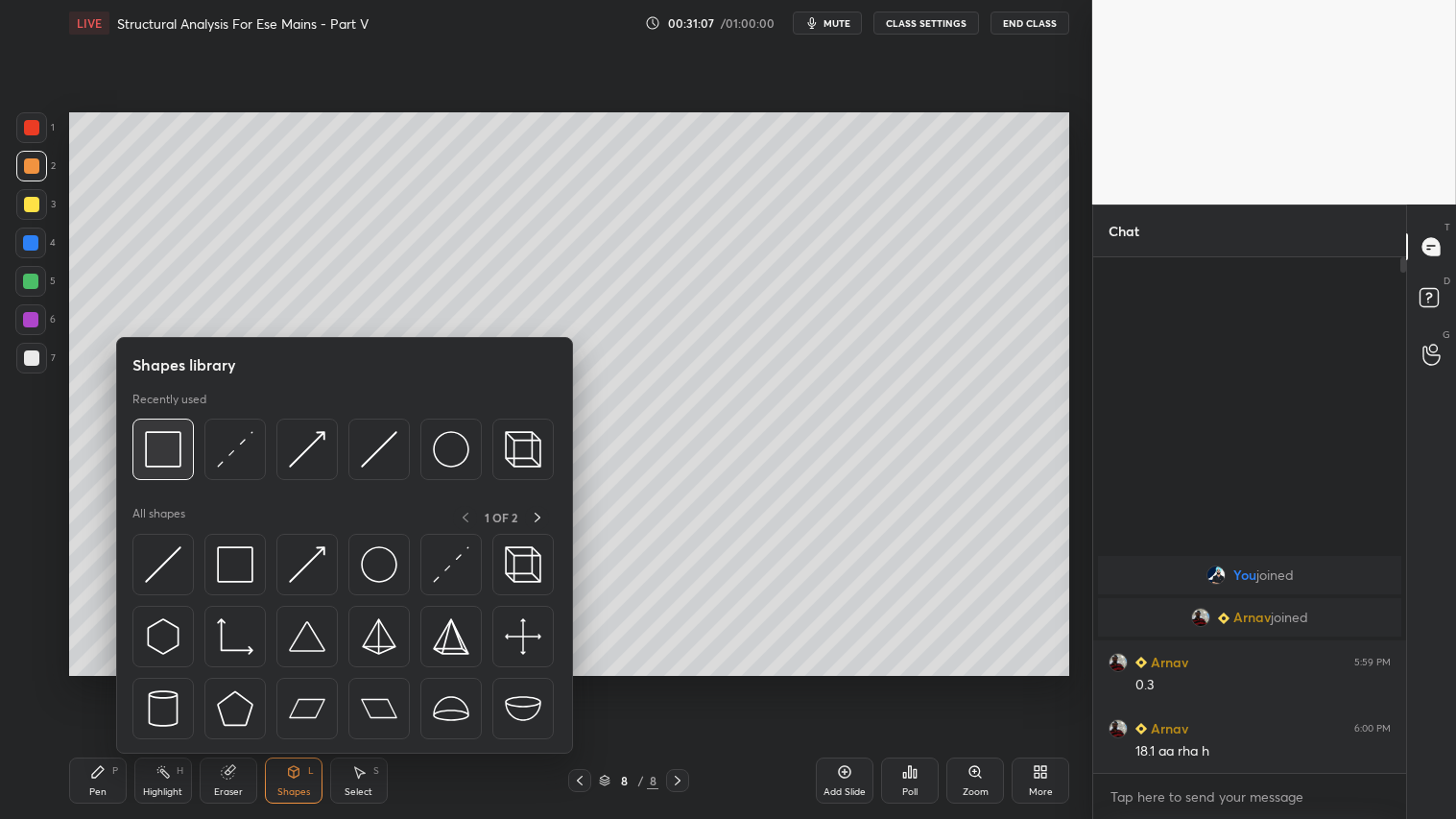 click at bounding box center [163, 449] 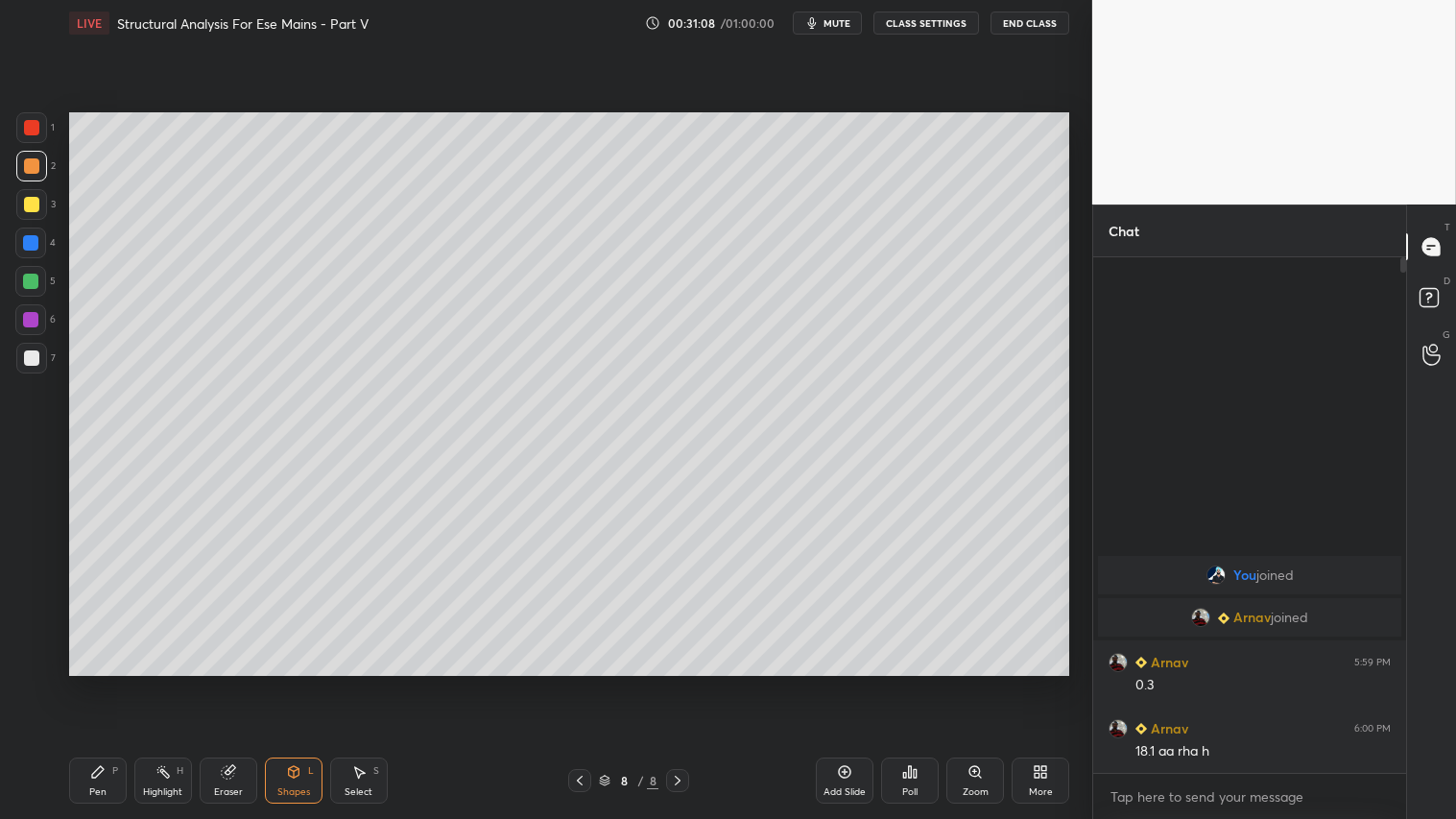 click at bounding box center (32, 358) 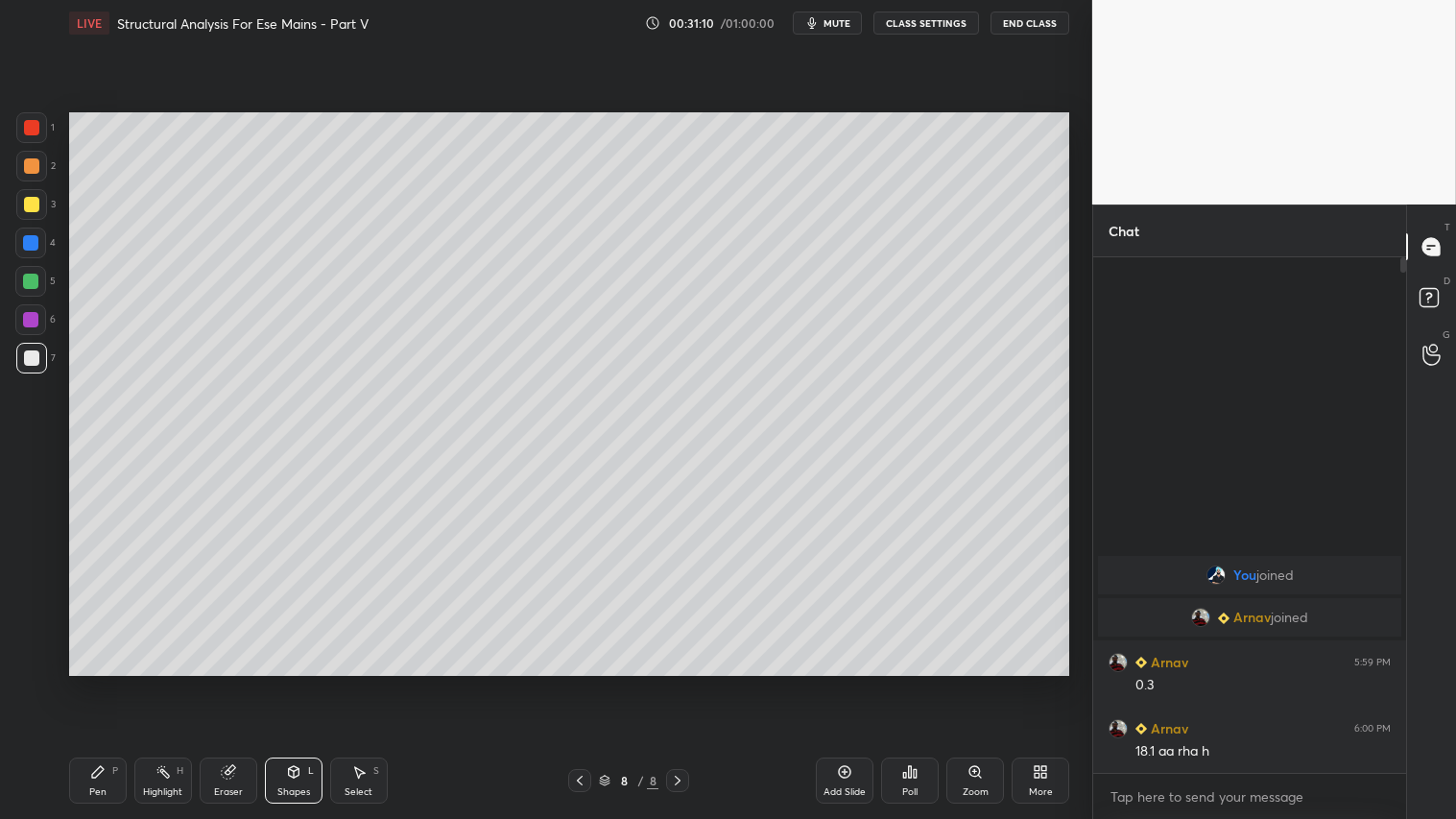 click at bounding box center (32, 166) 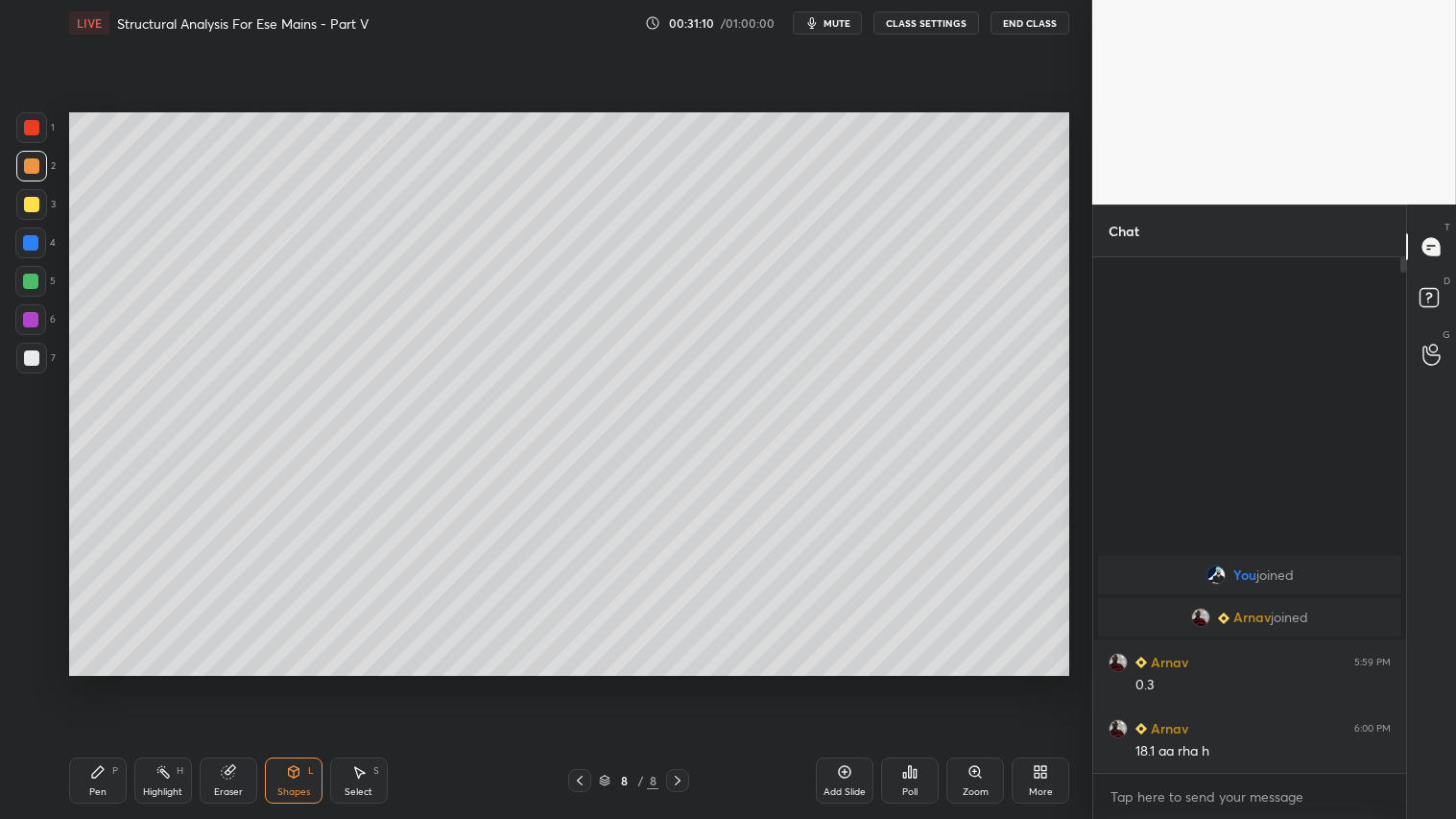 click at bounding box center (32, 166) 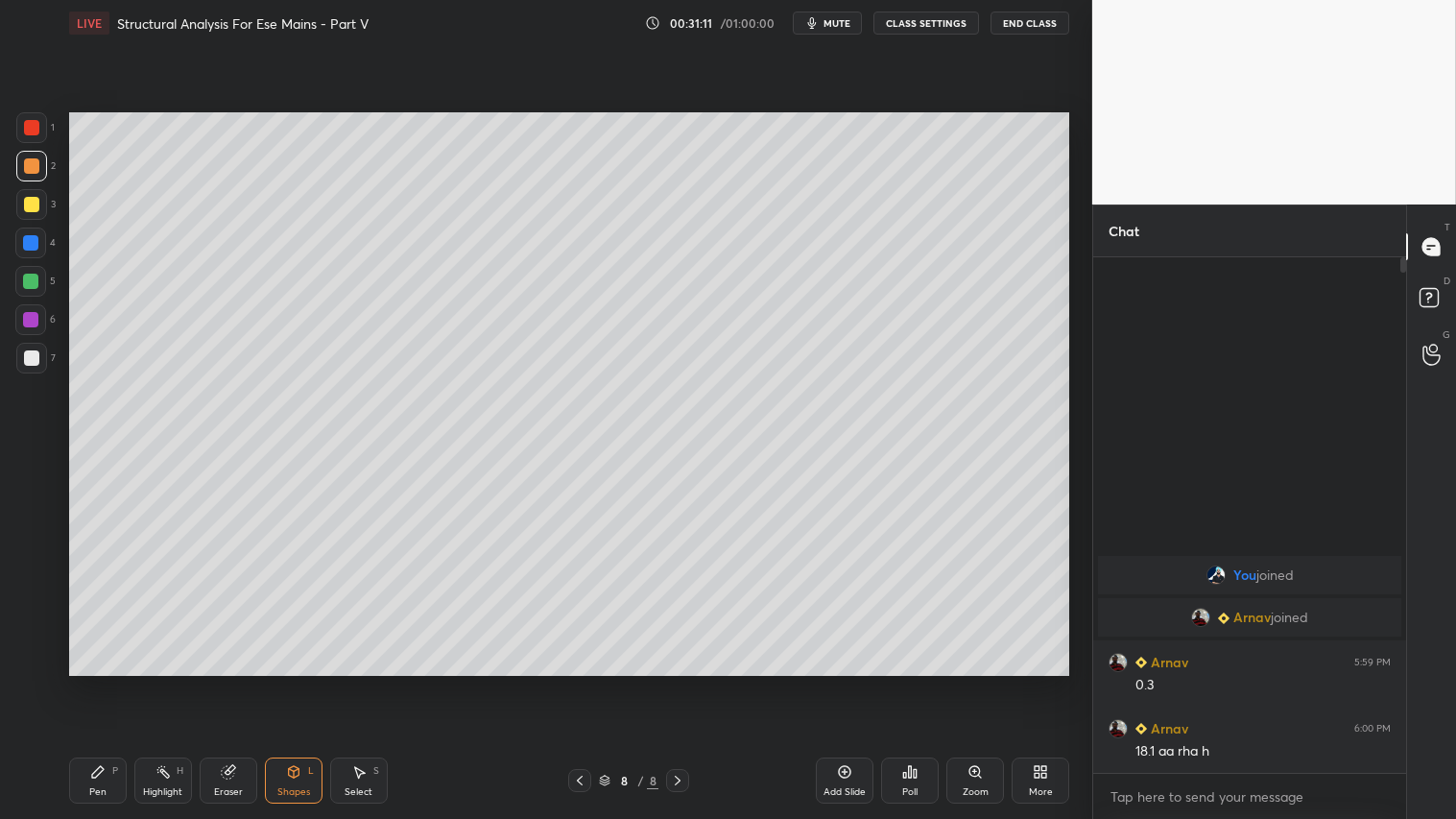click 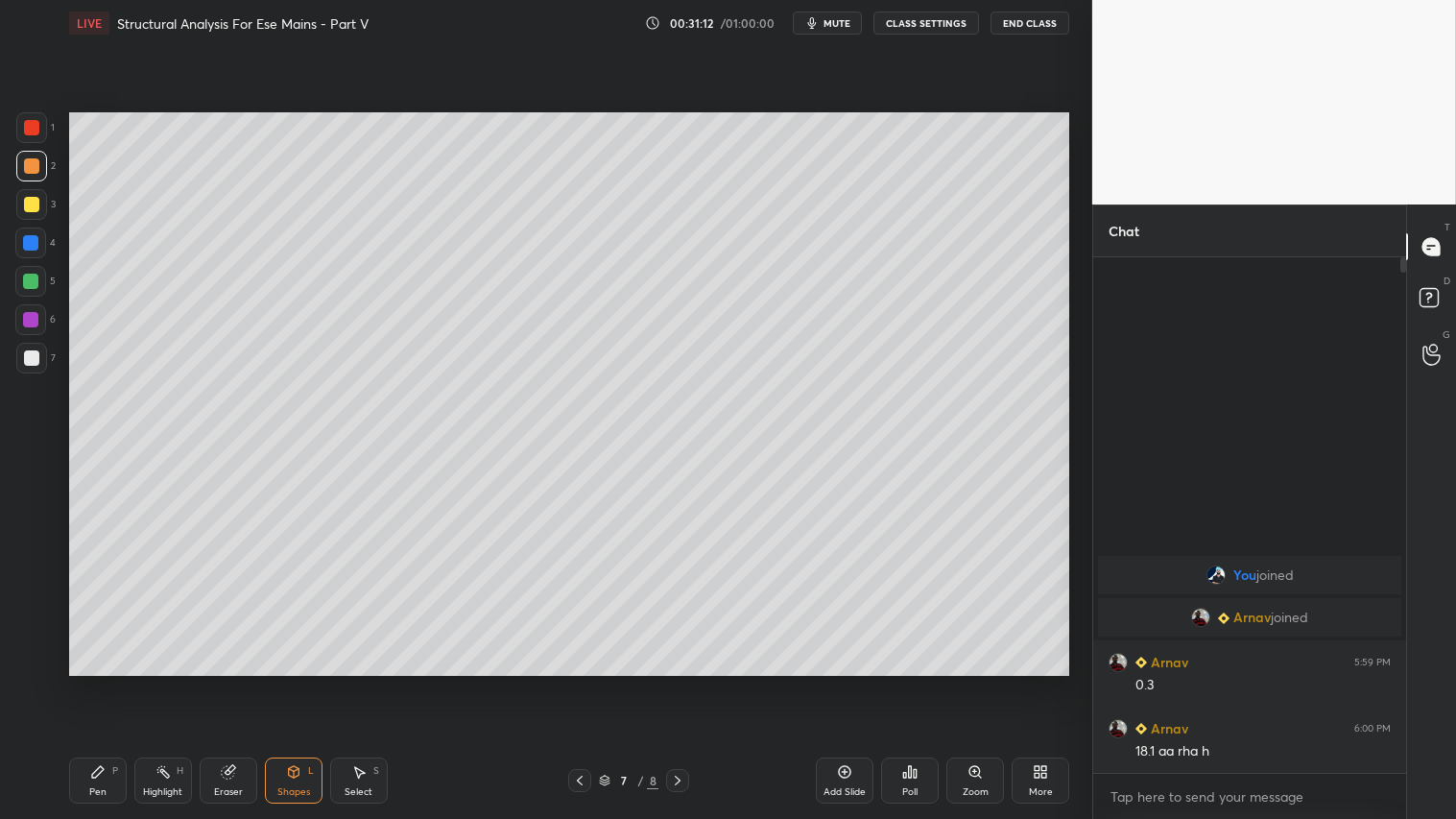 click 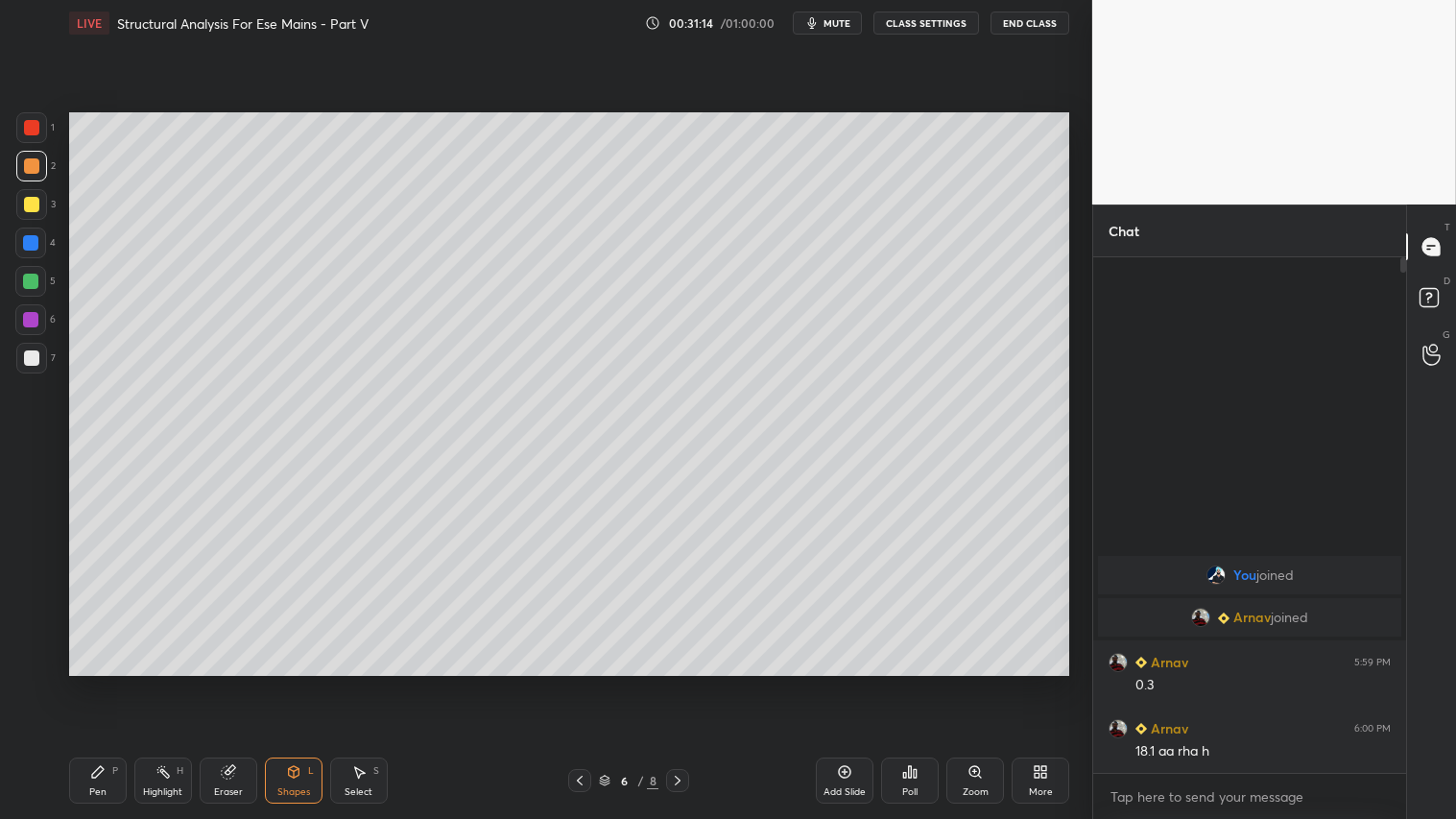 click 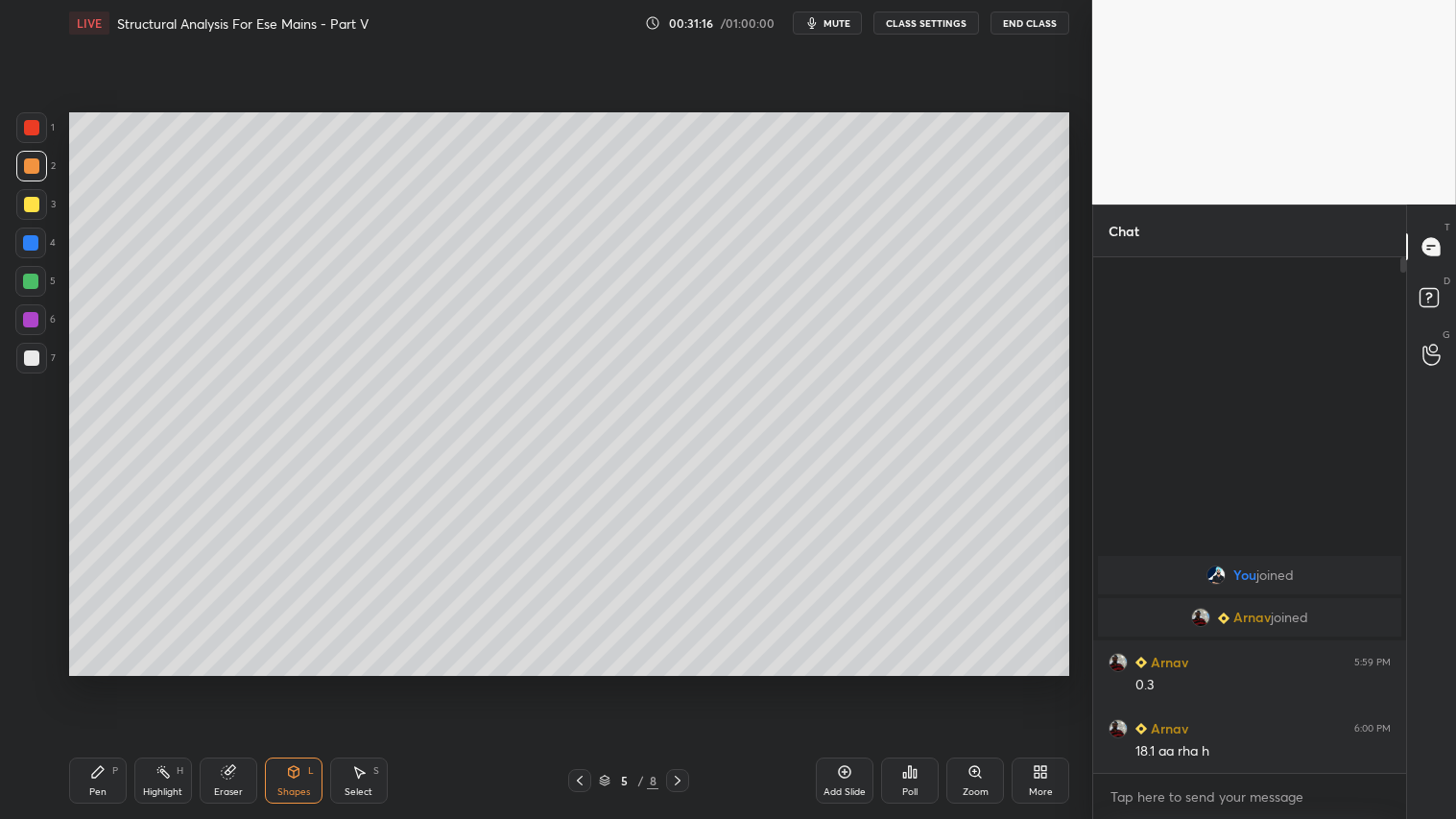 click 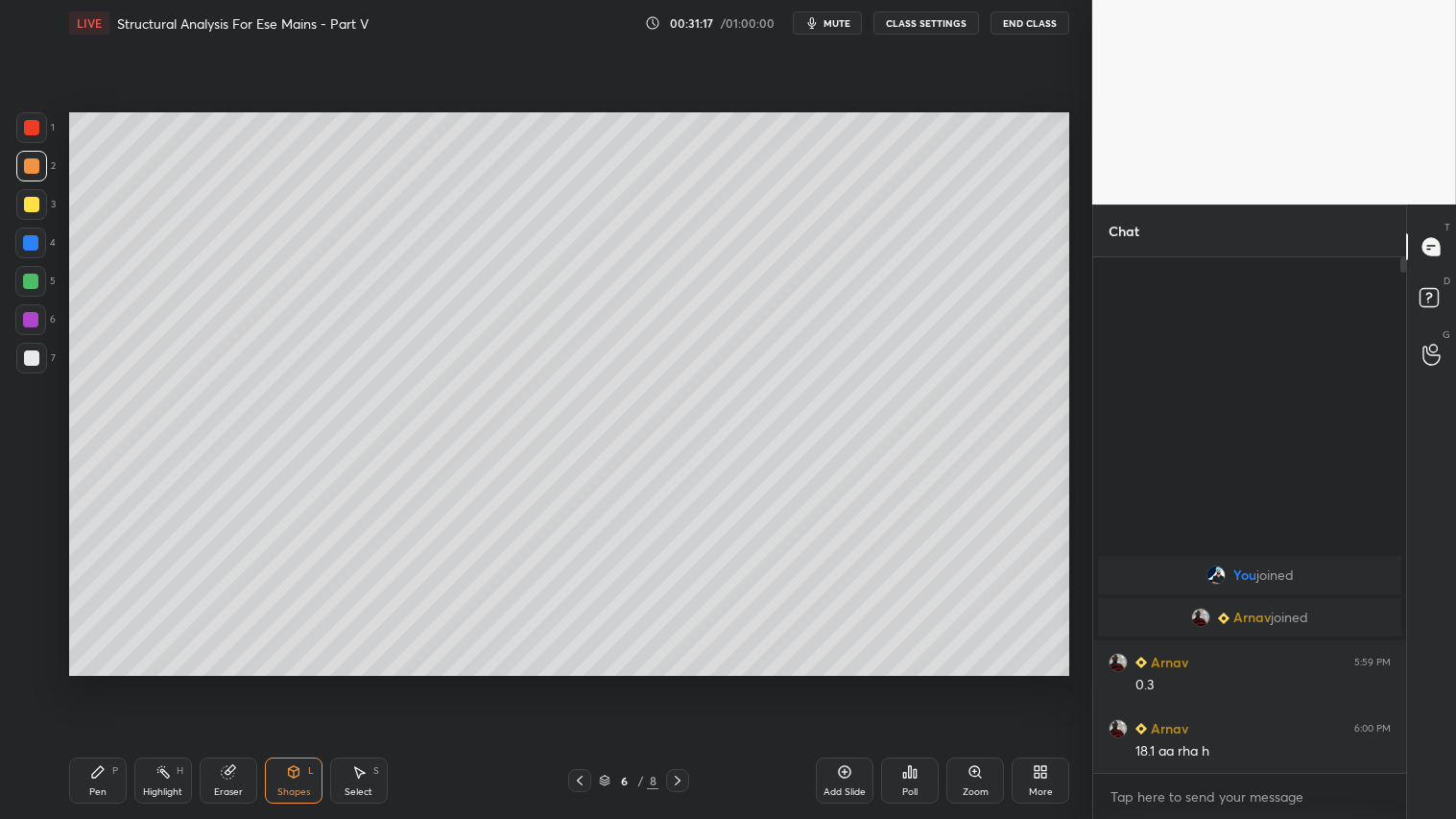 click 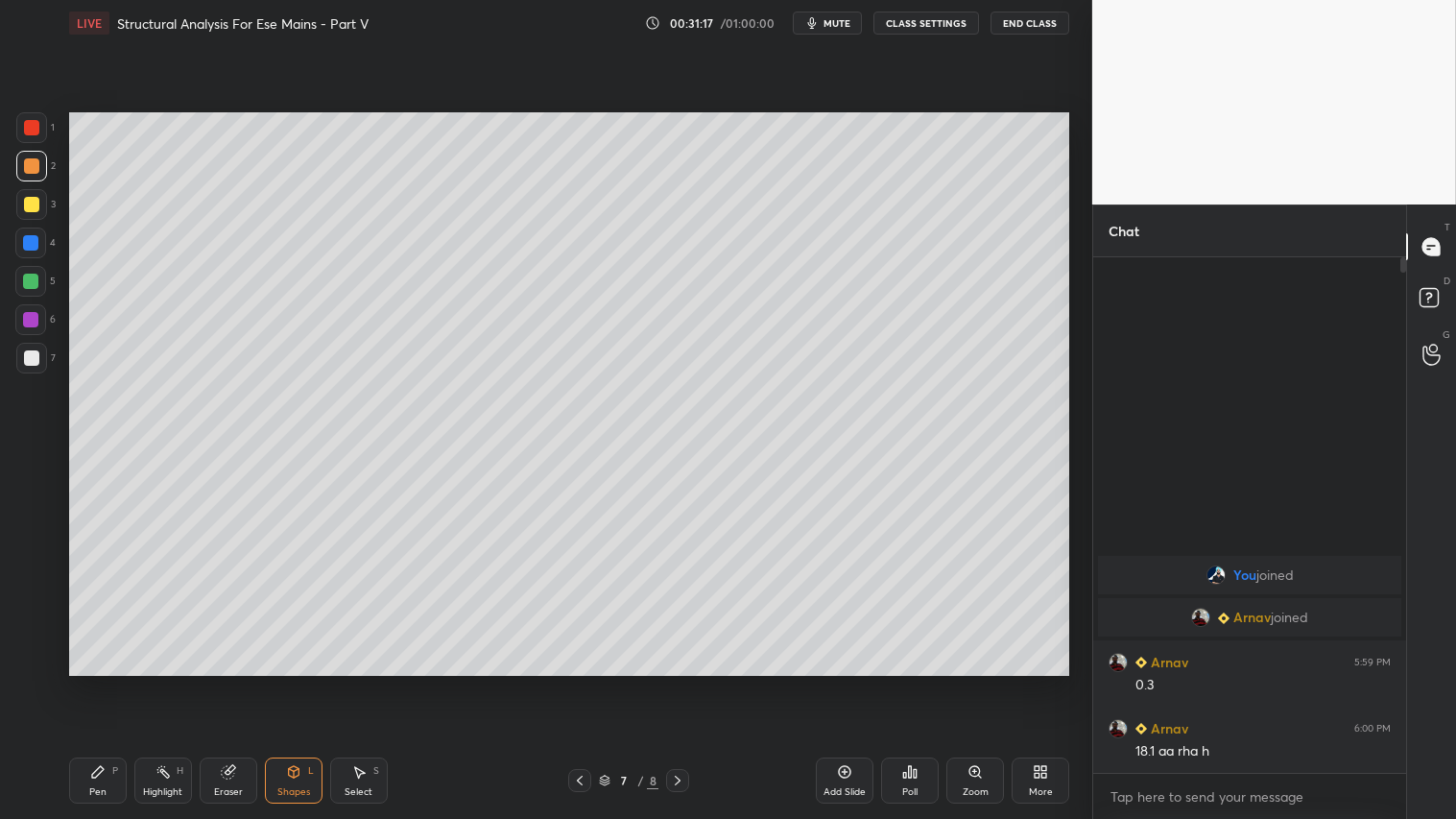 click 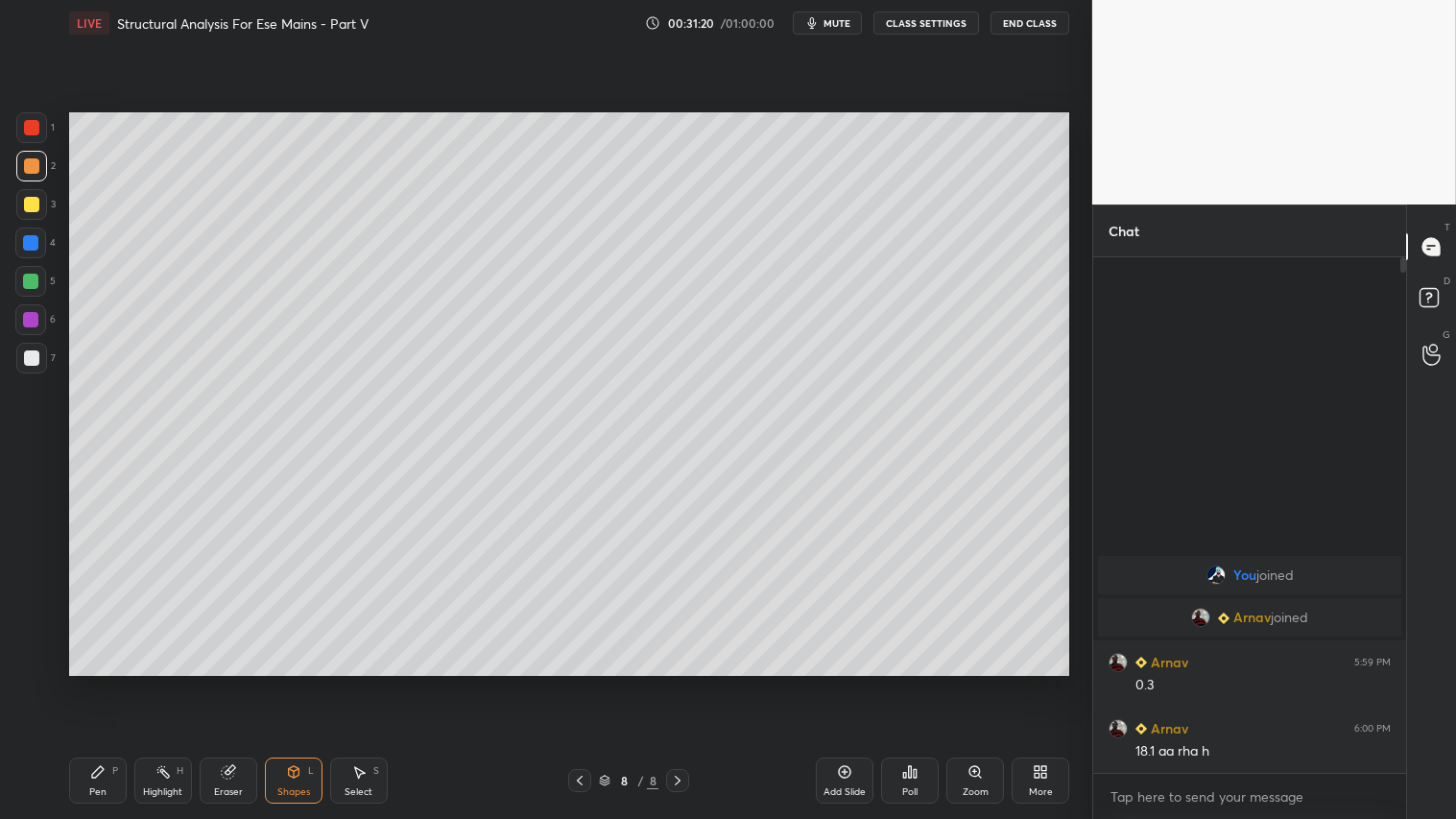 drag, startPoint x: 35, startPoint y: 167, endPoint x: 64, endPoint y: 183, distance: 33.12099 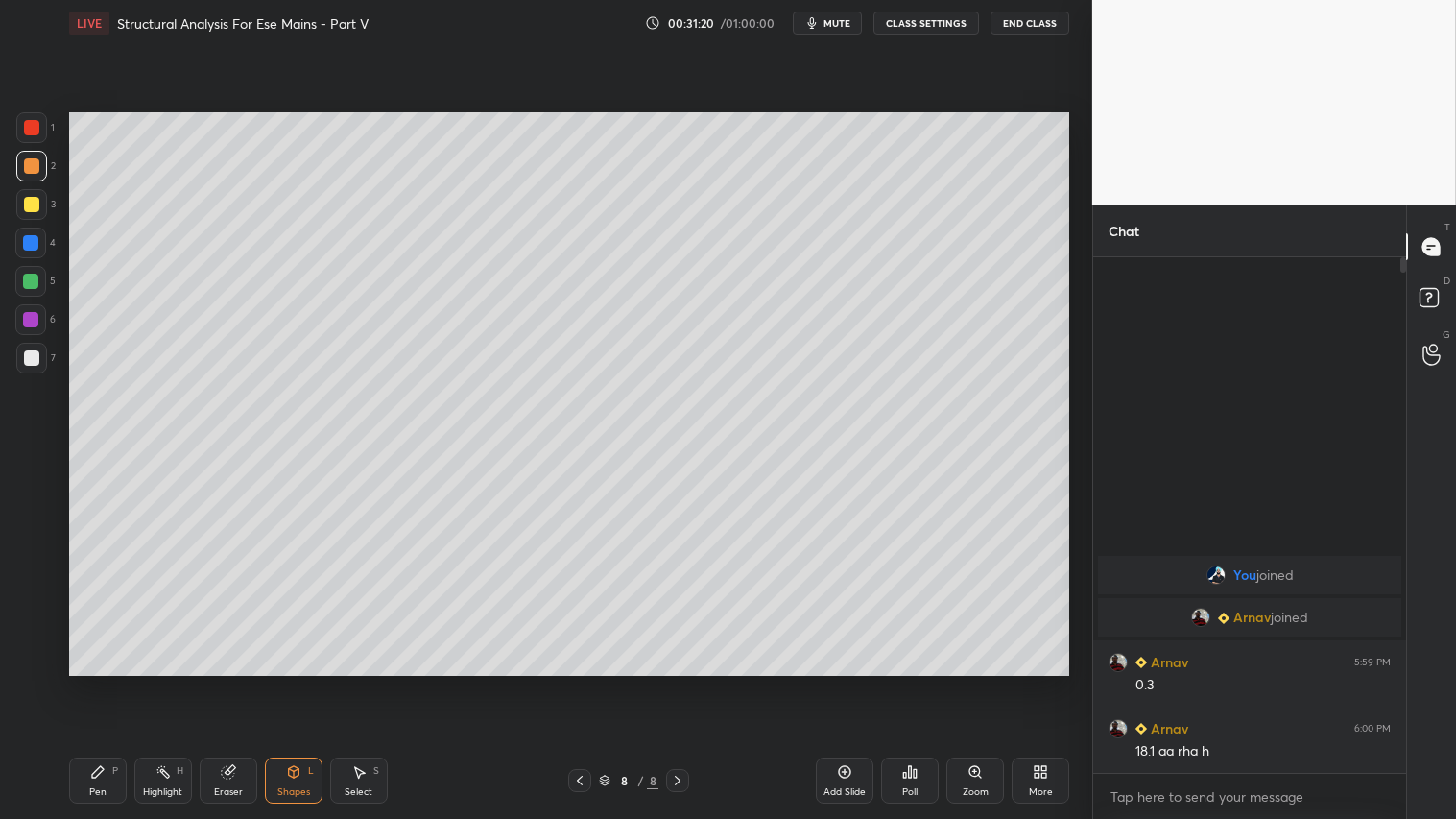 click at bounding box center [32, 166] 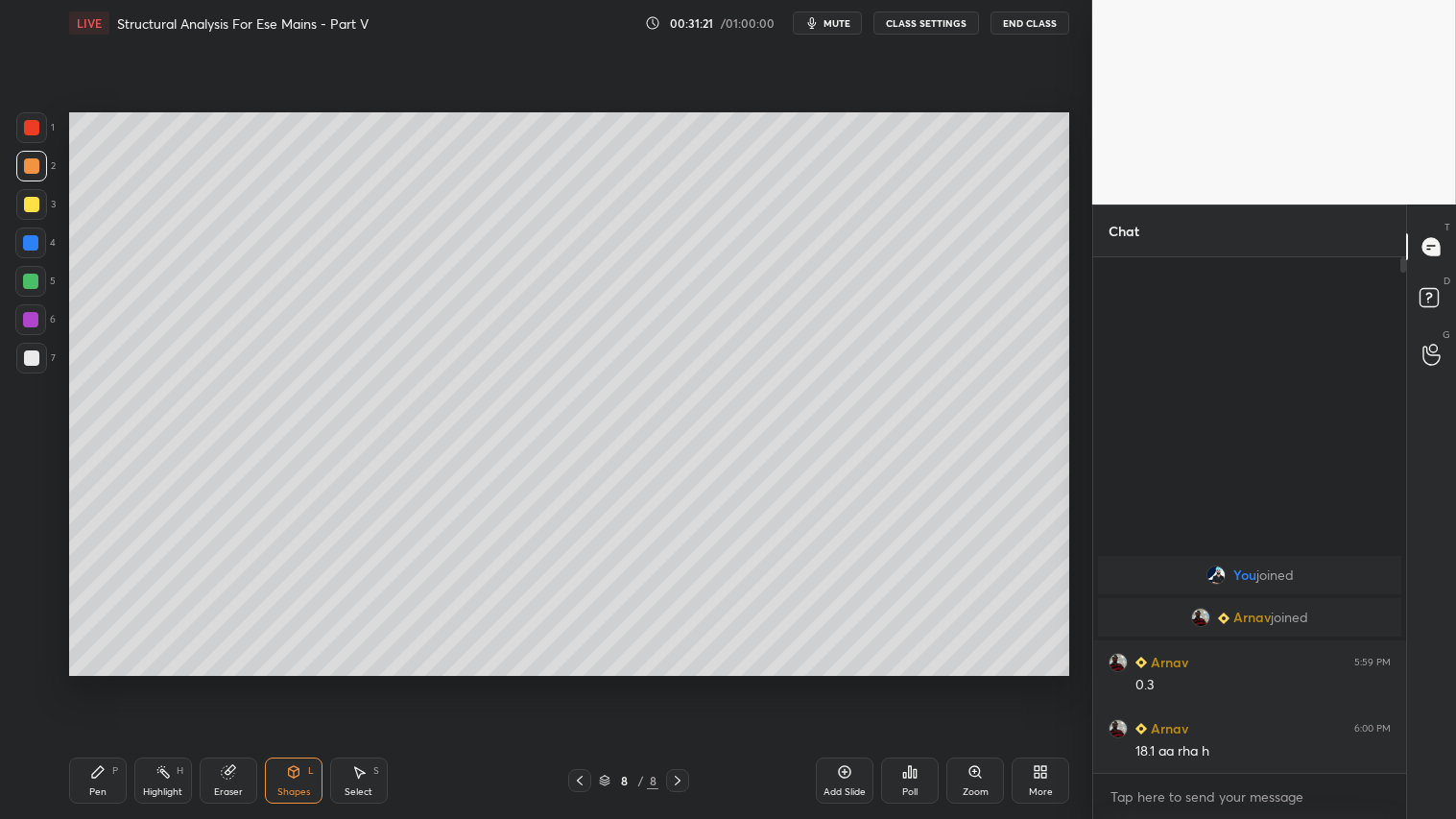 click 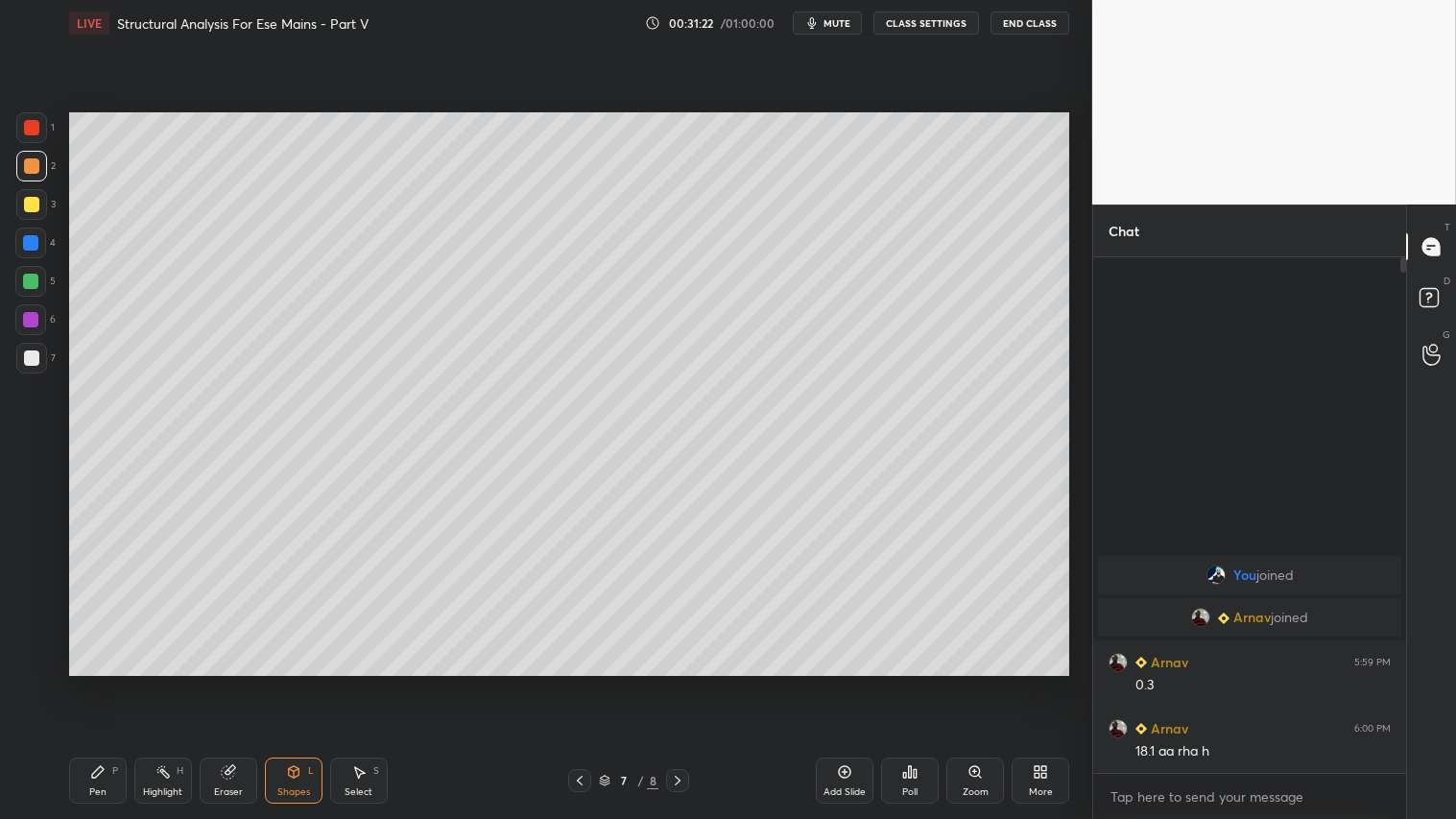 click 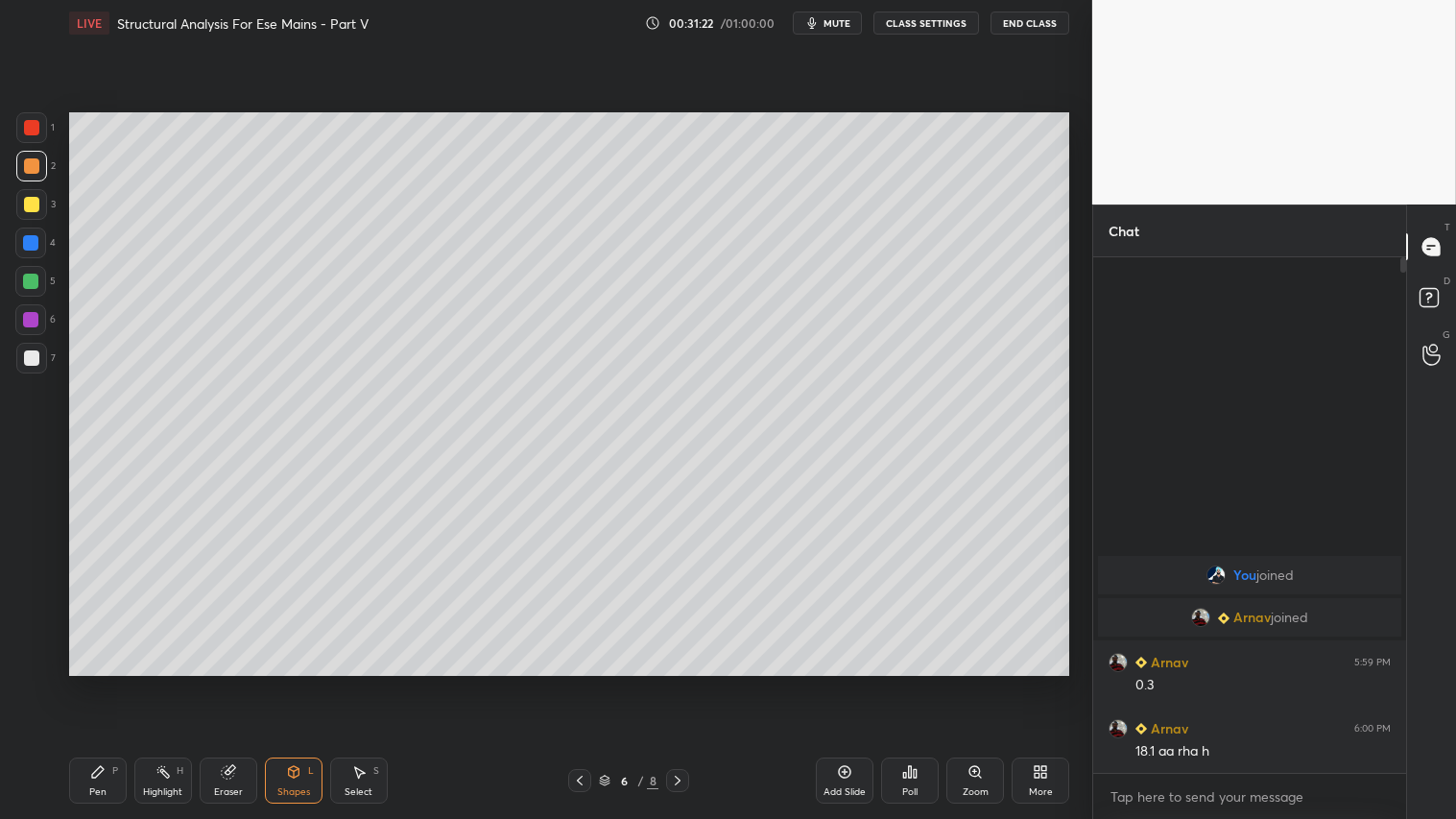 click 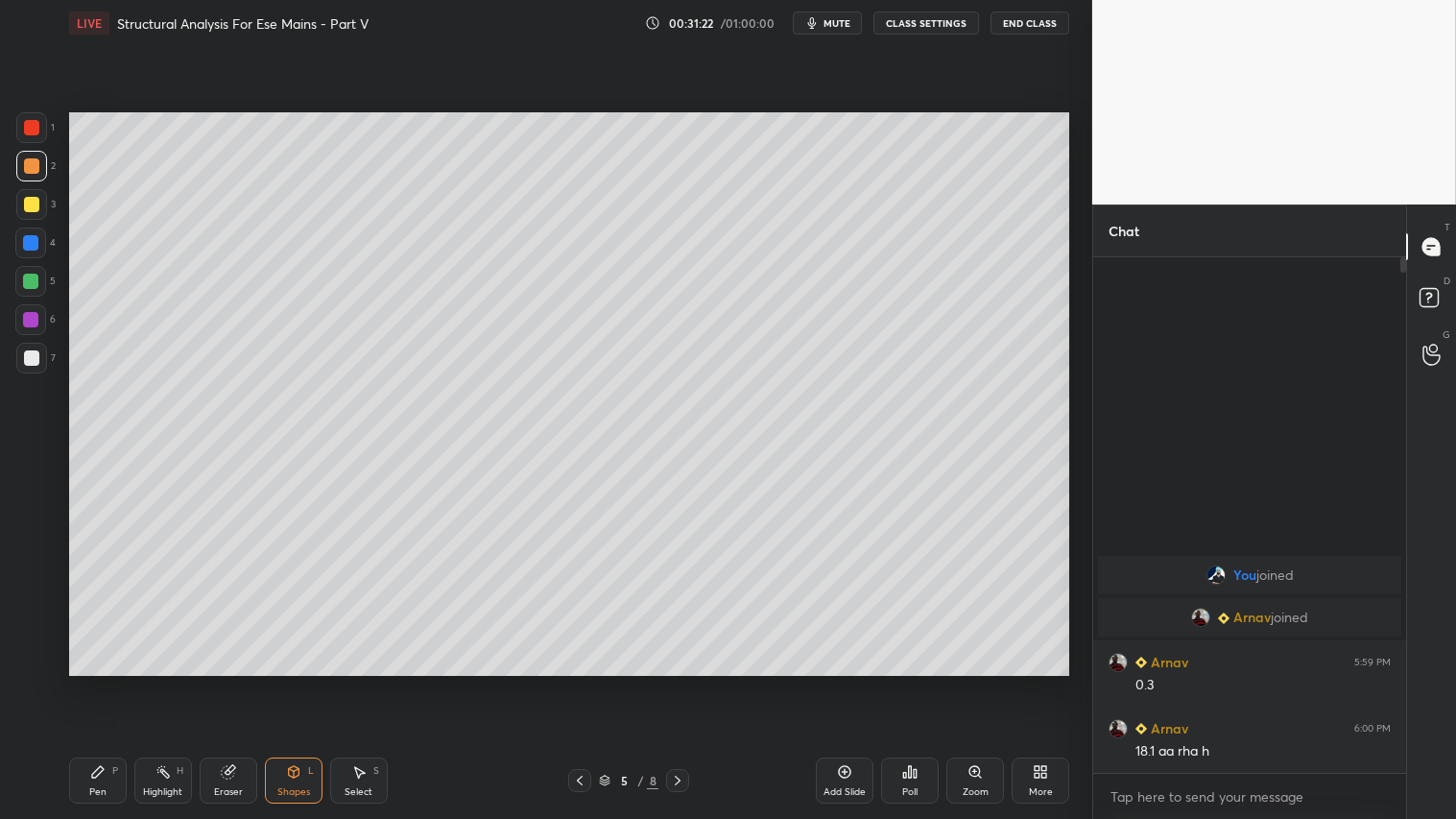click 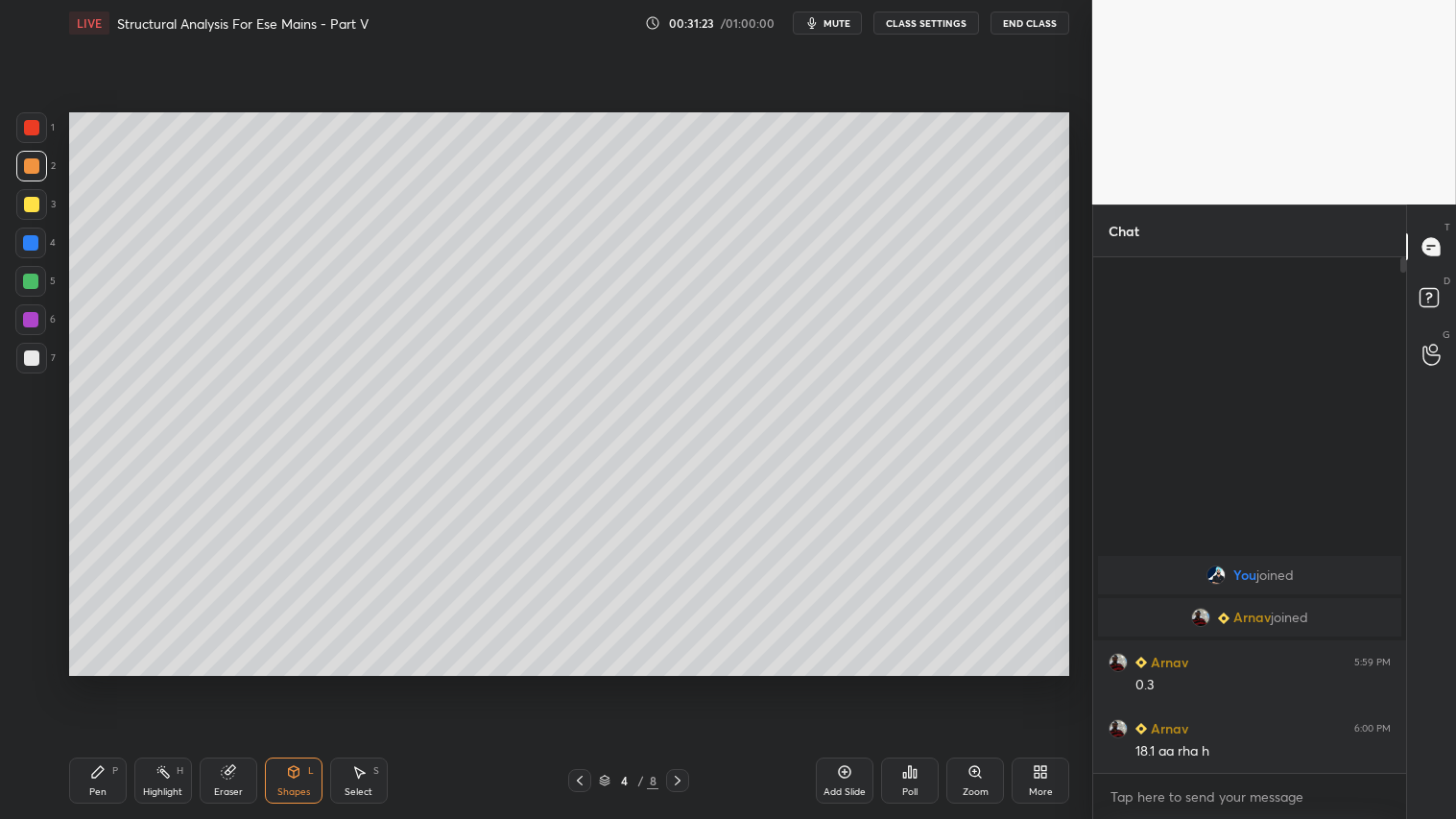 click 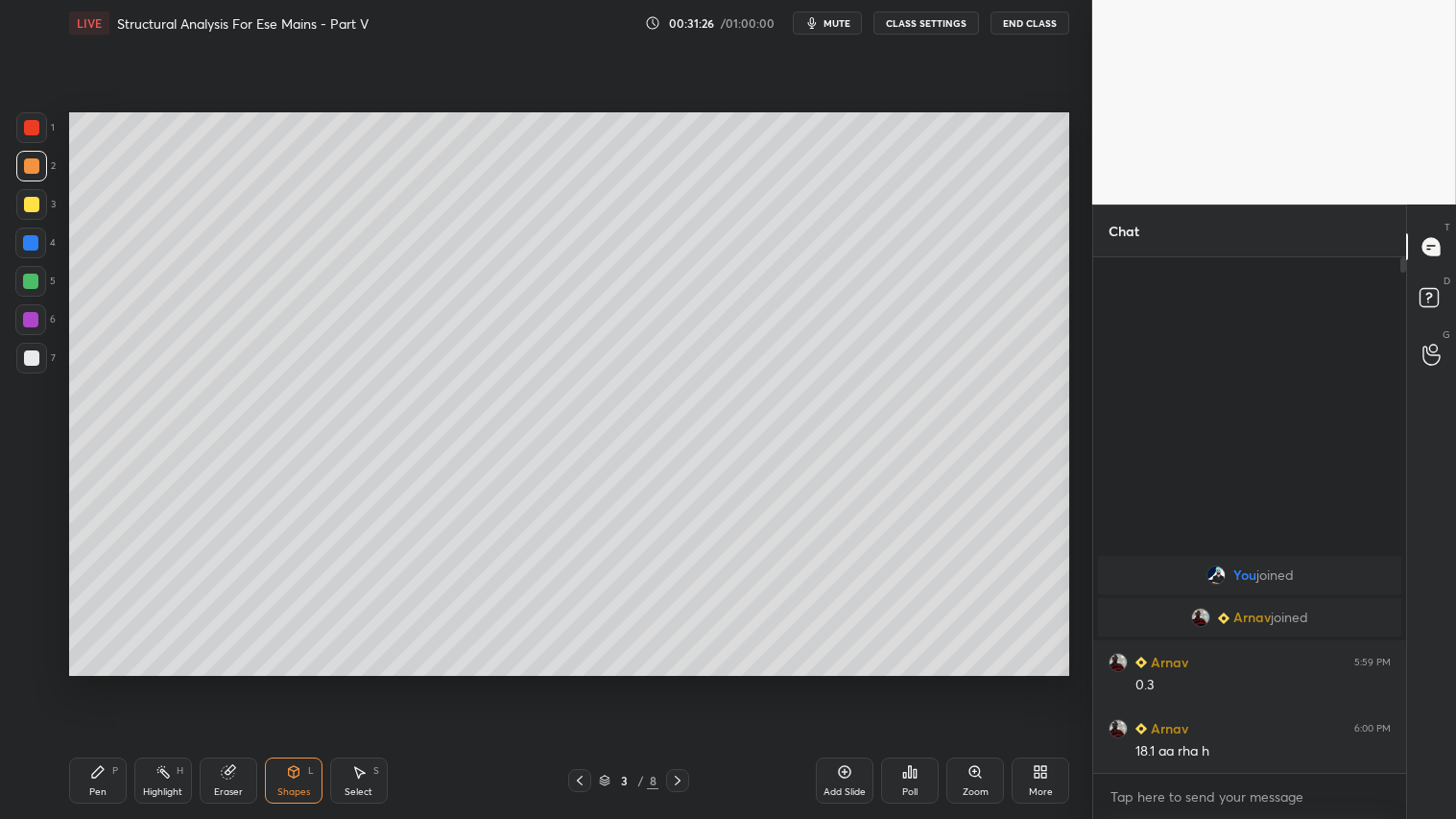 click 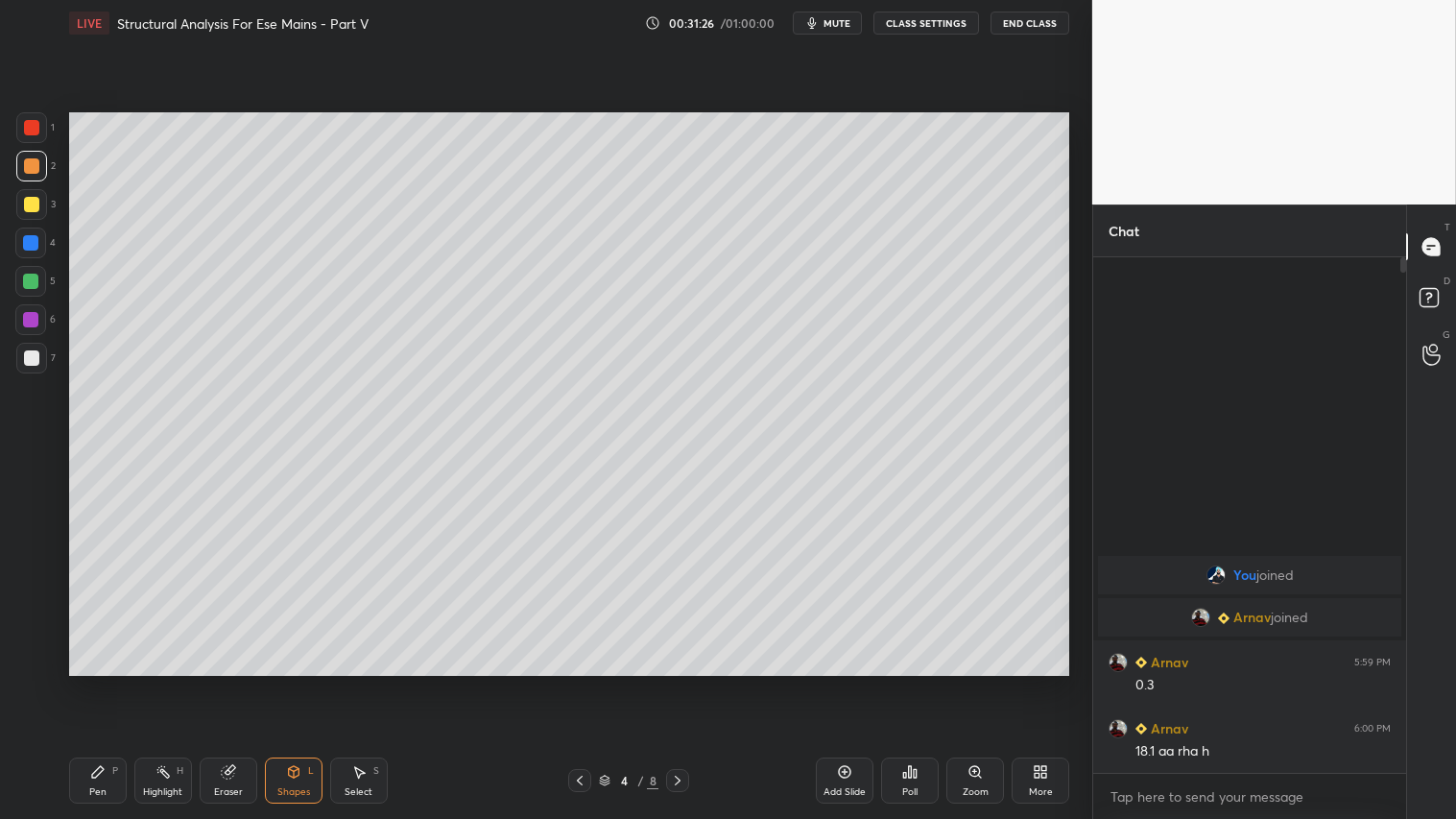 click 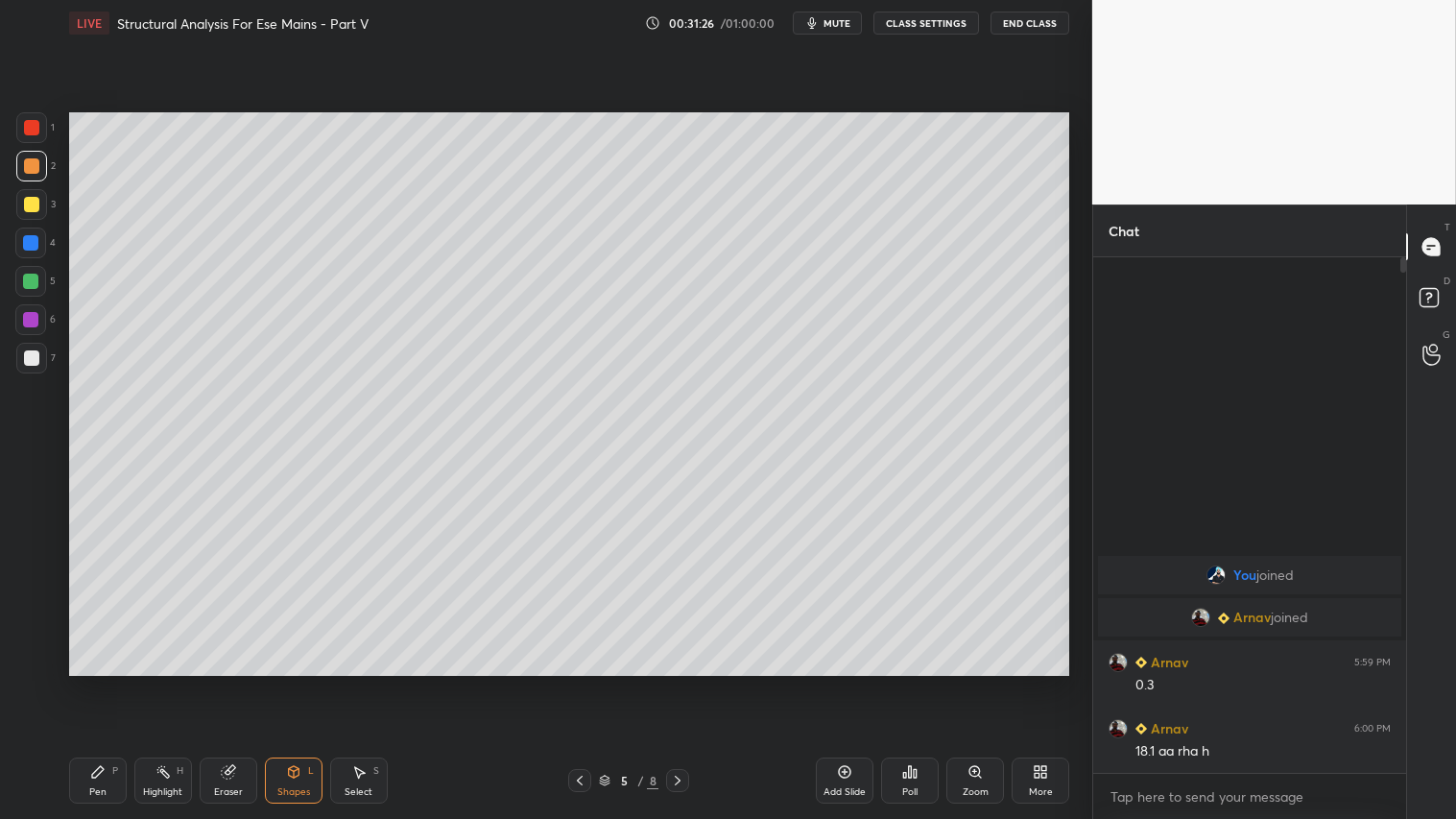 click 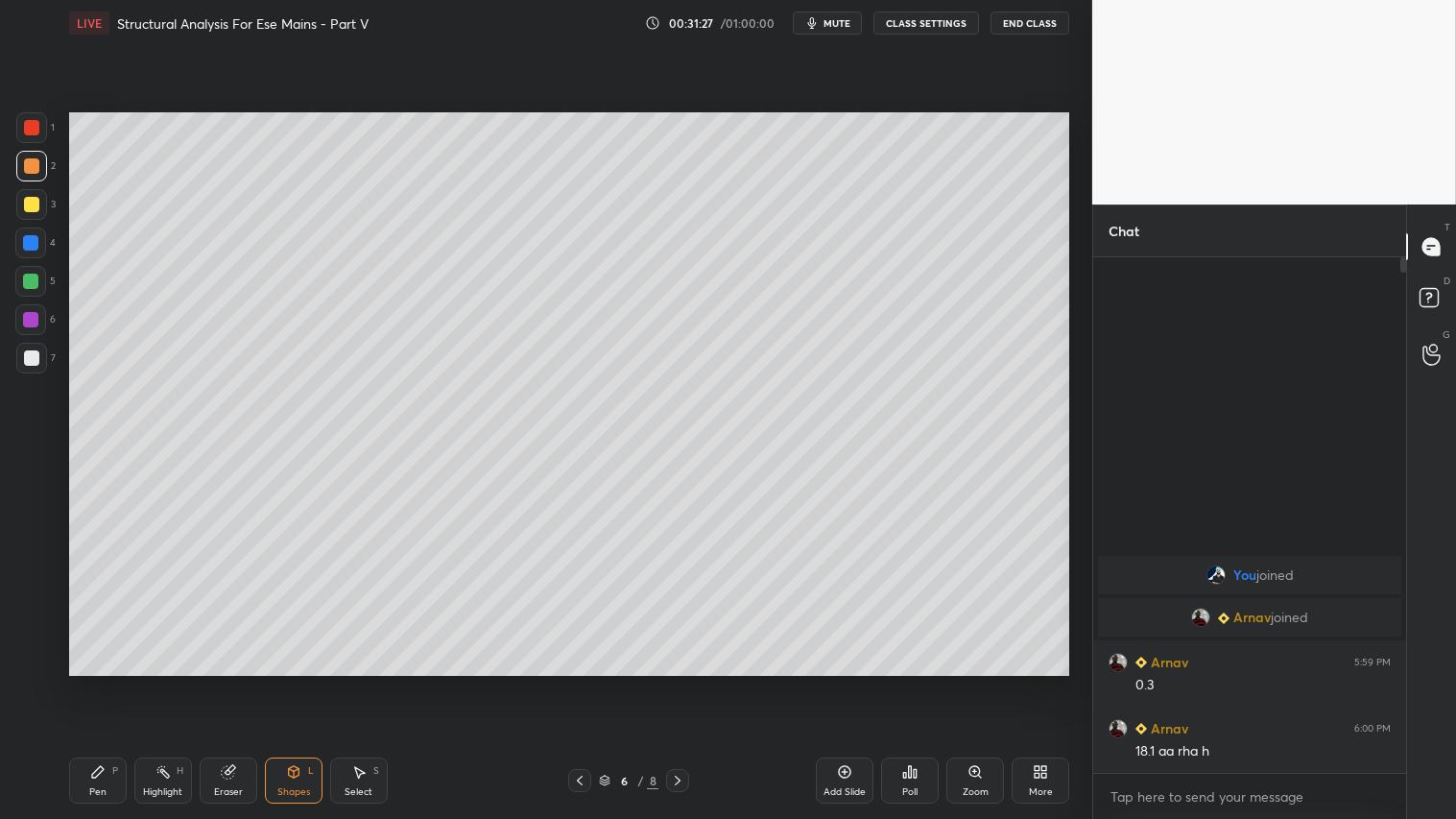 click 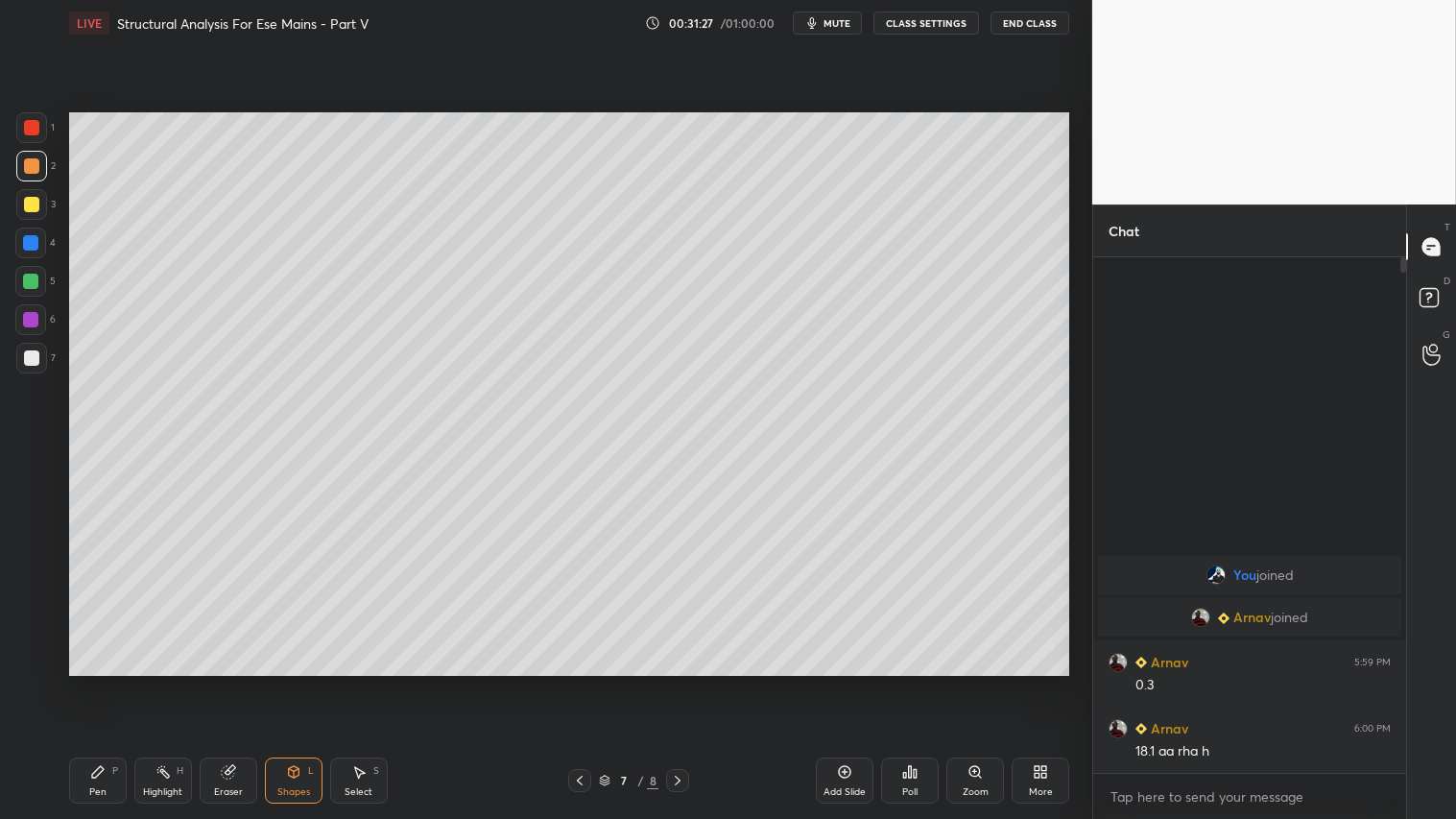 click 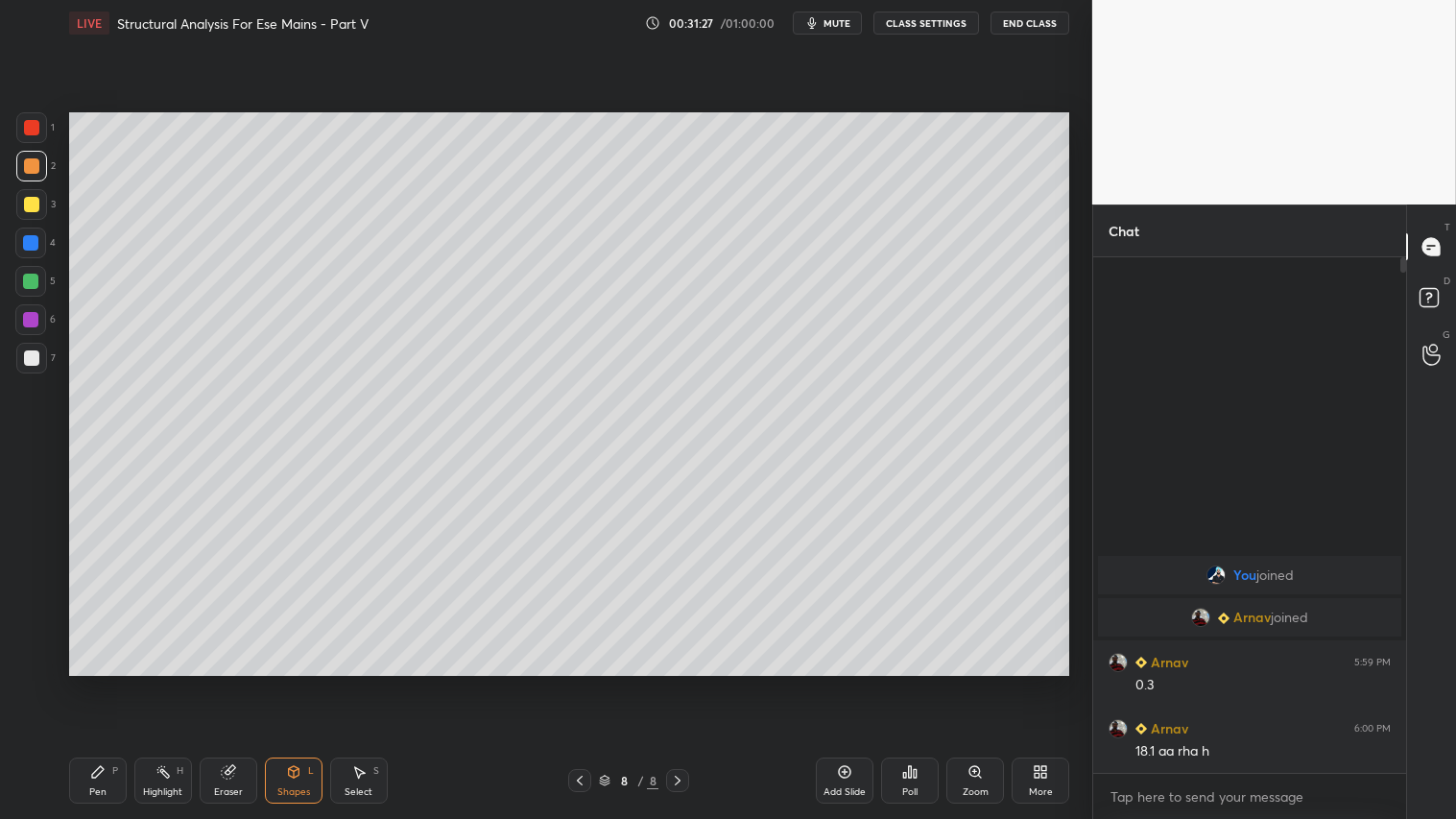 click at bounding box center (678, 781) 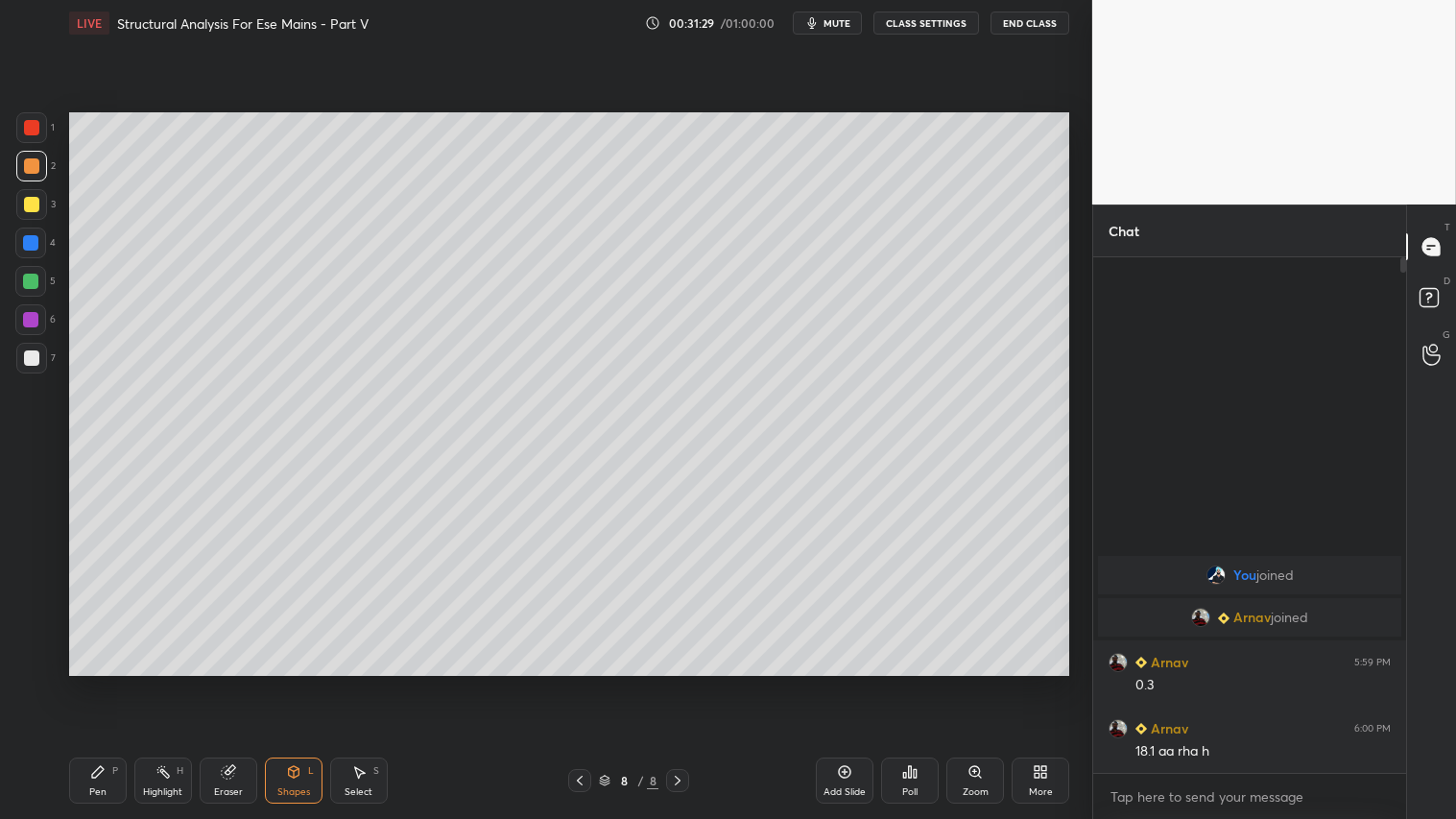 click on "Pen P" at bounding box center [98, 781] 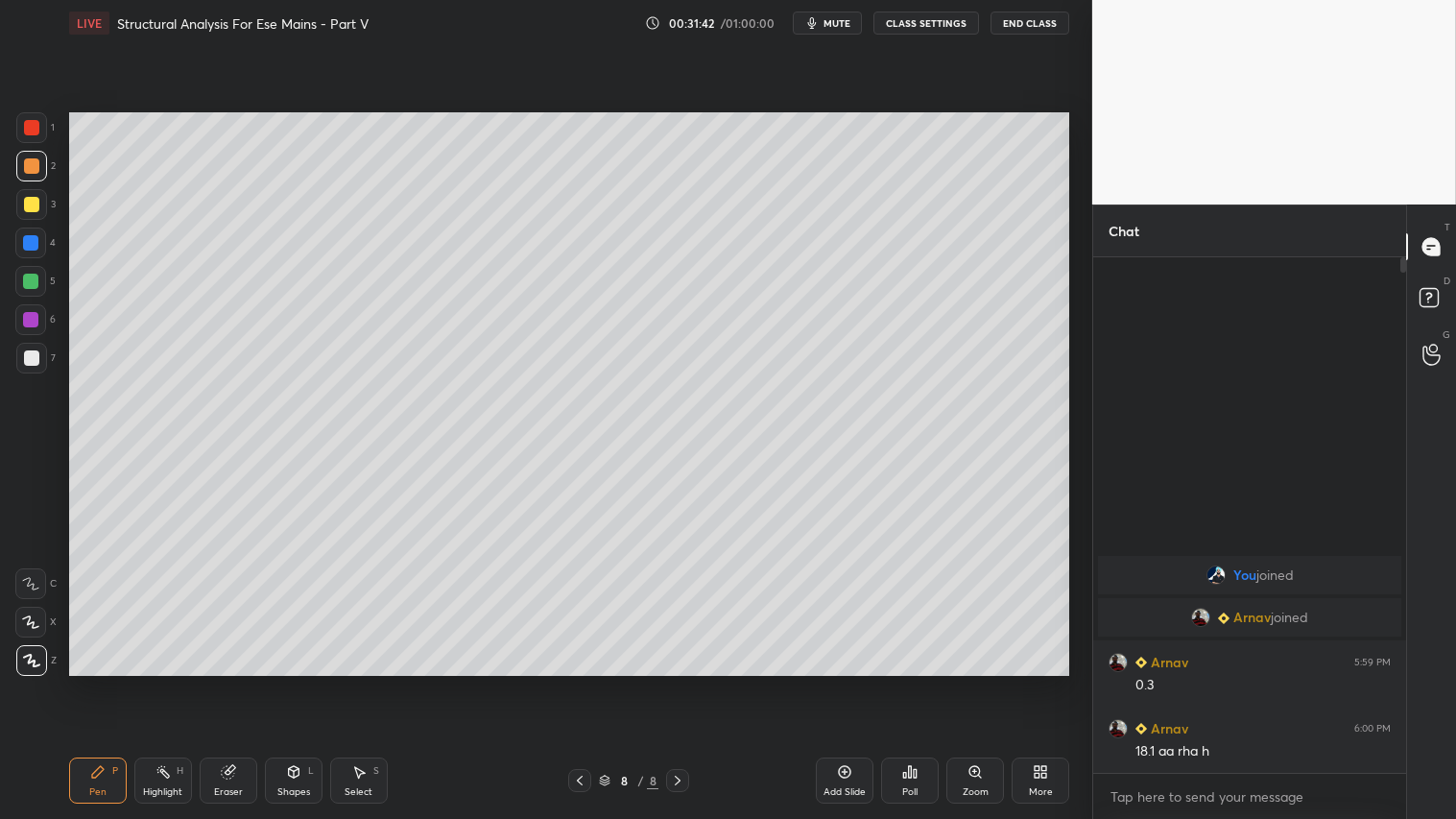 drag, startPoint x: 281, startPoint y: 771, endPoint x: 281, endPoint y: 759, distance: 12 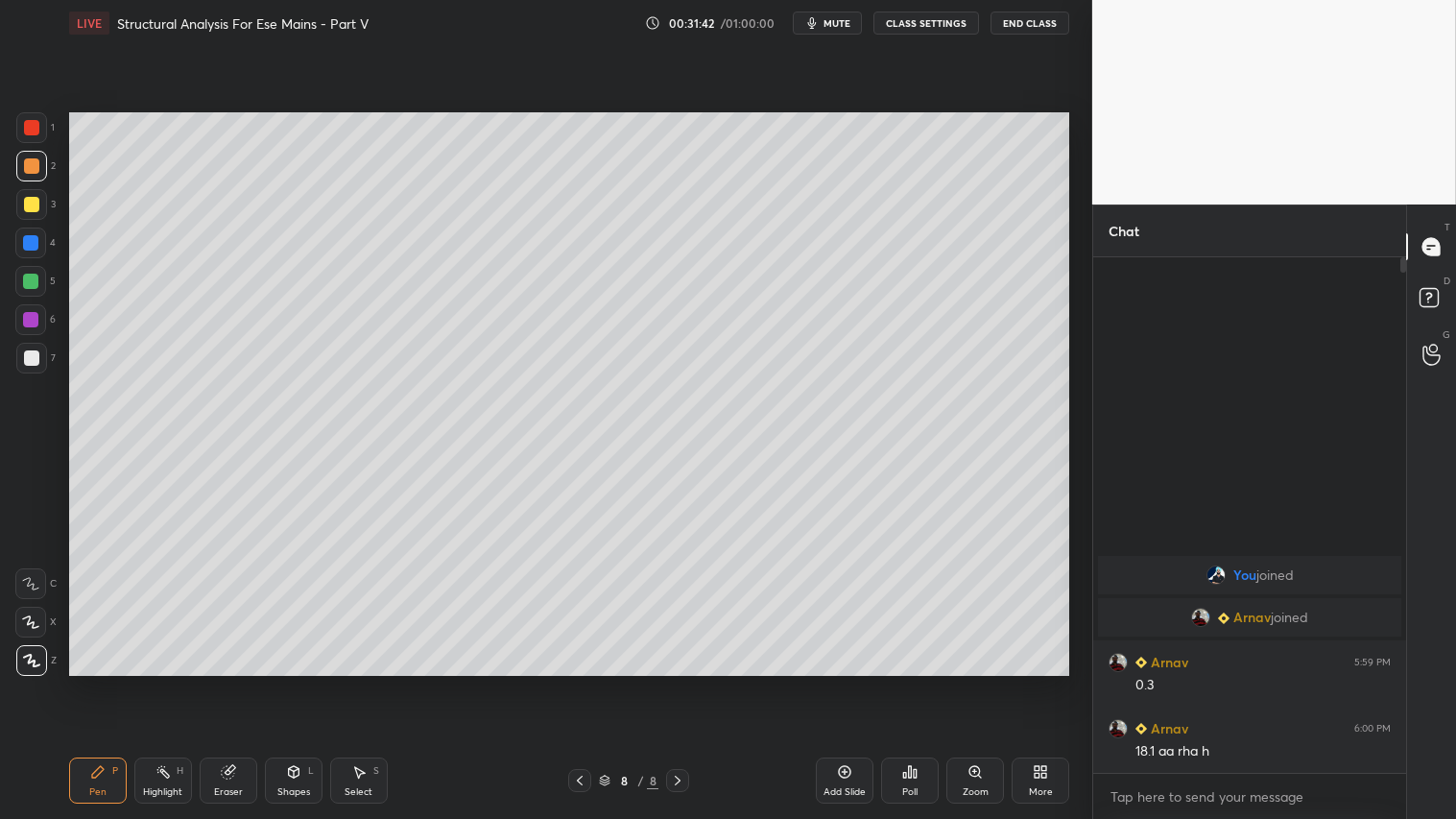 click on "Shapes L" at bounding box center (294, 781) 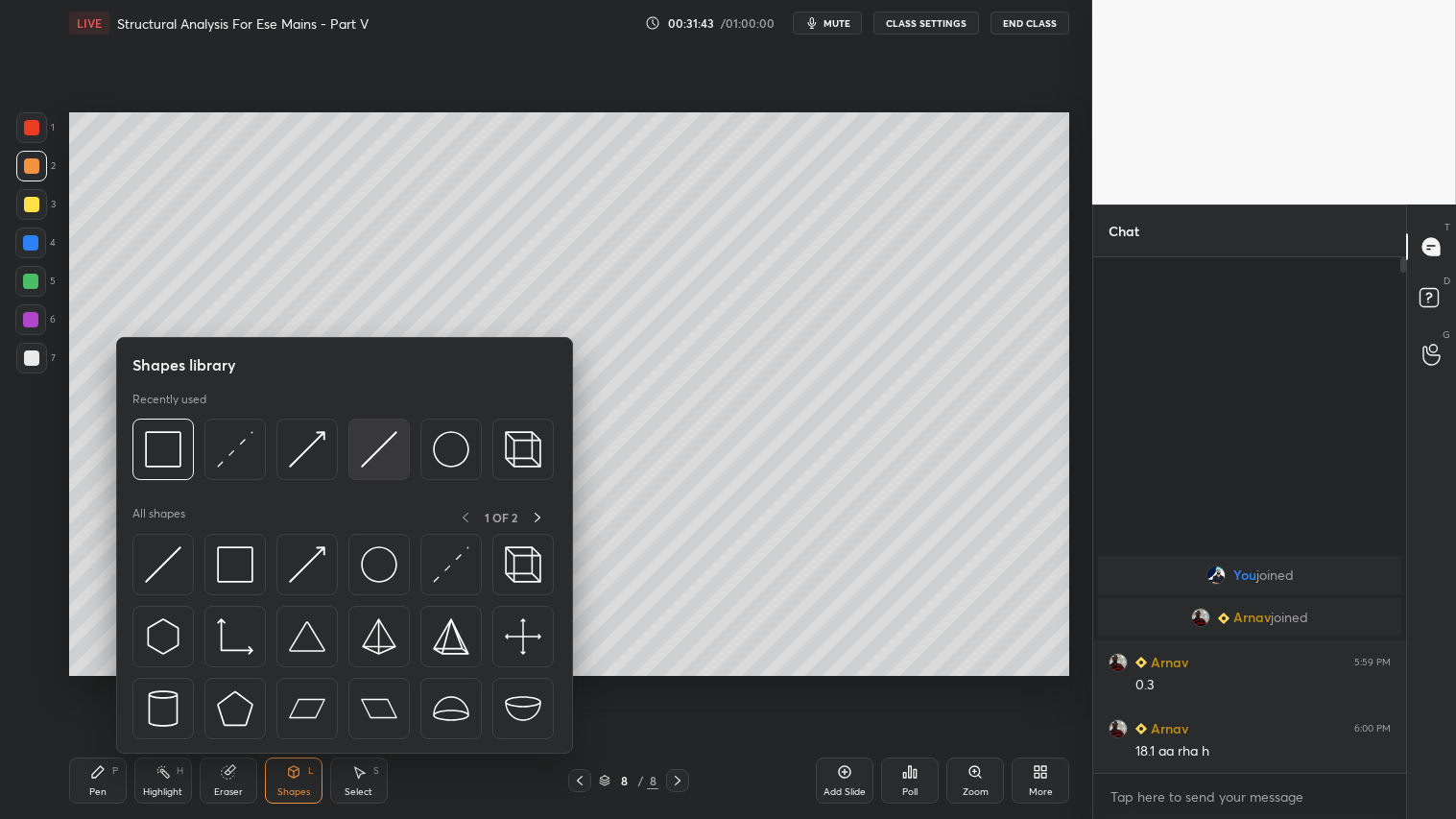 click at bounding box center (379, 449) 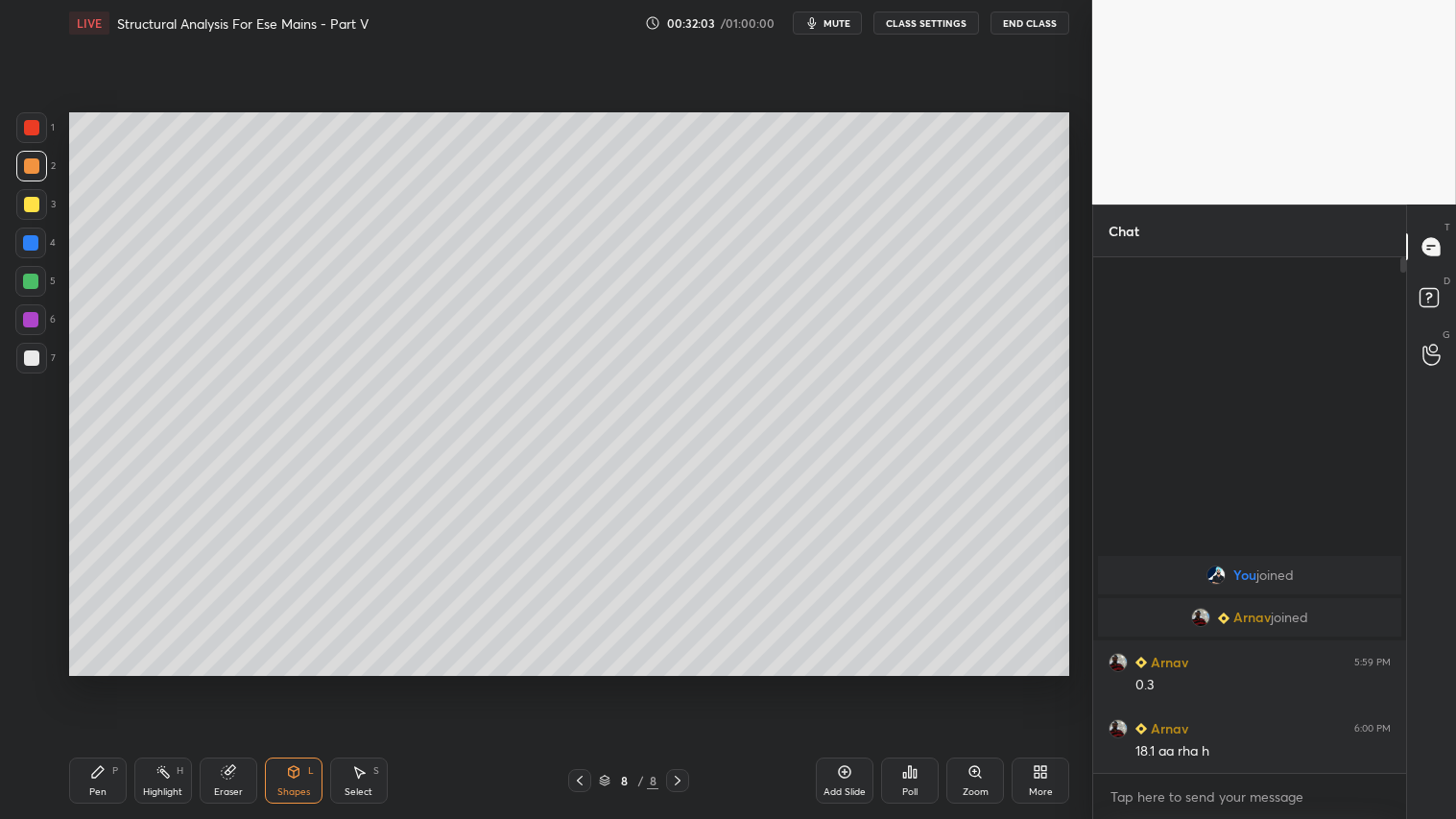 click at bounding box center (32, 166) 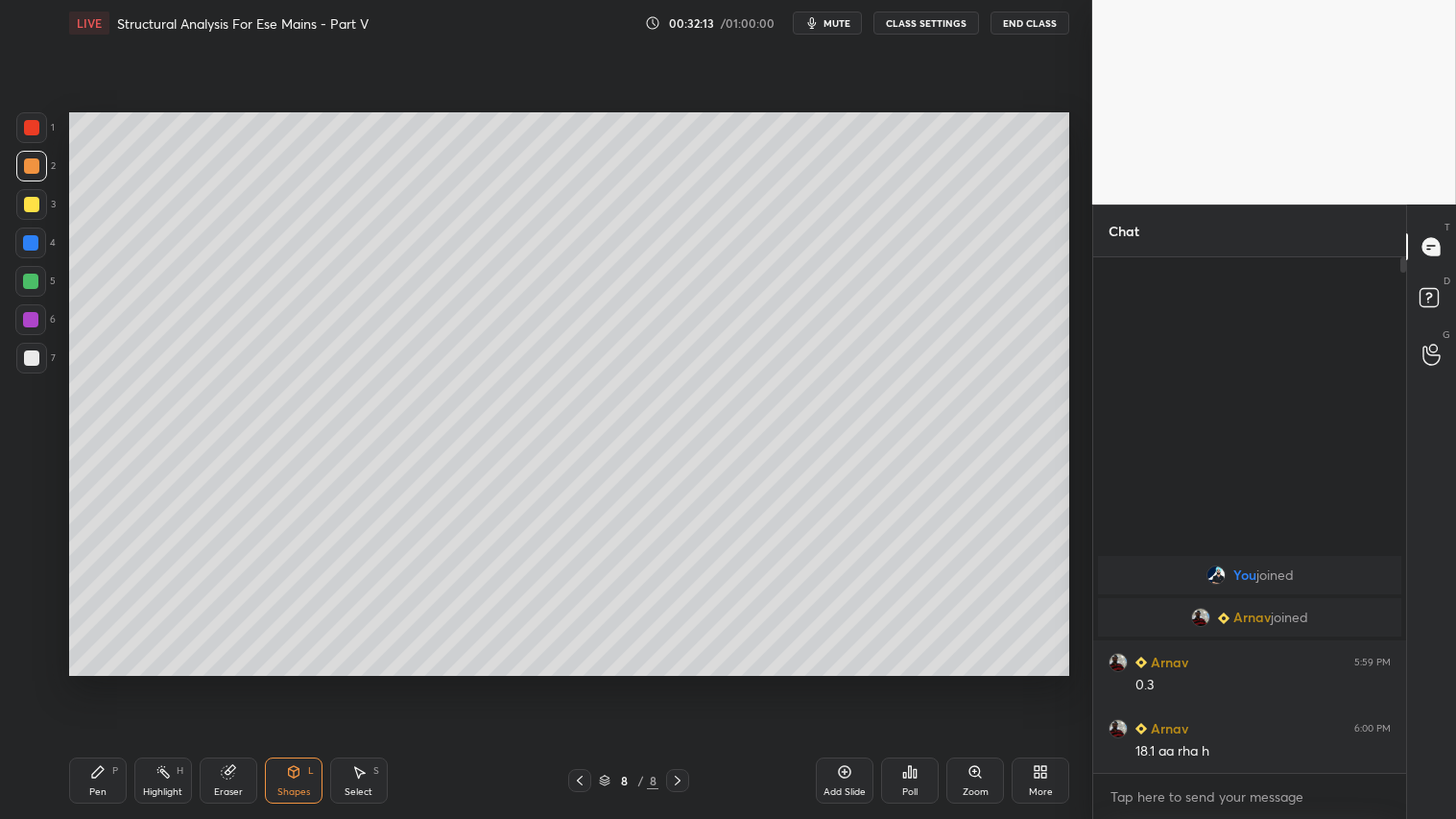 click 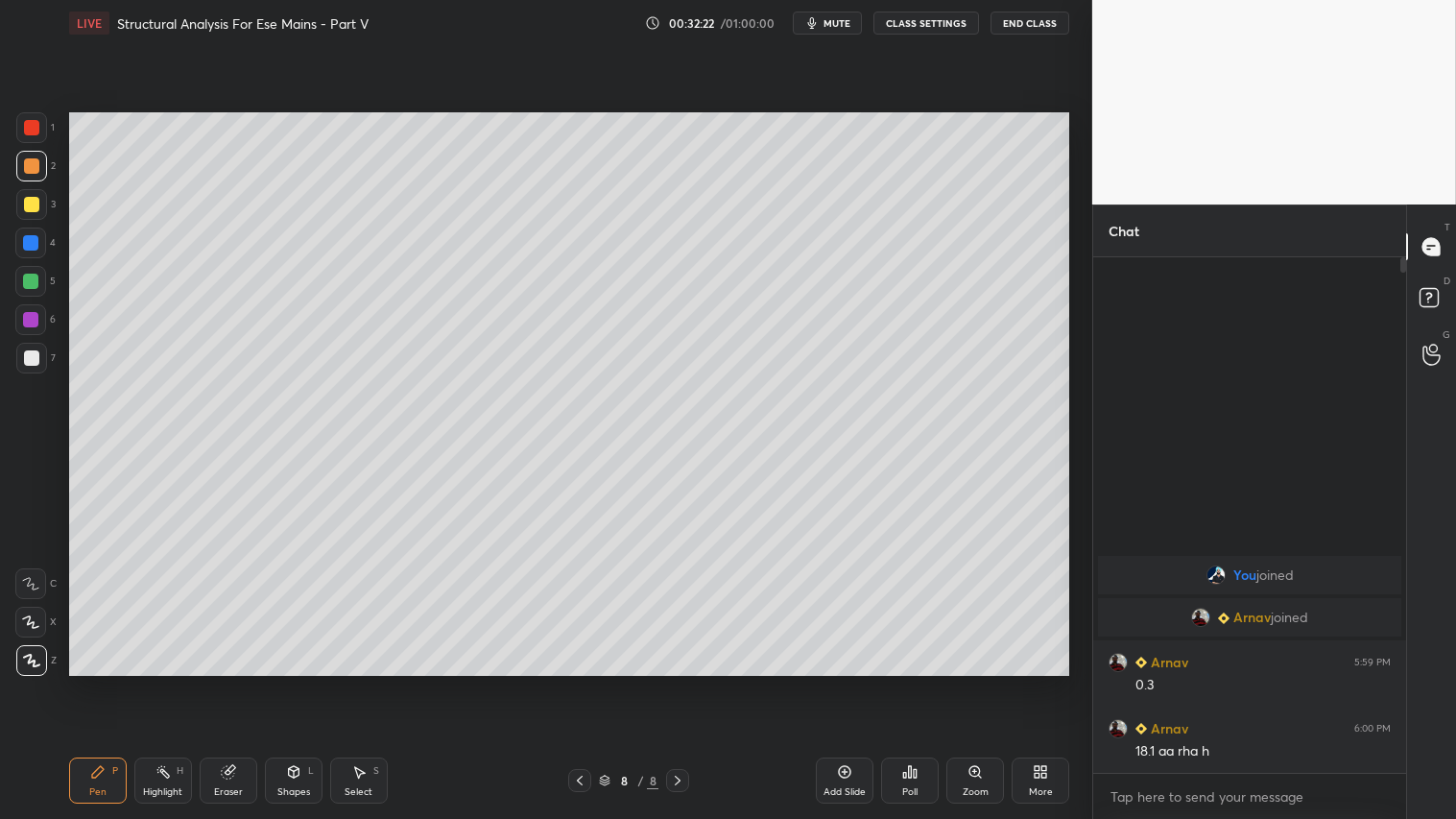 click 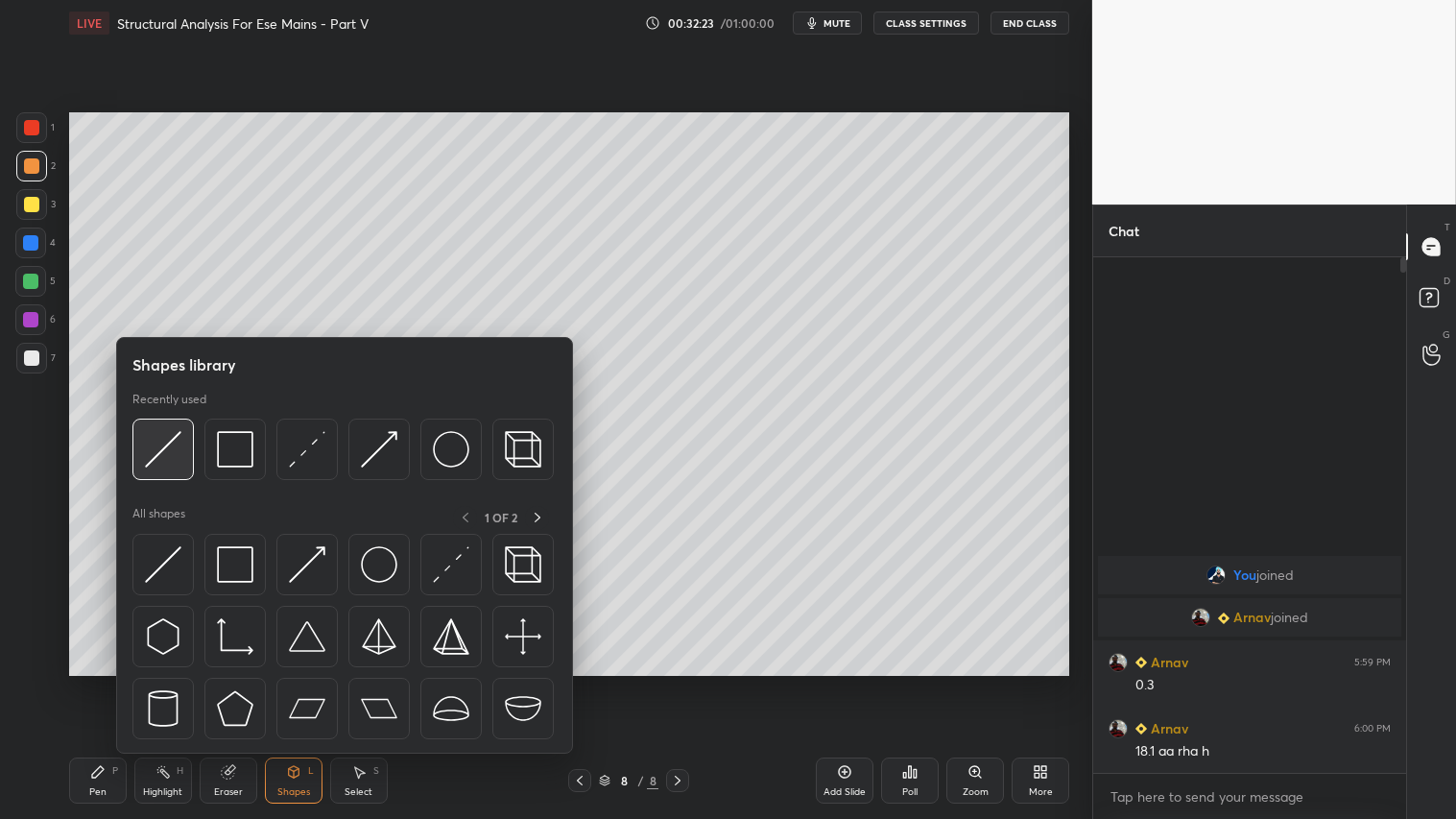 click at bounding box center (163, 449) 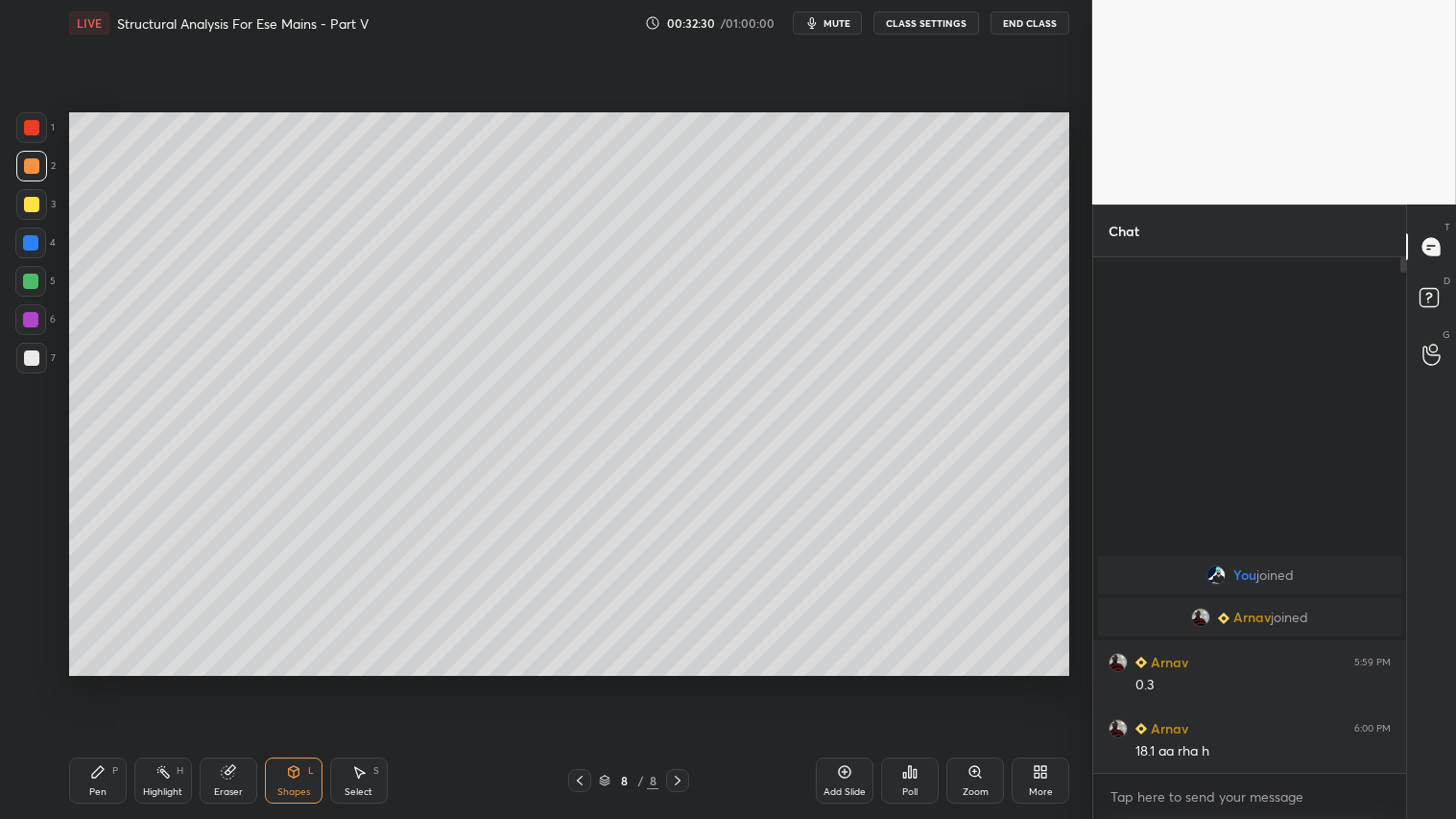 drag, startPoint x: 97, startPoint y: 779, endPoint x: 115, endPoint y: 750, distance: 34.132096 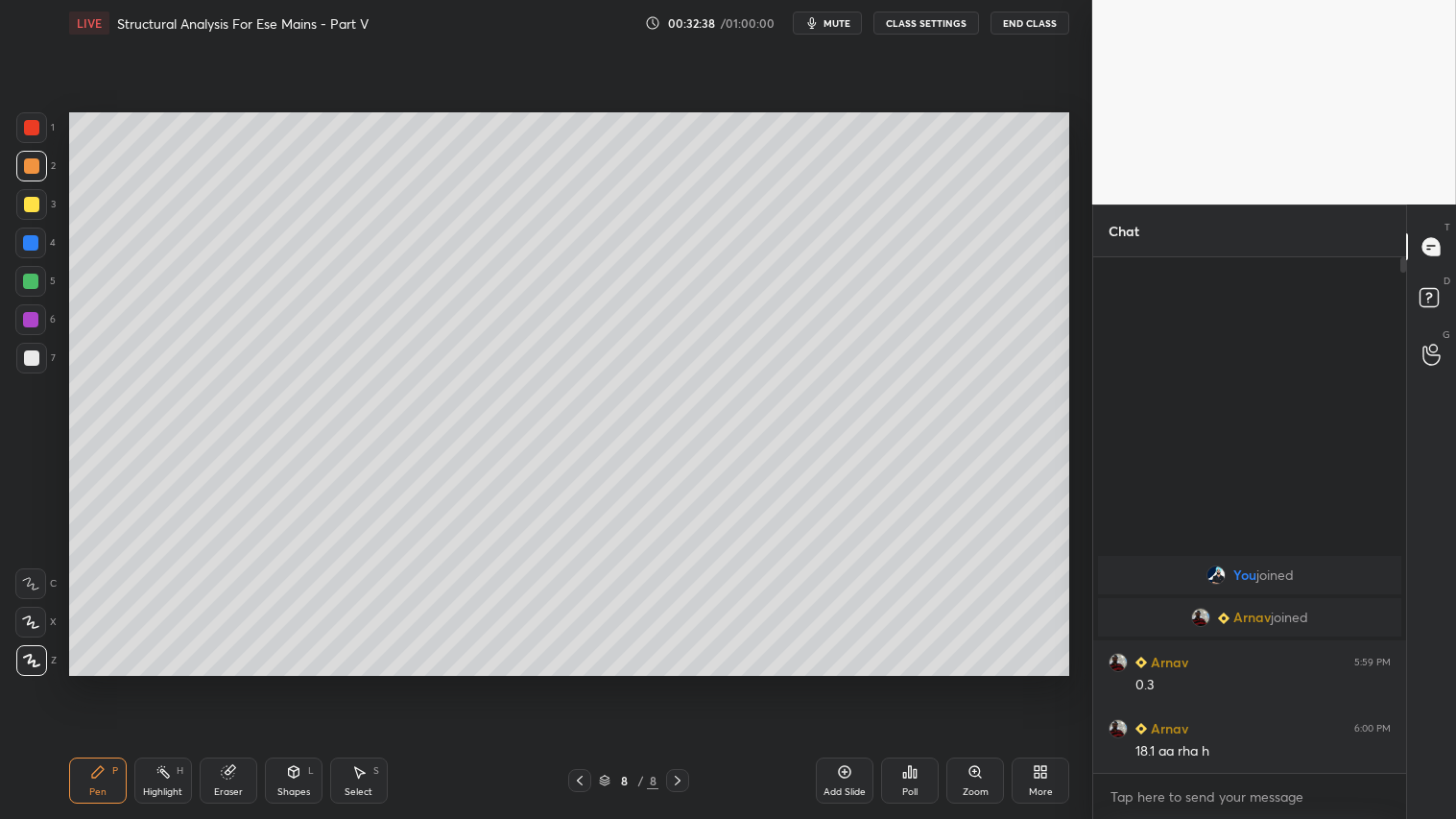drag, startPoint x: 307, startPoint y: 789, endPoint x: 299, endPoint y: 755, distance: 34.928498 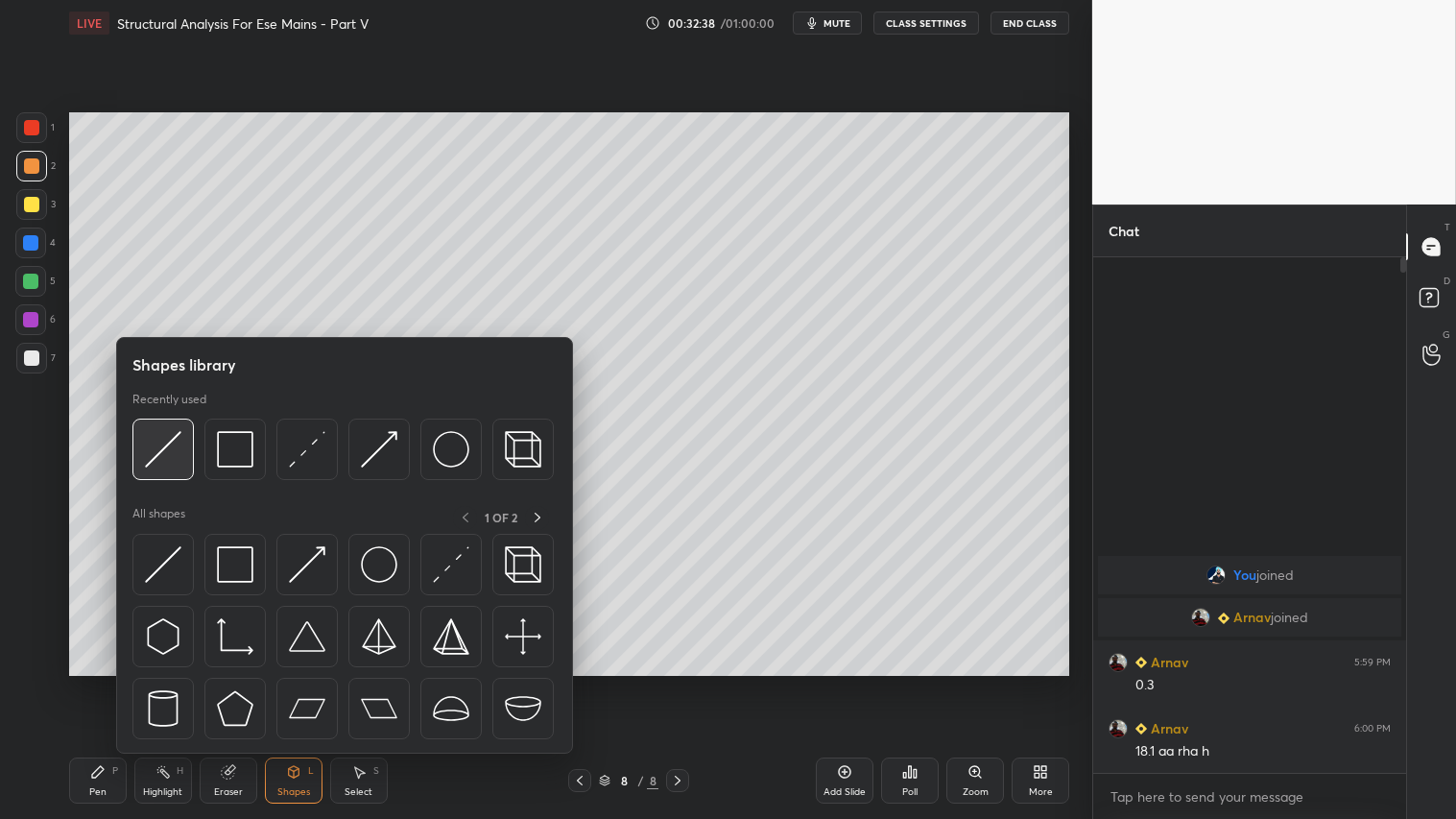 click at bounding box center (163, 449) 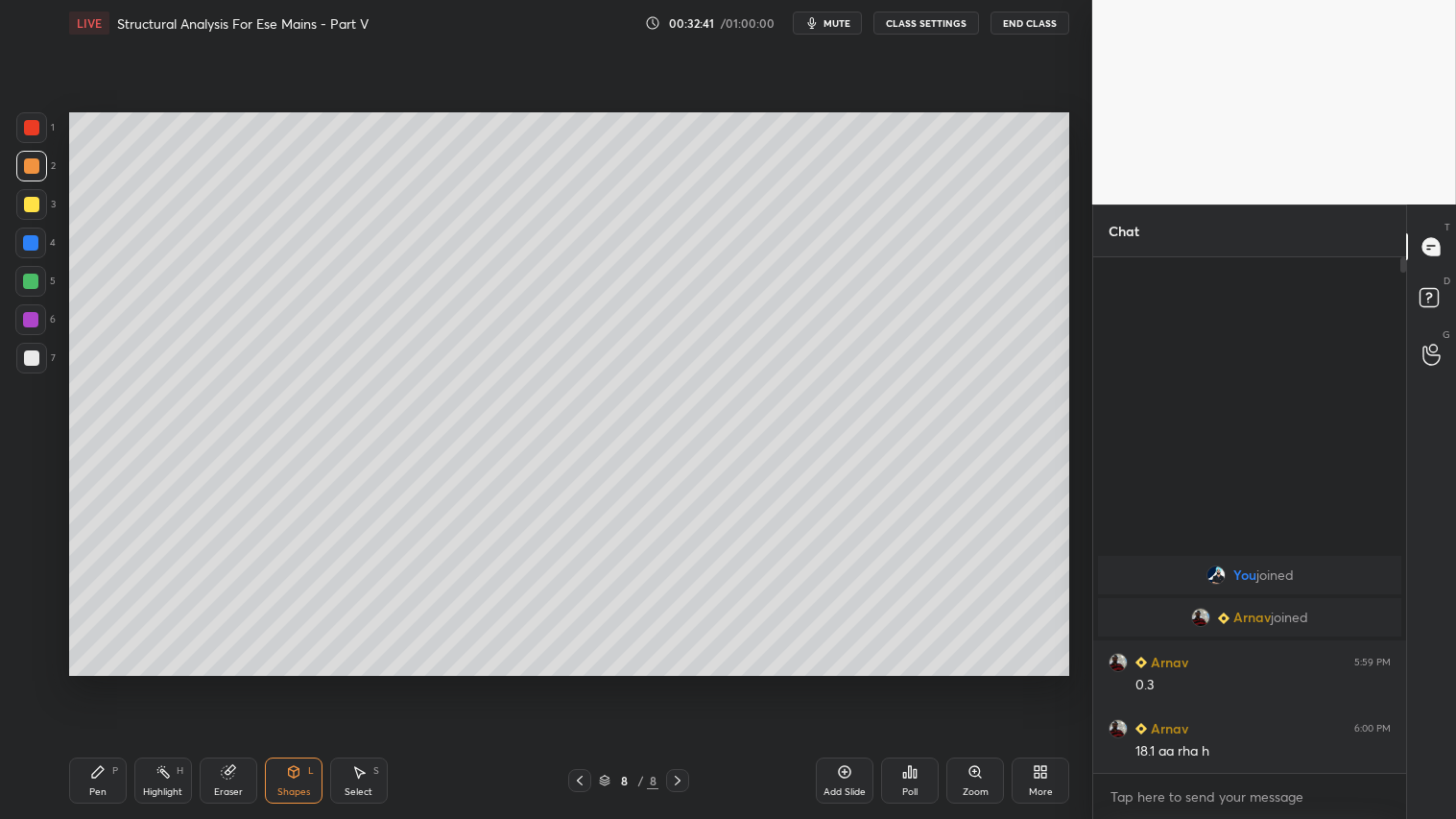 drag, startPoint x: 121, startPoint y: 780, endPoint x: 123, endPoint y: 769, distance: 11.18034 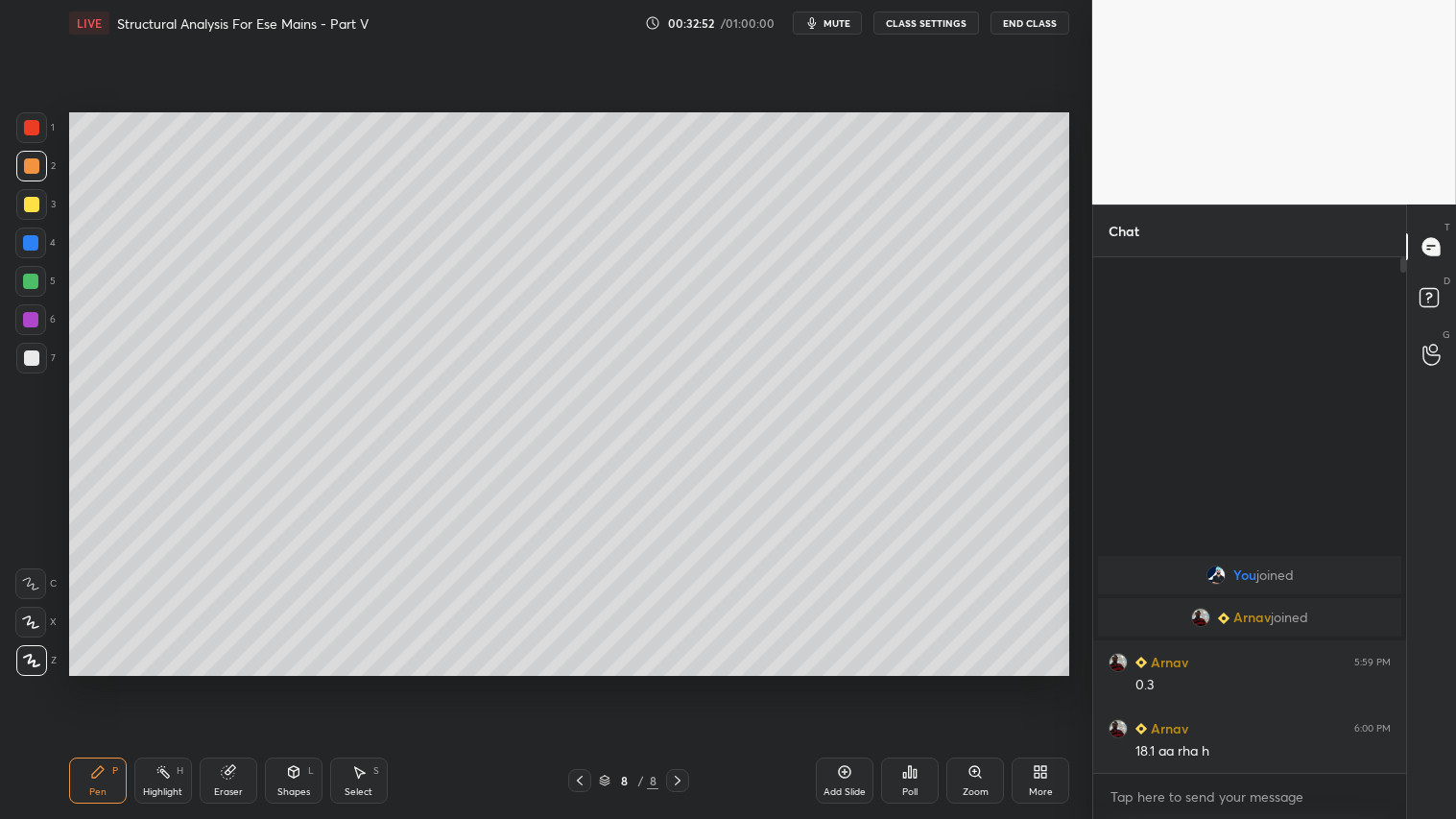 click 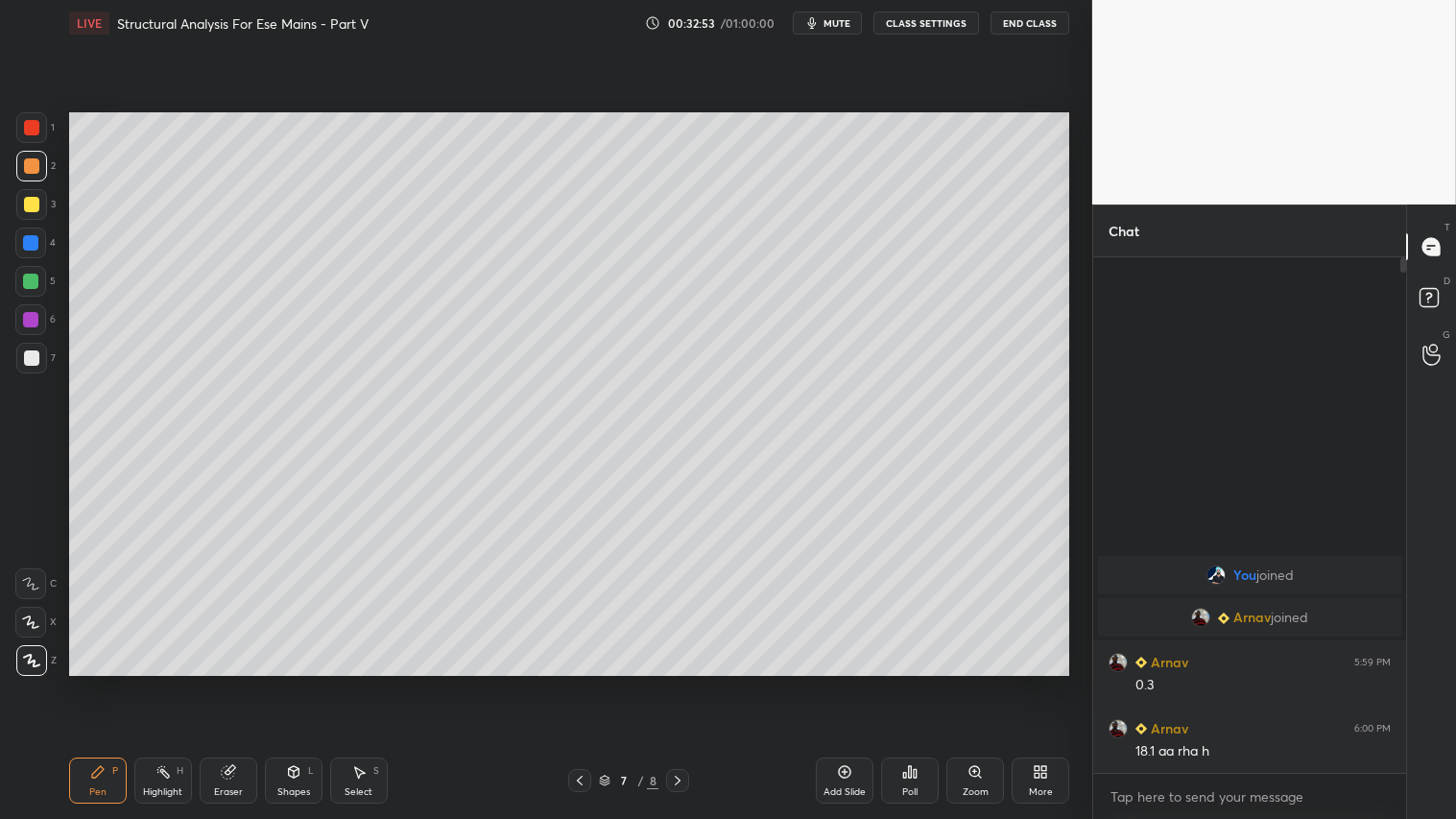 click 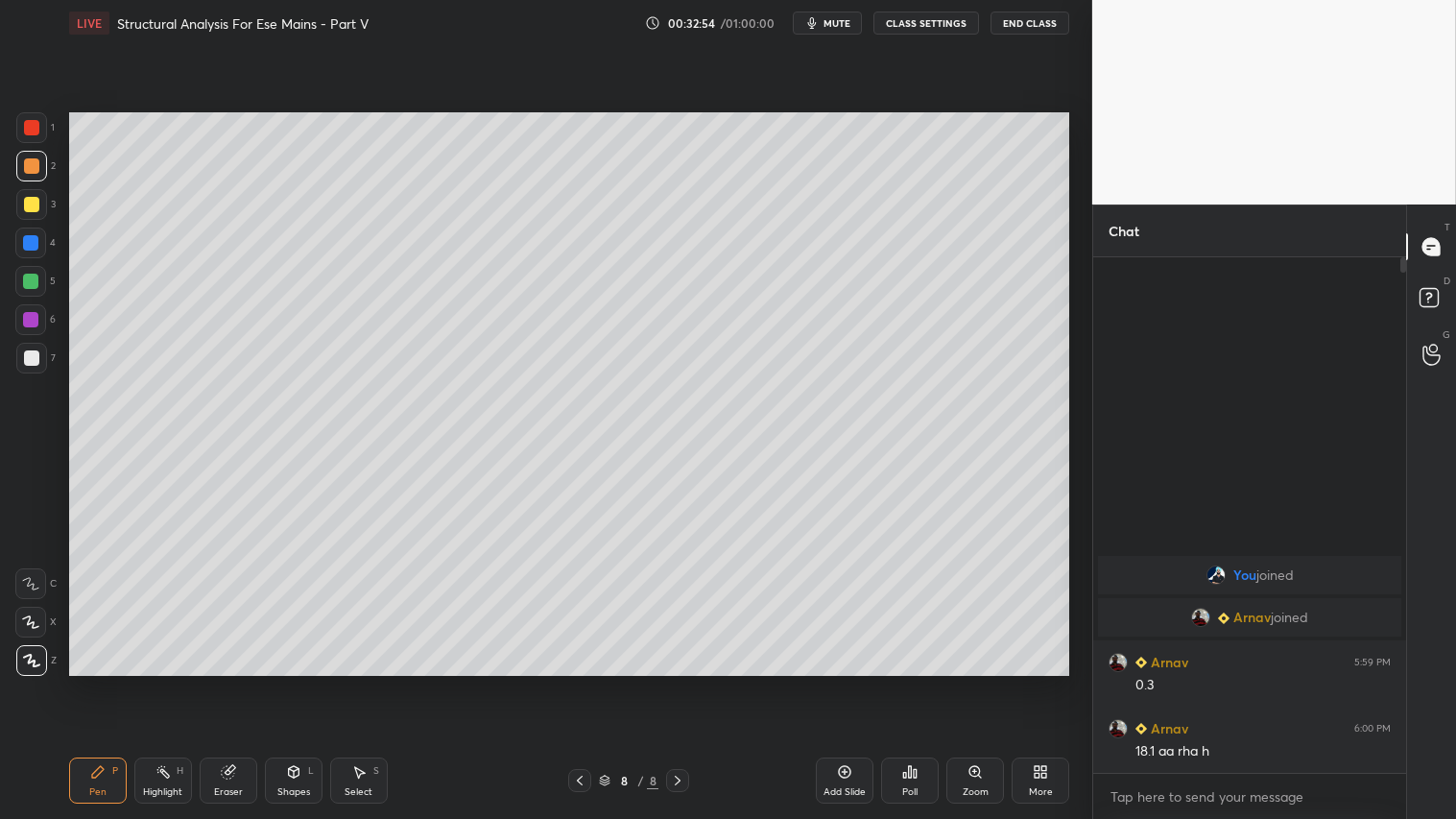 drag, startPoint x: 24, startPoint y: 165, endPoint x: 60, endPoint y: 471, distance: 308.11037 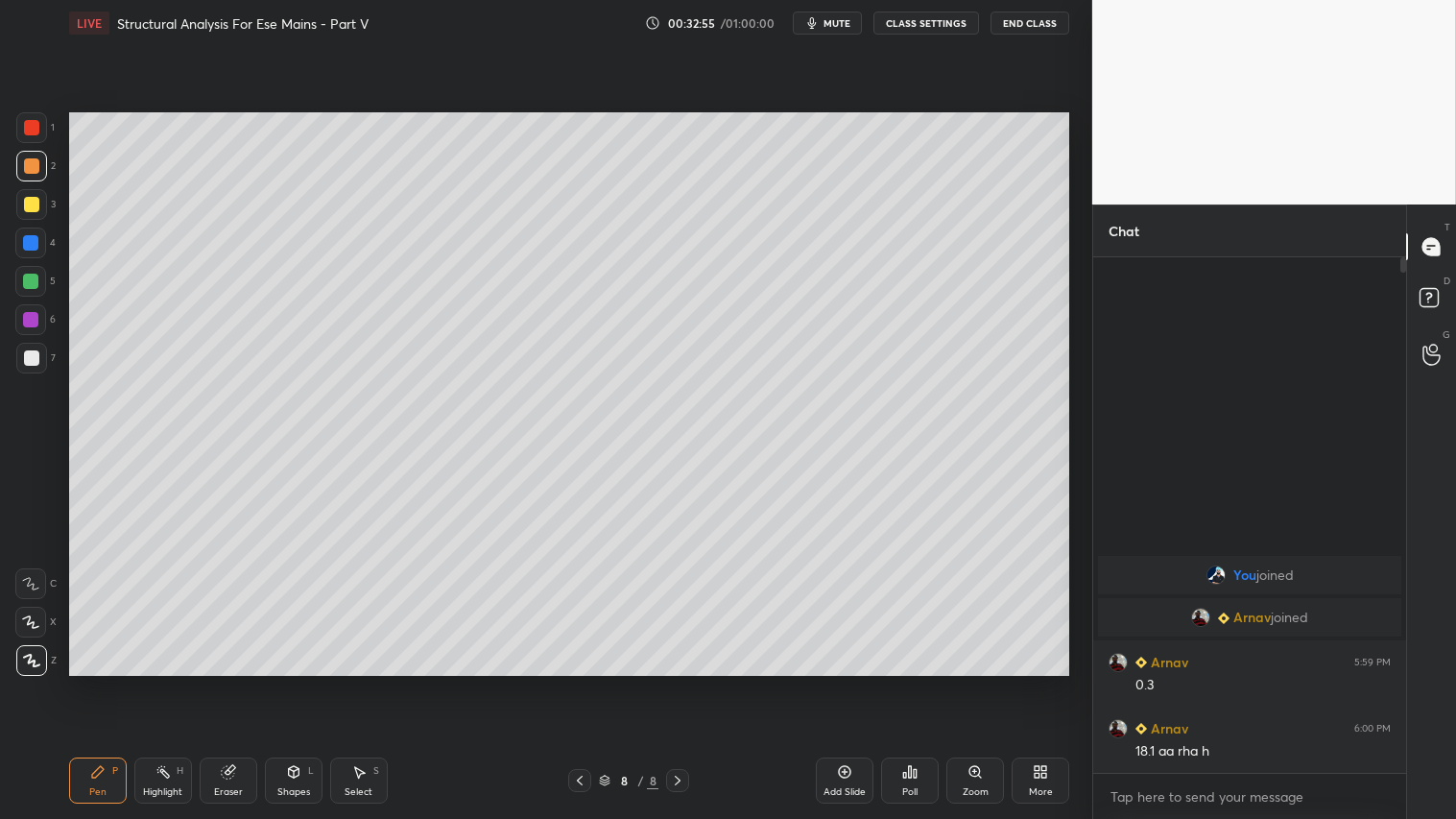 drag, startPoint x: 94, startPoint y: 780, endPoint x: 88, endPoint y: 685, distance: 95.18929 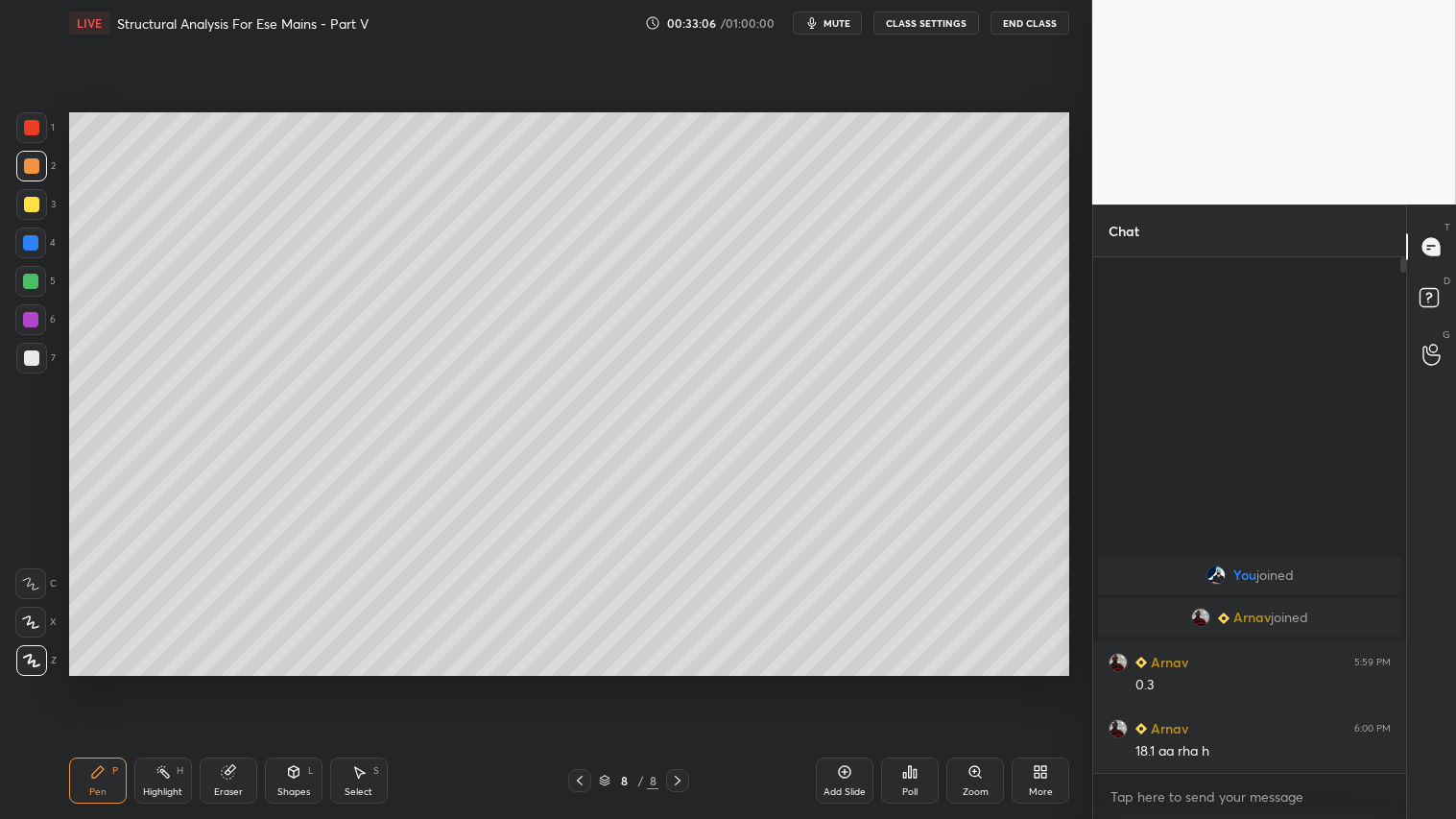 drag, startPoint x: 294, startPoint y: 783, endPoint x: 296, endPoint y: 769, distance: 14.142136 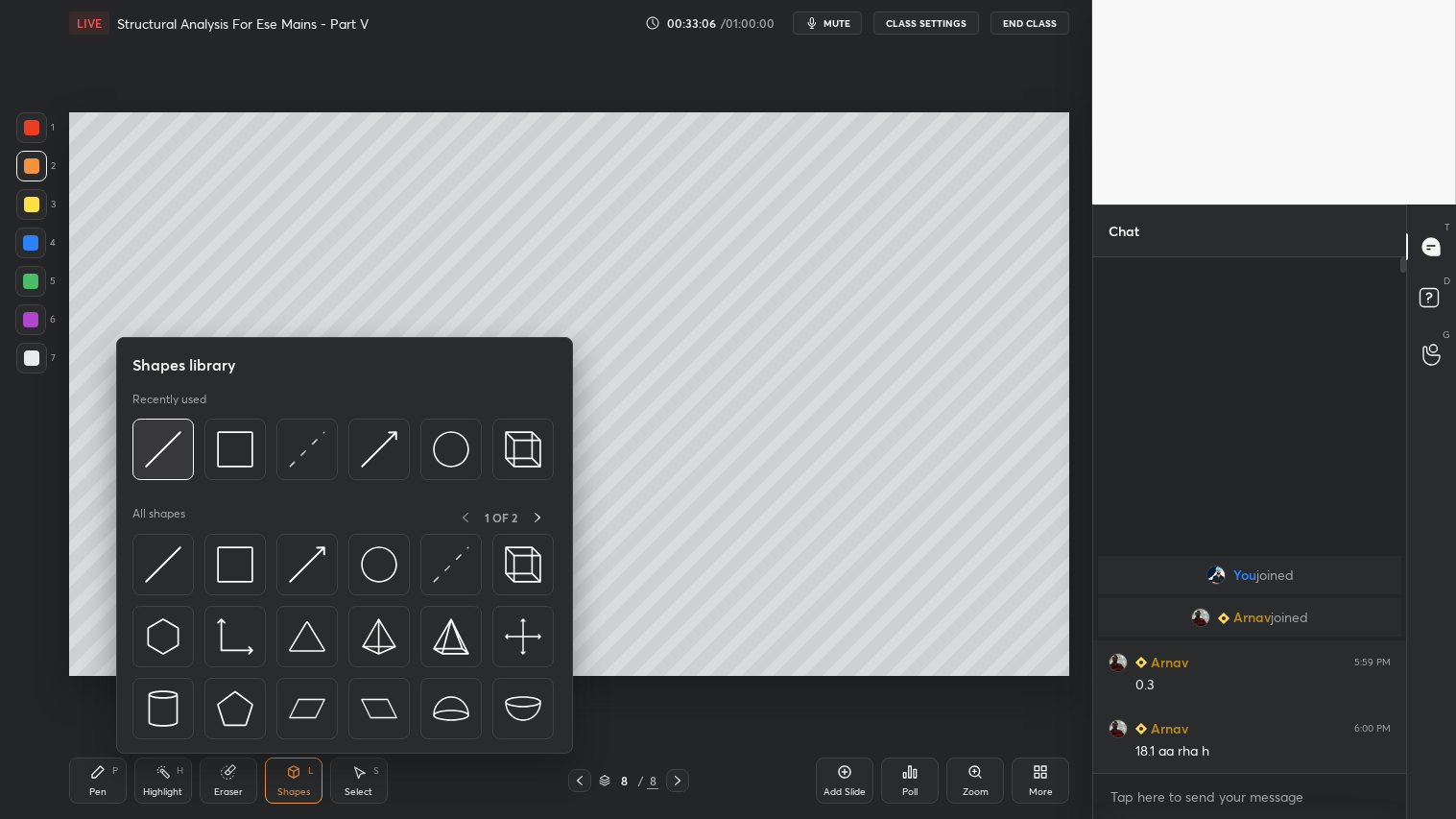 click at bounding box center [163, 449] 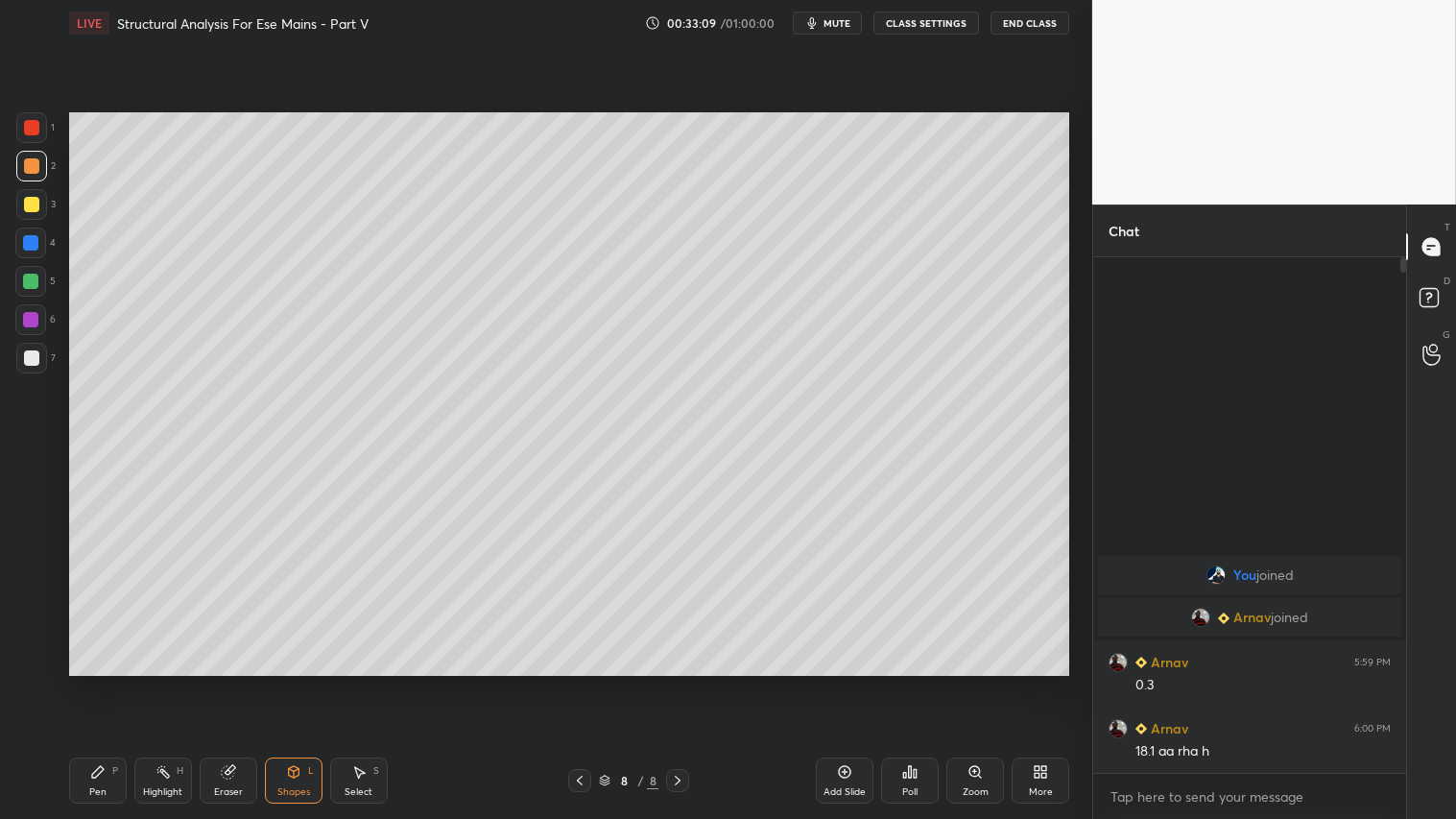 click 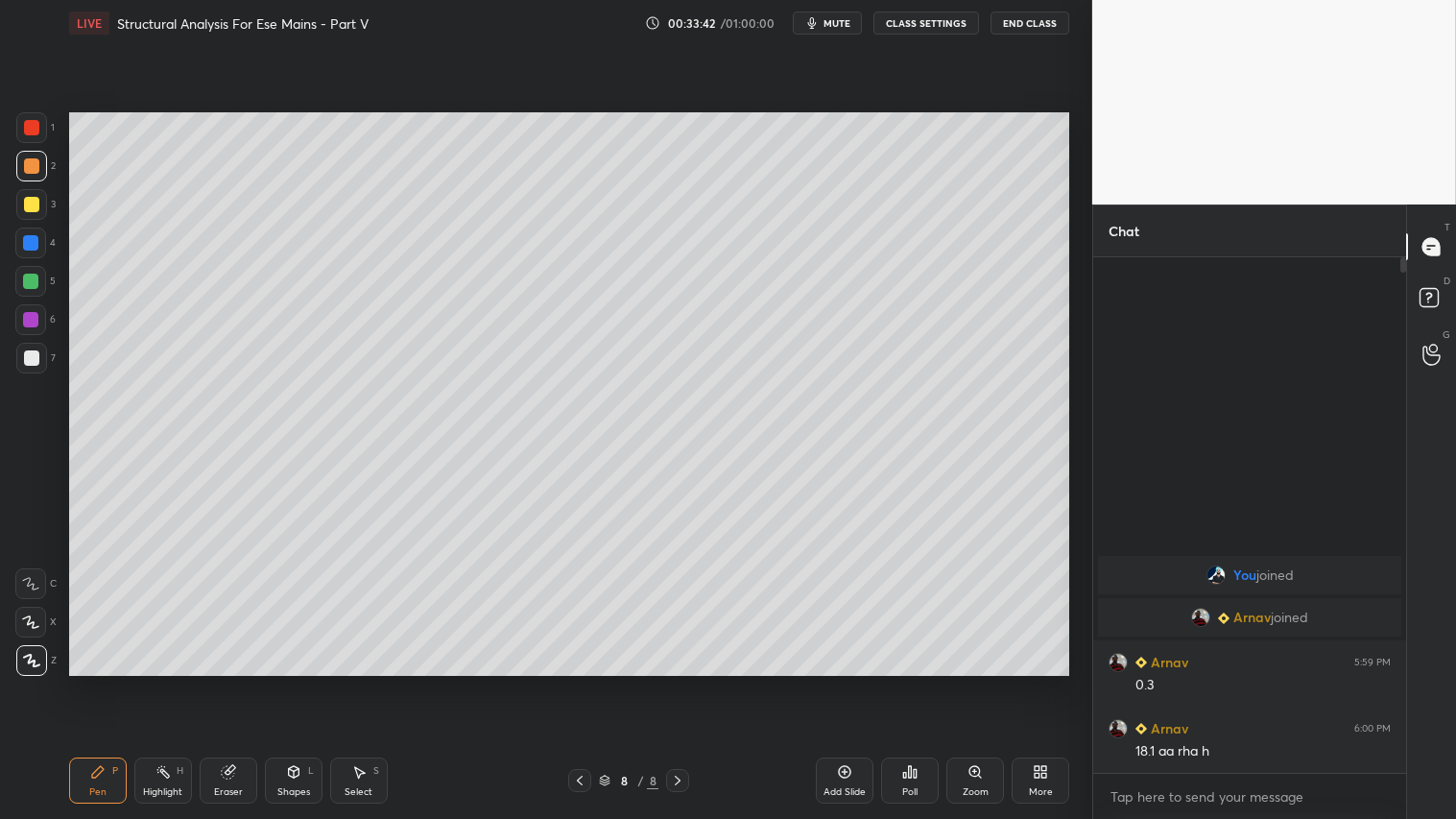 drag, startPoint x: 298, startPoint y: 772, endPoint x: 299, endPoint y: 759, distance: 13.038405 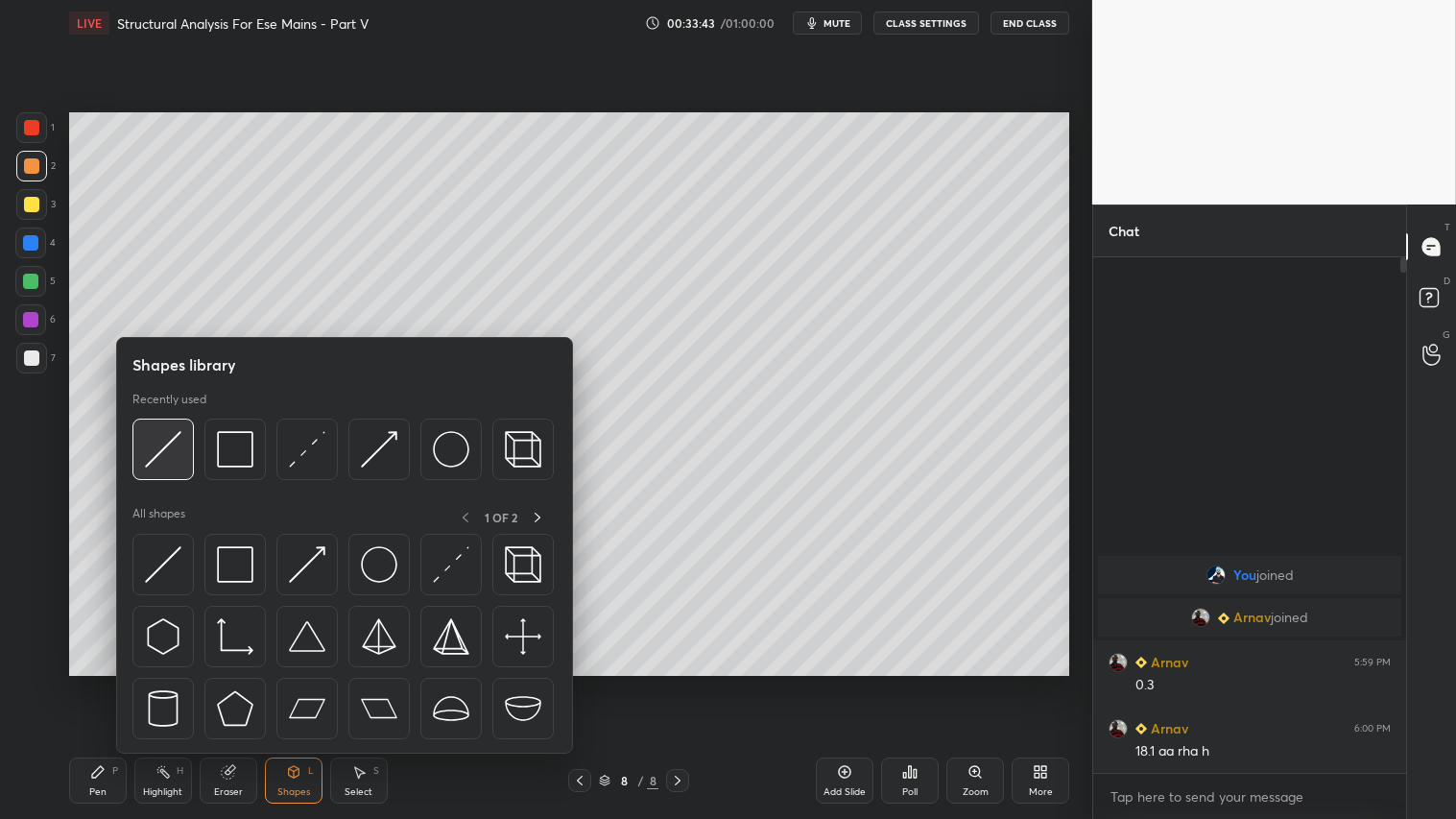 click at bounding box center (163, 449) 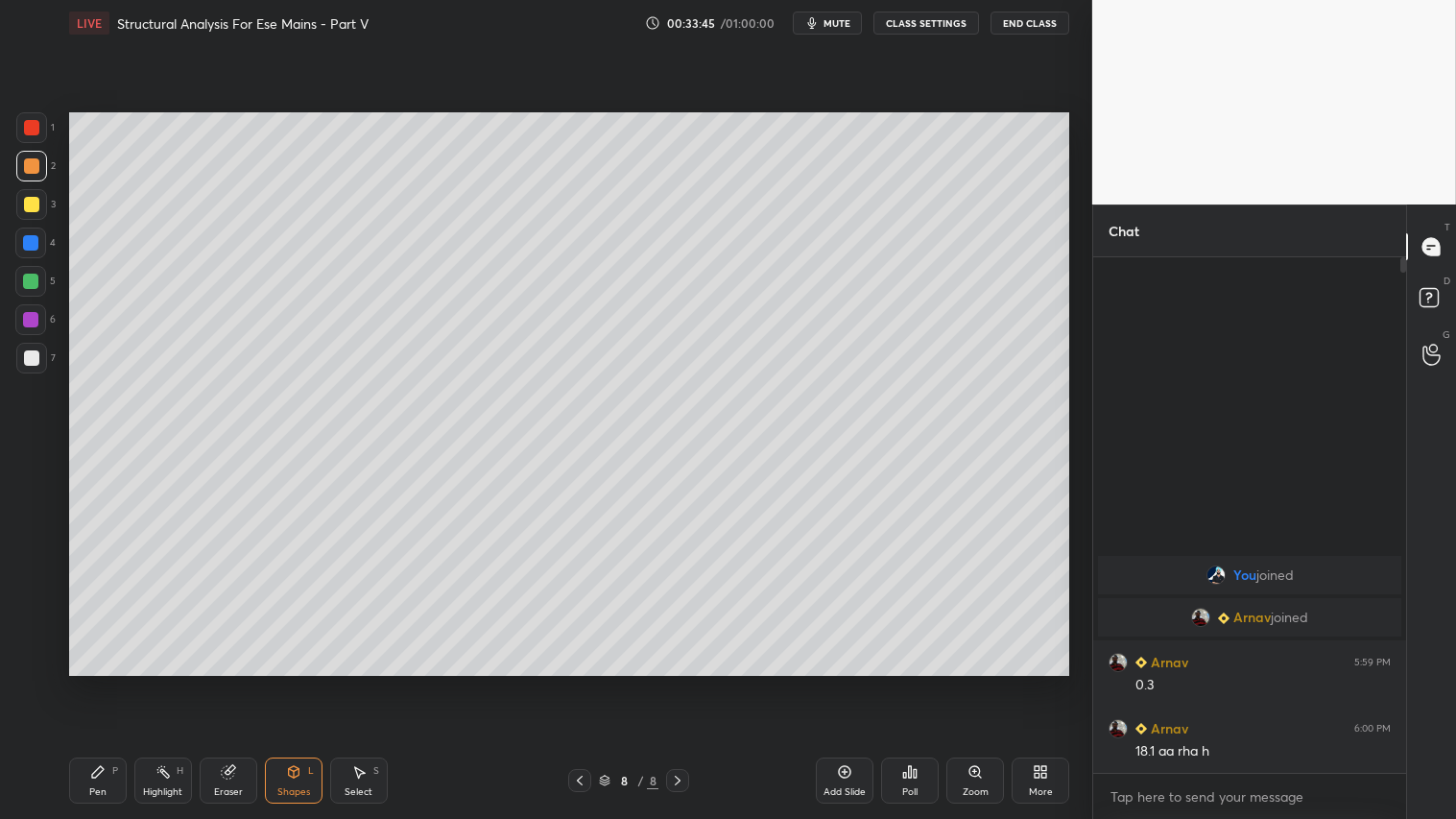 click on "Pen P" at bounding box center (98, 781) 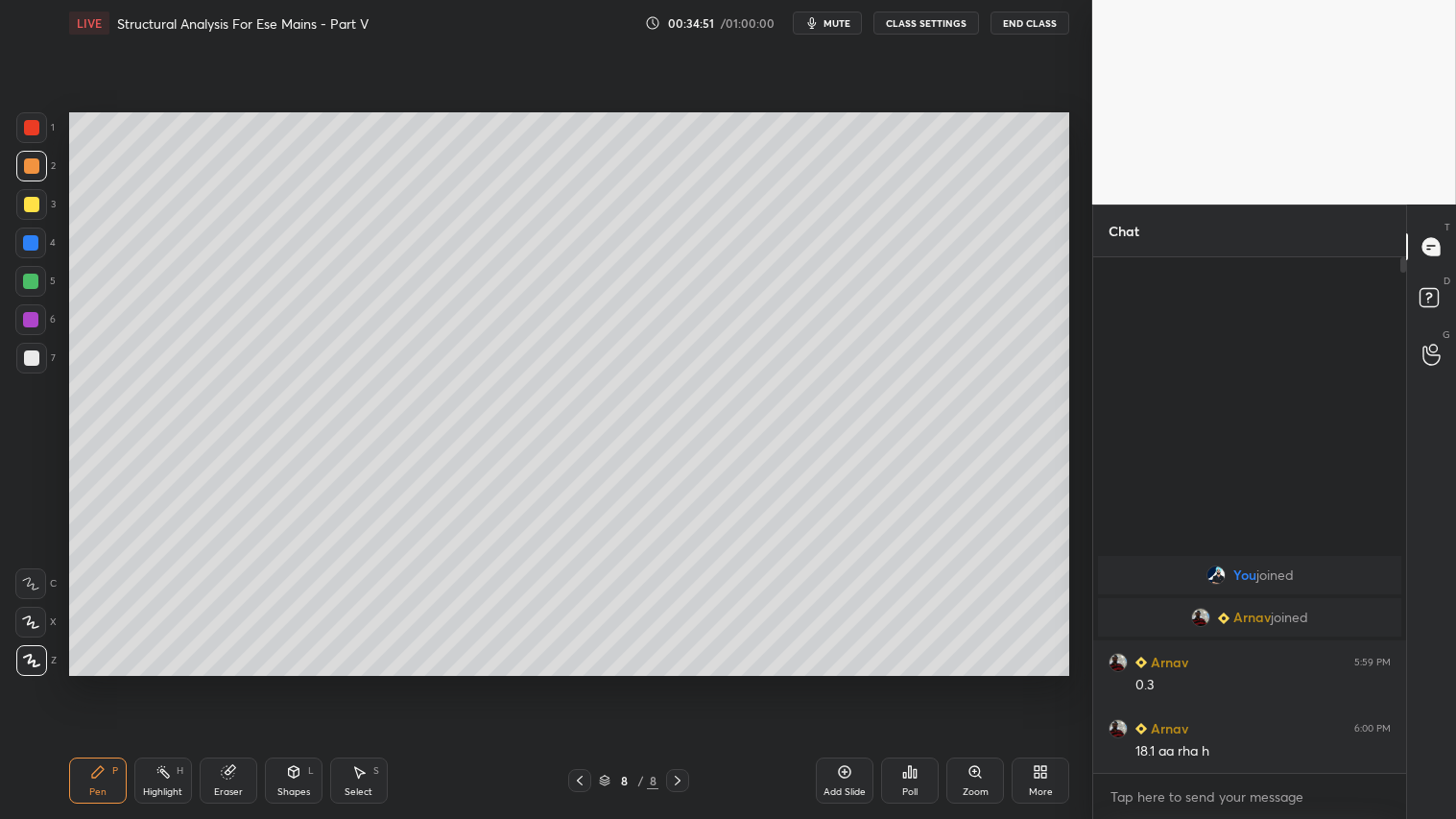 drag, startPoint x: 19, startPoint y: 170, endPoint x: 32, endPoint y: 310, distance: 140.60228 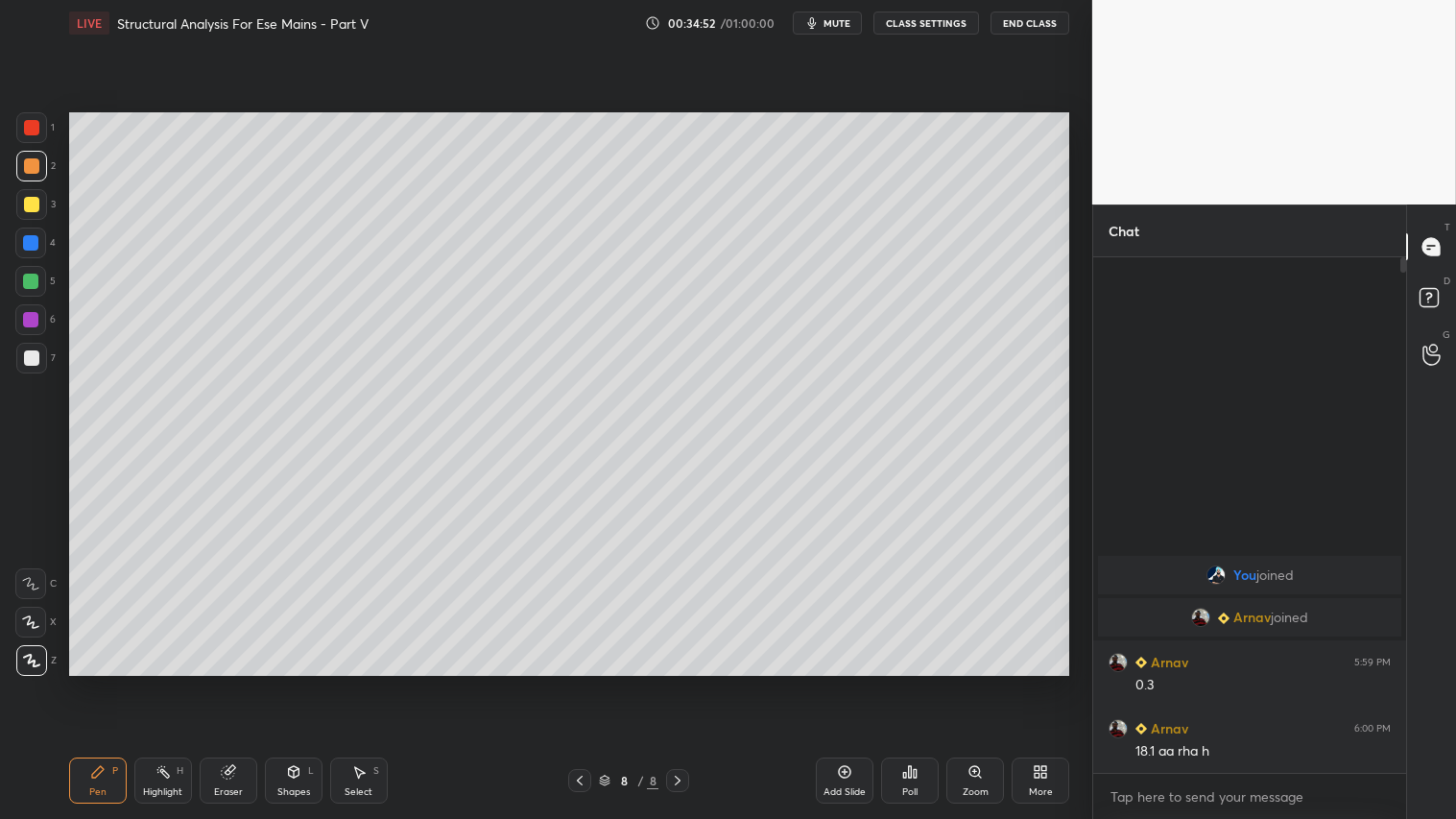 drag, startPoint x: 94, startPoint y: 797, endPoint x: 89, endPoint y: 780, distance: 17.720045 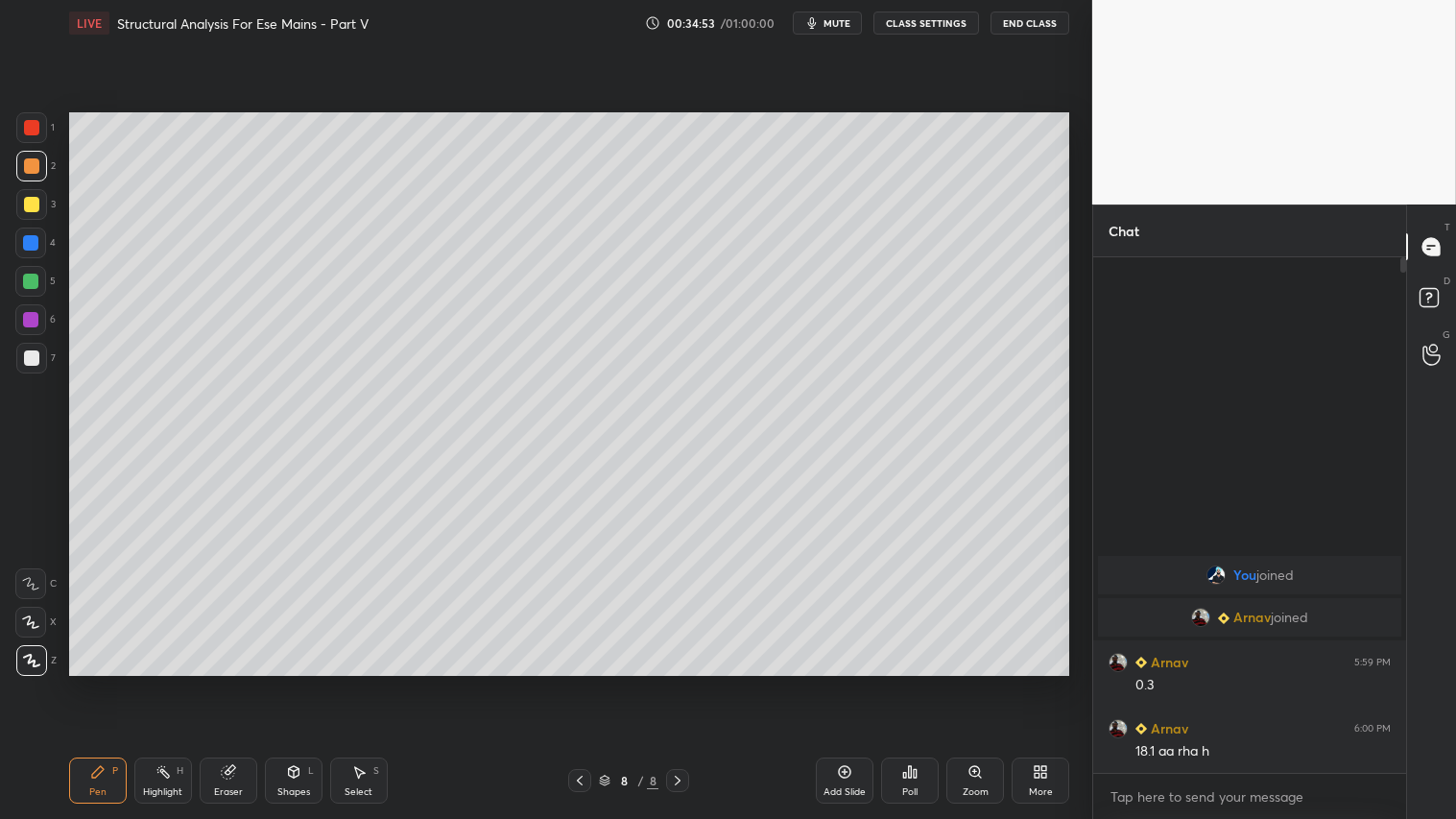 click on "Add Slide" at bounding box center [845, 781] 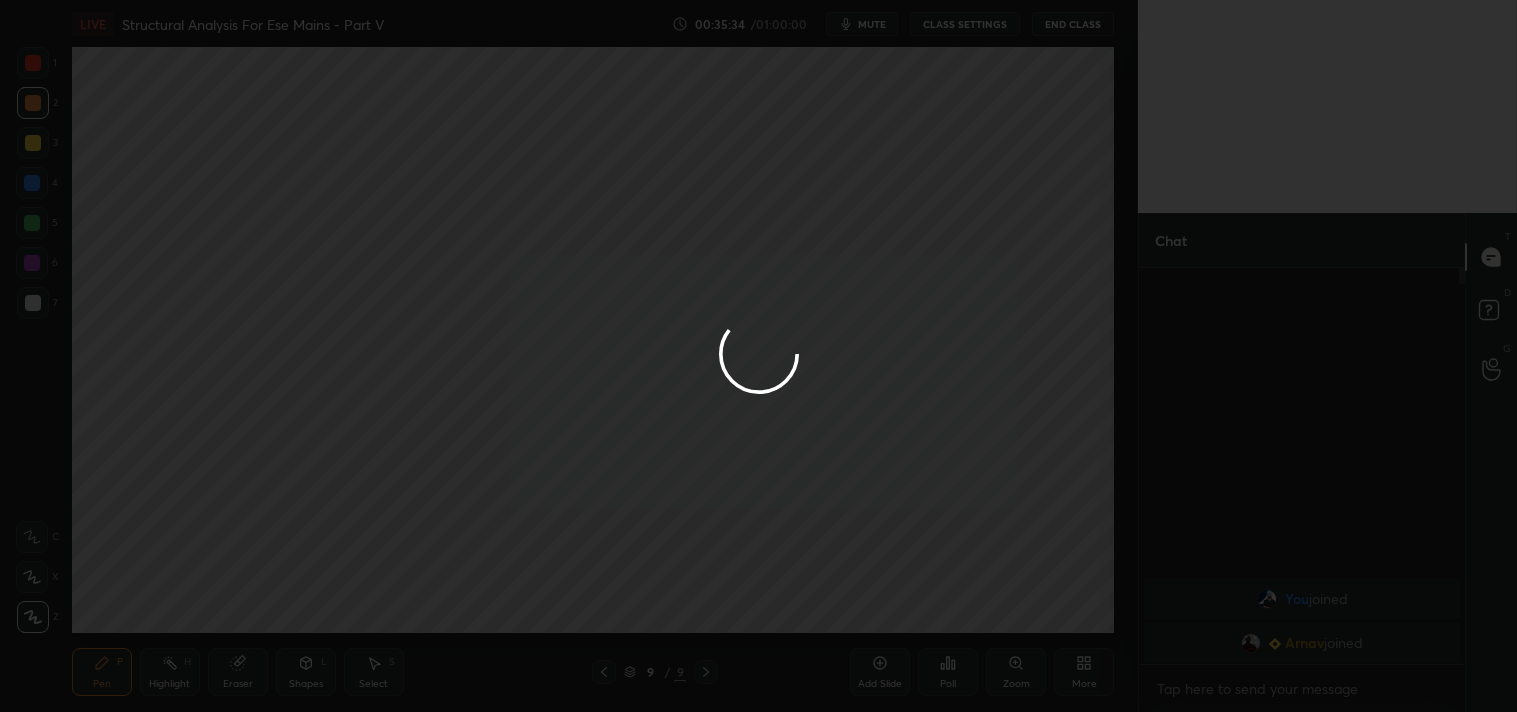 scroll, scrollTop: 584, scrollLeft: 1057, axis: both 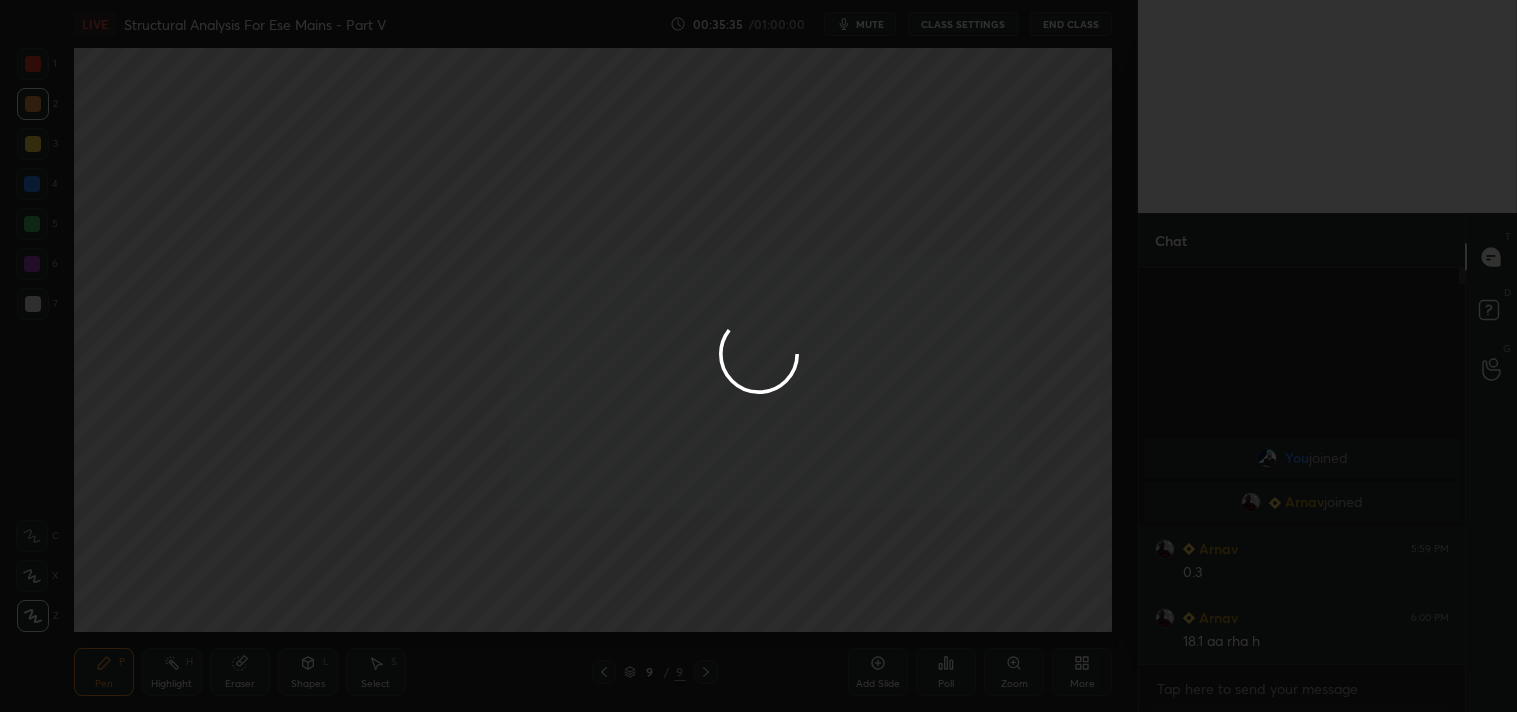 type on "x" 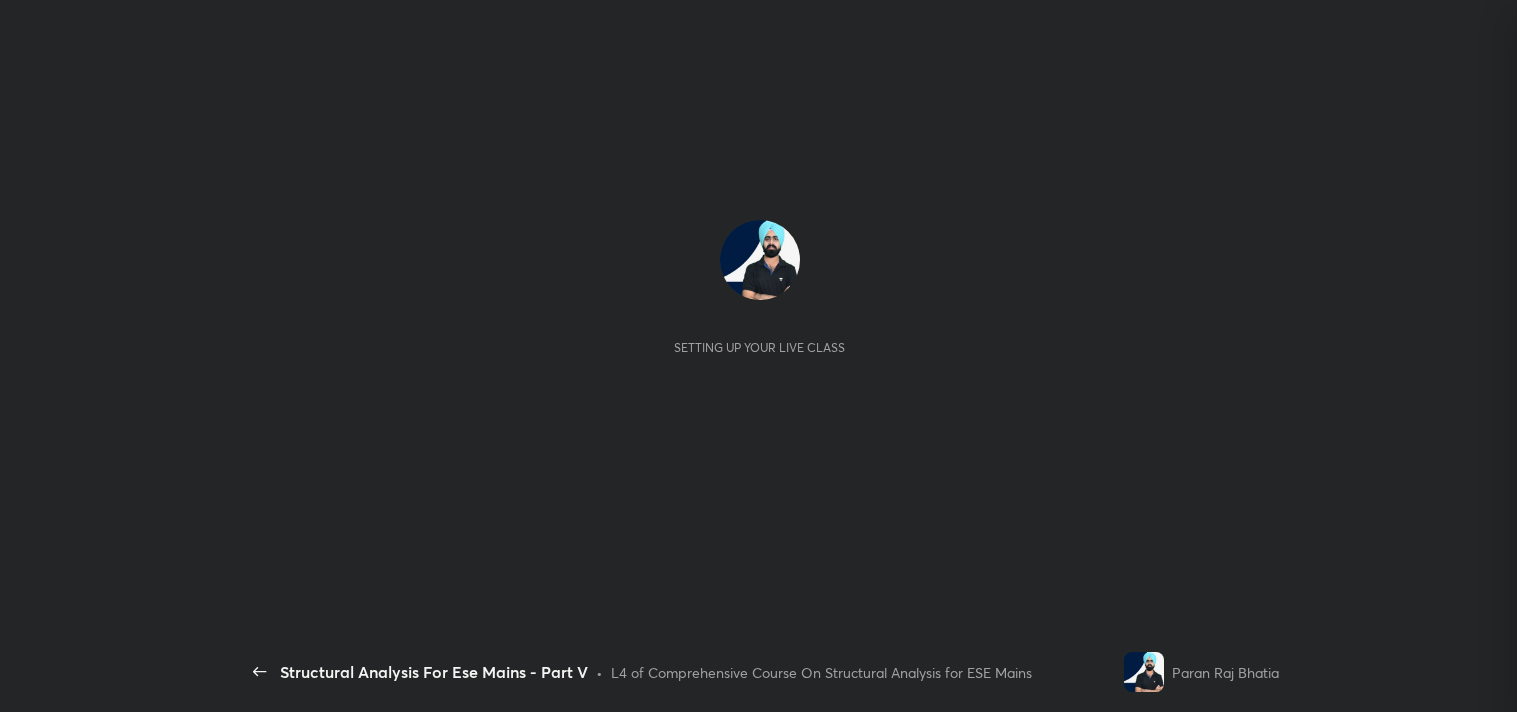 scroll, scrollTop: 0, scrollLeft: 0, axis: both 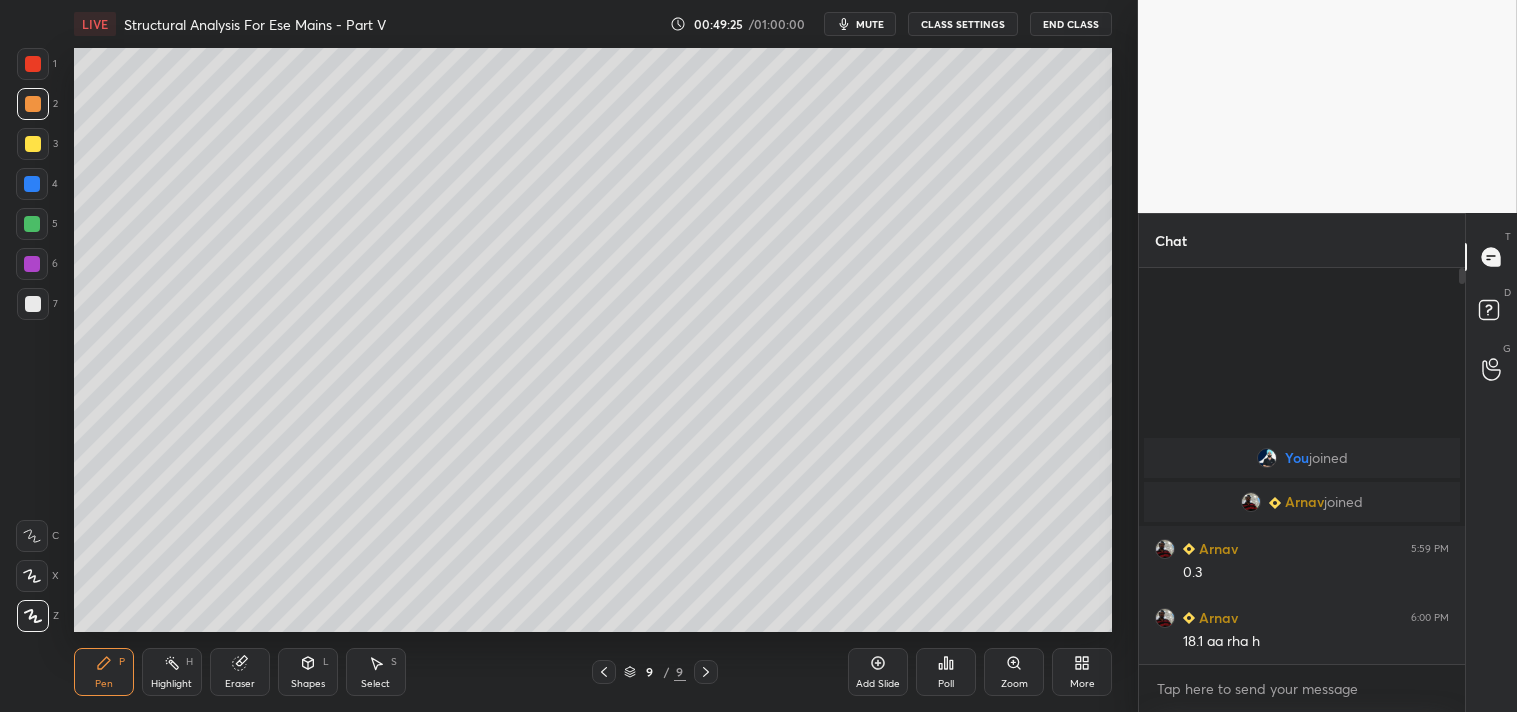 click 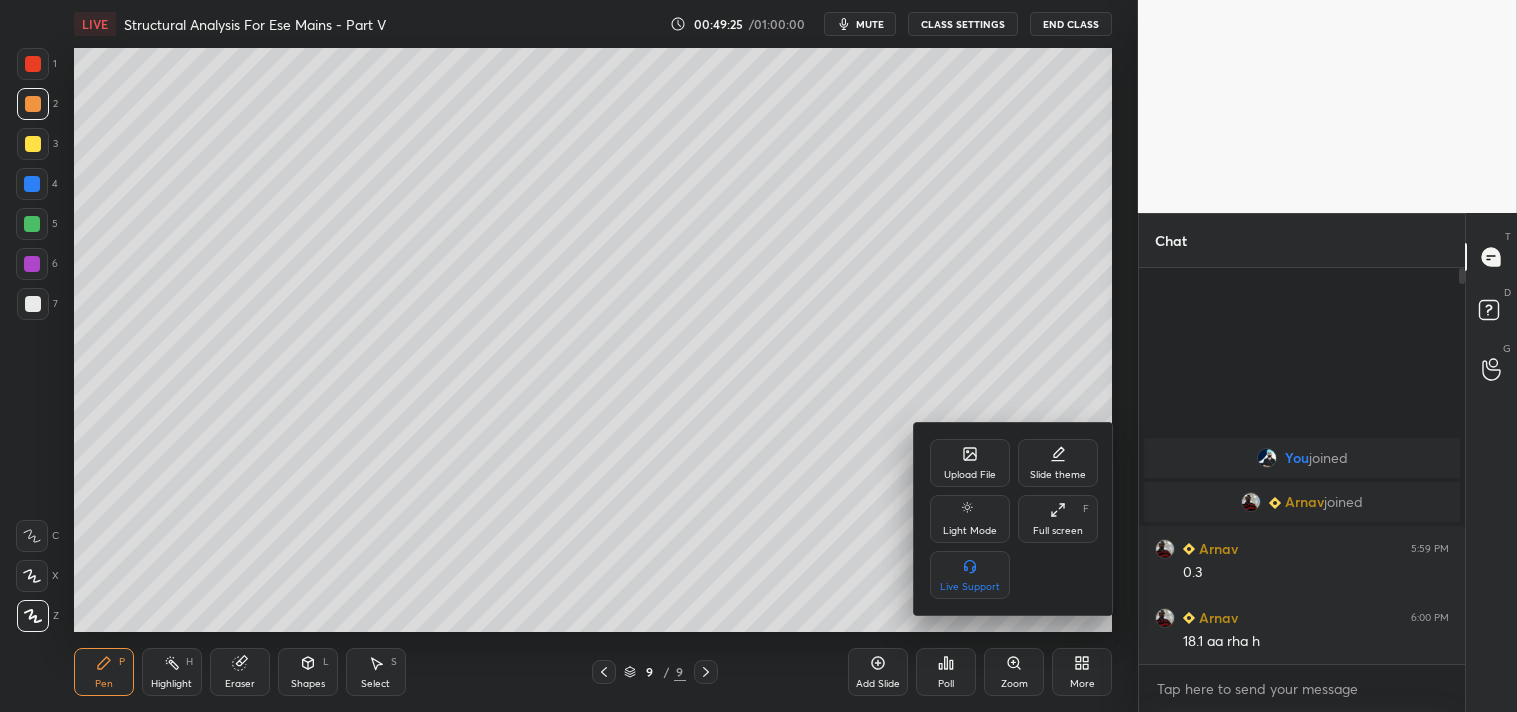 click 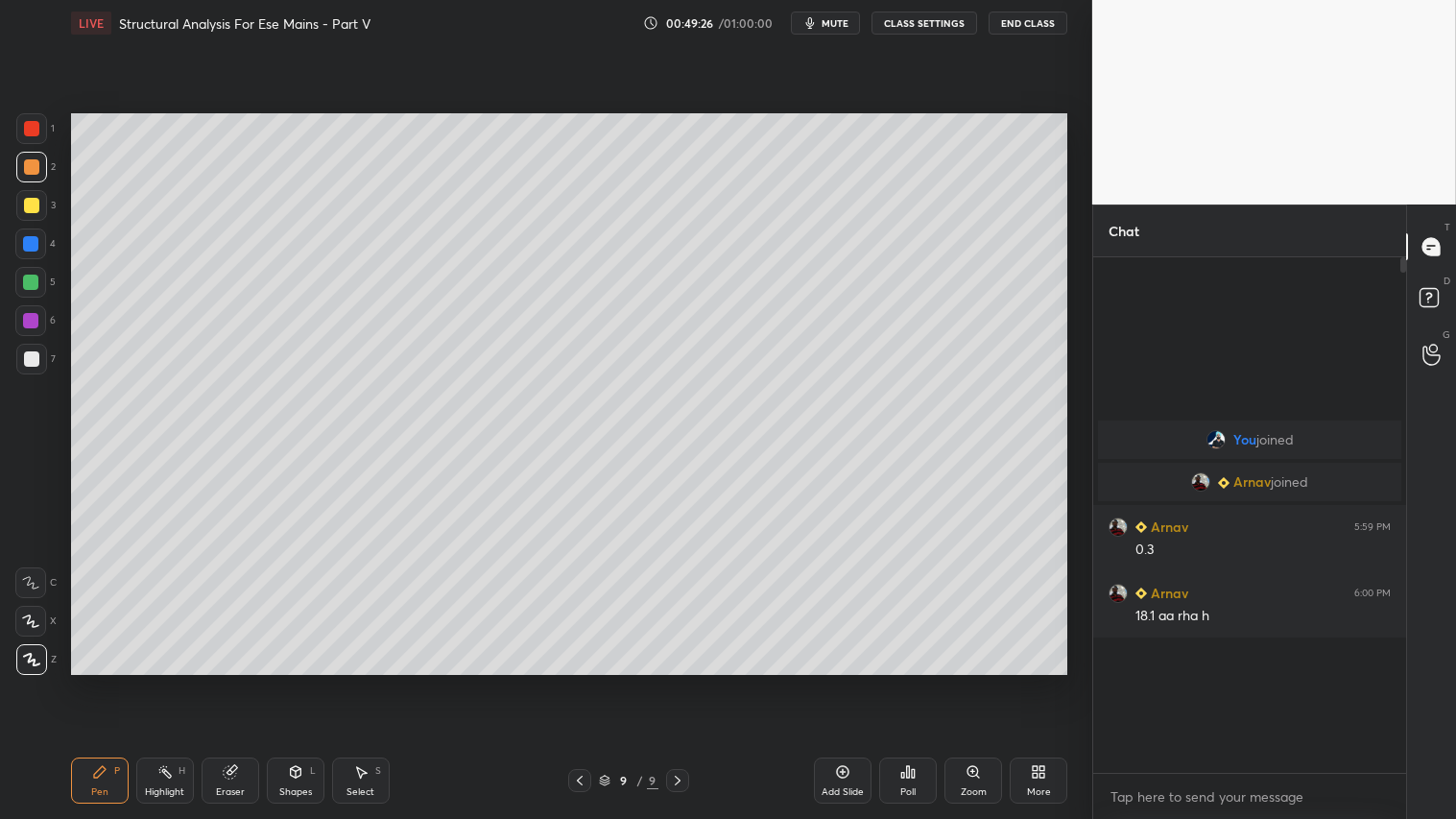 type on "x" 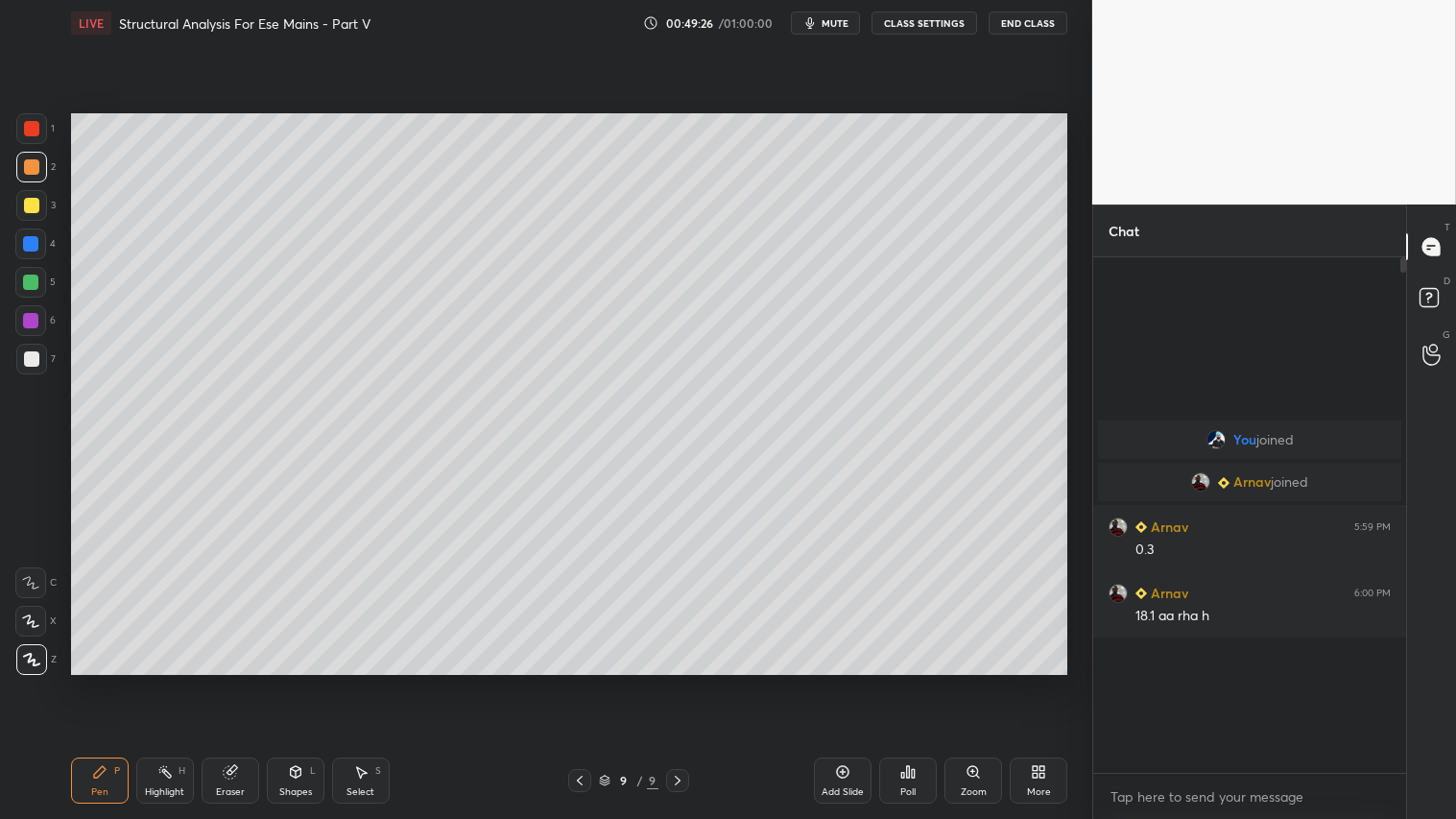 scroll, scrollTop: 95317, scrollLeft: 94962, axis: both 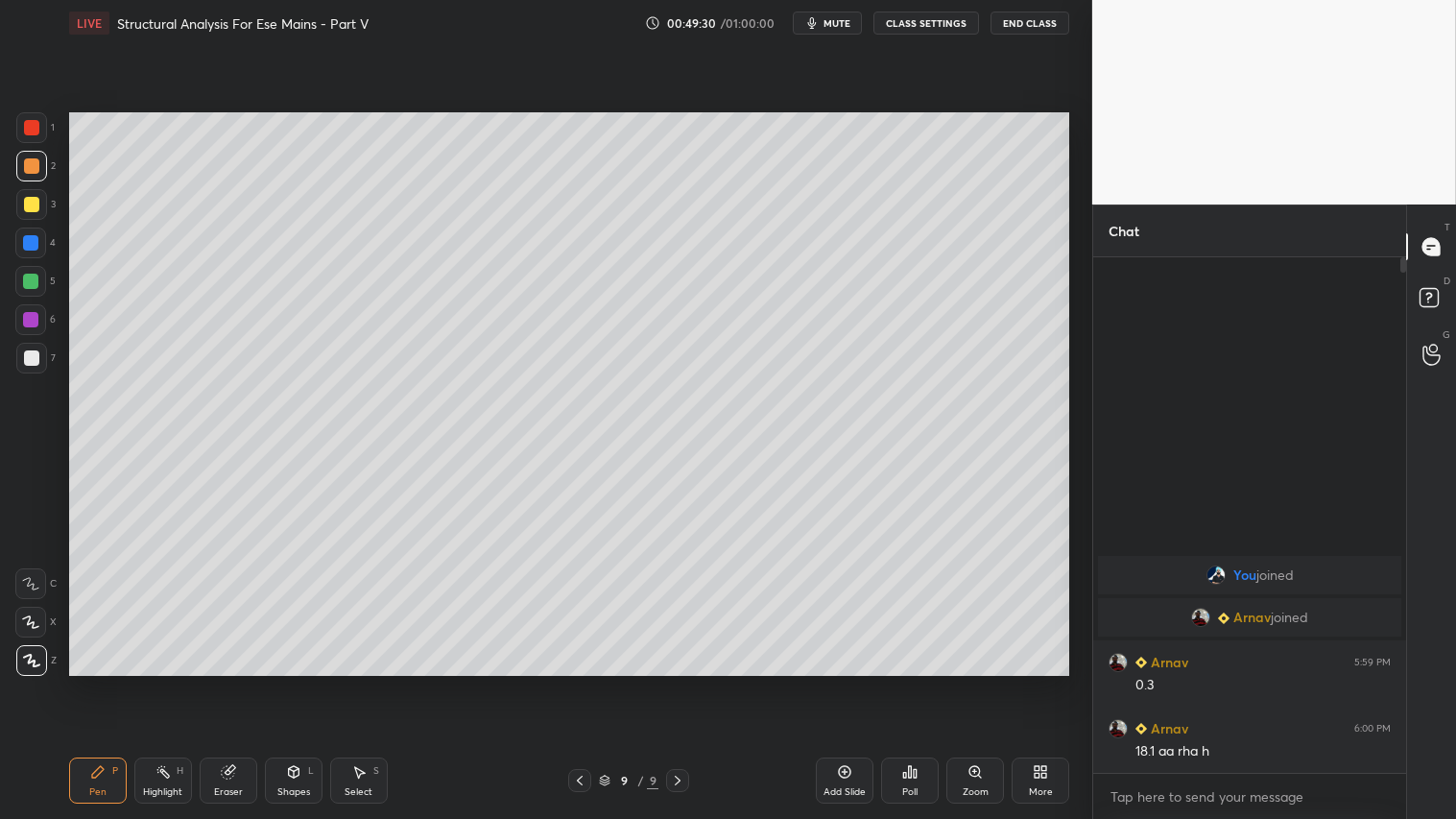 click at bounding box center (580, 781) 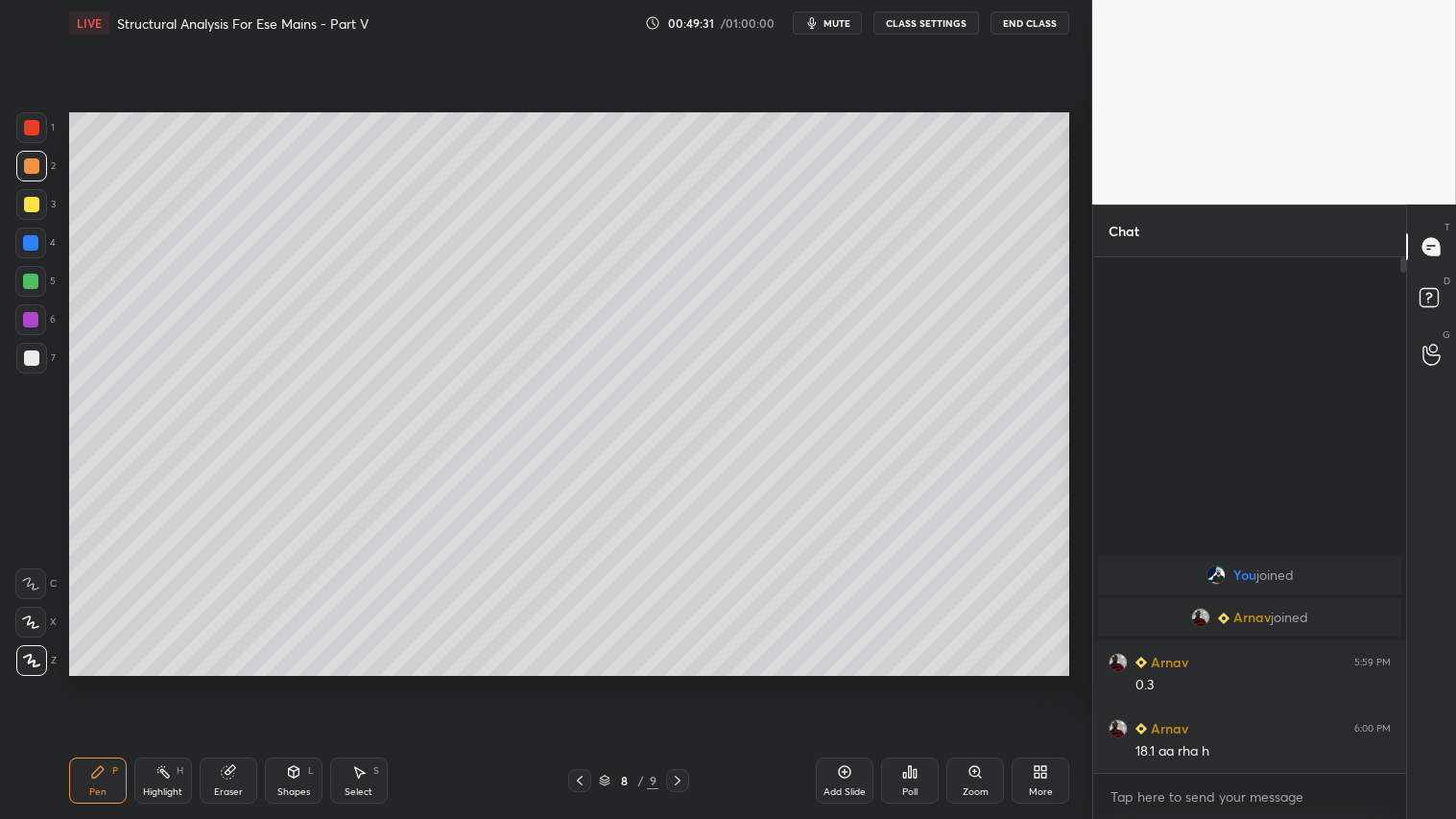 drag, startPoint x: 684, startPoint y: 778, endPoint x: 657, endPoint y: 776, distance: 27.073973 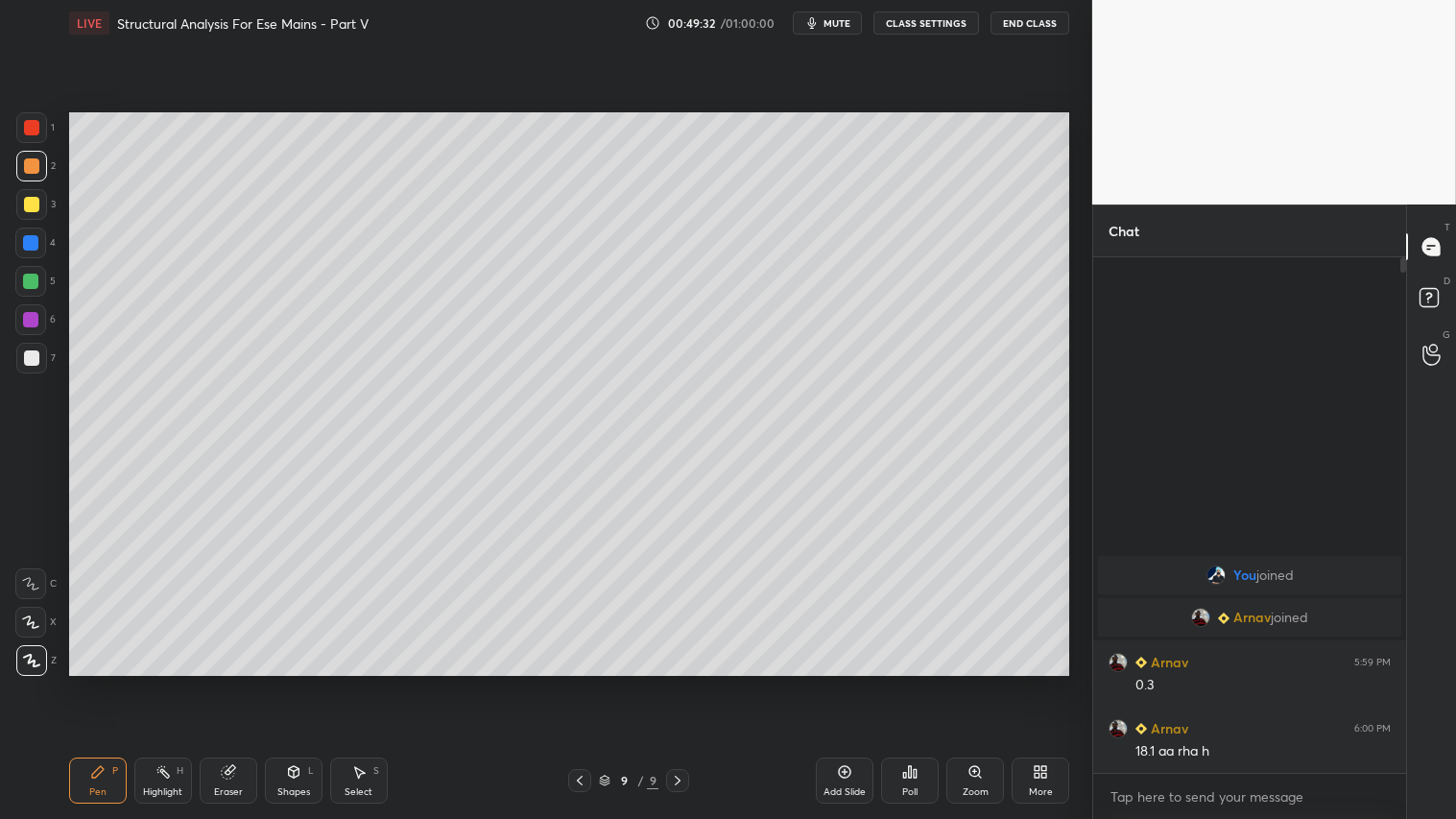 click on "Eraser" at bounding box center [228, 781] 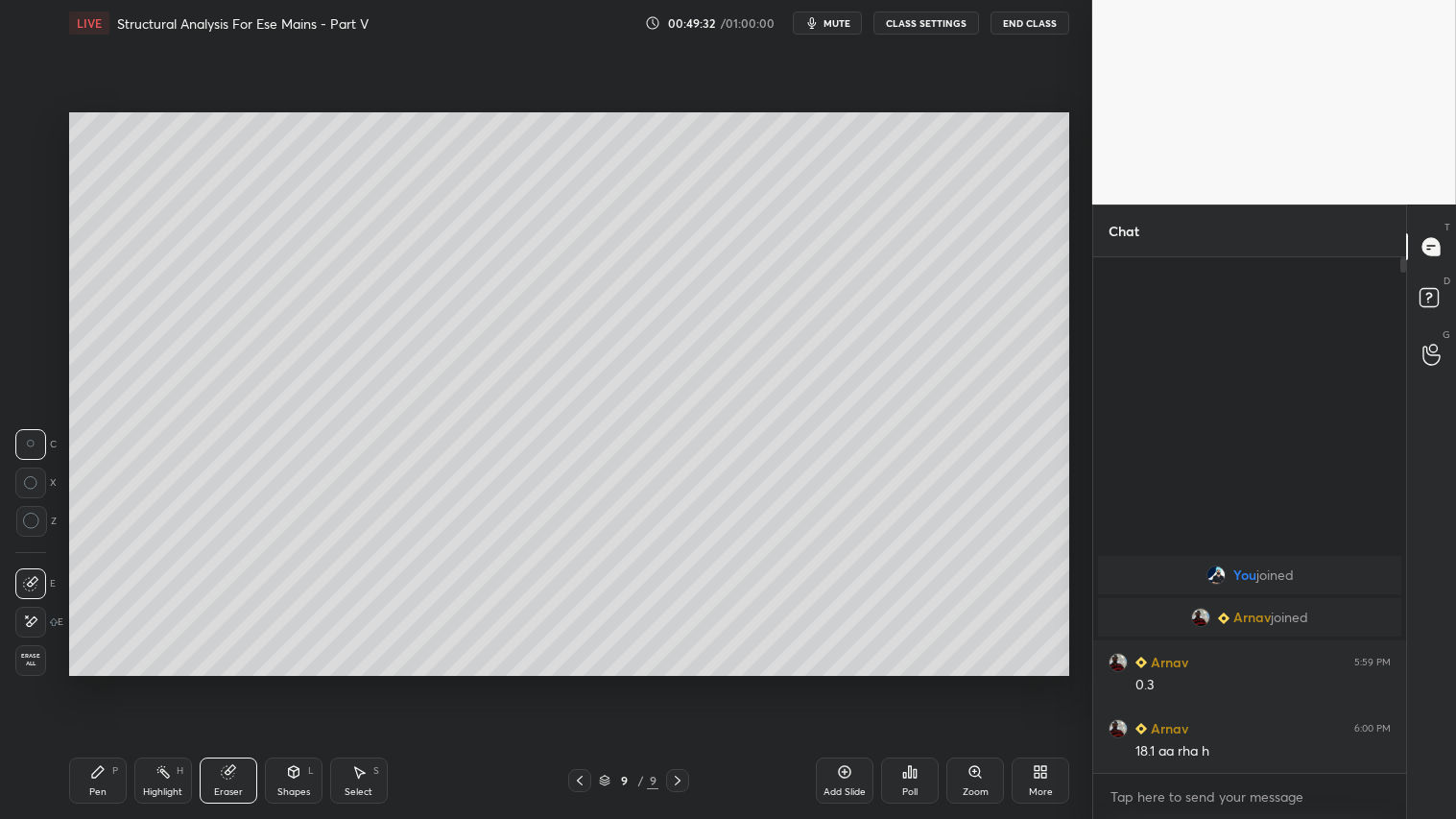 click on "Erase all" at bounding box center (31, 661) 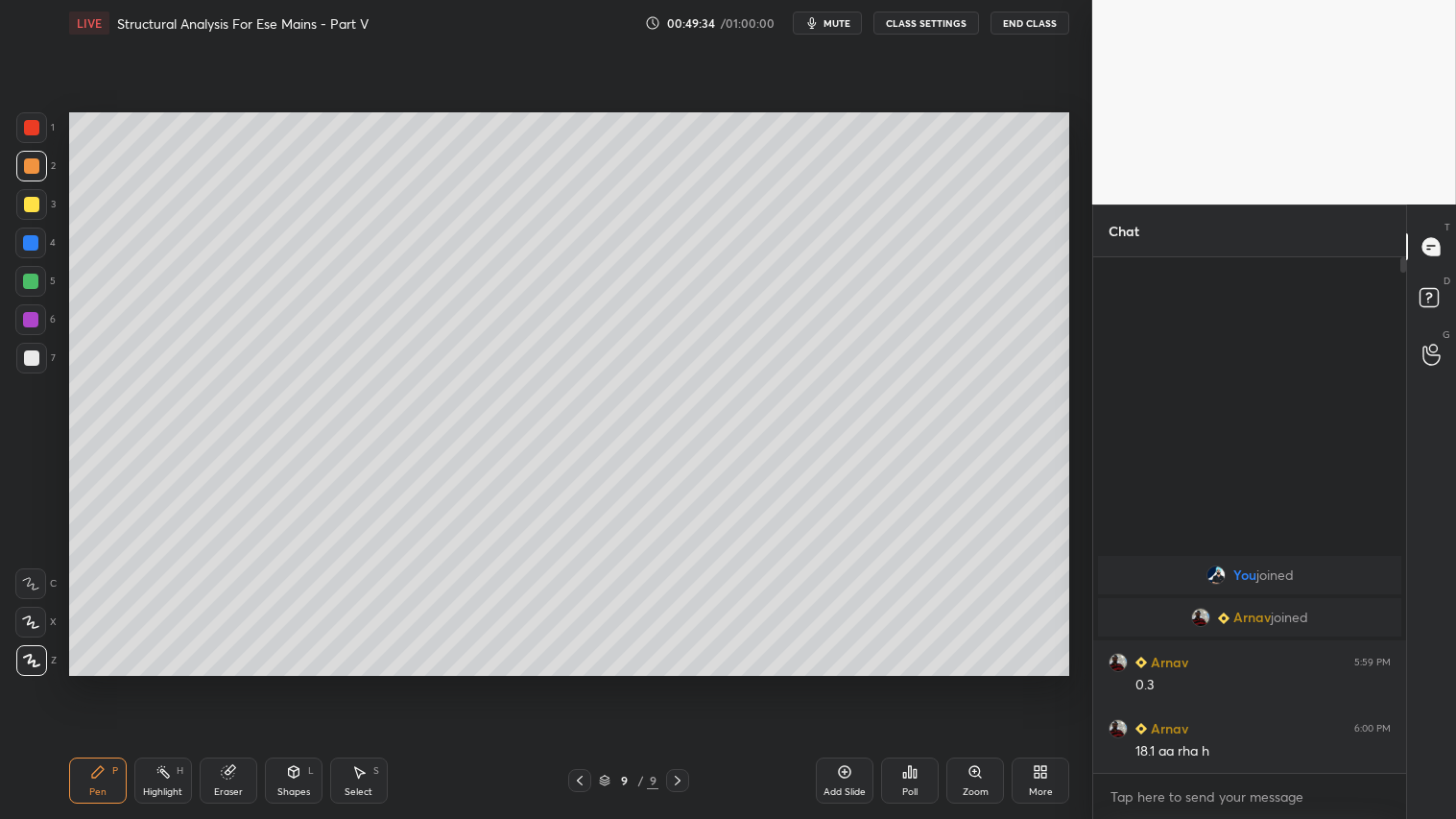 click 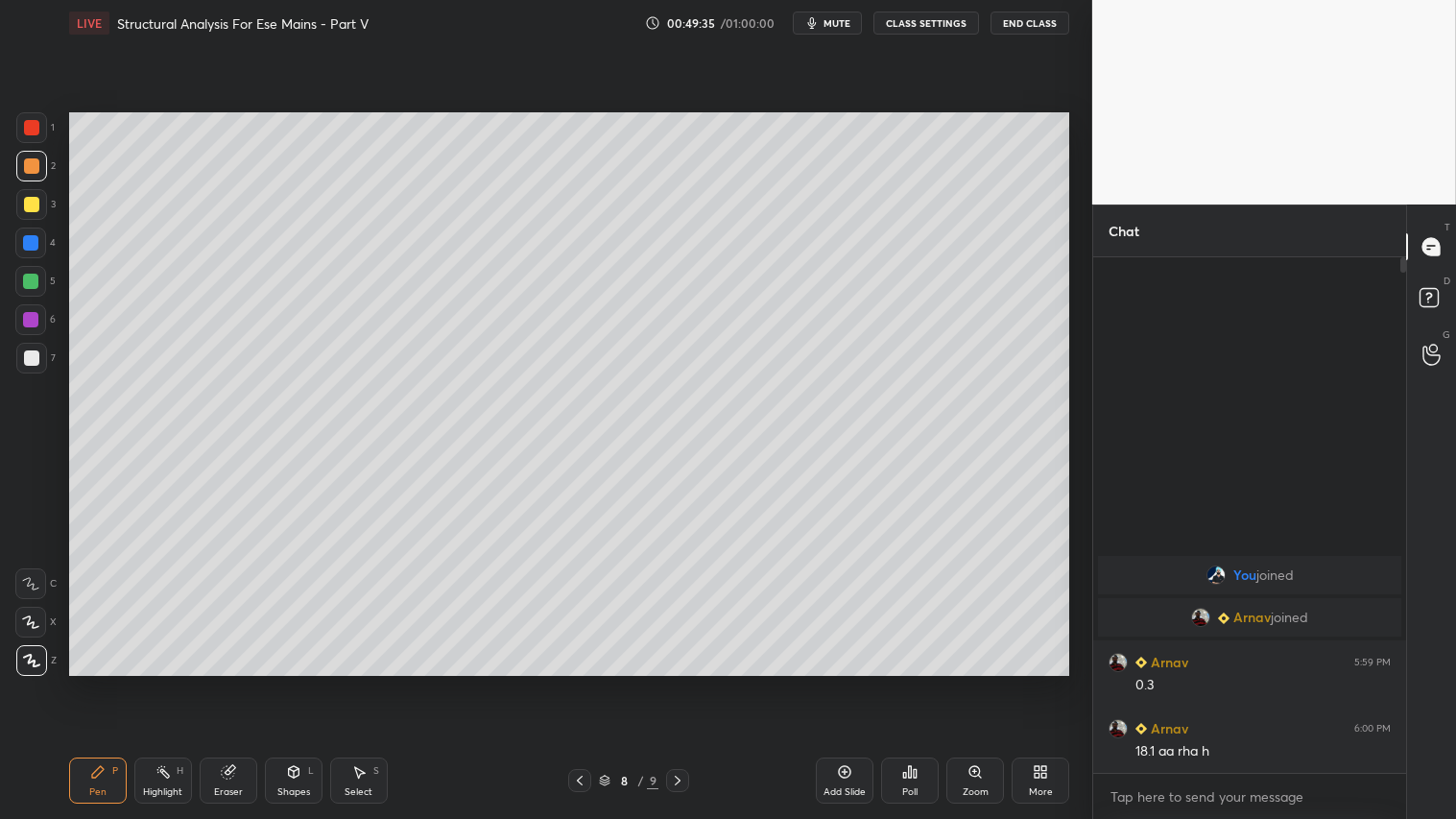 drag, startPoint x: 676, startPoint y: 781, endPoint x: 665, endPoint y: 774, distance: 13.038405 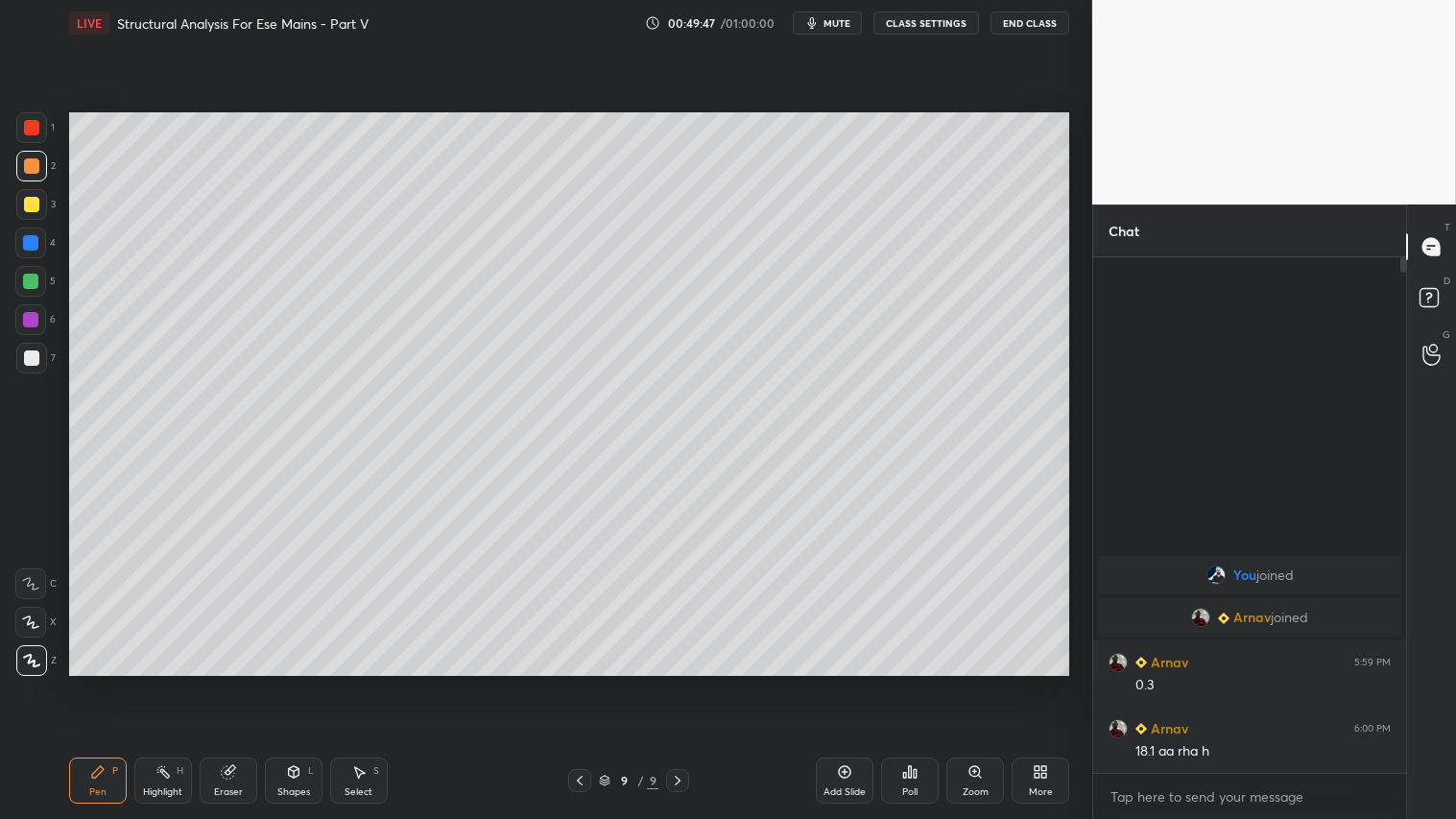 click 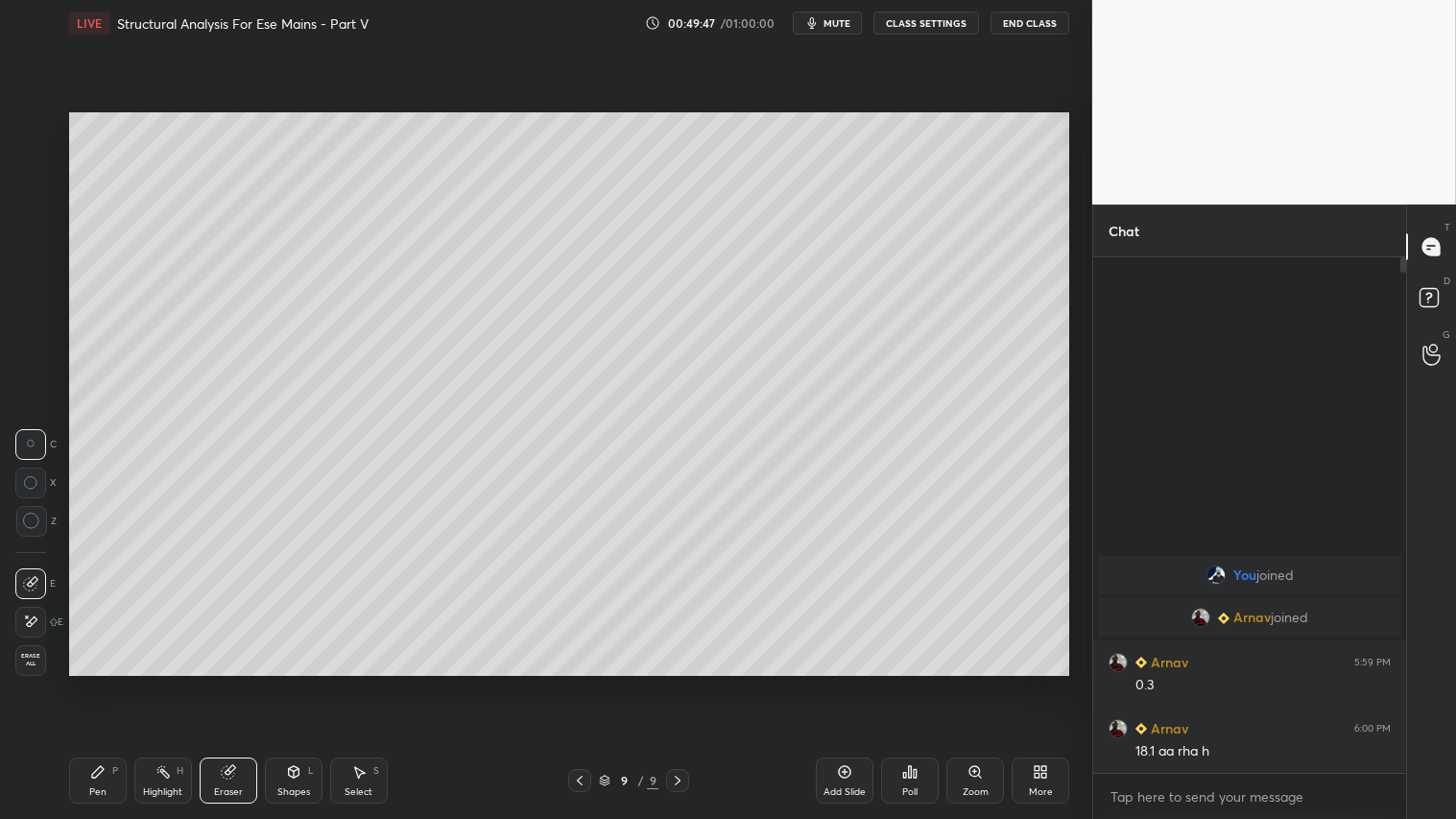 click on "Erase all" at bounding box center [31, 660] 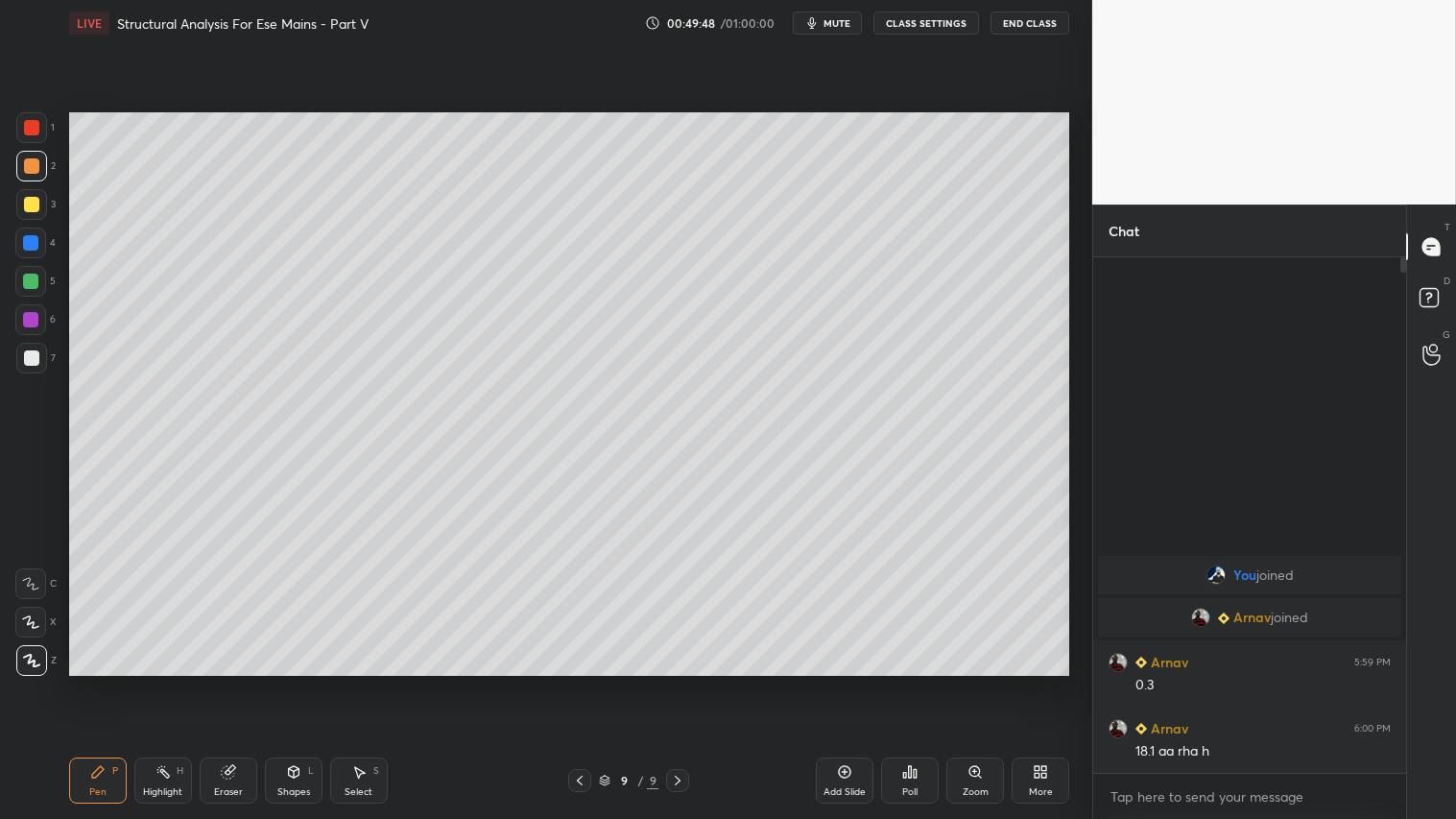 drag, startPoint x: 98, startPoint y: 797, endPoint x: 91, endPoint y: 782, distance: 16.552945 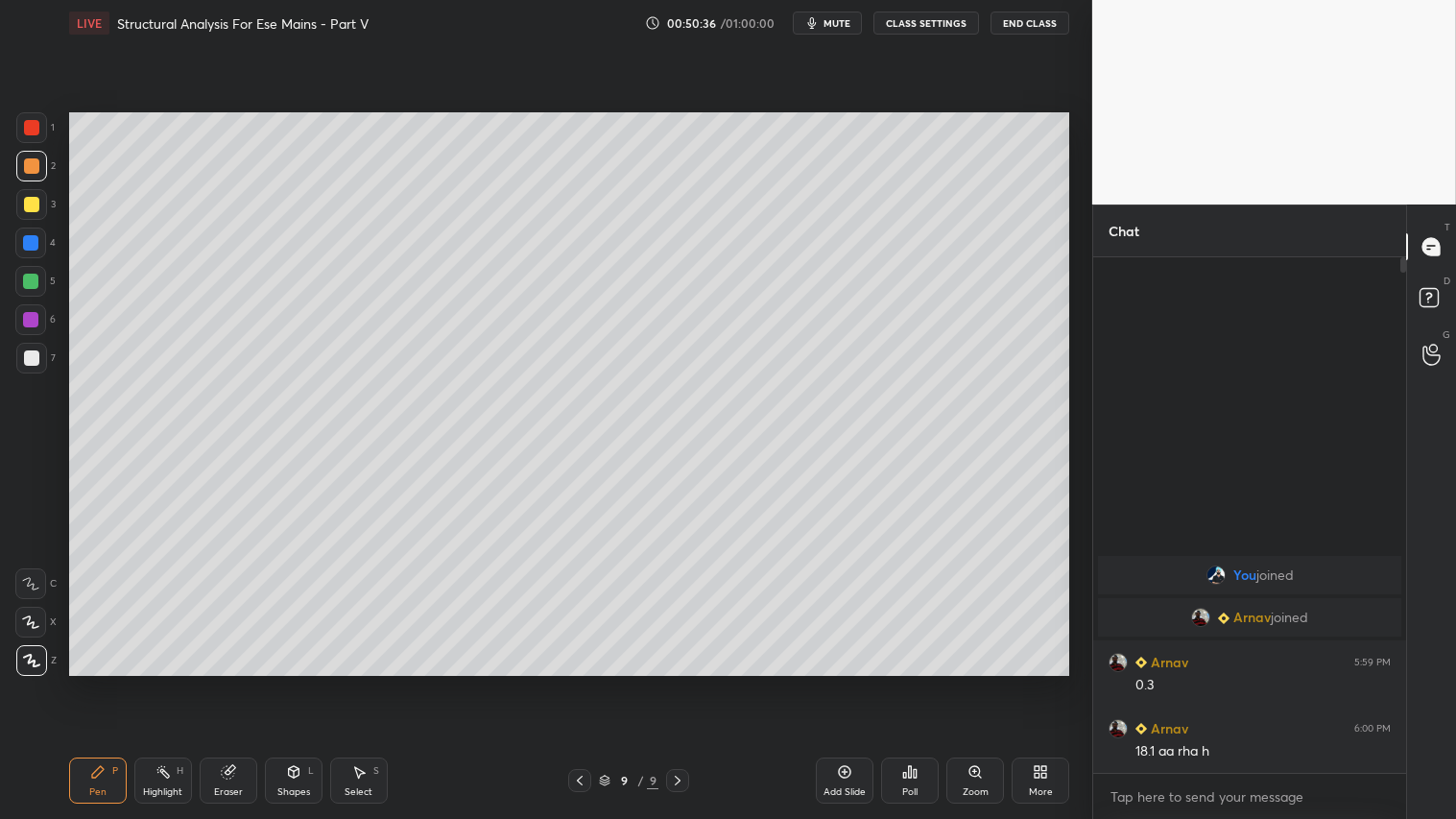 drag, startPoint x: 298, startPoint y: 780, endPoint x: 327, endPoint y: 773, distance: 29.832868 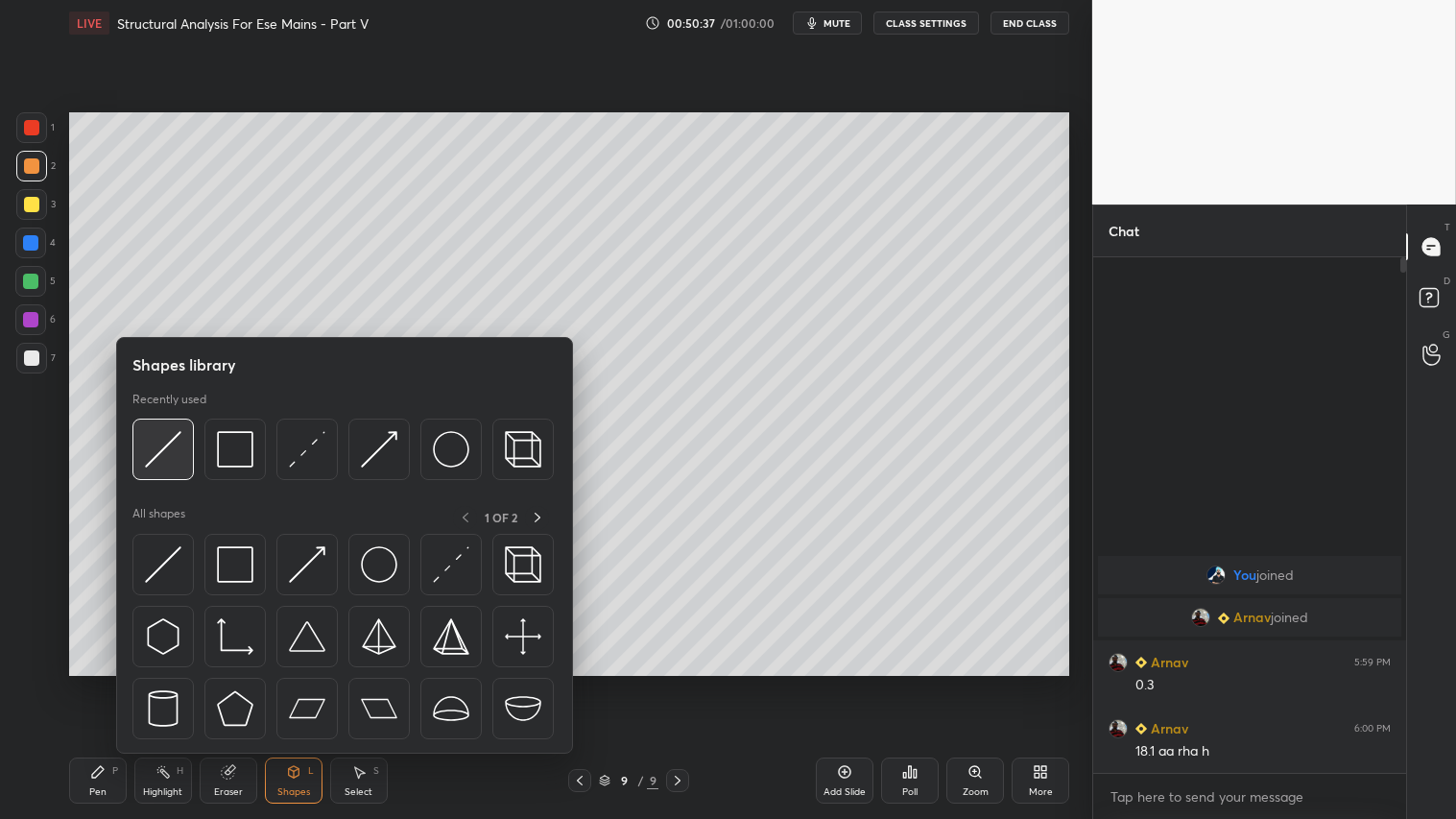 click at bounding box center [163, 449] 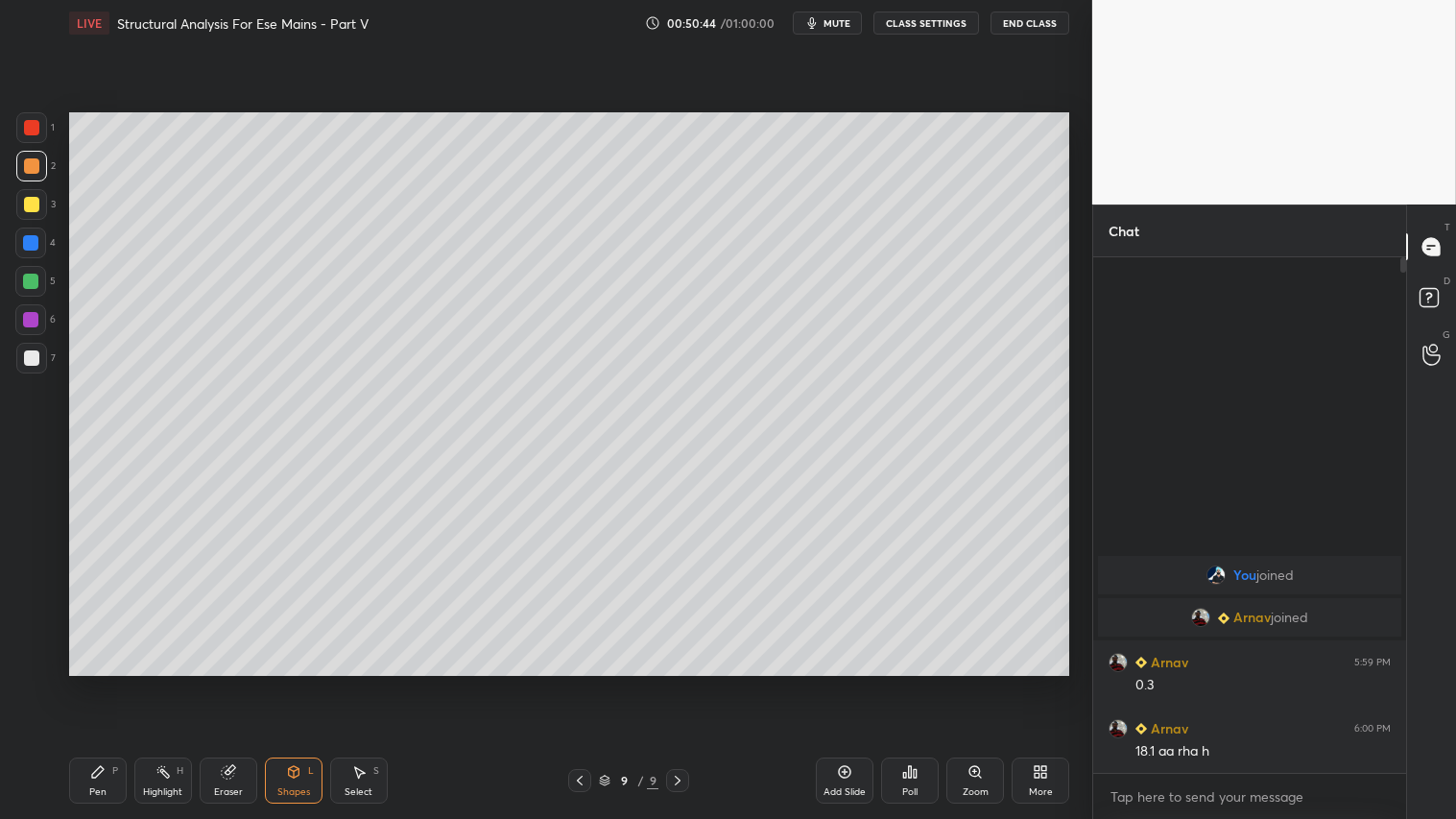click on "Shapes L" at bounding box center [294, 781] 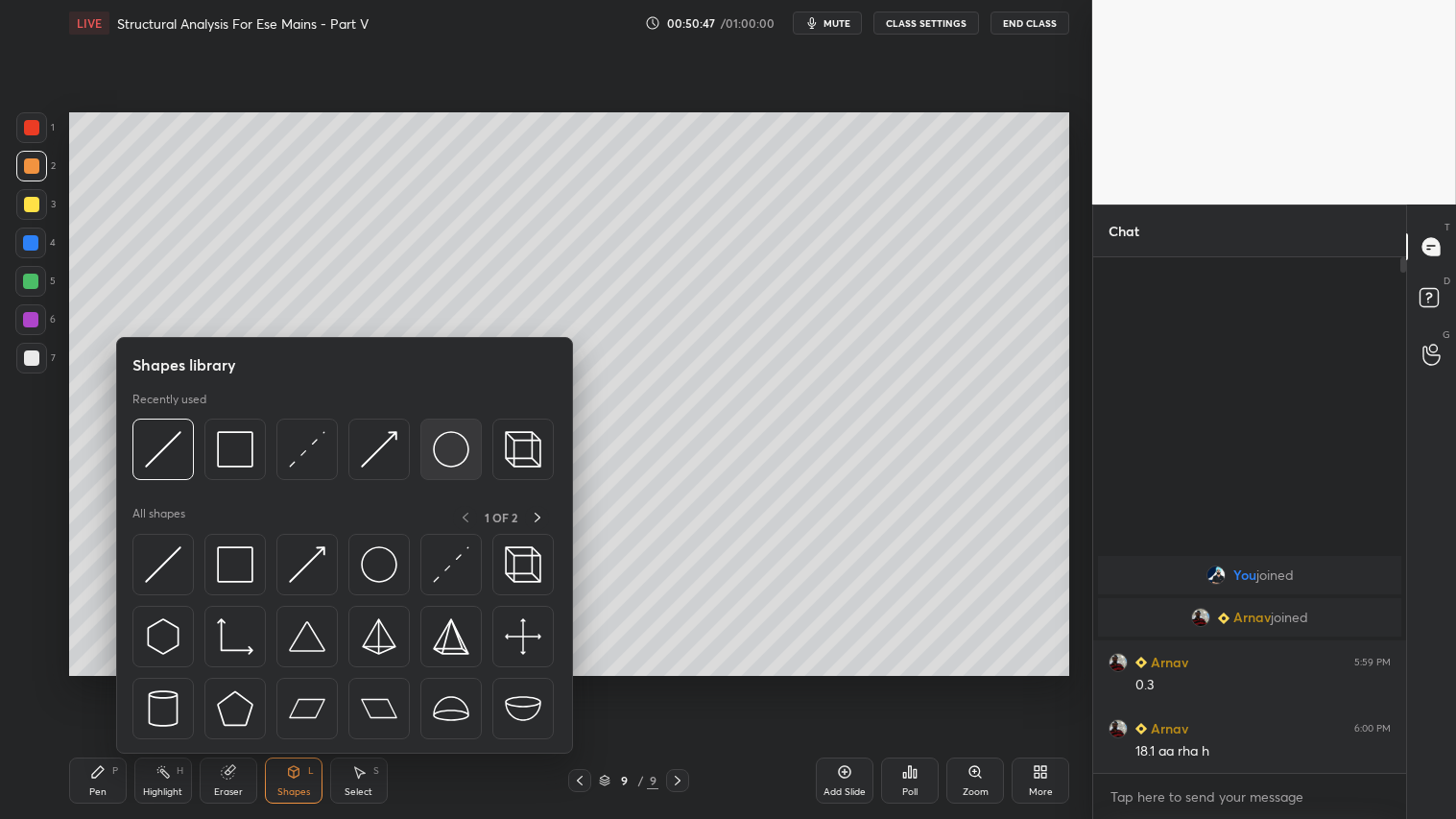 click at bounding box center [451, 449] 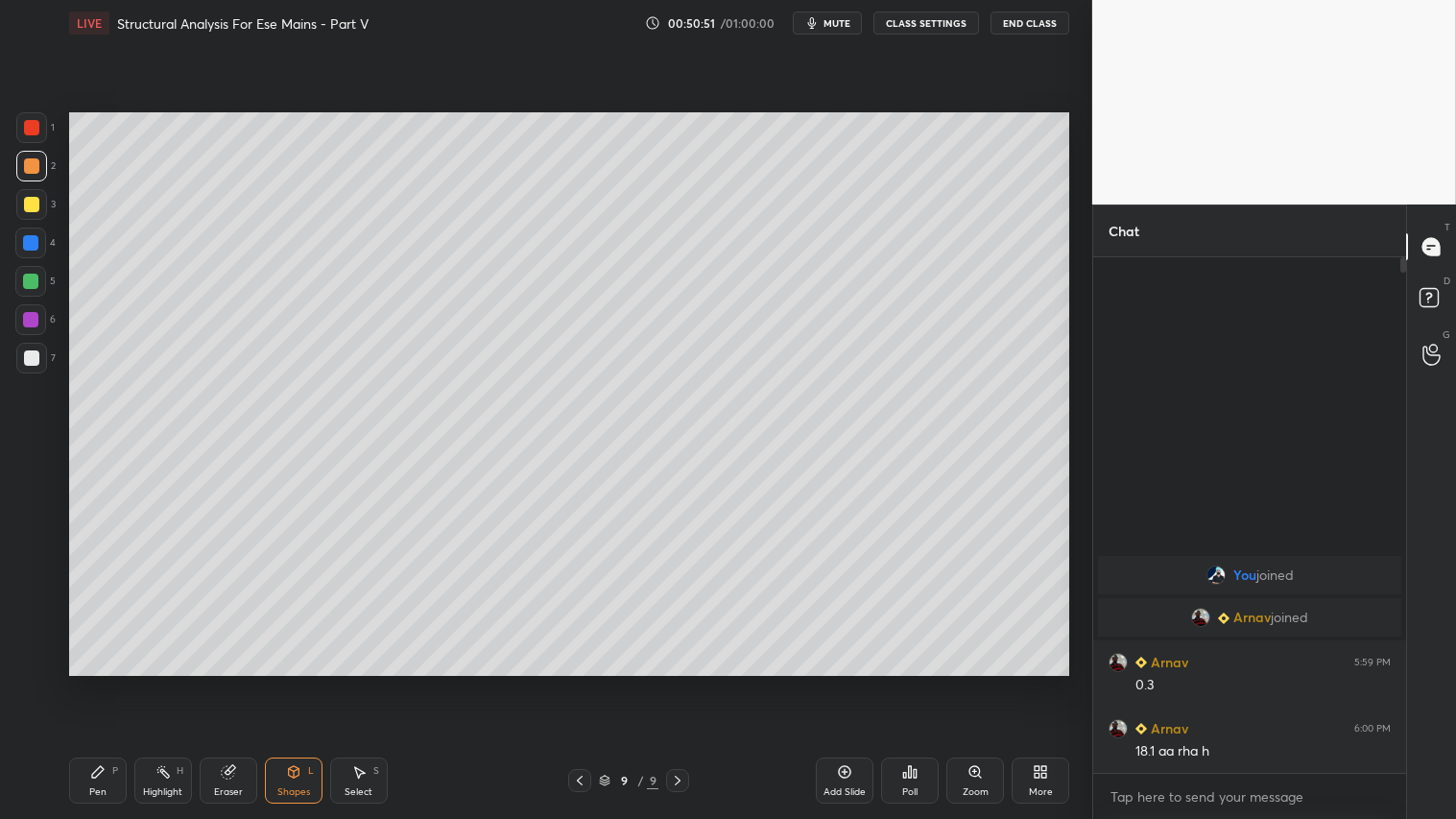 click on "Shapes L" at bounding box center (294, 781) 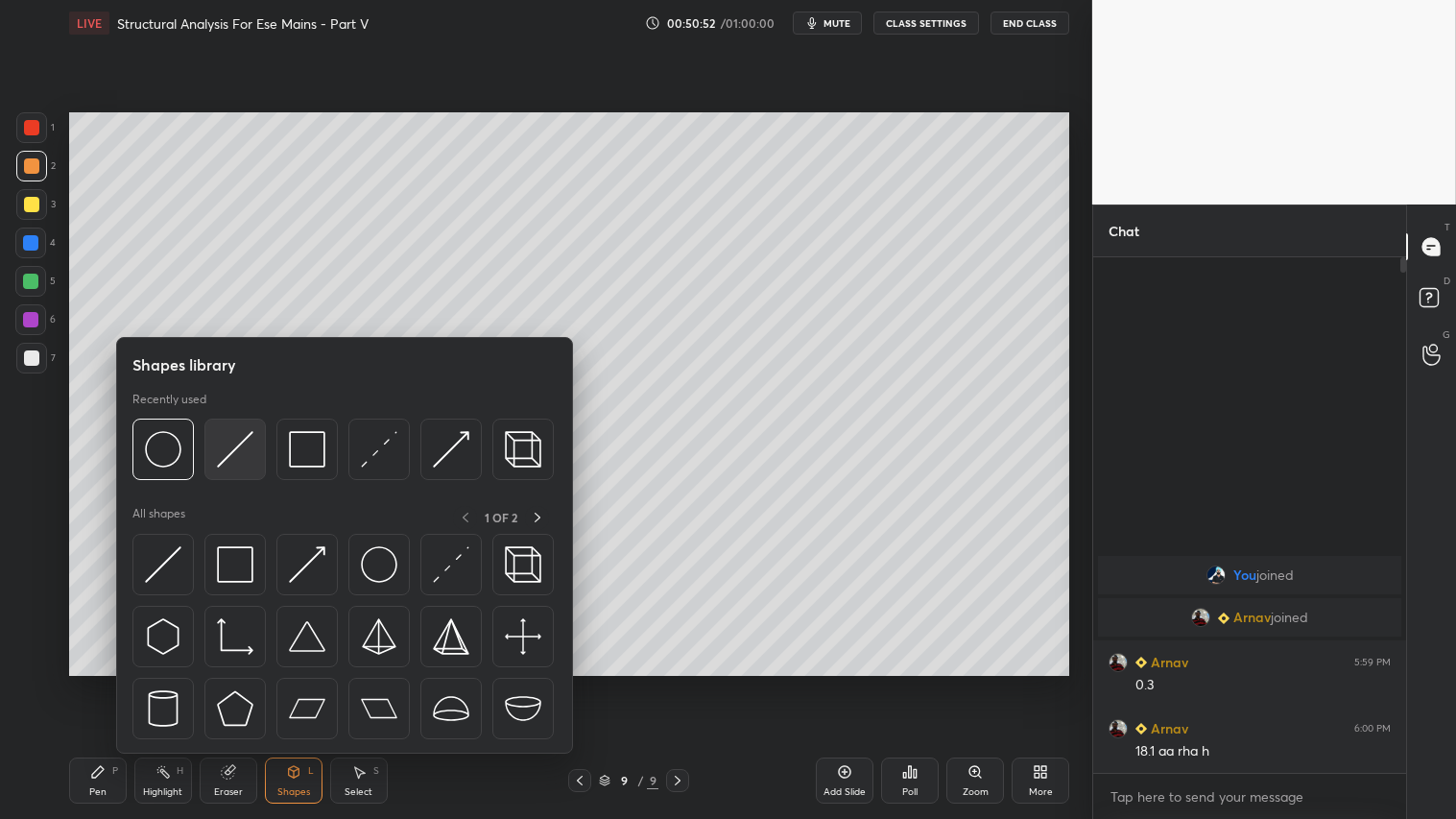 click on "Shapes library Recently used All shapes 1 OF 2" at bounding box center [345, 545] 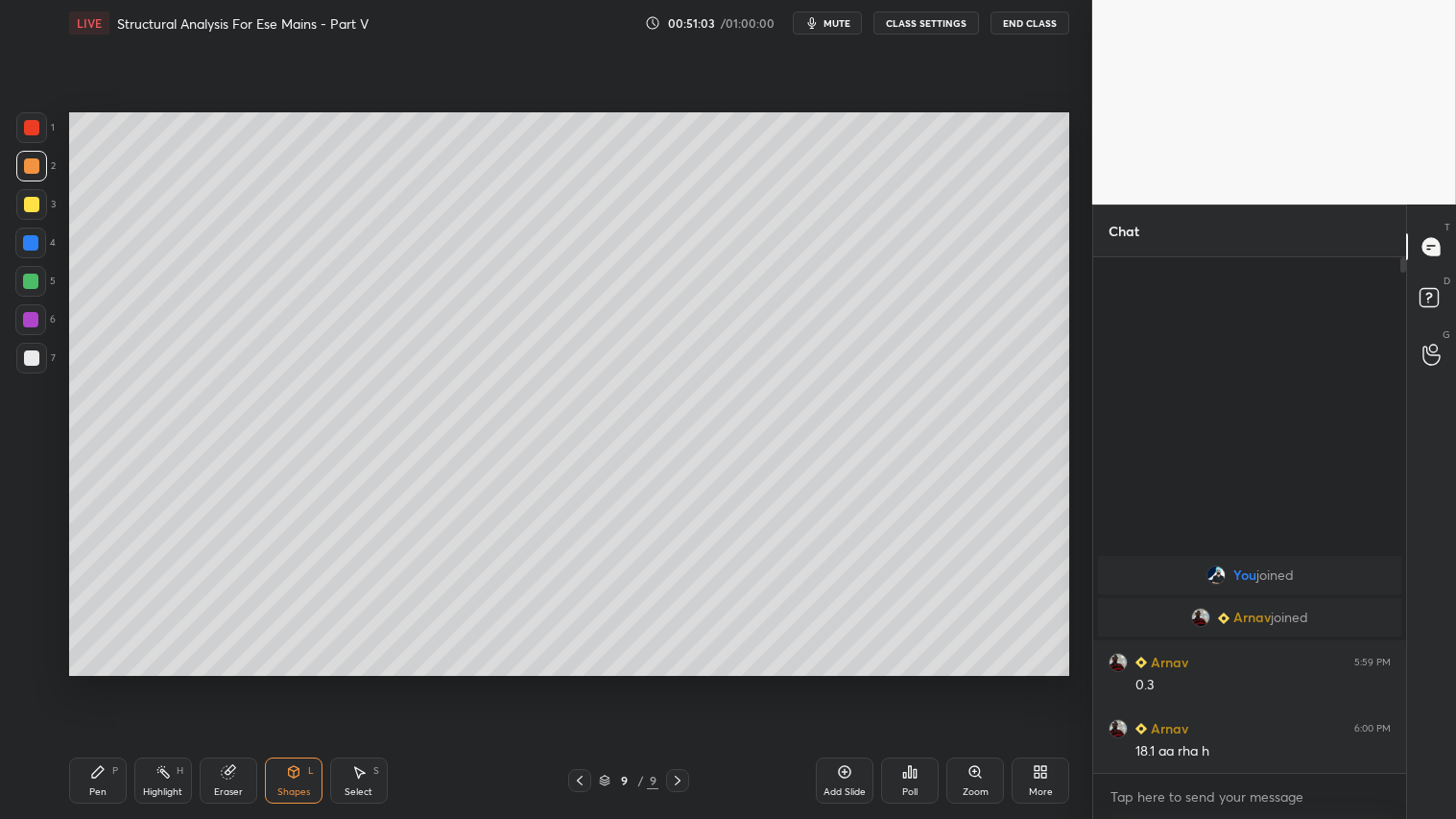 drag, startPoint x: 22, startPoint y: 195, endPoint x: 41, endPoint y: 224, distance: 34.66987 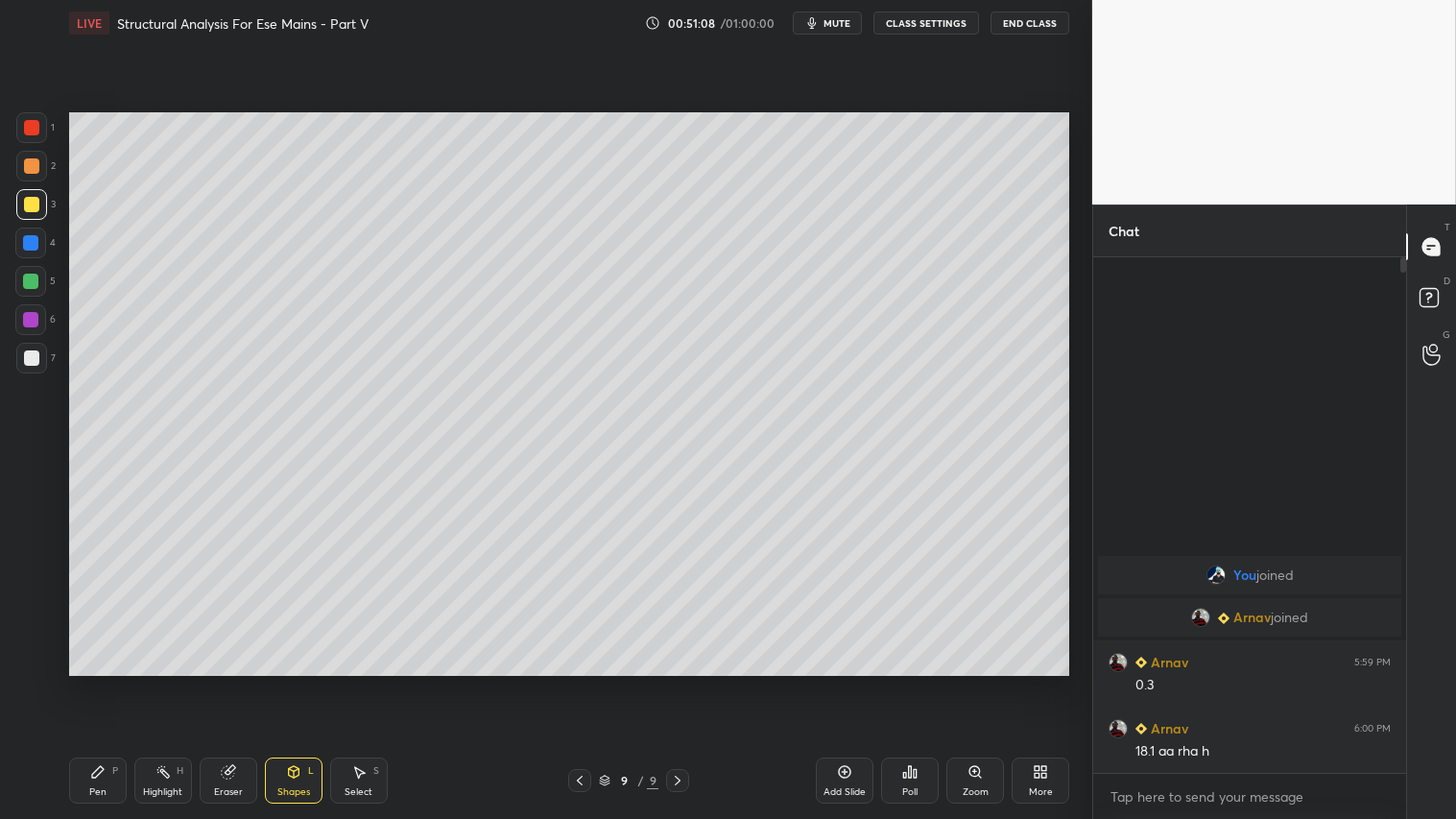 click on "Eraser" at bounding box center [228, 792] 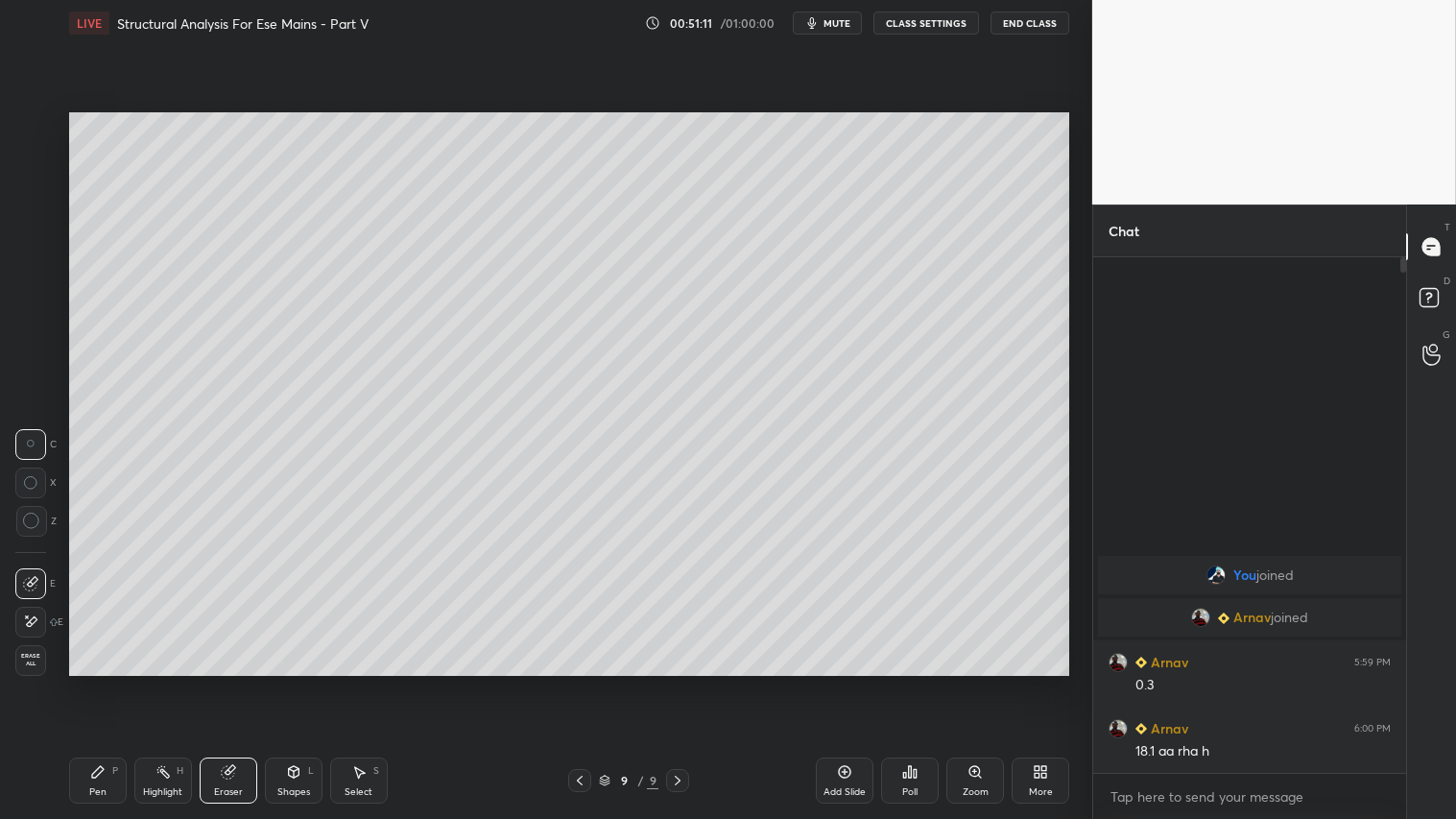 click on "Shapes L" at bounding box center (294, 781) 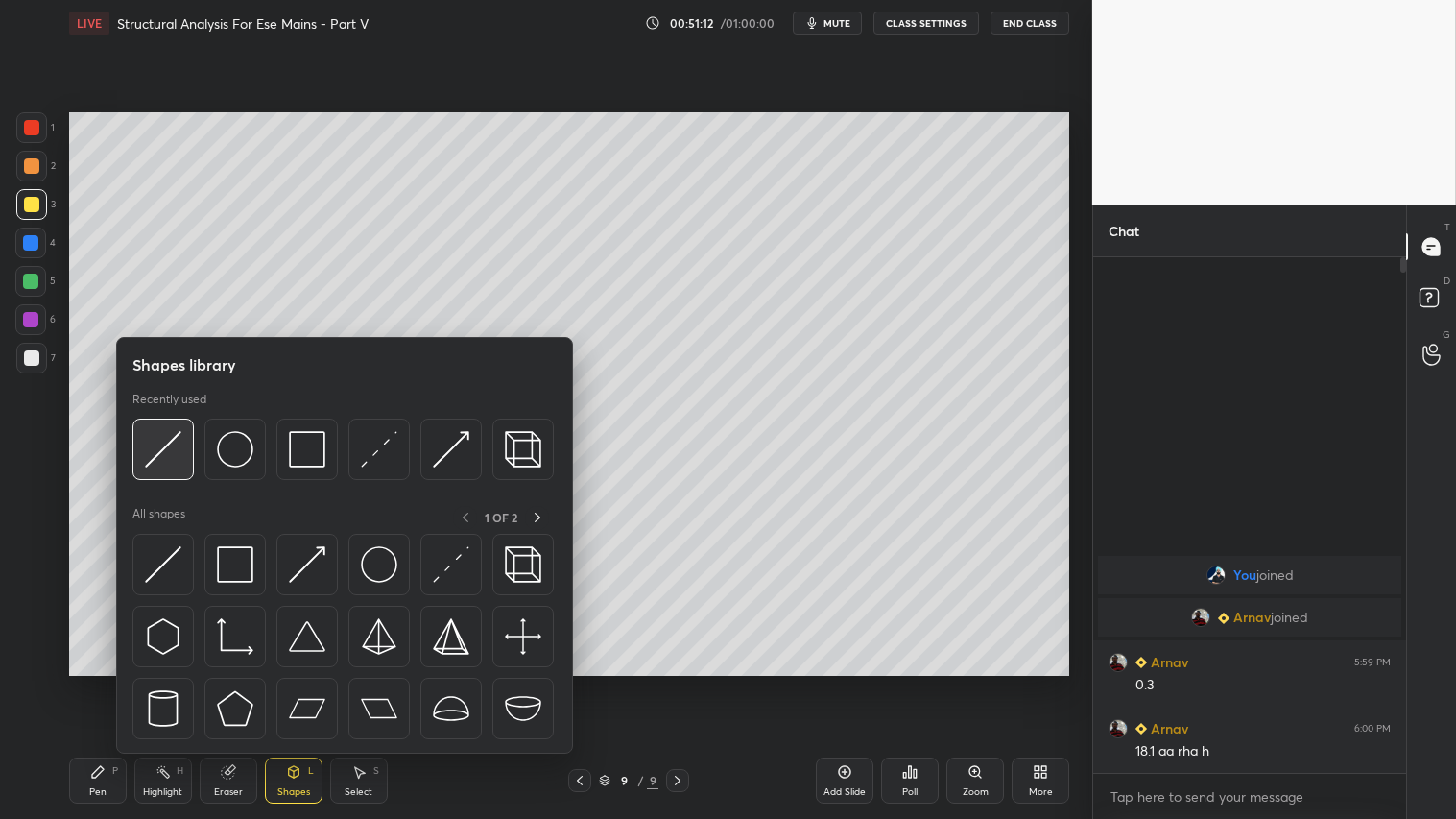 click at bounding box center (163, 449) 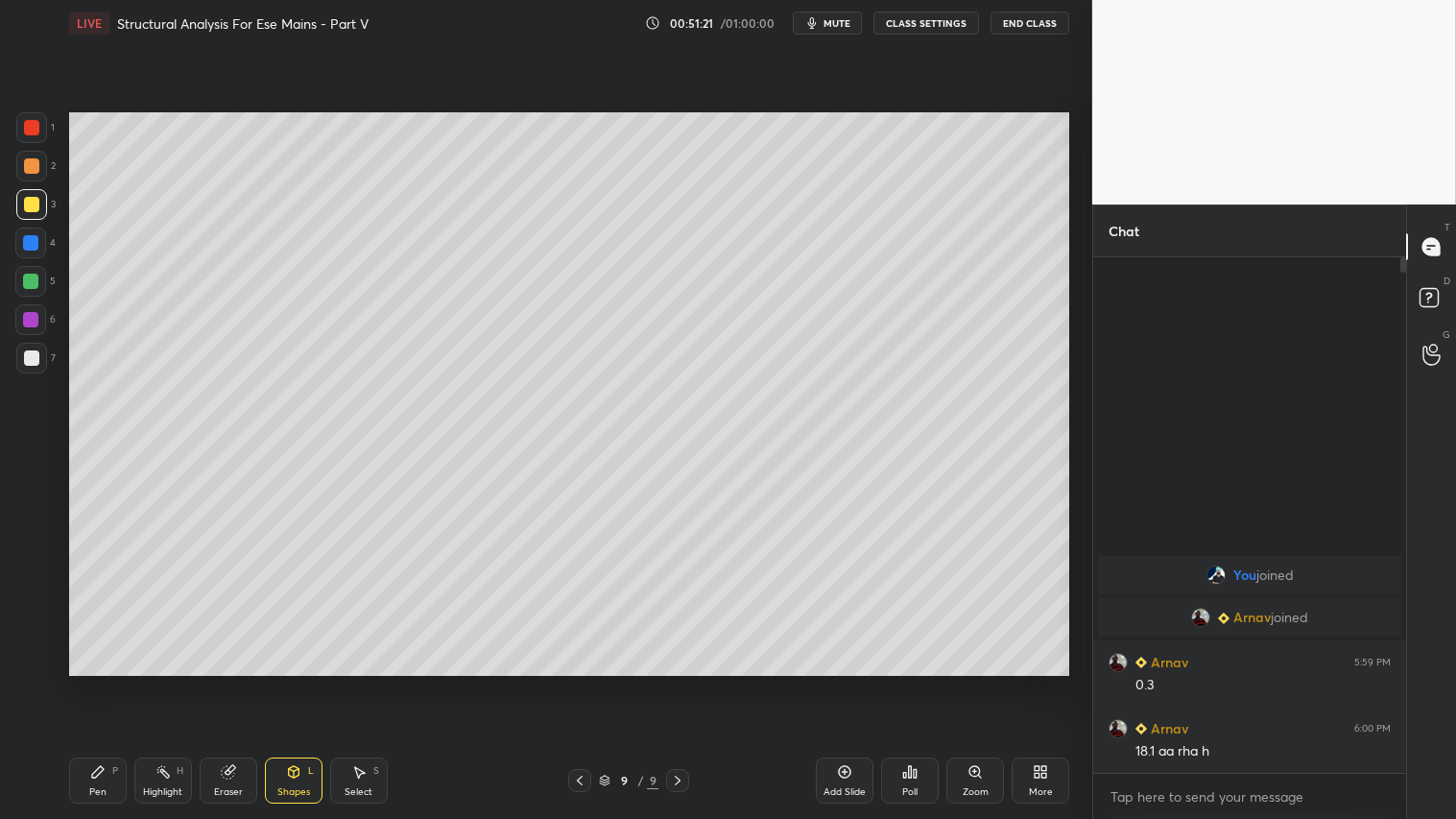 click on "Pen" at bounding box center (98, 792) 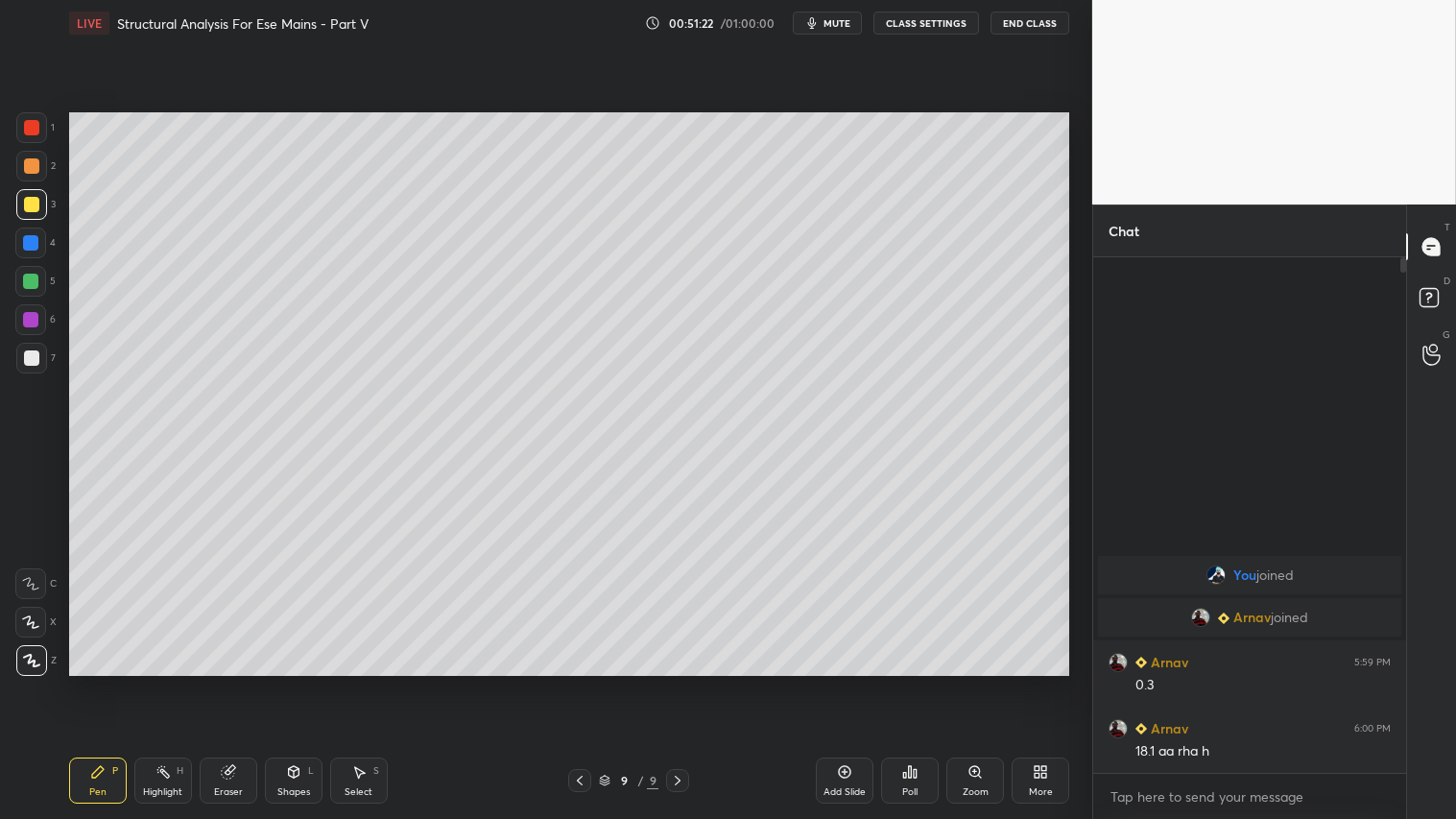 drag, startPoint x: 27, startPoint y: 164, endPoint x: 61, endPoint y: 177, distance: 36.40055 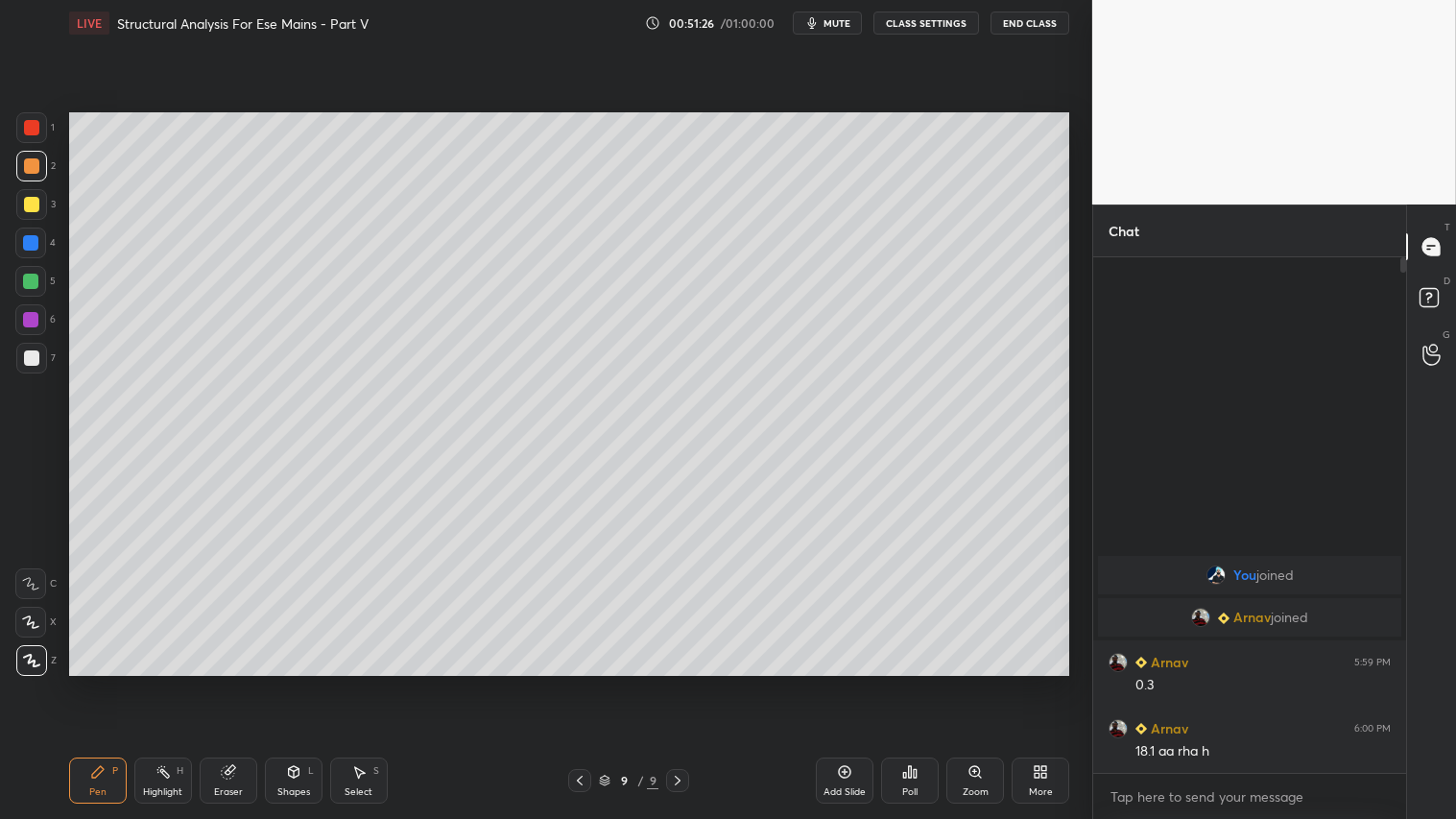 drag, startPoint x: 30, startPoint y: 197, endPoint x: 58, endPoint y: 205, distance: 29.12044 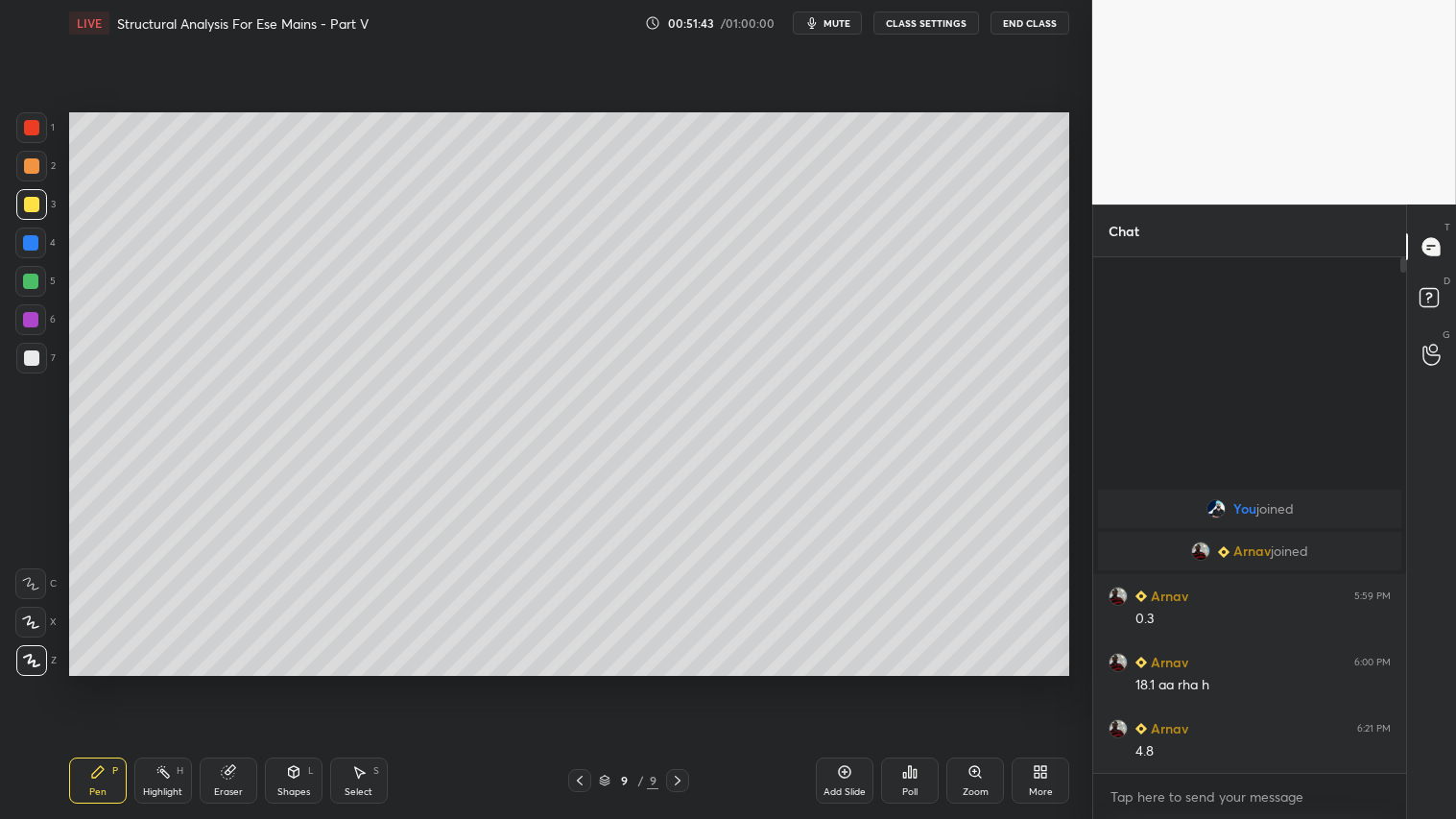 click on "Shapes L" at bounding box center [294, 781] 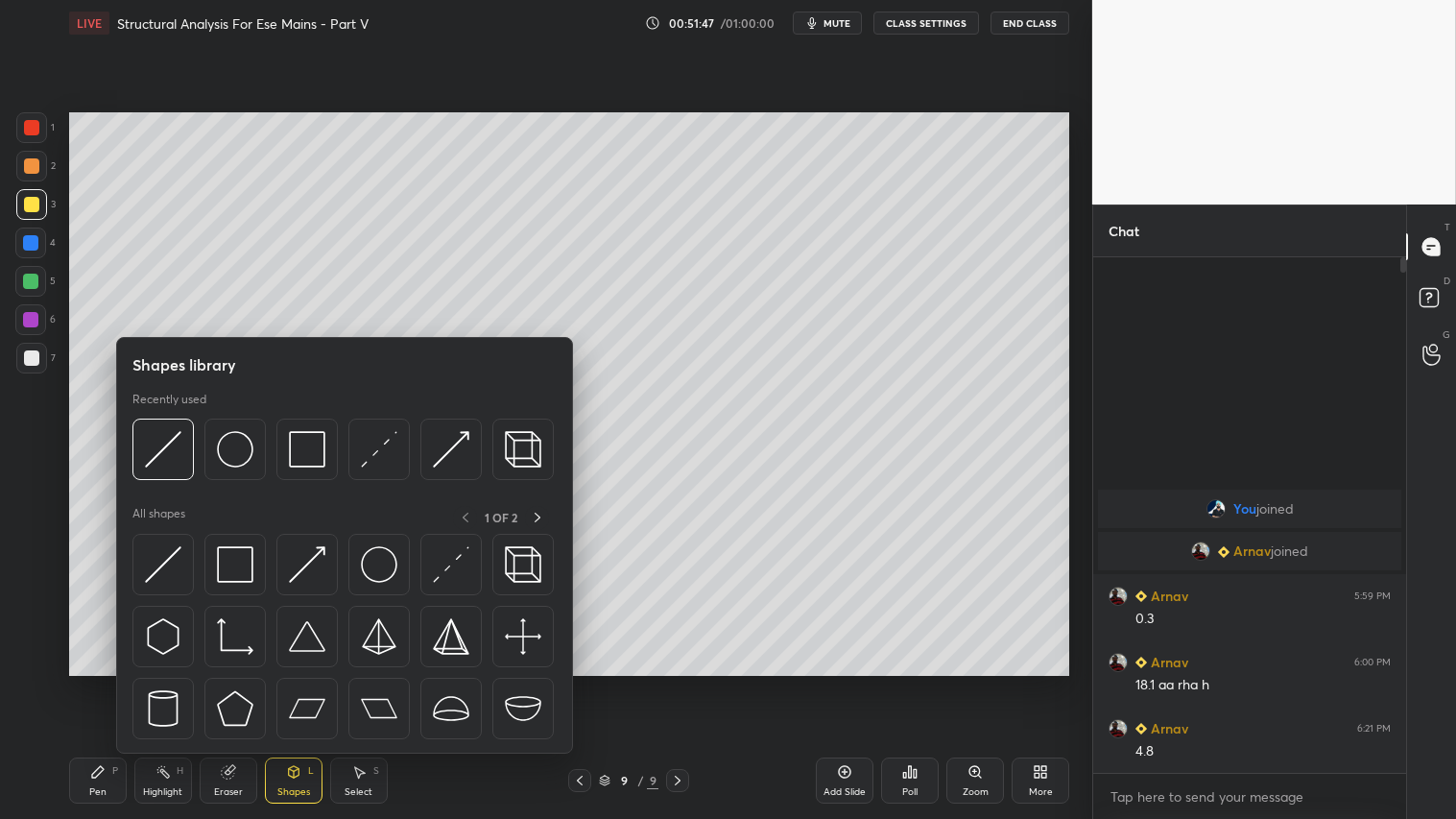click 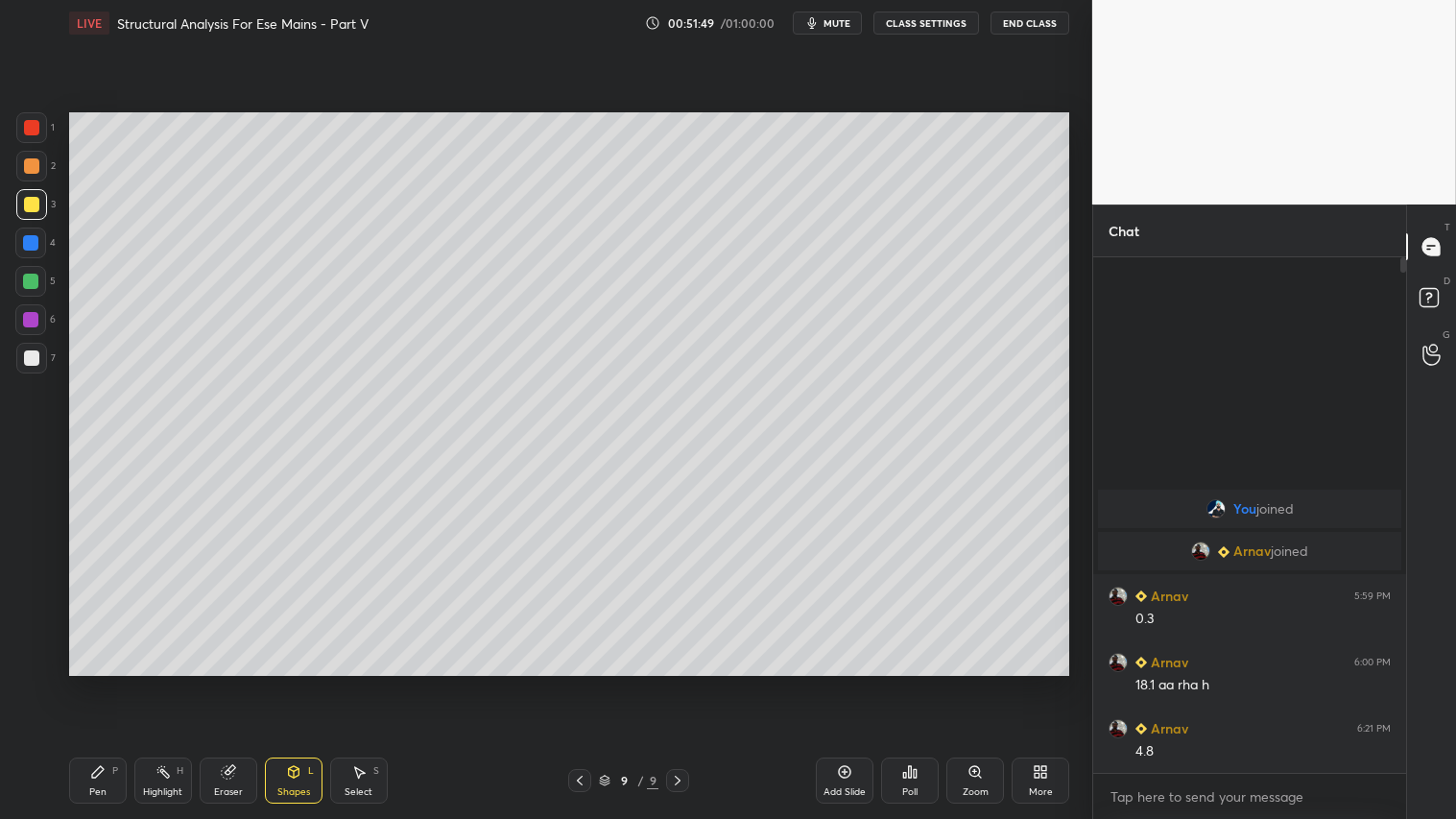 click on "Shapes L" at bounding box center (294, 781) 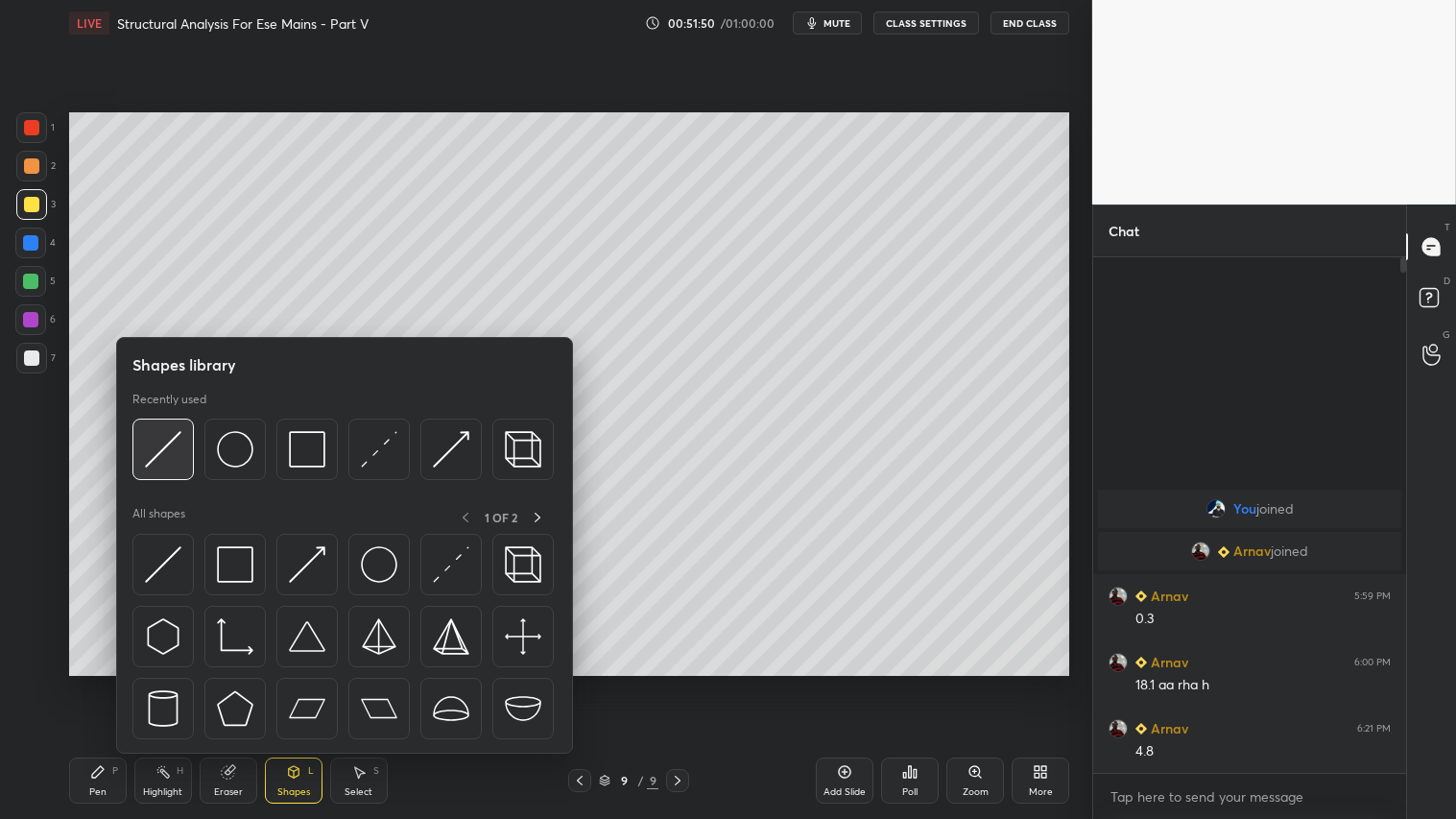 click at bounding box center (163, 449) 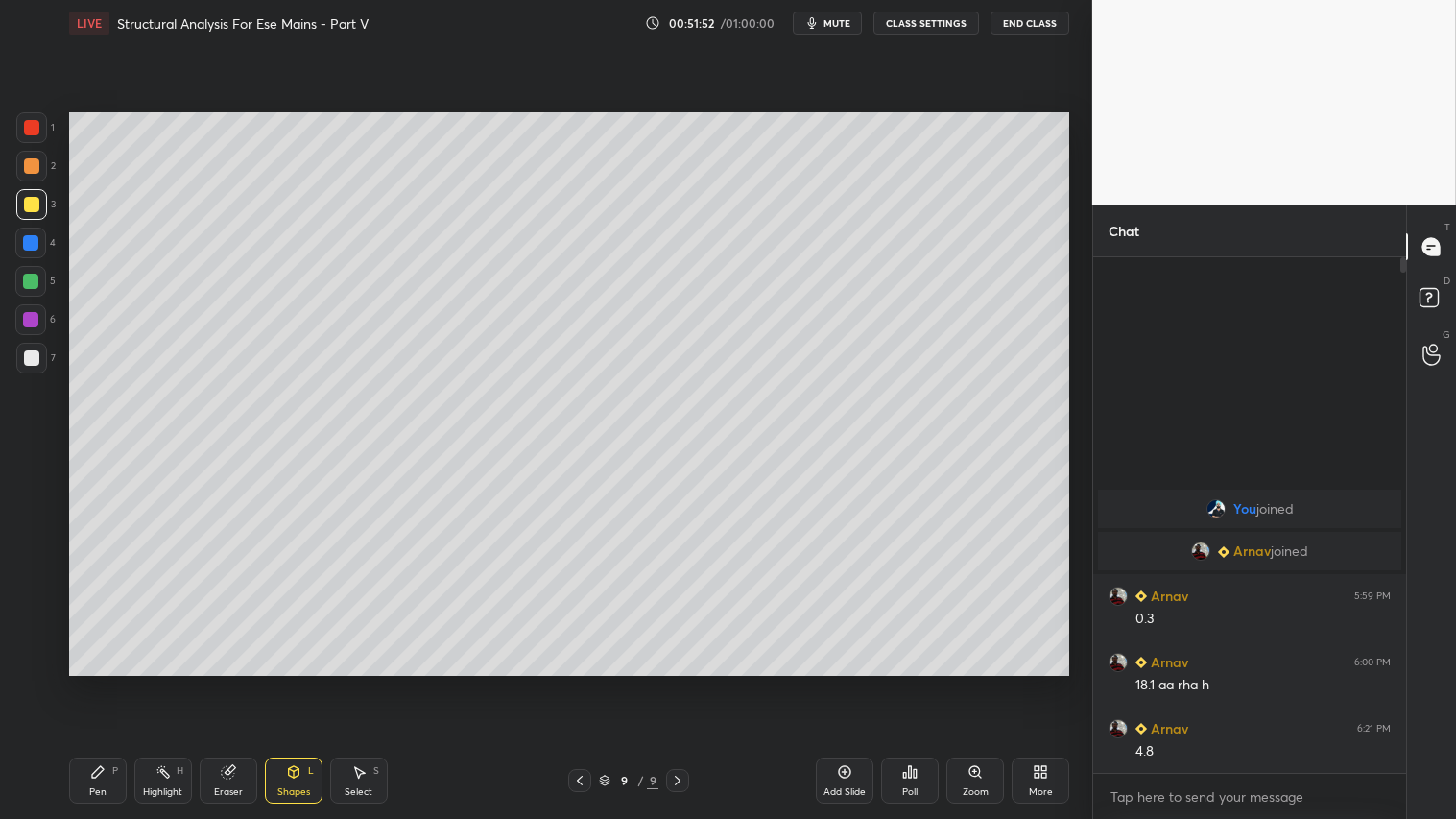 drag, startPoint x: 289, startPoint y: 787, endPoint x: 302, endPoint y: 764, distance: 26.41969 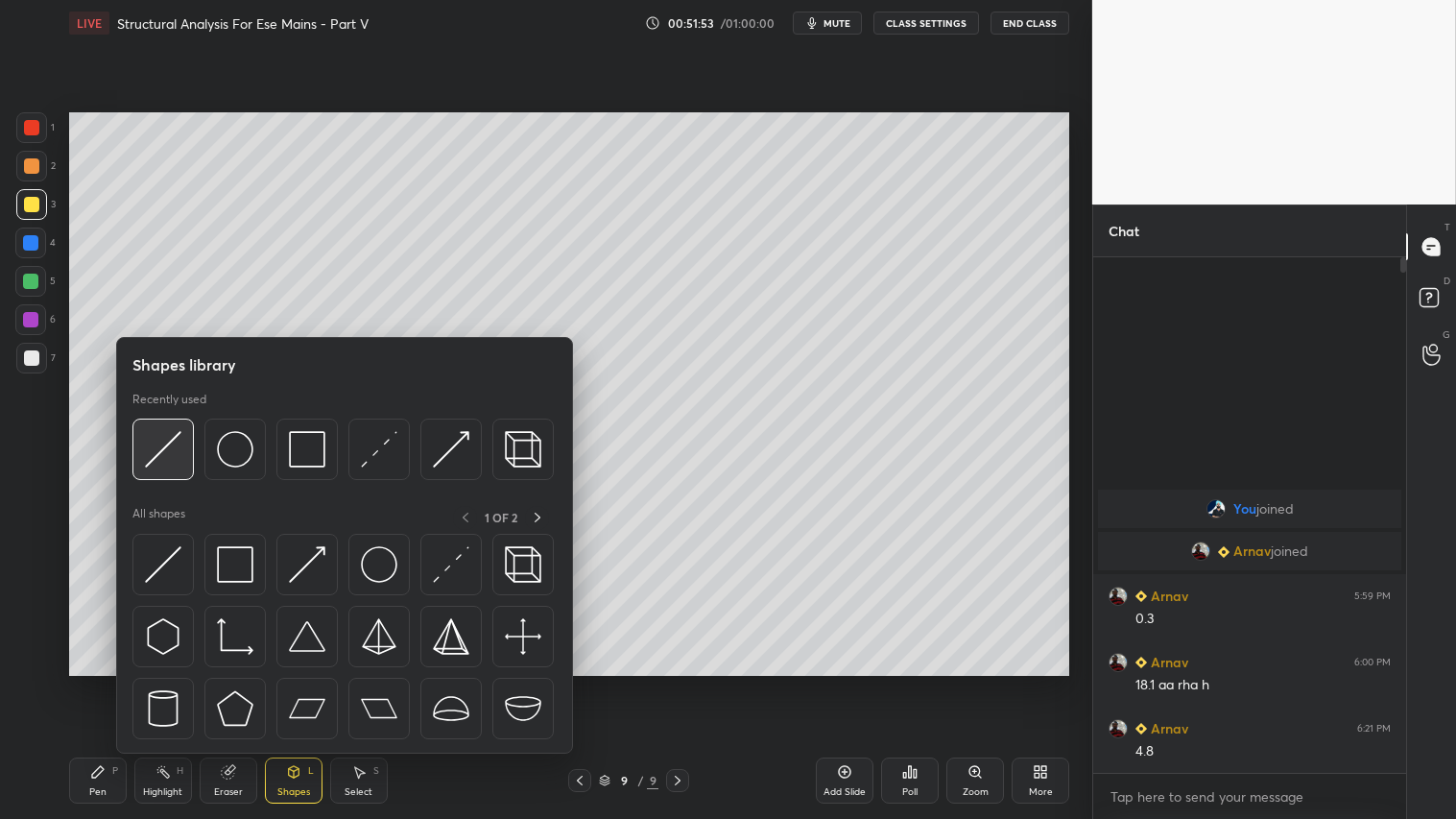 click at bounding box center (163, 449) 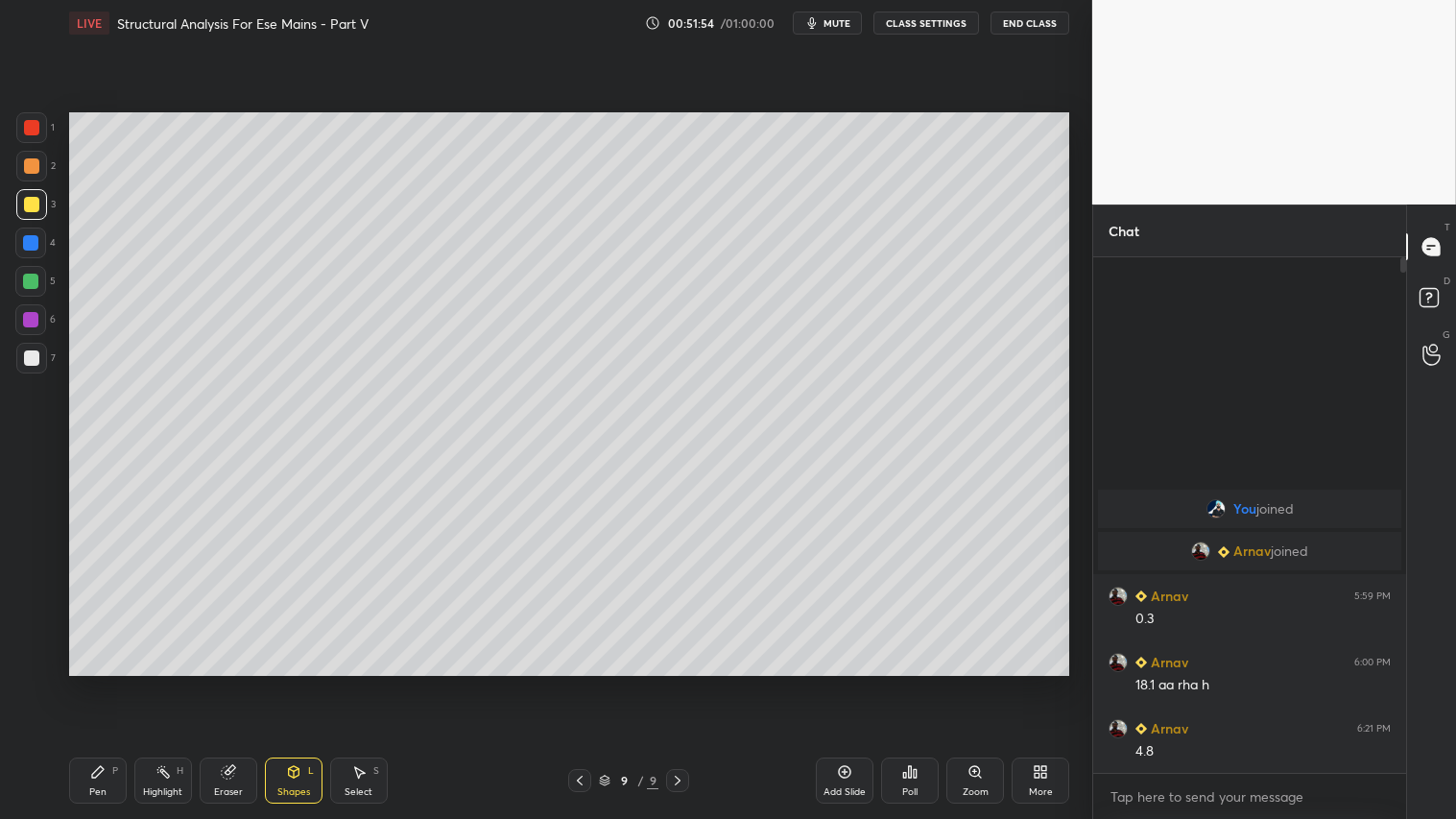 click at bounding box center [32, 358] 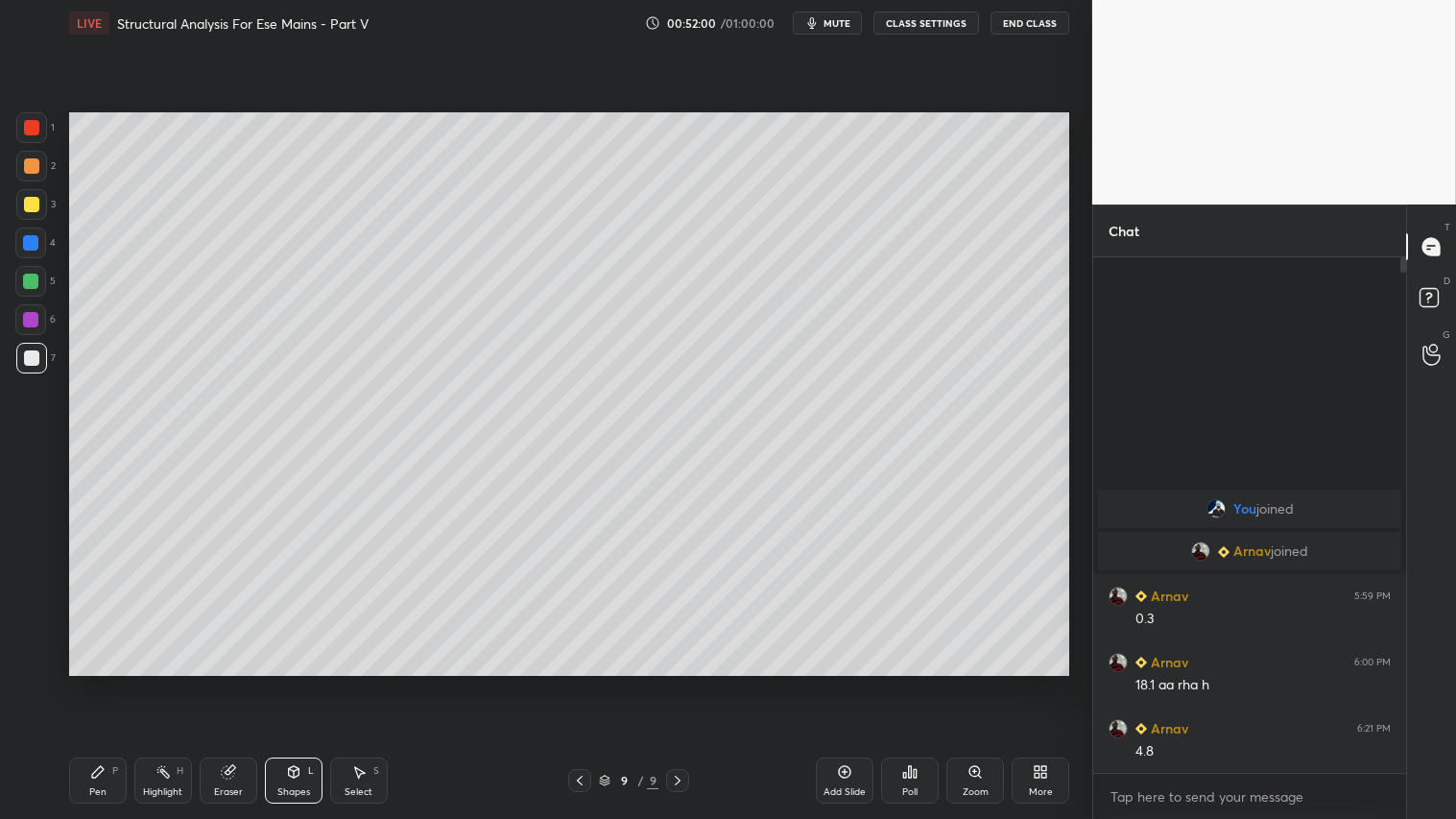 drag, startPoint x: 271, startPoint y: 775, endPoint x: 274, endPoint y: 759, distance: 16.278821 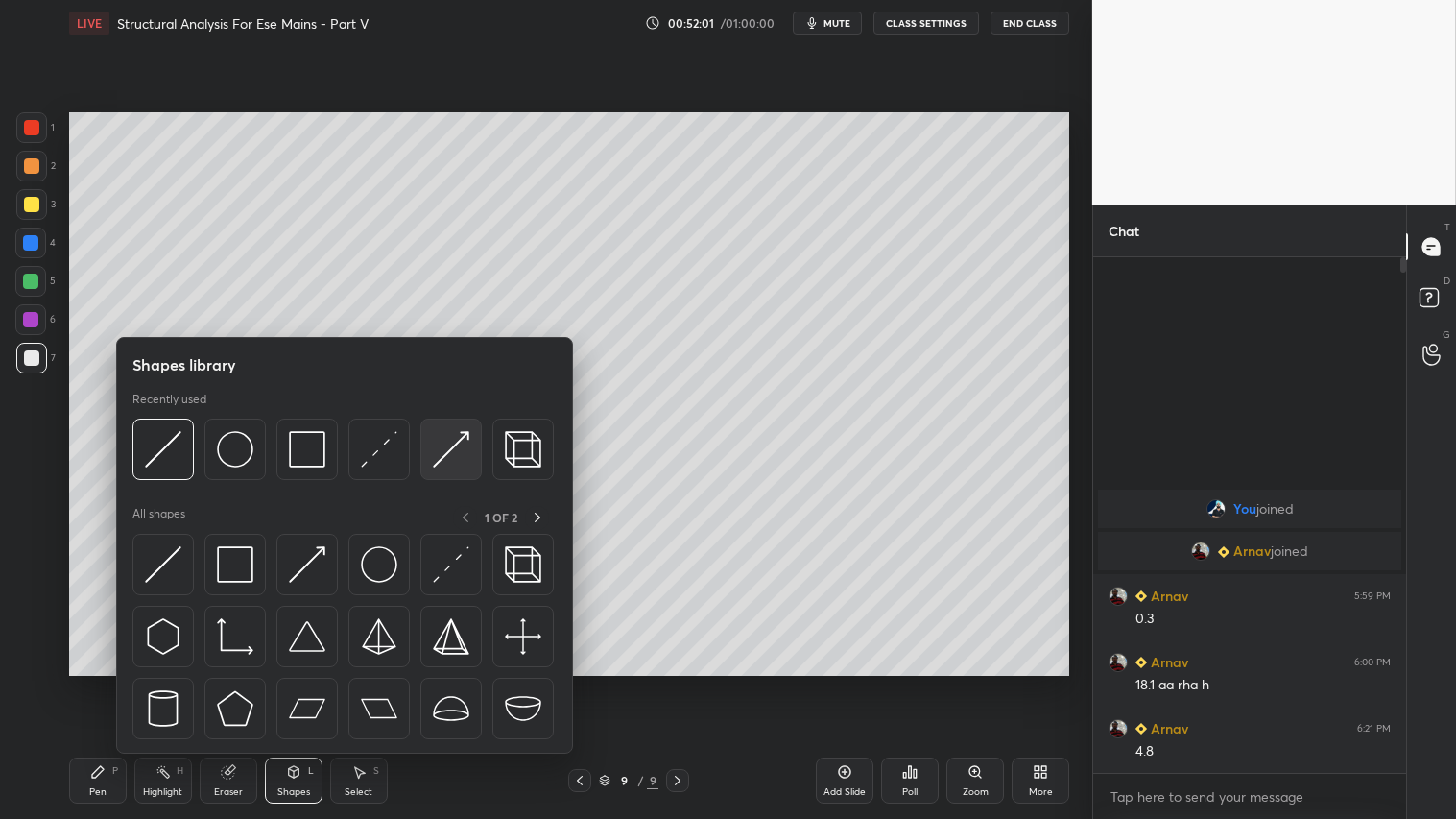 click at bounding box center (451, 449) 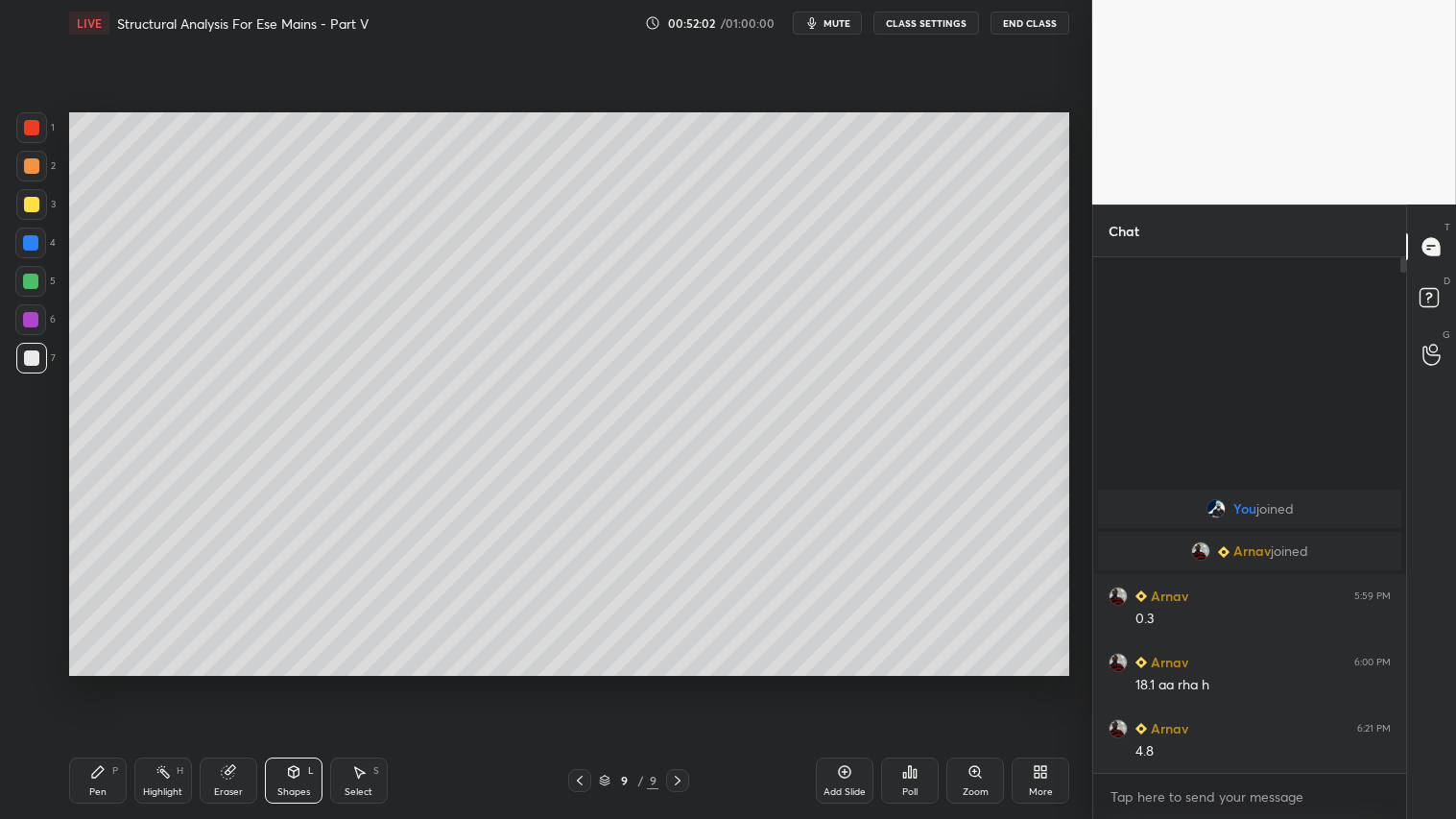 click at bounding box center (32, 128) 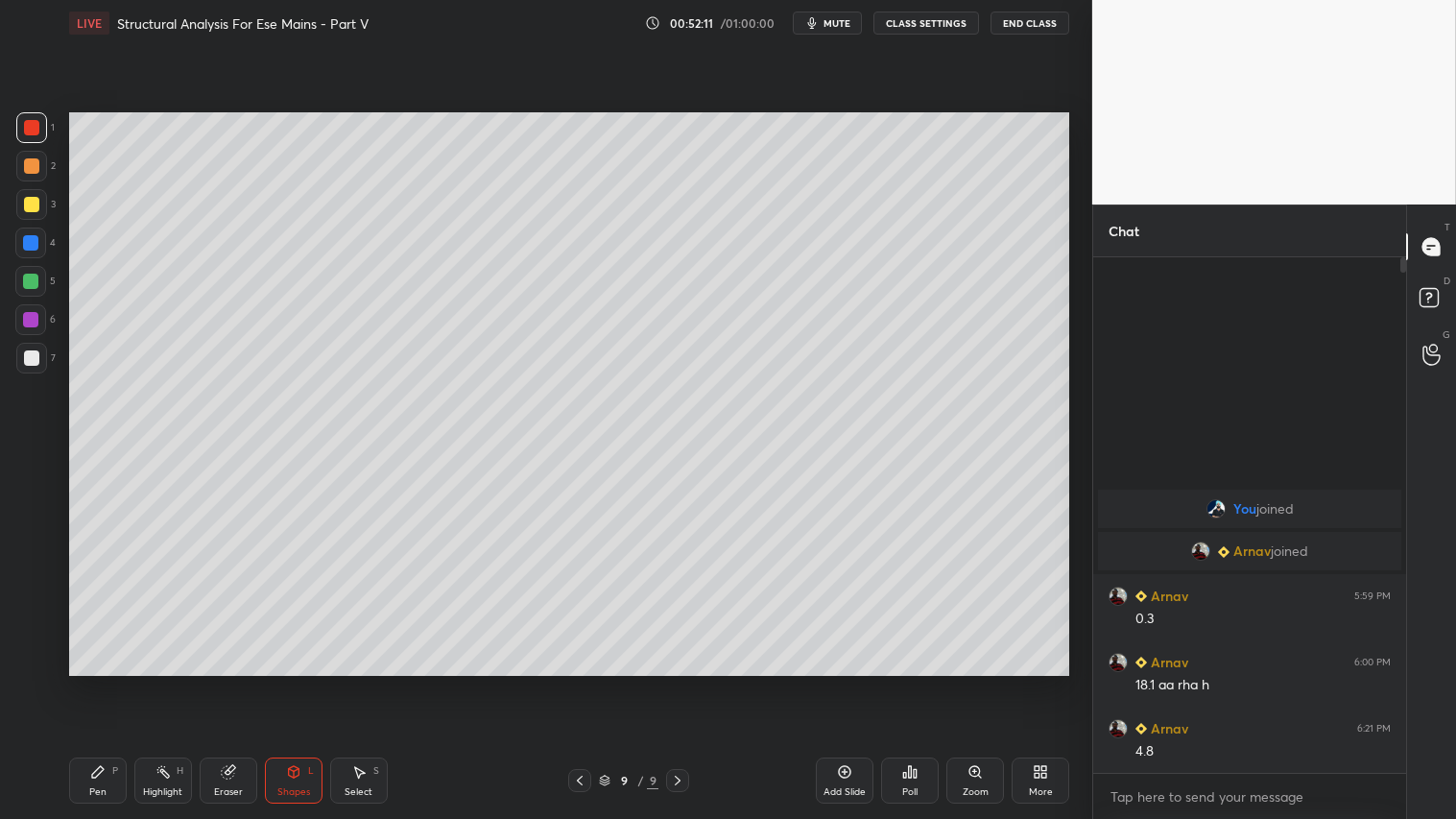 click on "Shapes L" at bounding box center (294, 781) 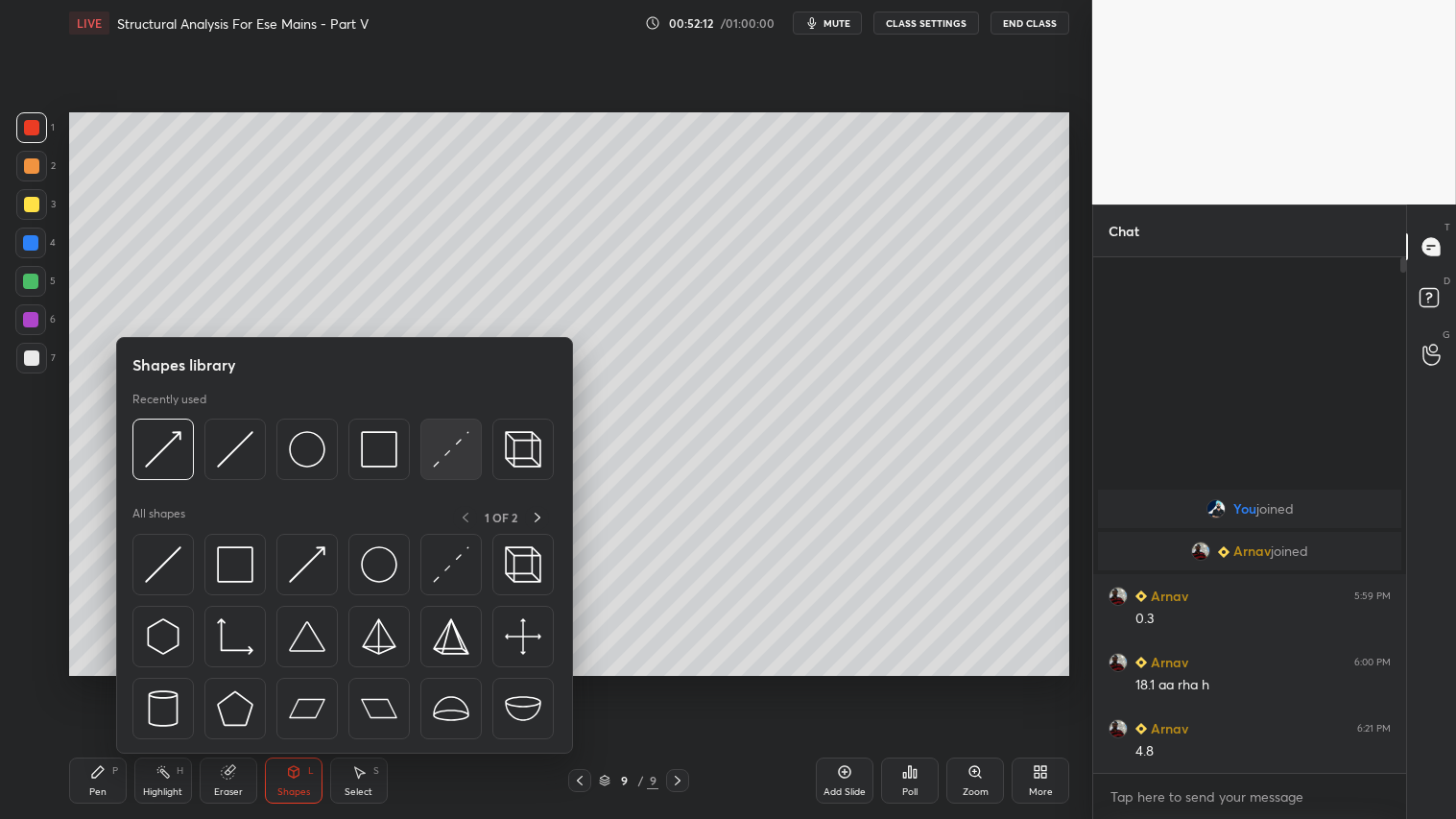 click at bounding box center [451, 449] 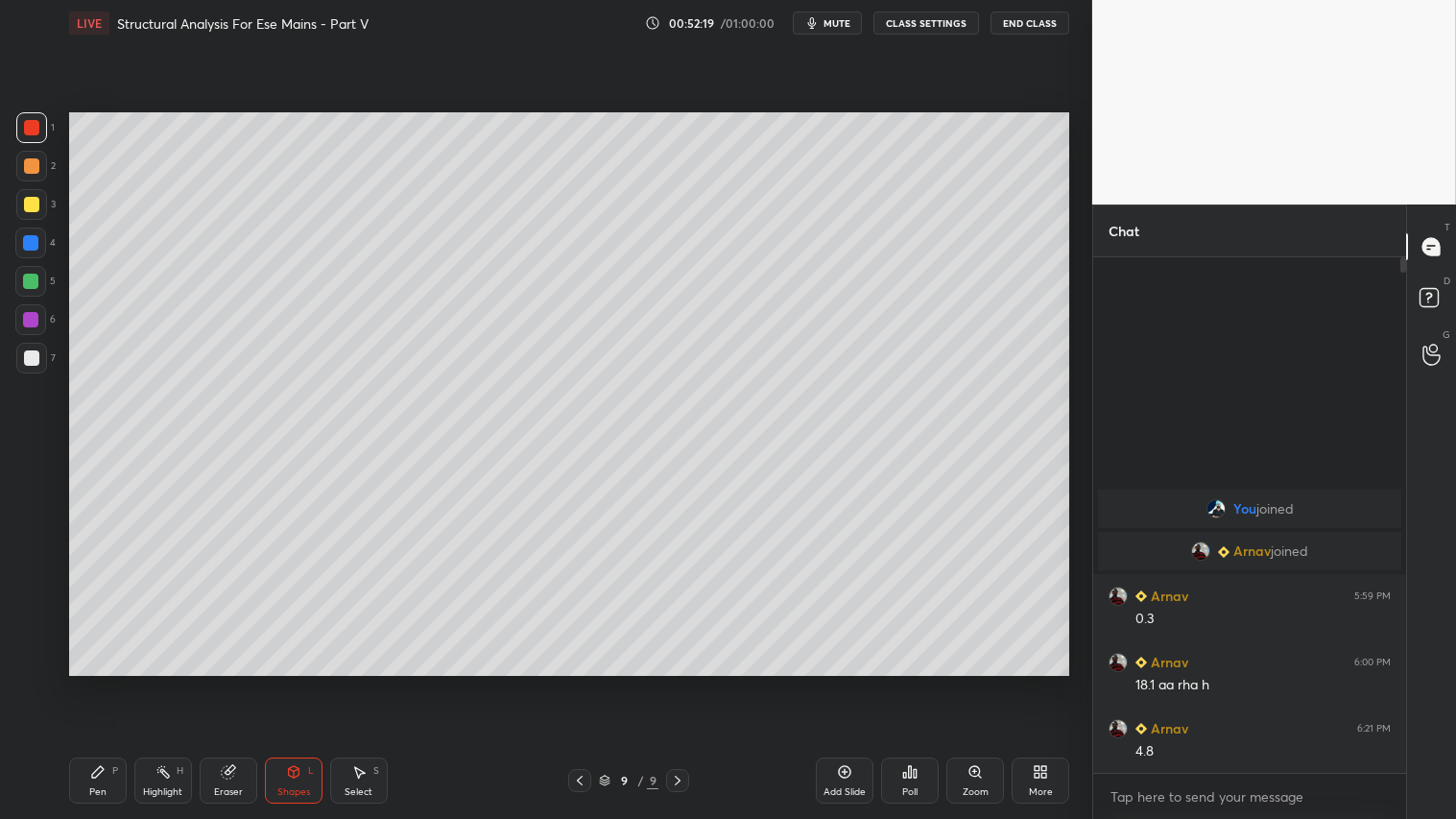 click on "Setting up your live class Poll for   secs No correct answer Start poll" at bounding box center [569, 394] 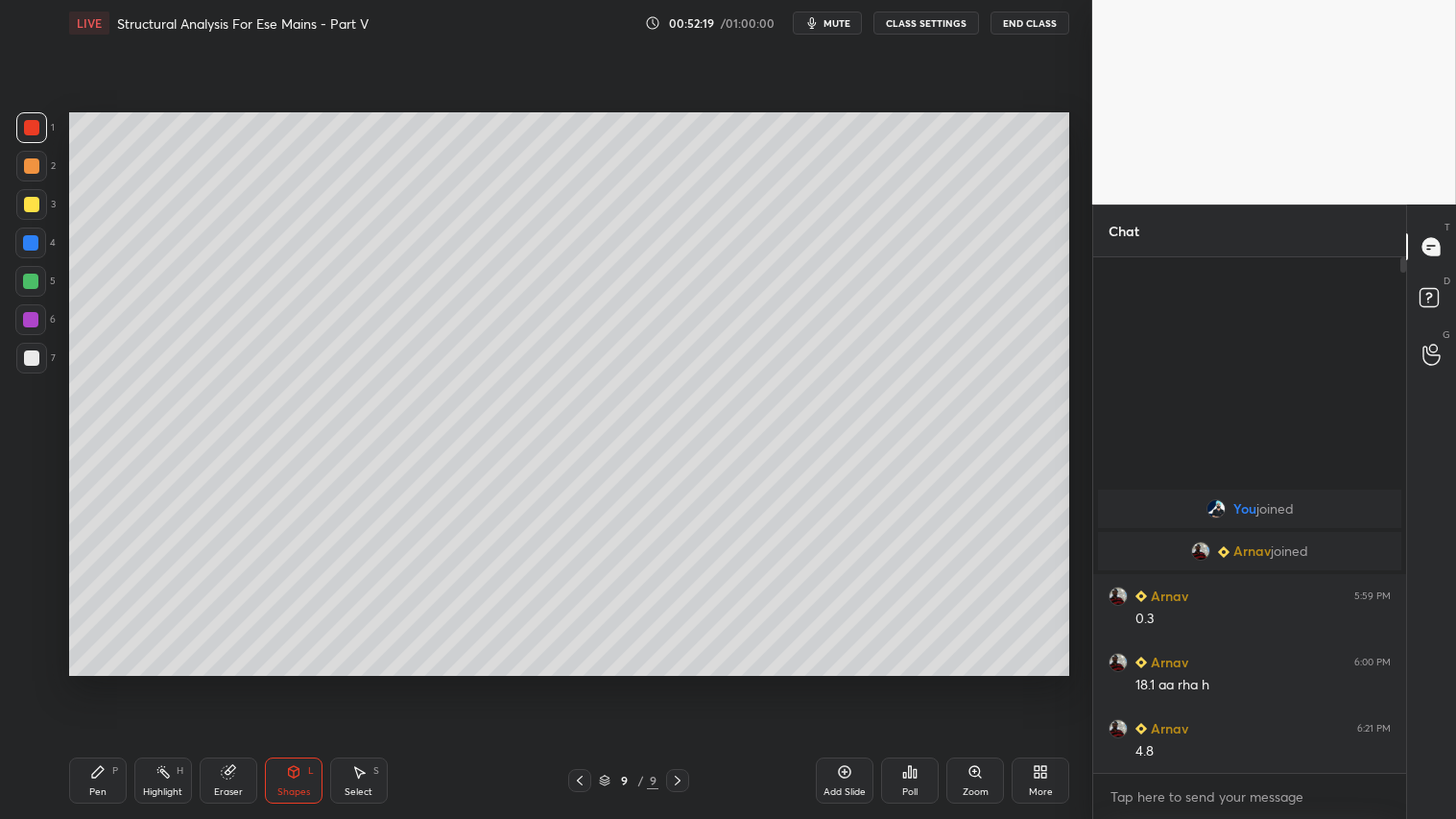 drag, startPoint x: 96, startPoint y: 773, endPoint x: 107, endPoint y: 766, distance: 13.038405 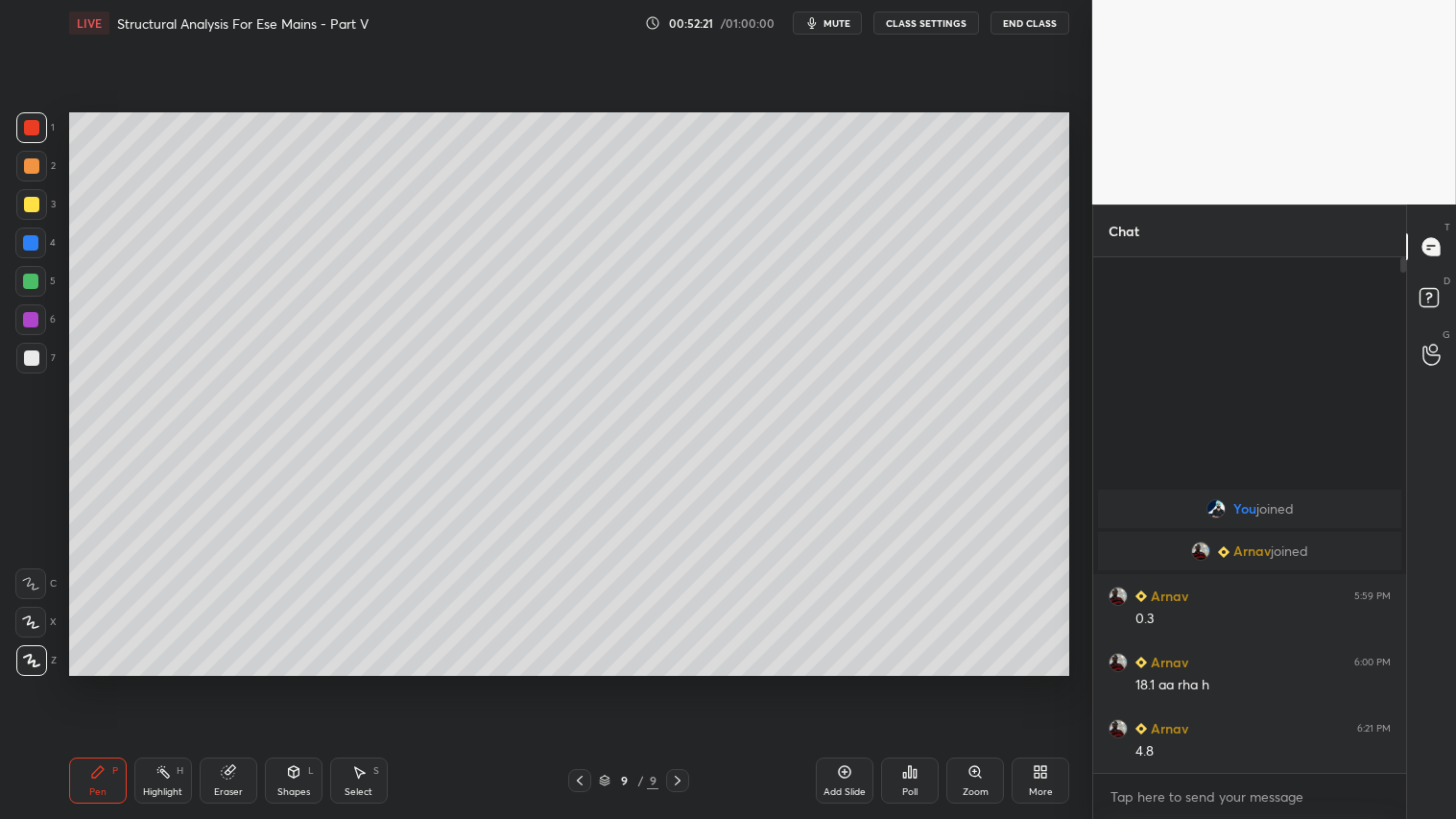 drag, startPoint x: 27, startPoint y: 159, endPoint x: 44, endPoint y: 171, distance: 20.808652 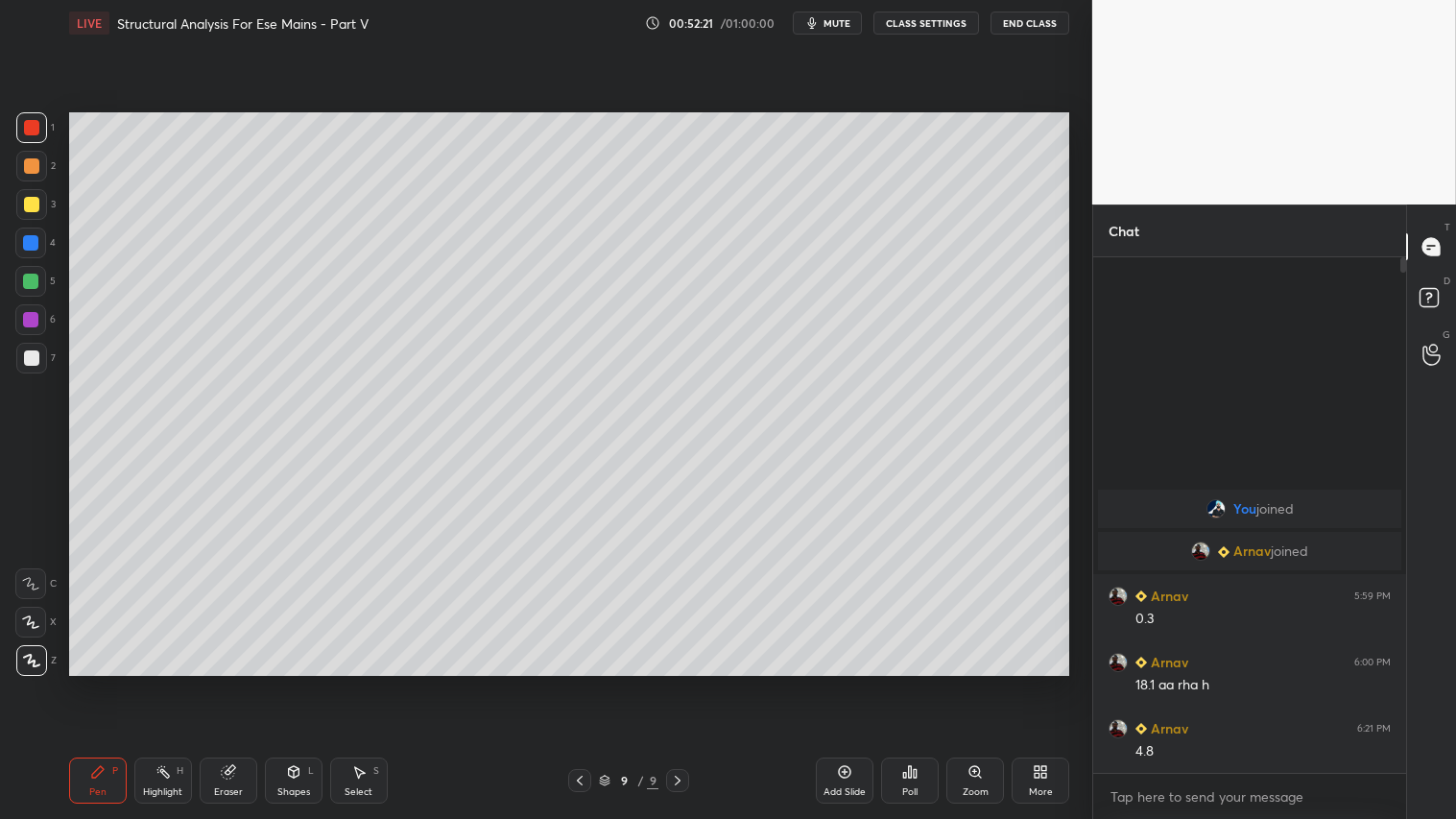 click at bounding box center [32, 166] 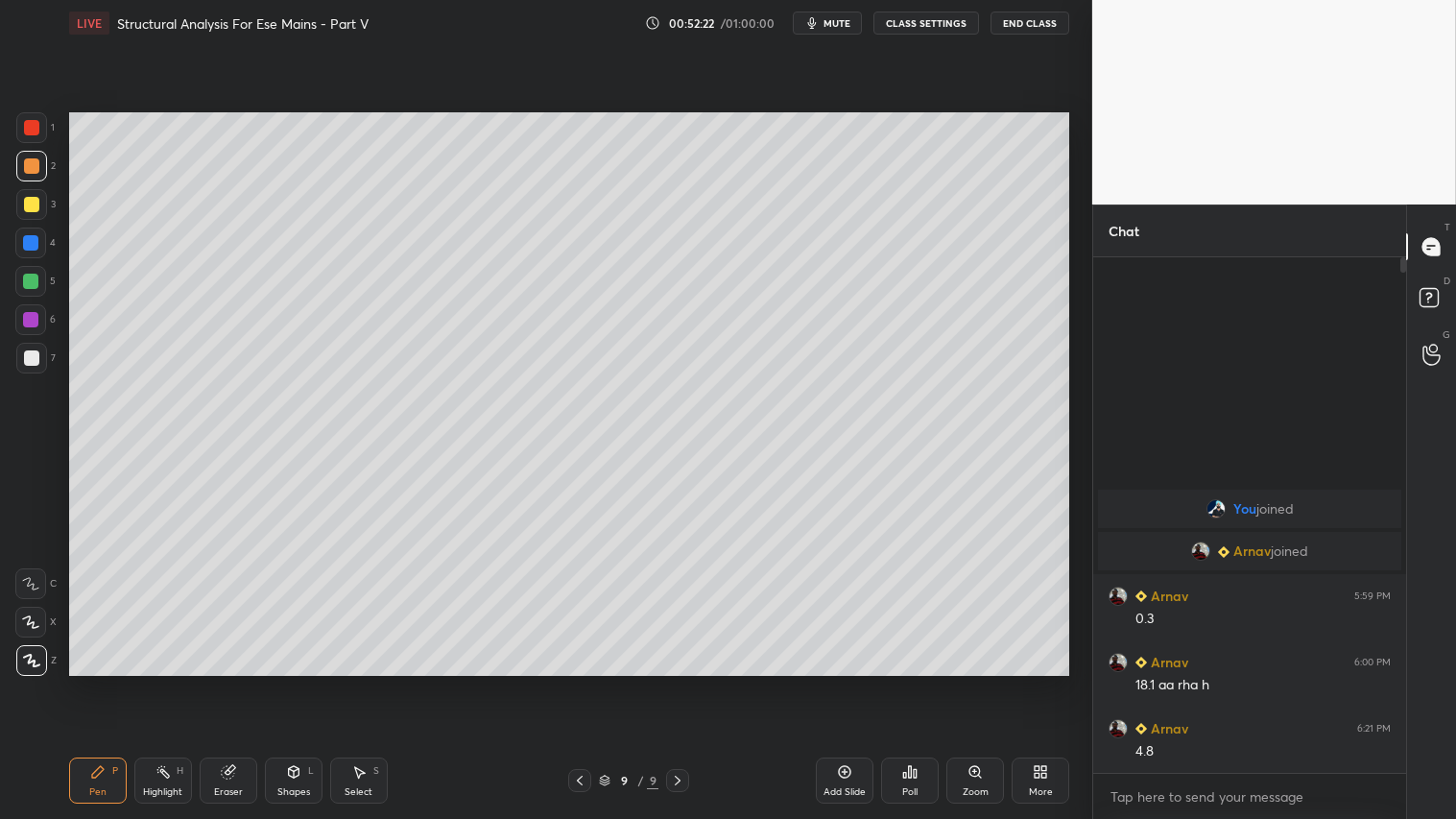 click at bounding box center [32, 128] 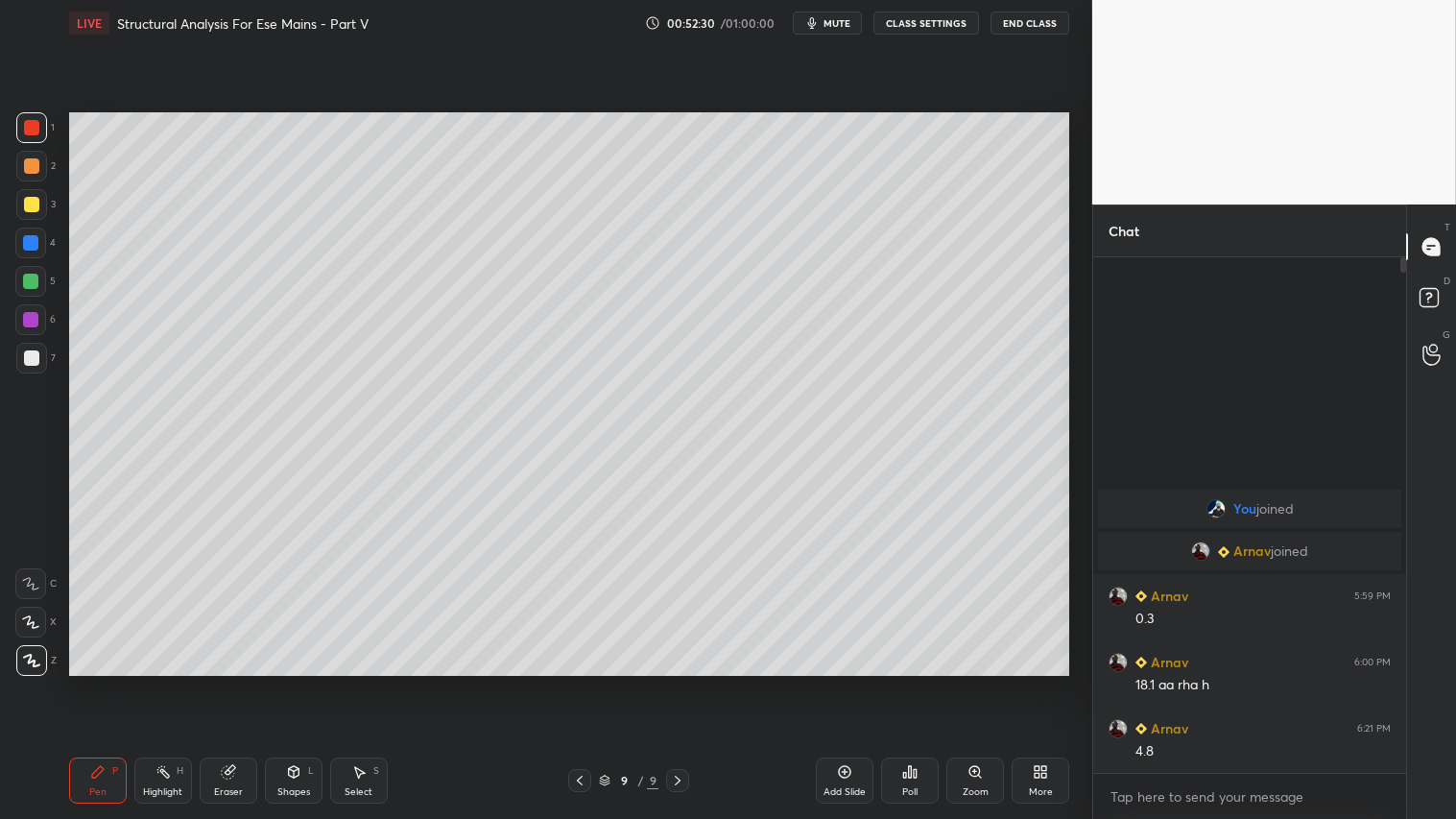 click at bounding box center [32, 358] 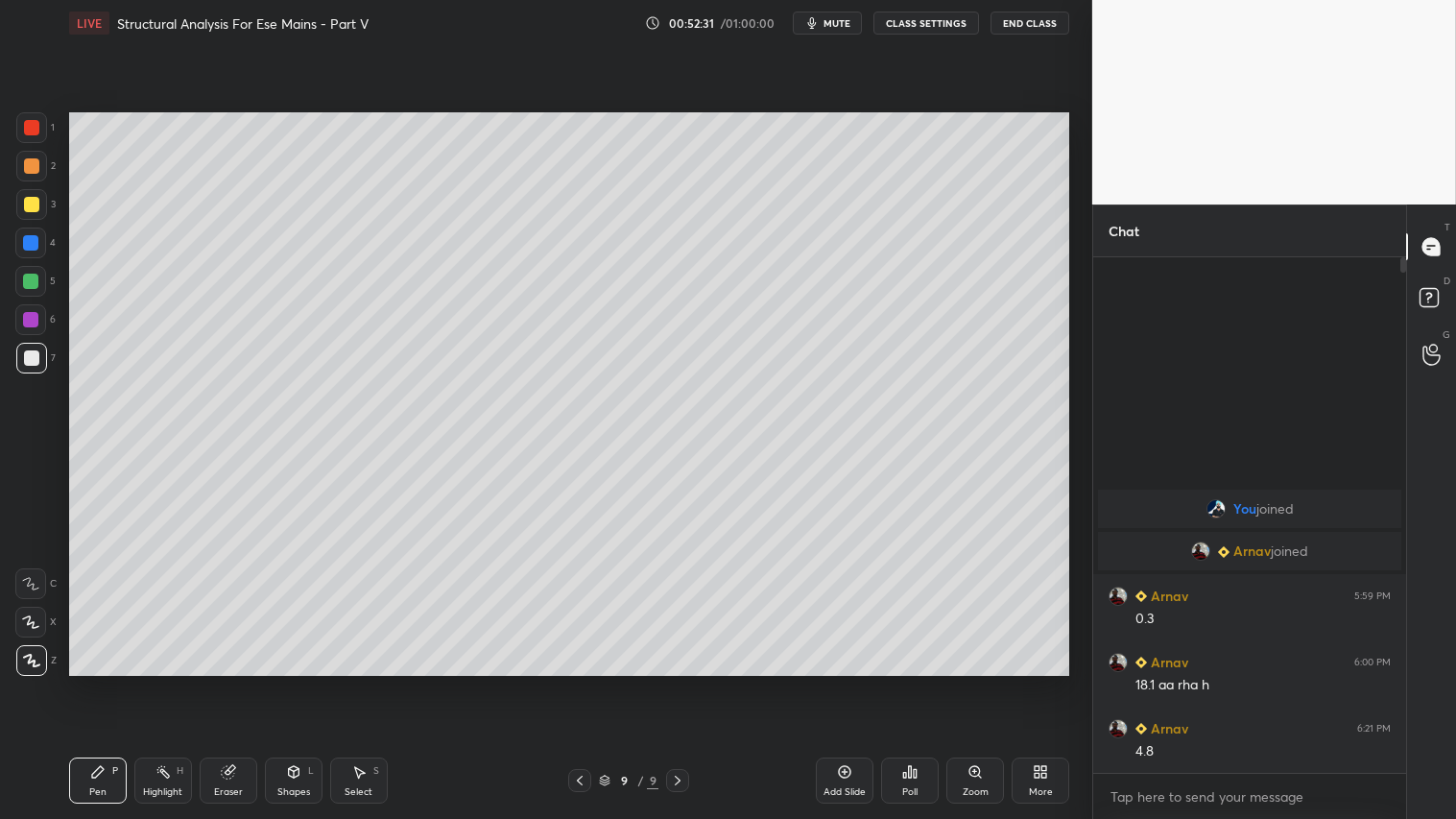 click at bounding box center [32, 128] 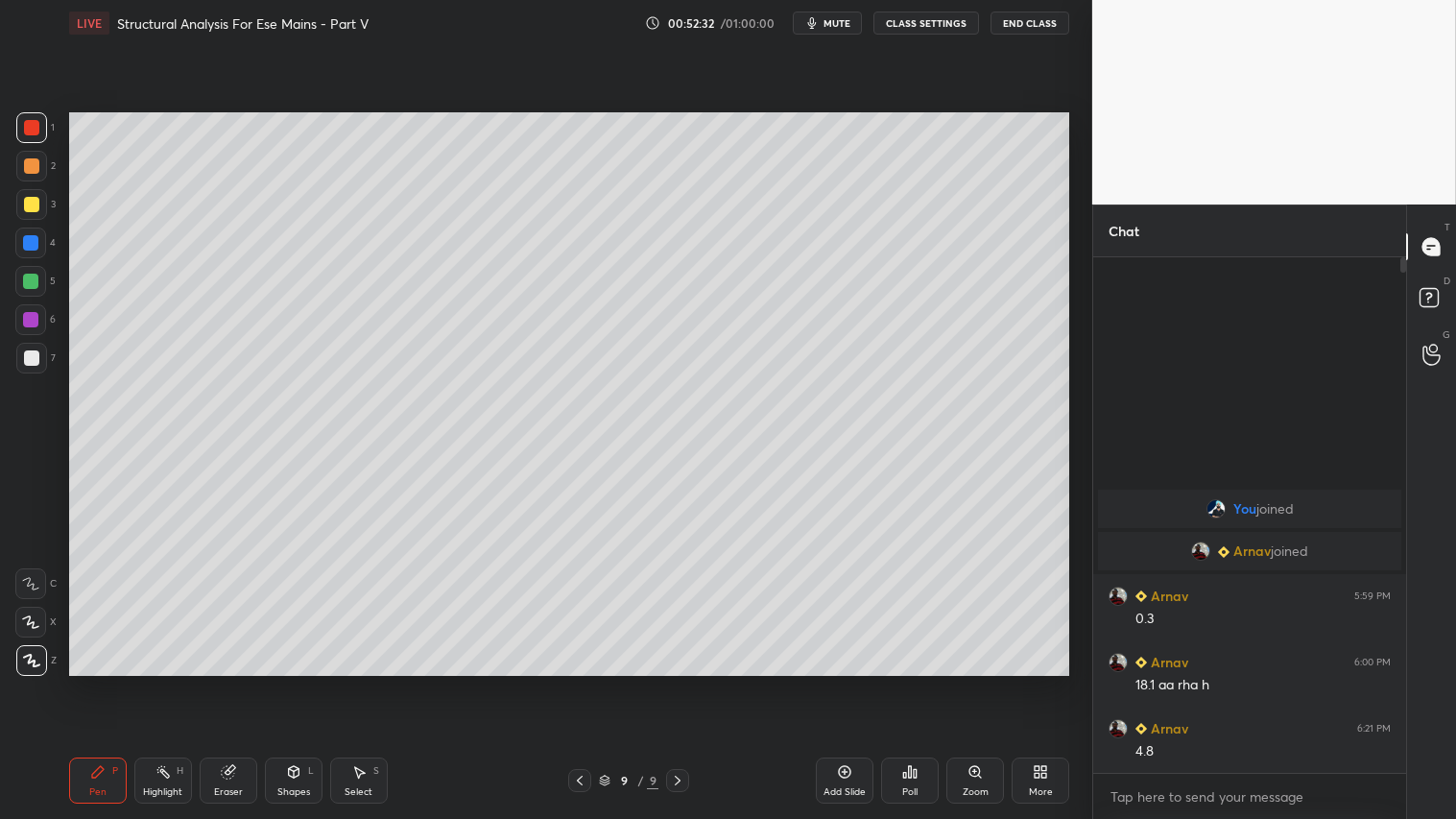 drag, startPoint x: 107, startPoint y: 789, endPoint x: 283, endPoint y: 694, distance: 200.0025 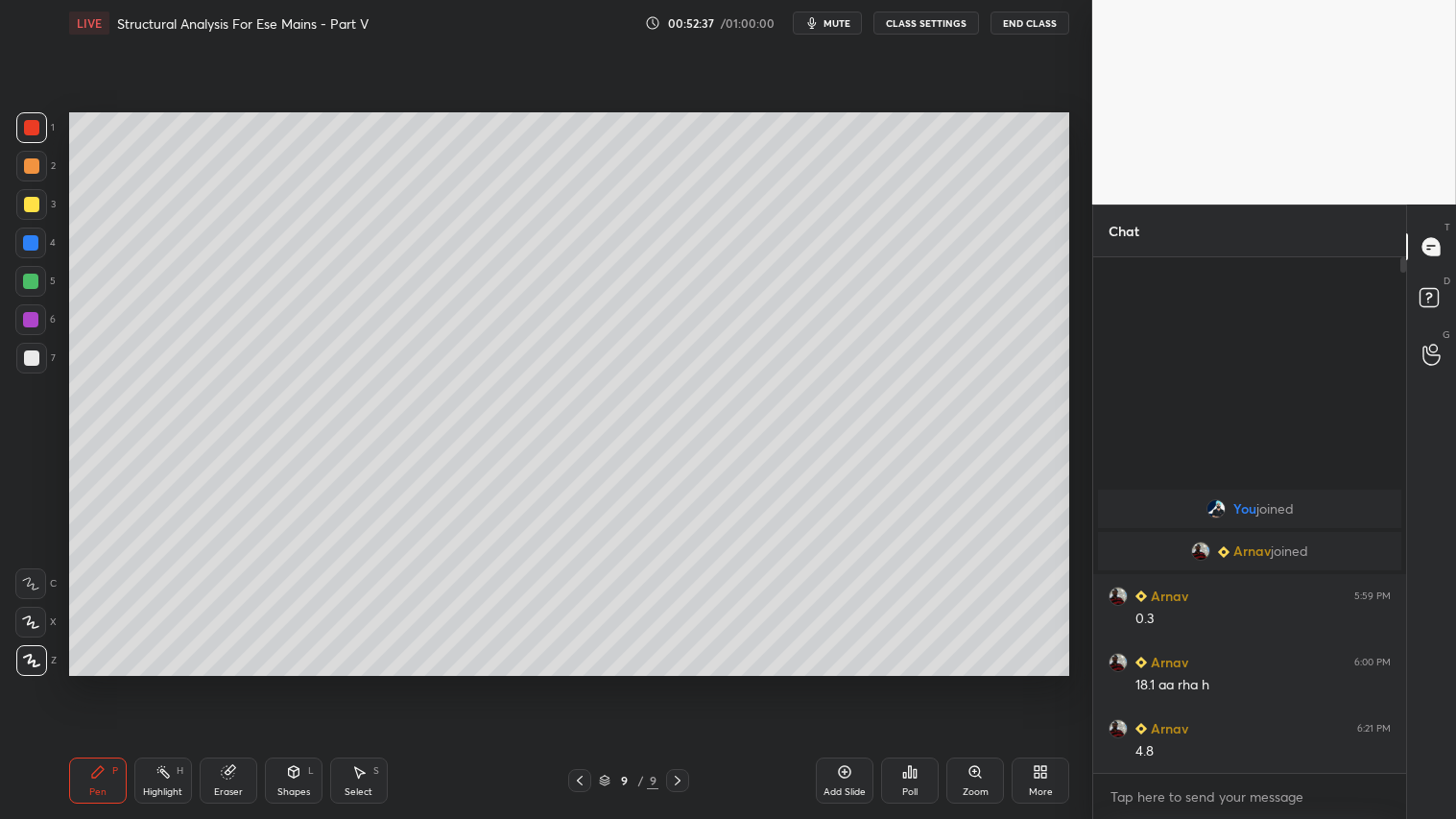 click on "Shapes" at bounding box center [294, 792] 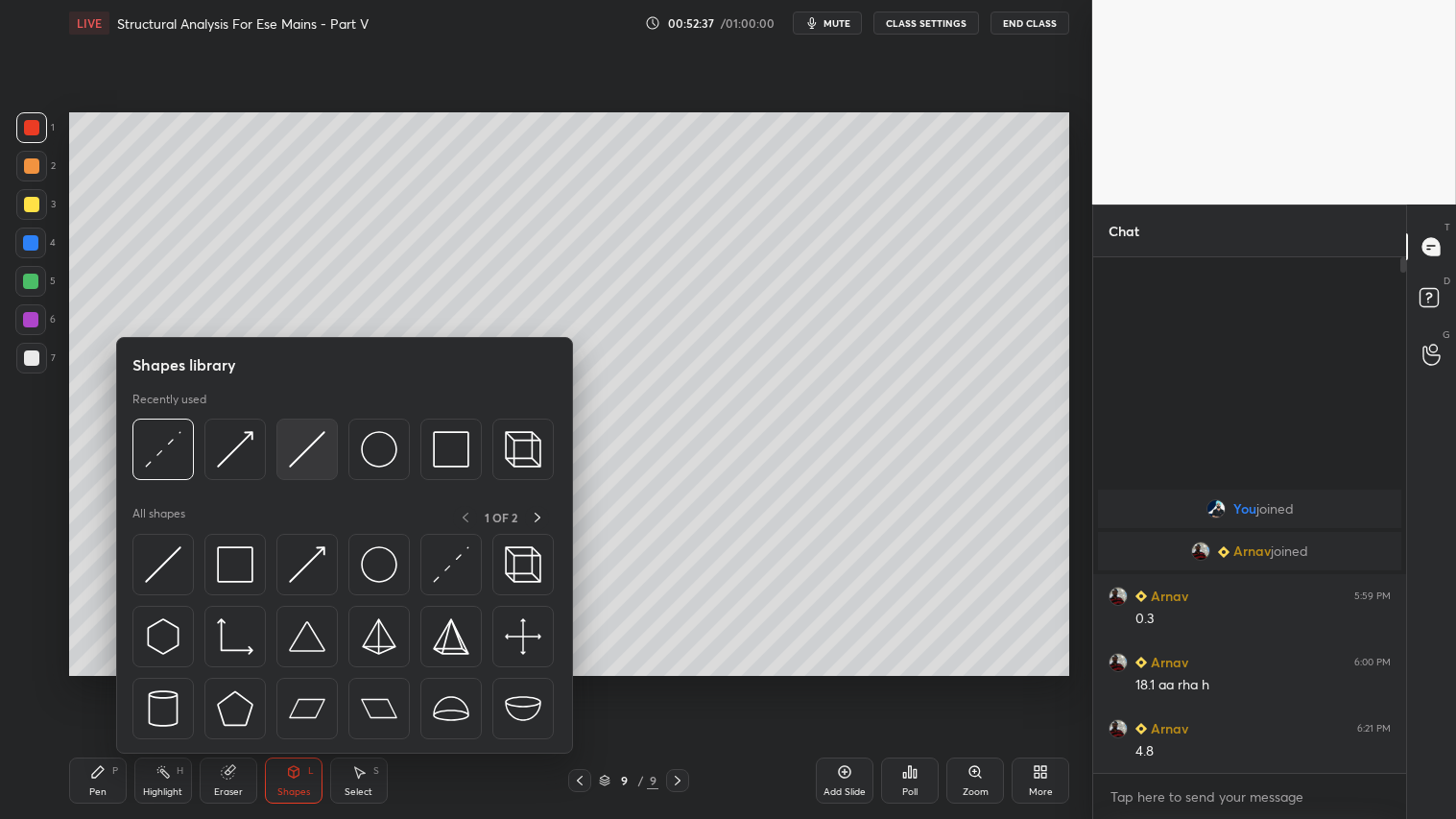 click at bounding box center [307, 449] 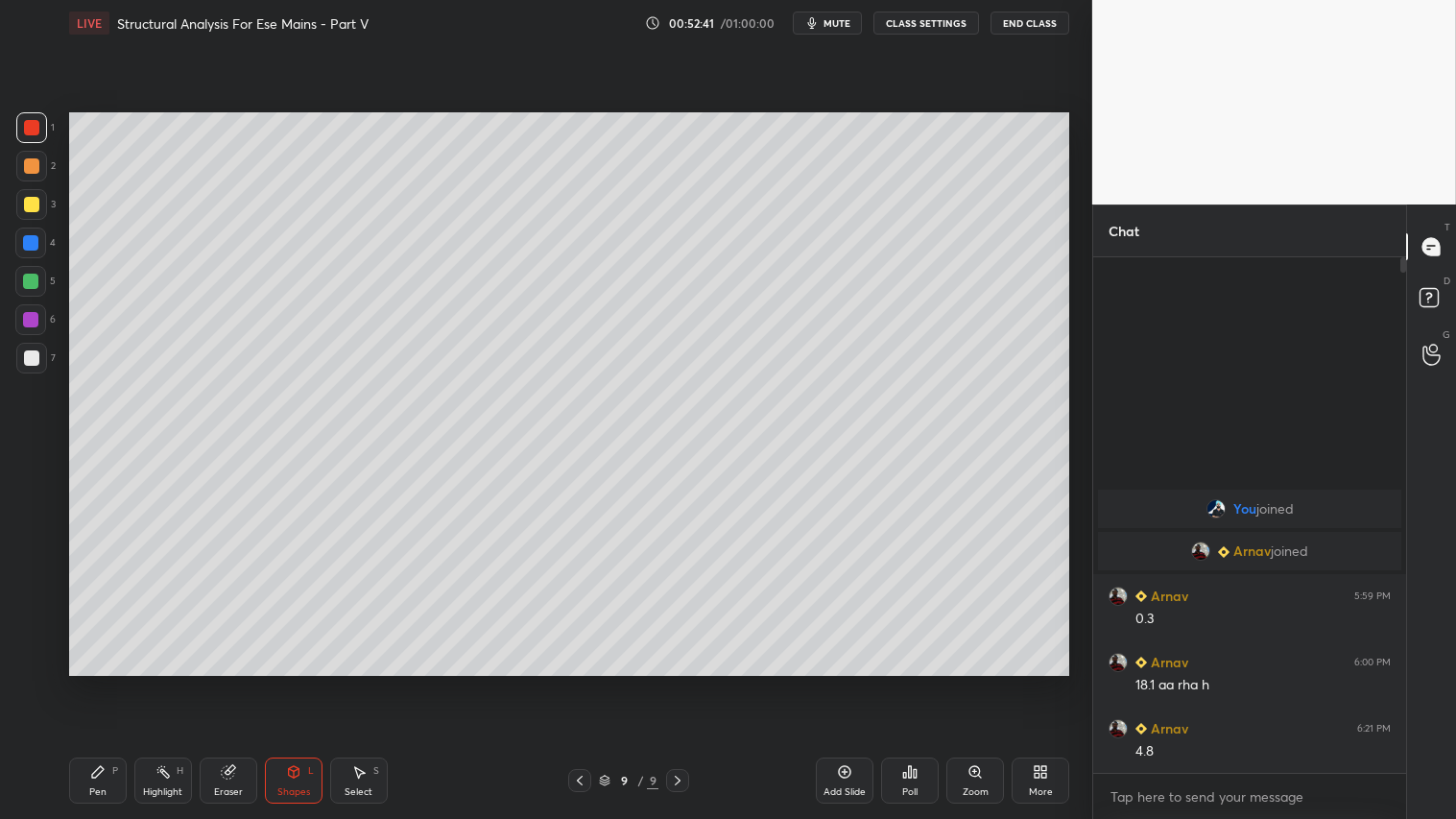 click at bounding box center (32, 358) 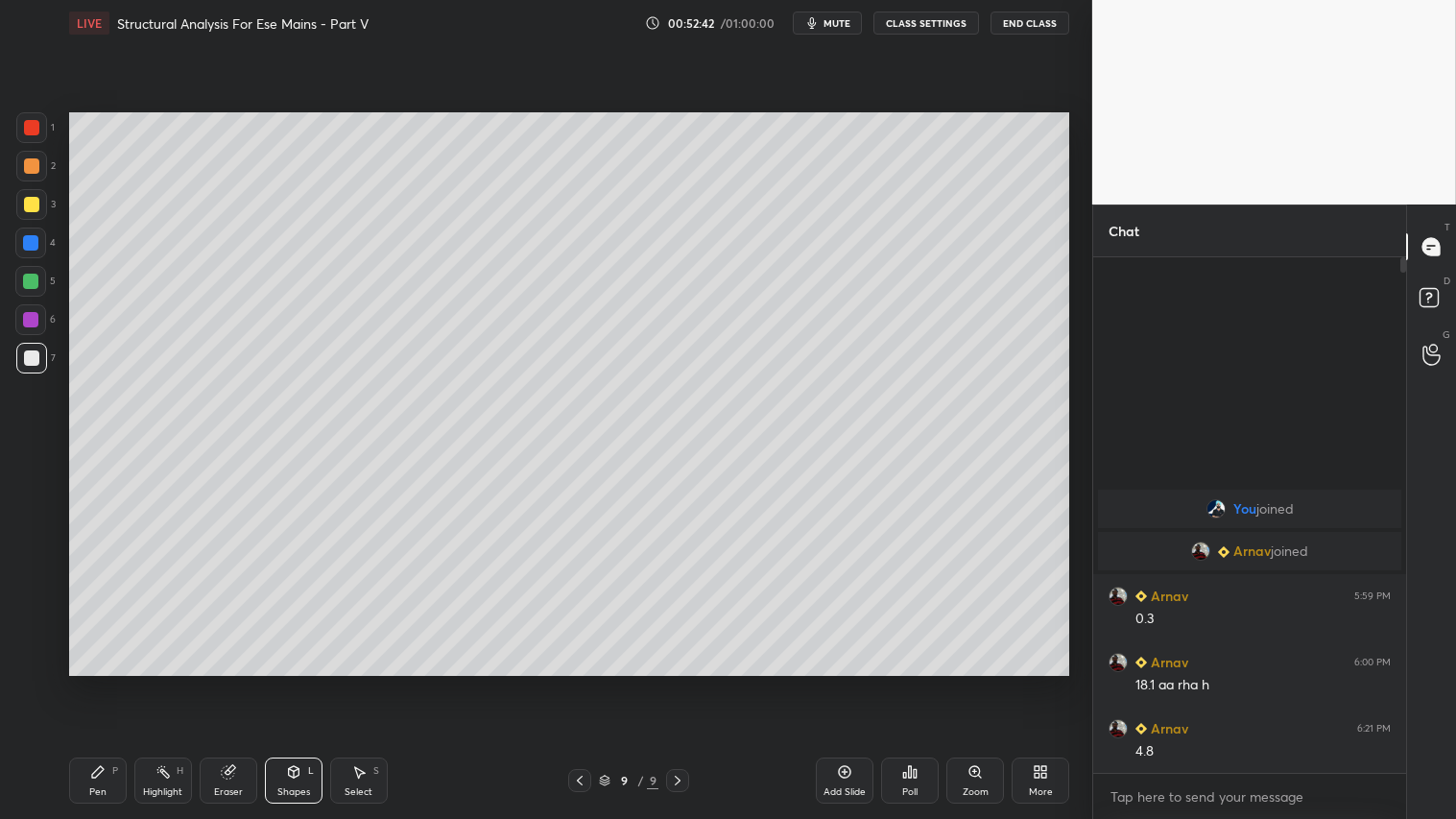 drag, startPoint x: 27, startPoint y: 206, endPoint x: 51, endPoint y: 223, distance: 29.410882 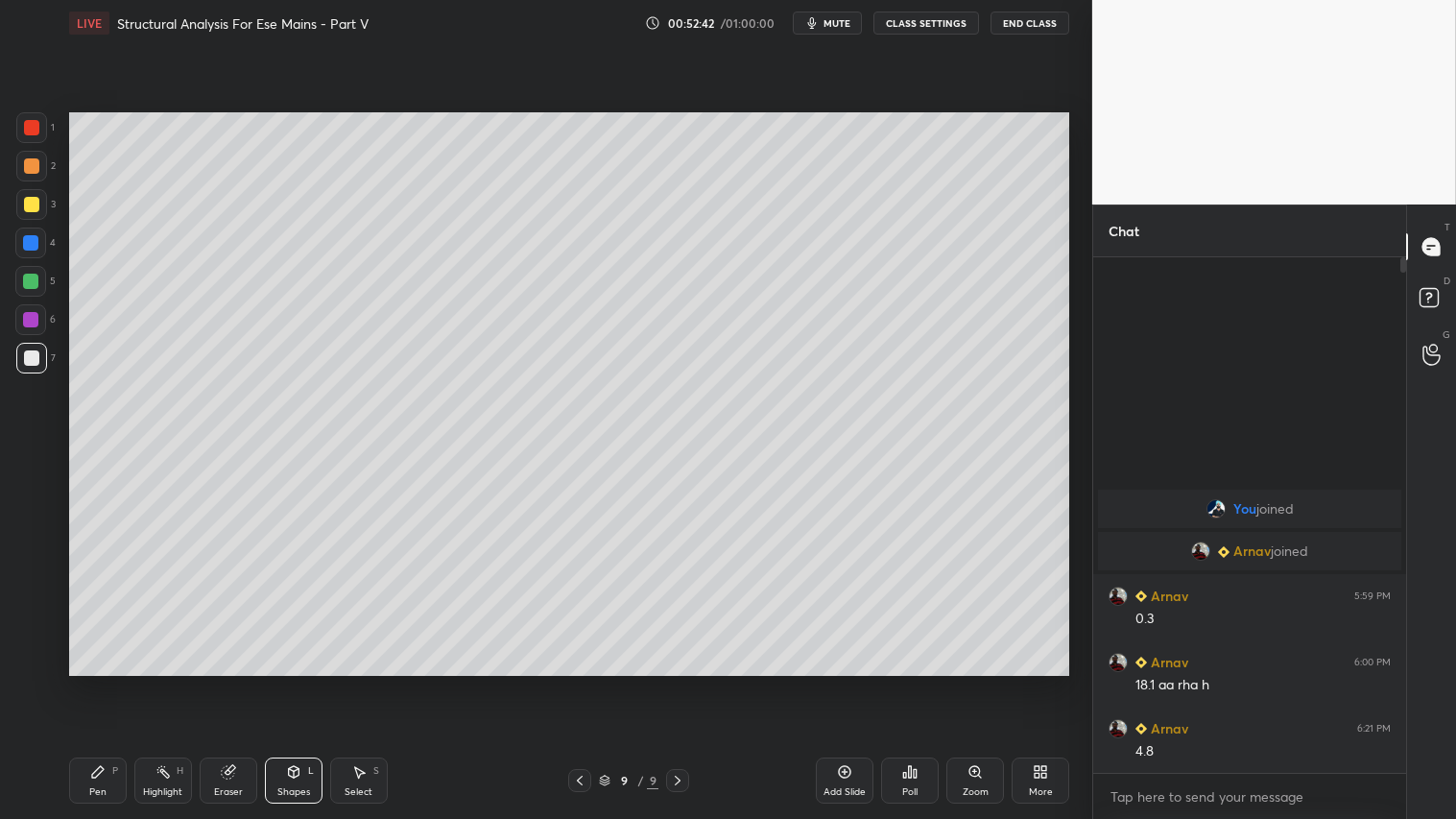 click at bounding box center [32, 205] 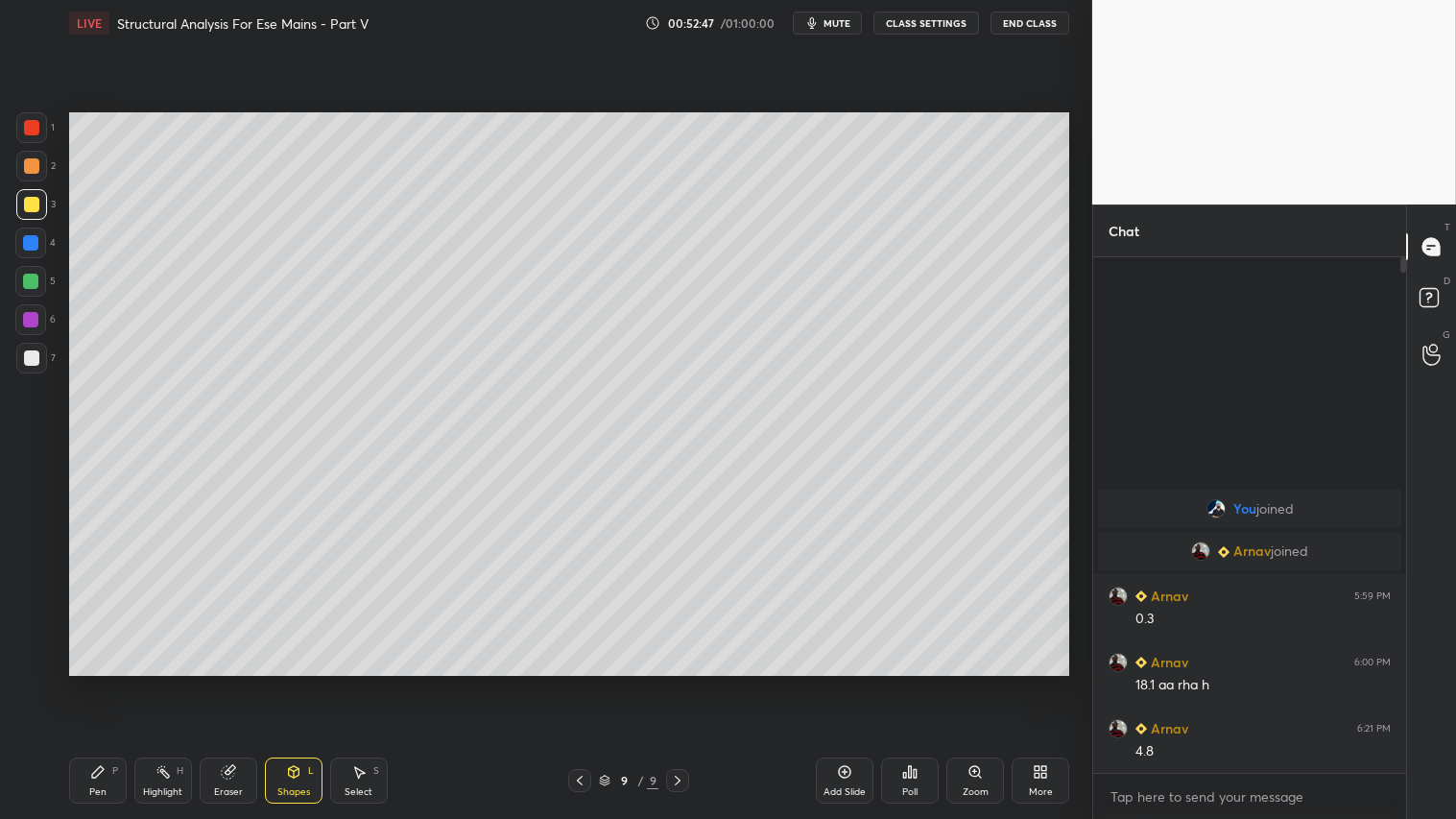 click on "Pen P" at bounding box center [98, 781] 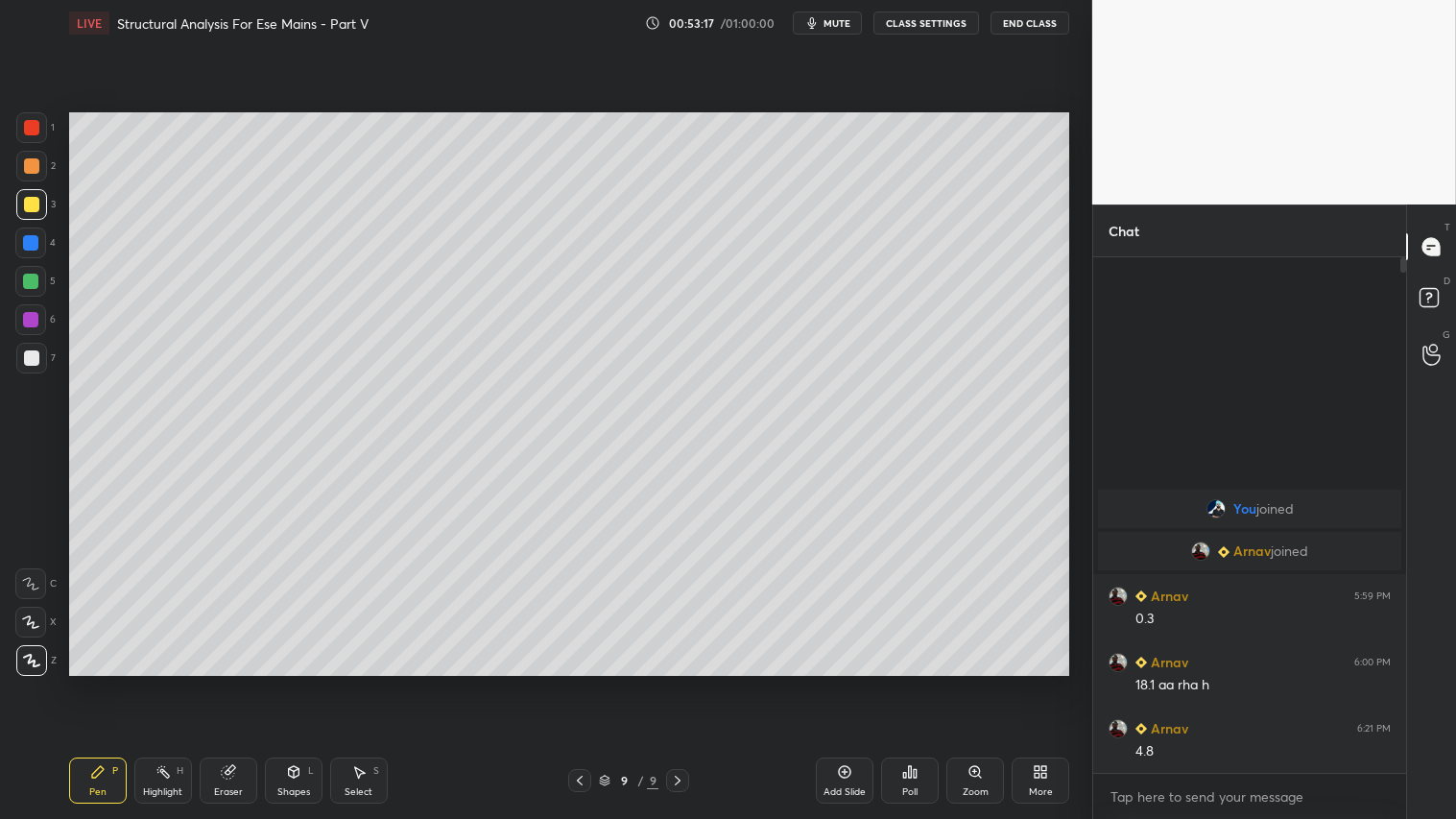 click at bounding box center (32, 166) 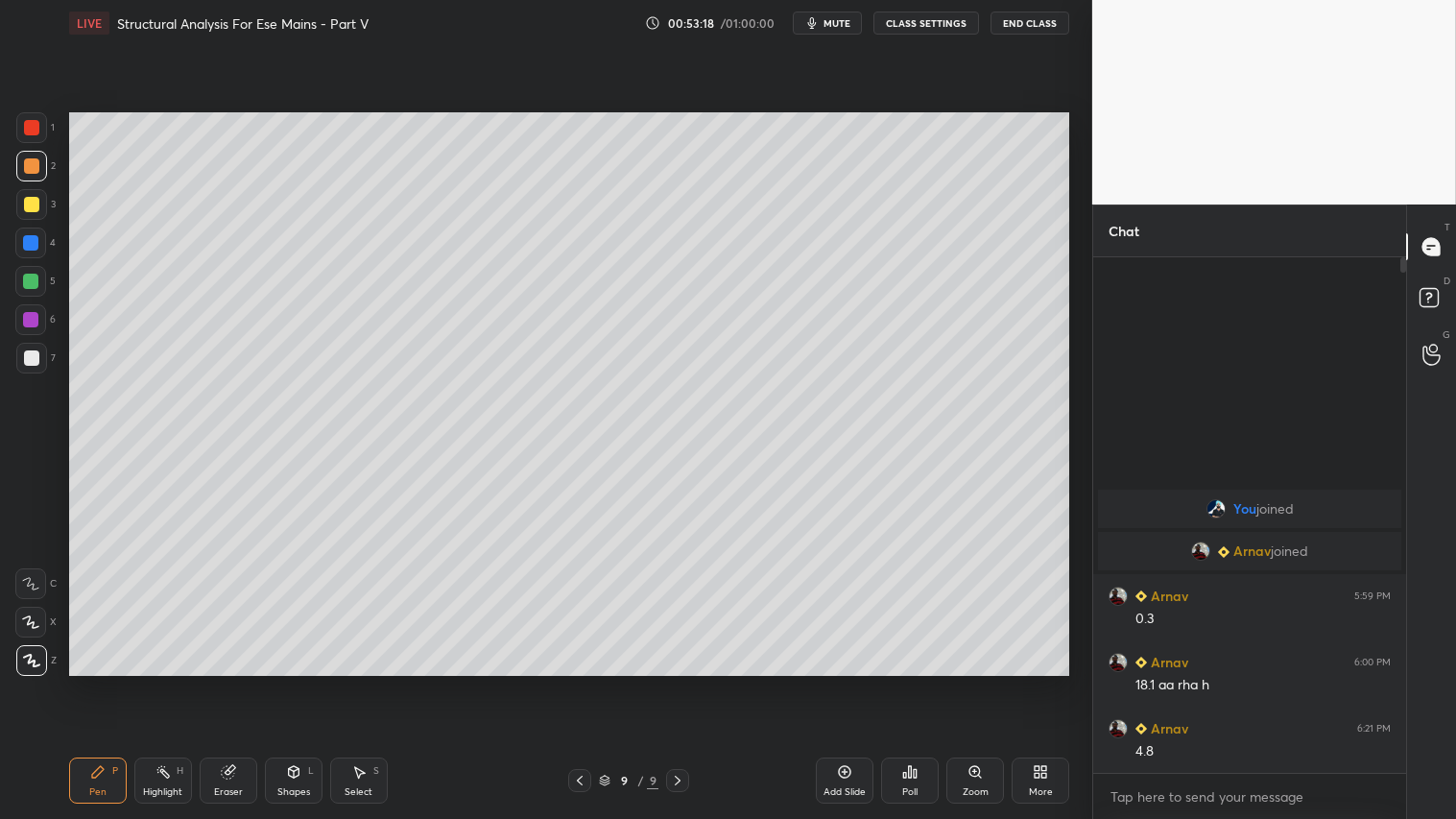 click at bounding box center (32, 205) 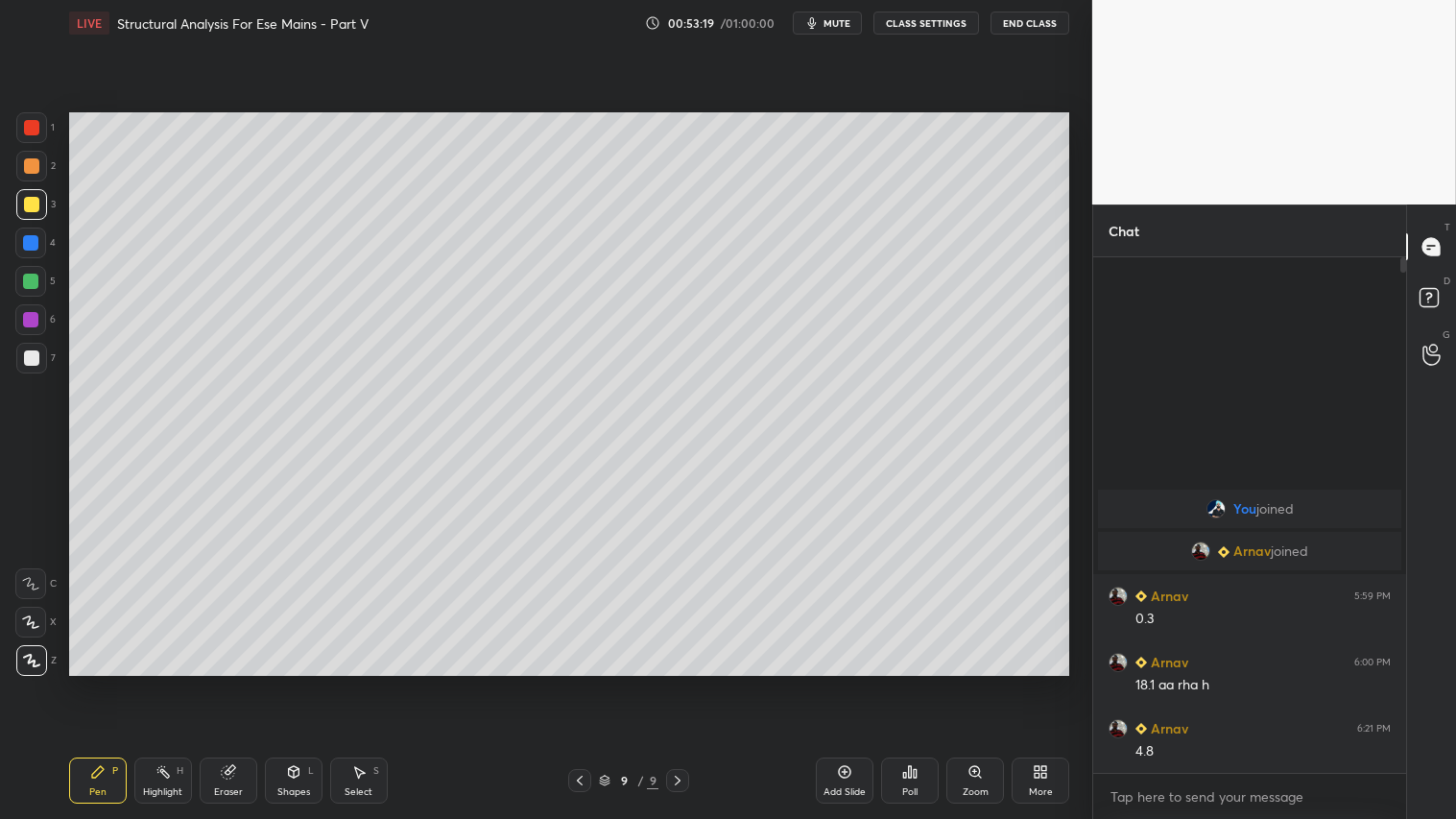 drag, startPoint x: 96, startPoint y: 773, endPoint x: 104, endPoint y: 694, distance: 79.40403 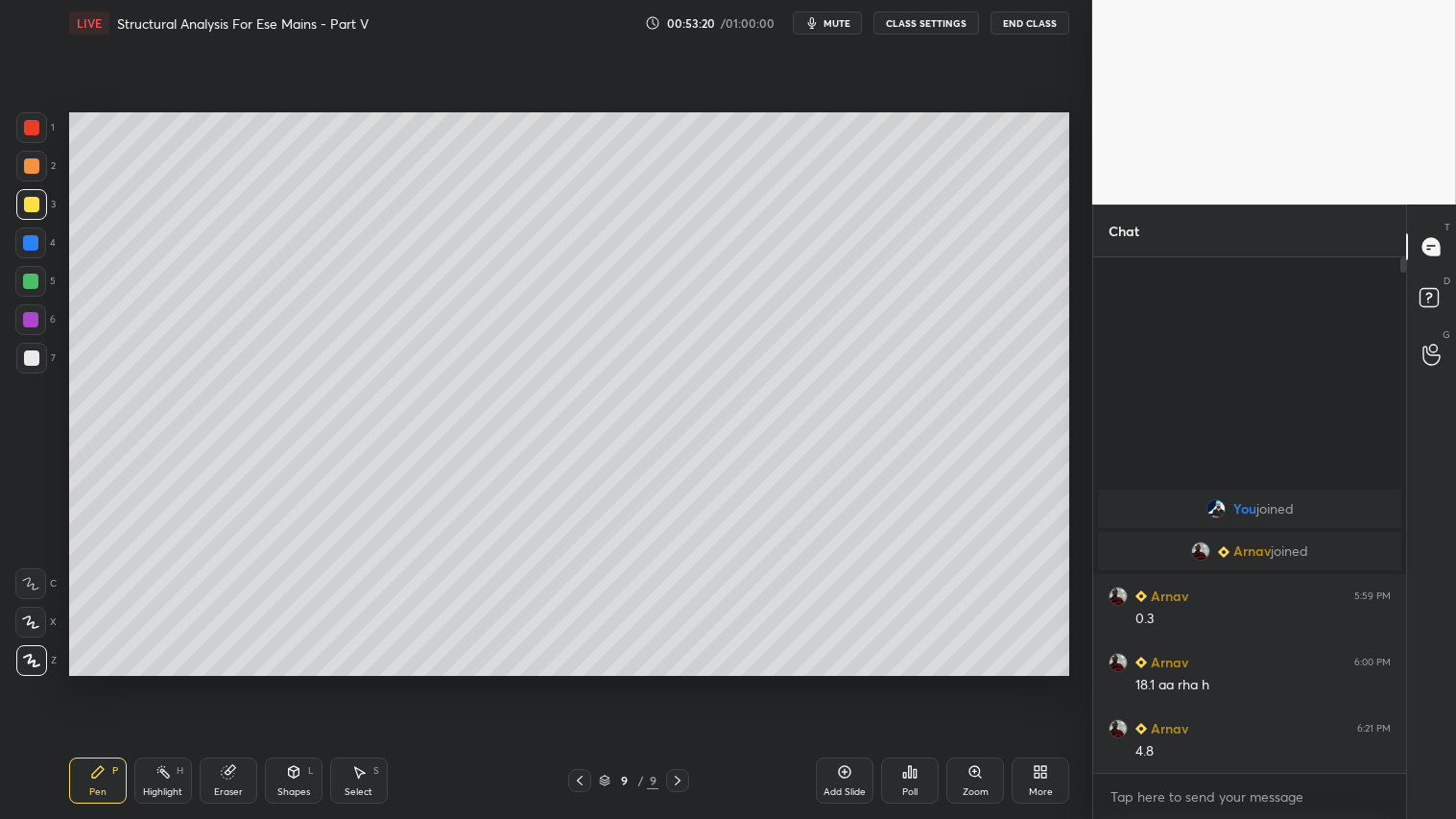 click at bounding box center (32, 166) 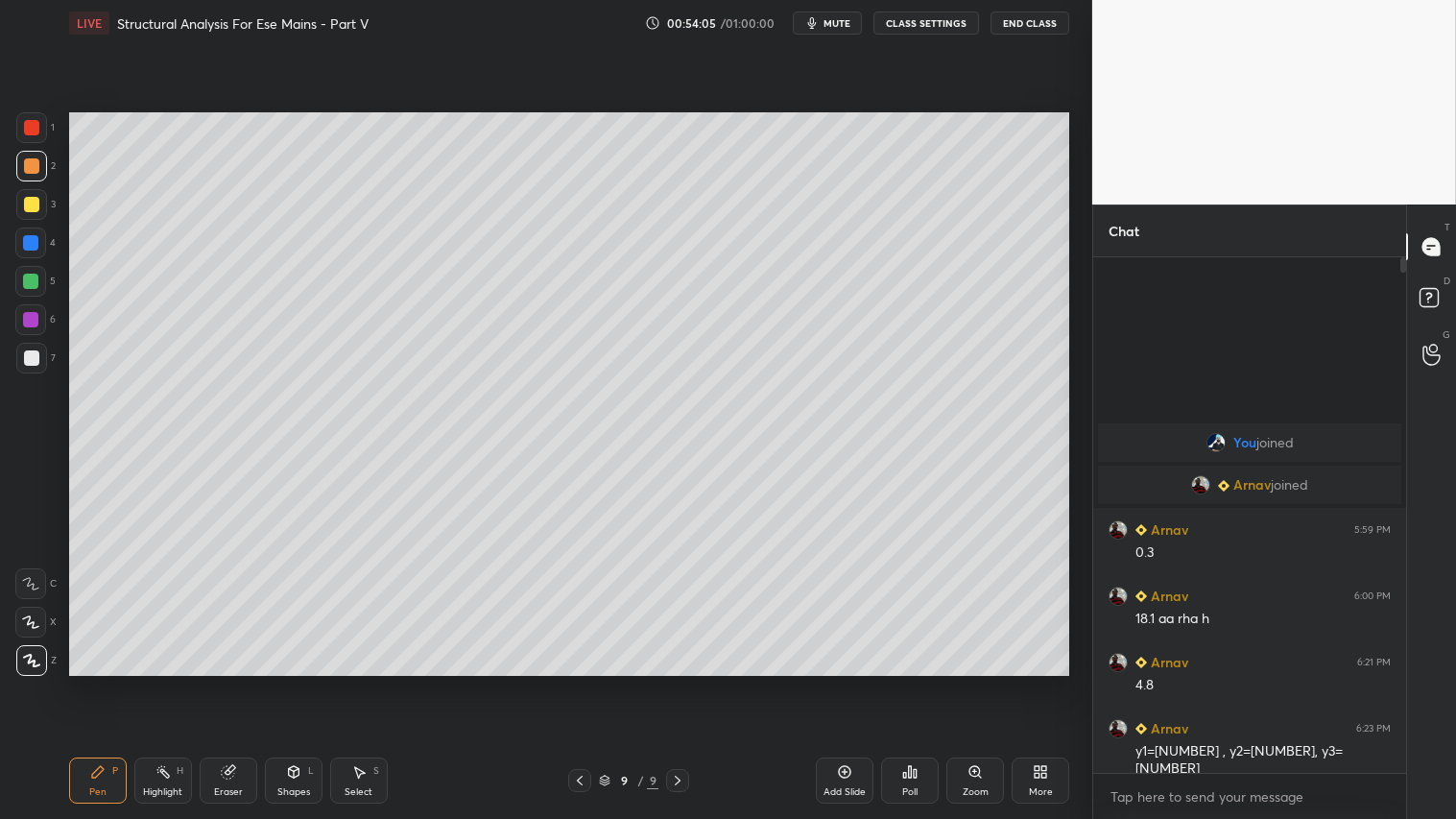 click at bounding box center [32, 166] 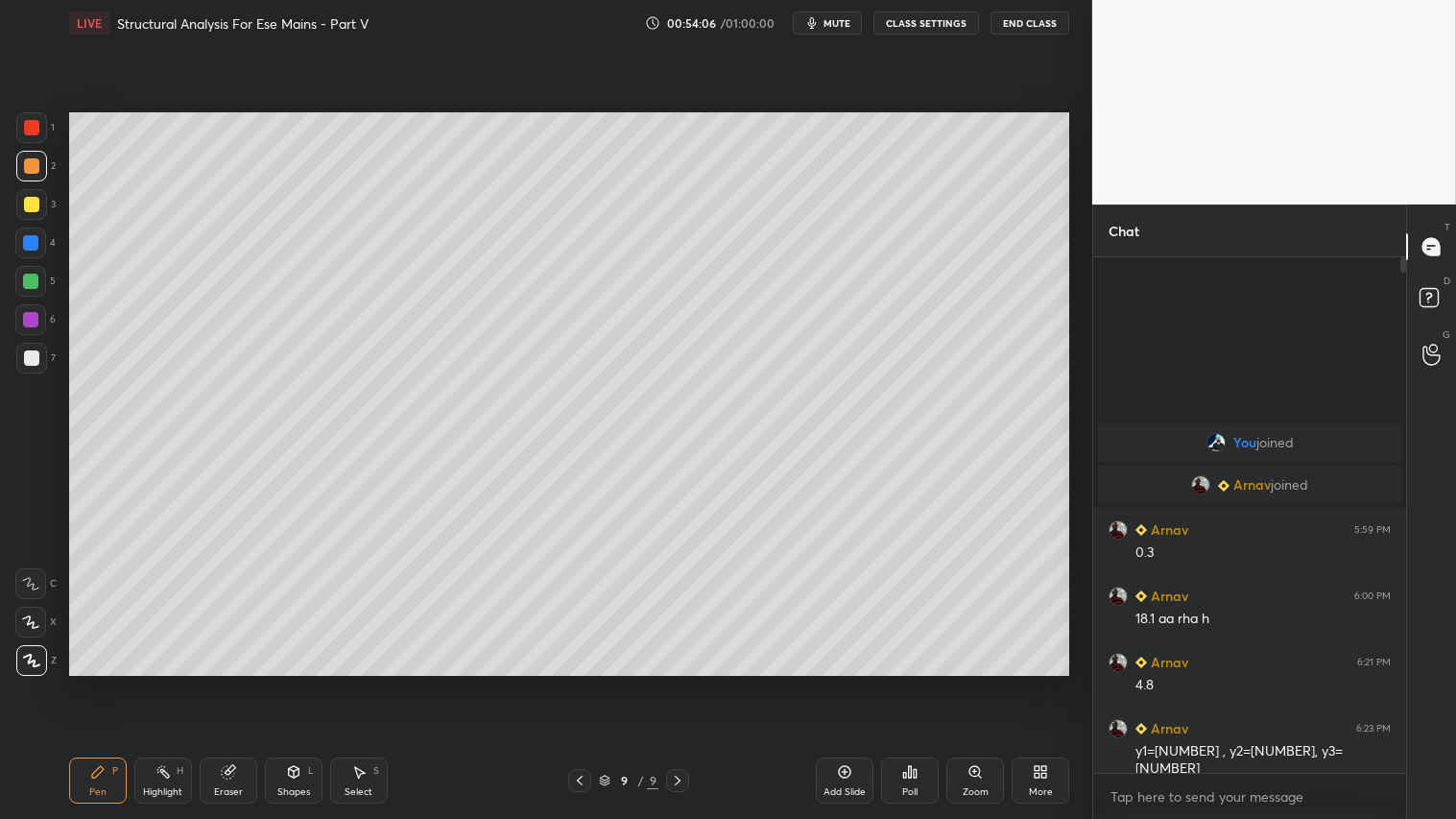 click on "Pen P Highlight H Eraser Shapes L Select S 9 / 9 Add Slide Poll Zoom More" at bounding box center (569, 781) 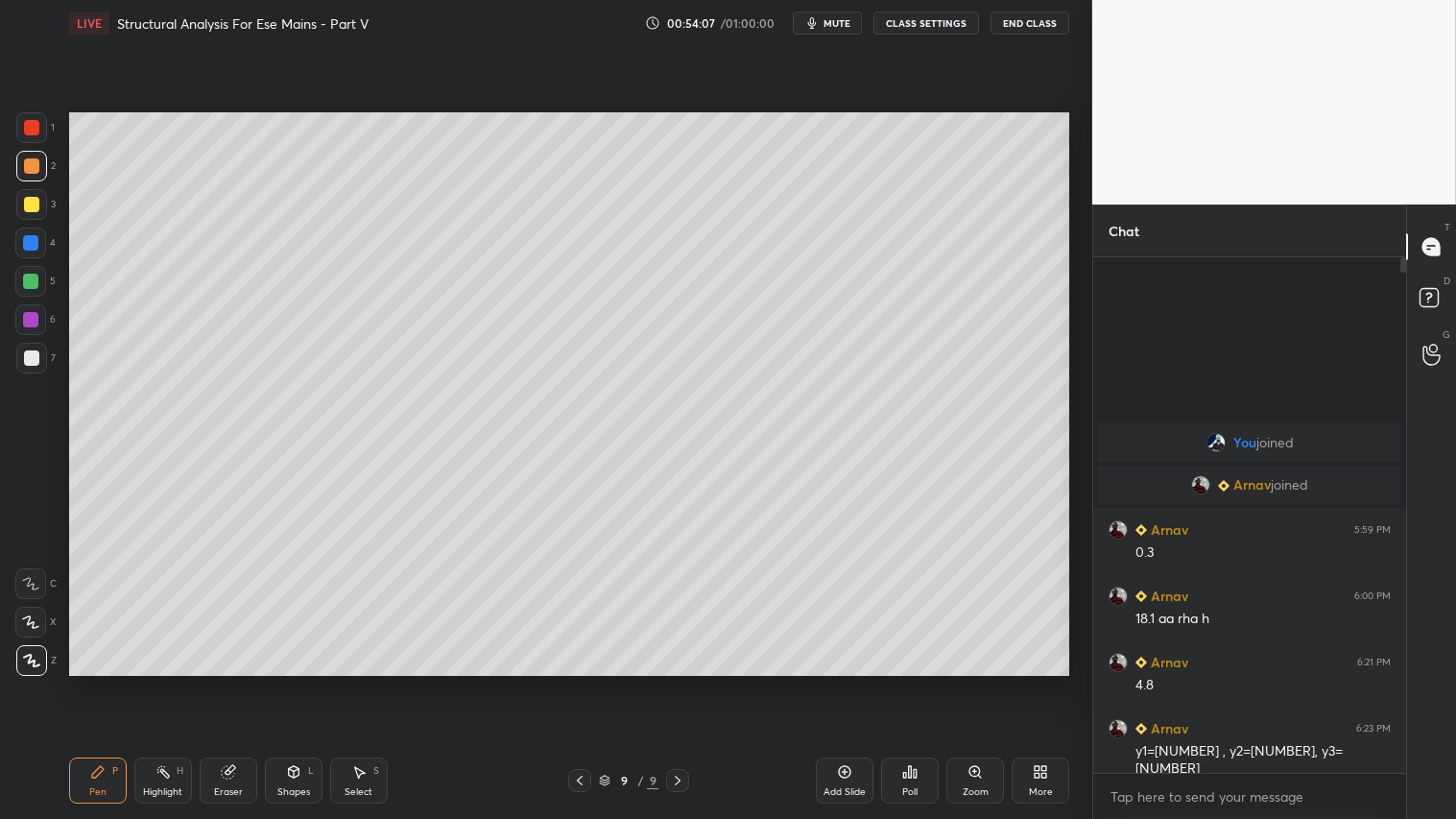 click on "Add Slide" at bounding box center (845, 781) 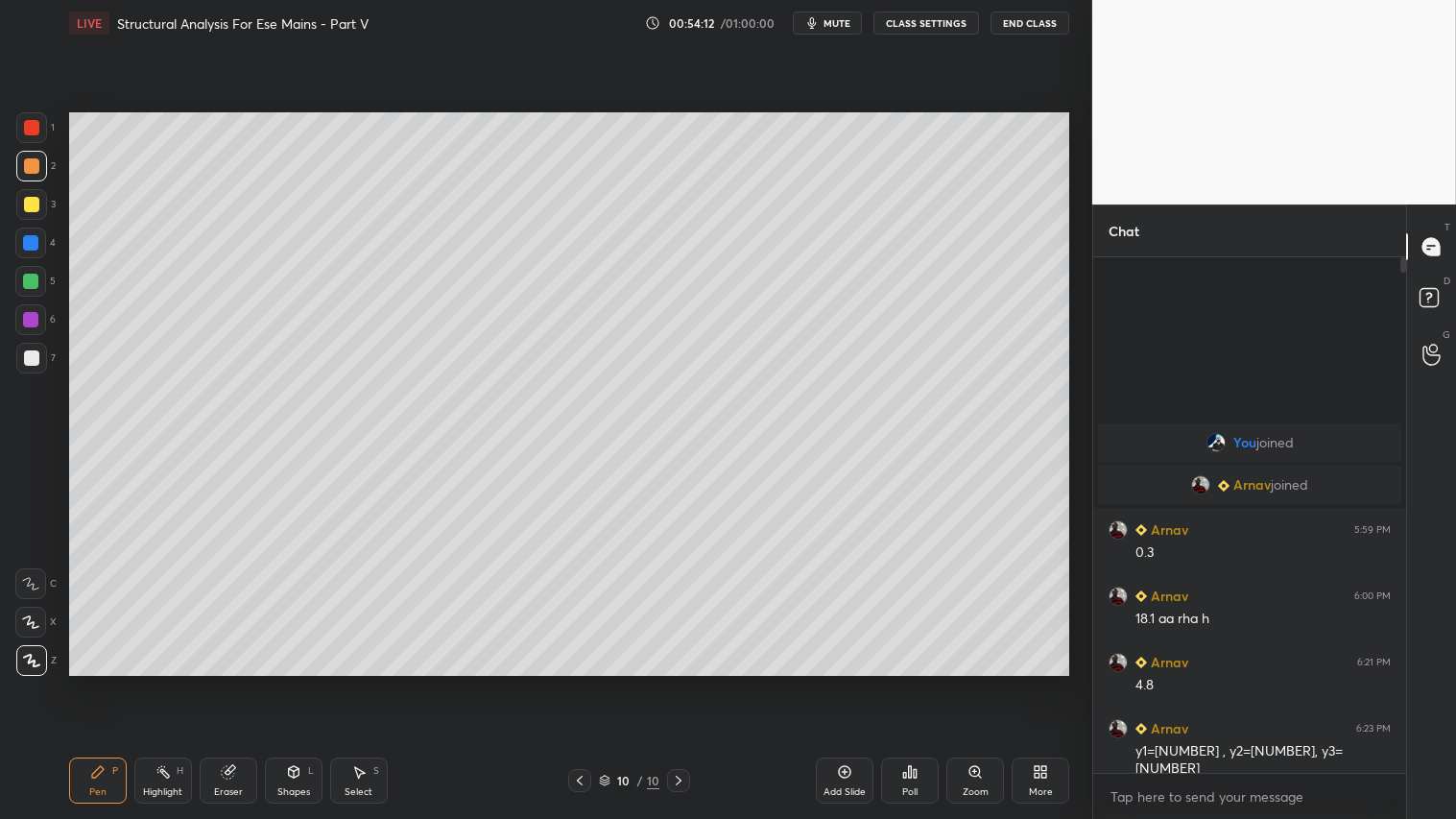 click 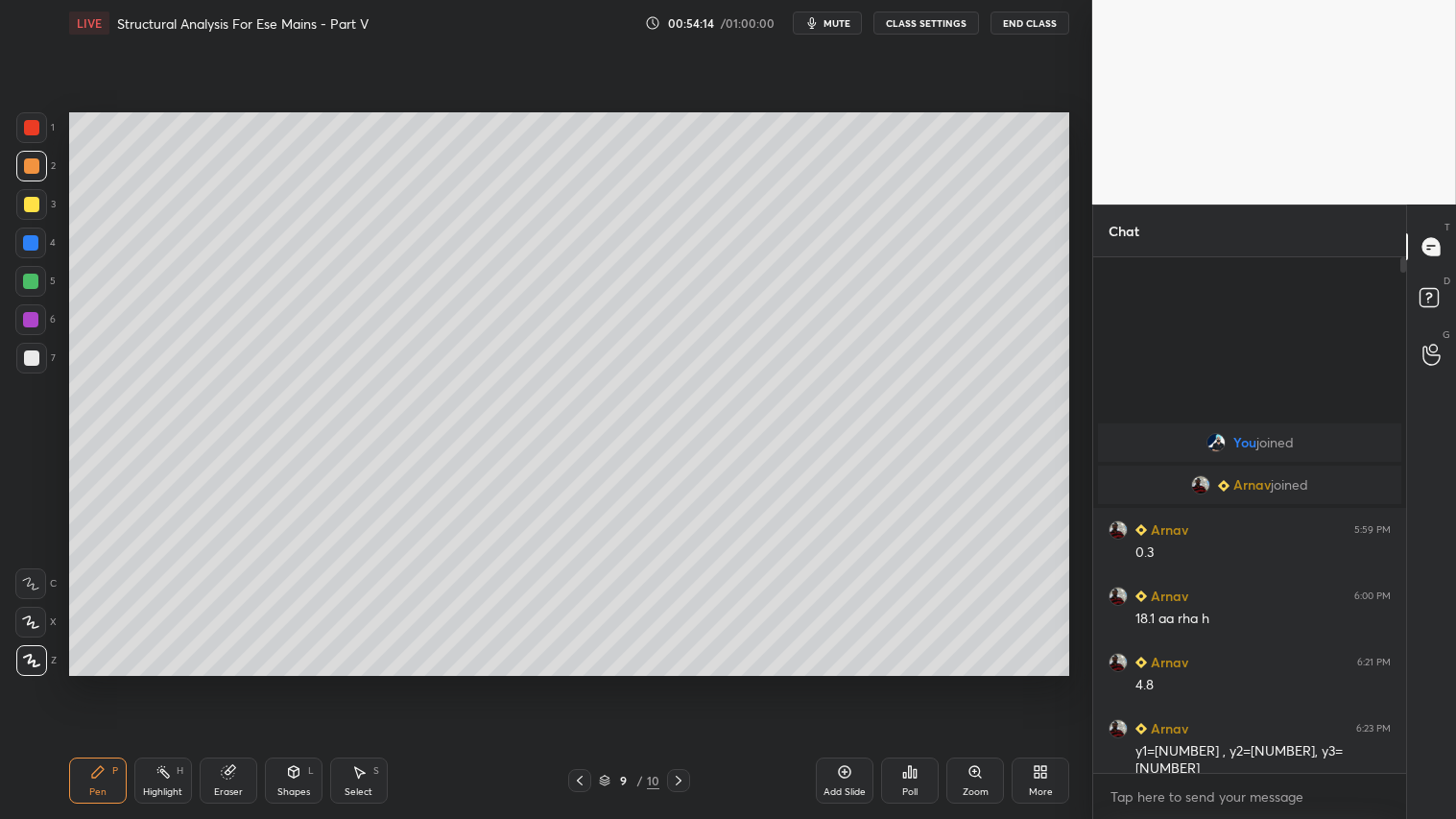 click on "9 / 10" at bounding box center (629, 781) 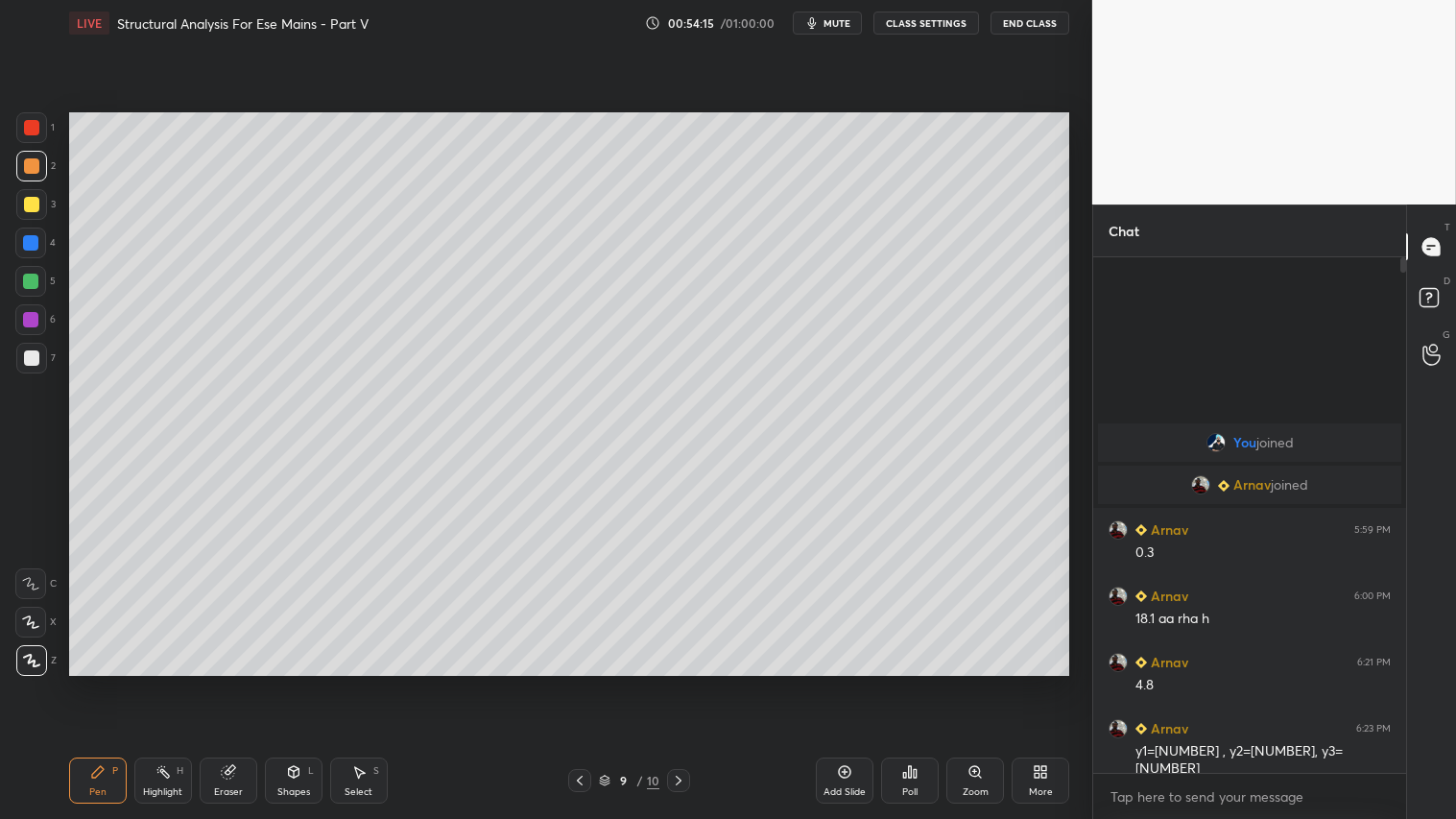 click 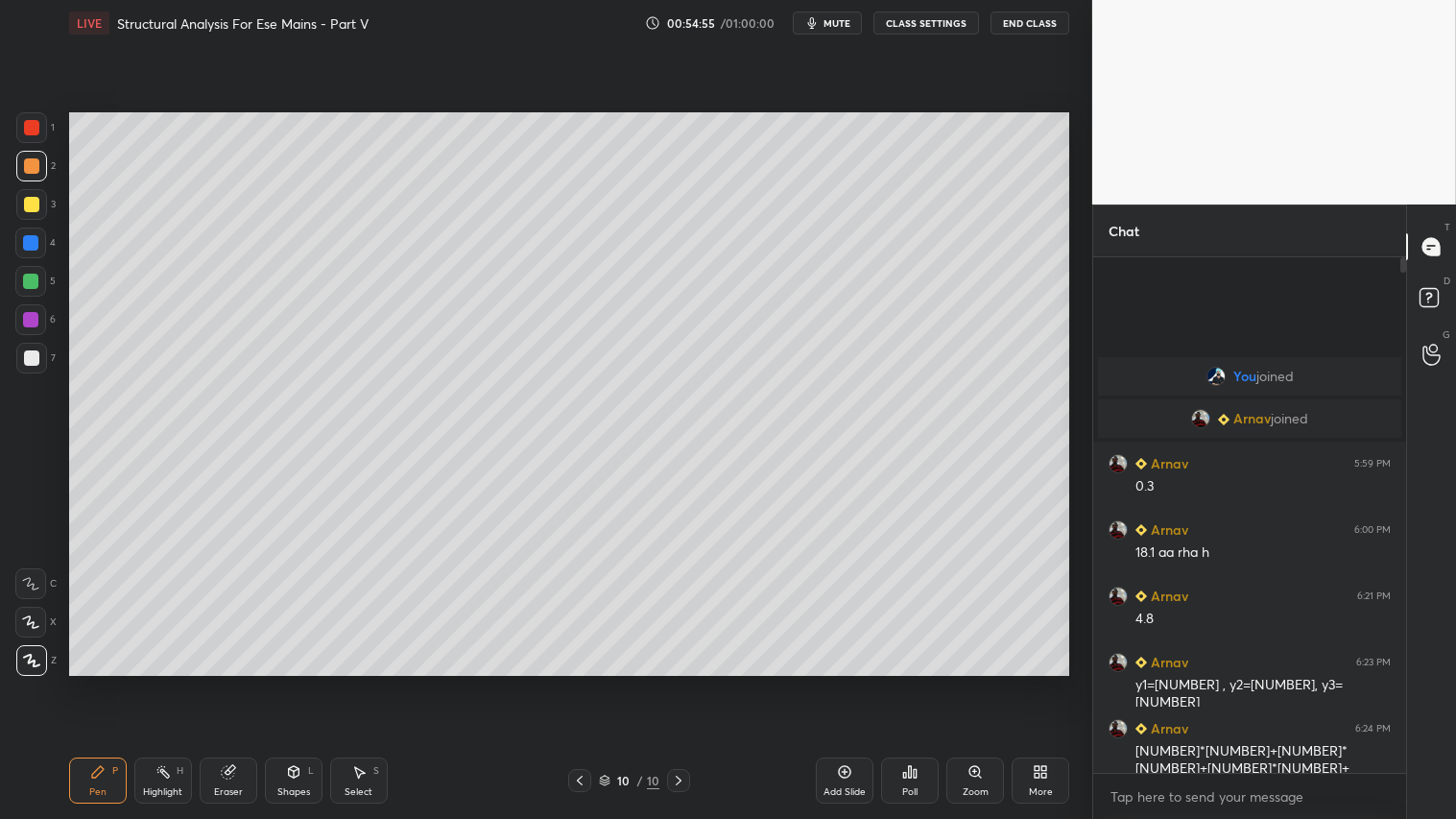 click on "Shapes" at bounding box center [294, 792] 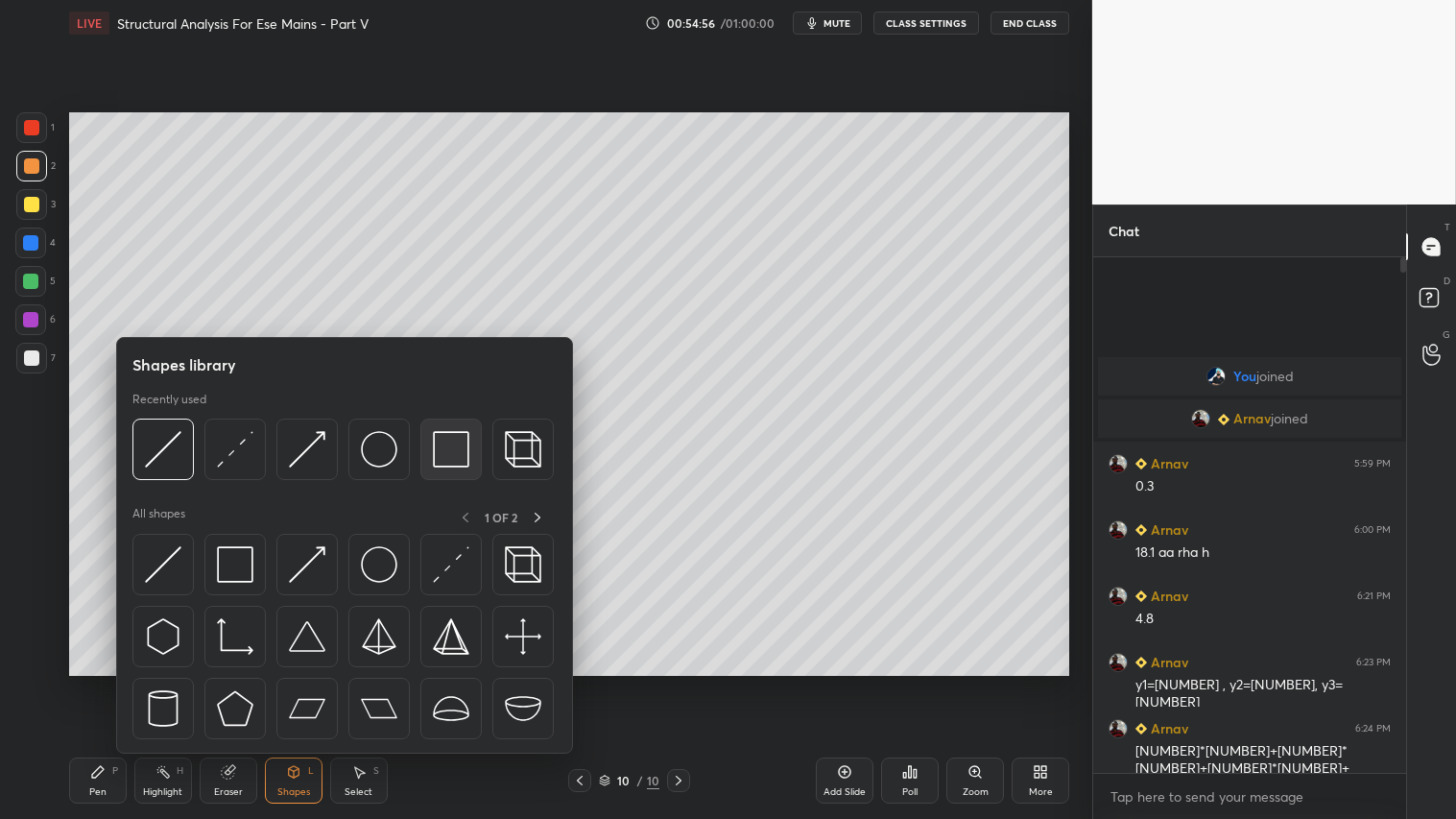 click at bounding box center (451, 449) 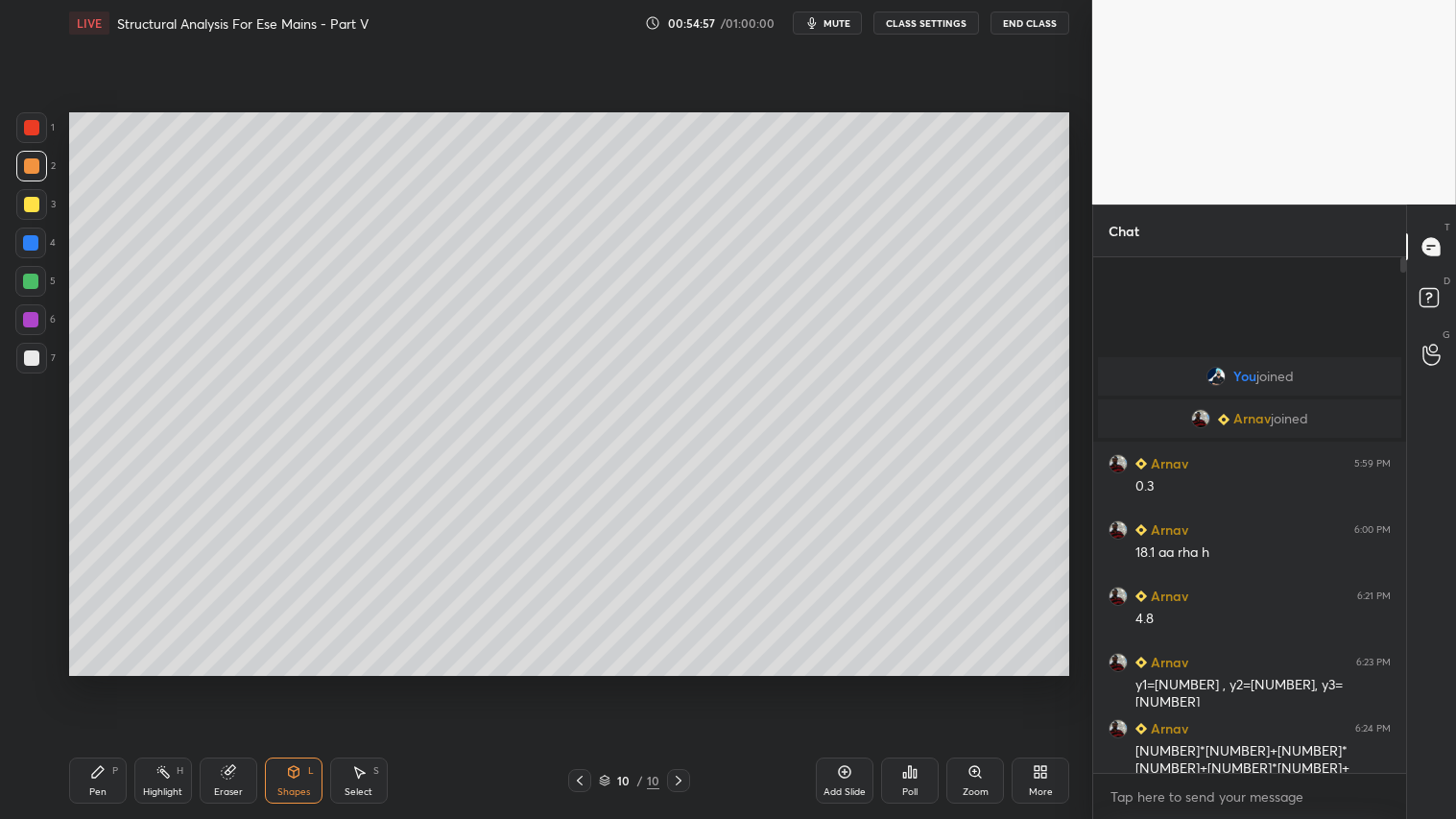 click at bounding box center (32, 358) 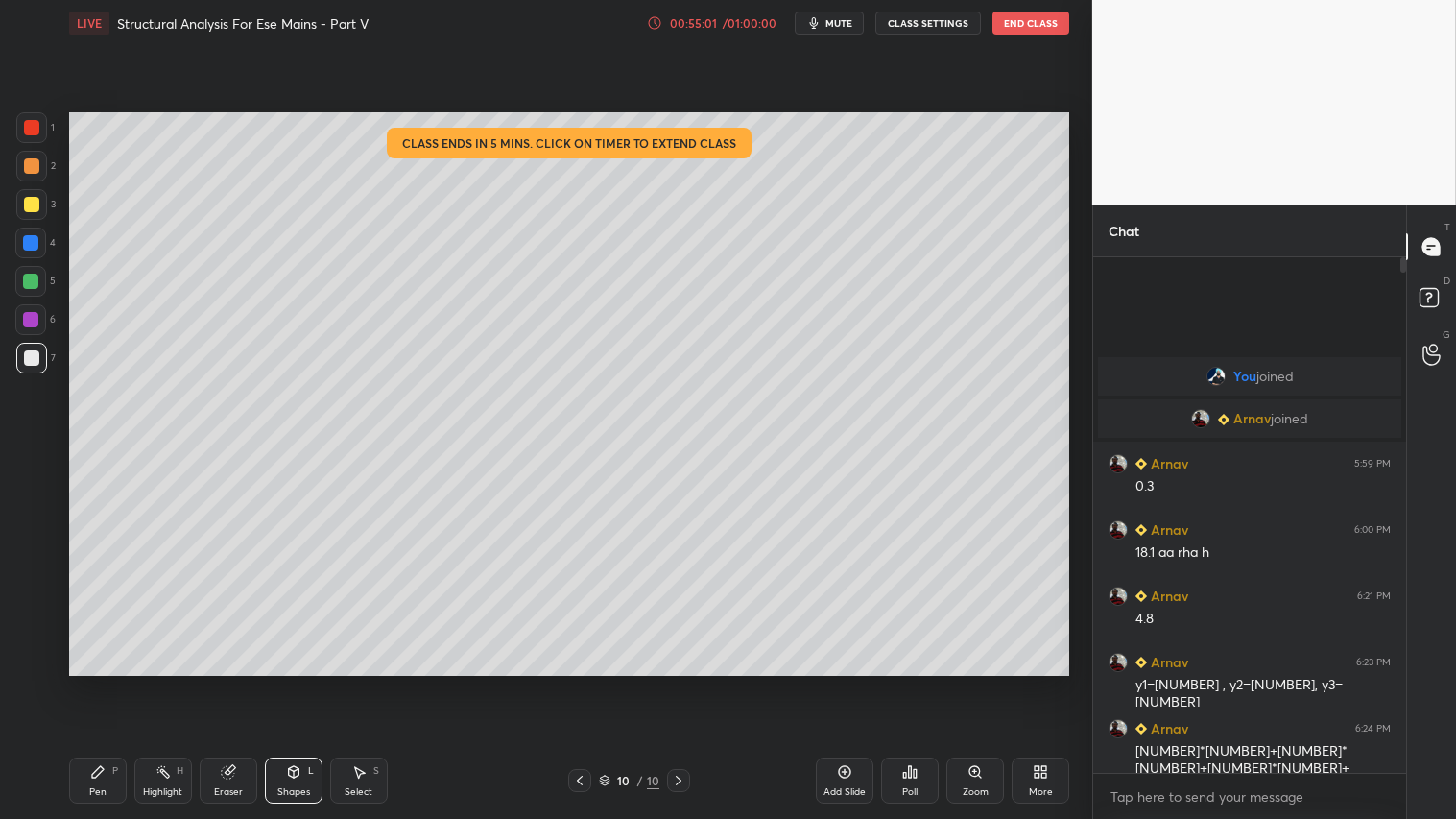 click at bounding box center (32, 166) 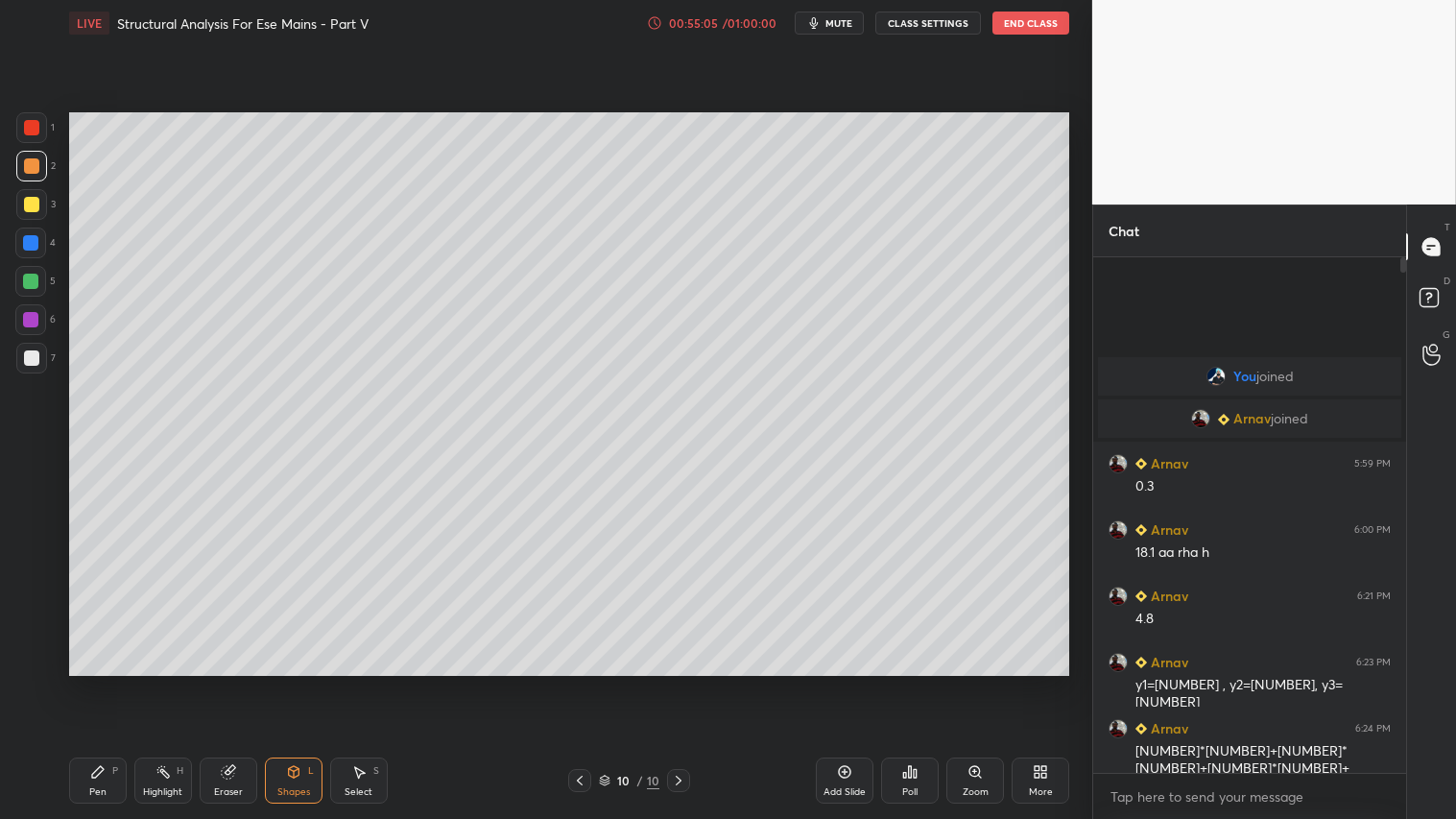 click at bounding box center [32, 166] 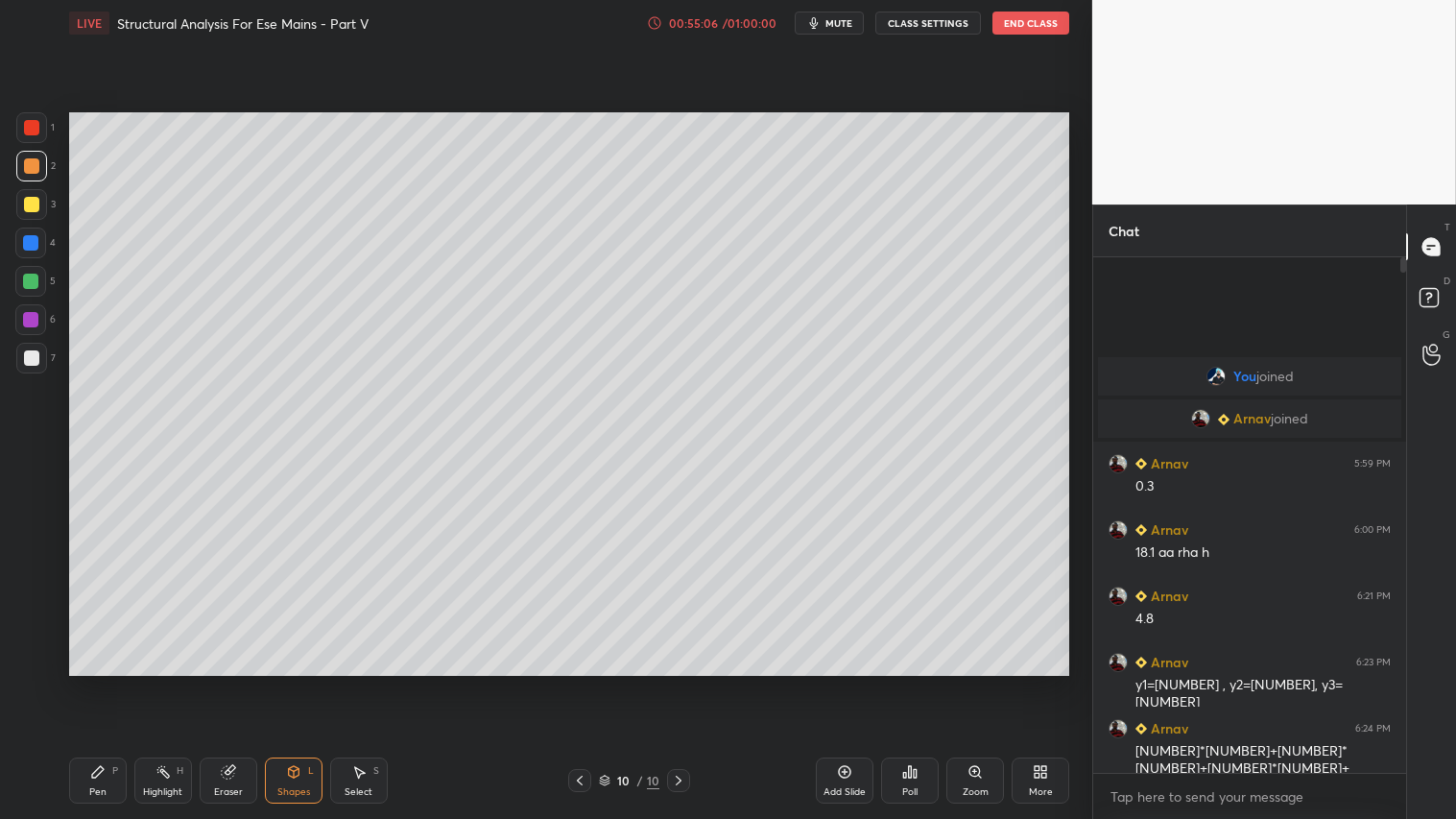 drag, startPoint x: 92, startPoint y: 787, endPoint x: 439, endPoint y: 771, distance: 347.36868 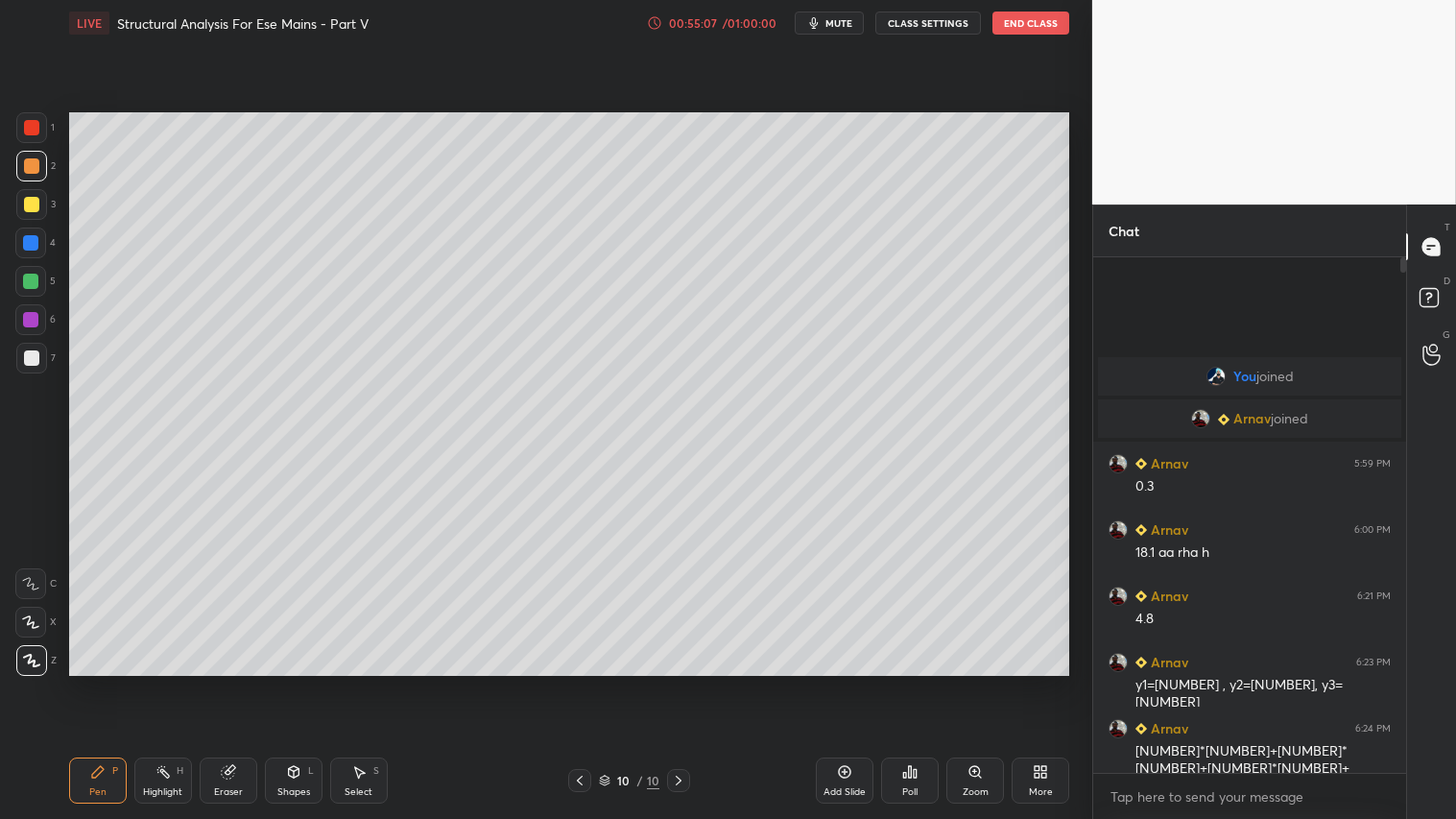 click 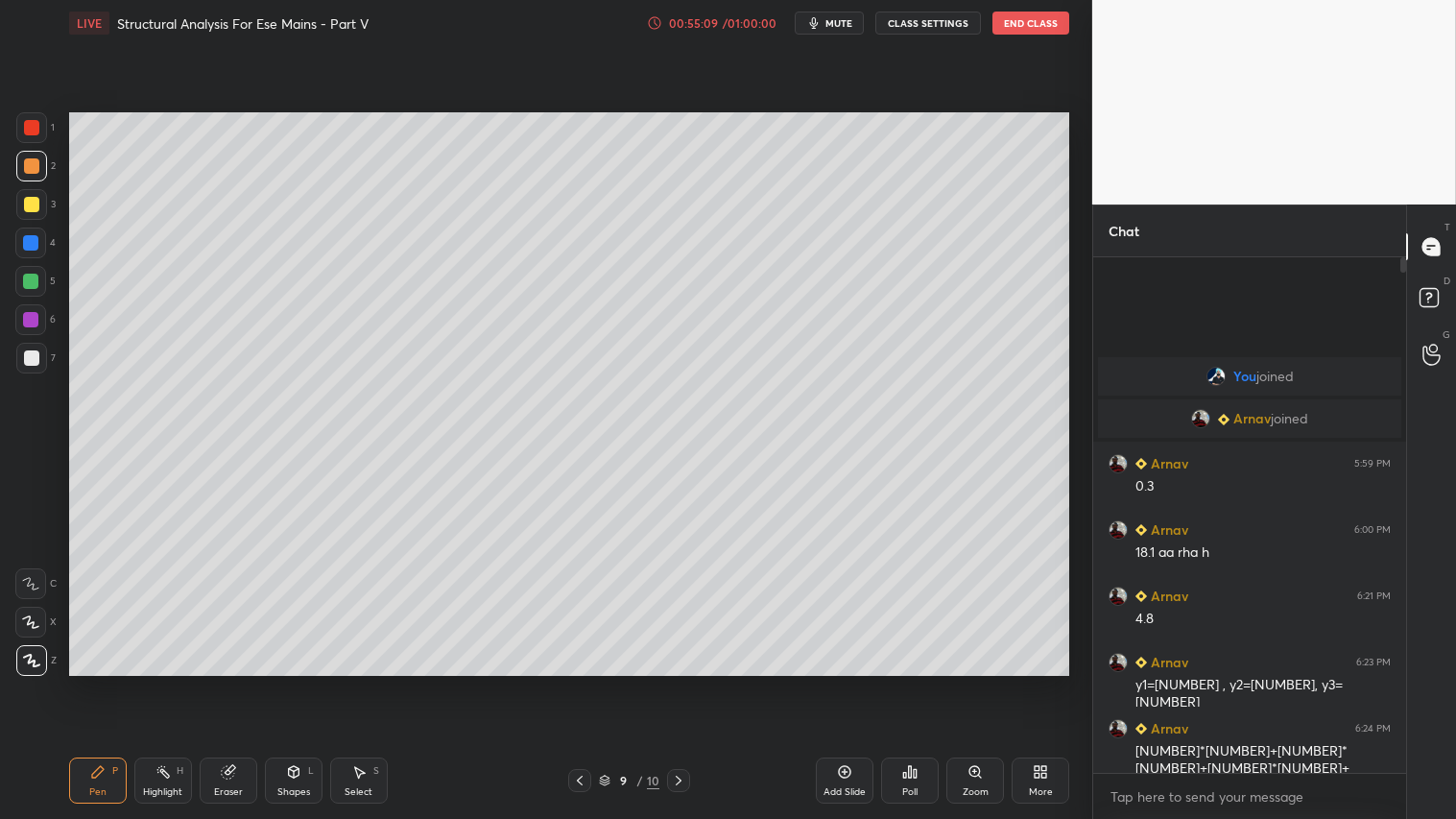 click 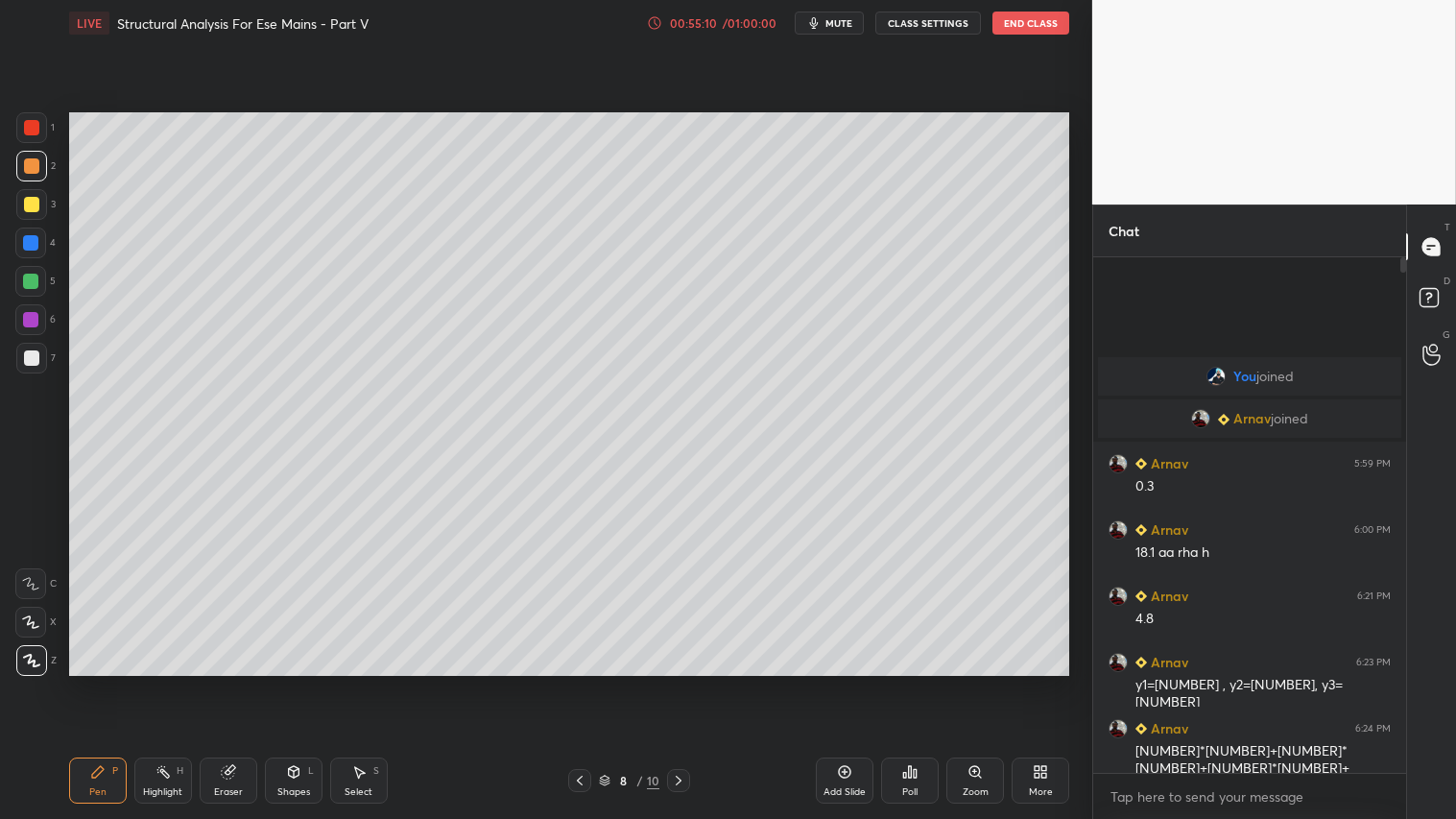 click 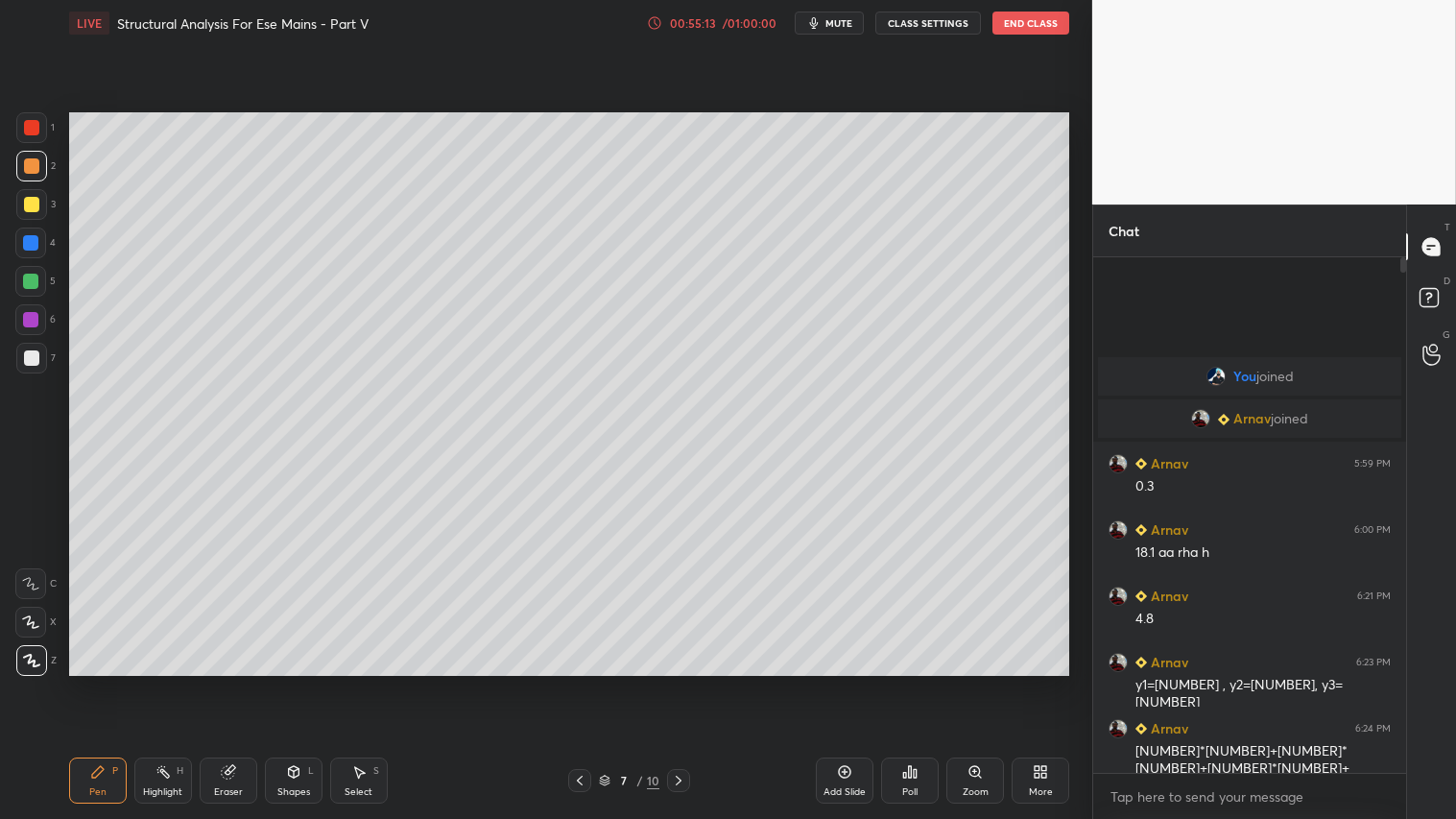 click 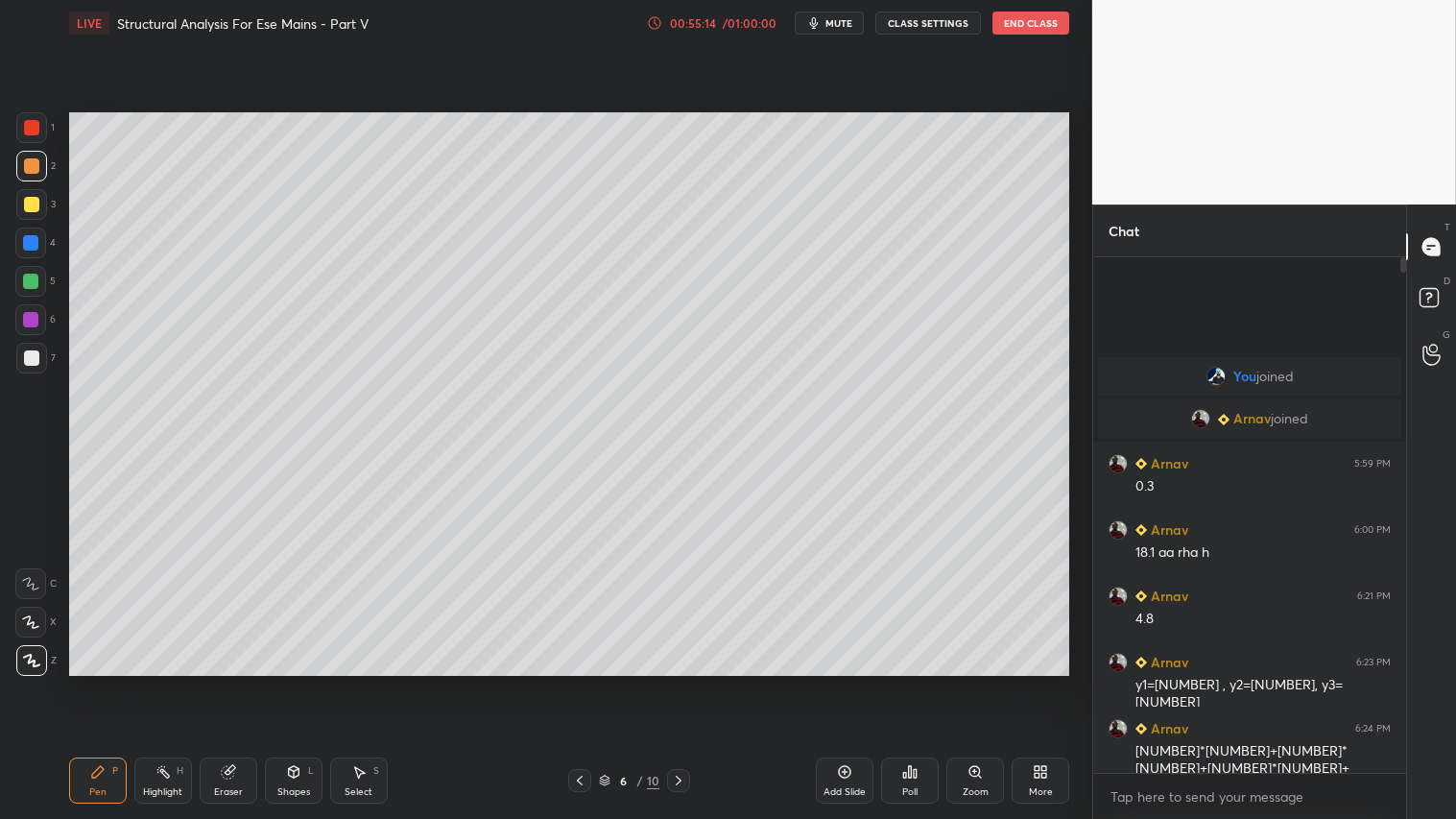 click 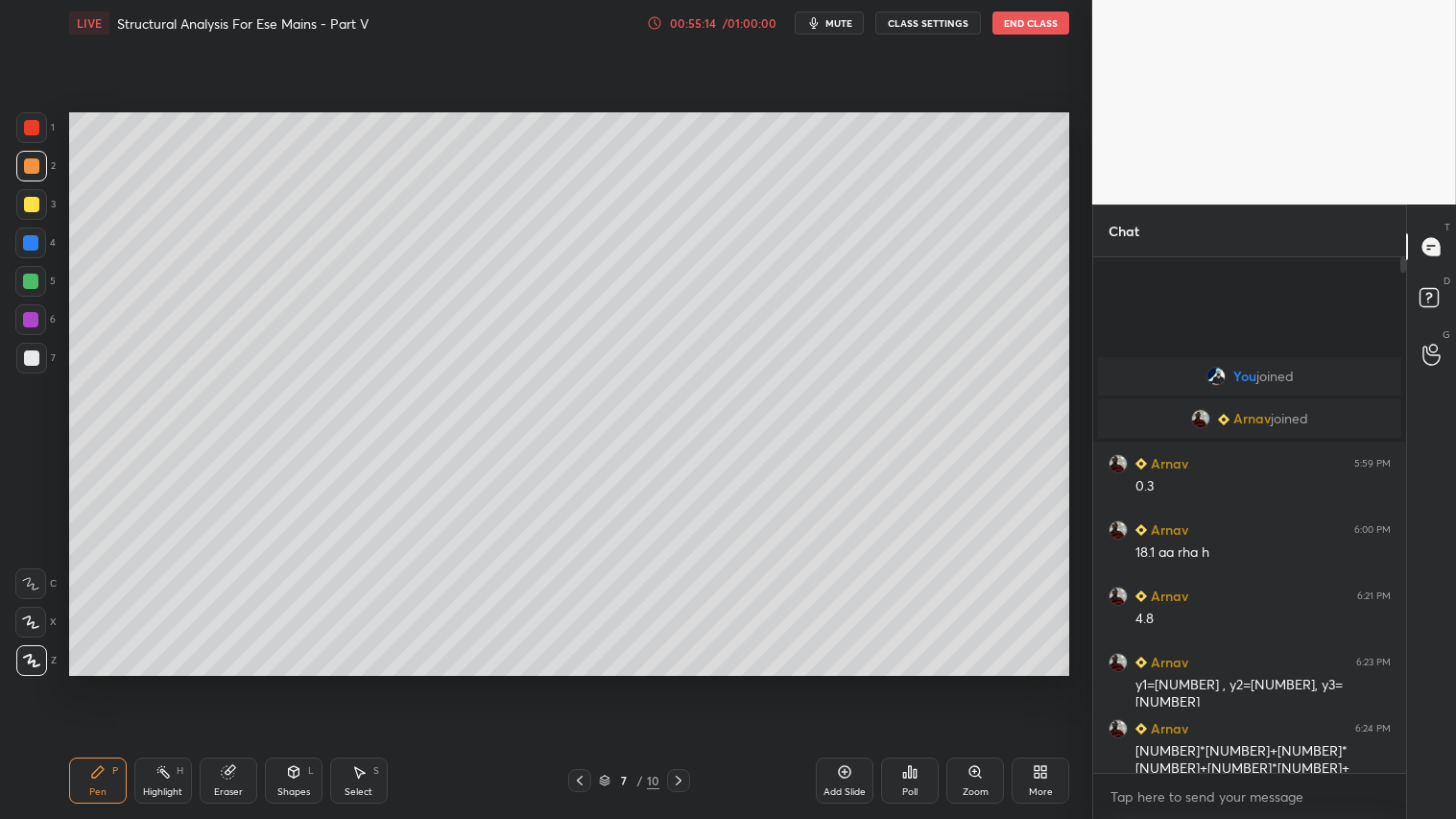 click 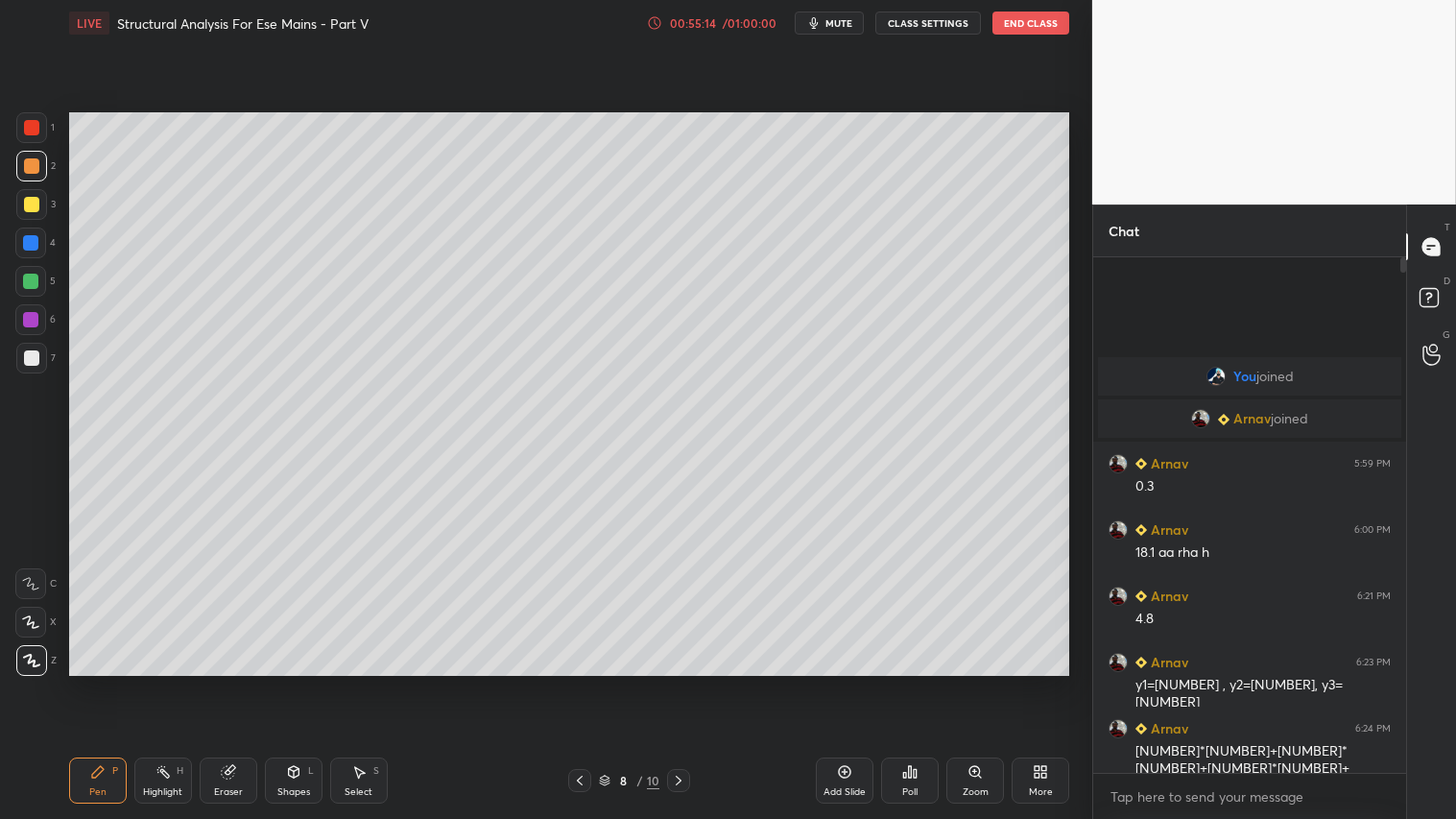 click 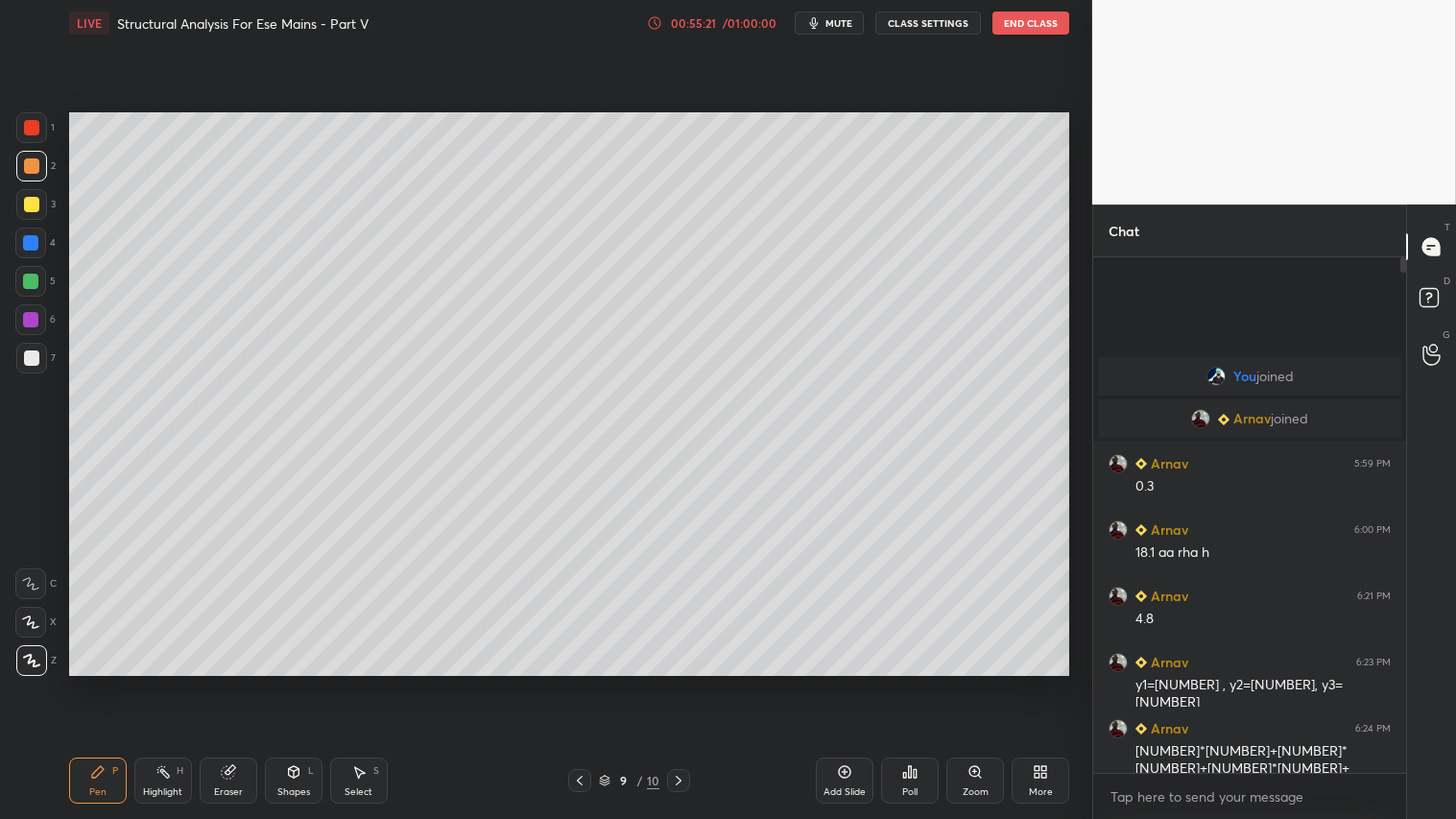 click 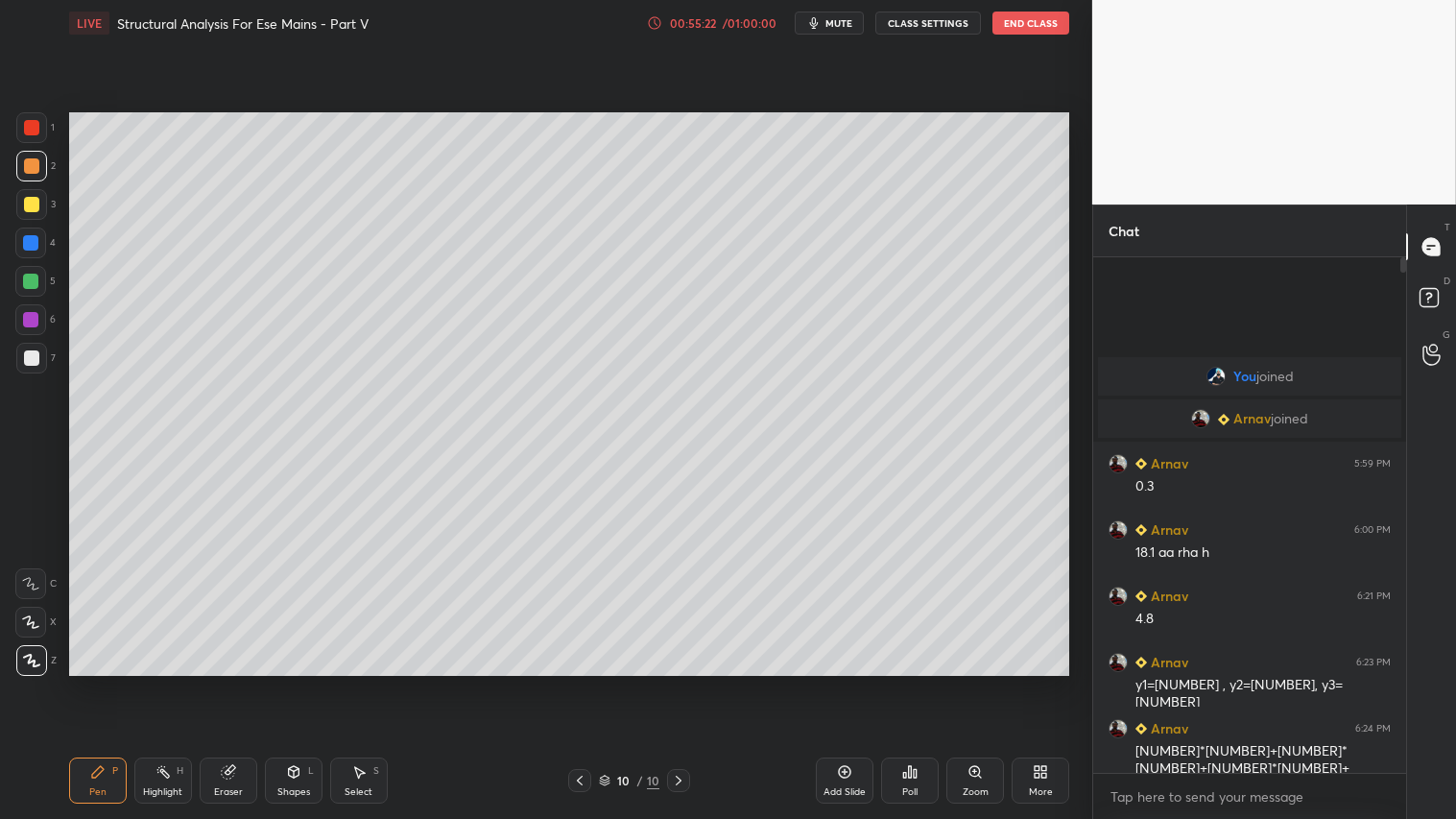 click 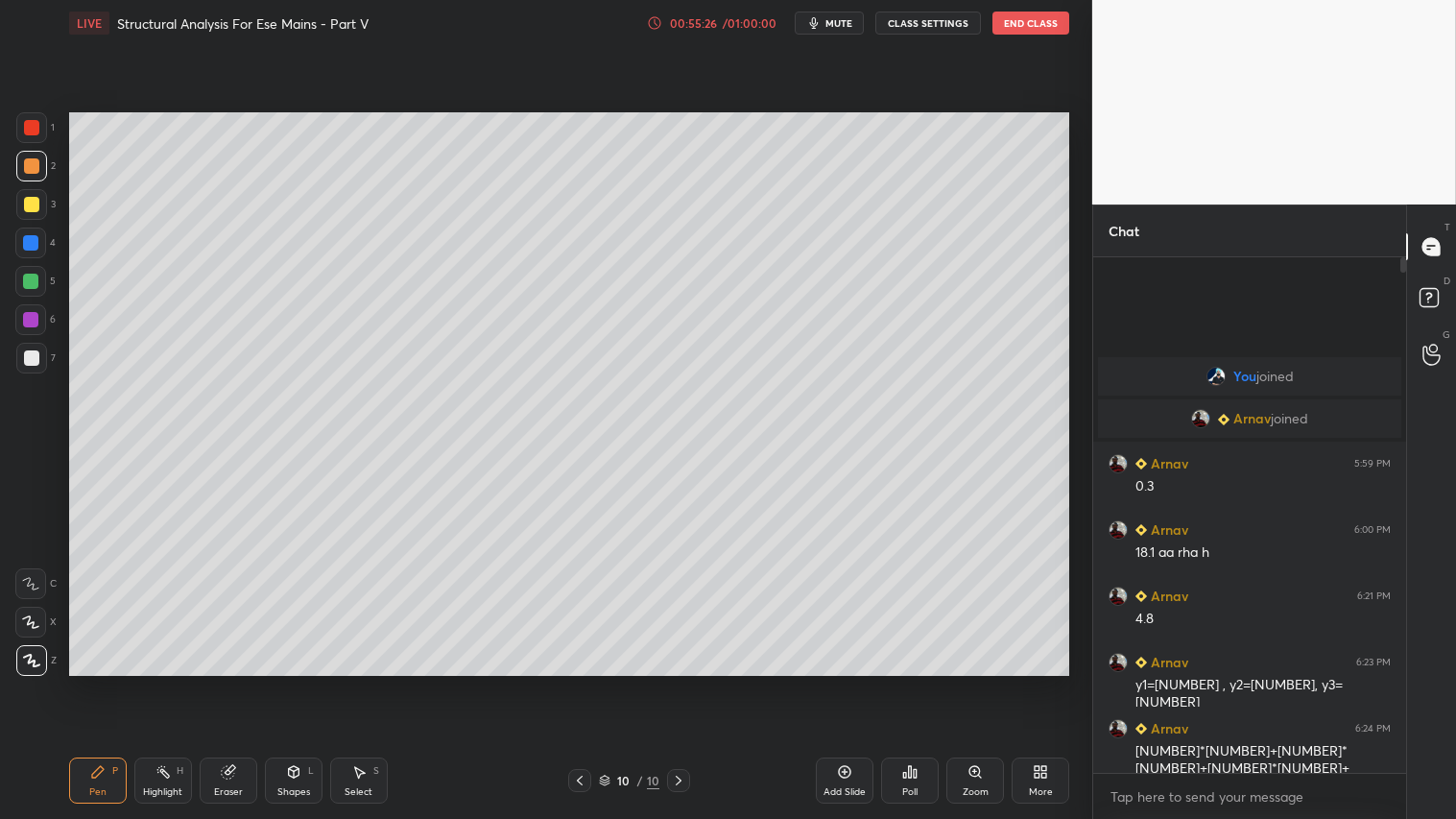 drag, startPoint x: 842, startPoint y: 23, endPoint x: 849, endPoint y: 30, distance: 9.899495 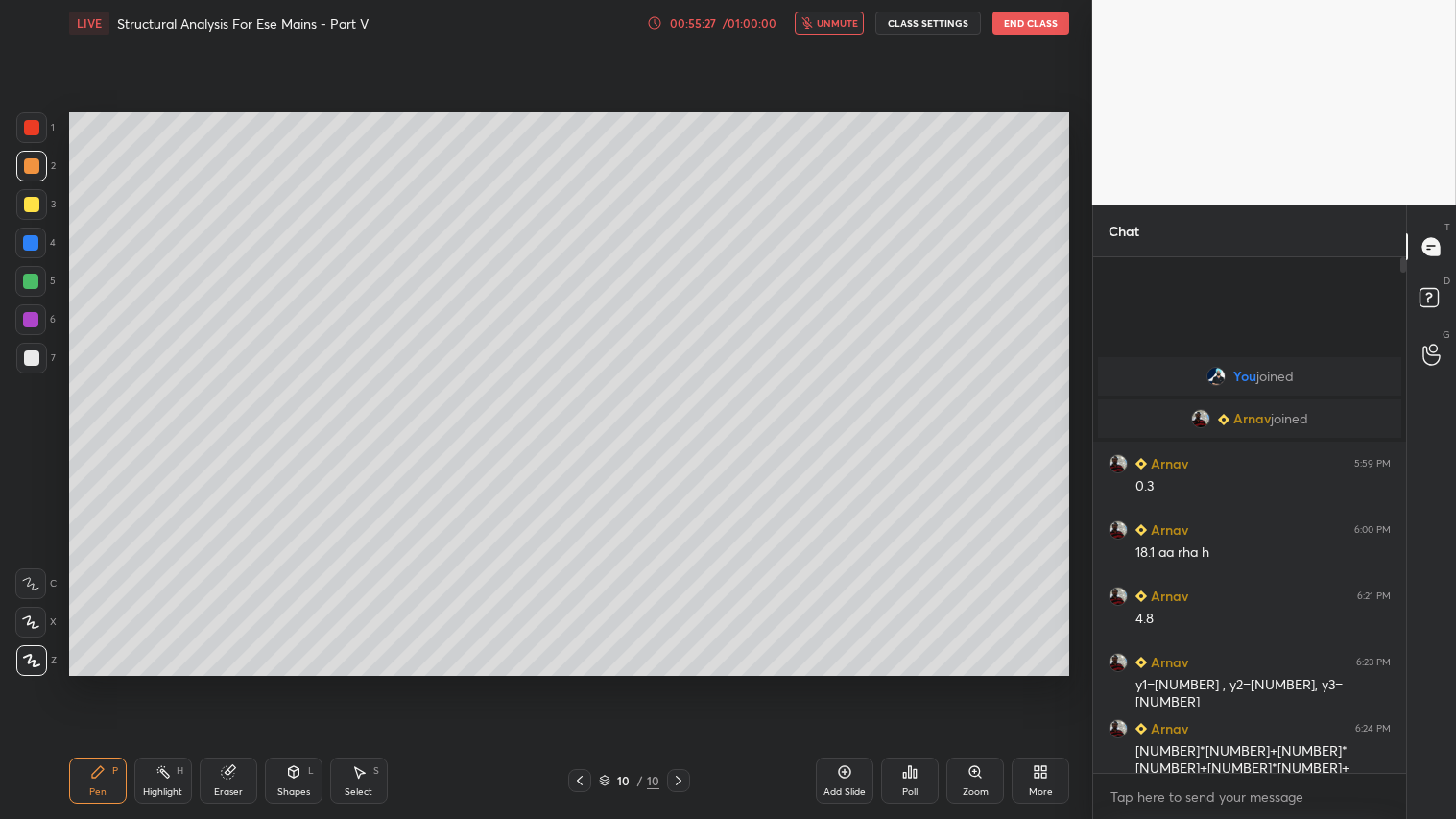 click on "CLASS SETTINGS" at bounding box center (928, 23) 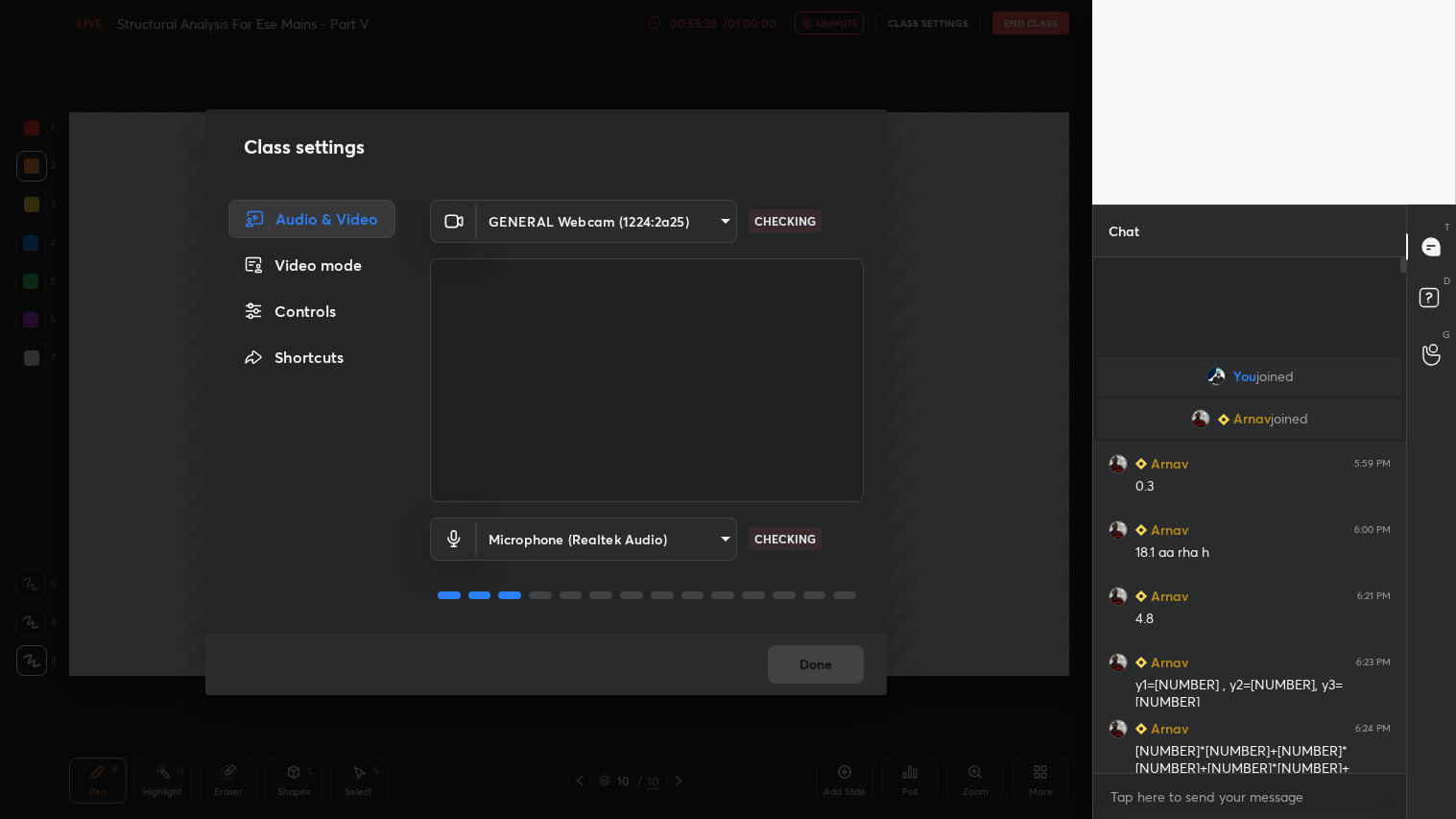 click on "1 2 3 4 5 6 7 C X Z C X Z E E Erase all   H H LIVE Structural Analysis For Ese Mains - Part V 00:55:28 /  01:00:00 unmute CLASS SETTINGS End Class Setting up your live class Poll for   secs No correct answer Start poll Back Structural Analysis For Ese Mains - Part V • L4 of Comprehensive Course On Structural Analysis for ESE Mains Paran Raj Bhatia Pen P Highlight H Eraser Shapes L Select S 10 / 10 Add Slide Poll Zoom More Chat You  joined Arnav  joined Arnav 5:59 PM 0.3 Arnav 6:00 PM 18.1 aa rha h Arnav 6:21 PM 4.8 Arnav 6:23 PM y1=3.6 , y2=4, y3= 3.2 Arnav 6:24 PM 8*3.6+15*4.5+15*4+10*3.2= 192.8 kn-m 3 NEW MESSAGES Enable hand raising Enable raise hand to speak to learners. Once enabled, chat will be turned off temporarily. Enable x   introducing Raise a hand with a doubt Now learners can raise their hand along with a doubt  How it works? Doubts asked by learners will show up here NEW DOUBTS ASKED No one has raised a hand yet Can't raise hand Got it T Messages (T) D Doubts (D) G Raise Hand (G) Buffering" at bounding box center [728, 409] 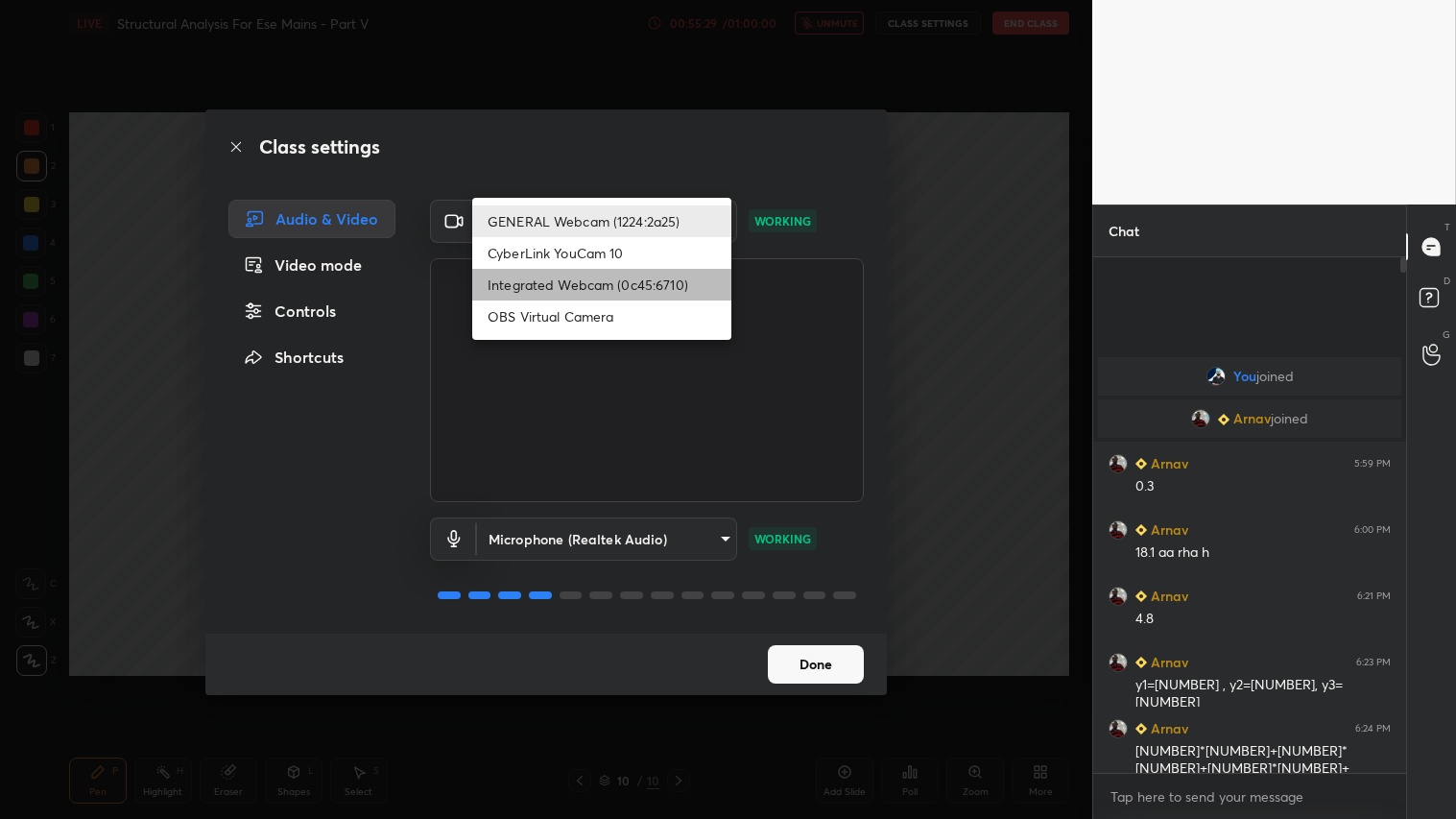 click on "Integrated Webcam (0c45:6710)" at bounding box center (602, 284) 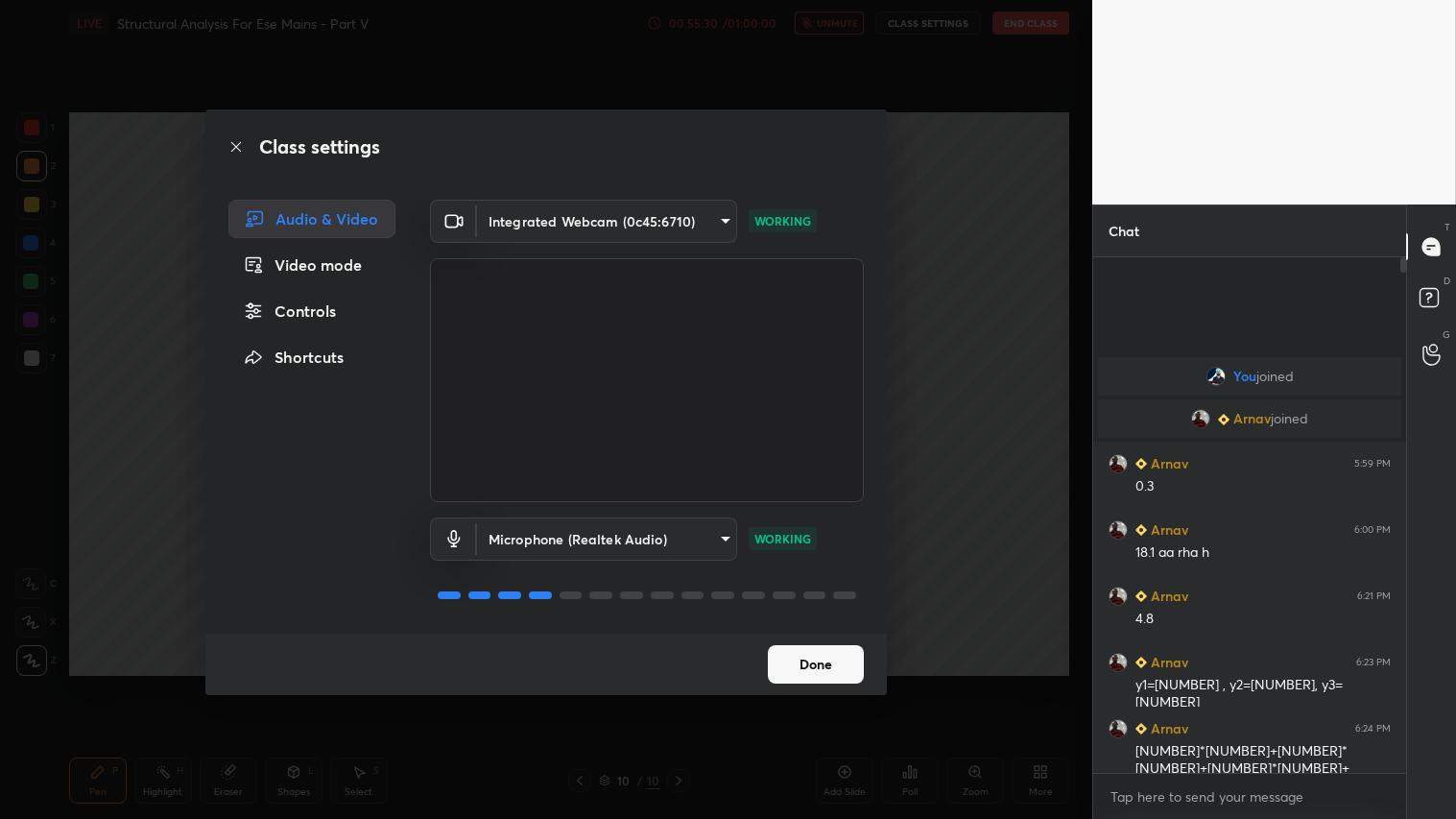 click on "Done" at bounding box center [816, 664] 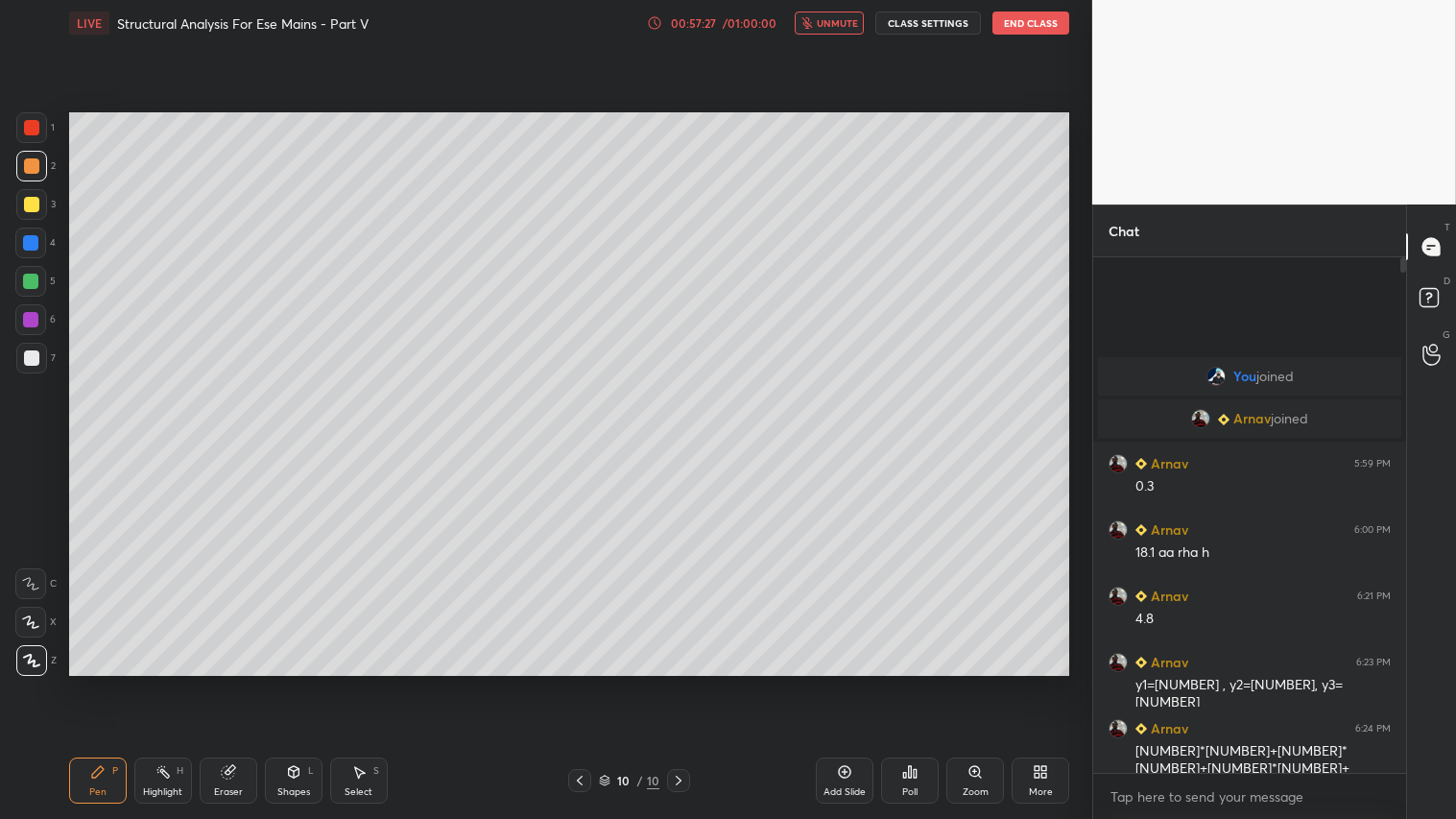 click on "unmute" at bounding box center [837, 23] 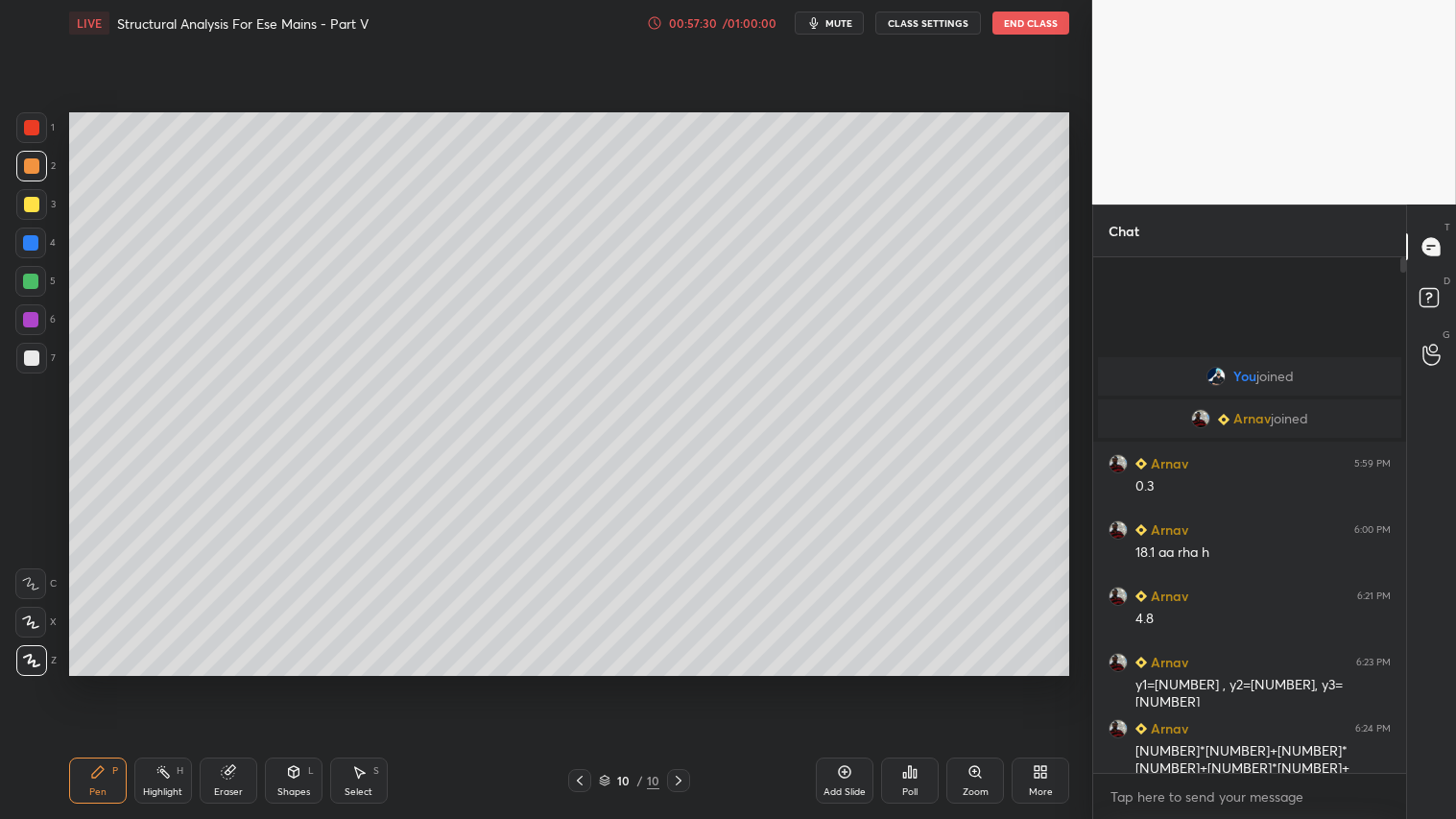 click on "mute" at bounding box center [839, 23] 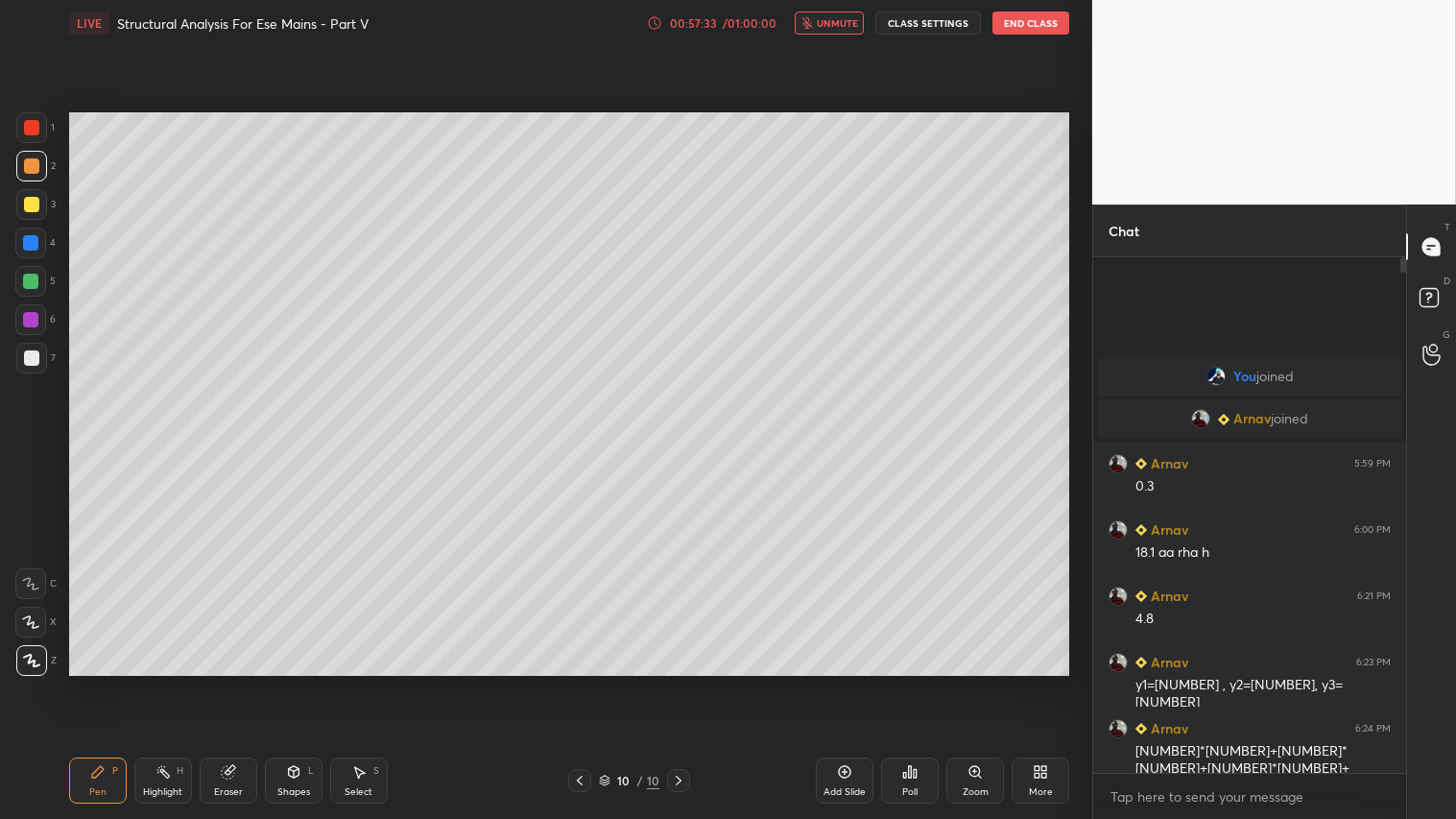 click on "00:57:33" at bounding box center [693, 23] 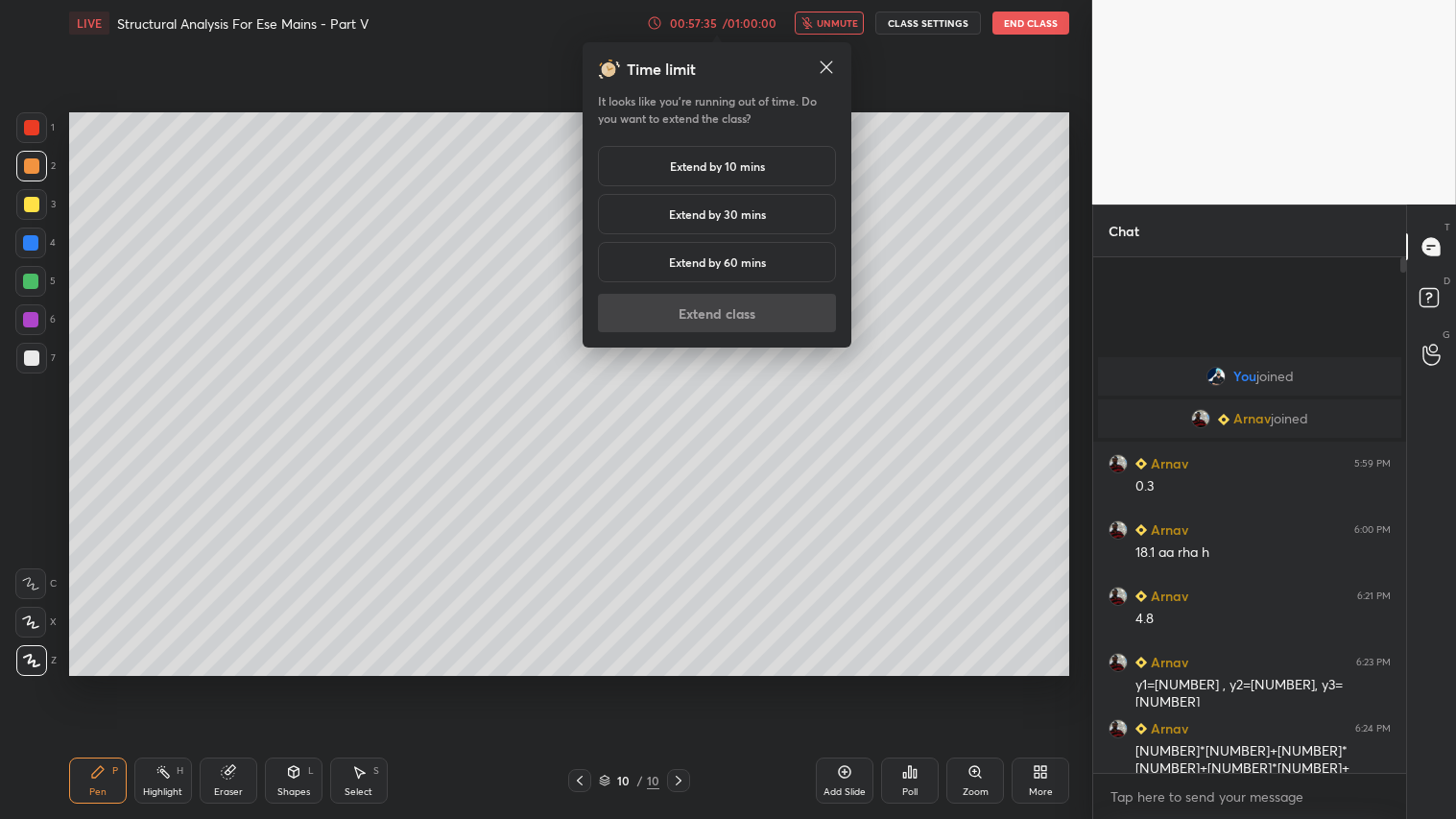 click on "Extend by 10 mins" at bounding box center [717, 166] 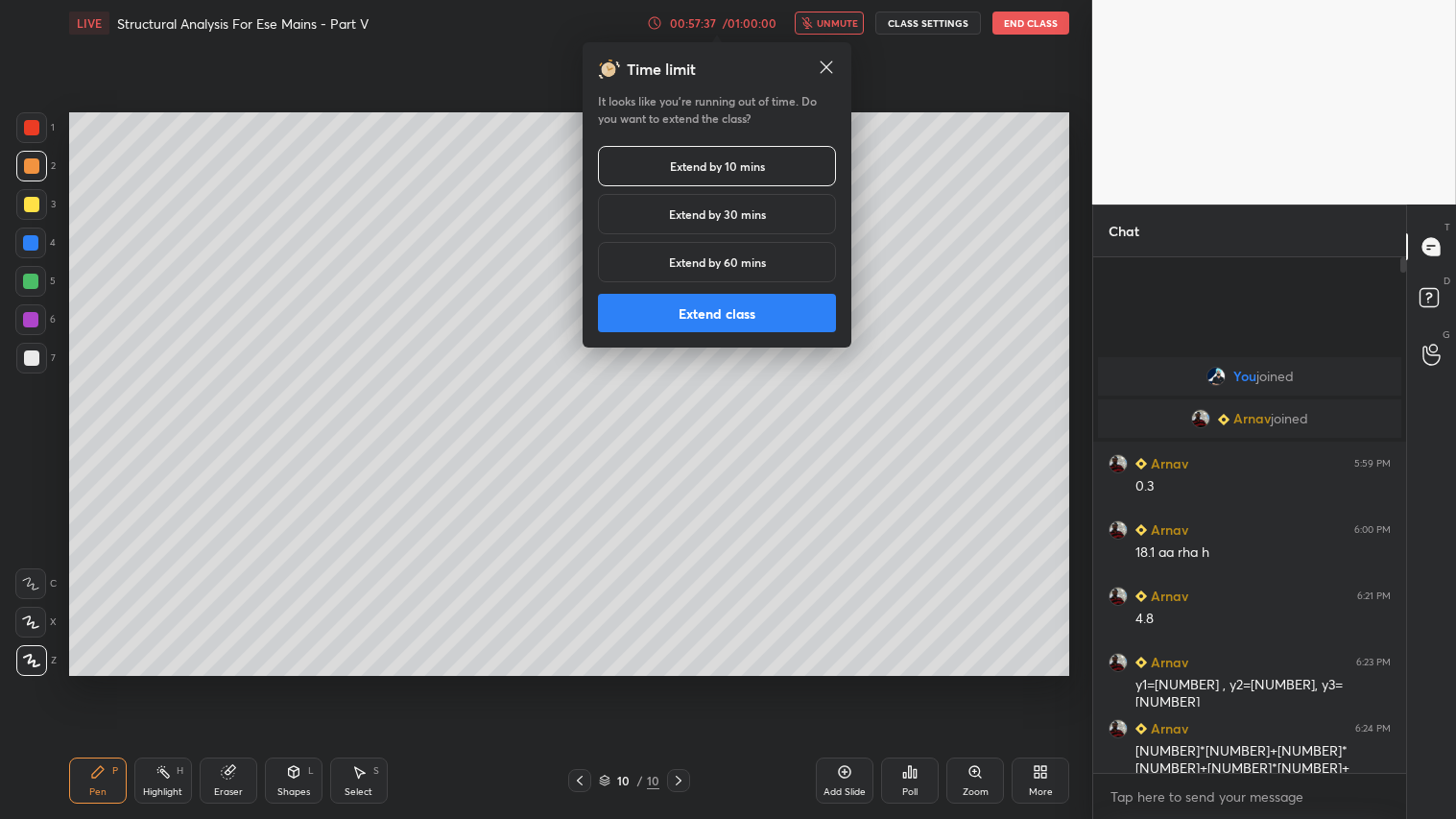 click on "Extend class" at bounding box center [717, 313] 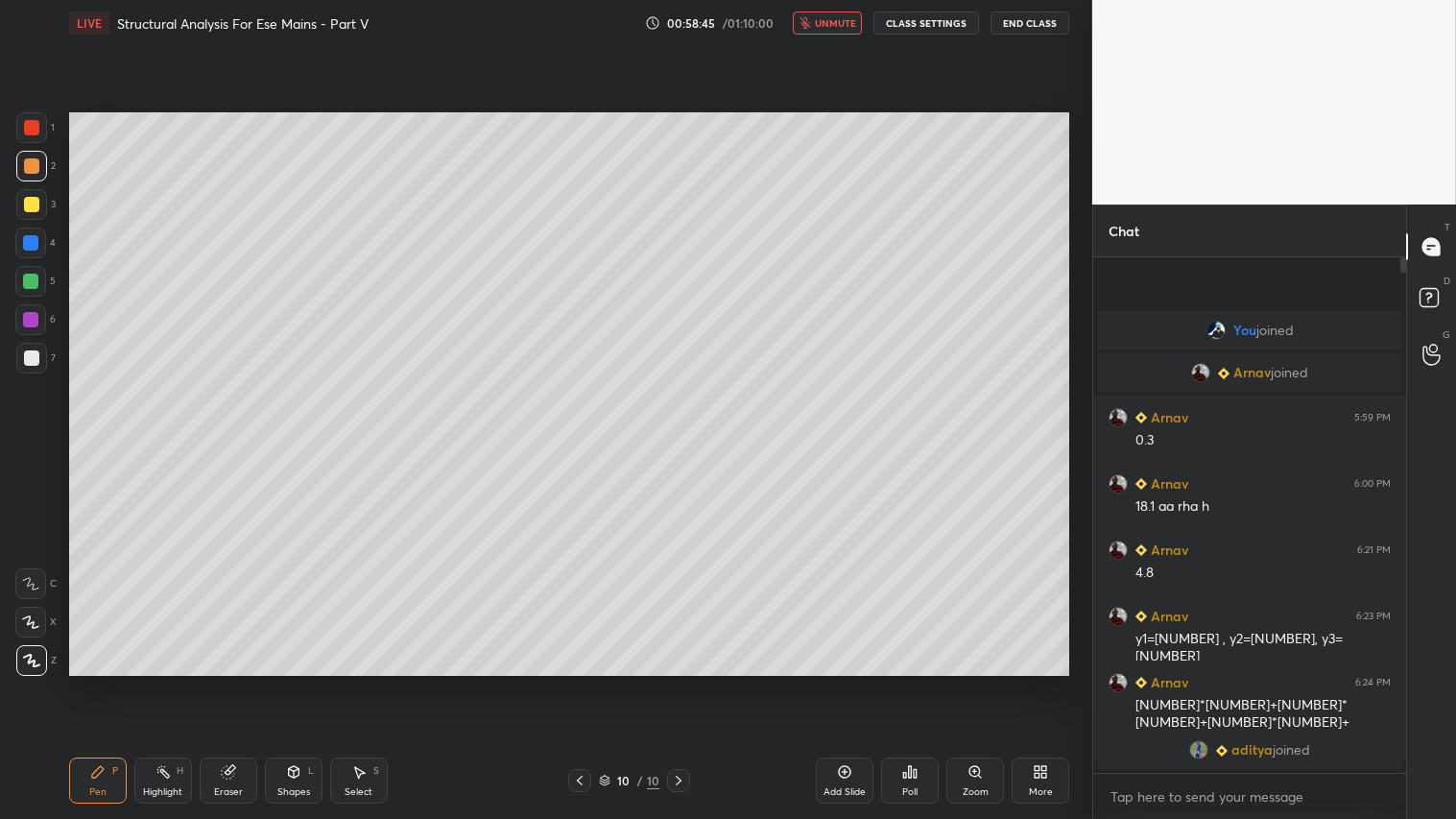click on "End Class" at bounding box center (1030, 23) 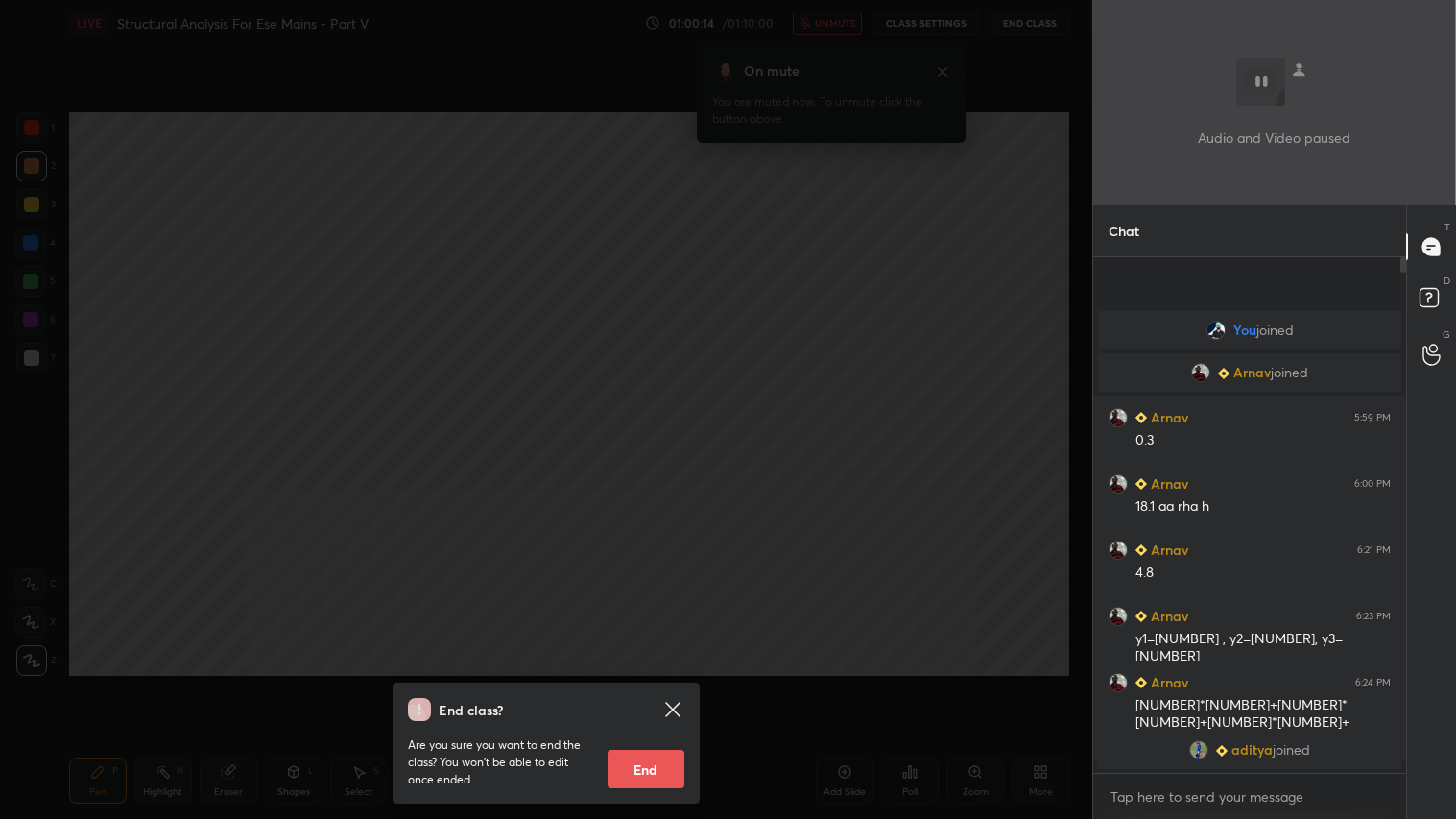 click on "End" at bounding box center [646, 769] 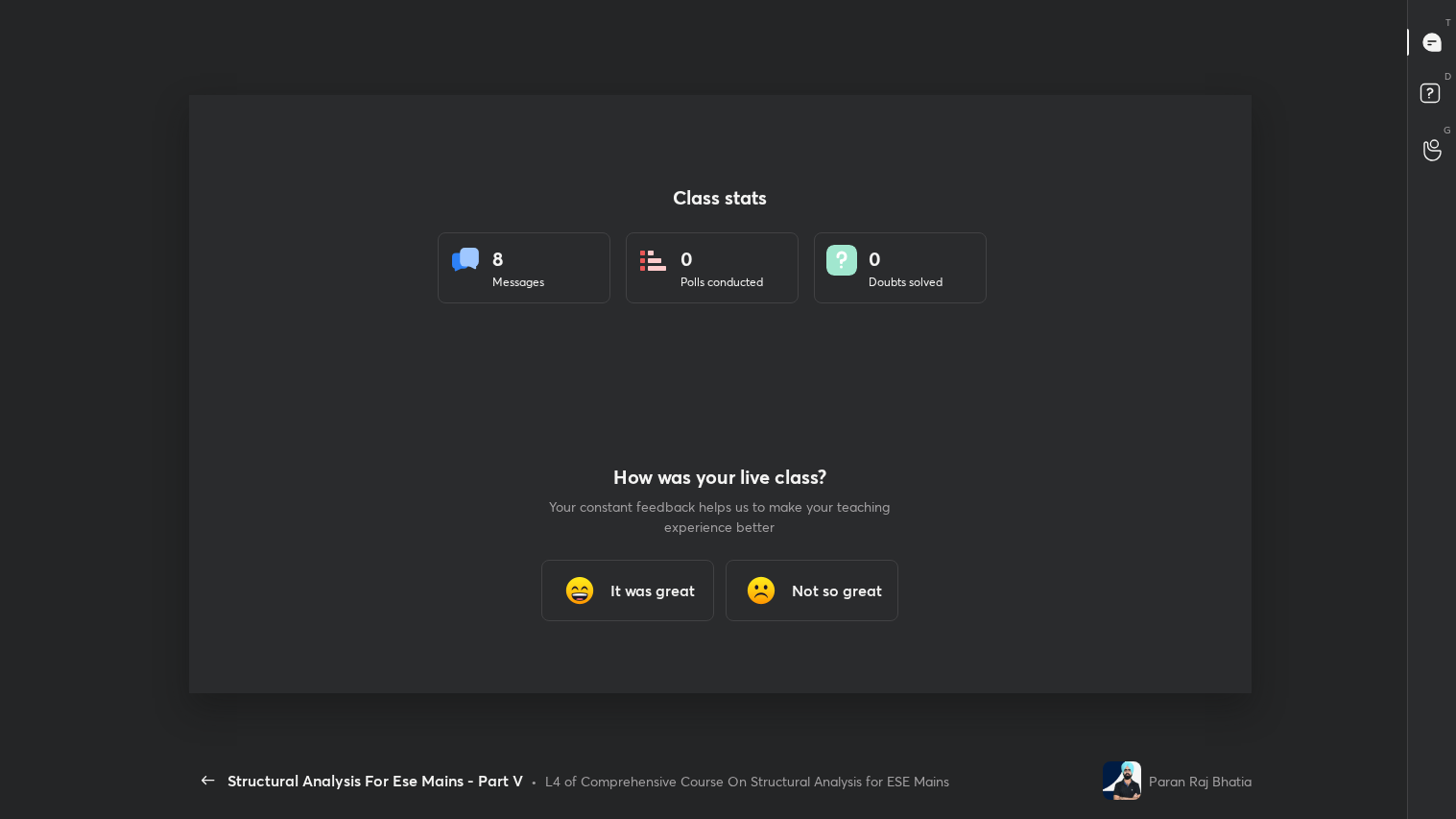 scroll, scrollTop: 95317, scrollLeft: 94833, axis: both 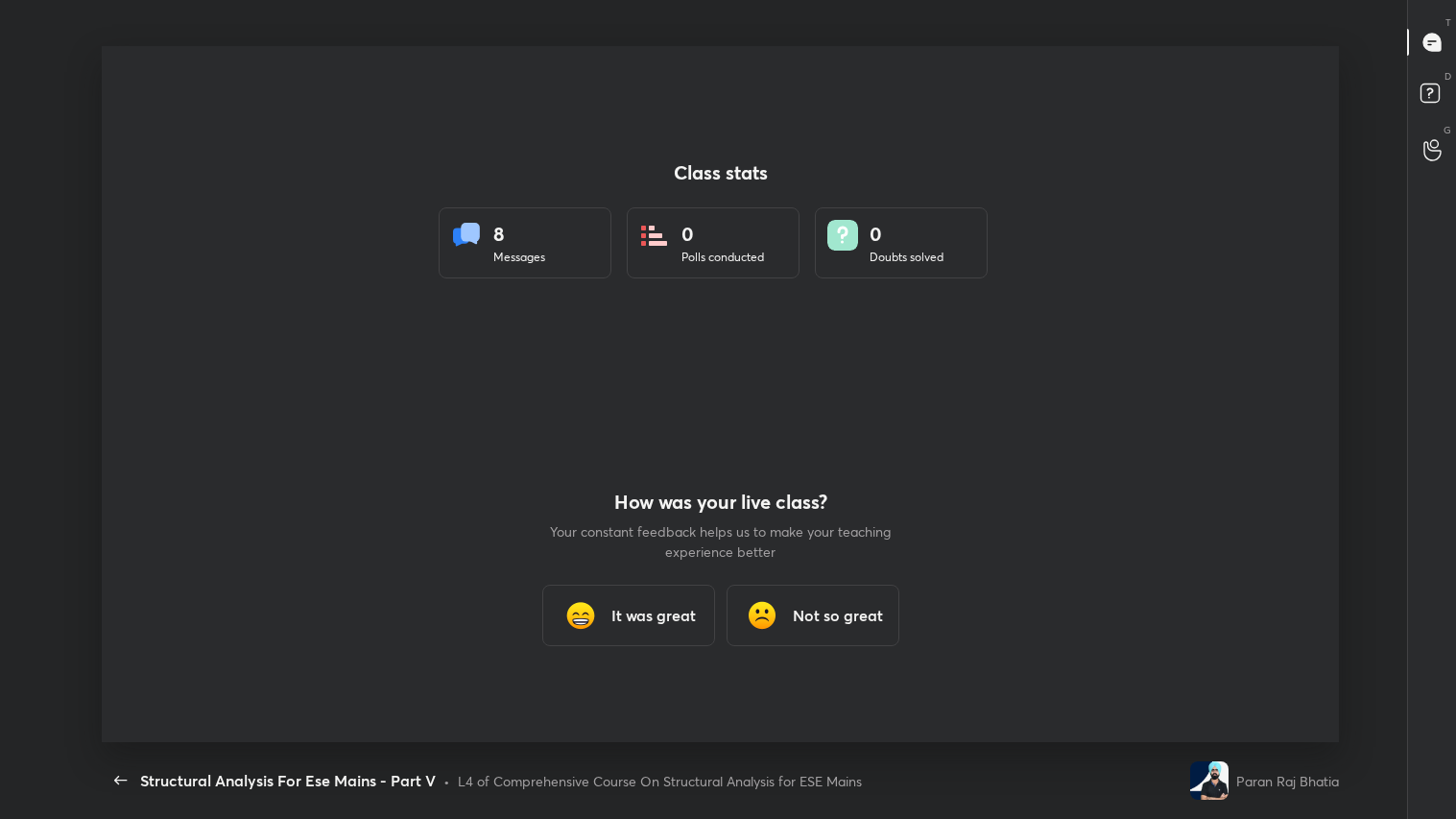 click on "It was great" at bounding box center (654, 615) 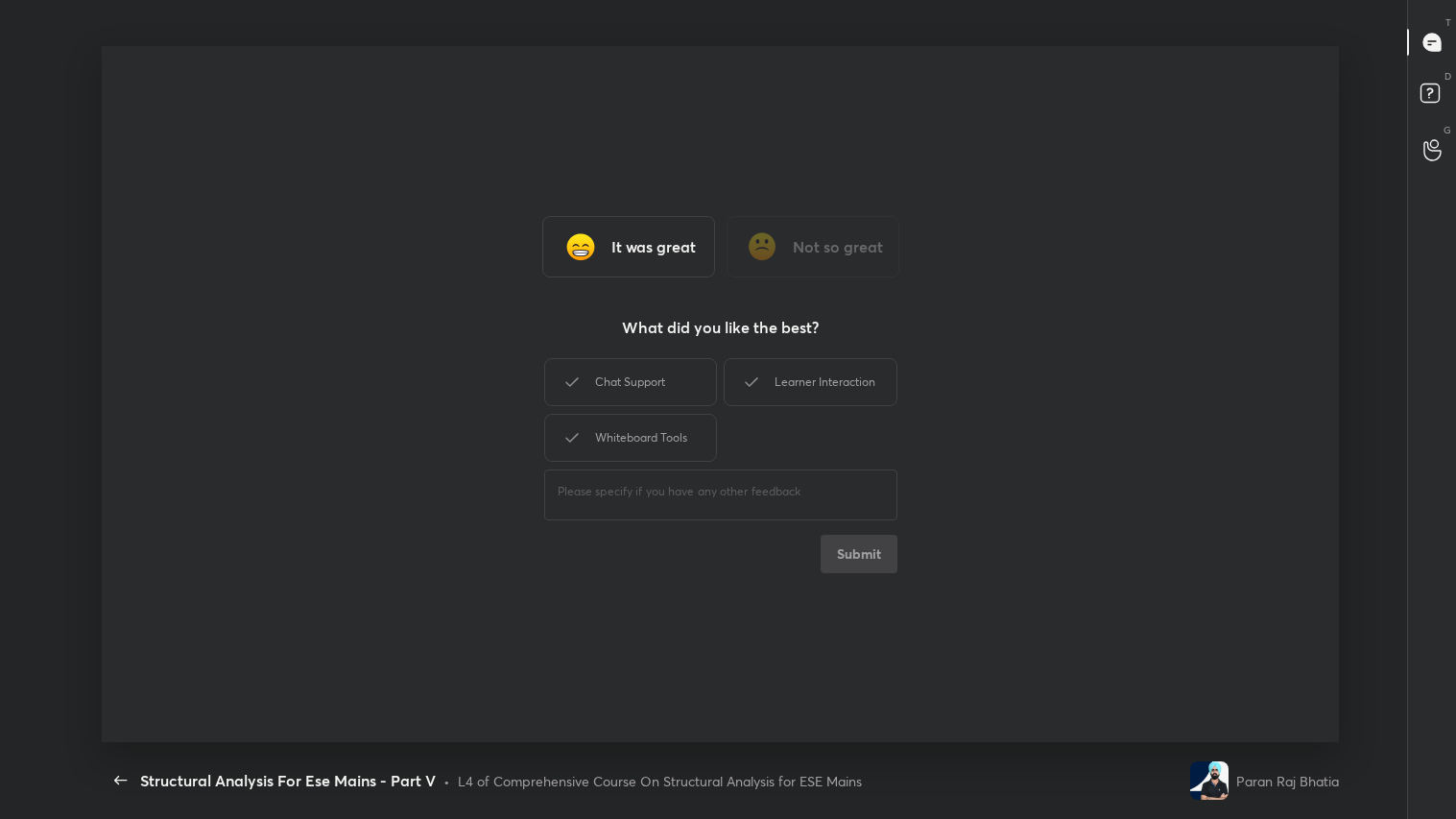 click on "It was great Not so great What did you like the best? Chat Support Learner Interaction Whiteboard Tools ​ Submit" at bounding box center [721, 394] 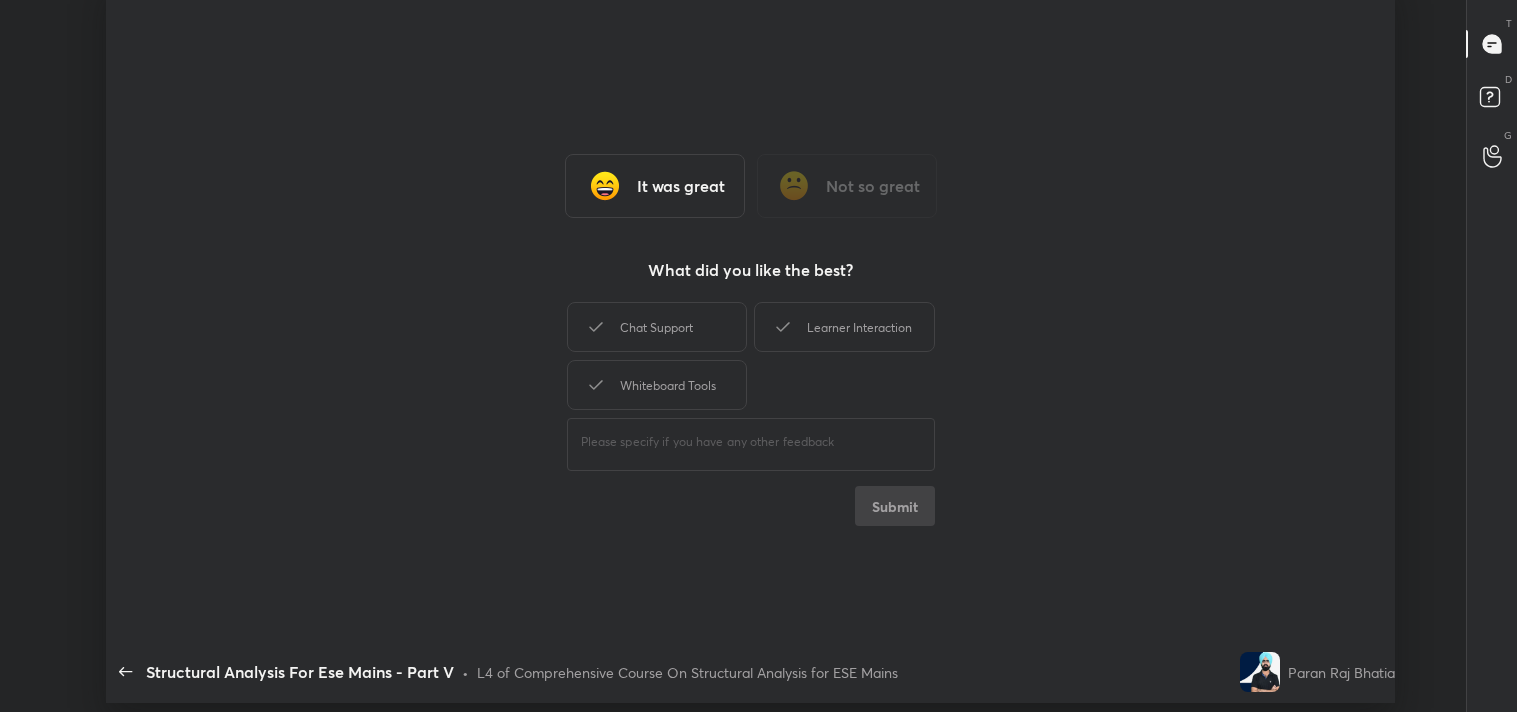 type on "x" 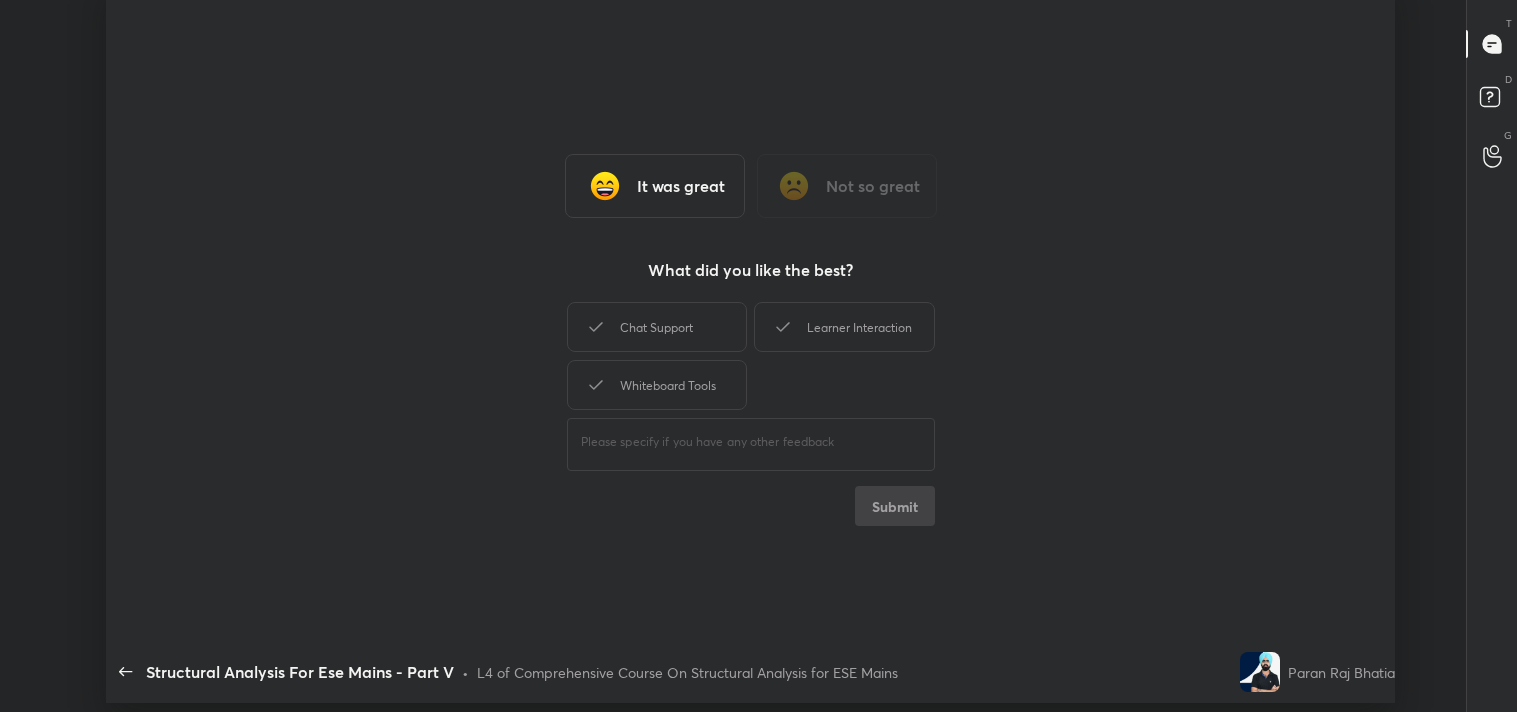 scroll, scrollTop: 584, scrollLeft: 1501, axis: both 